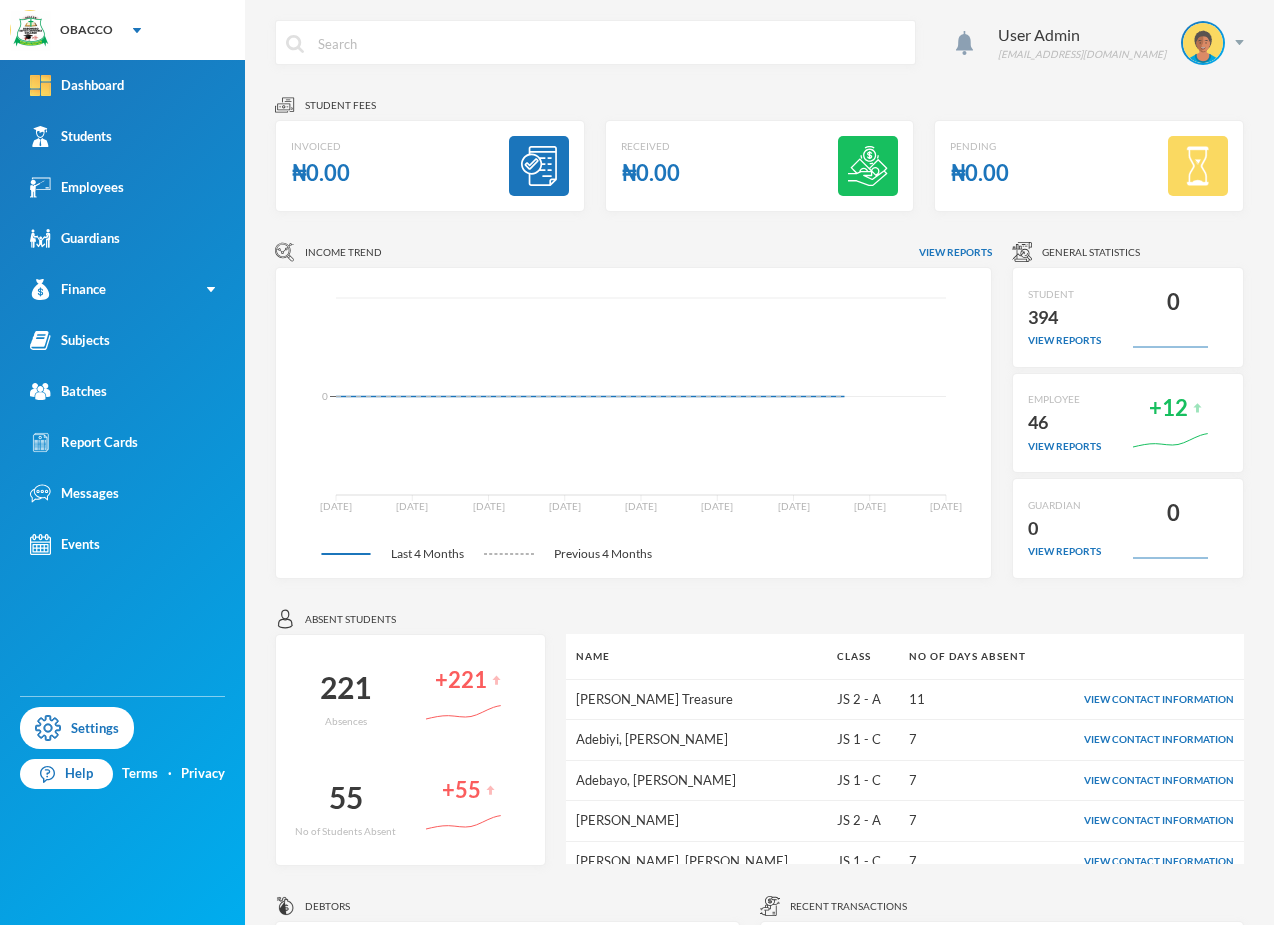 scroll, scrollTop: 0, scrollLeft: 0, axis: both 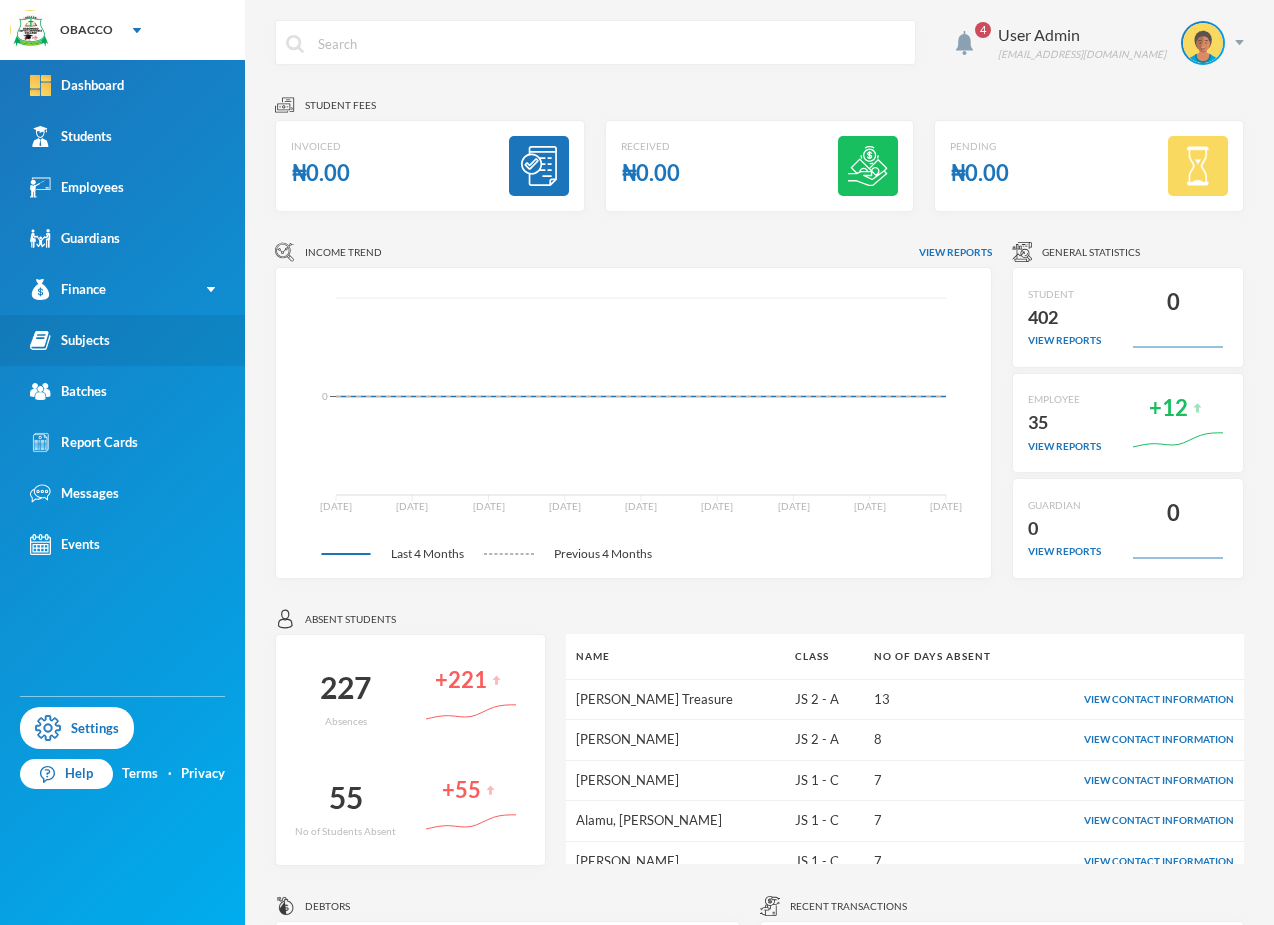 click on "Subjects" at bounding box center (122, 340) 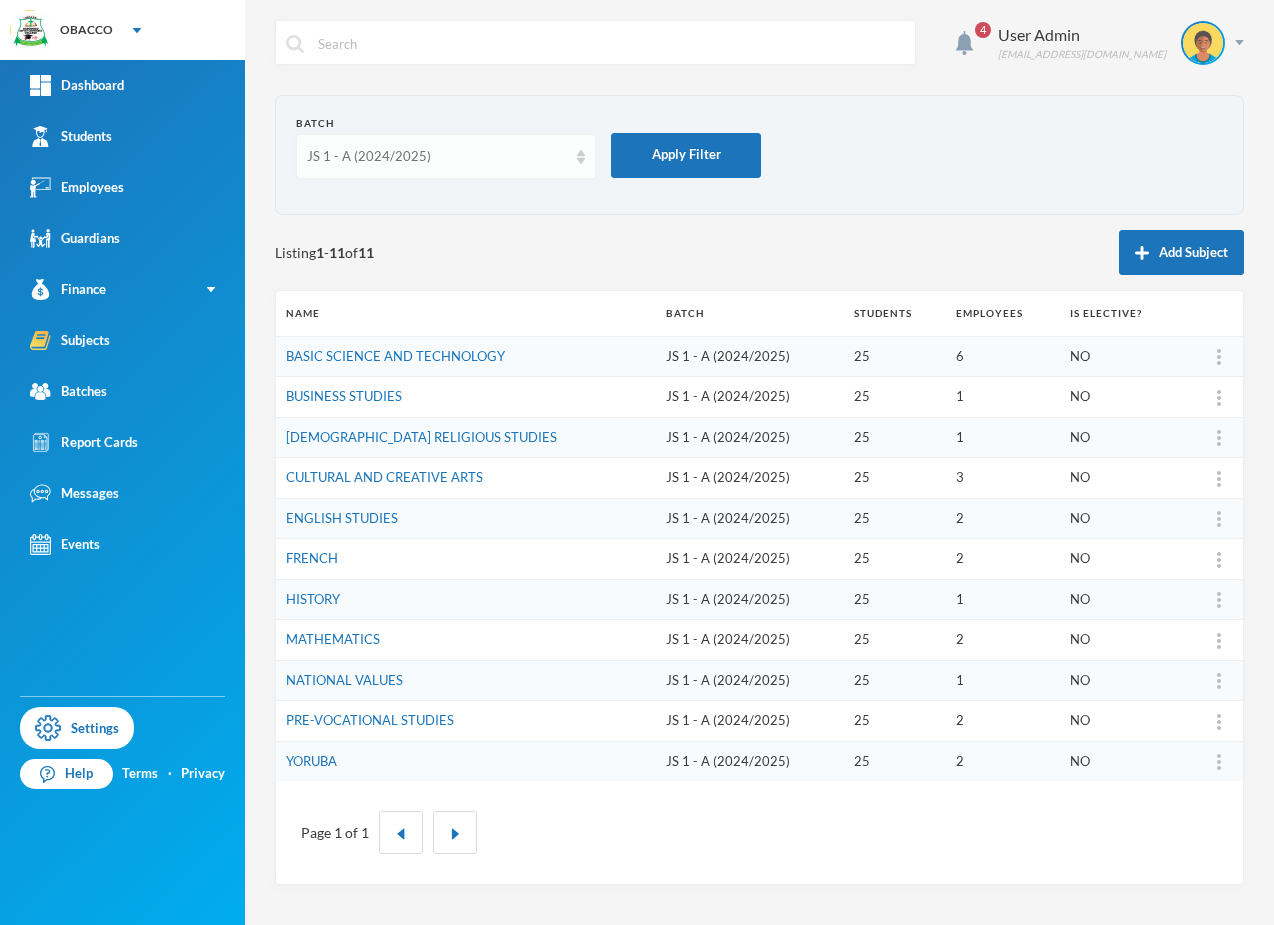 click on "JS 1 - A (2024/2025)" at bounding box center [437, 157] 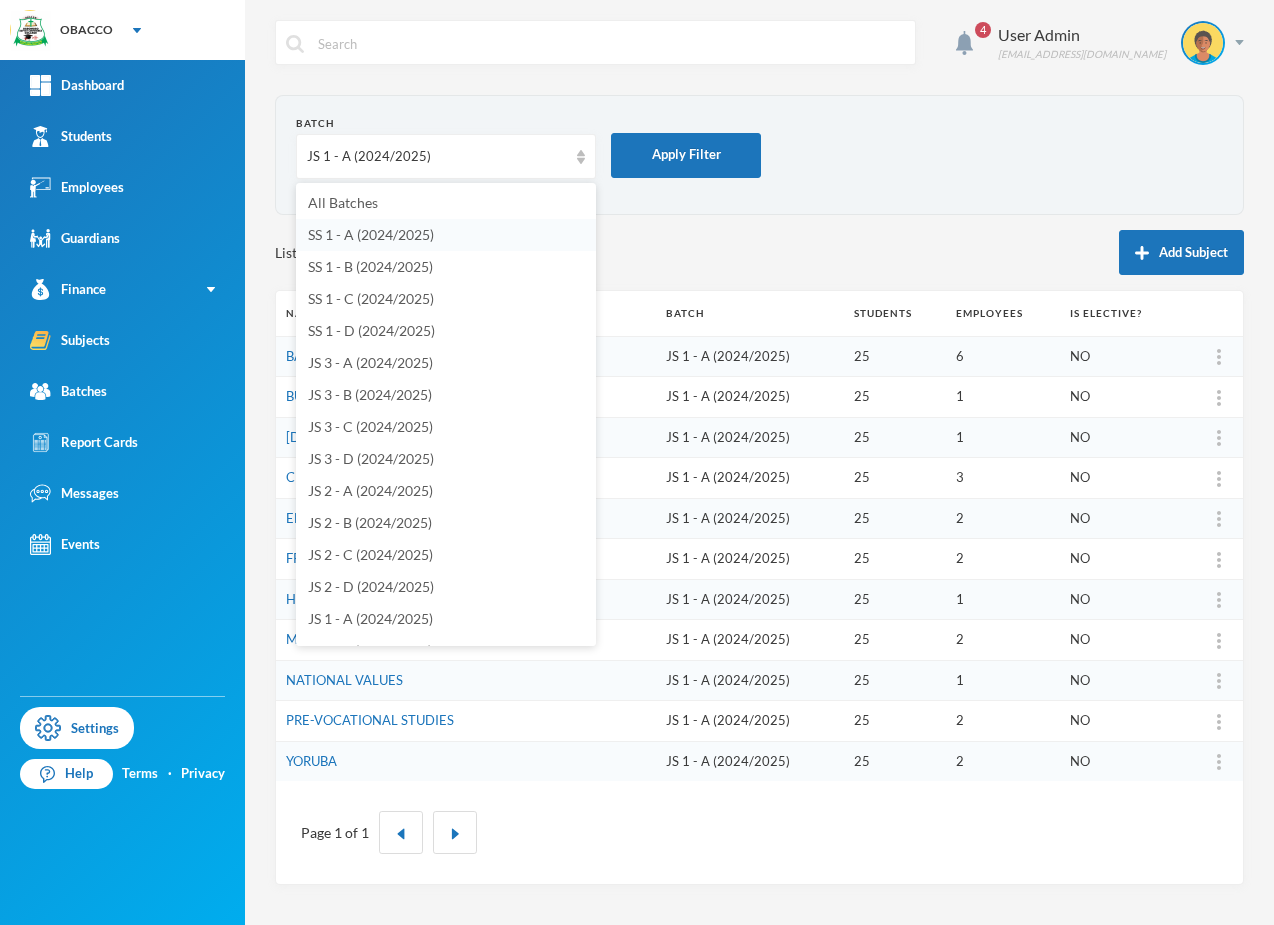 click on "SS 1 - A (2024/2025)" at bounding box center (446, 235) 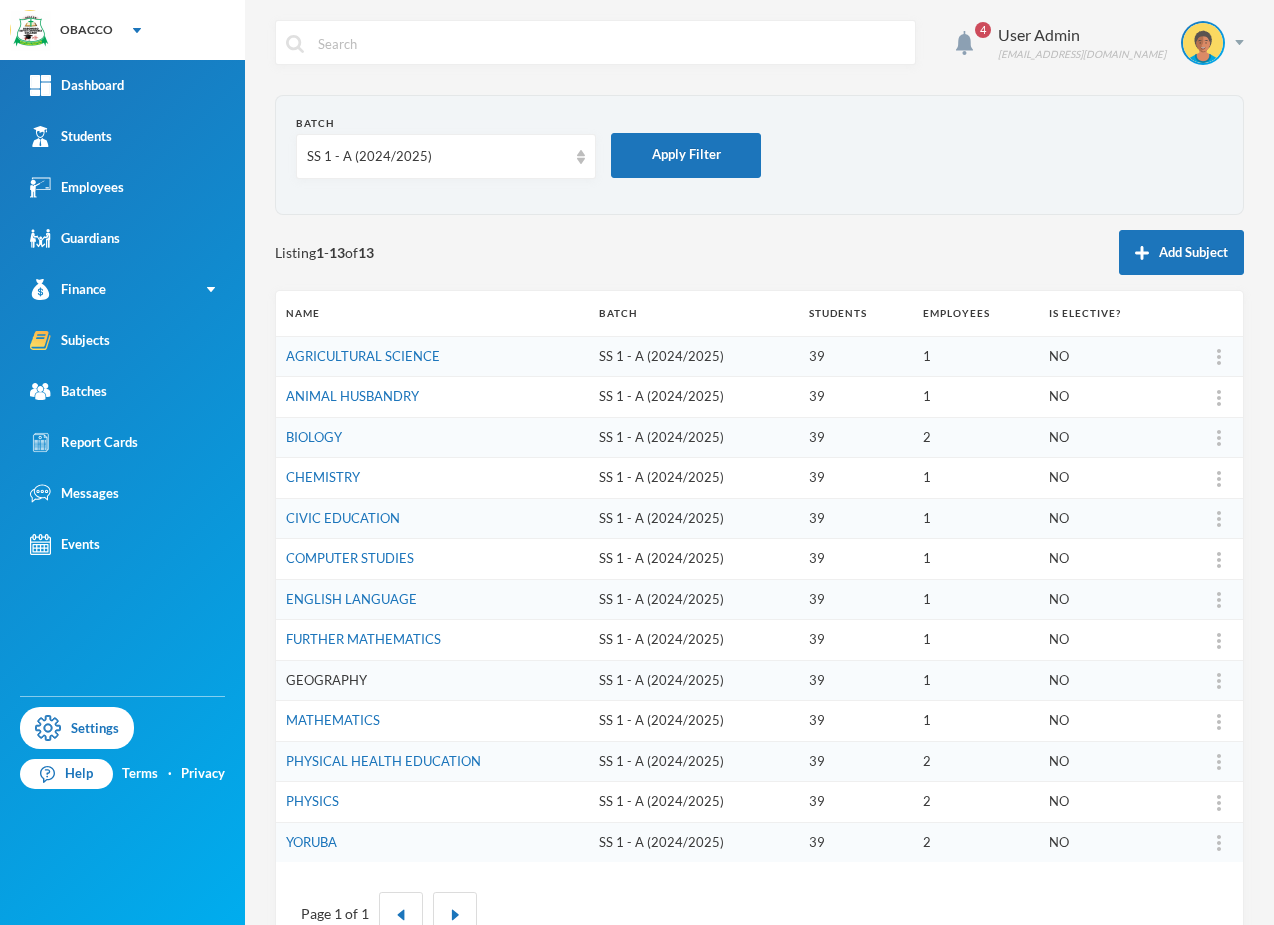 click on "GEOGRAPHY" at bounding box center (326, 680) 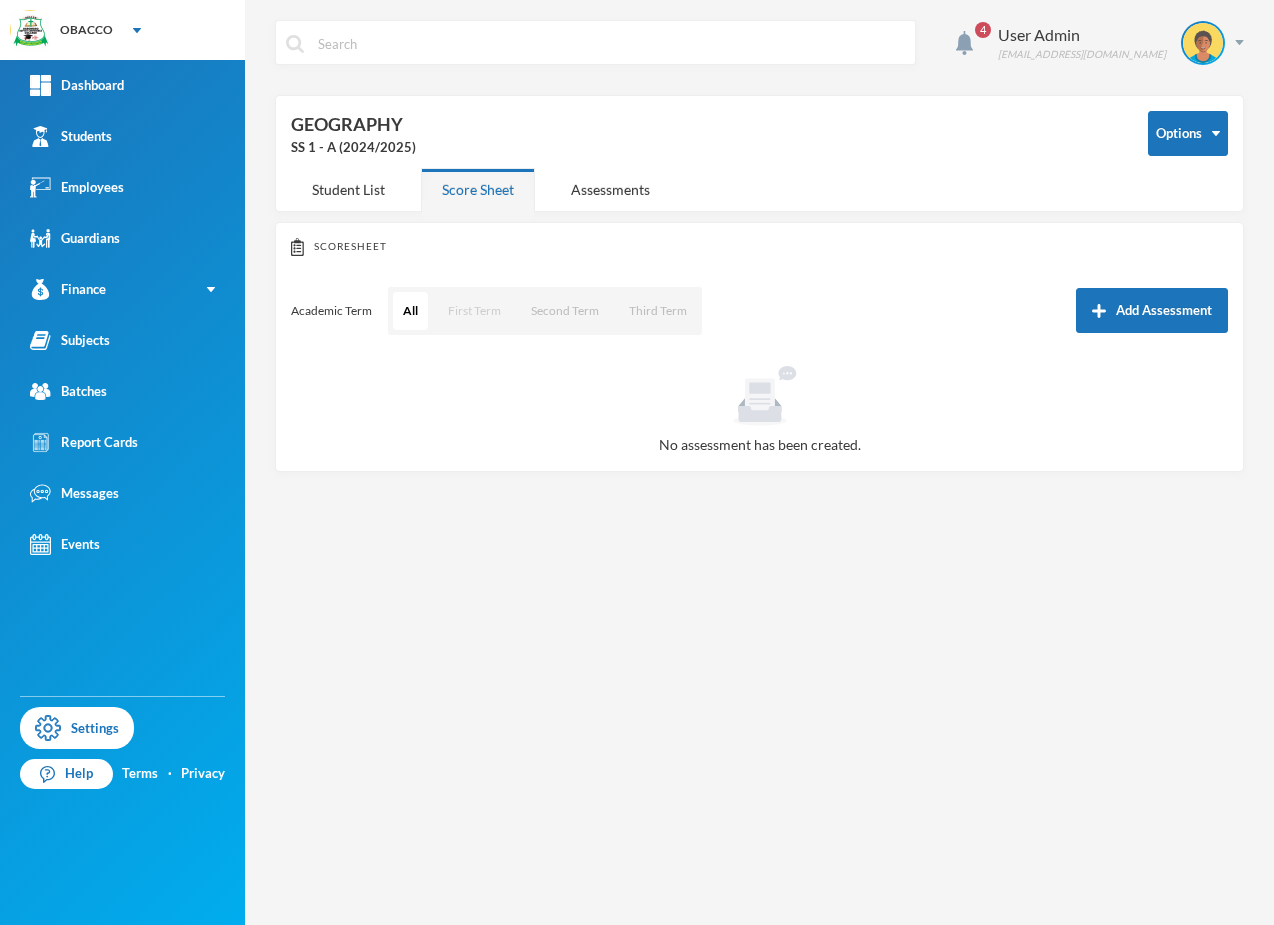 click on "First Term" at bounding box center (474, 311) 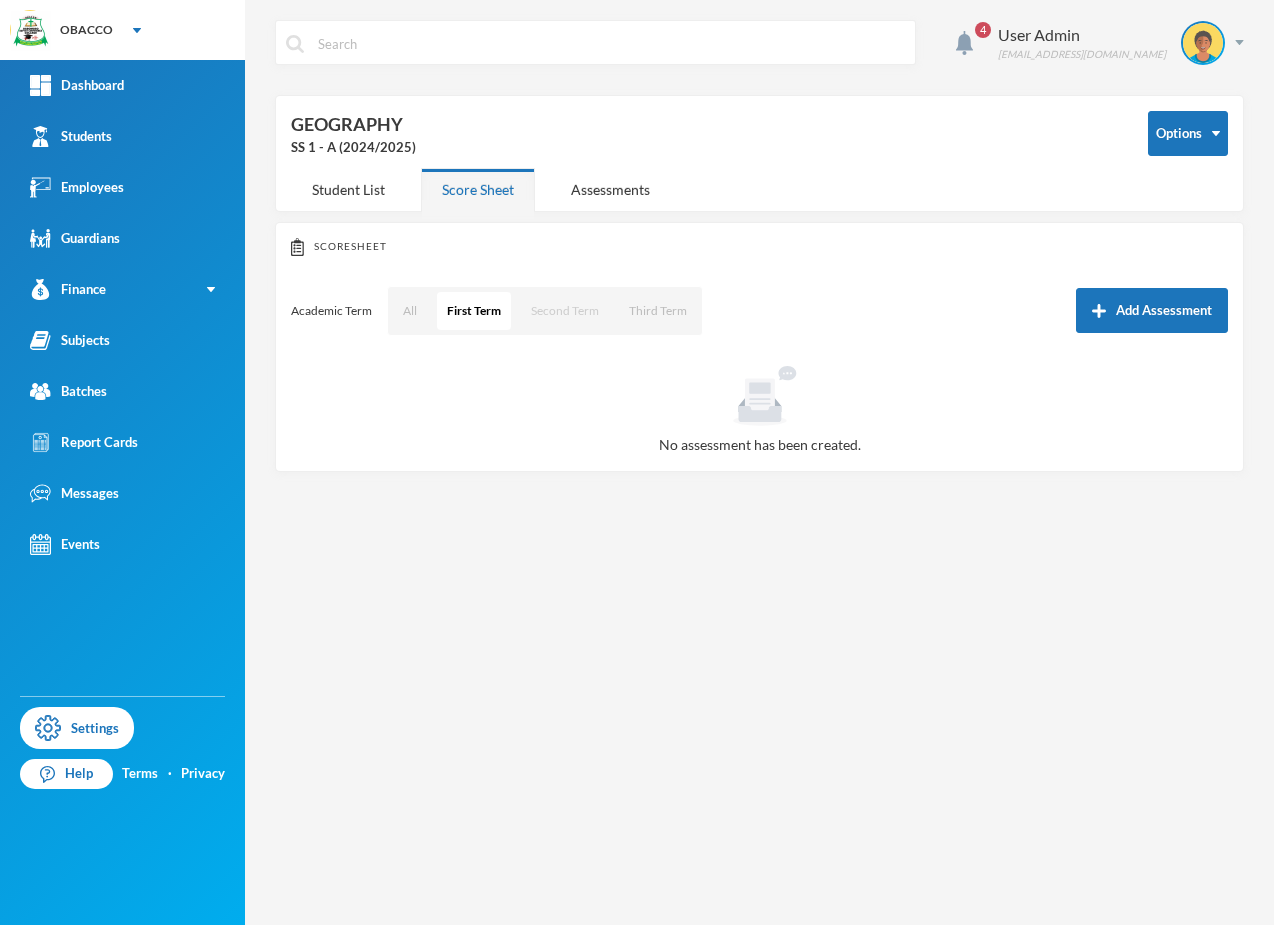 click on "Second Term" at bounding box center (565, 311) 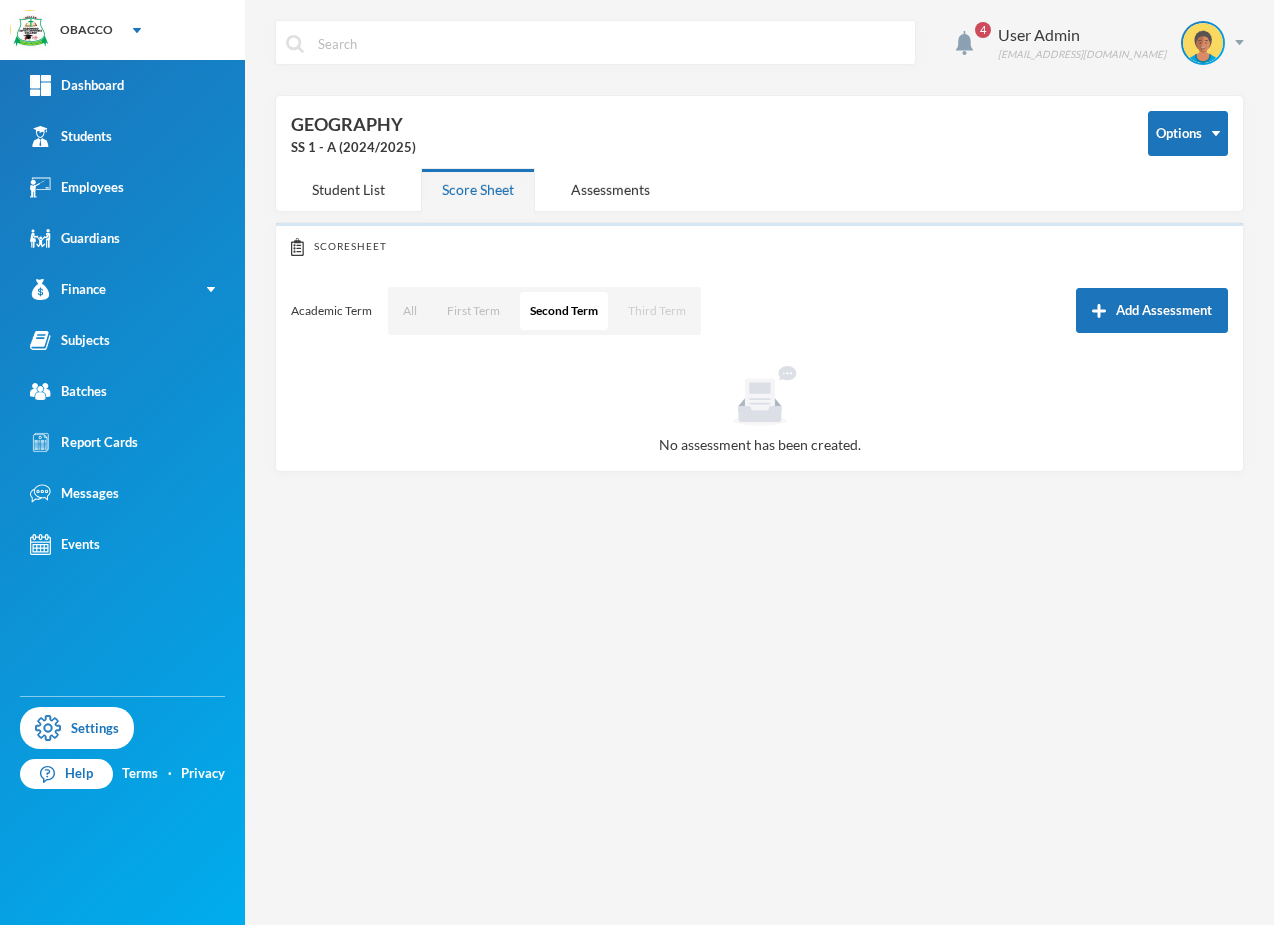 click on "Third Term" at bounding box center (657, 311) 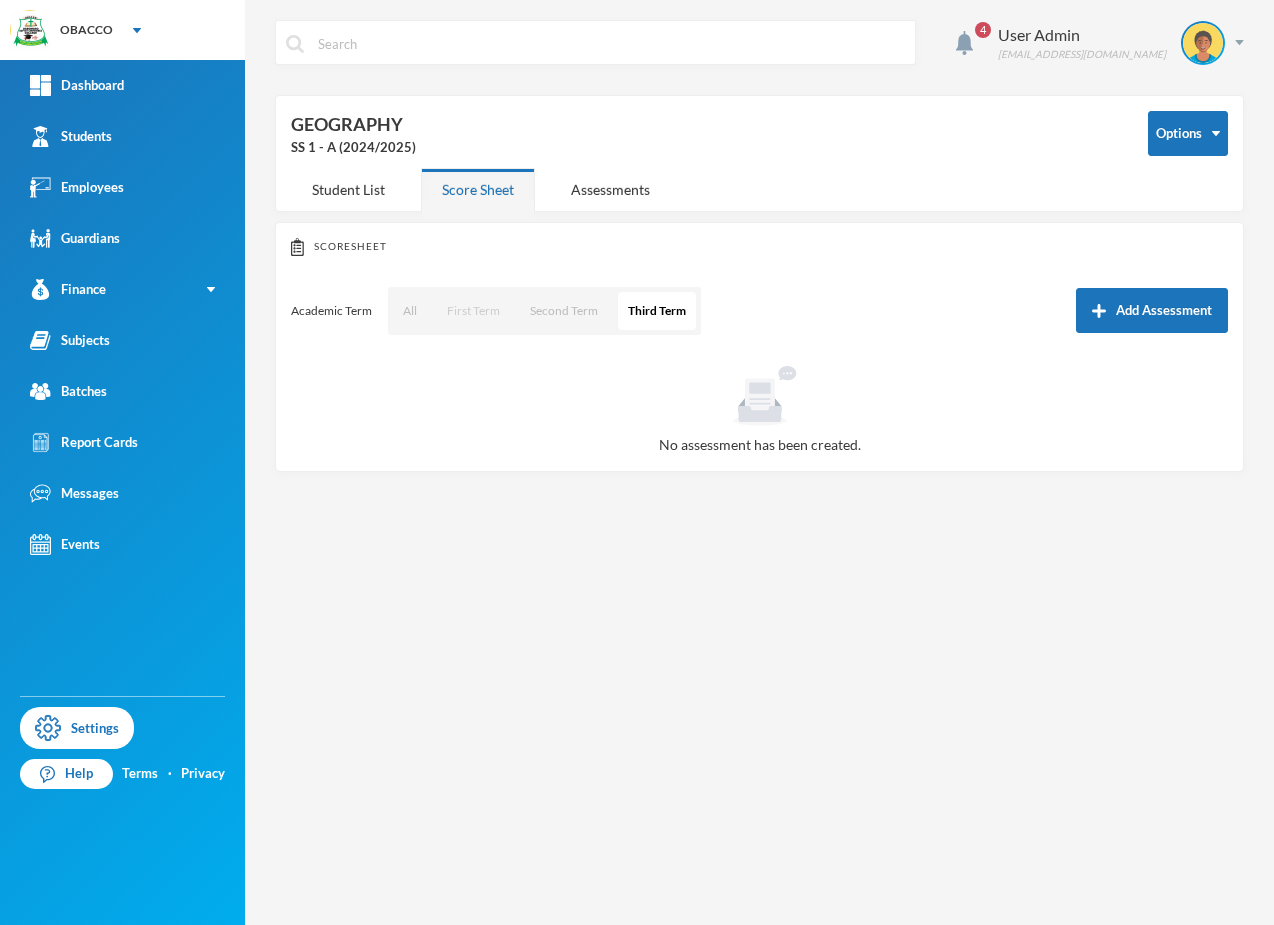 click on "First Term" at bounding box center [473, 311] 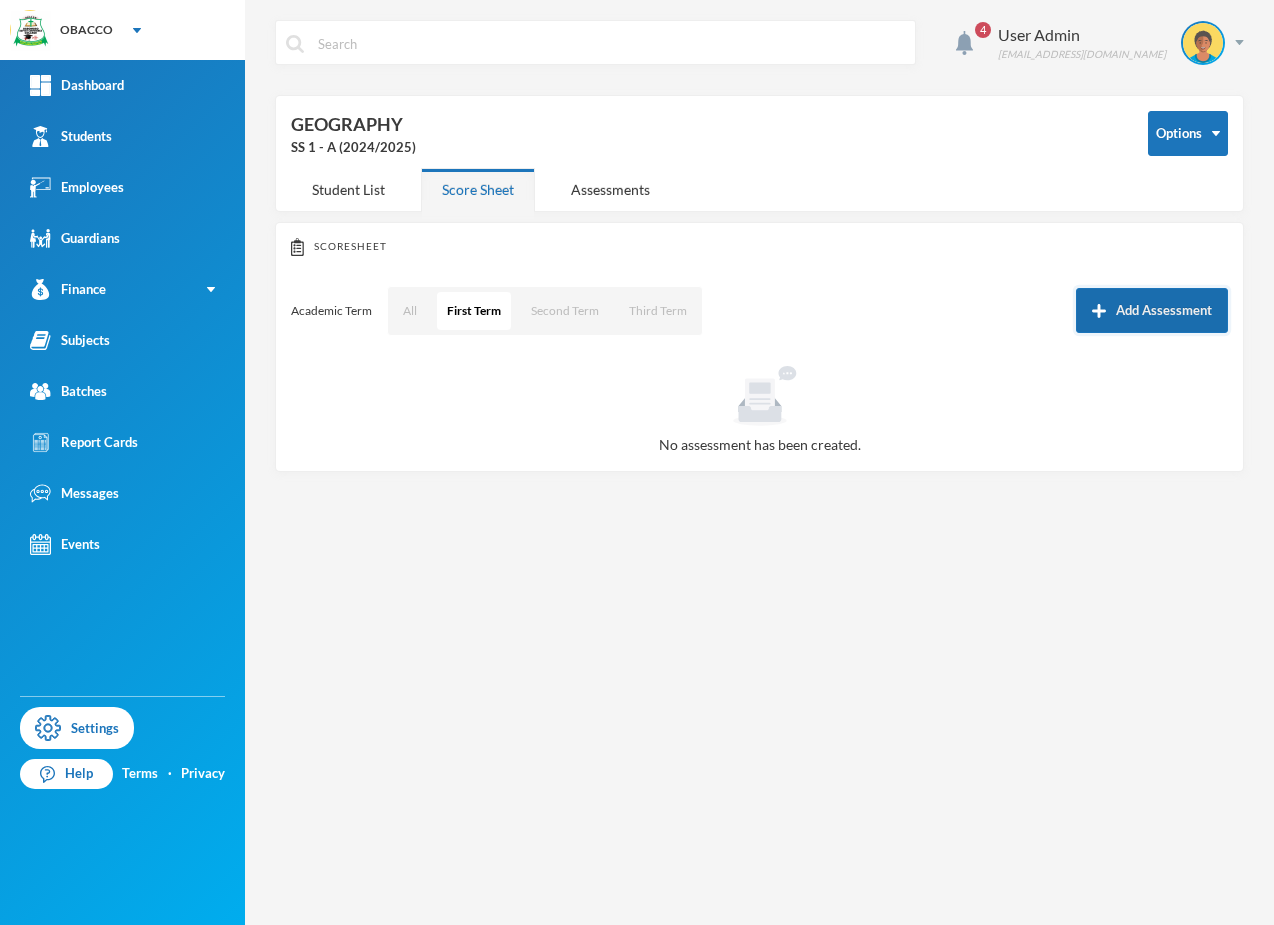 click on "Add Assessment" at bounding box center [1152, 310] 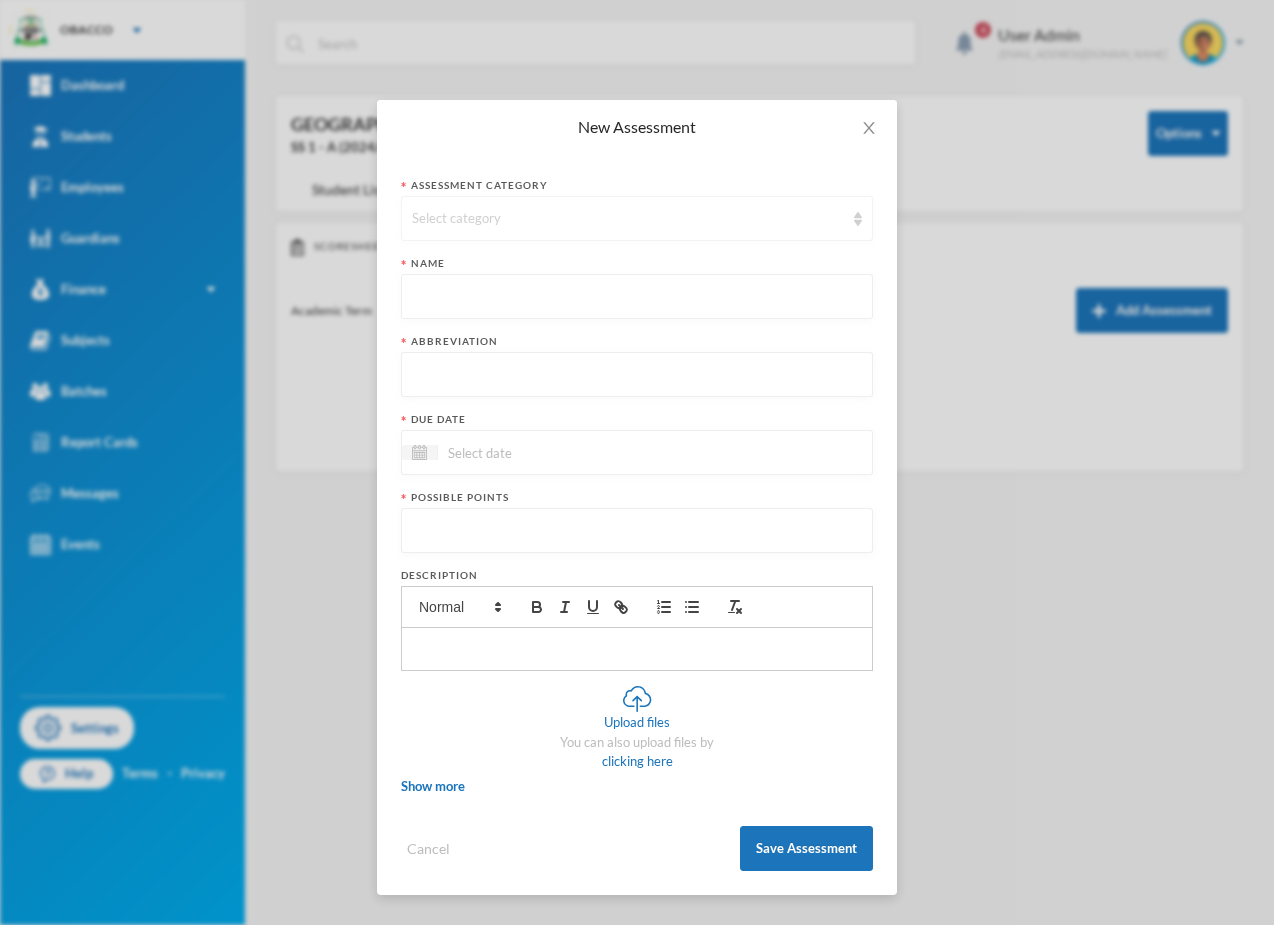 click on "Select category" at bounding box center [628, 219] 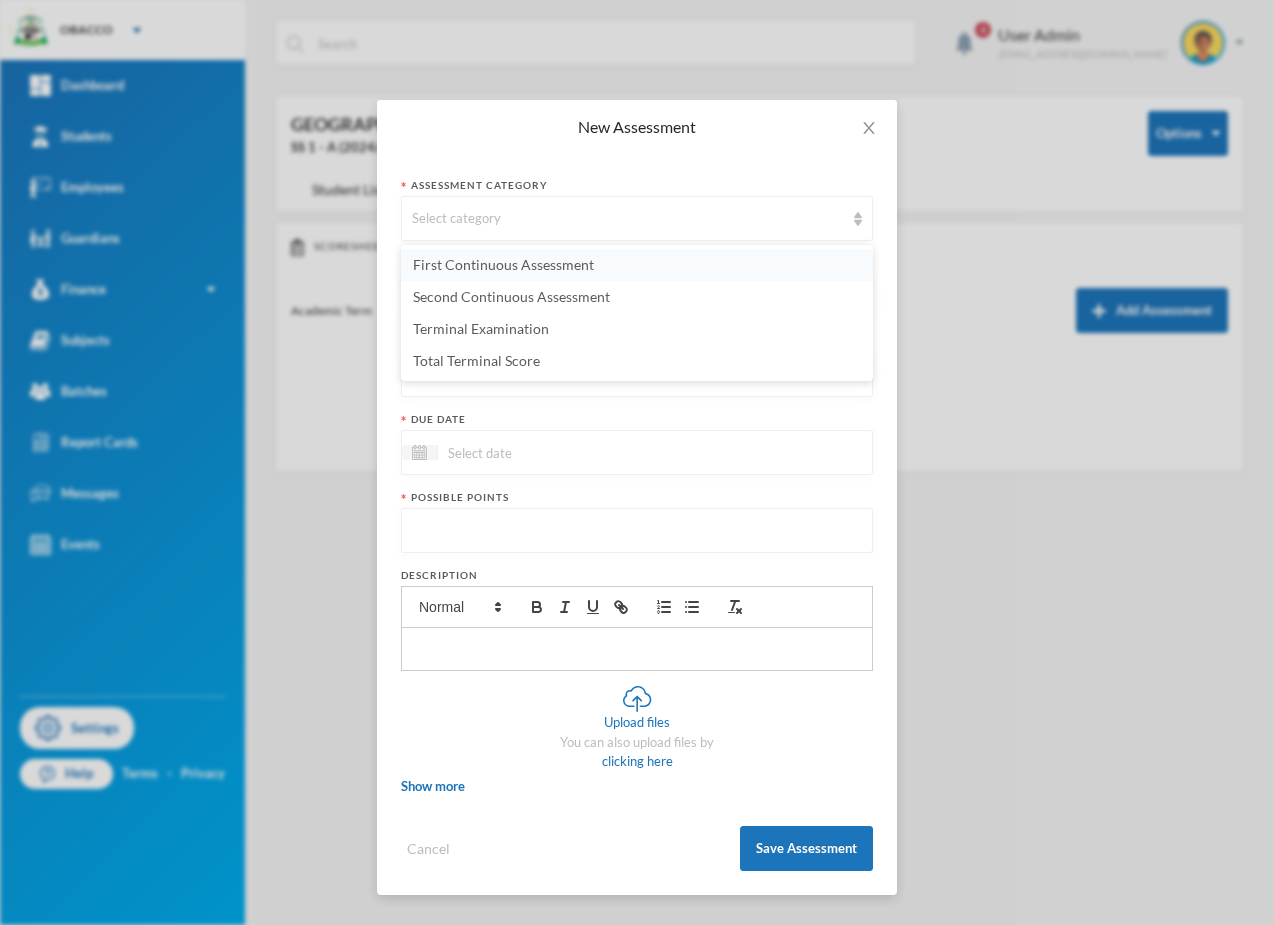 click on "First Continuous Assessment" at bounding box center [503, 264] 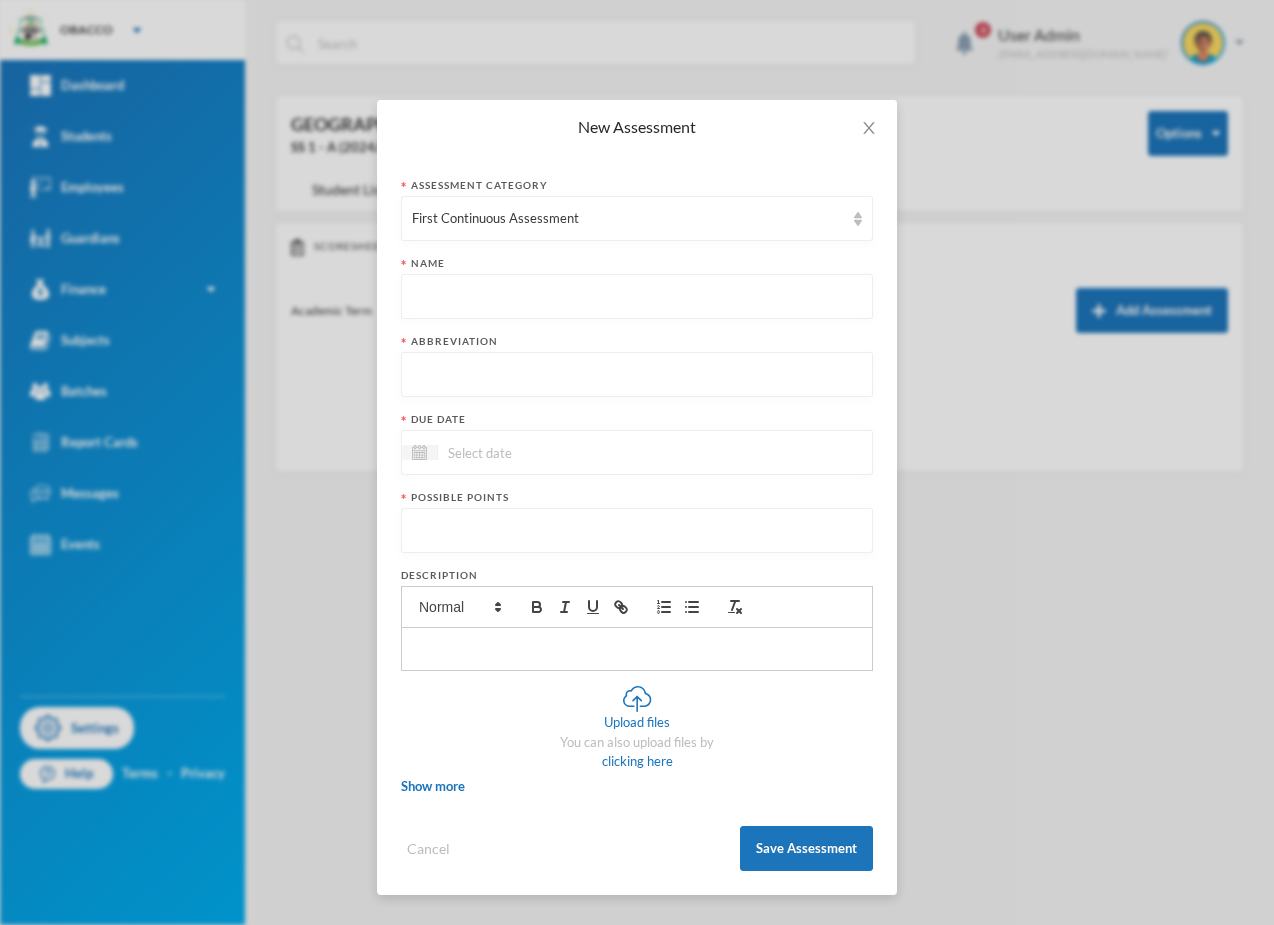 click at bounding box center [637, 297] 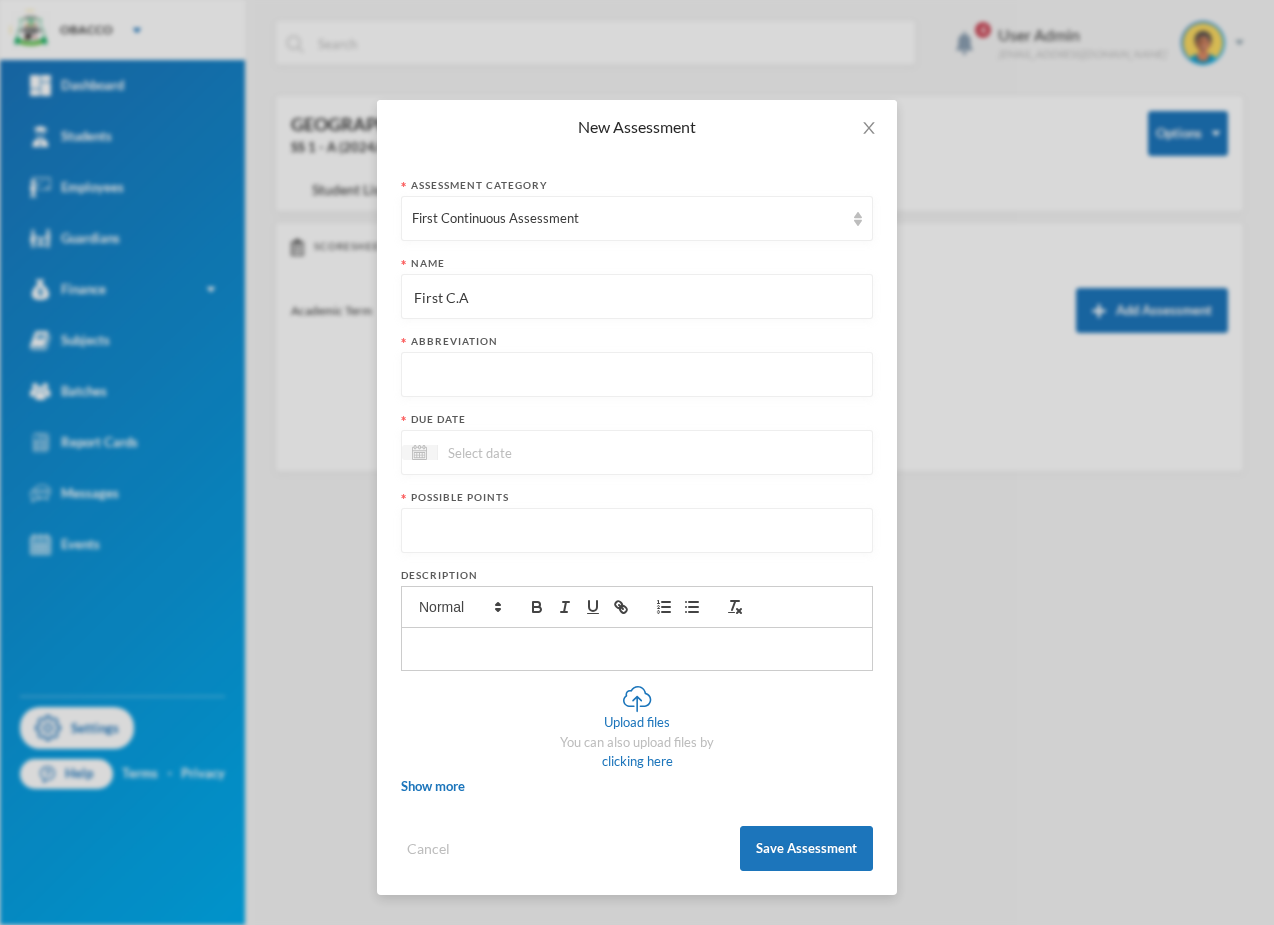 type on "First C.A" 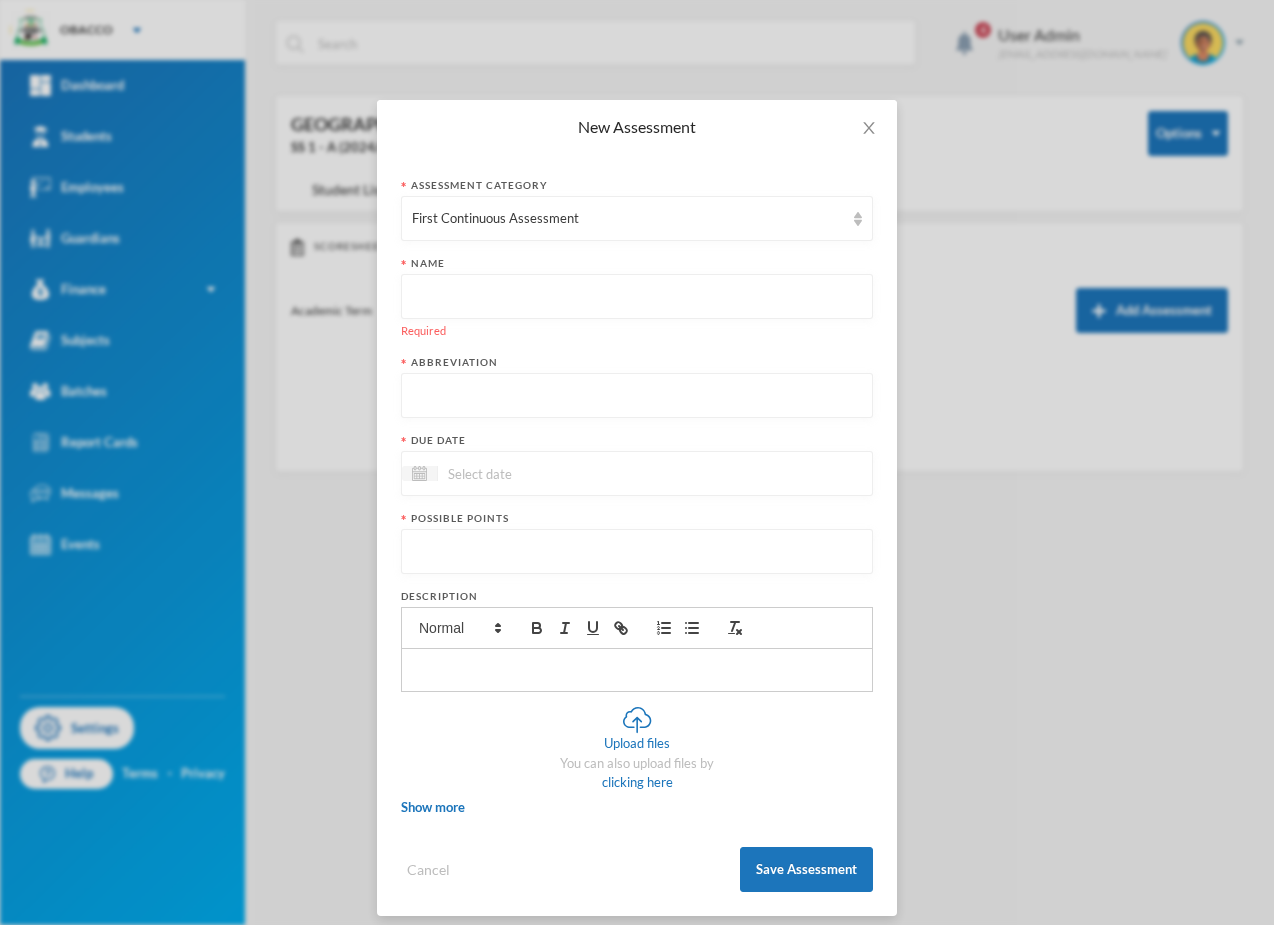 type 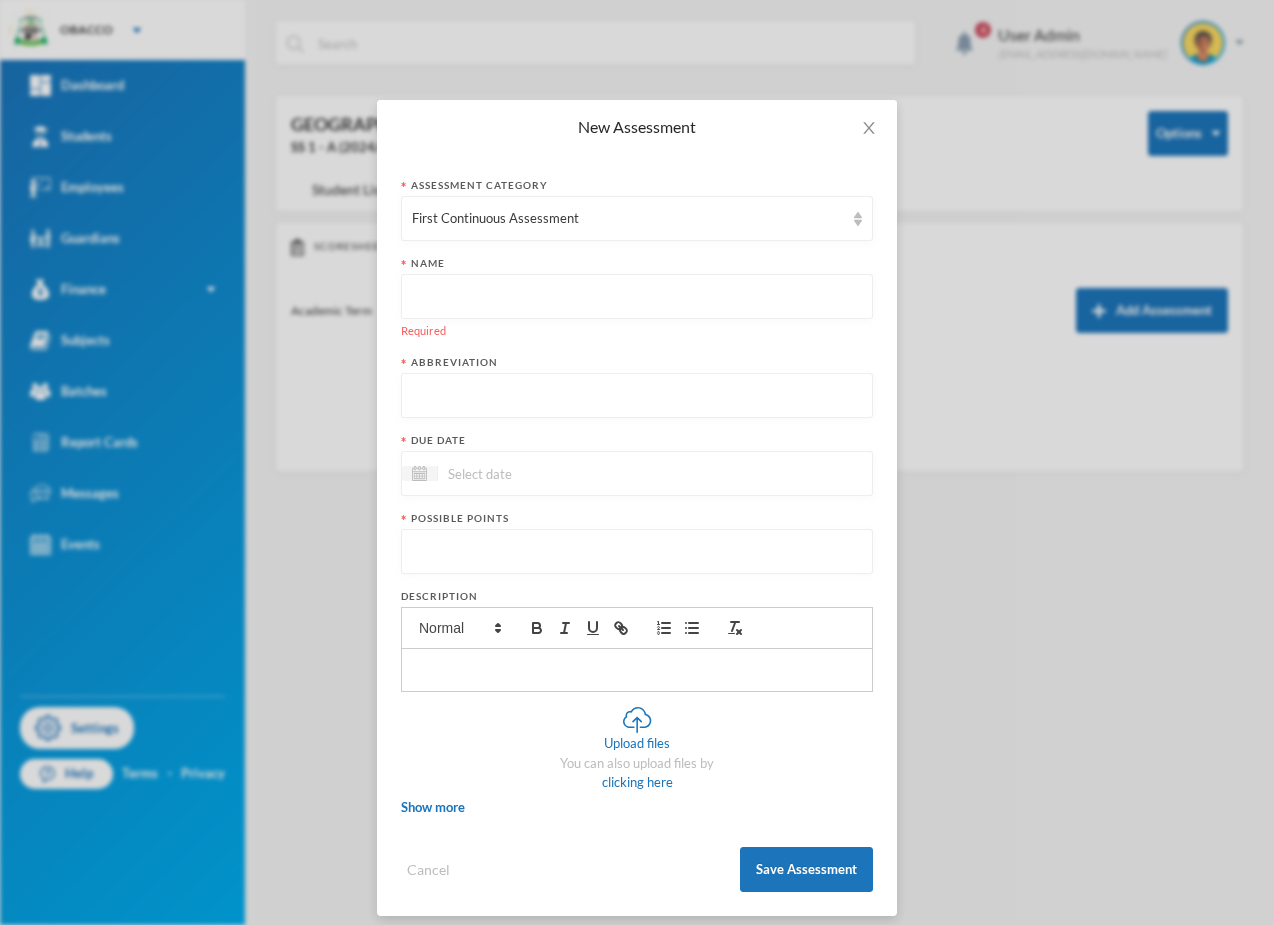 paste on "First C.A" 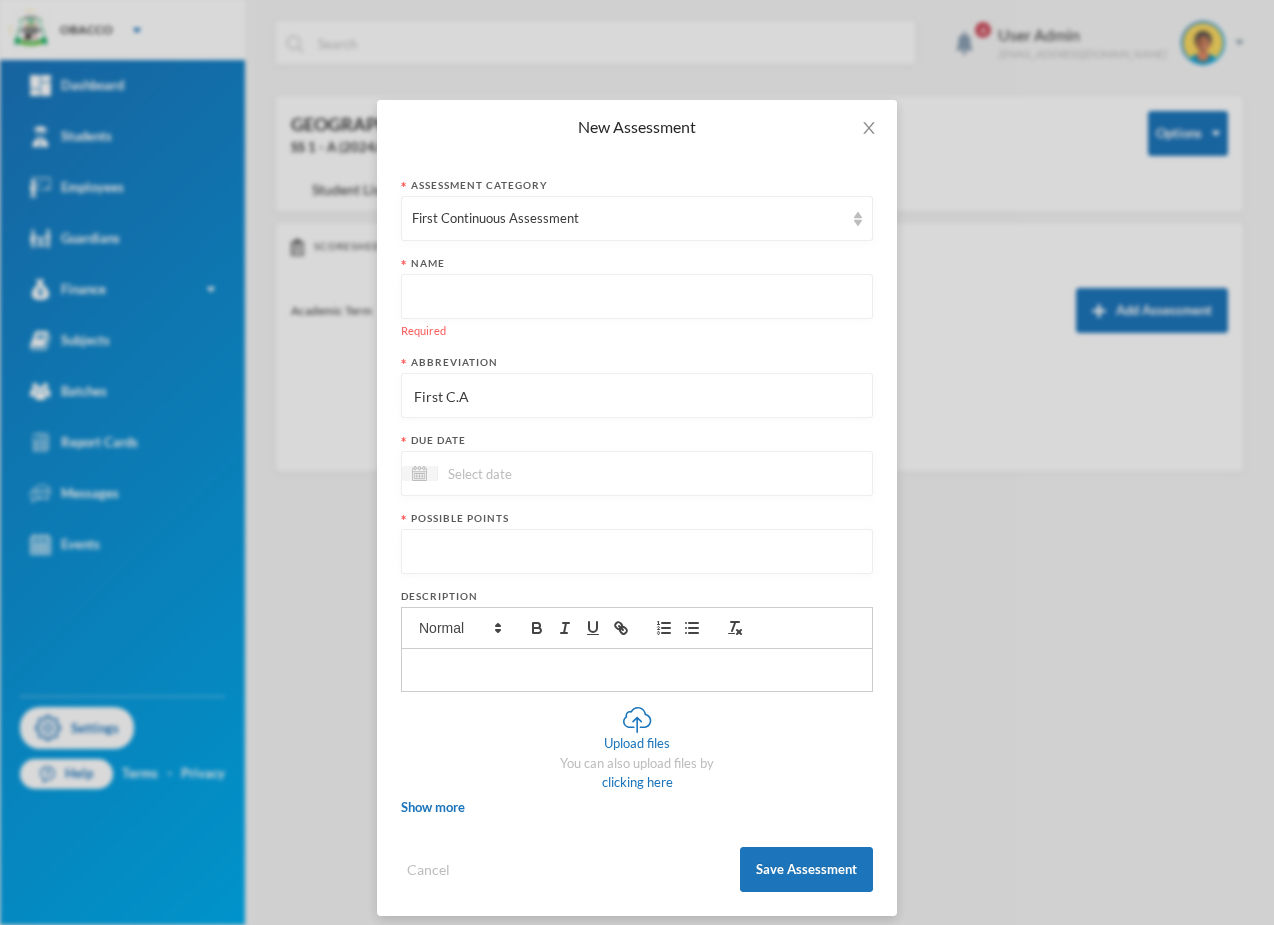 type on "First C.A" 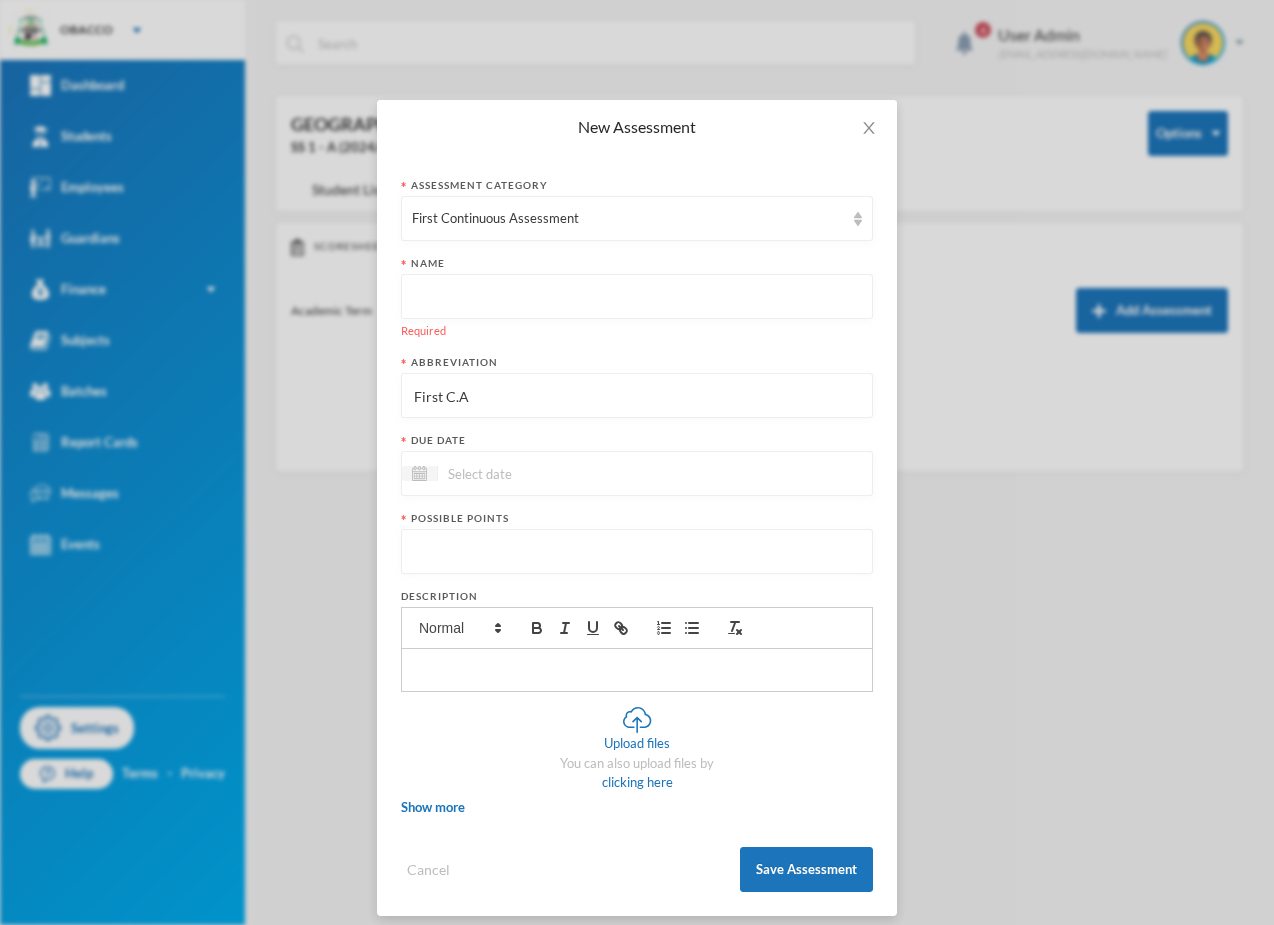 click at bounding box center [637, 297] 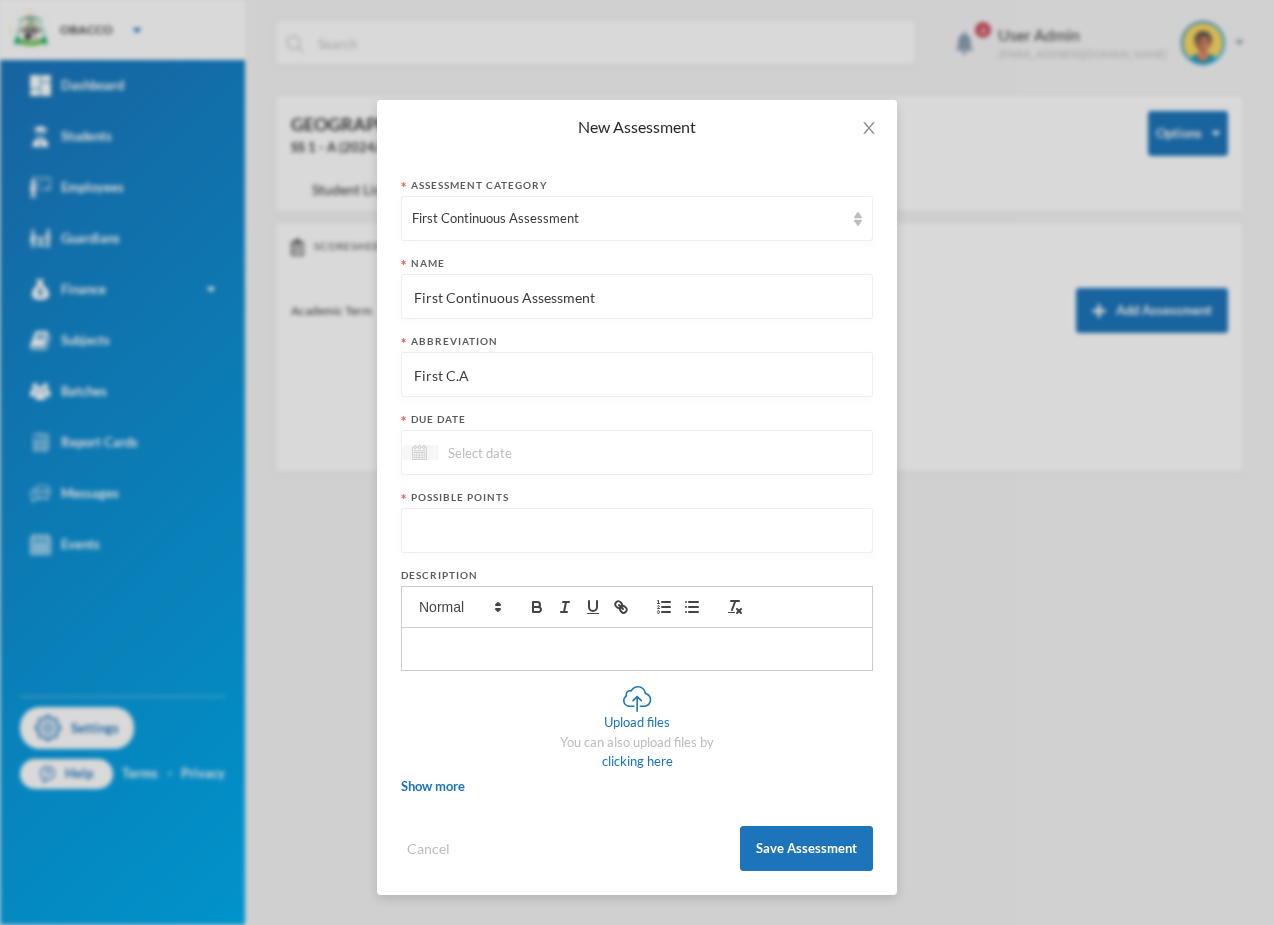 type on "First Continuous Assessment" 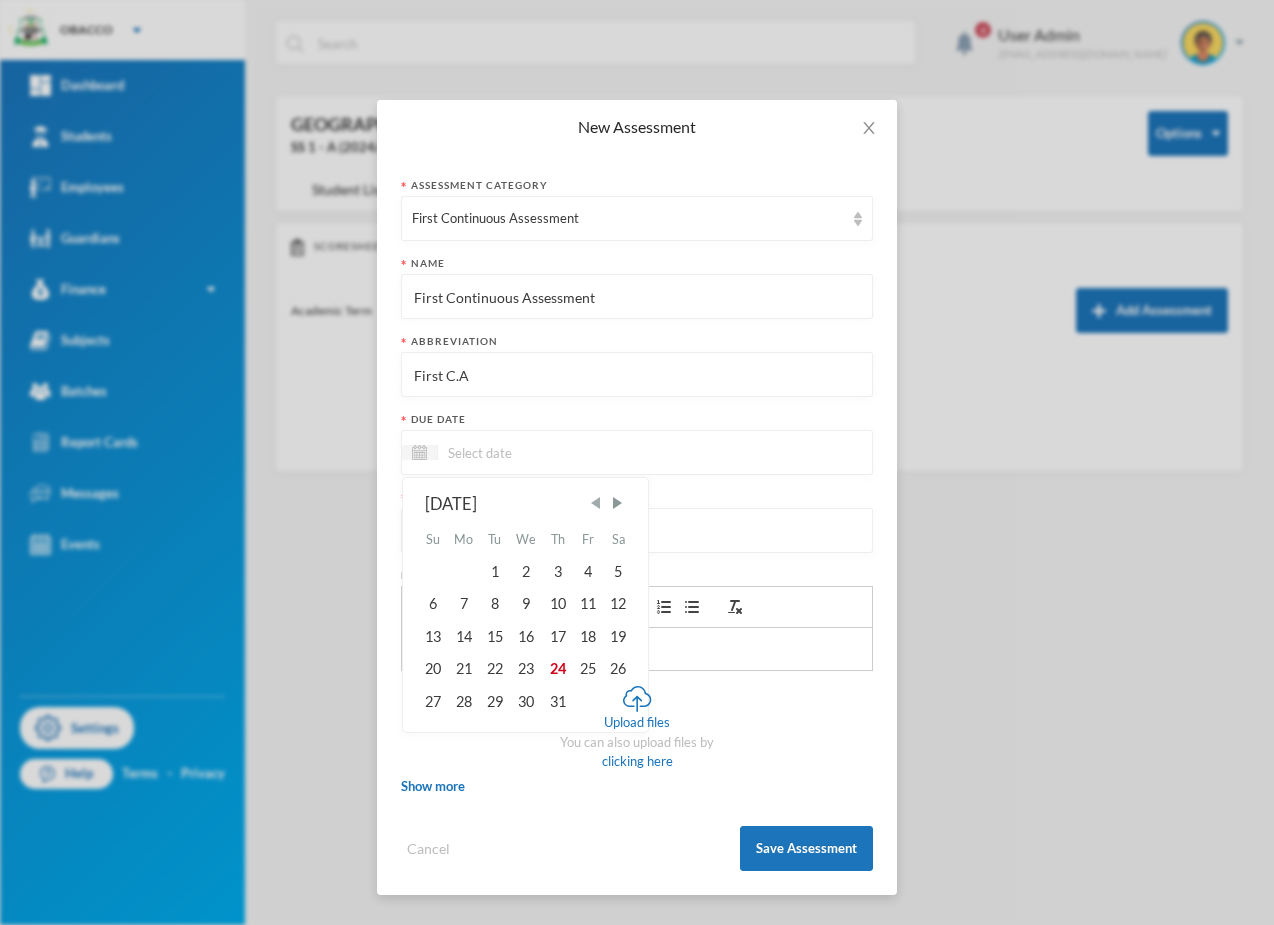 click at bounding box center [596, 503] 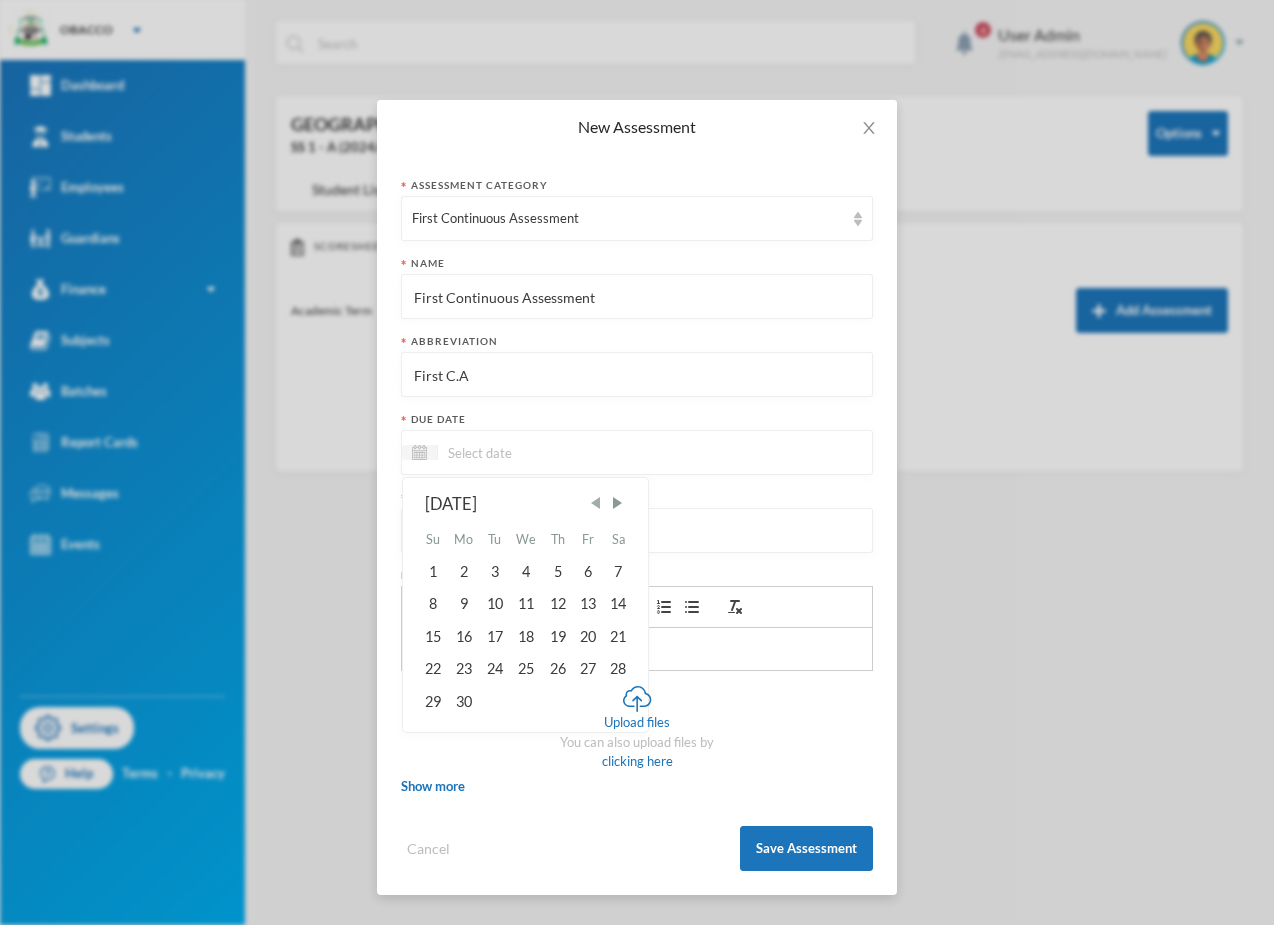 click at bounding box center (596, 503) 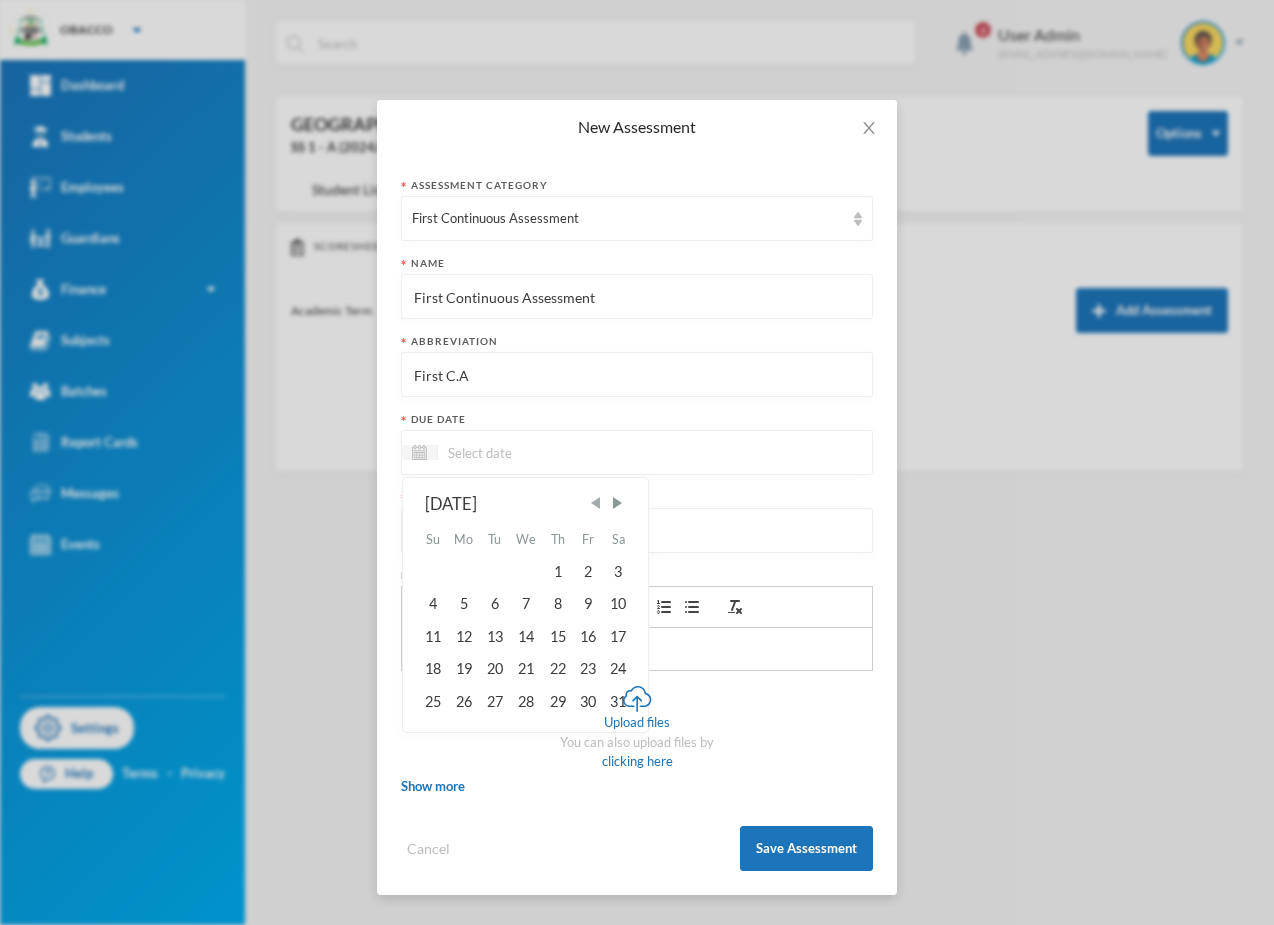 click at bounding box center [596, 503] 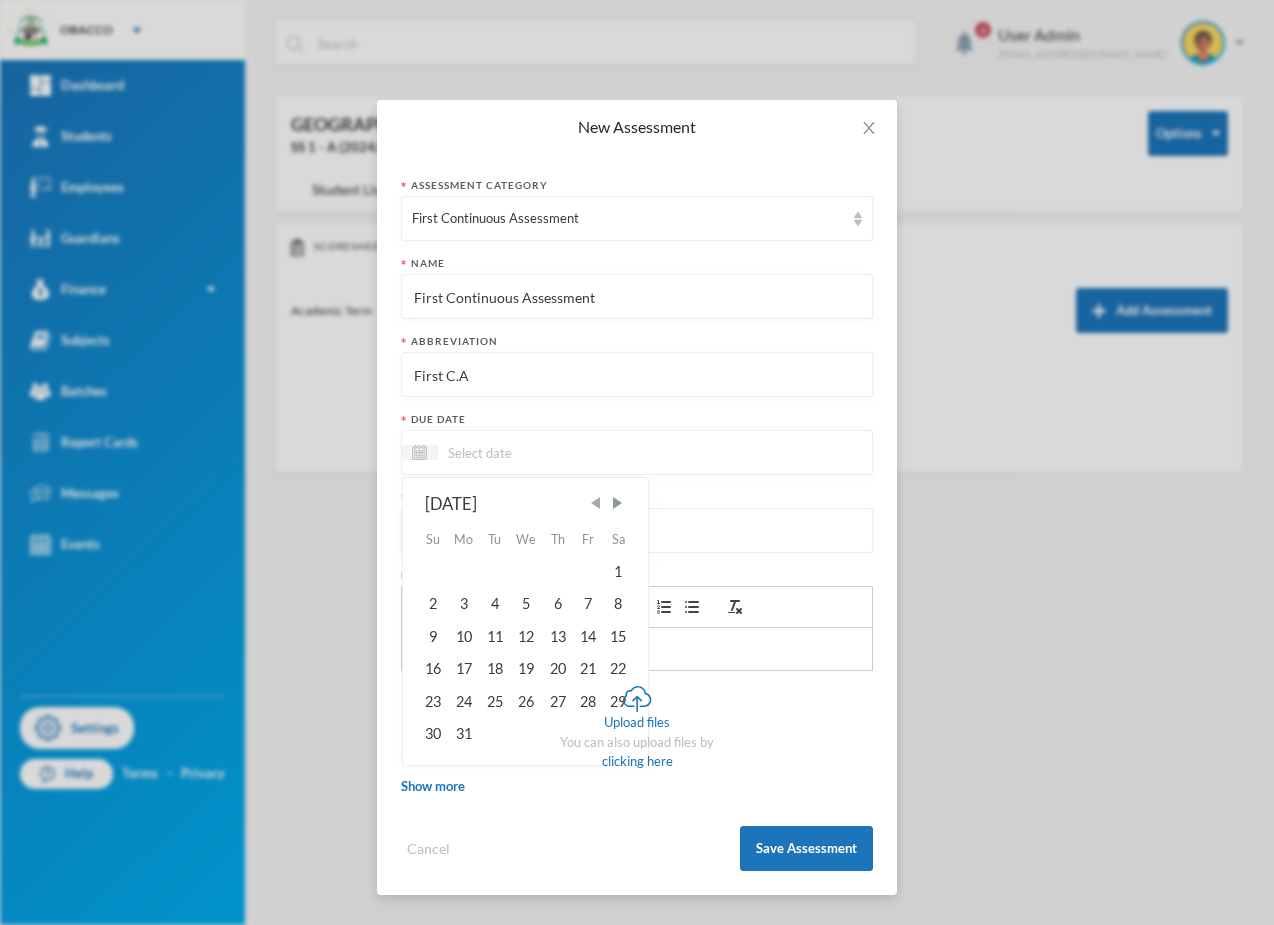 click at bounding box center [596, 503] 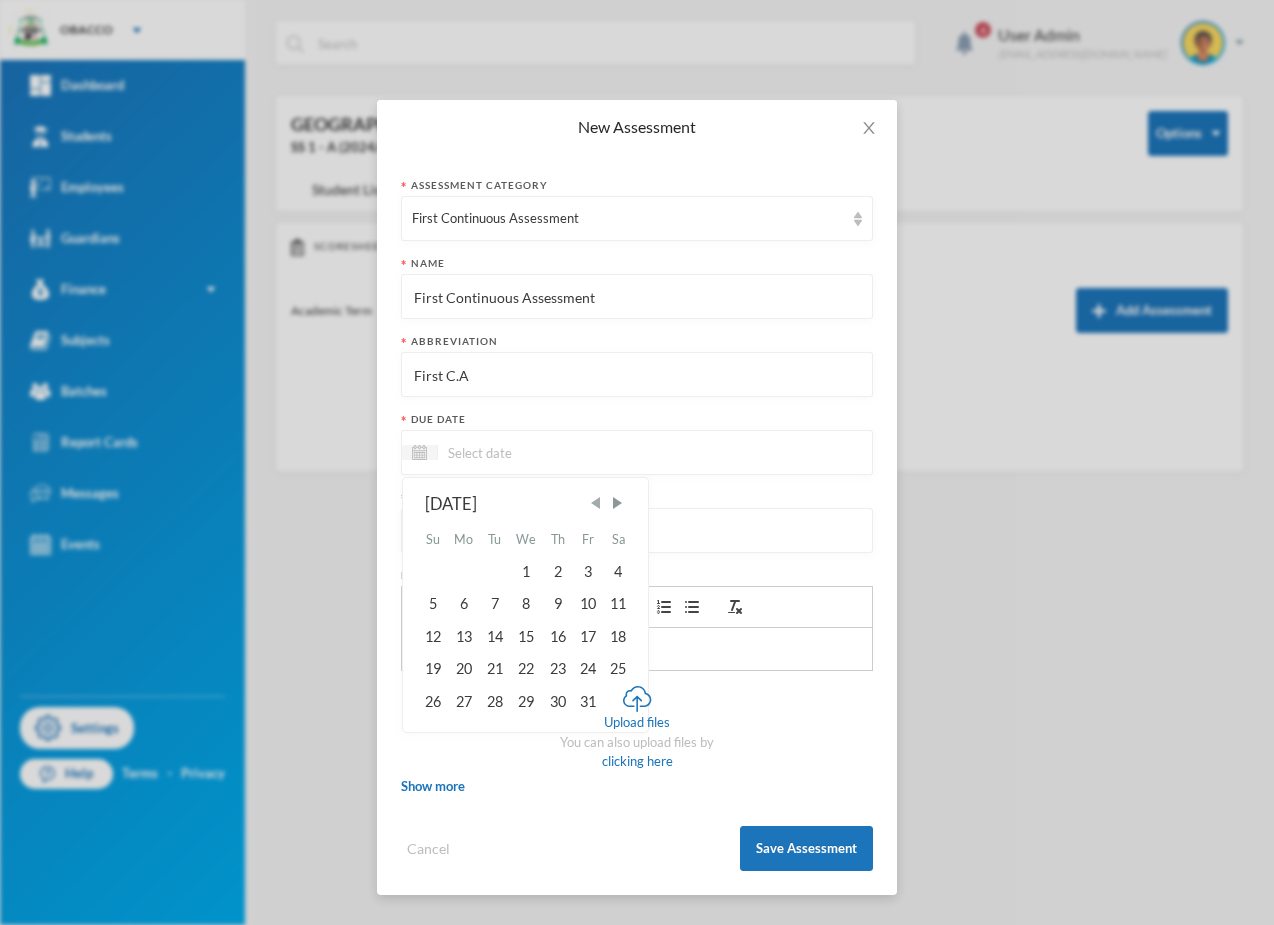 click at bounding box center (596, 503) 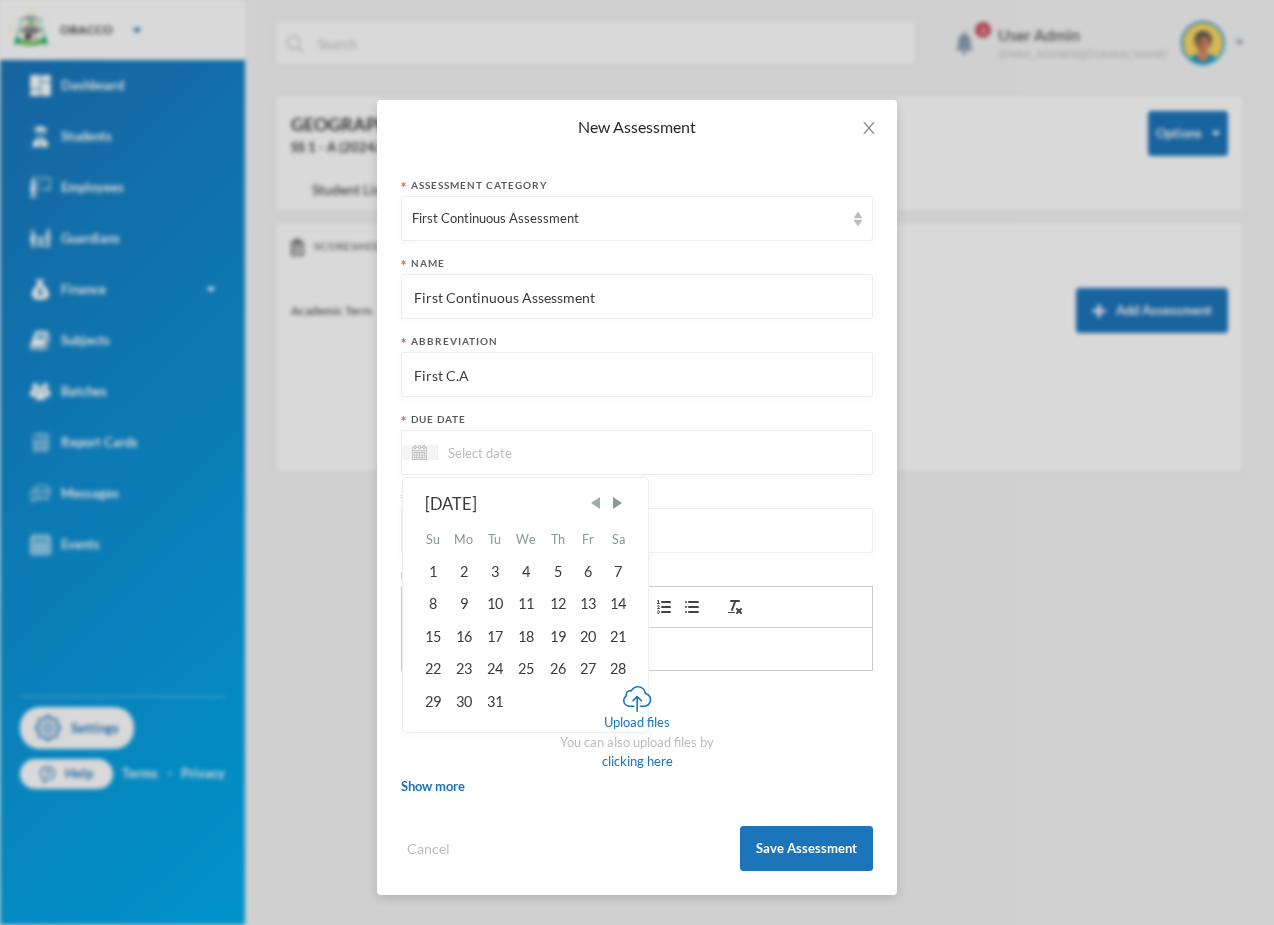 click at bounding box center (596, 503) 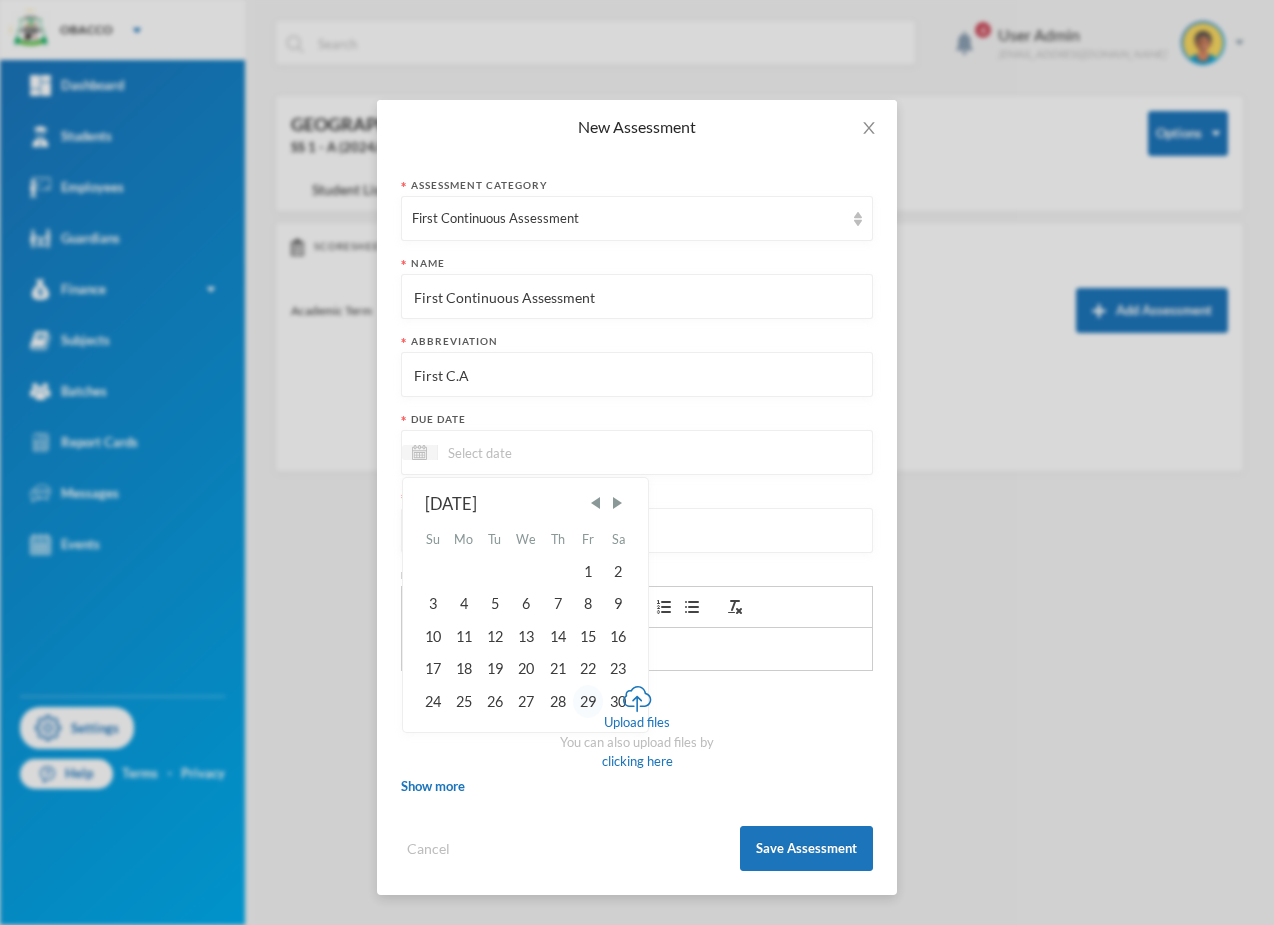 click on "29" at bounding box center (588, 701) 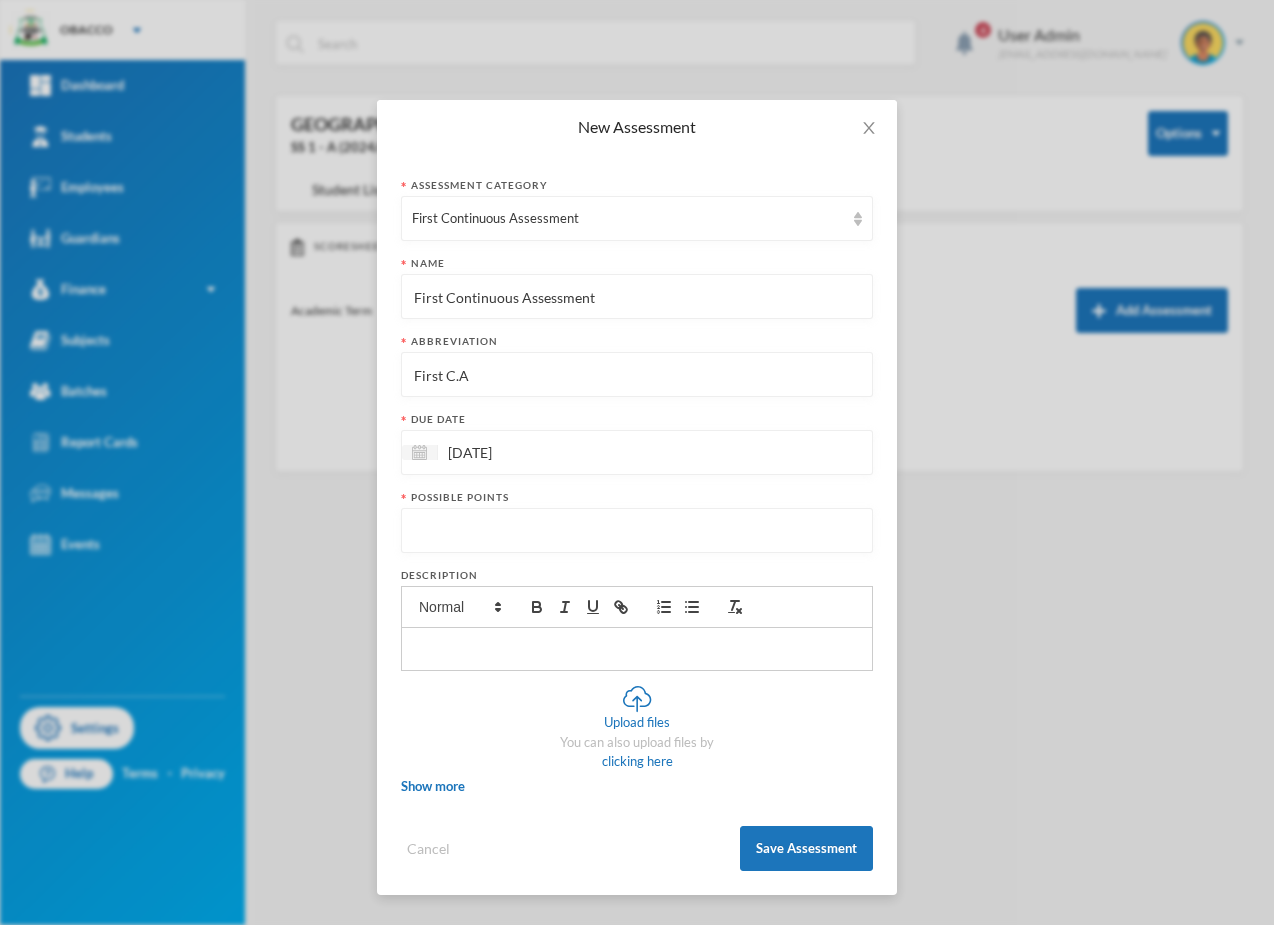 click at bounding box center [637, 531] 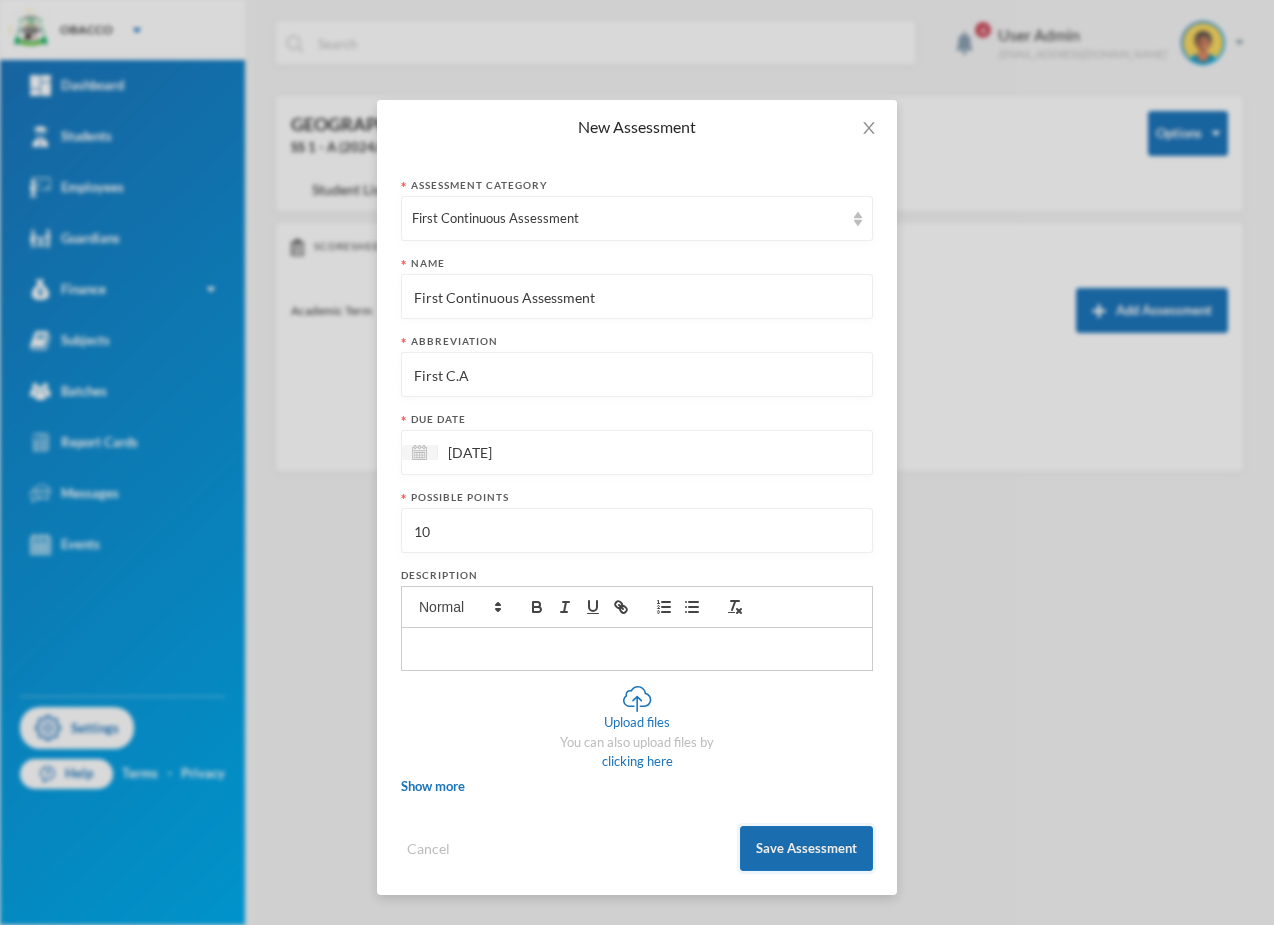 type on "10" 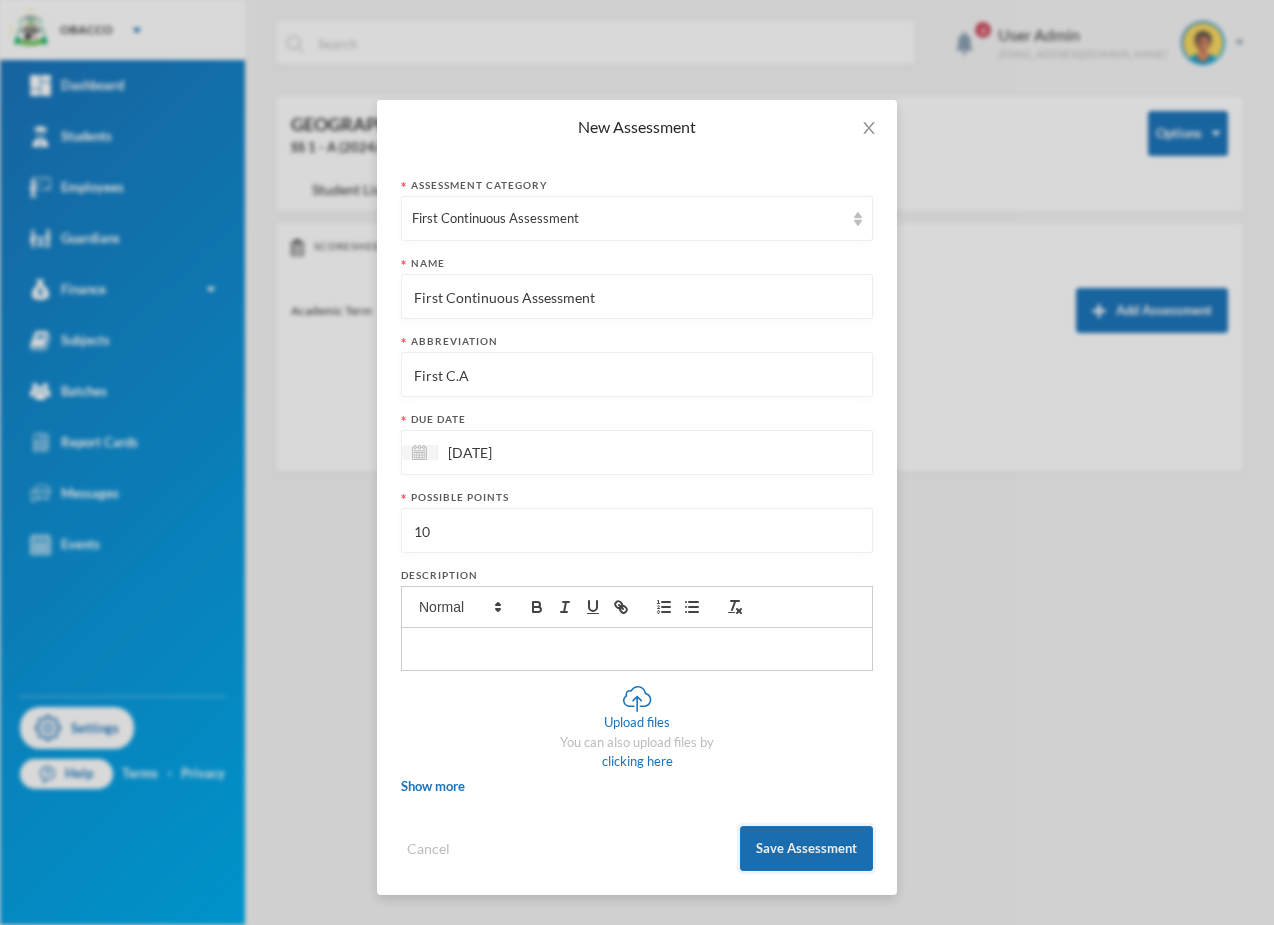 click on "Save Assessment" at bounding box center [806, 848] 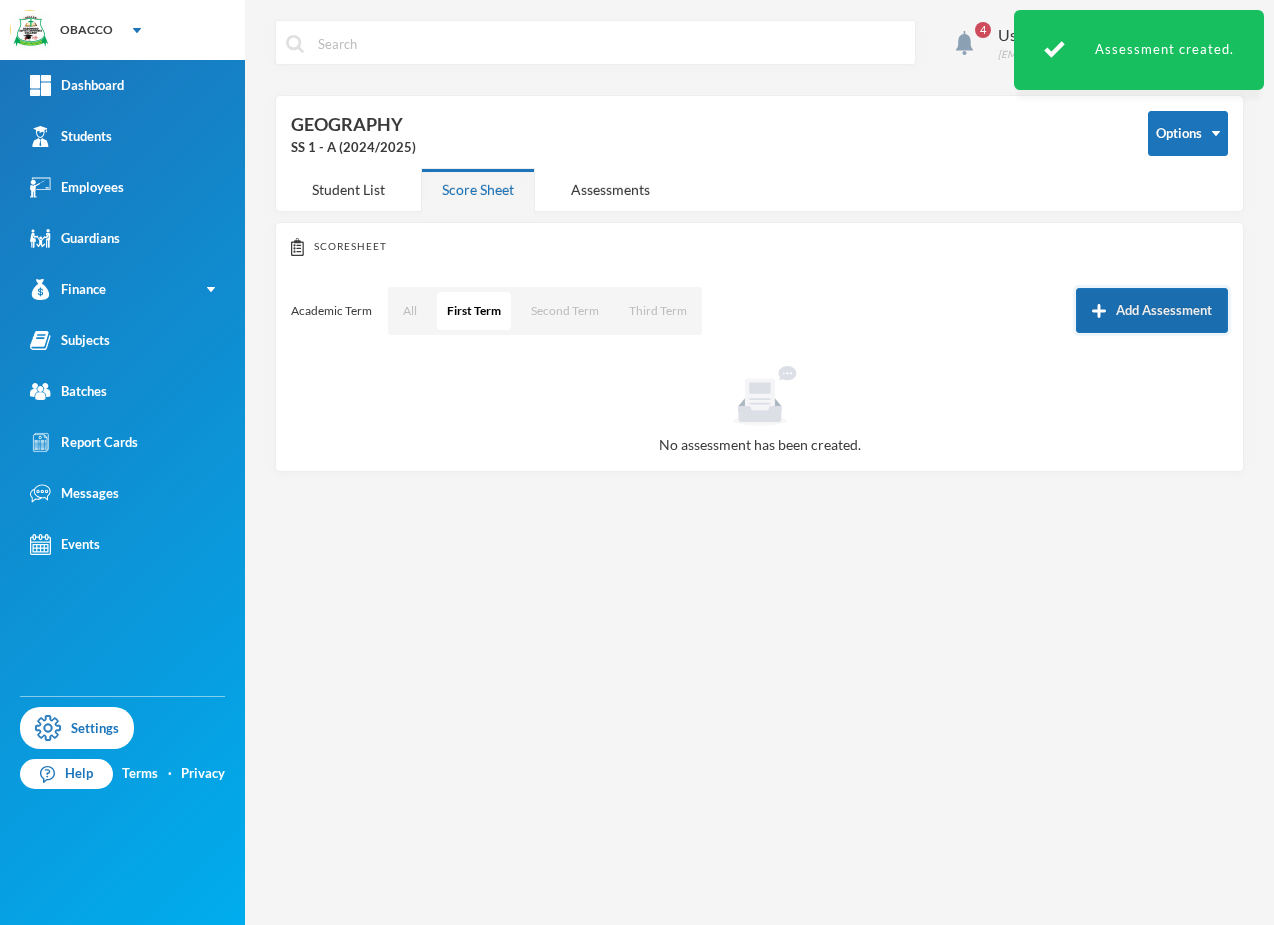 click on "Add Assessment" at bounding box center (1152, 310) 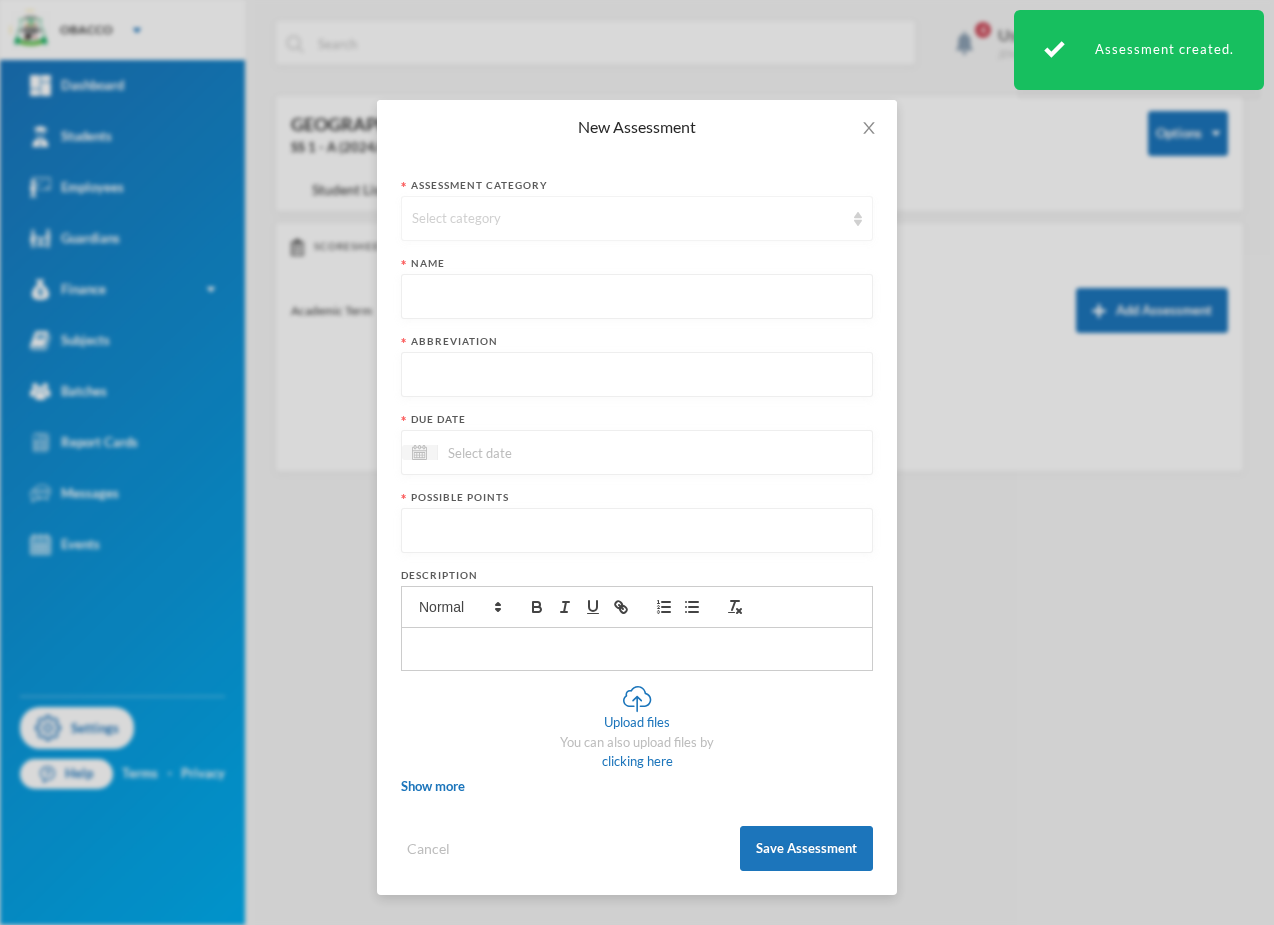 click on "Select category" at bounding box center [628, 219] 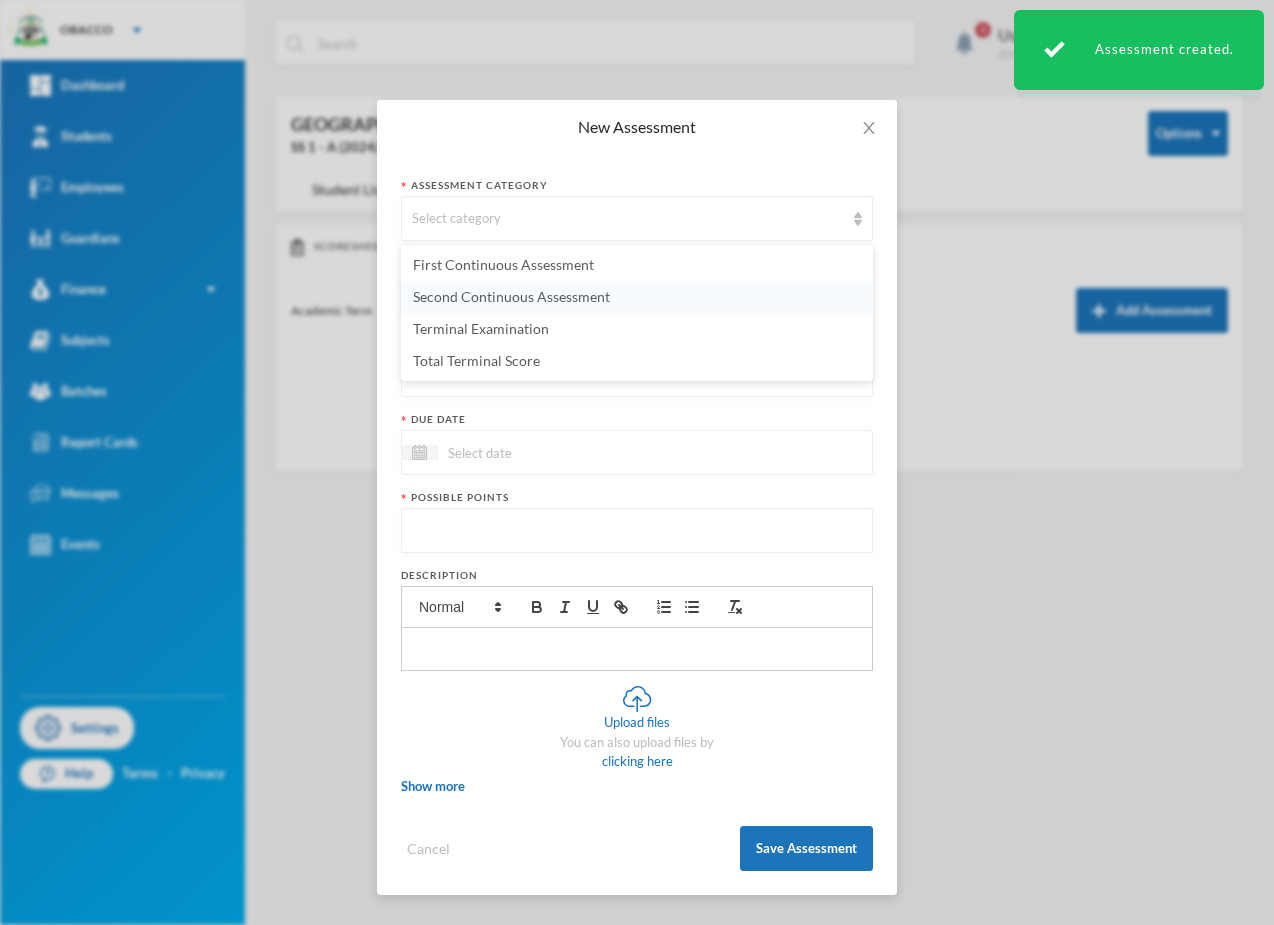 click on "Second Continuous Assessment" at bounding box center (511, 296) 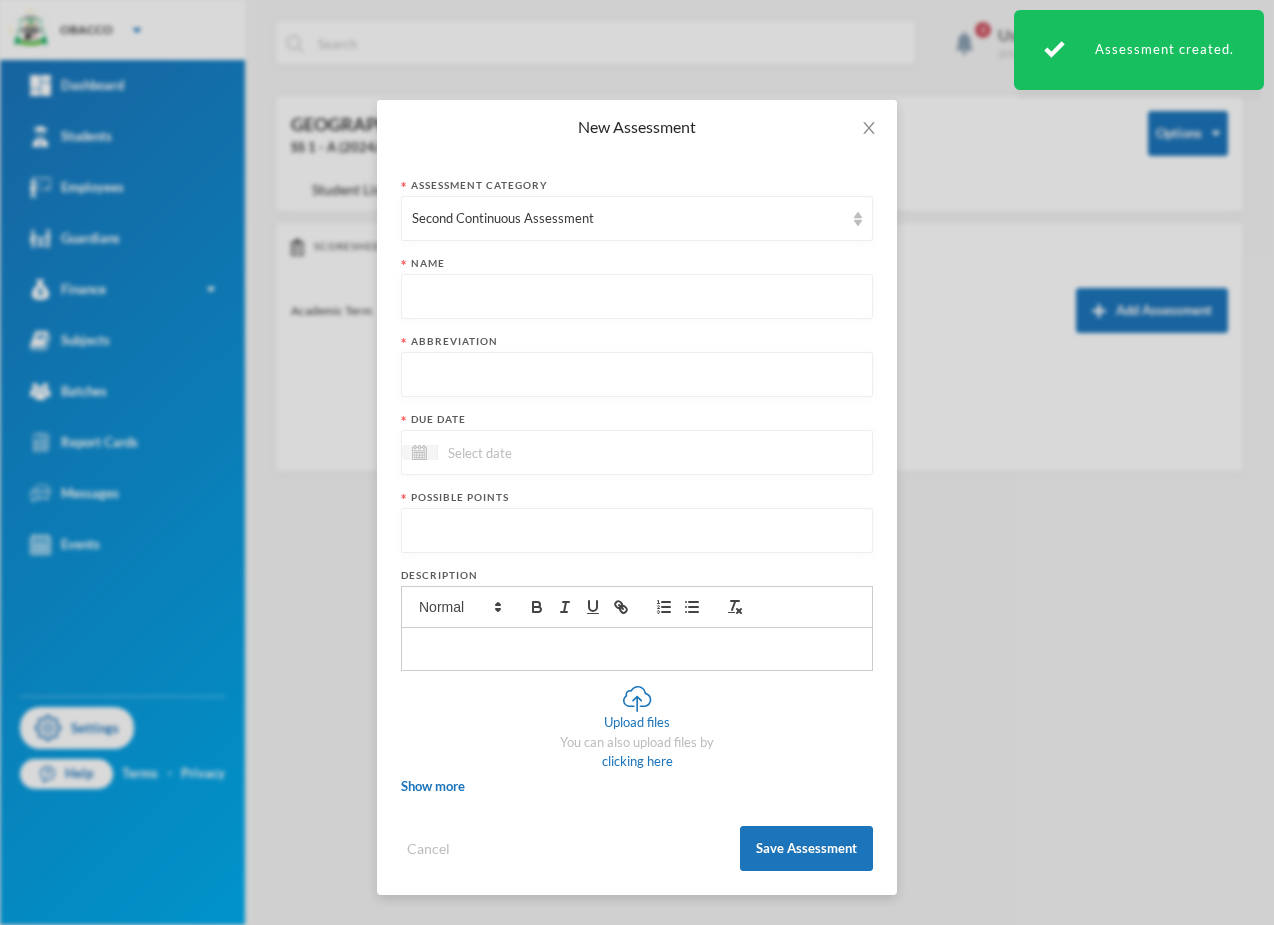 click at bounding box center (637, 297) 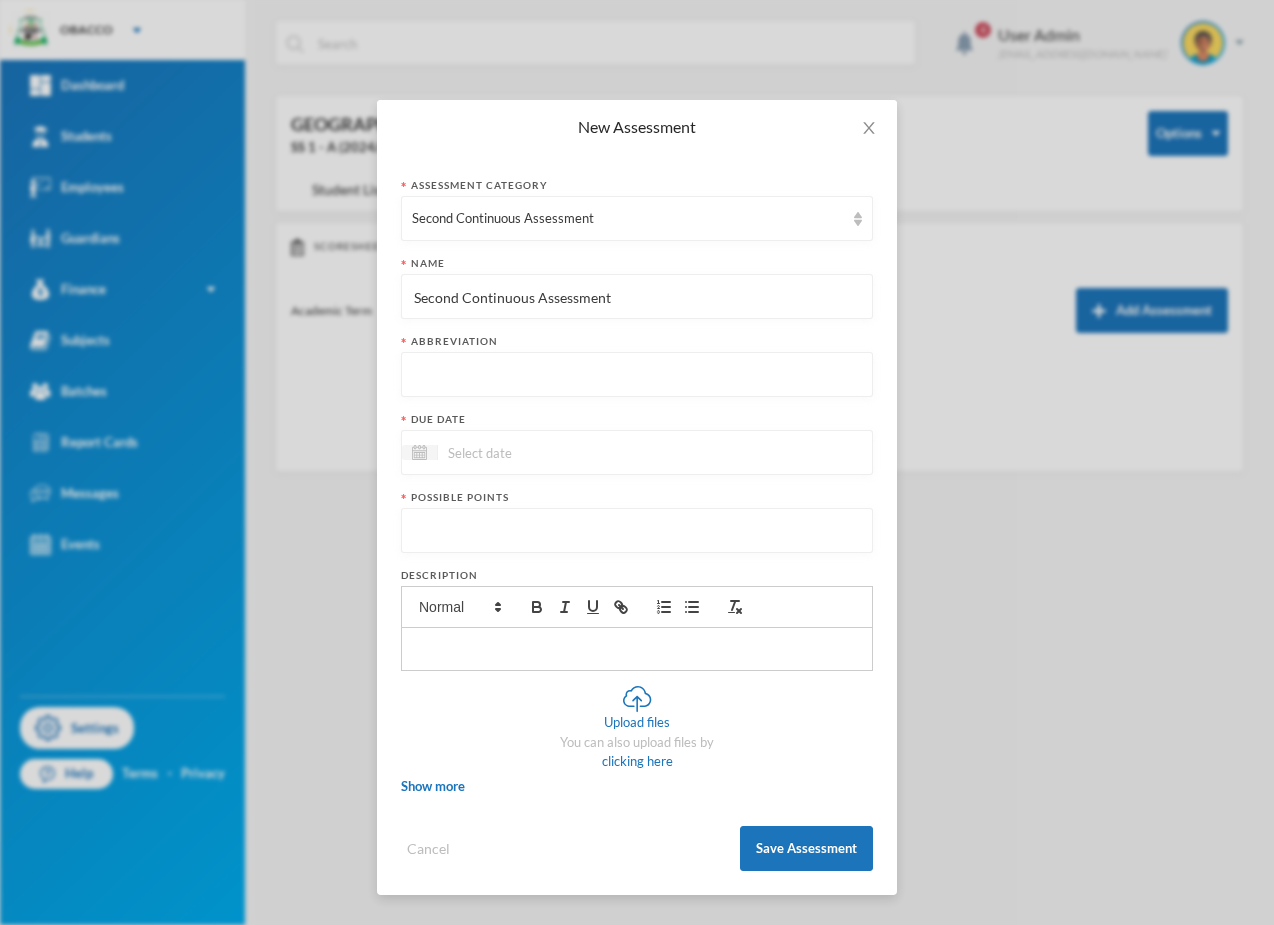 type on "Second Continuous Assessment" 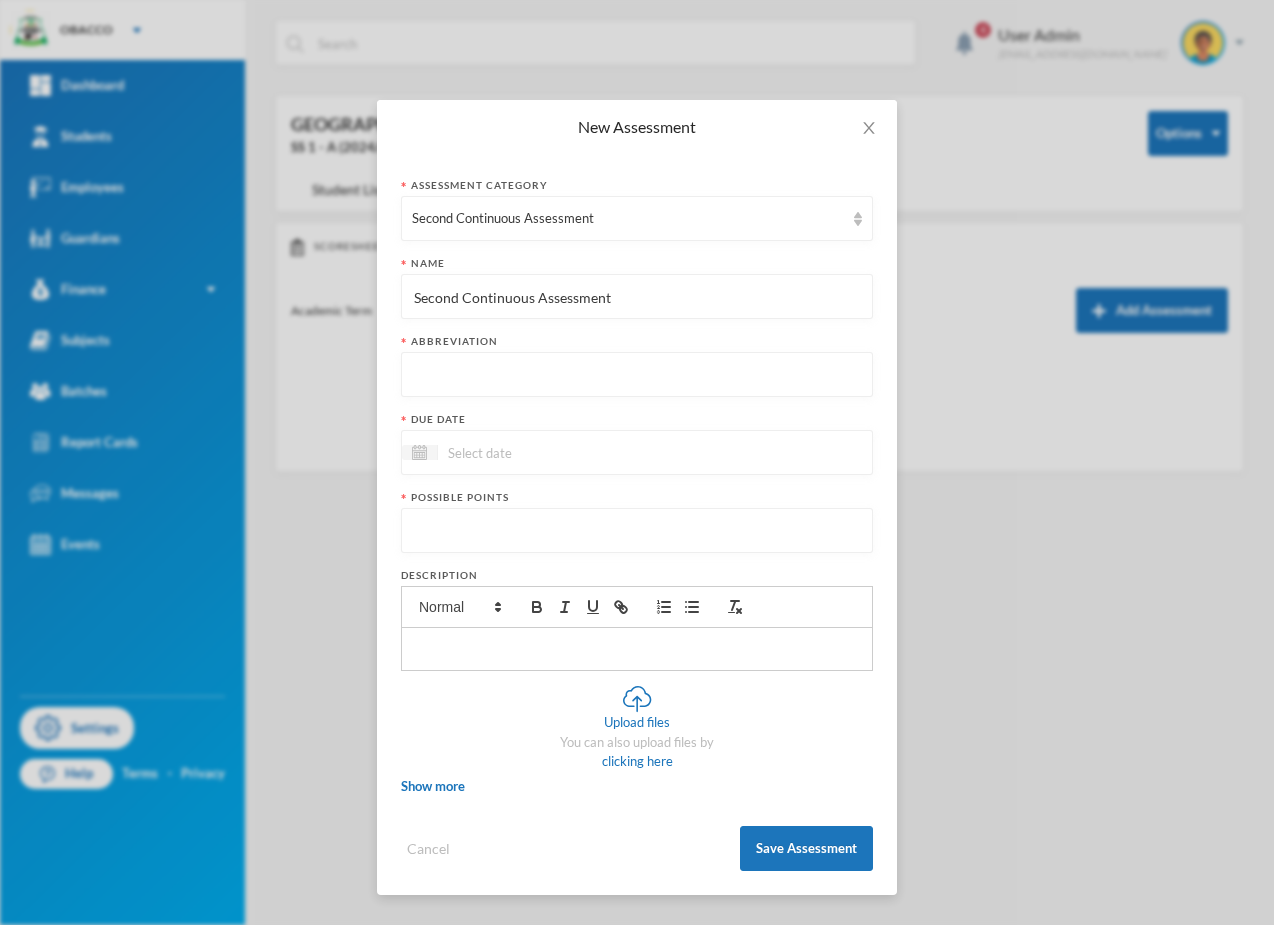 click at bounding box center (637, 375) 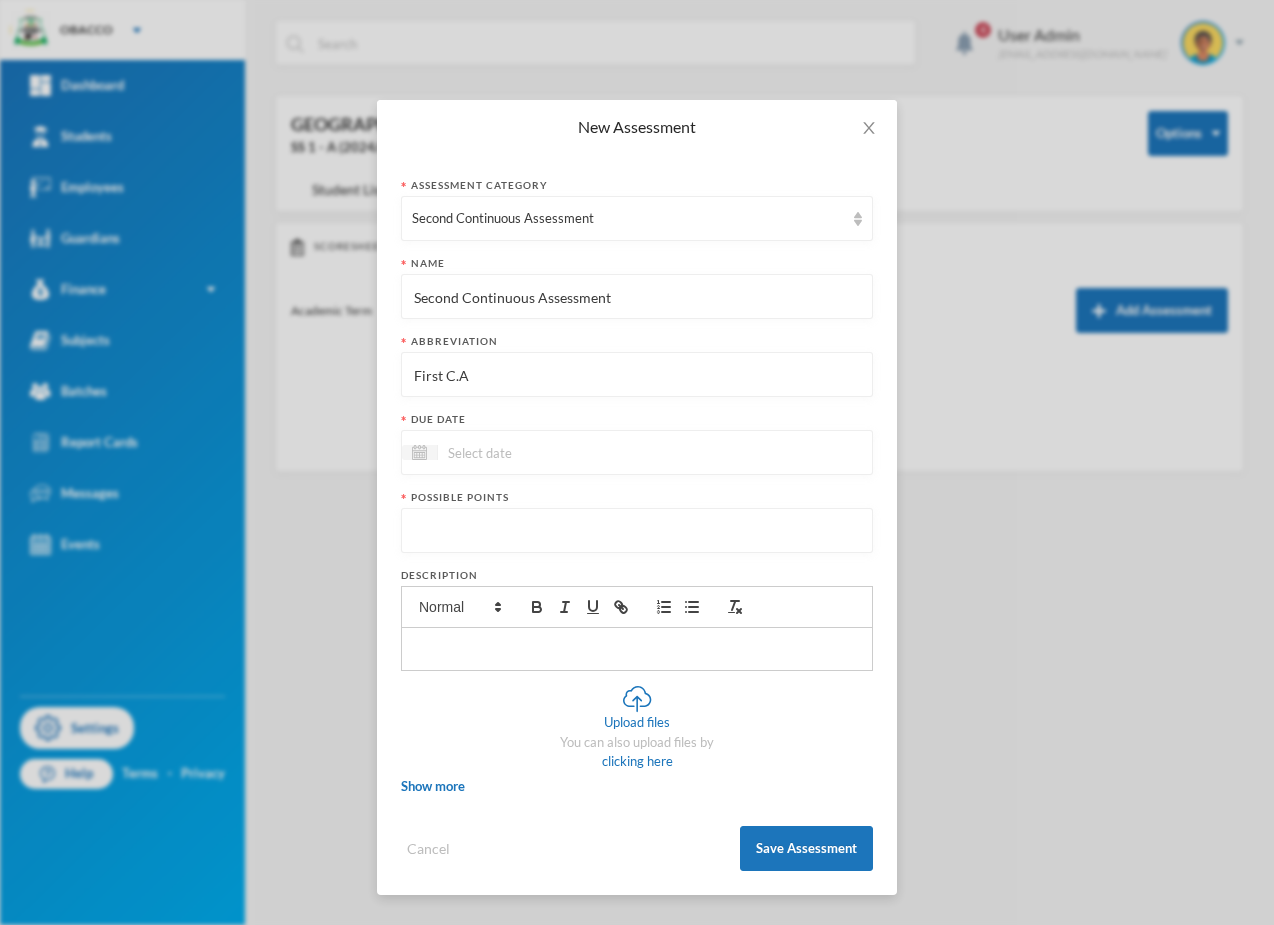 click on "First C.A" at bounding box center [637, 375] 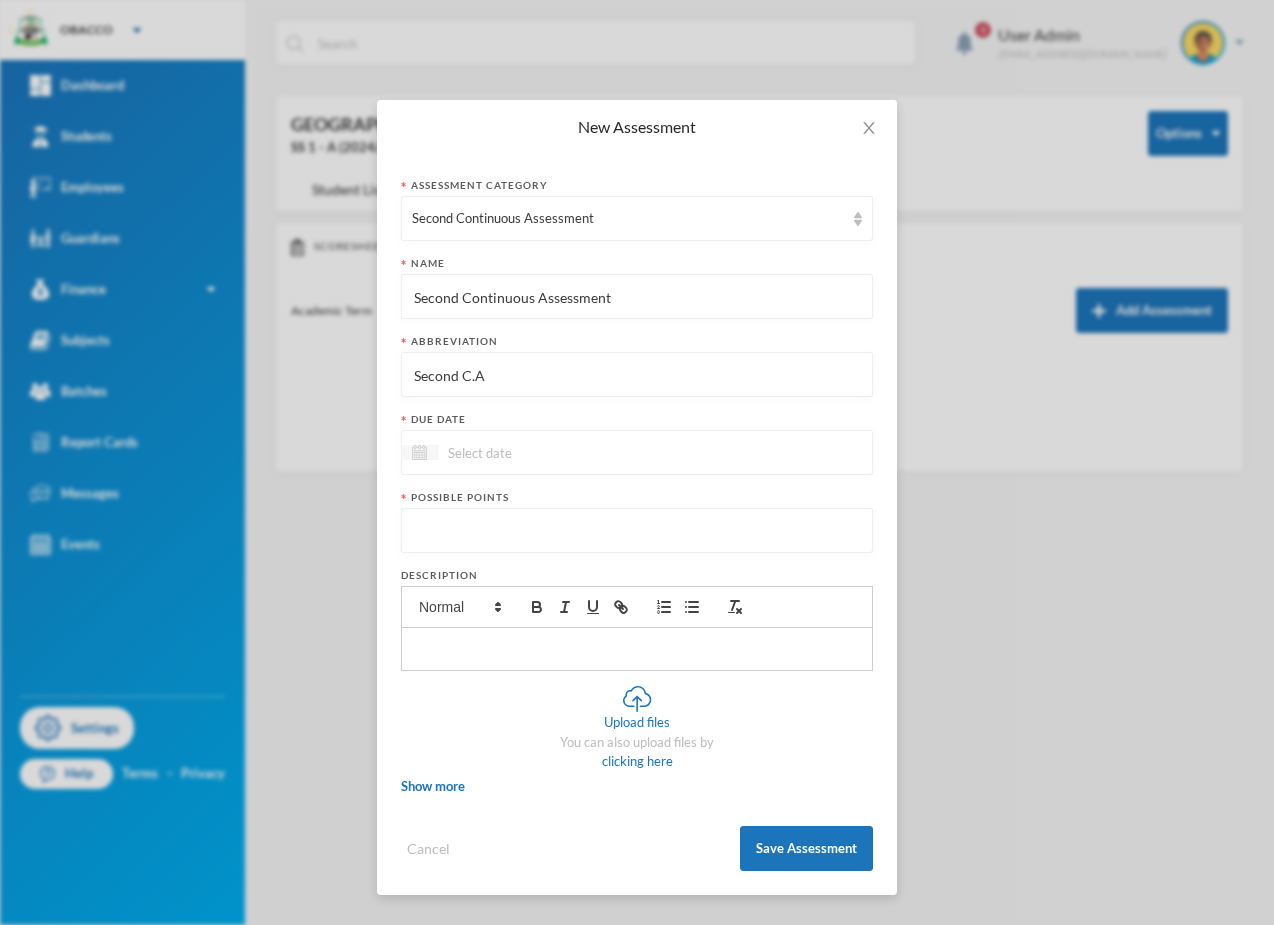 type on "Second C.A" 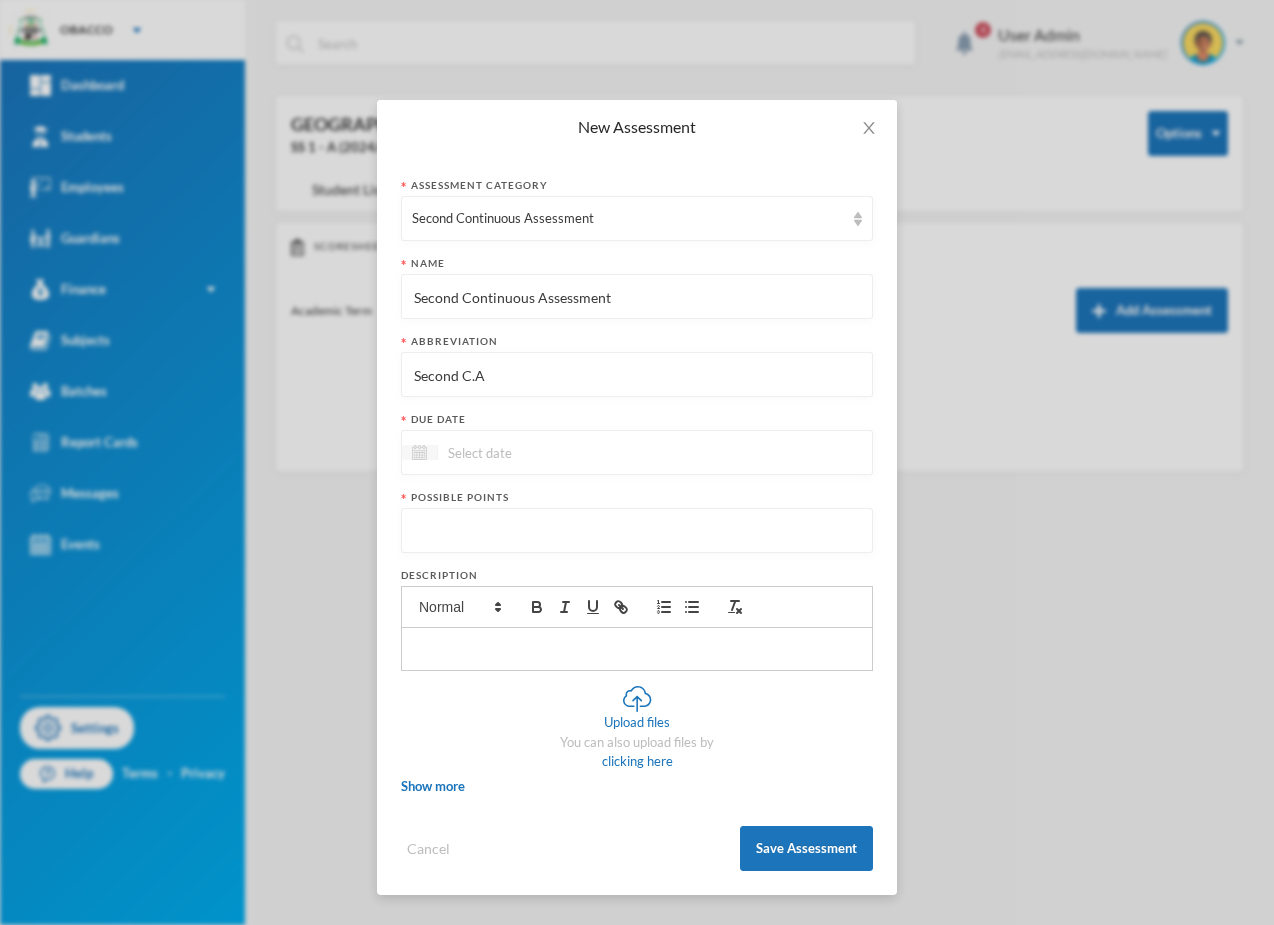 click at bounding box center [419, 452] 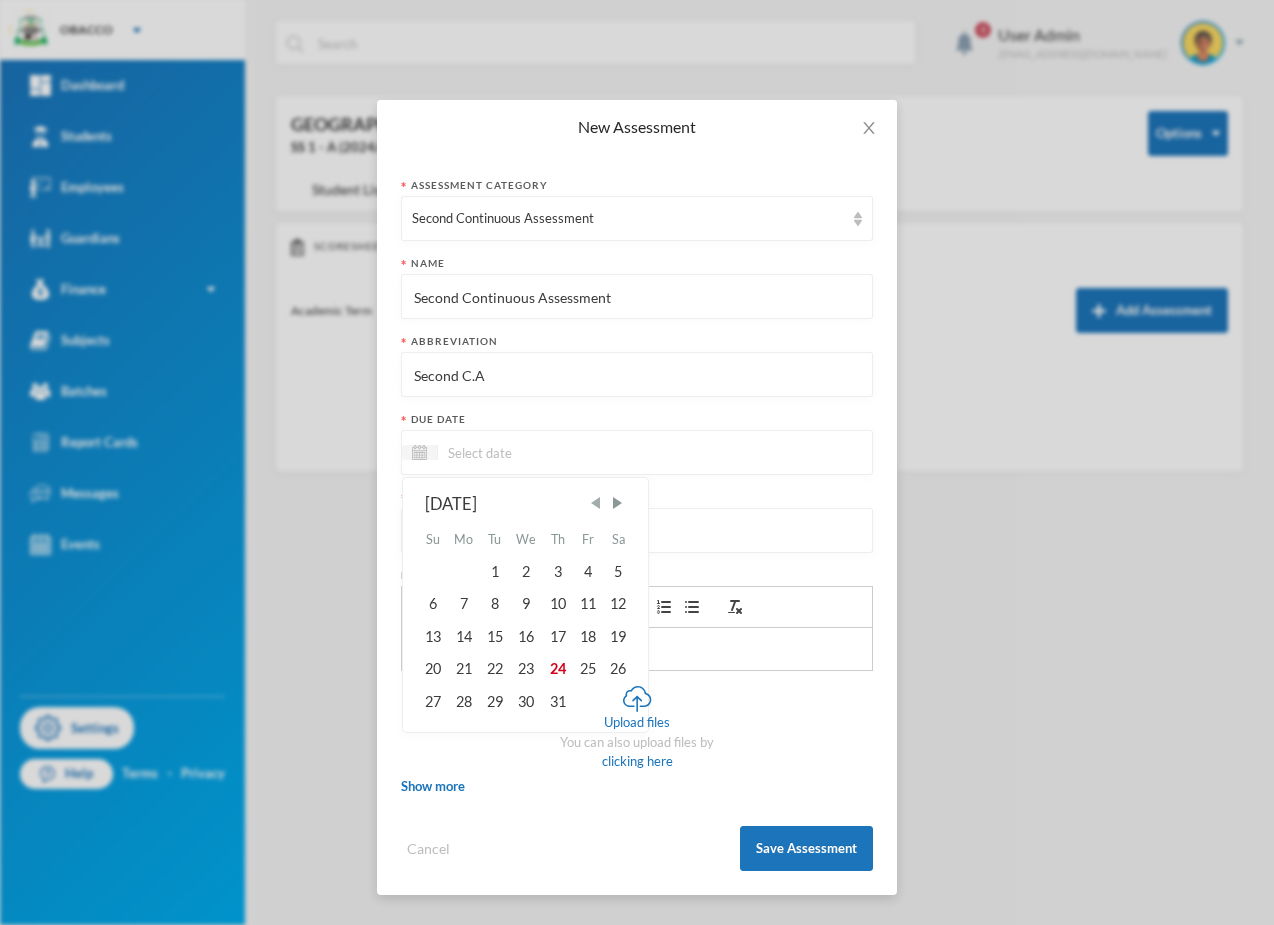 click at bounding box center [596, 503] 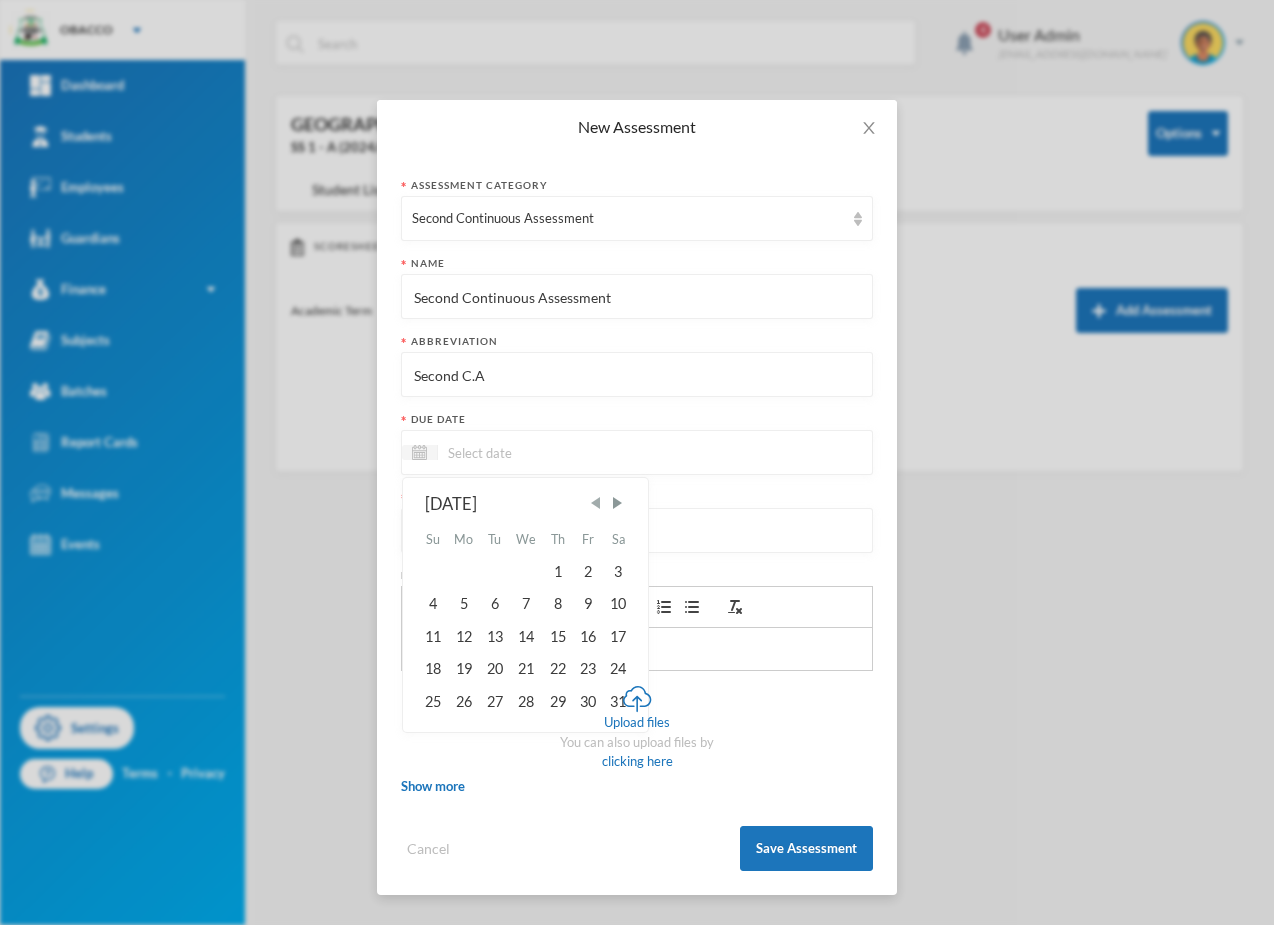 click at bounding box center [596, 503] 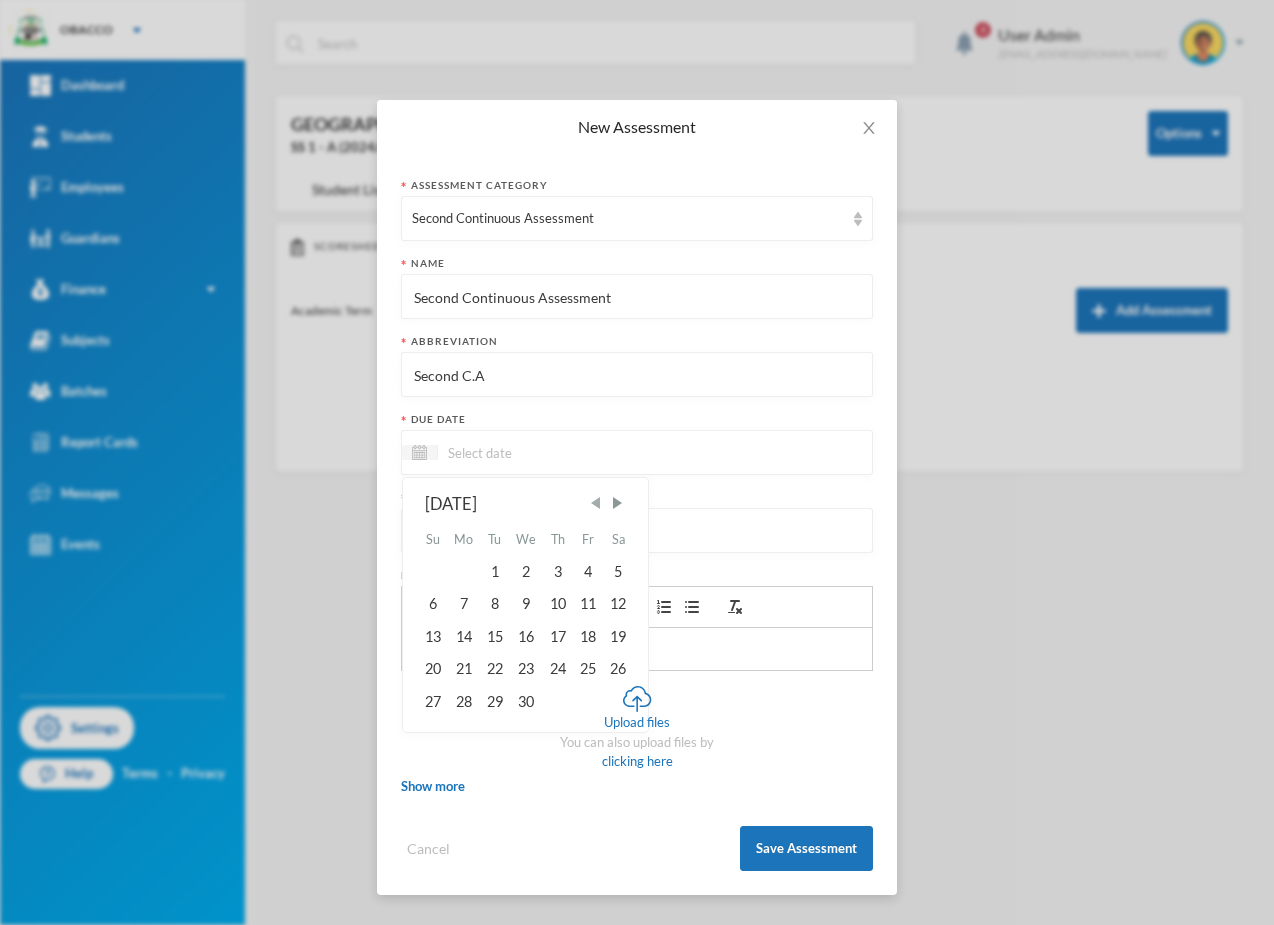 click at bounding box center [596, 503] 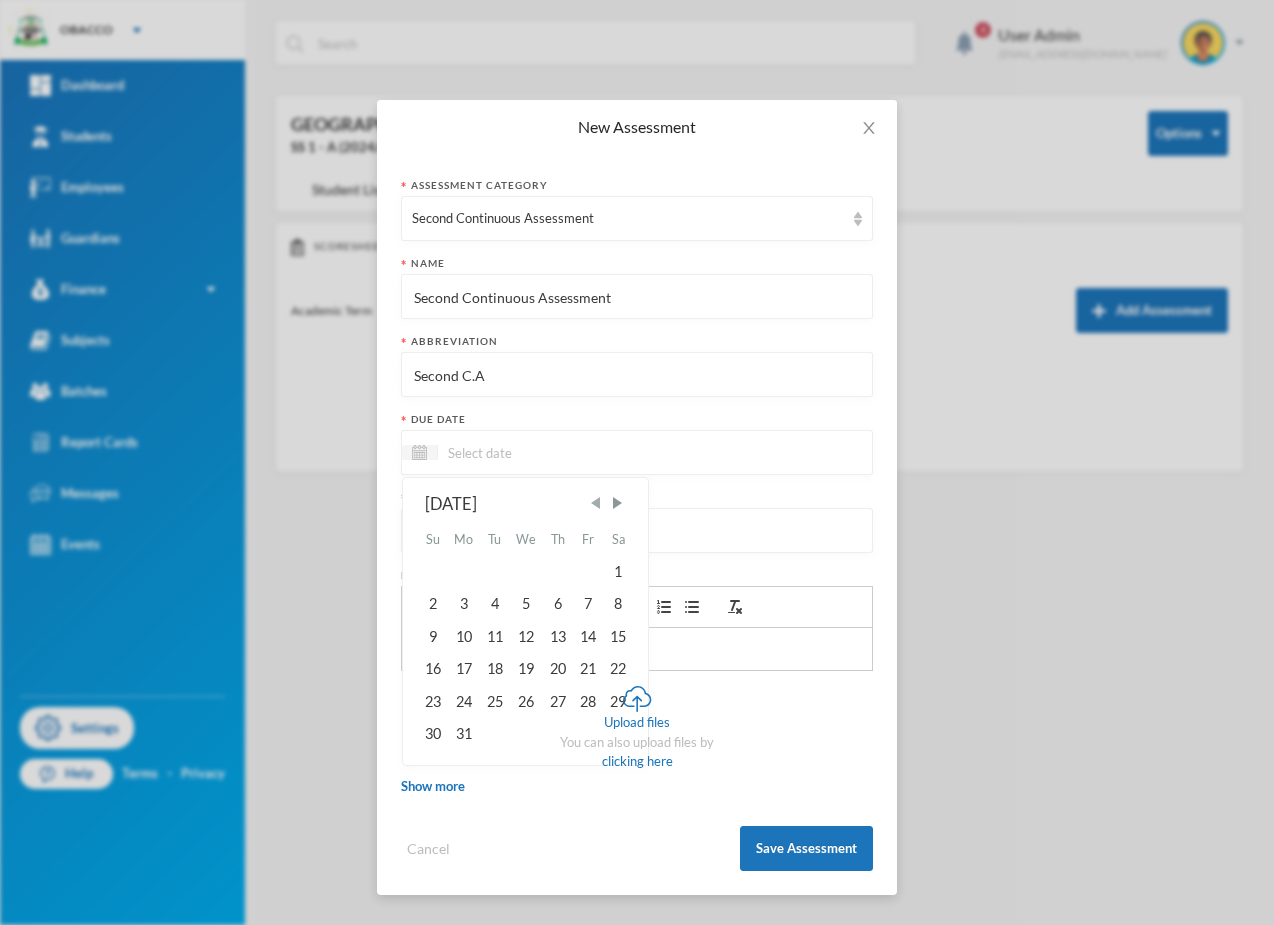 click at bounding box center (596, 503) 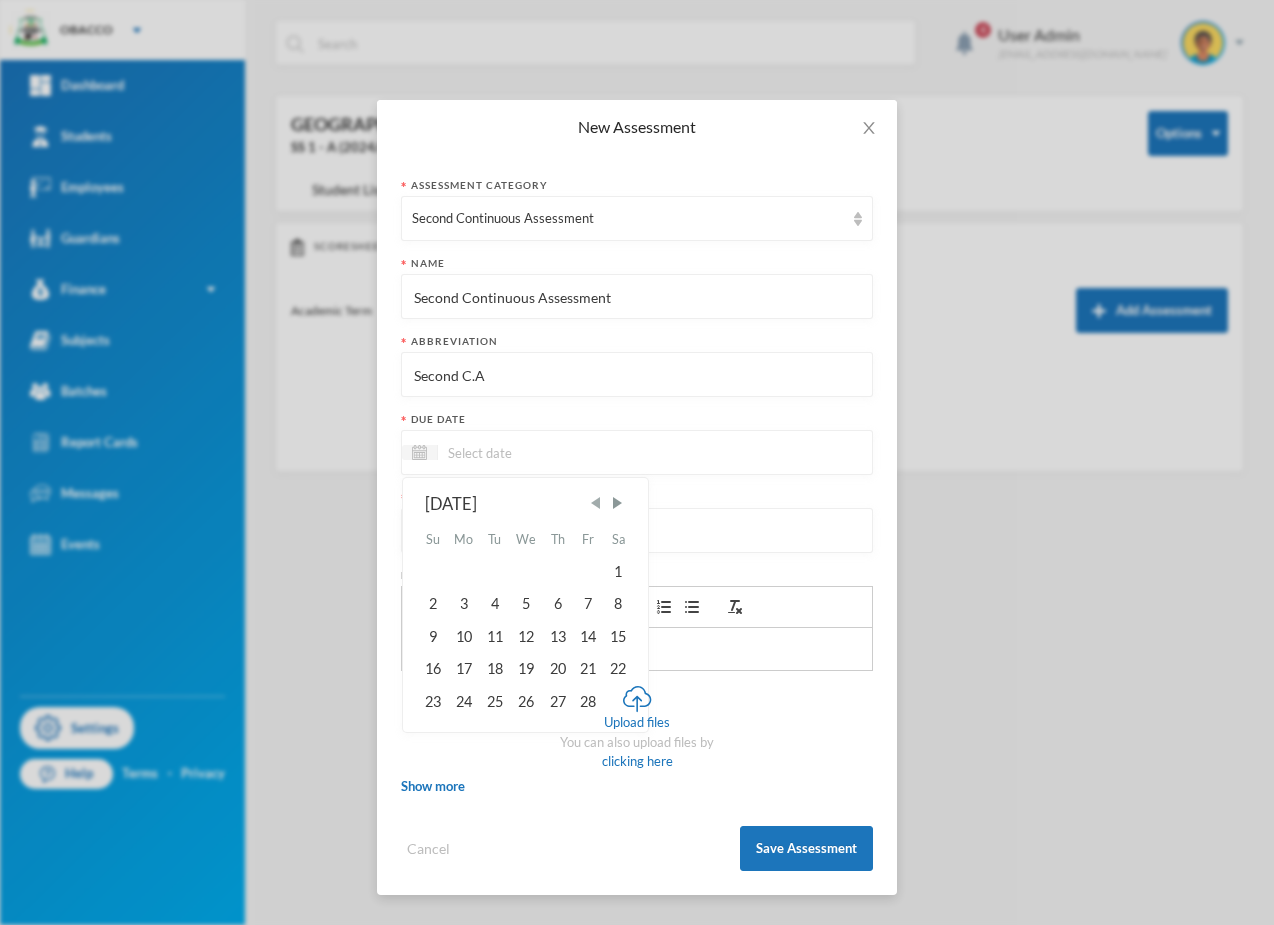 click at bounding box center (596, 503) 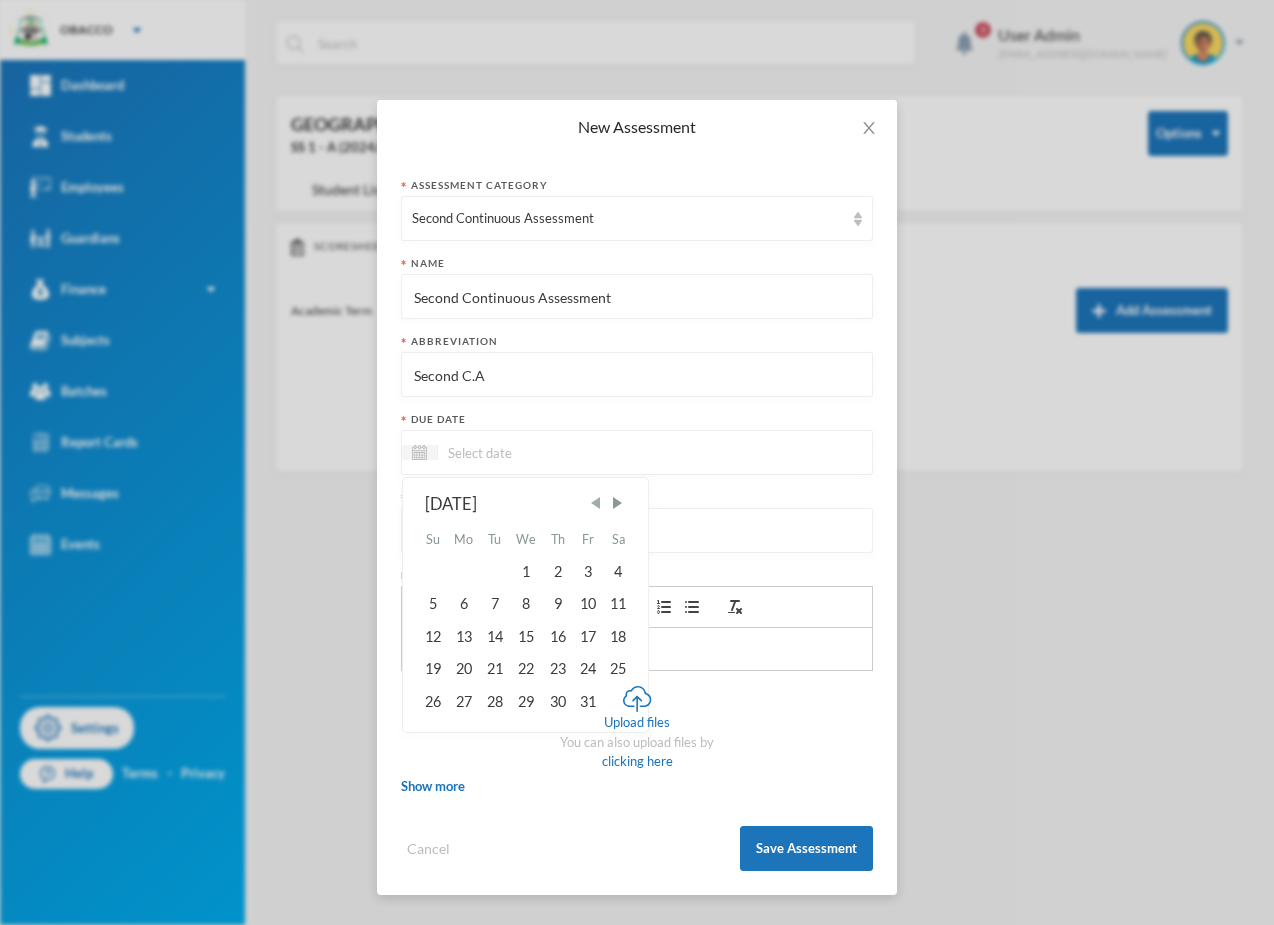 click at bounding box center [596, 503] 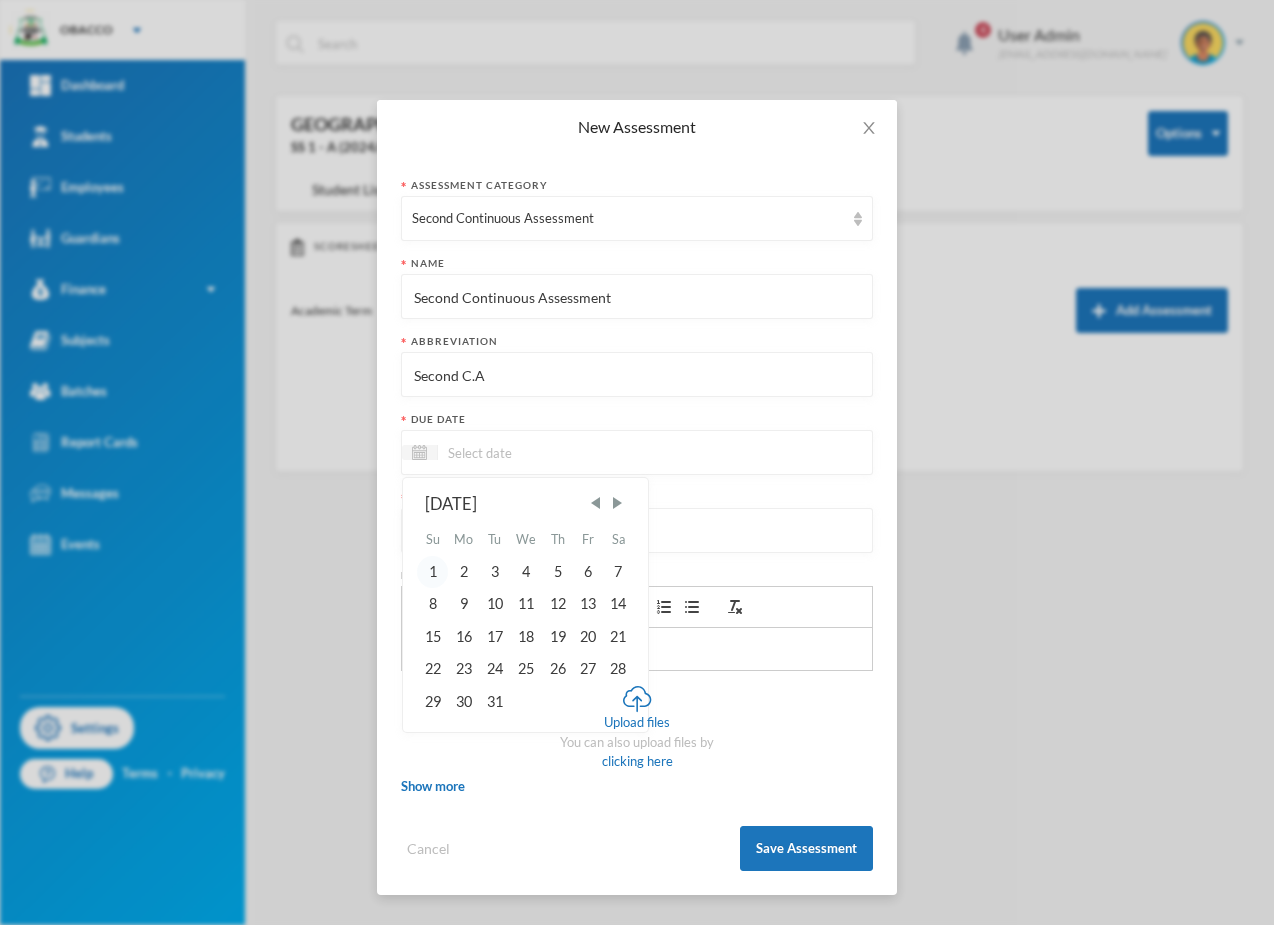 click on "1" at bounding box center [432, 572] 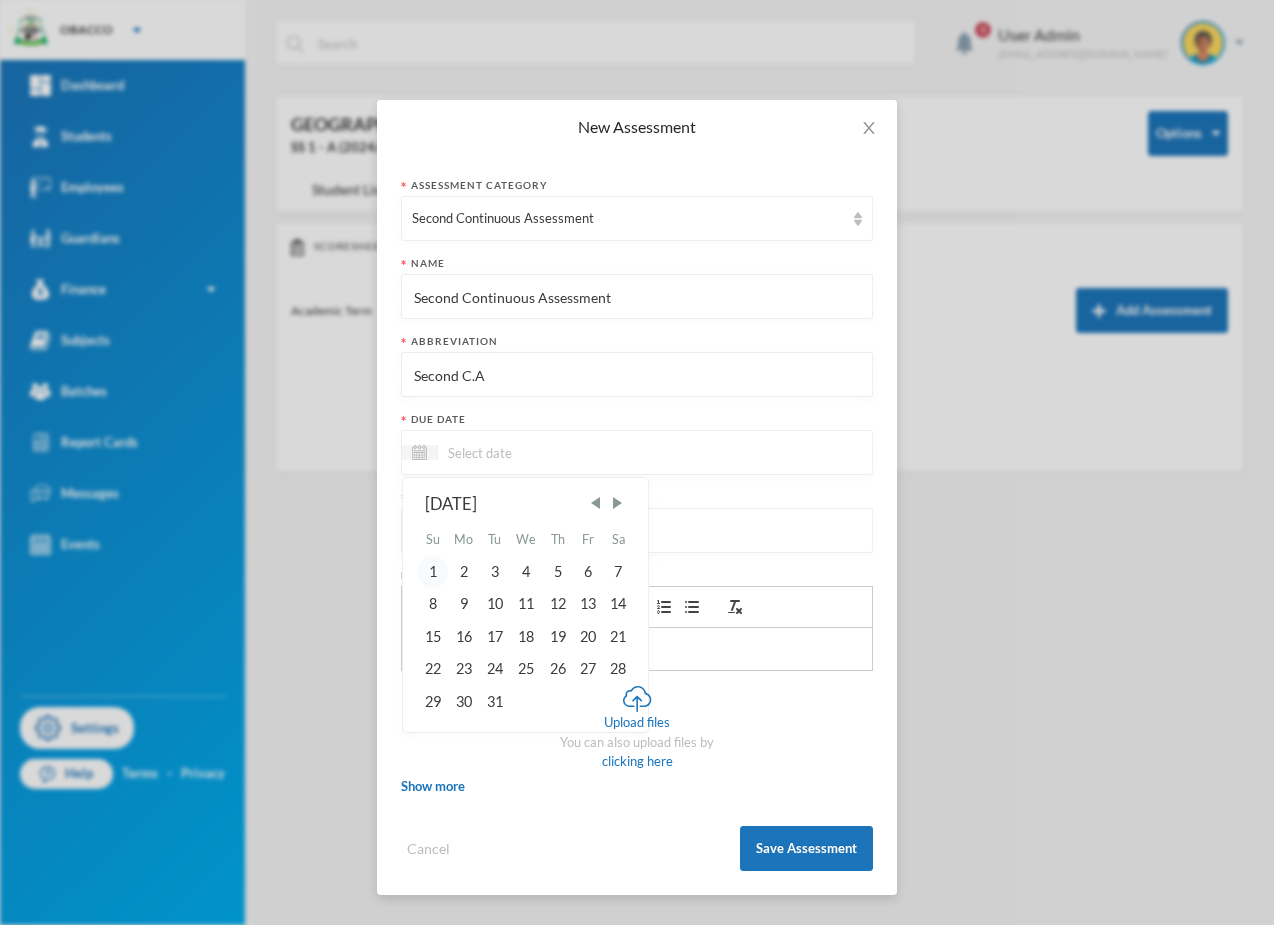 type on "01/12/2024" 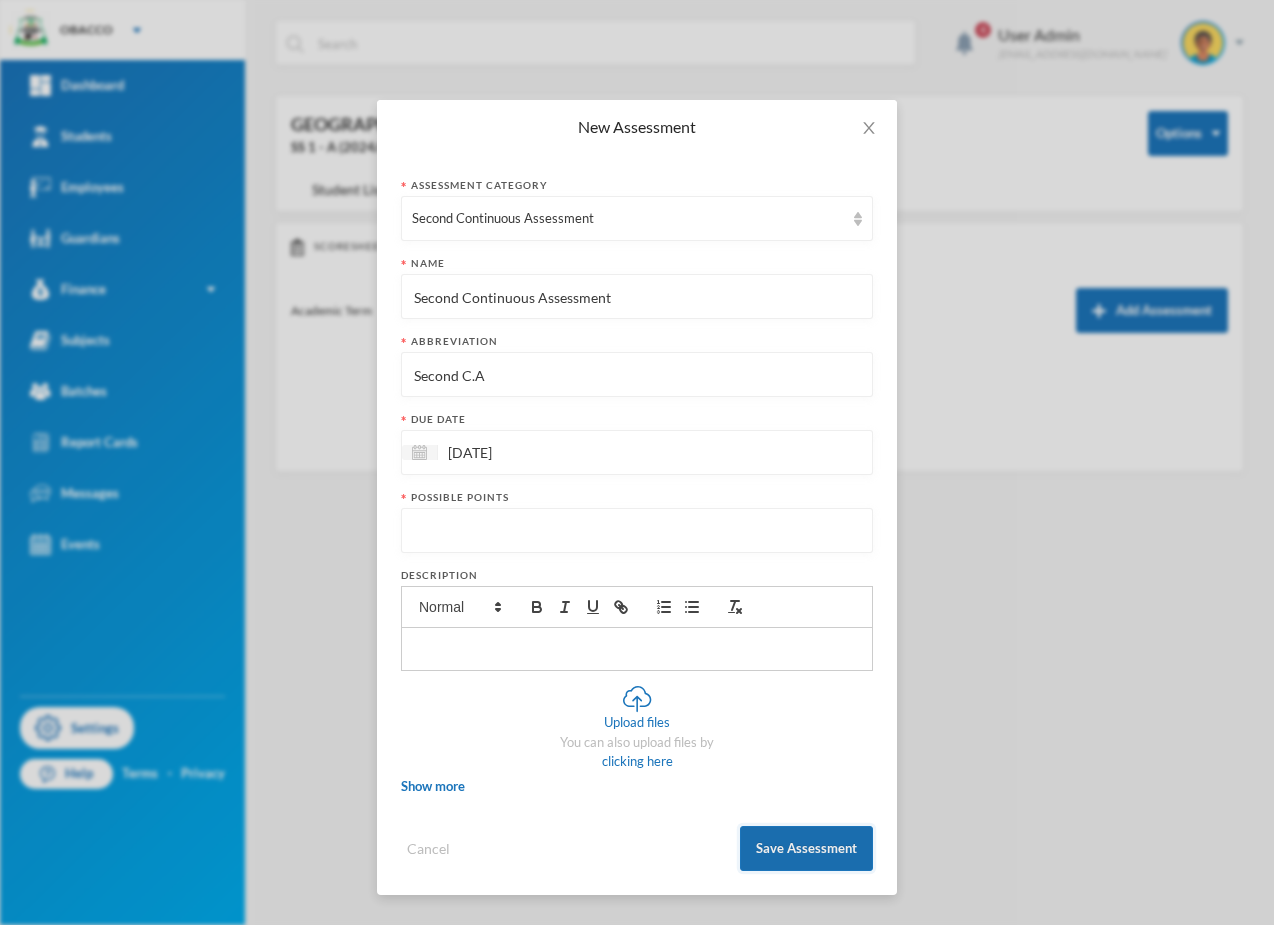 click on "Save Assessment" at bounding box center [806, 848] 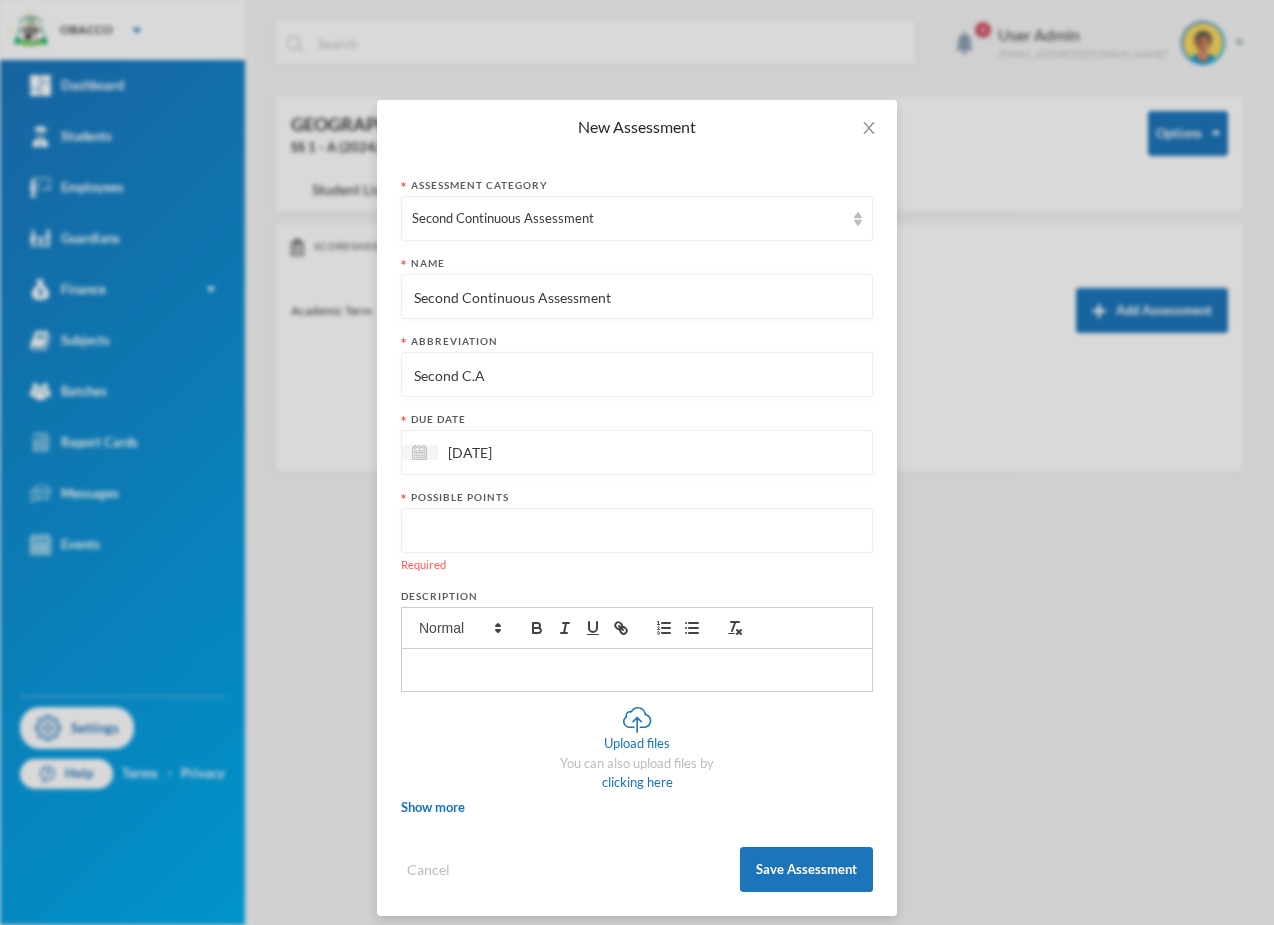 click at bounding box center [637, 531] 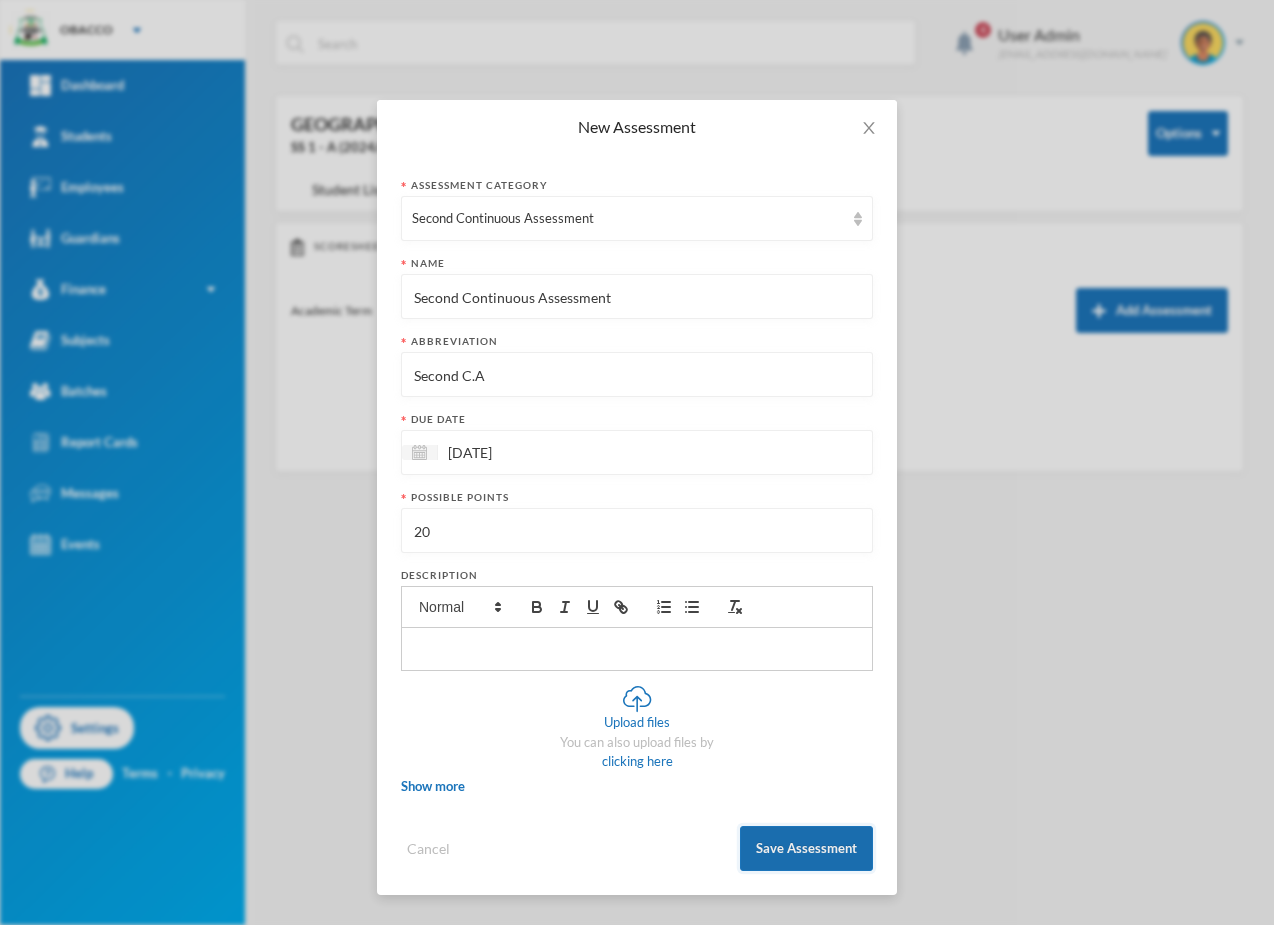 type on "20" 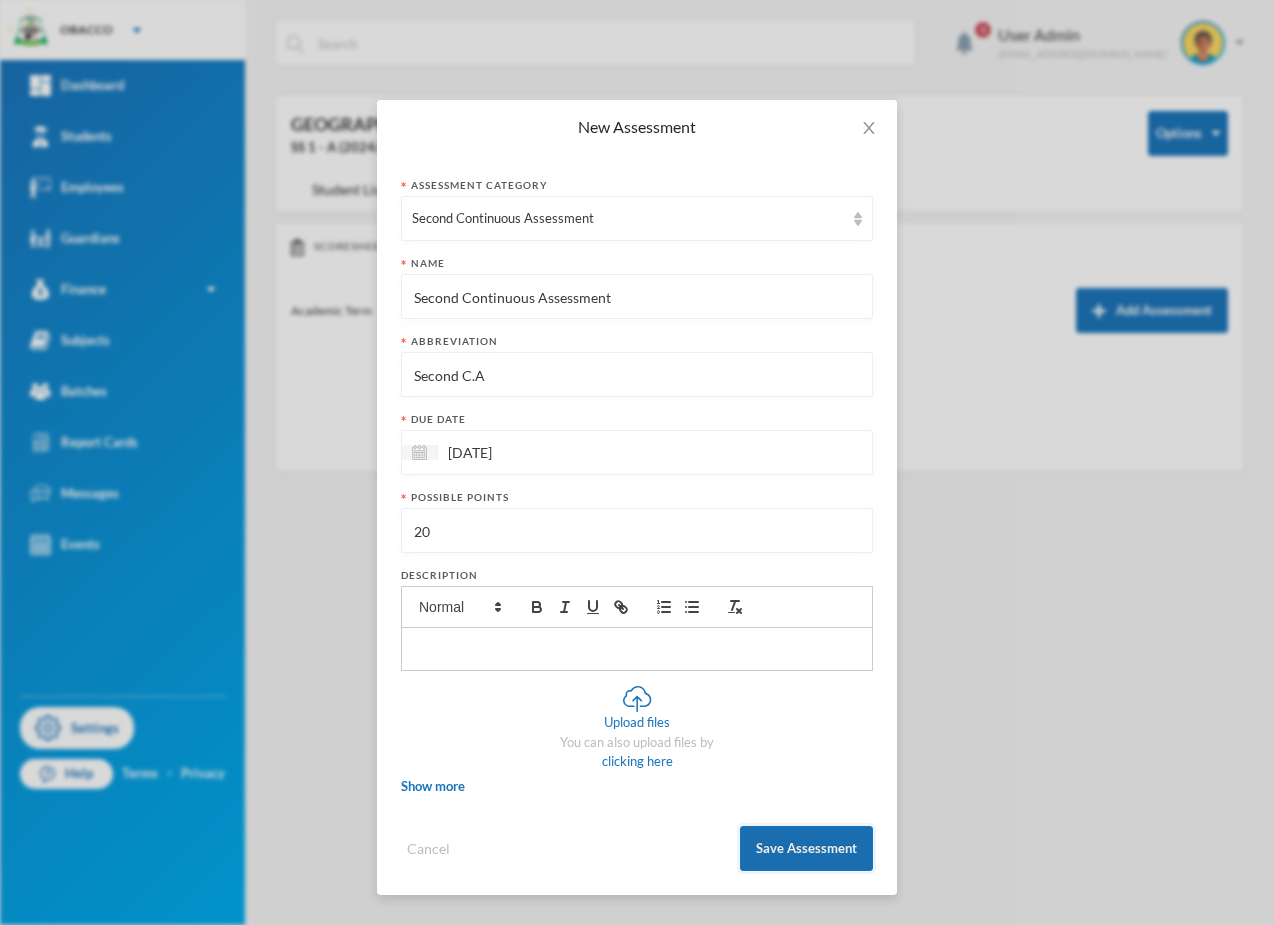 click on "Save Assessment" at bounding box center [806, 848] 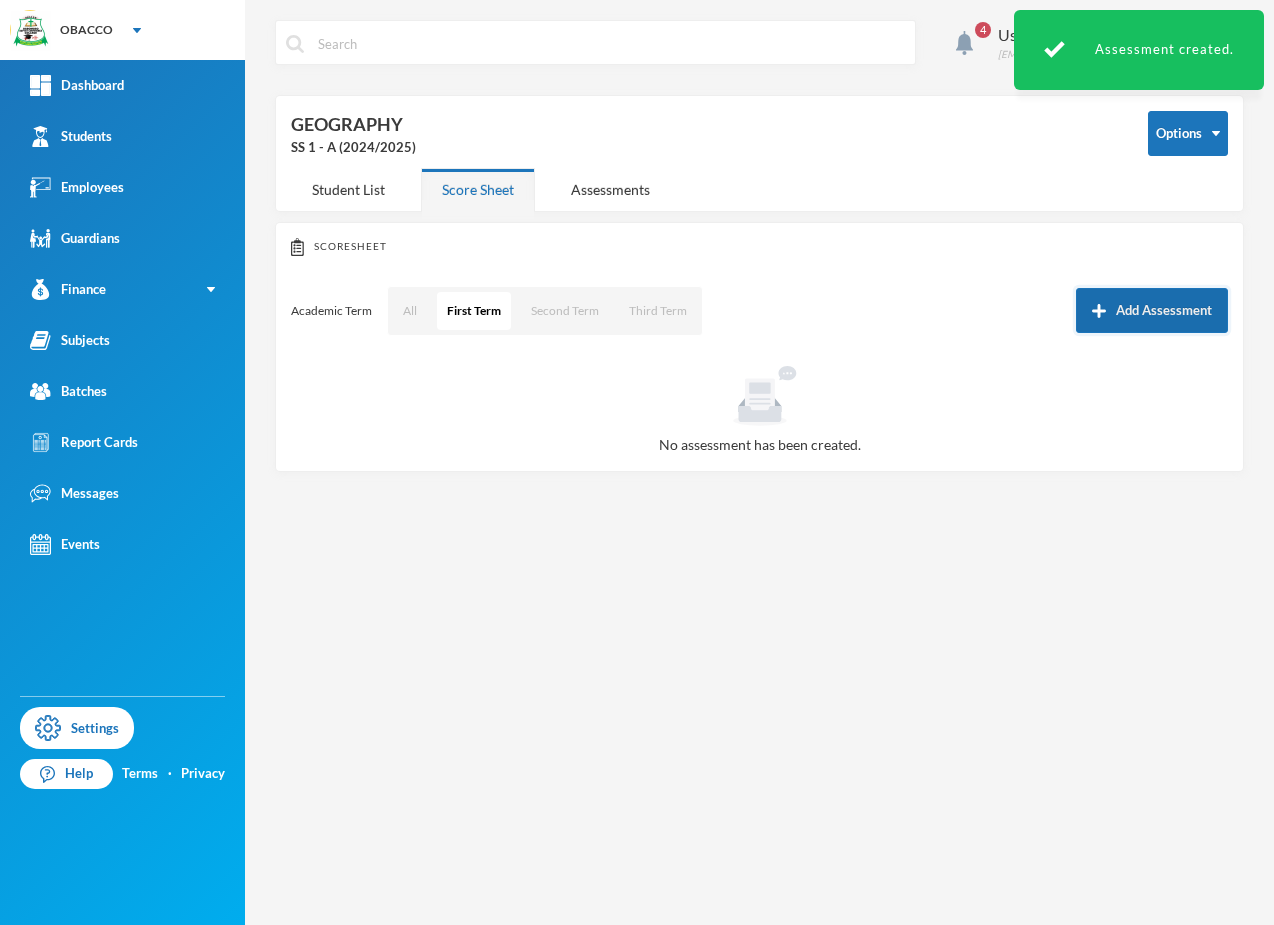 click on "Add Assessment" at bounding box center (1152, 310) 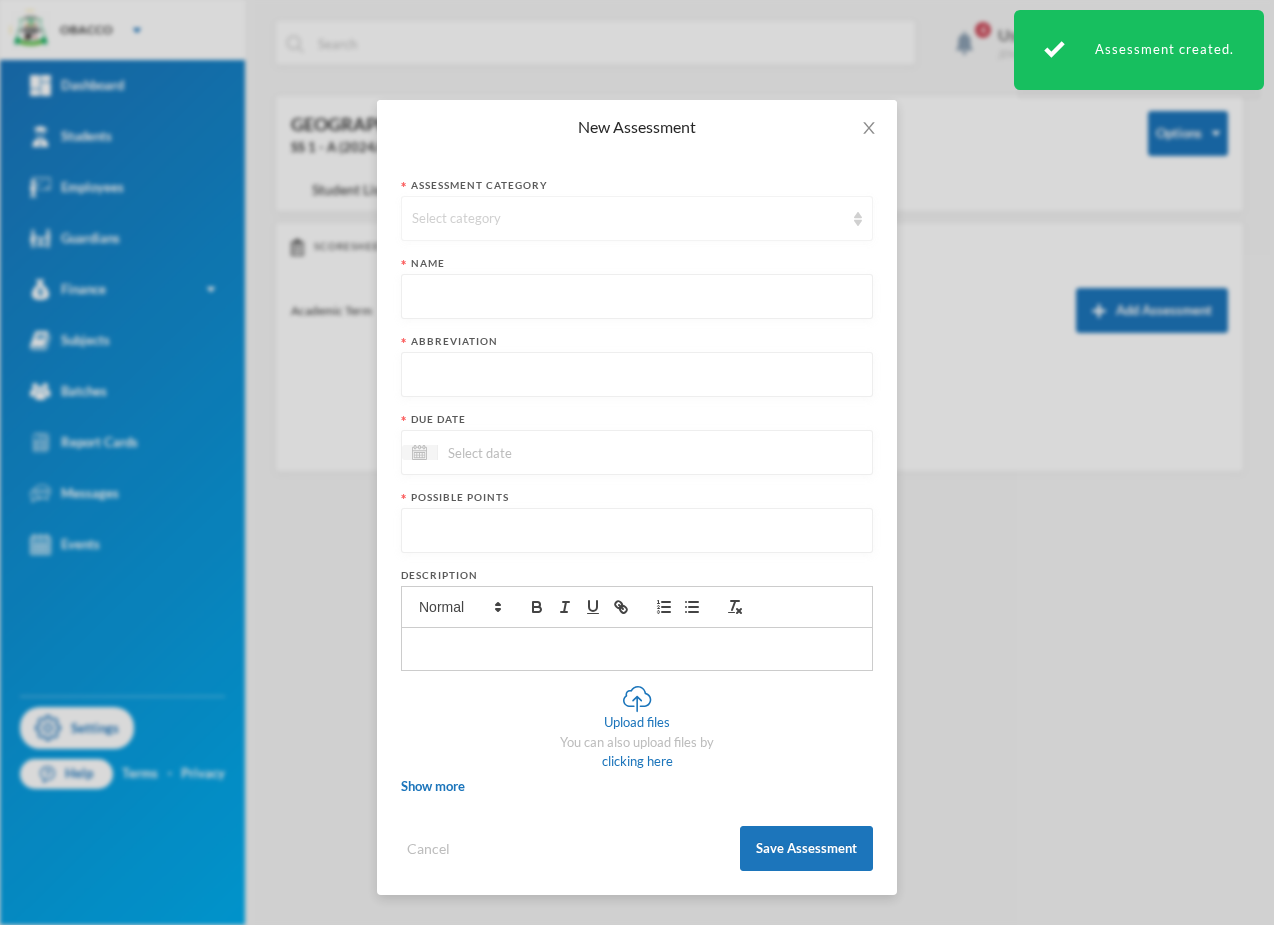 click on "Select category" at bounding box center (628, 219) 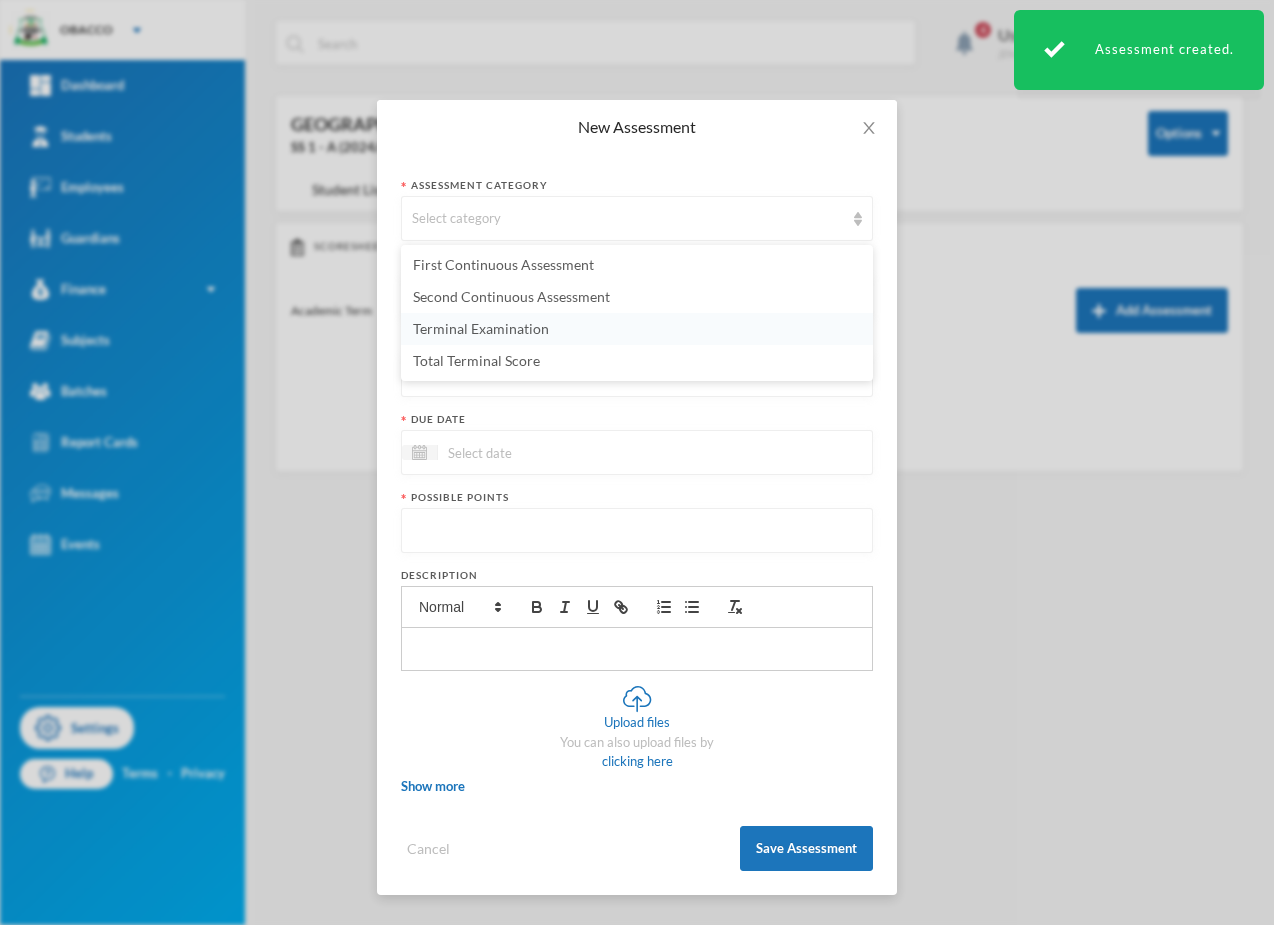 click on "Terminal Examination" at bounding box center [637, 329] 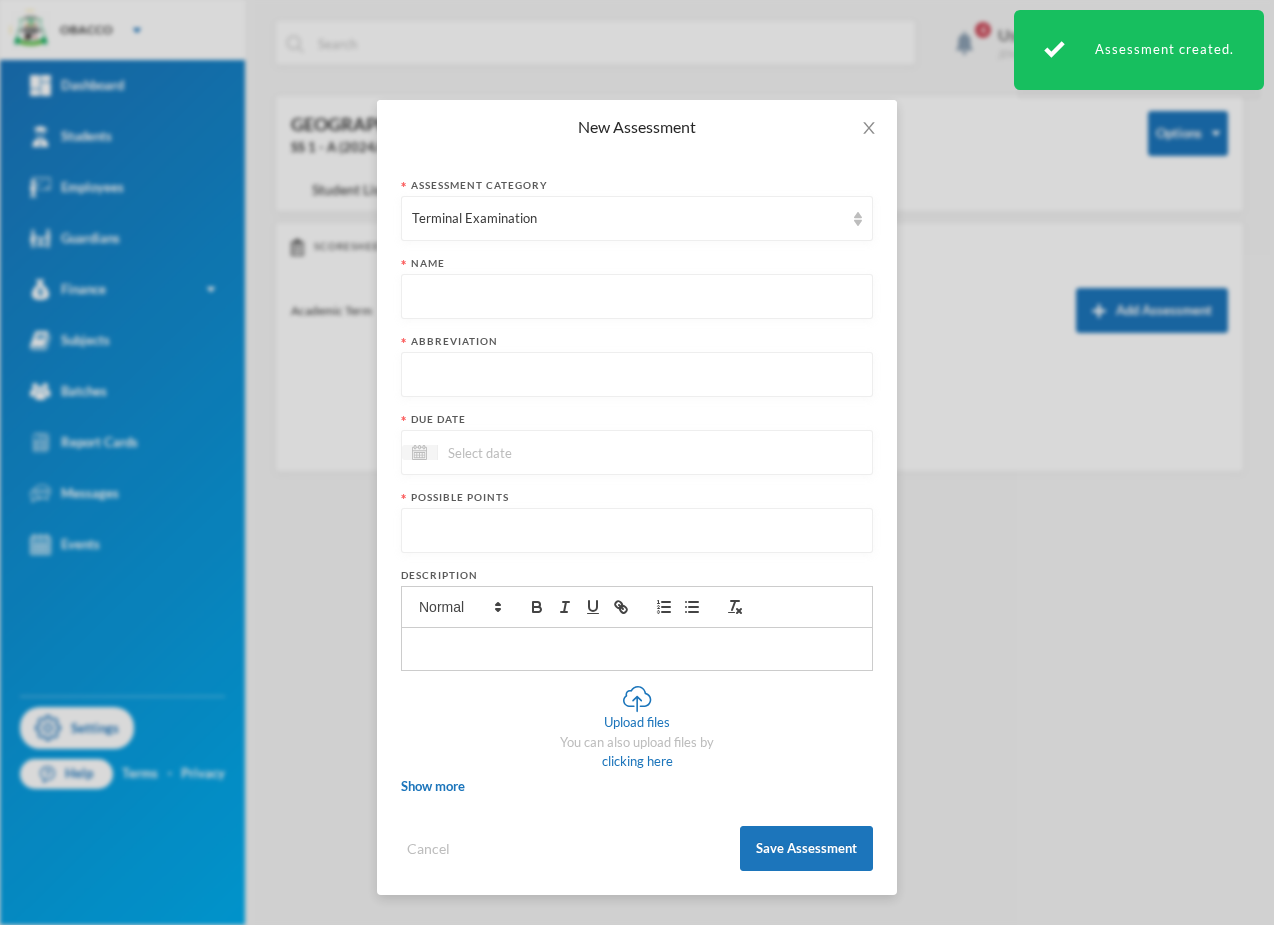 click at bounding box center (637, 297) 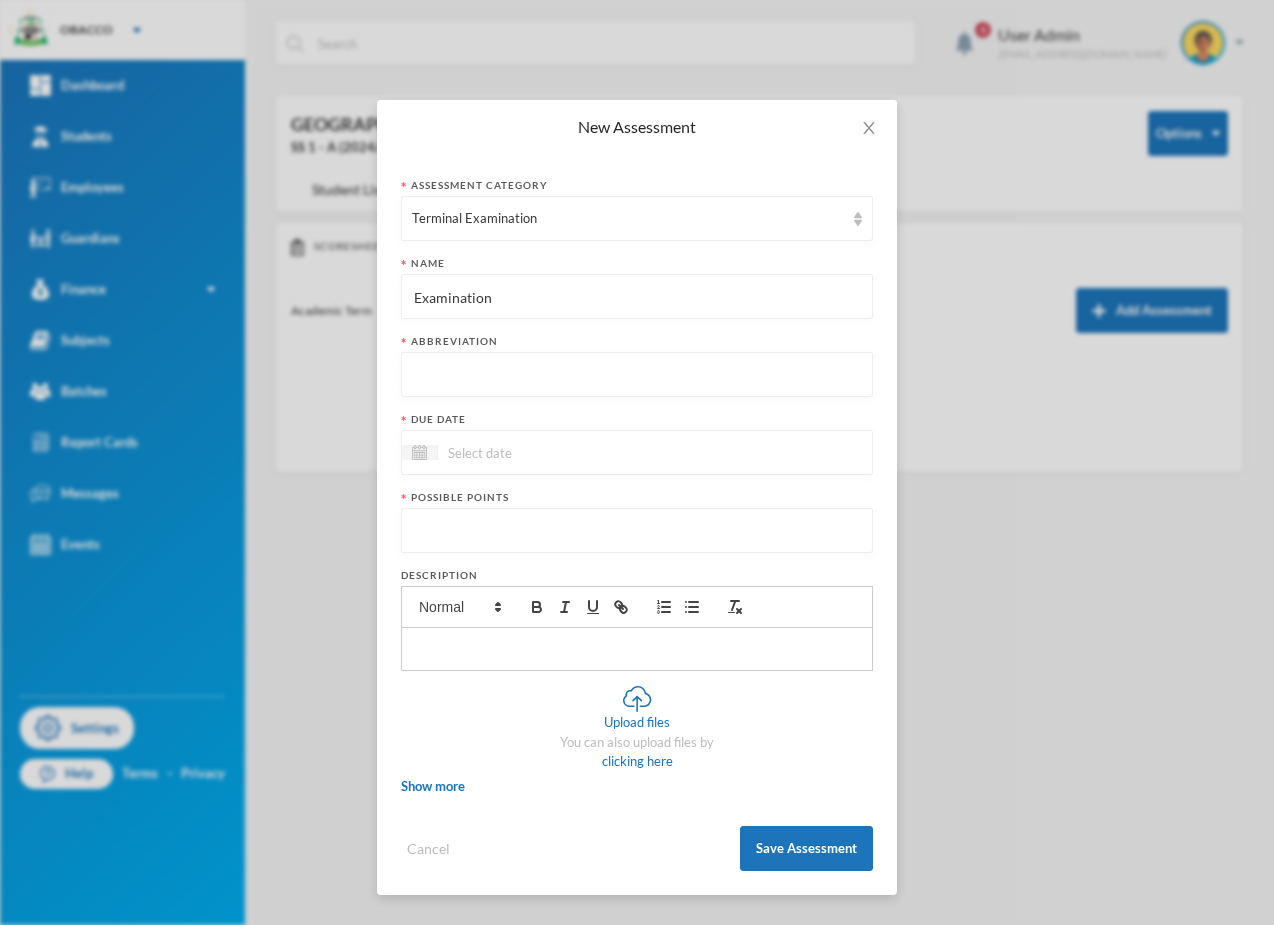 type on "Examination" 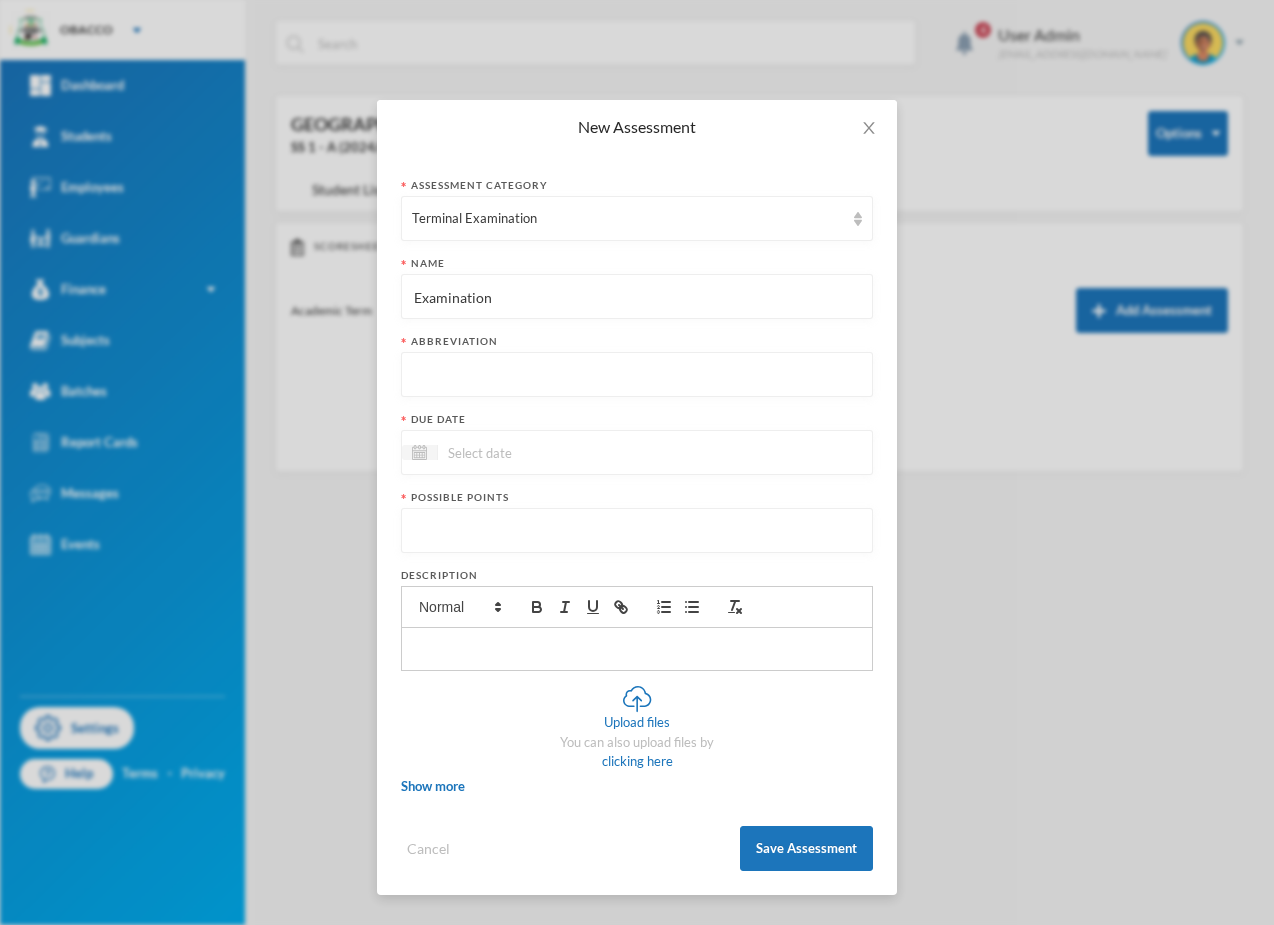 click at bounding box center (637, 375) 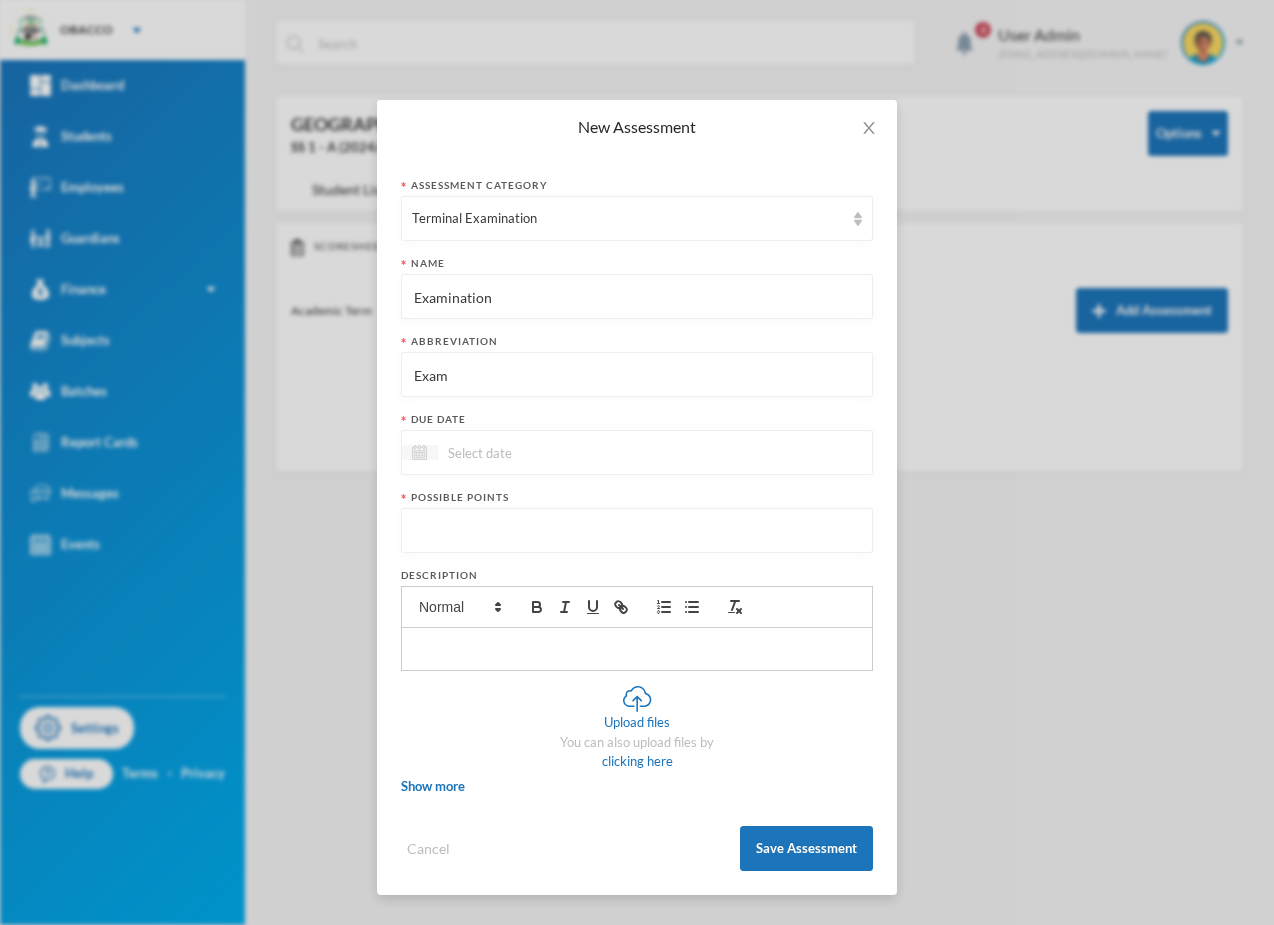 type on "Exam" 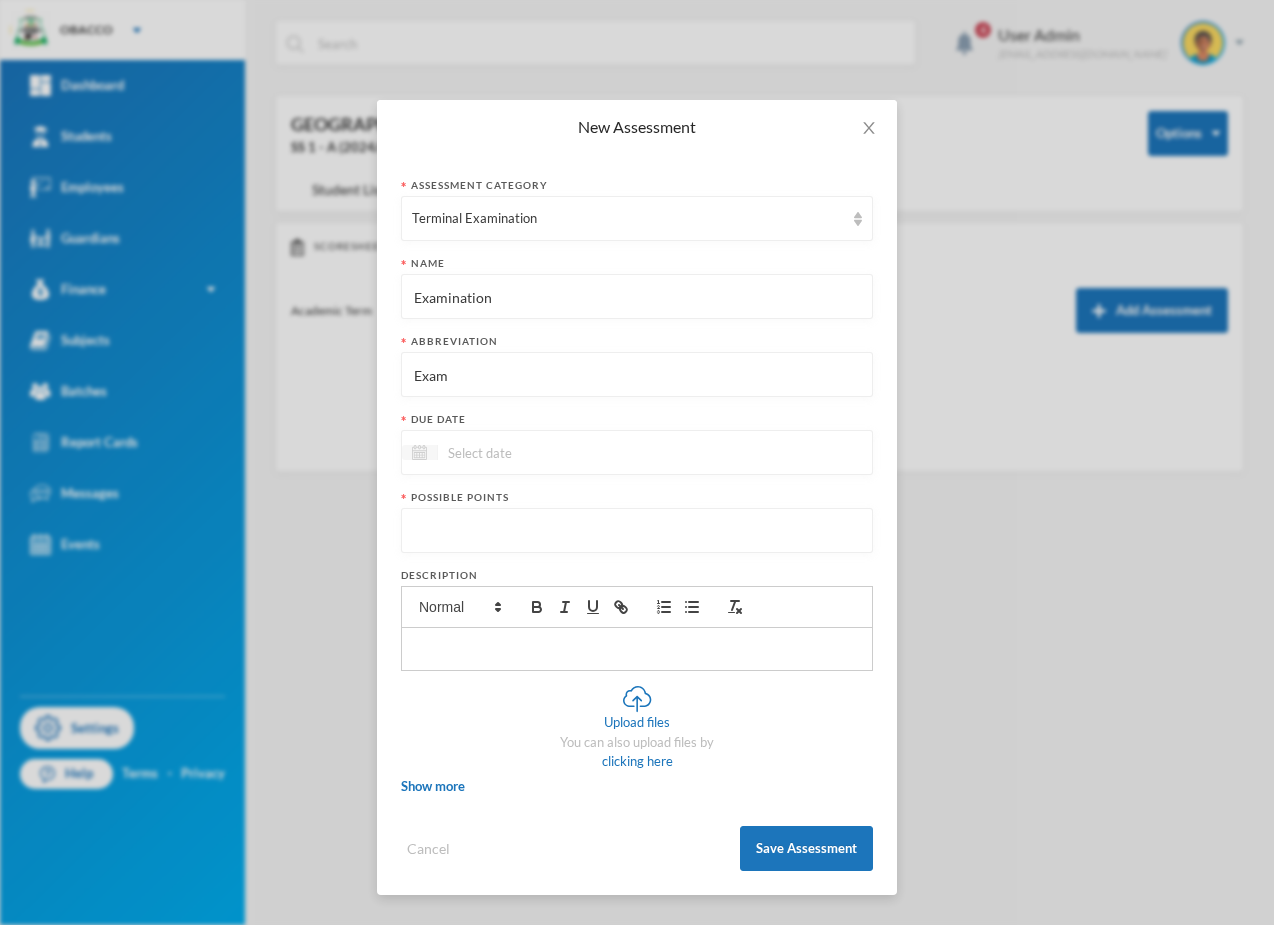 click at bounding box center (419, 452) 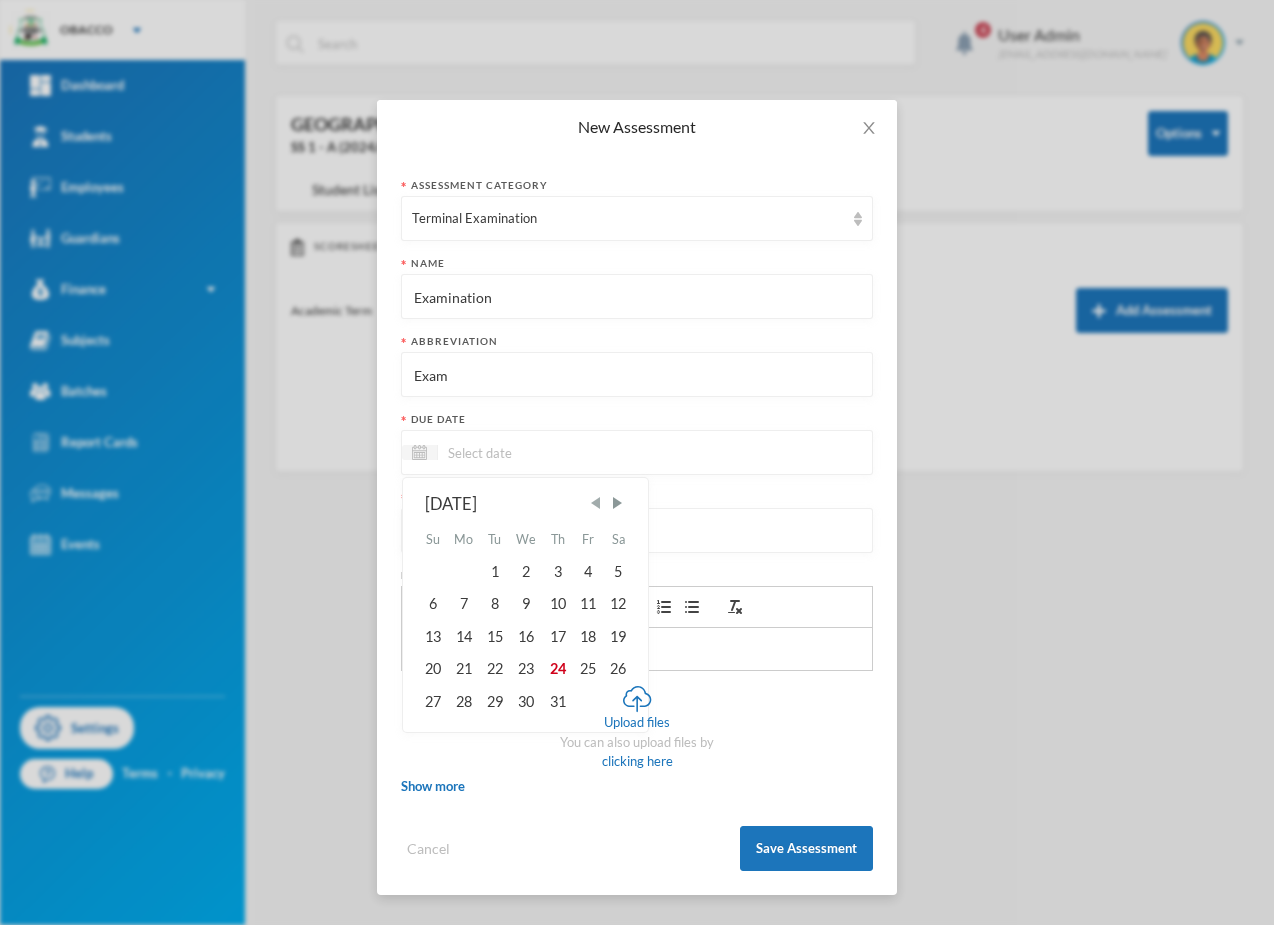 click at bounding box center (596, 503) 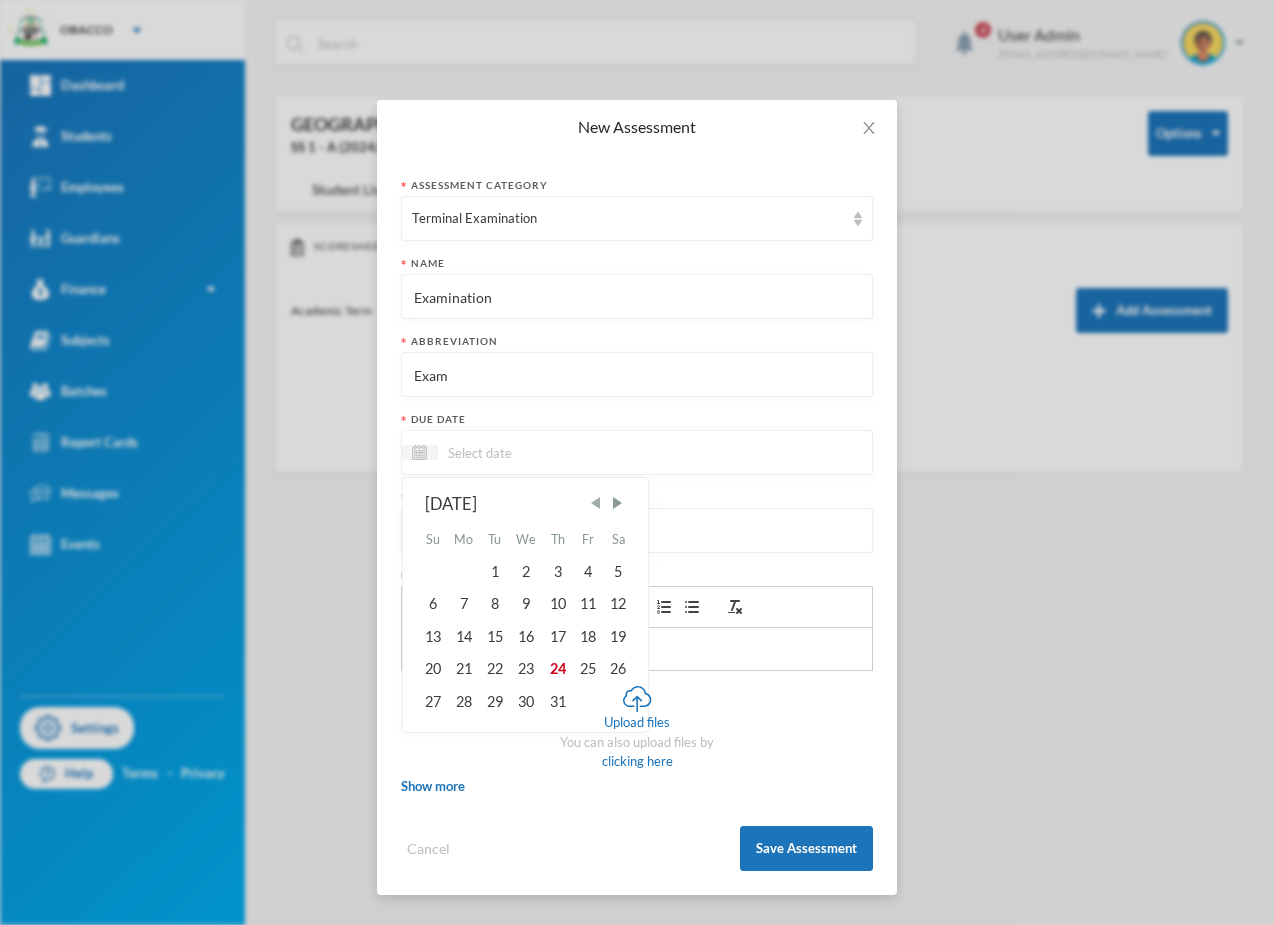 click at bounding box center (596, 503) 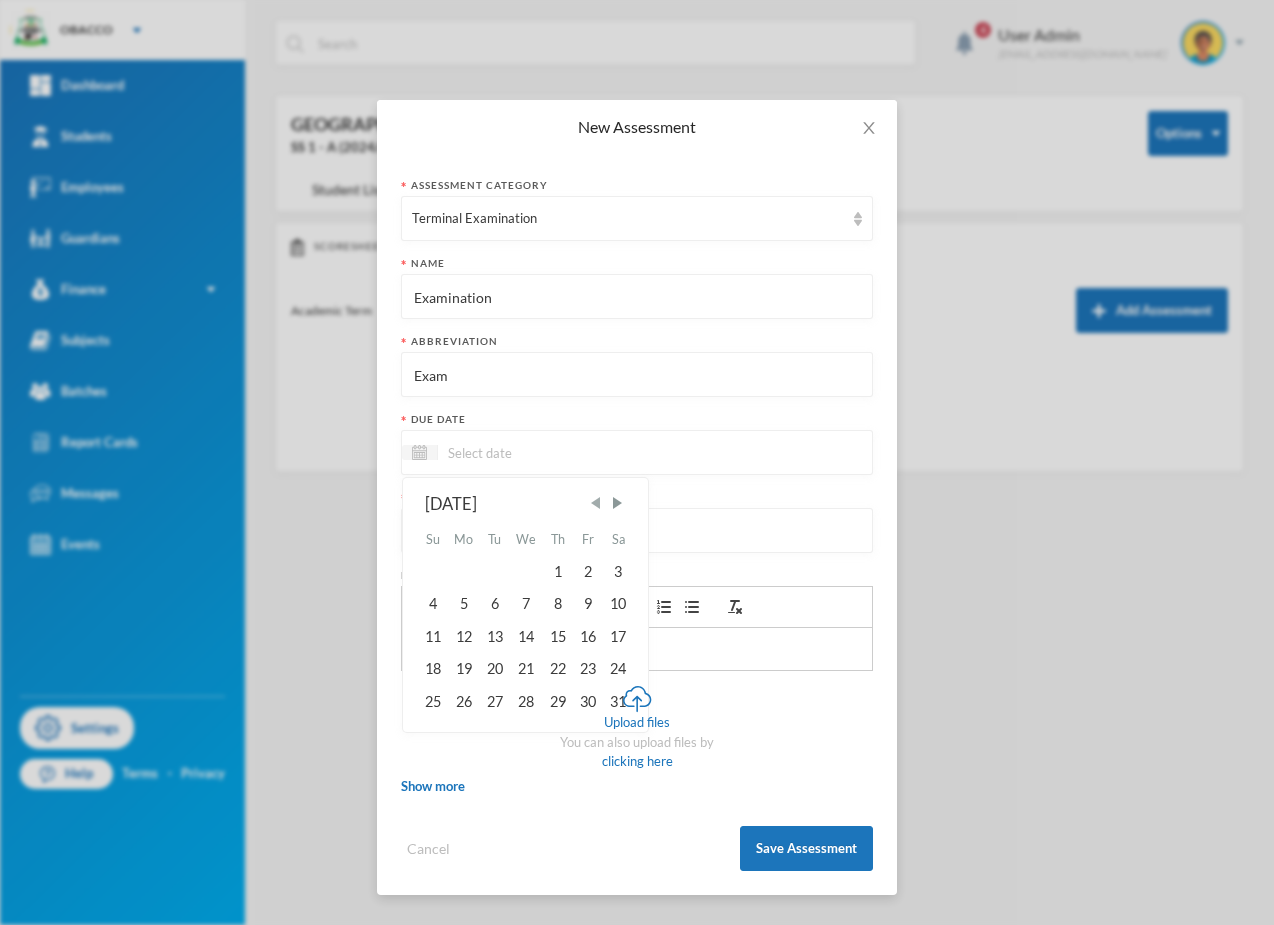 click at bounding box center [596, 503] 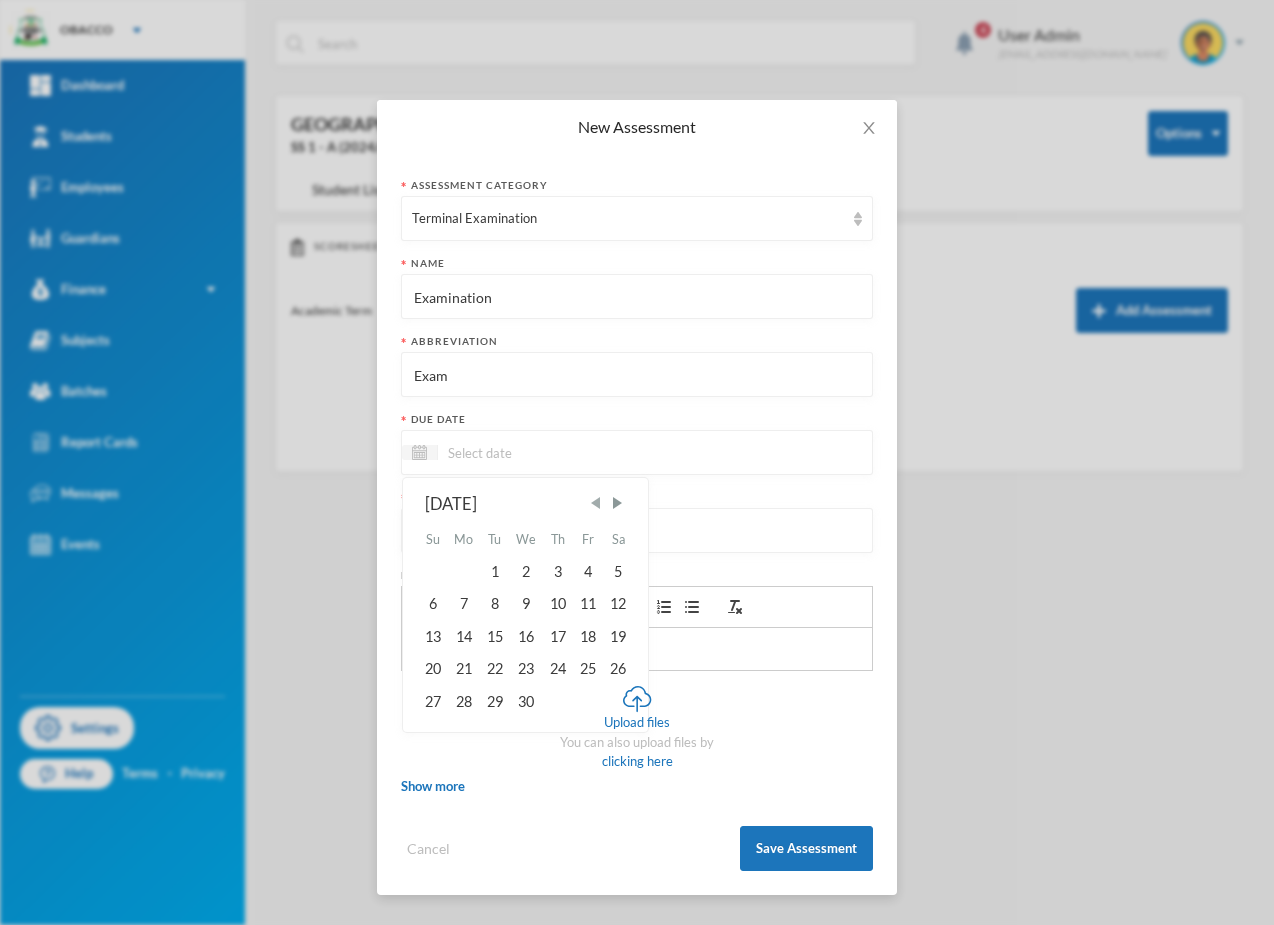 click at bounding box center (596, 503) 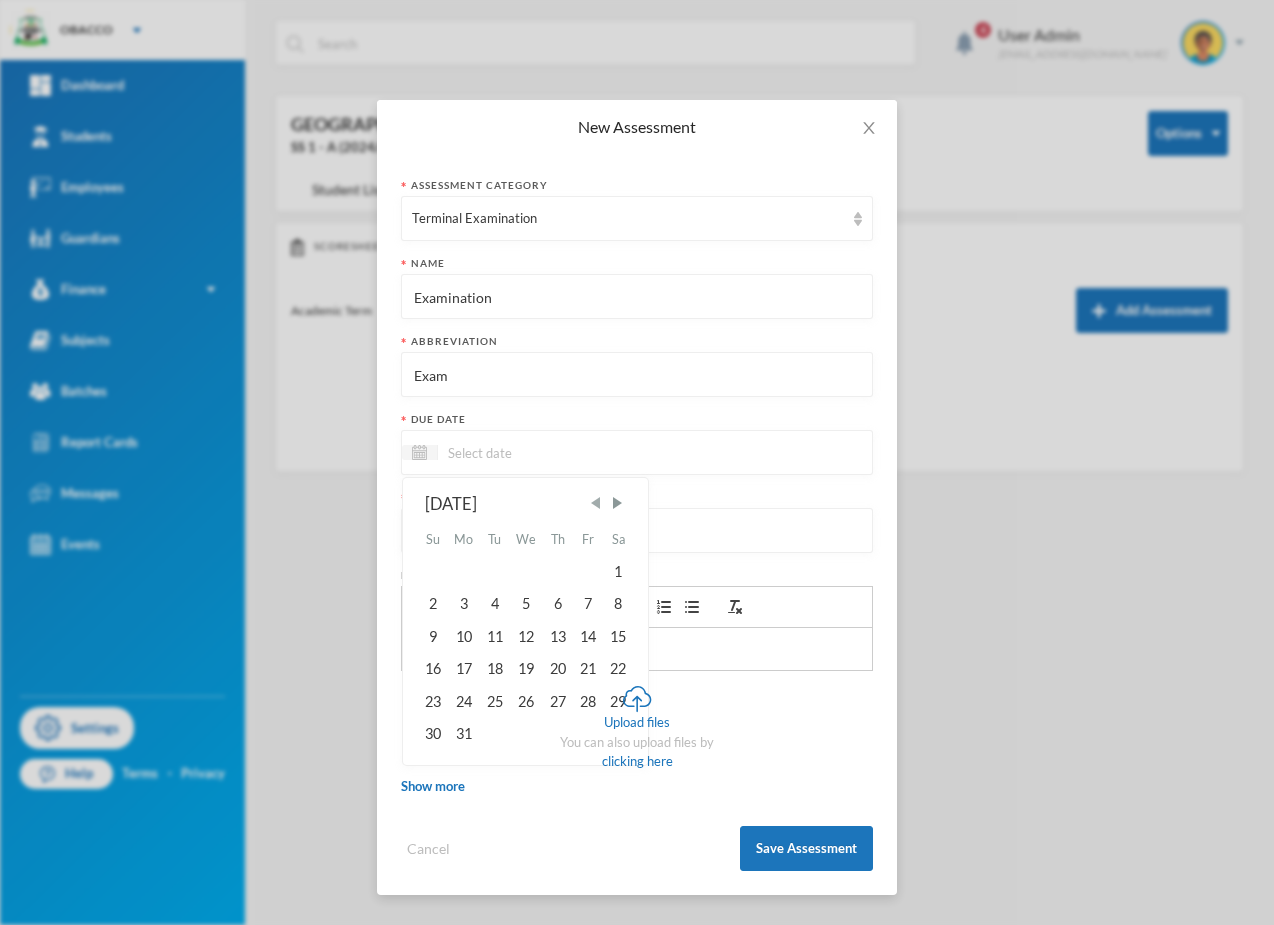 click at bounding box center [596, 503] 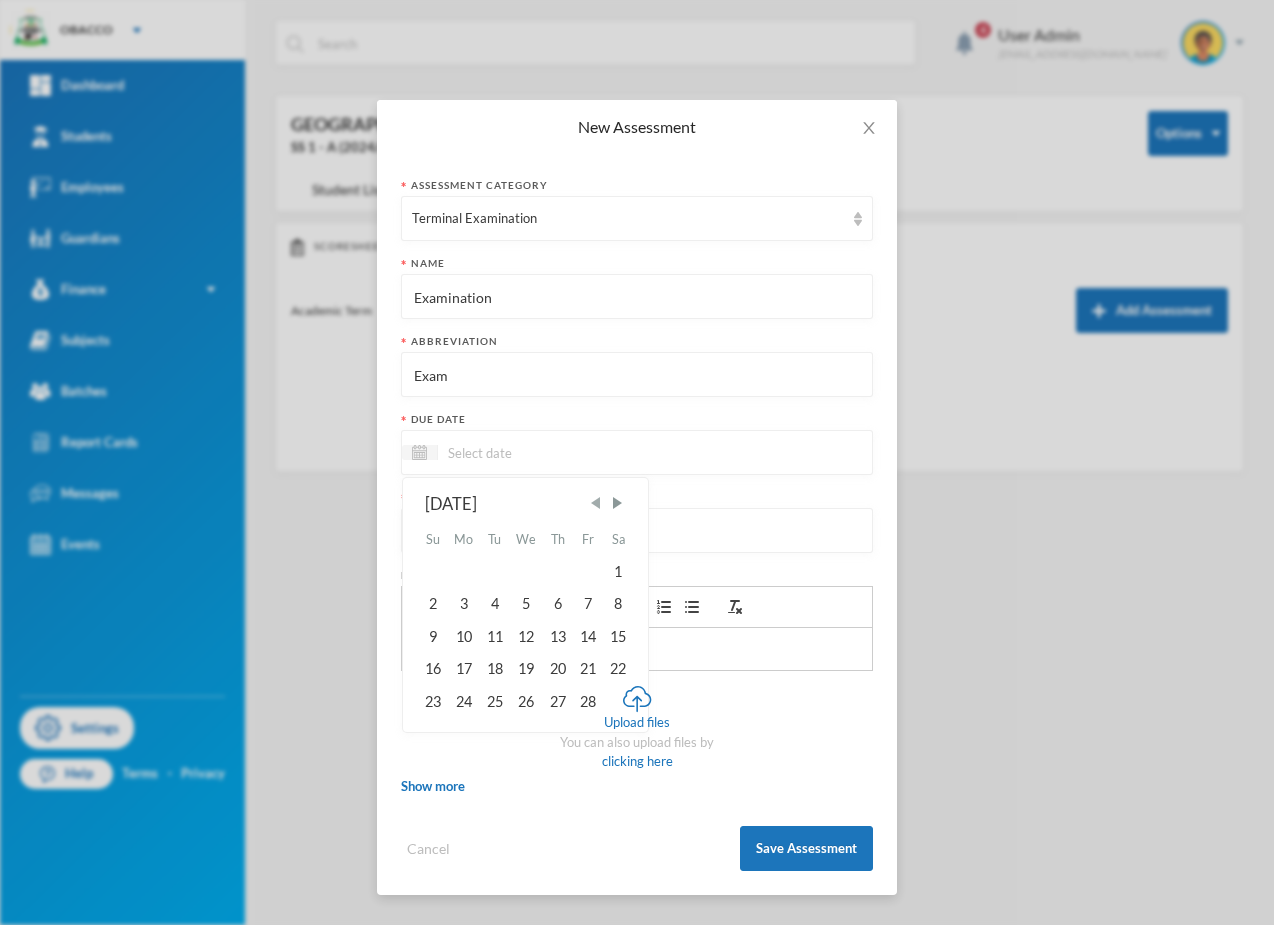 click at bounding box center [596, 503] 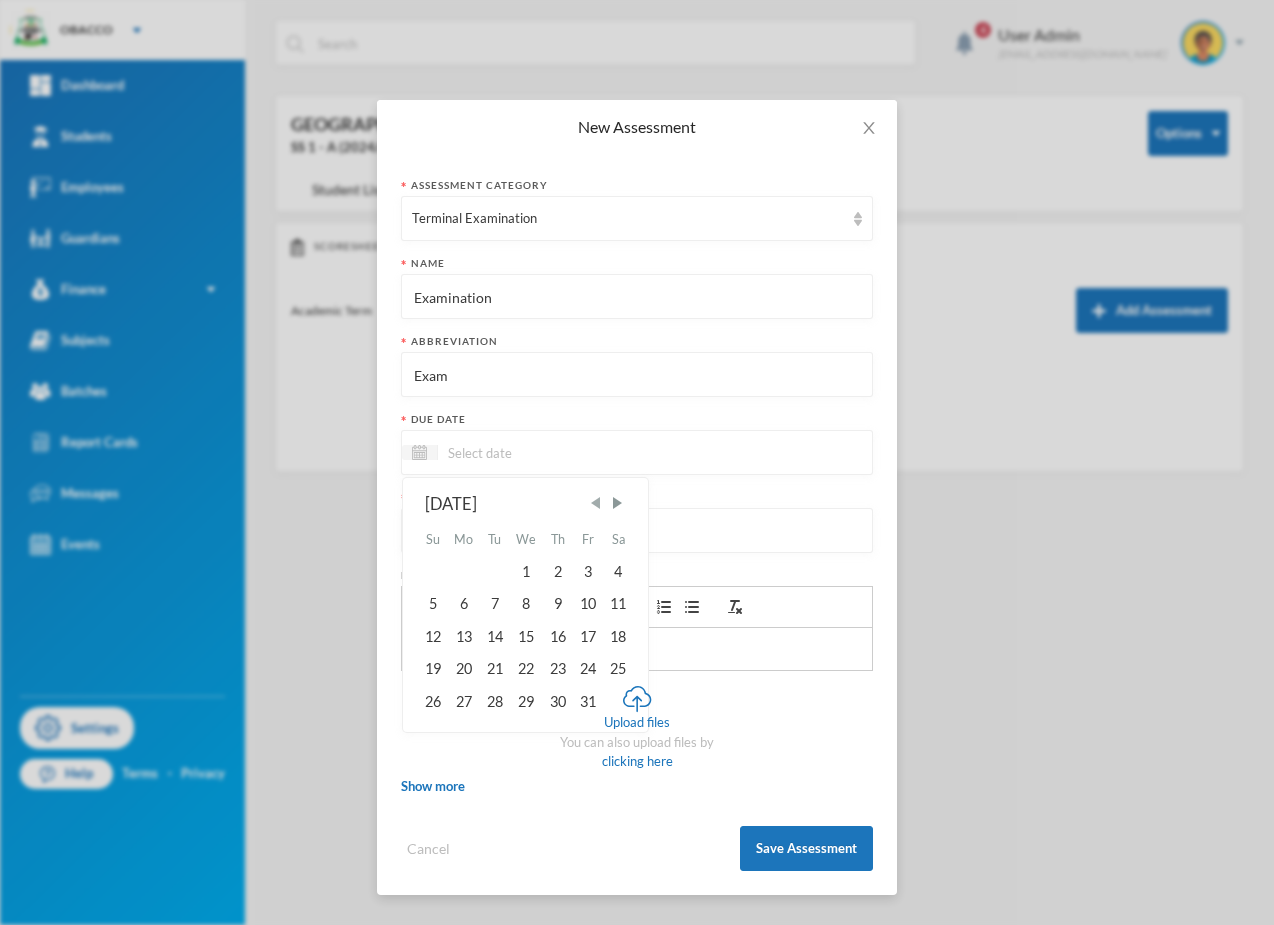 click at bounding box center [596, 503] 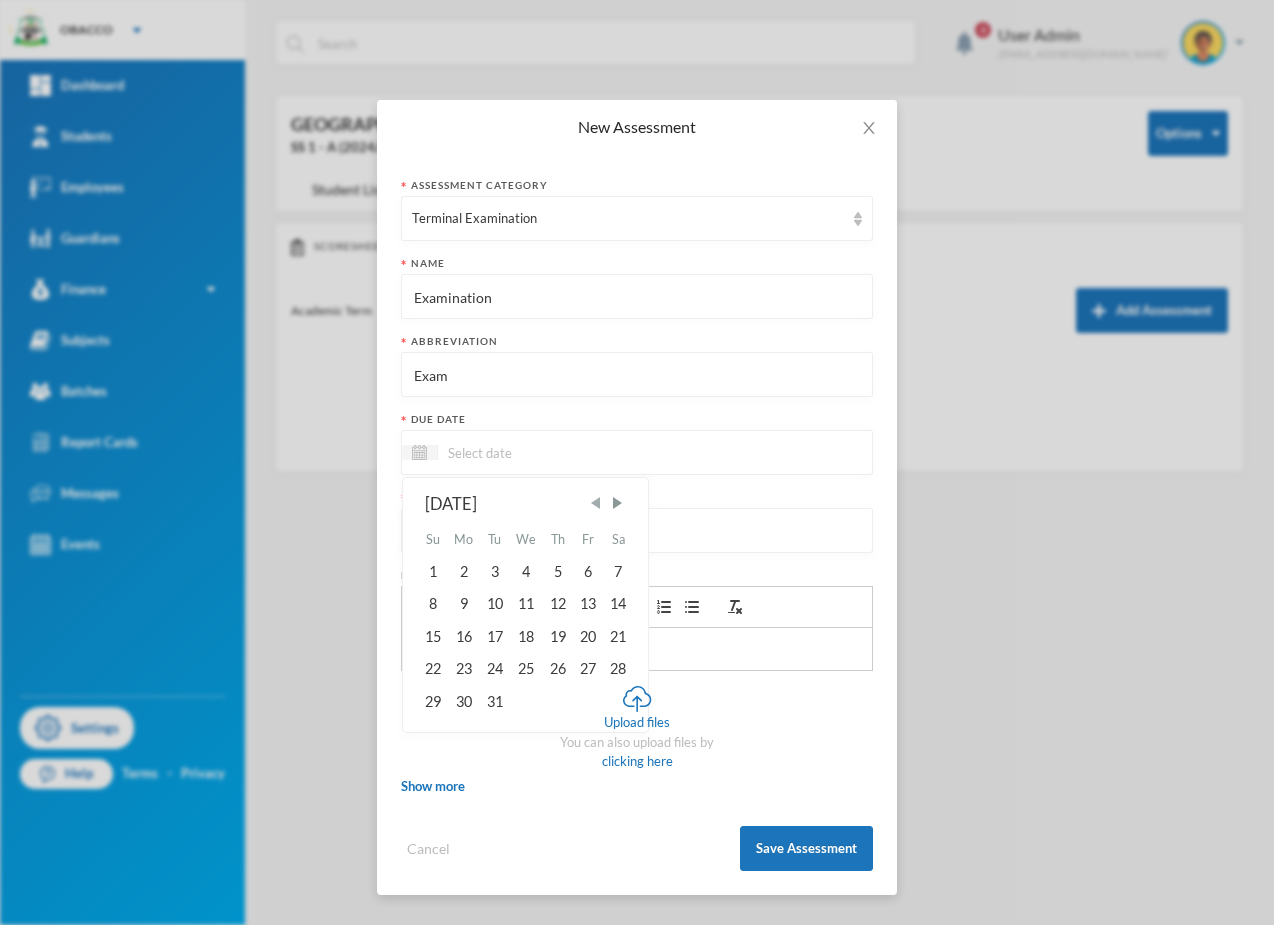 click at bounding box center (596, 503) 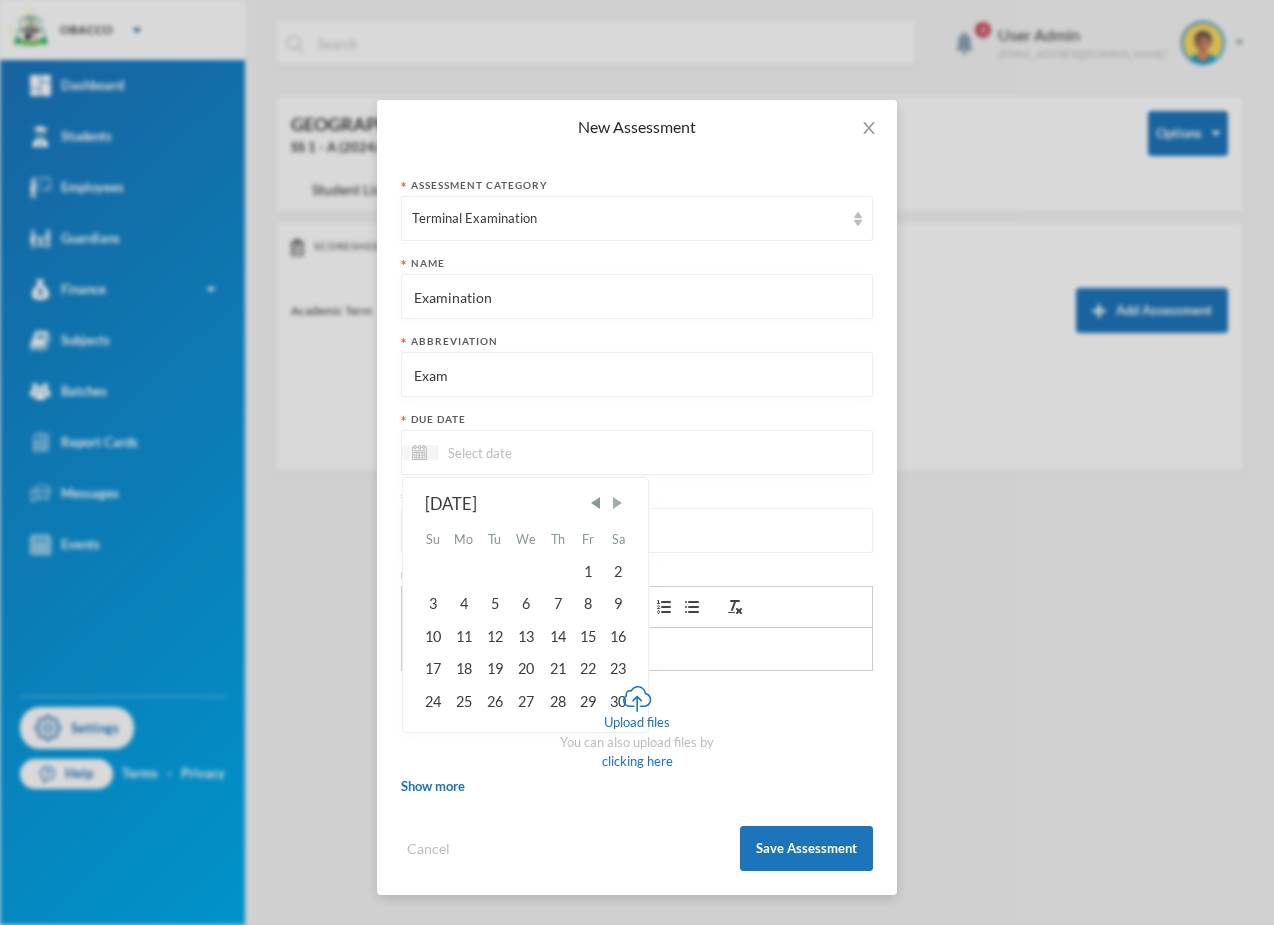 click at bounding box center (617, 503) 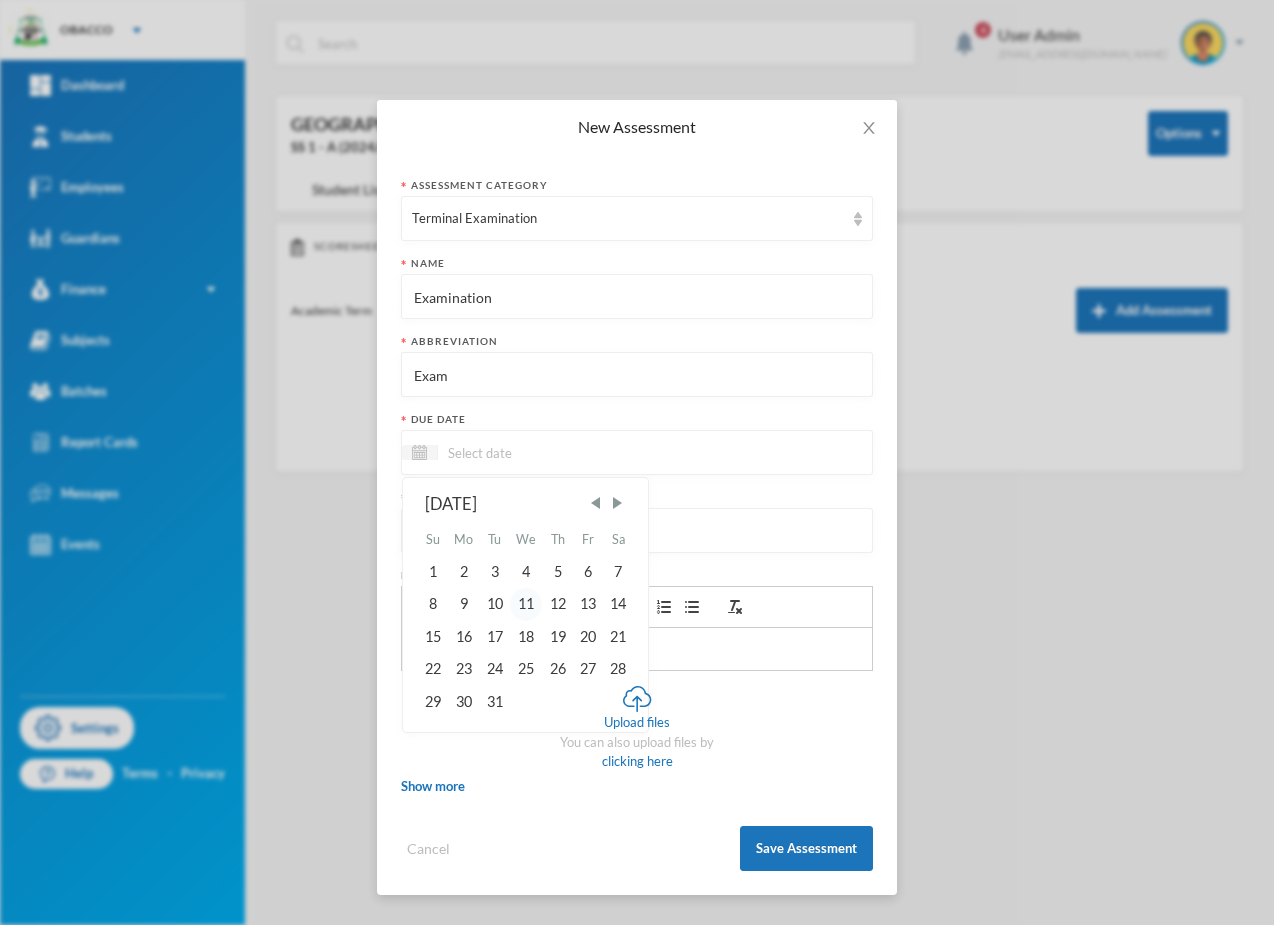 click on "11" at bounding box center [526, 604] 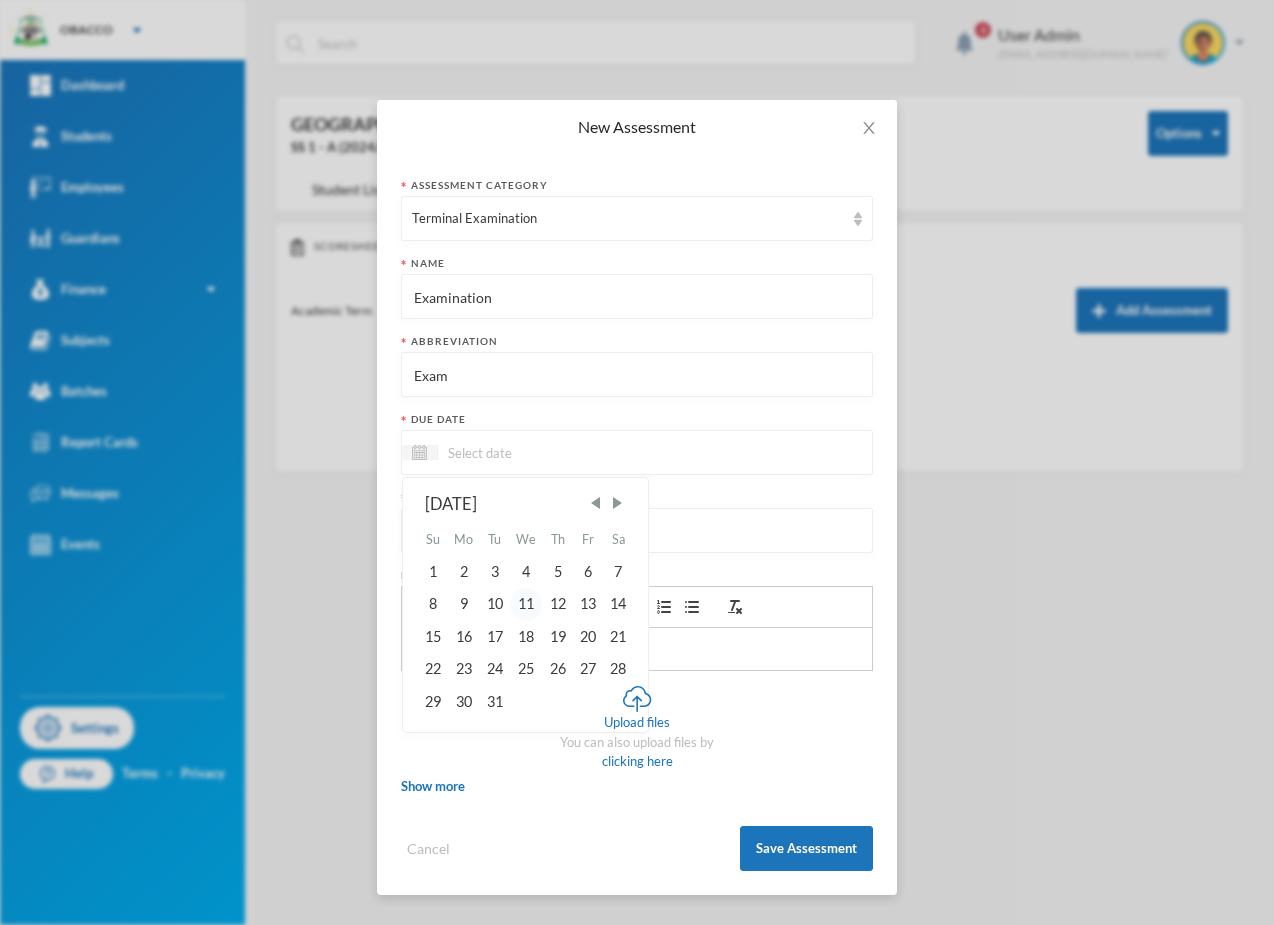 type on "11/12/2024" 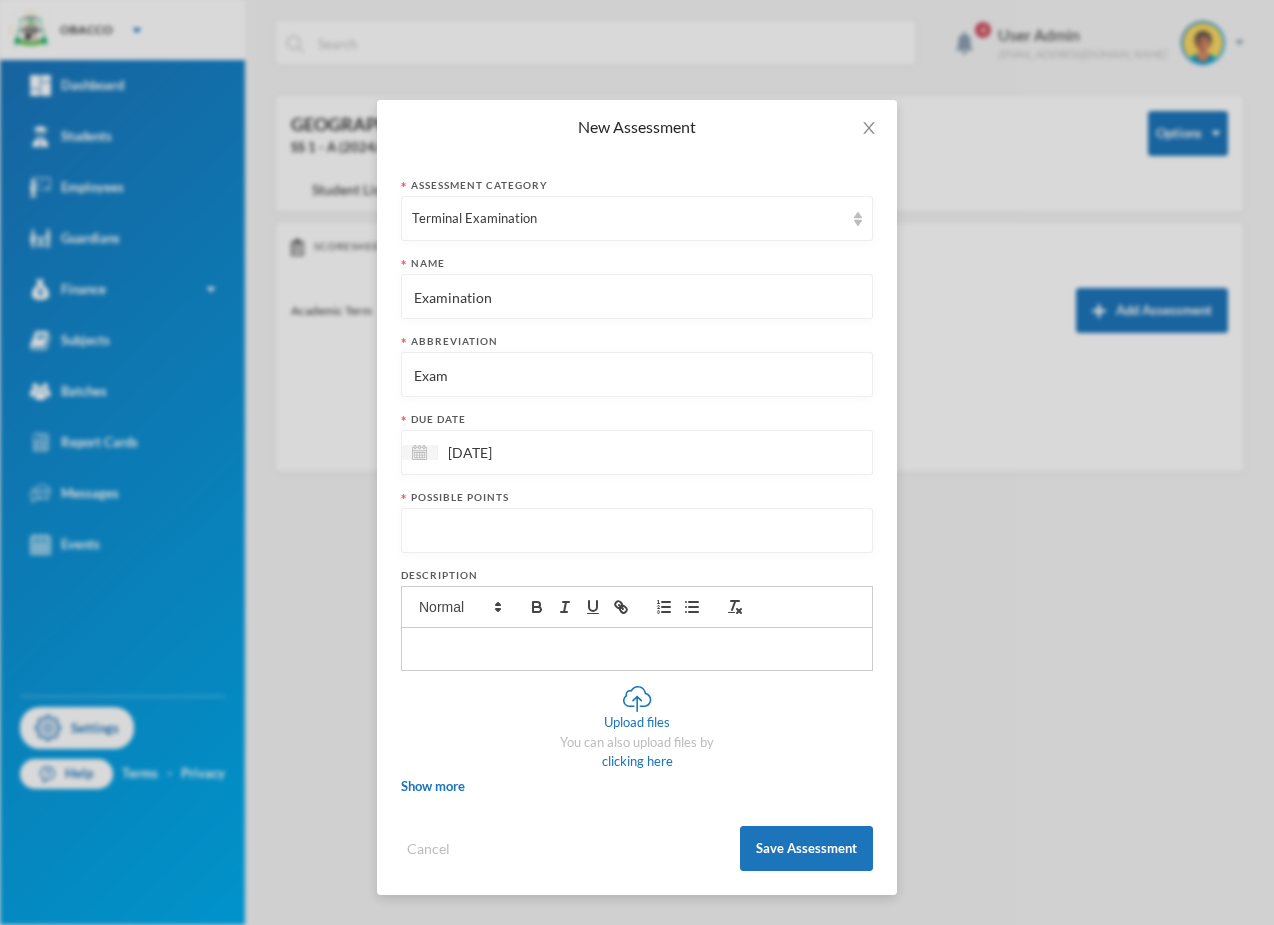 click at bounding box center [637, 531] 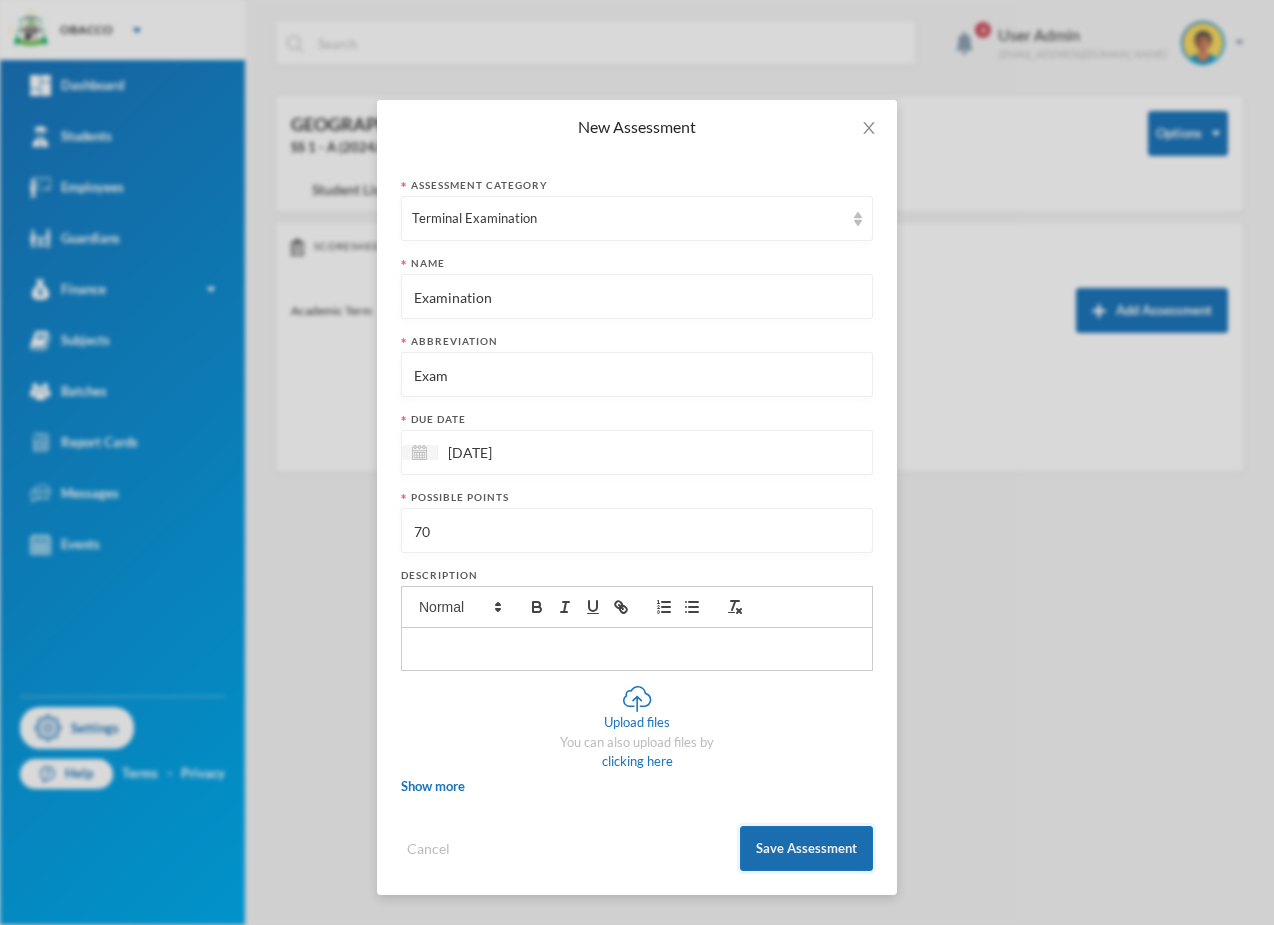 type on "70" 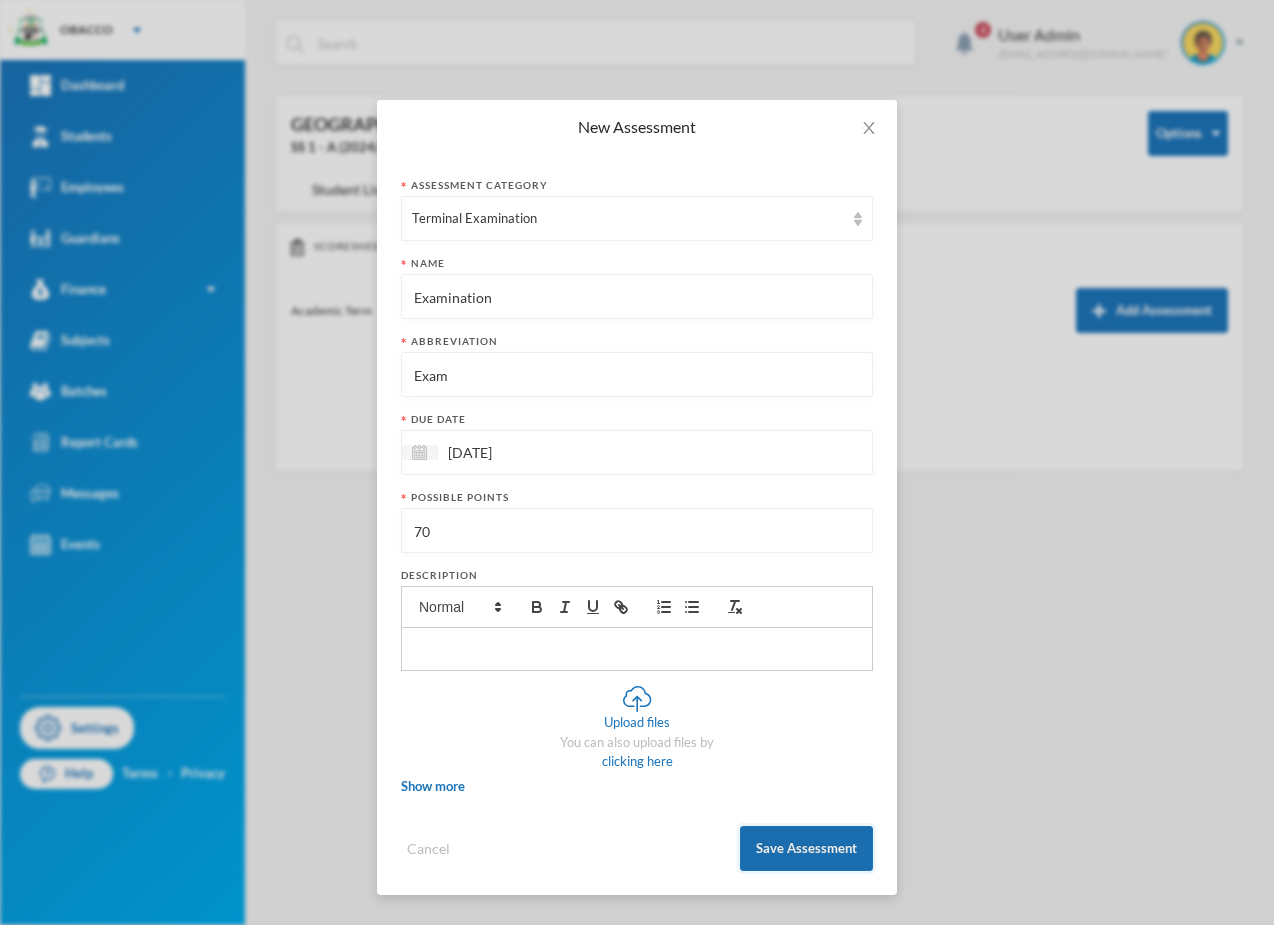 click on "Save Assessment" at bounding box center (806, 848) 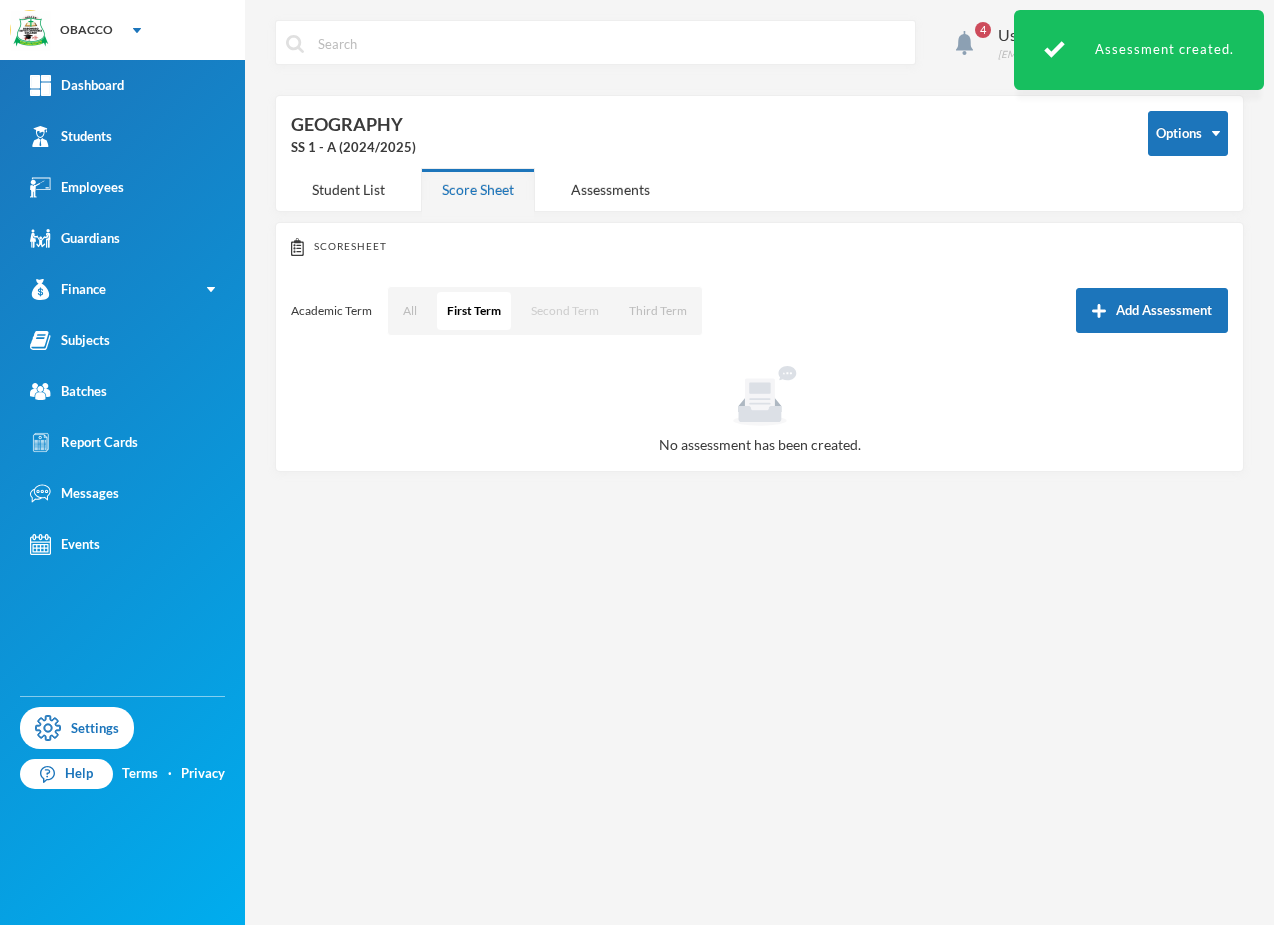 click on "Second Term" at bounding box center (565, 311) 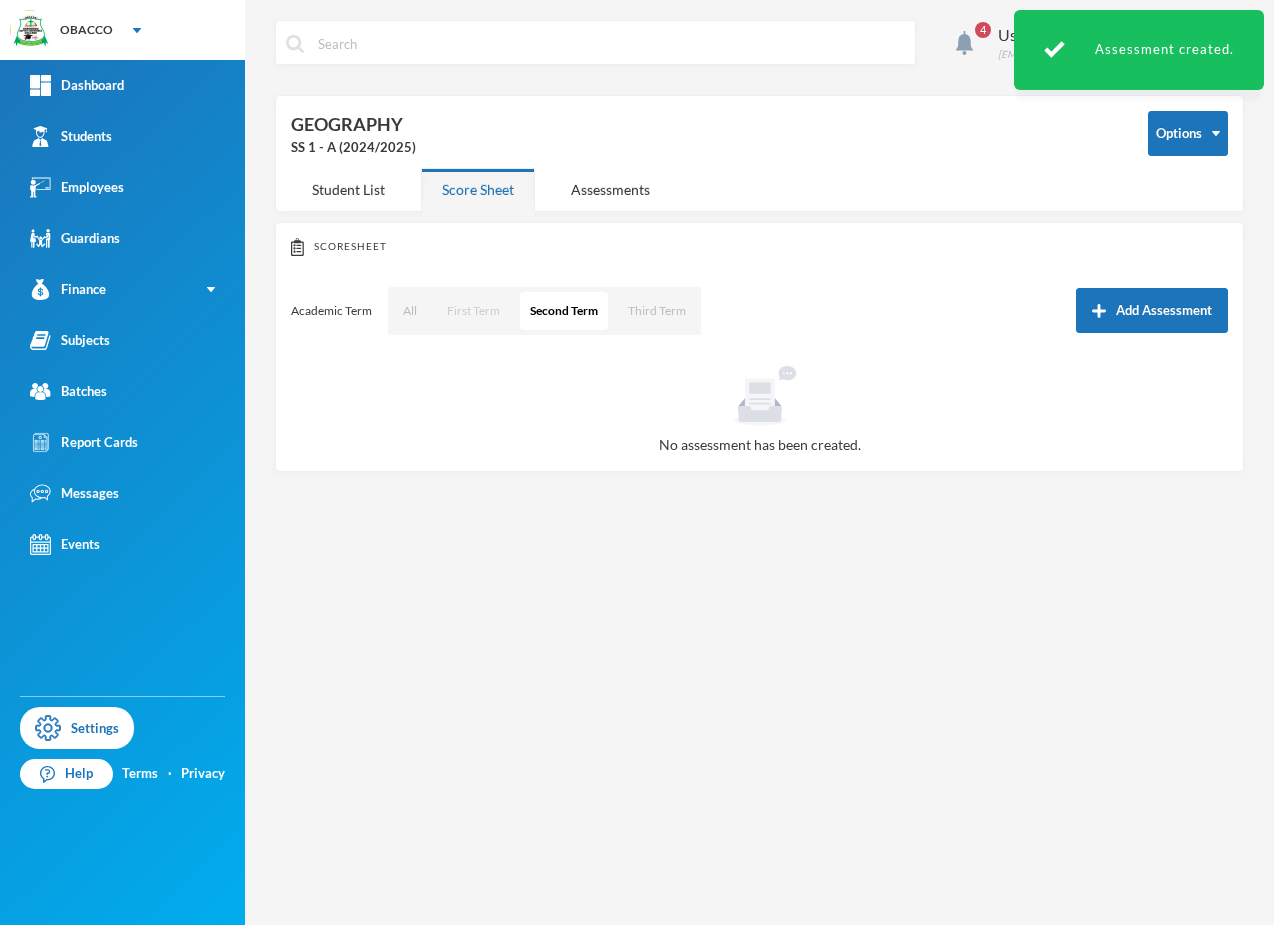 click on "First Term" at bounding box center [473, 311] 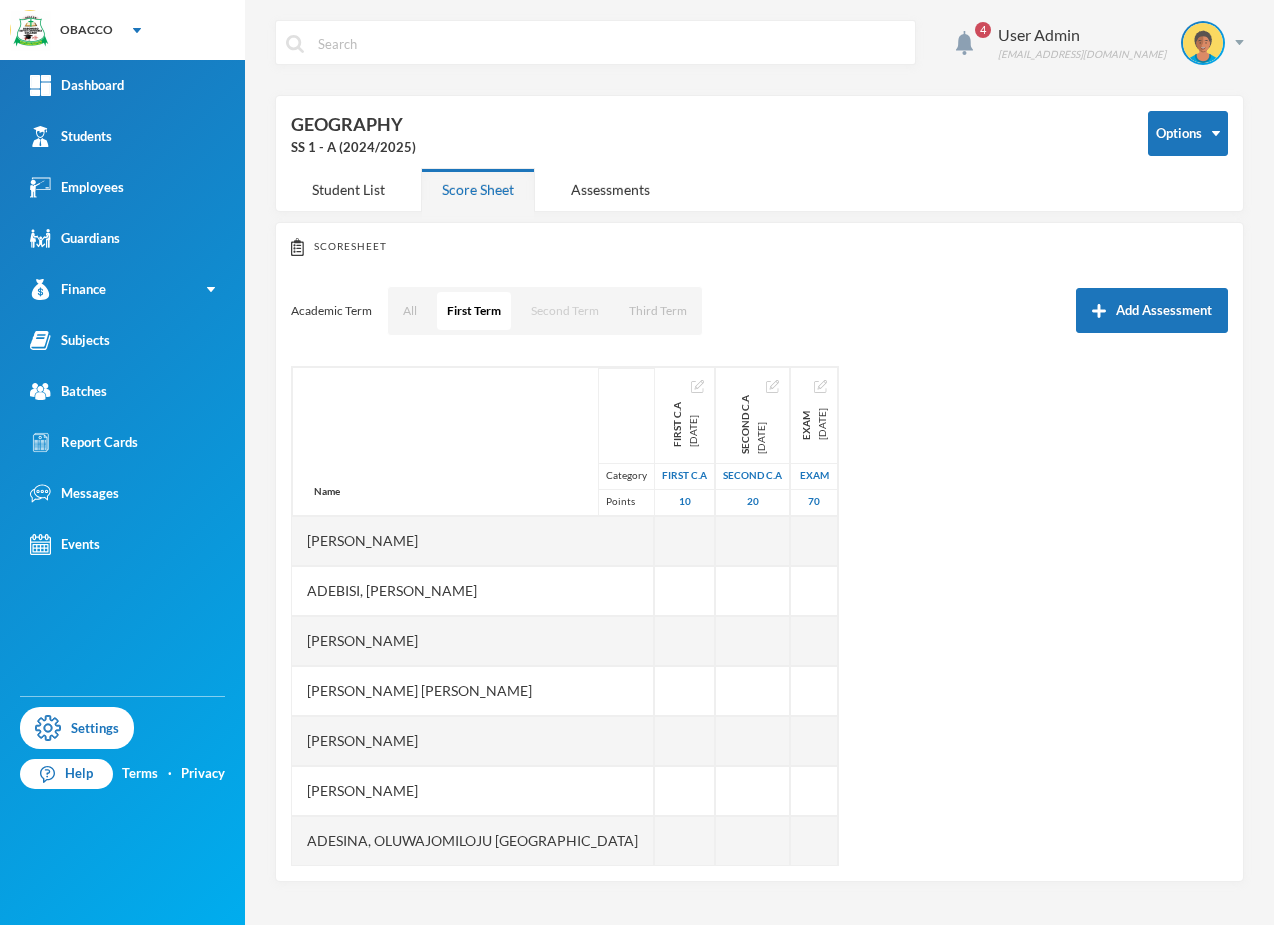 click on "Second Term" at bounding box center [565, 311] 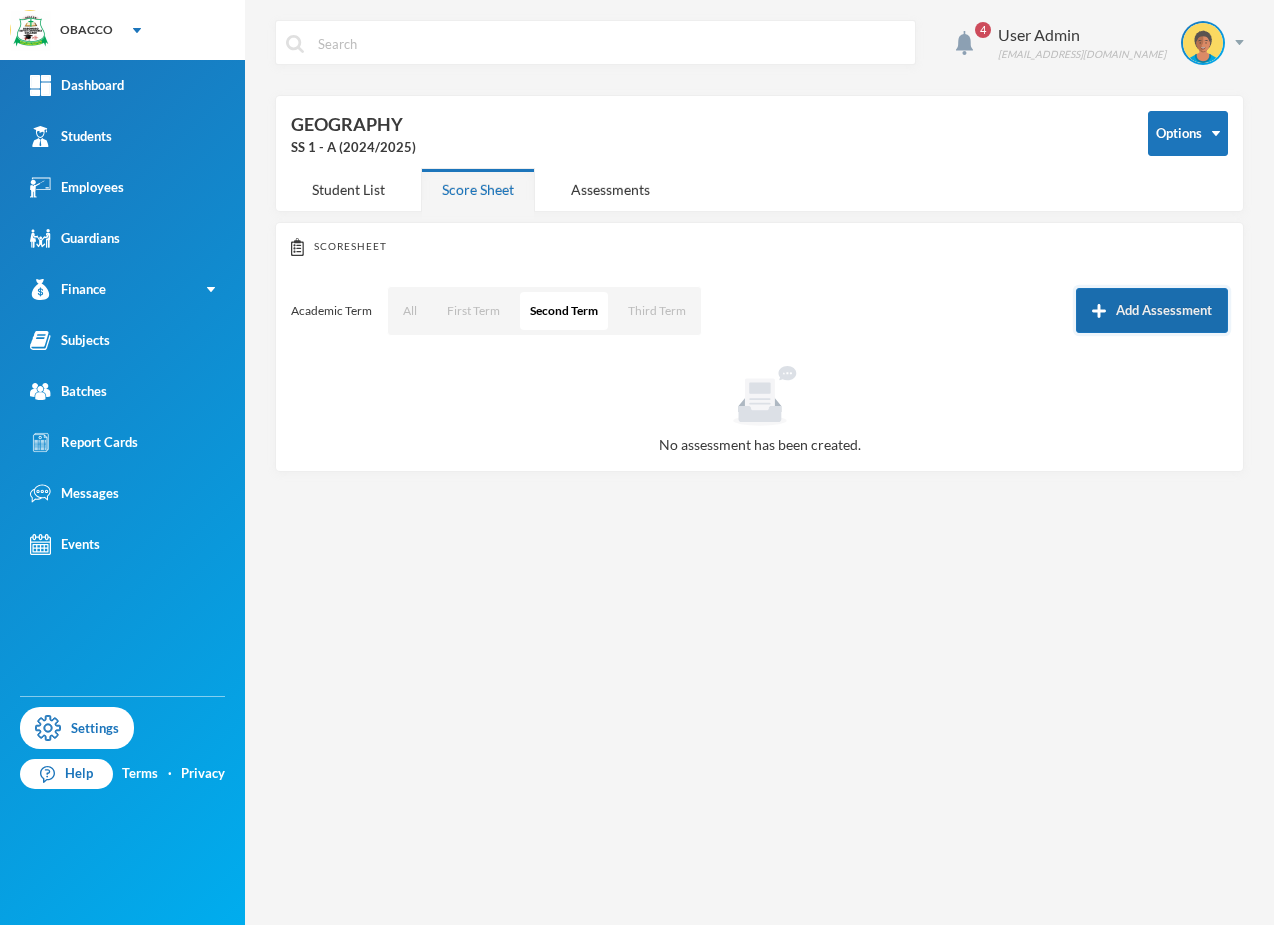 click on "Add Assessment" at bounding box center [1152, 310] 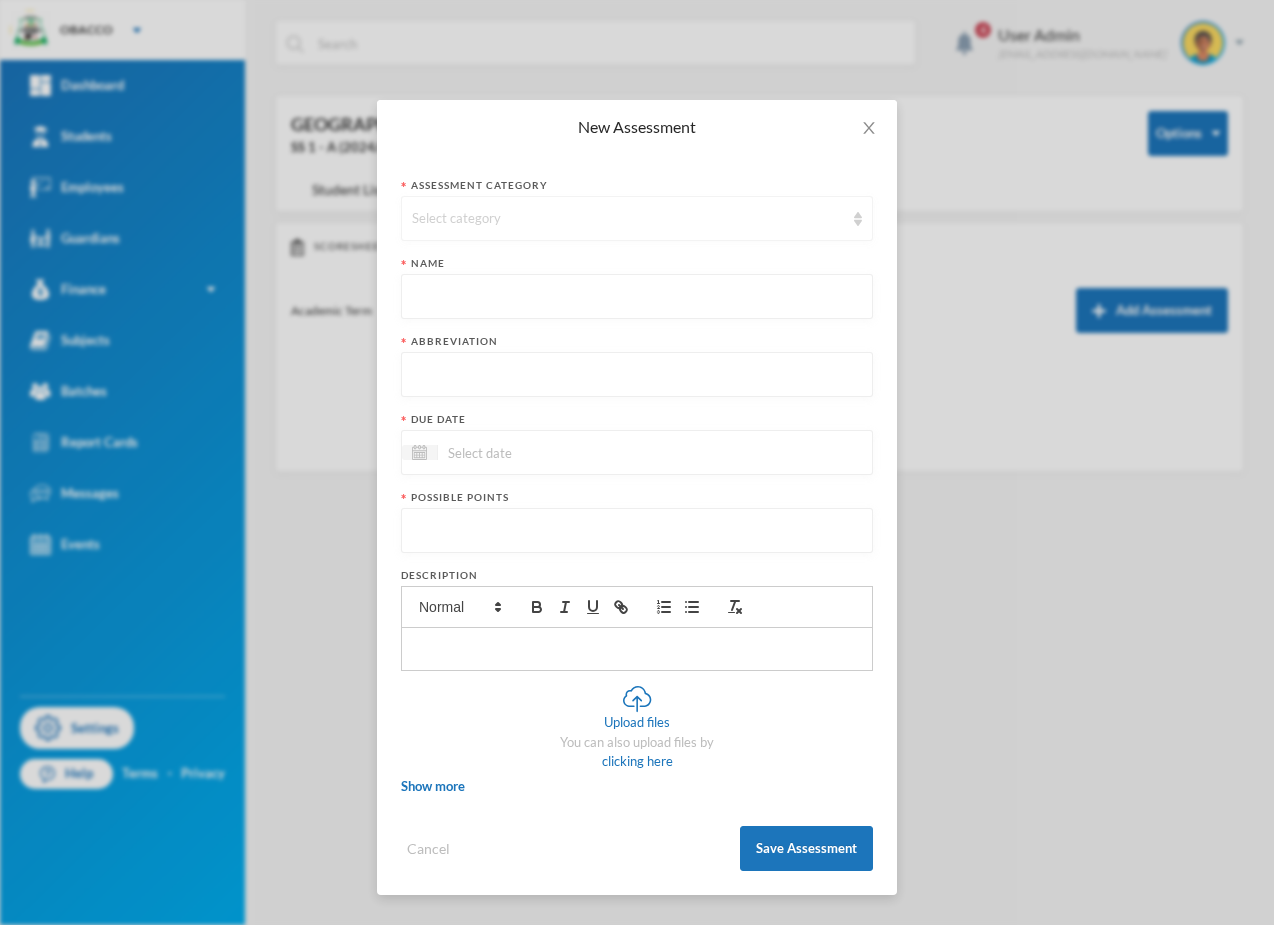 click on "Select category" at bounding box center (628, 219) 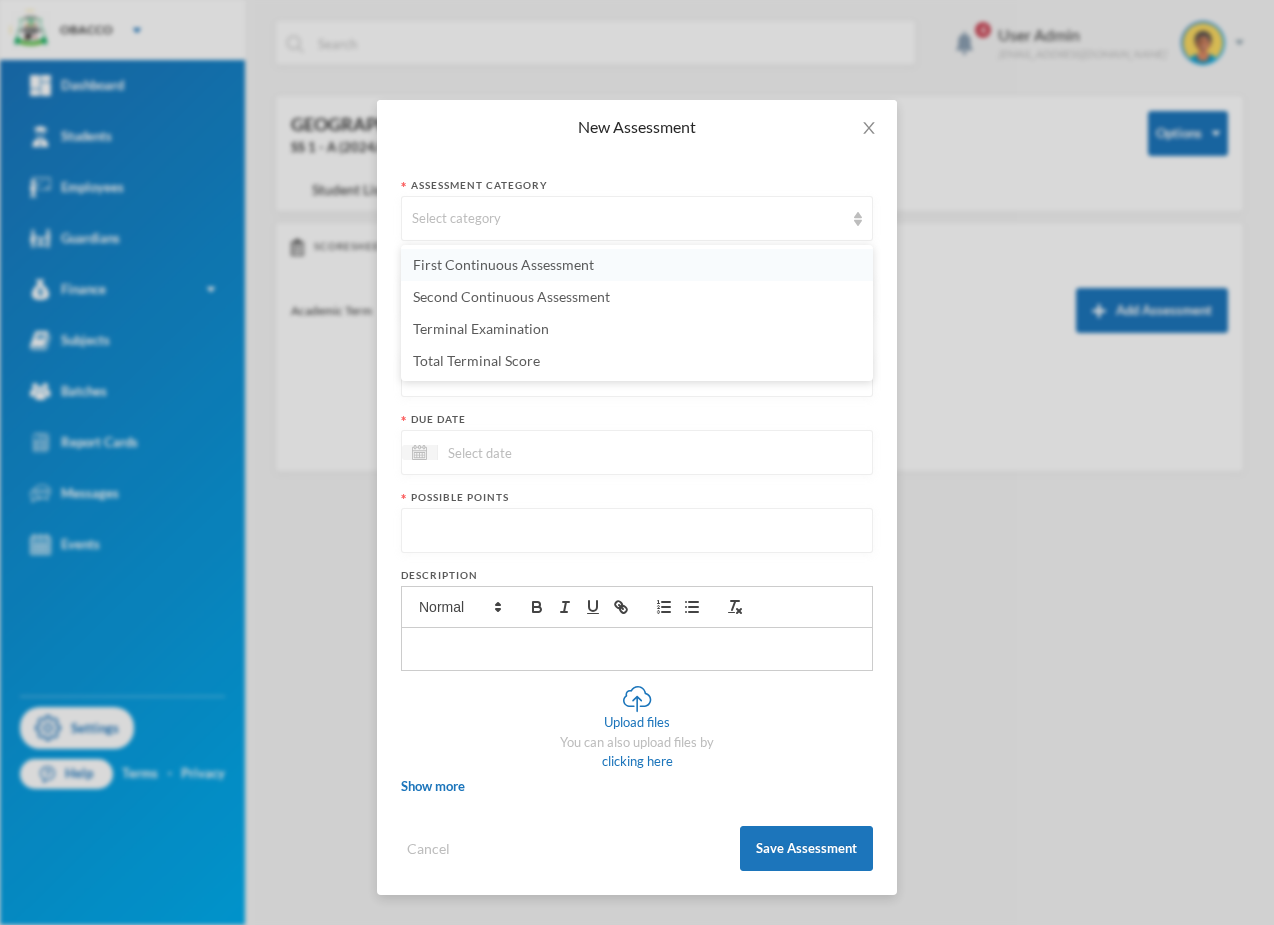 click on "First Continuous Assessment" at bounding box center (637, 265) 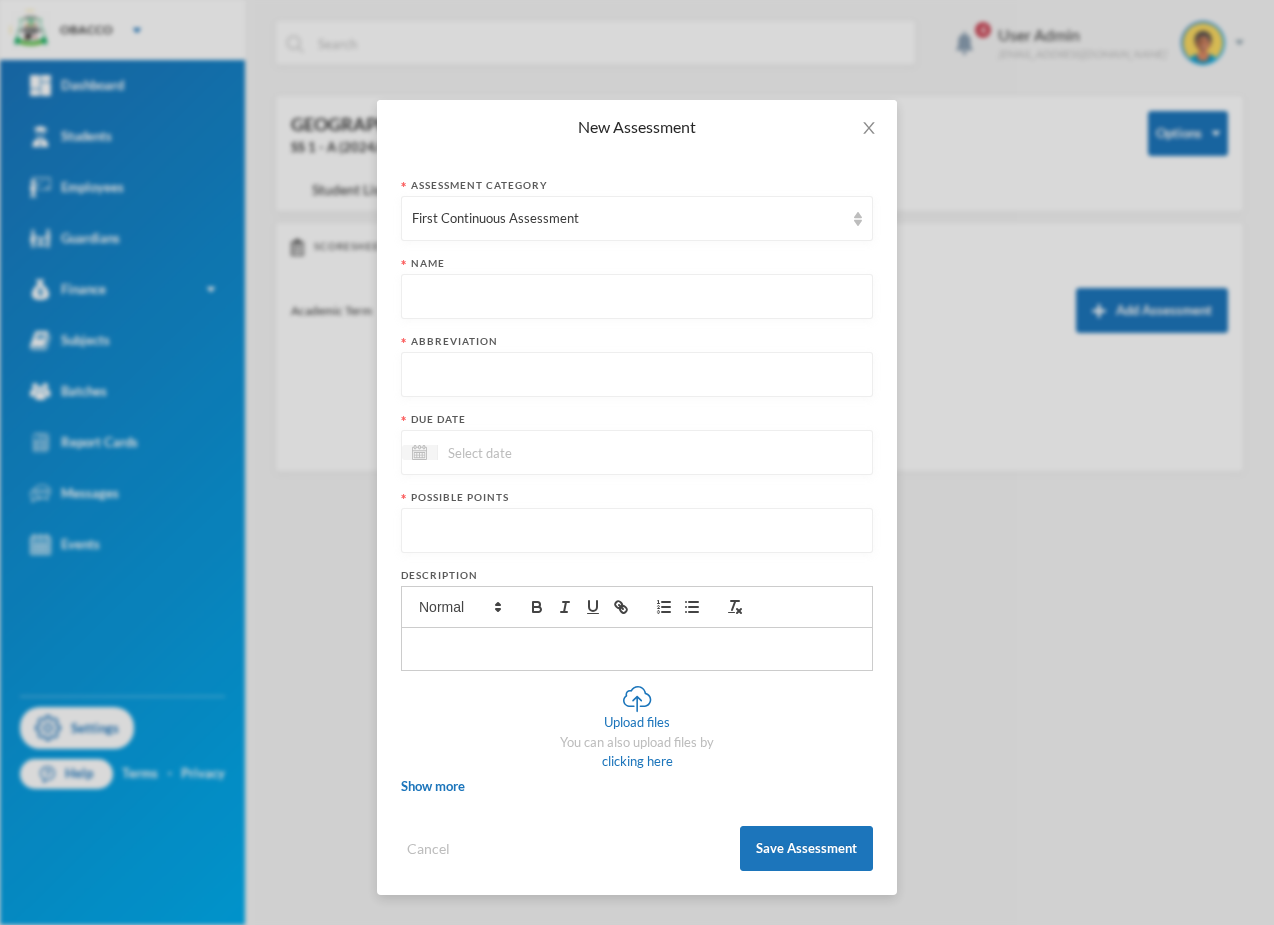 click at bounding box center [637, 297] 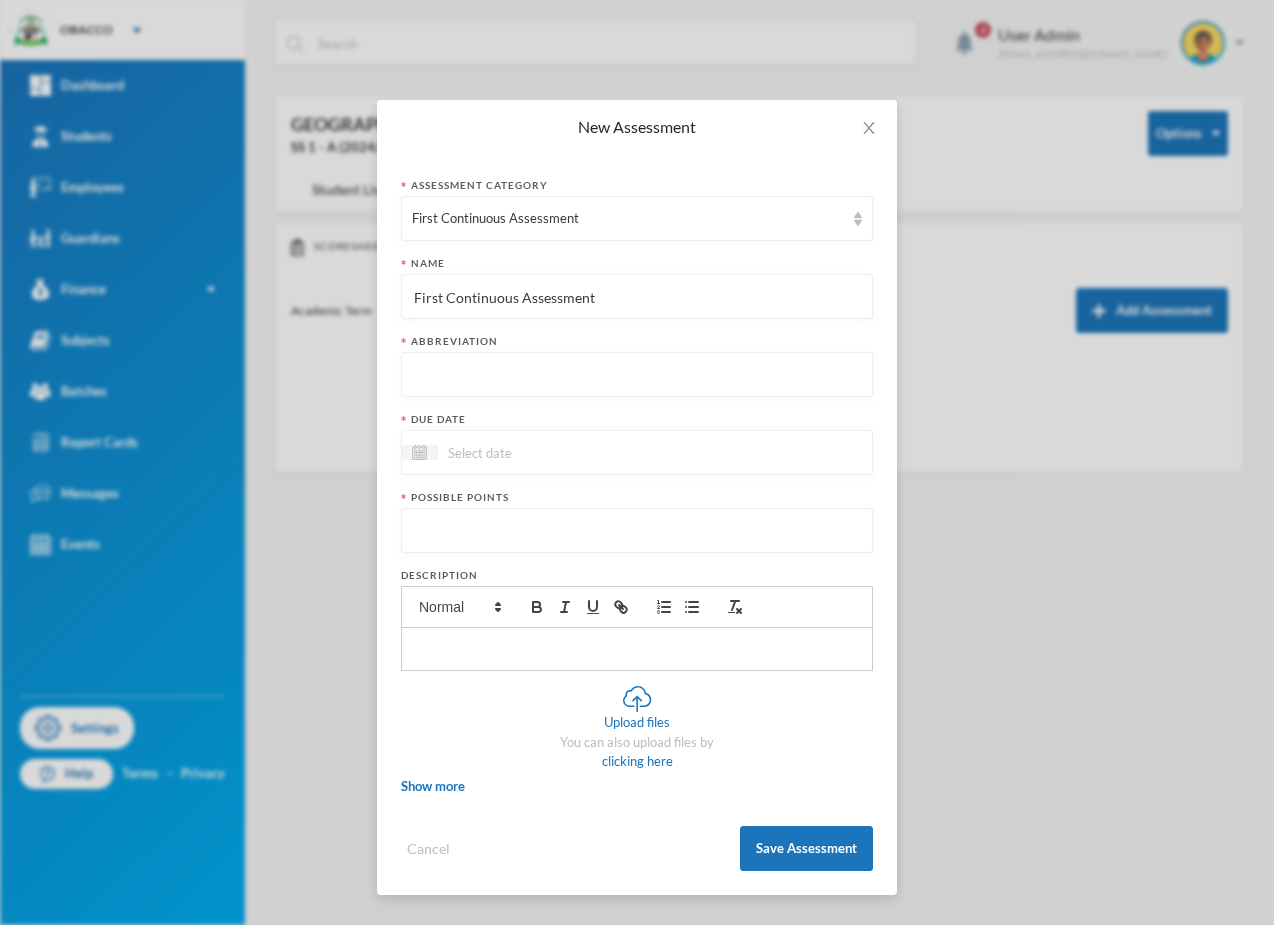 type on "First Continuous Assessment" 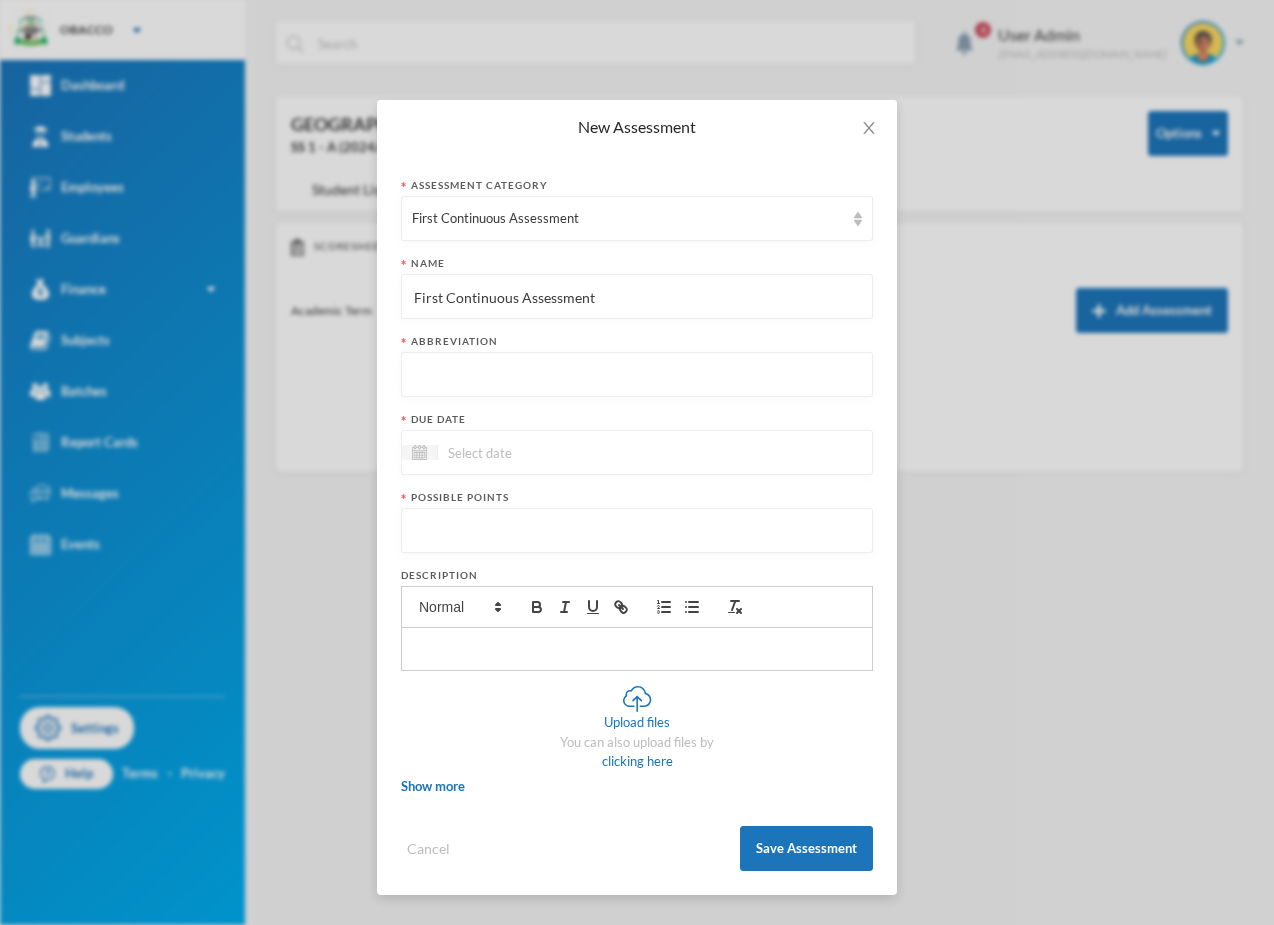 click at bounding box center [637, 375] 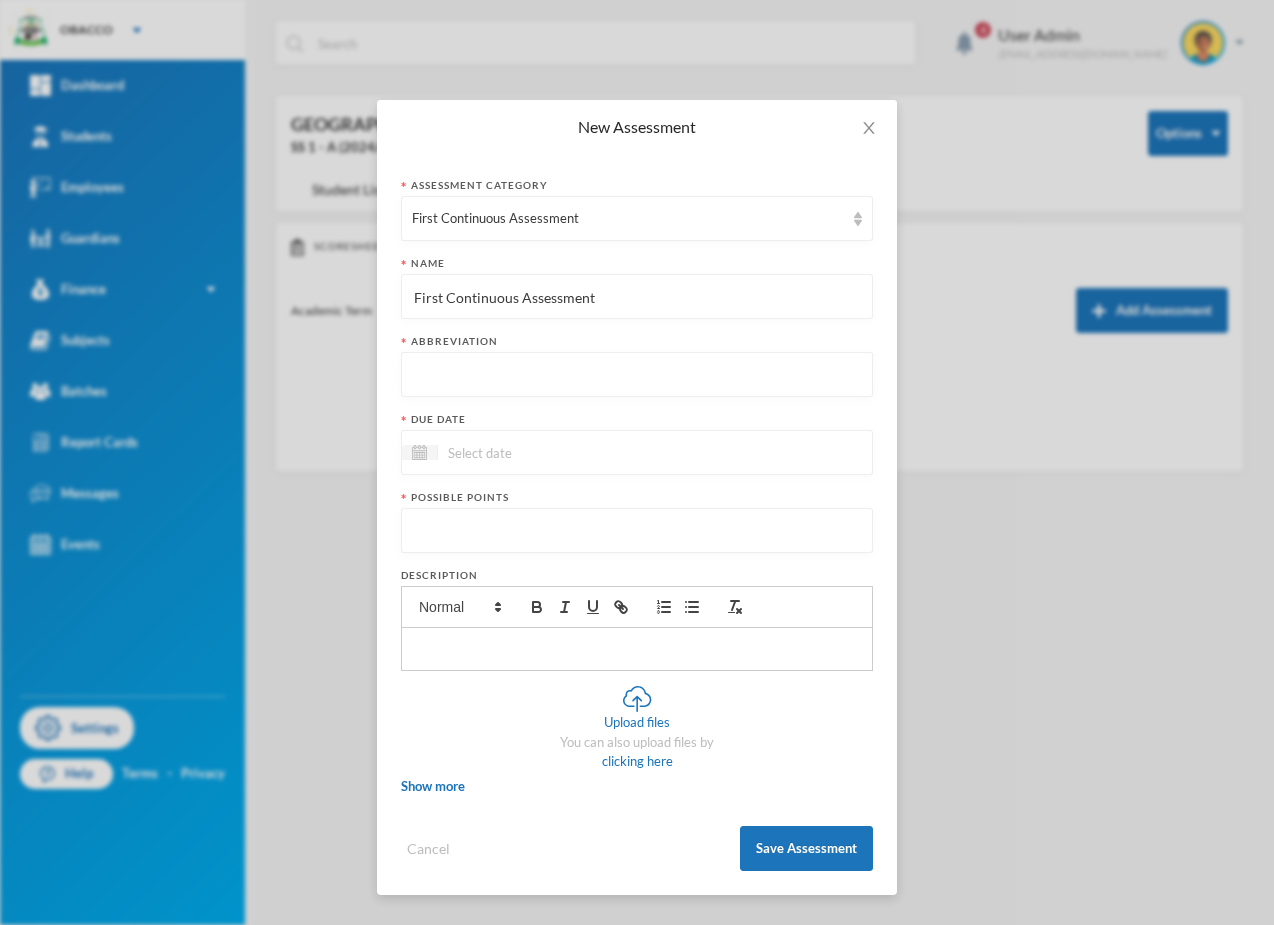 paste on "First C.A" 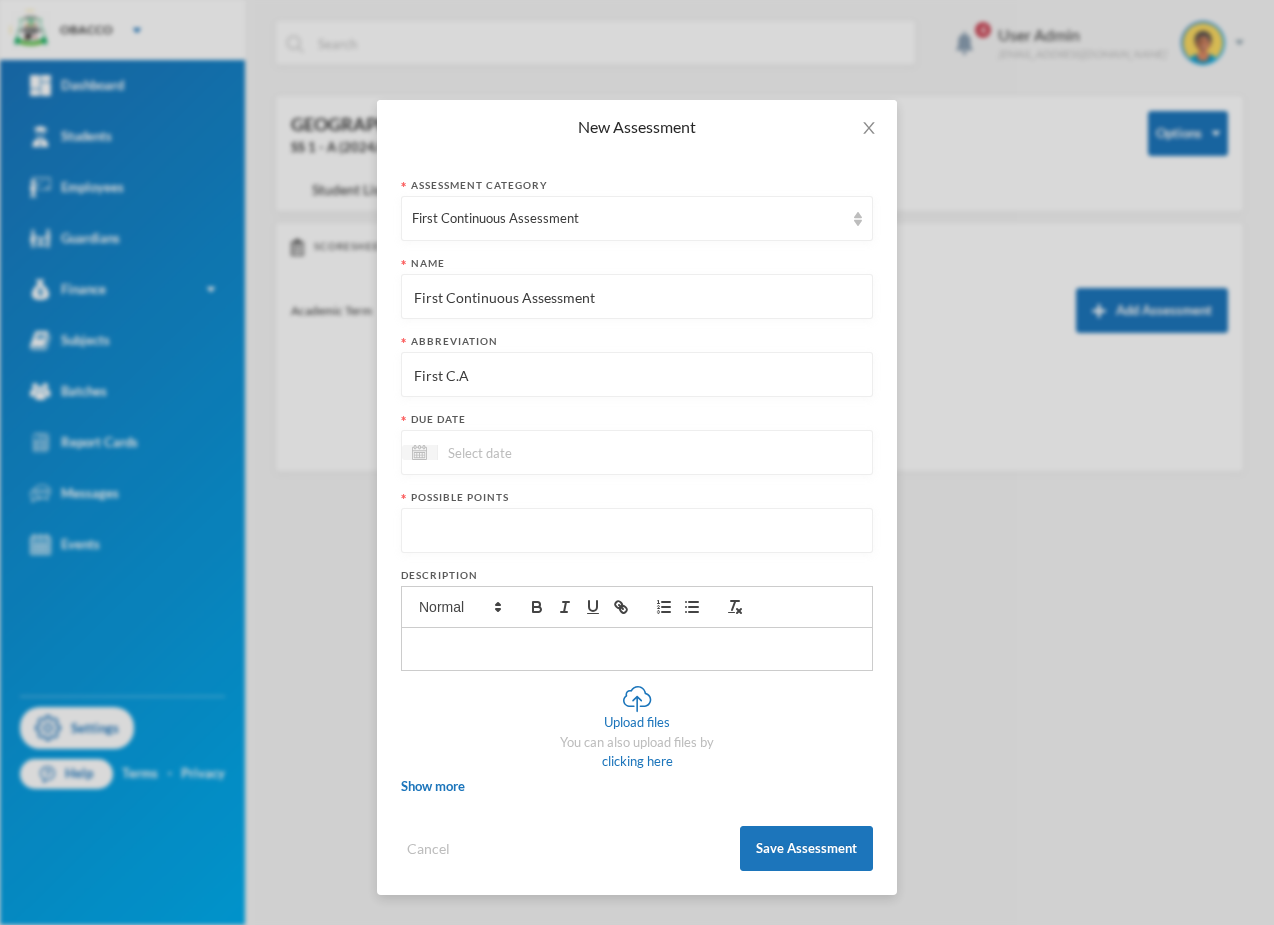 type on "First C.A" 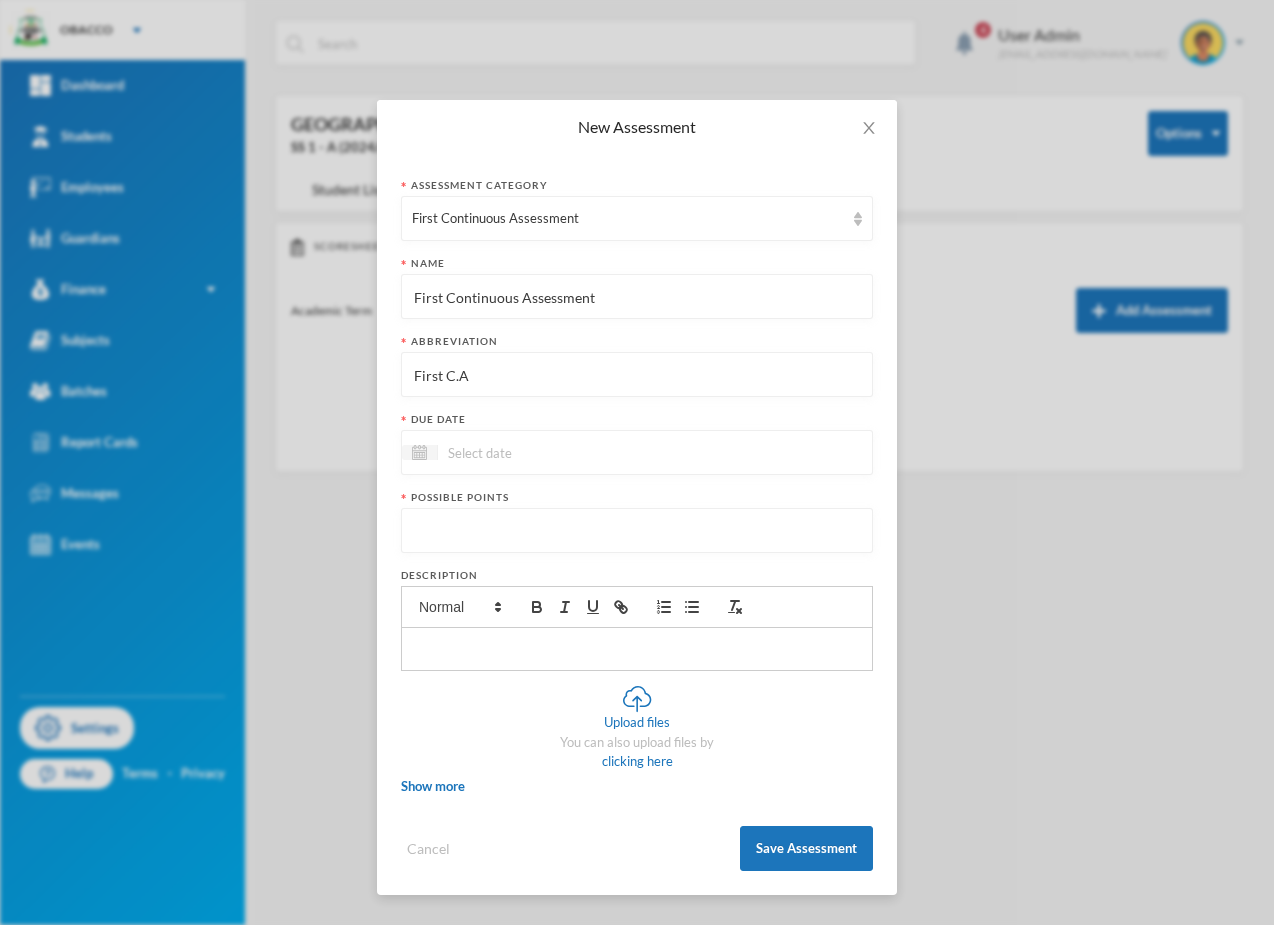 click at bounding box center (522, 452) 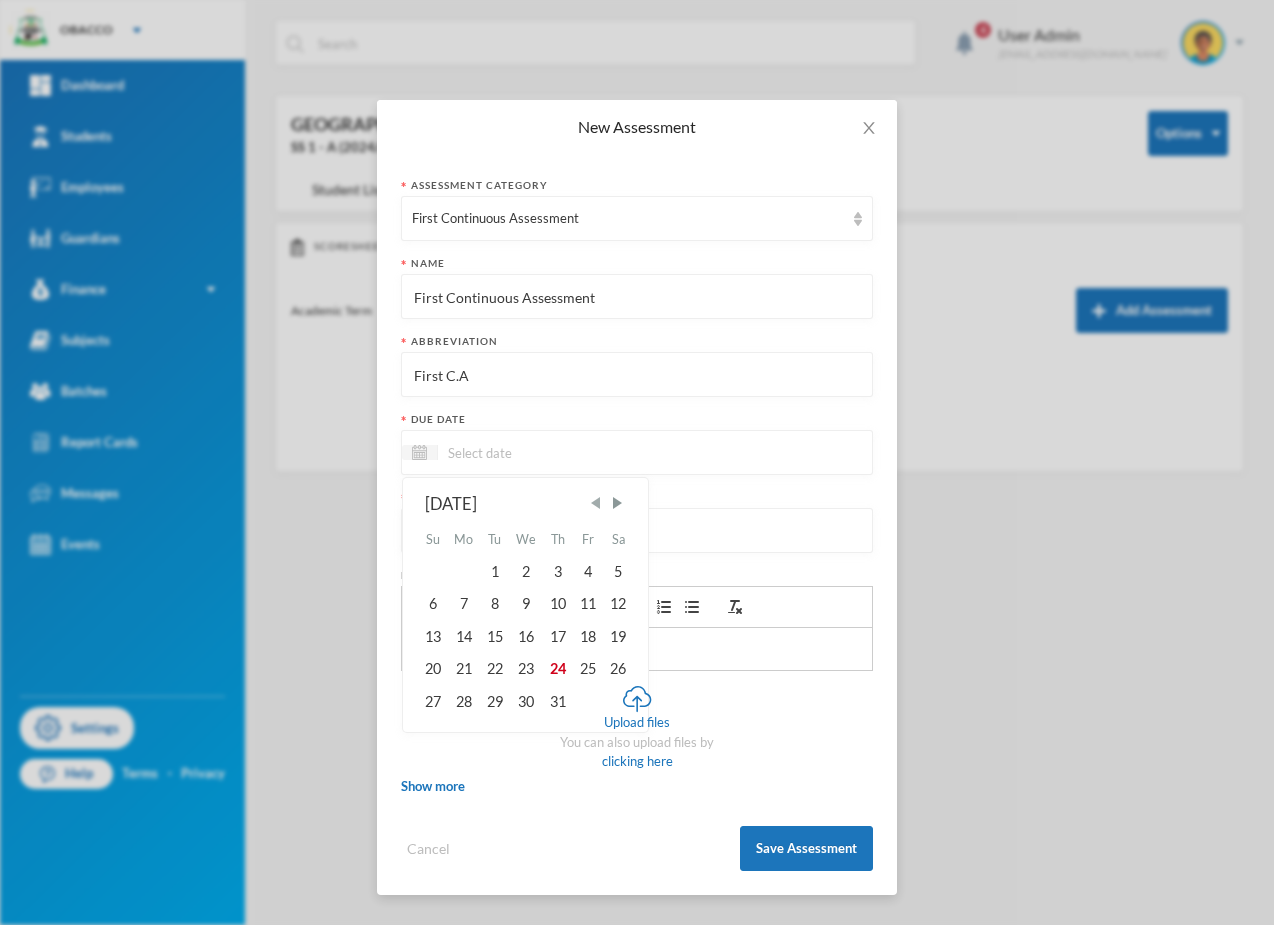 click at bounding box center (596, 503) 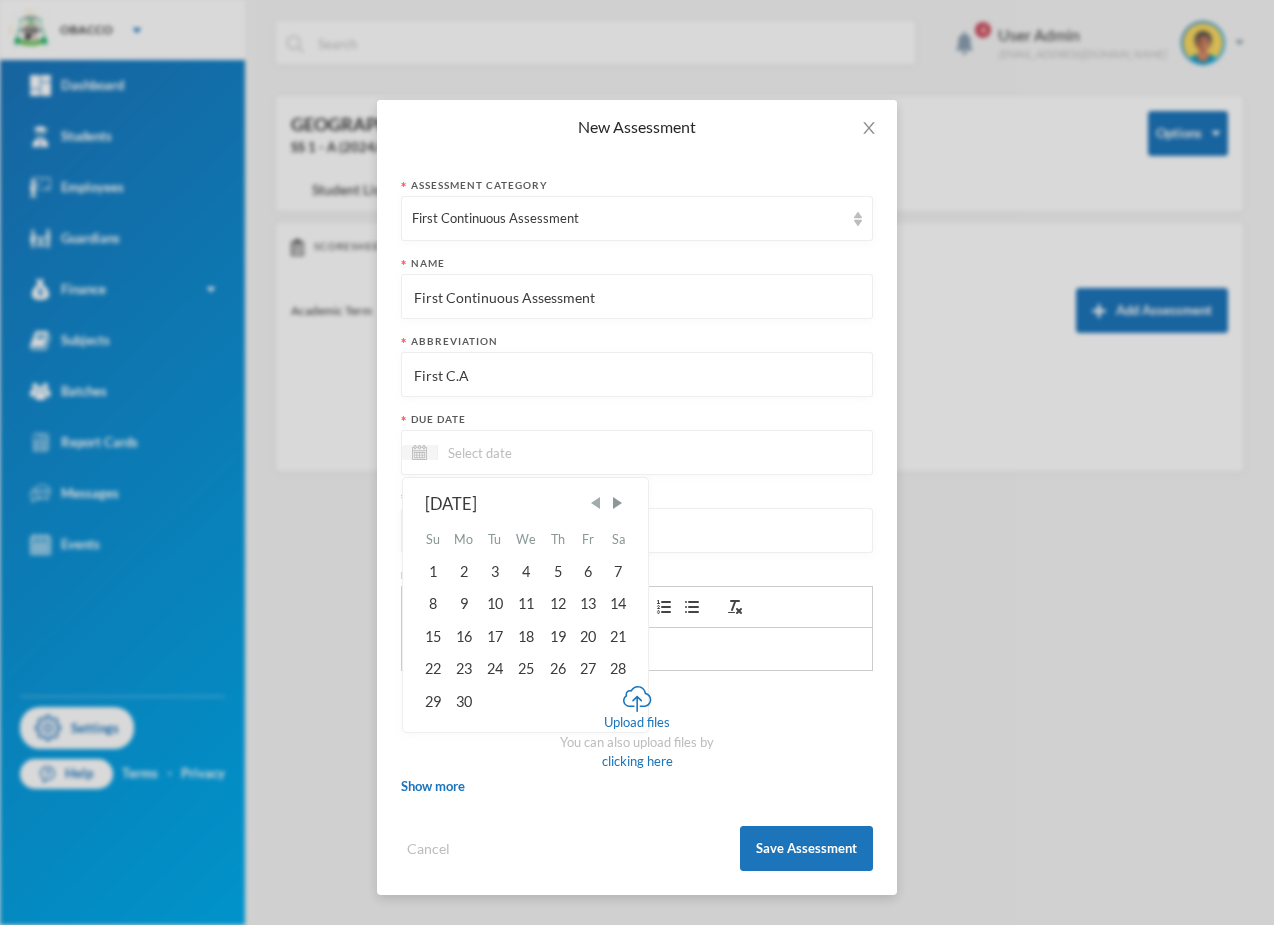 click at bounding box center [596, 503] 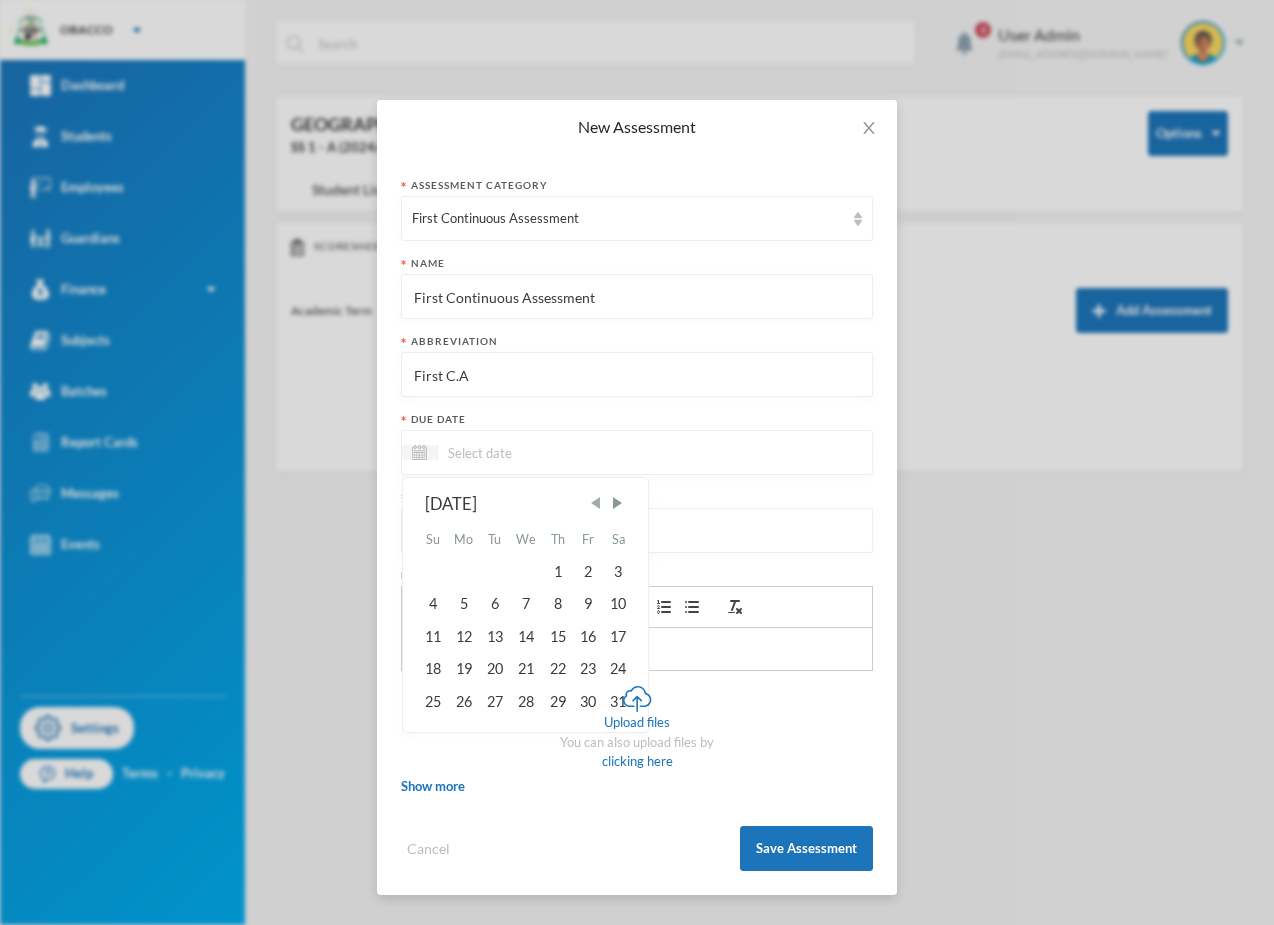 click at bounding box center [596, 503] 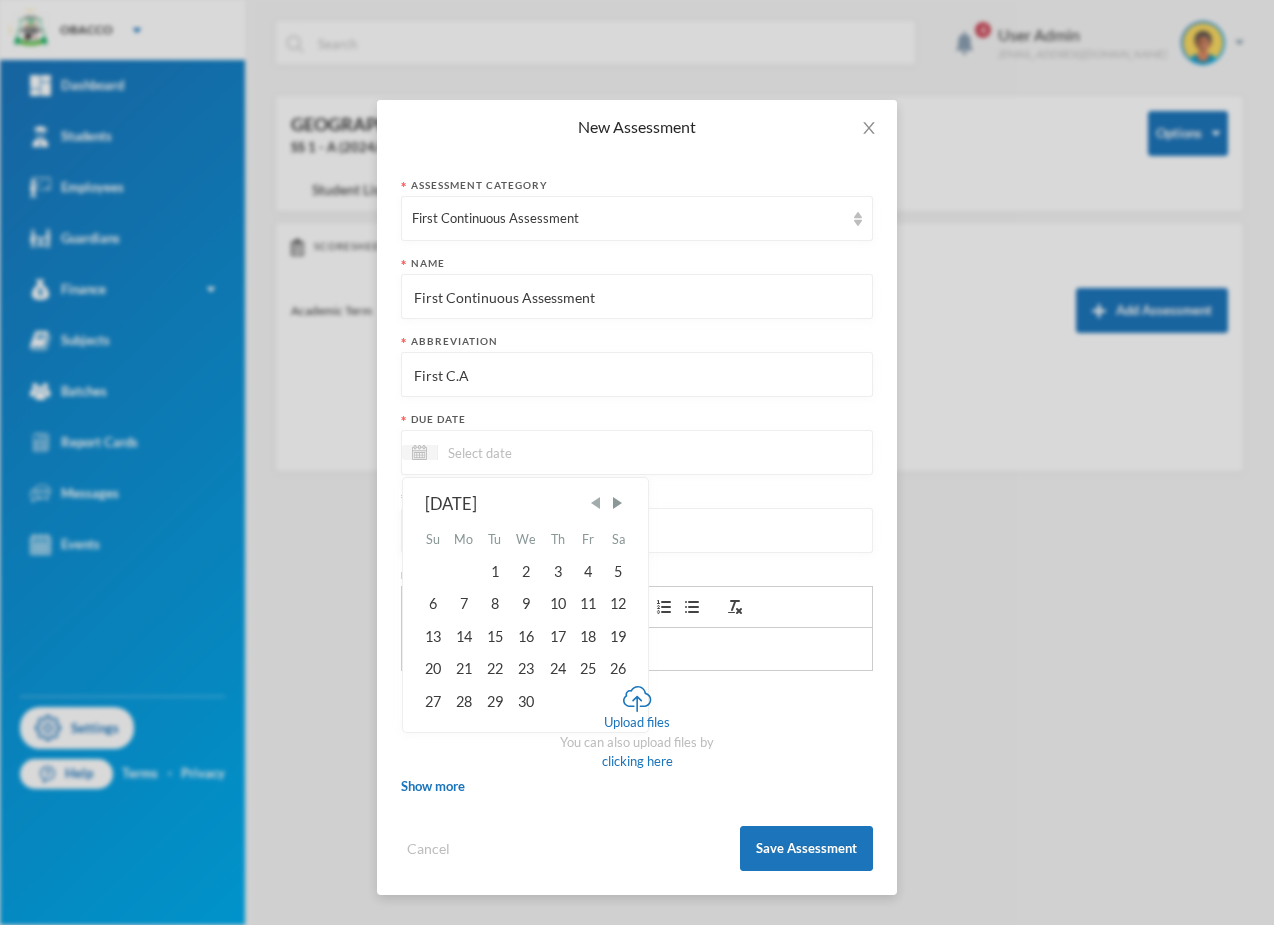click at bounding box center [596, 503] 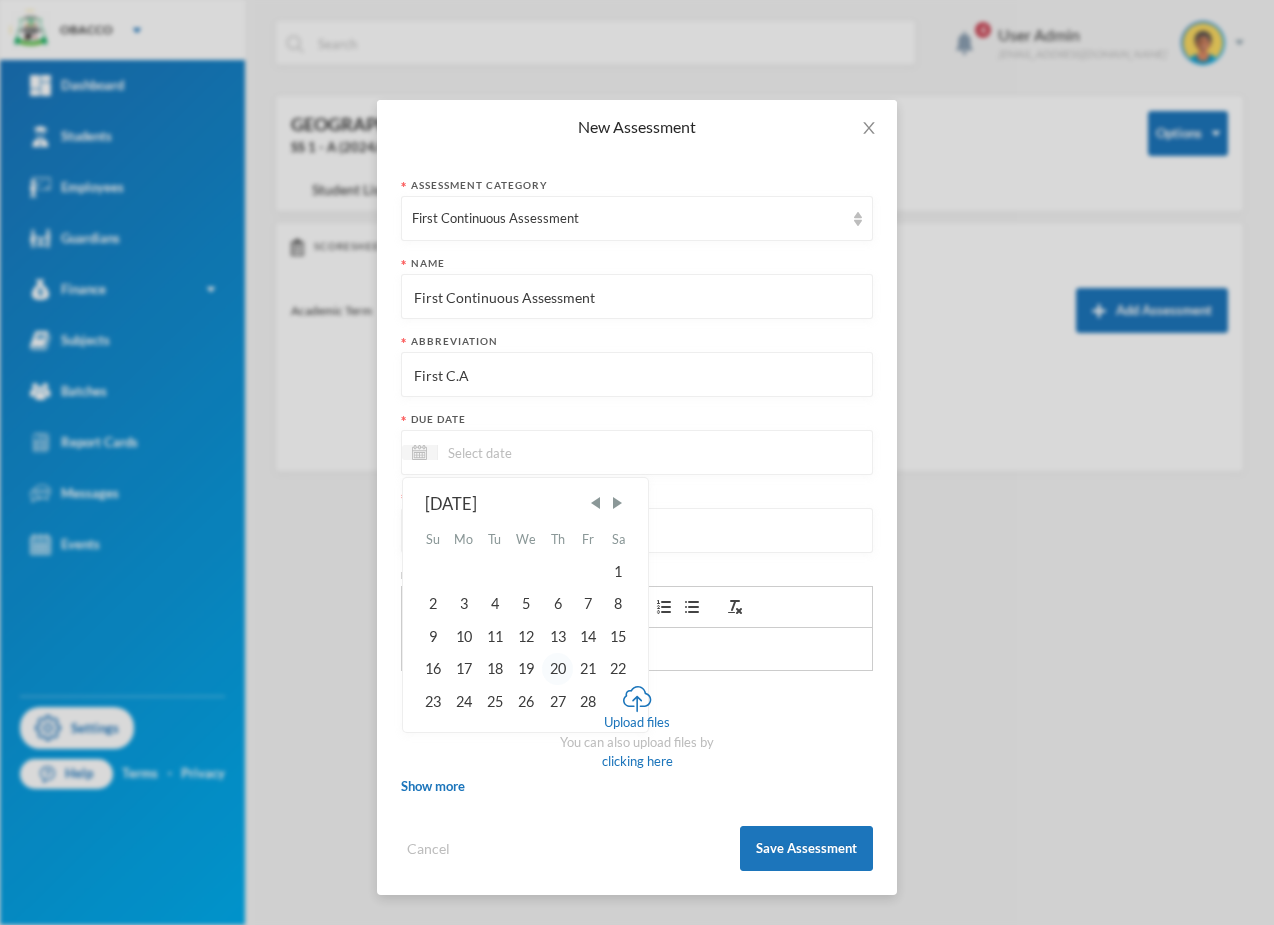 click on "20" at bounding box center (557, 669) 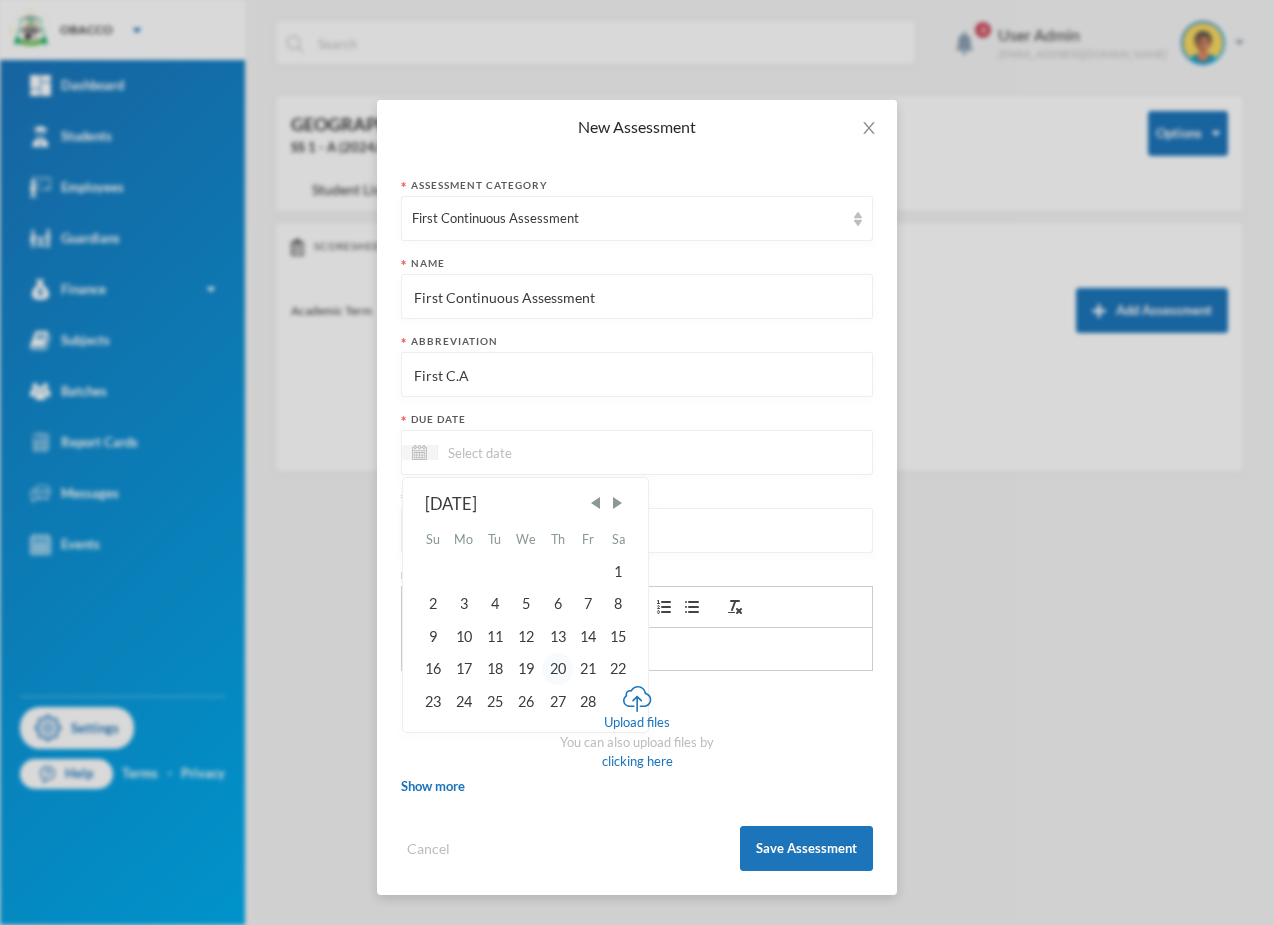 type on "20/02/2025" 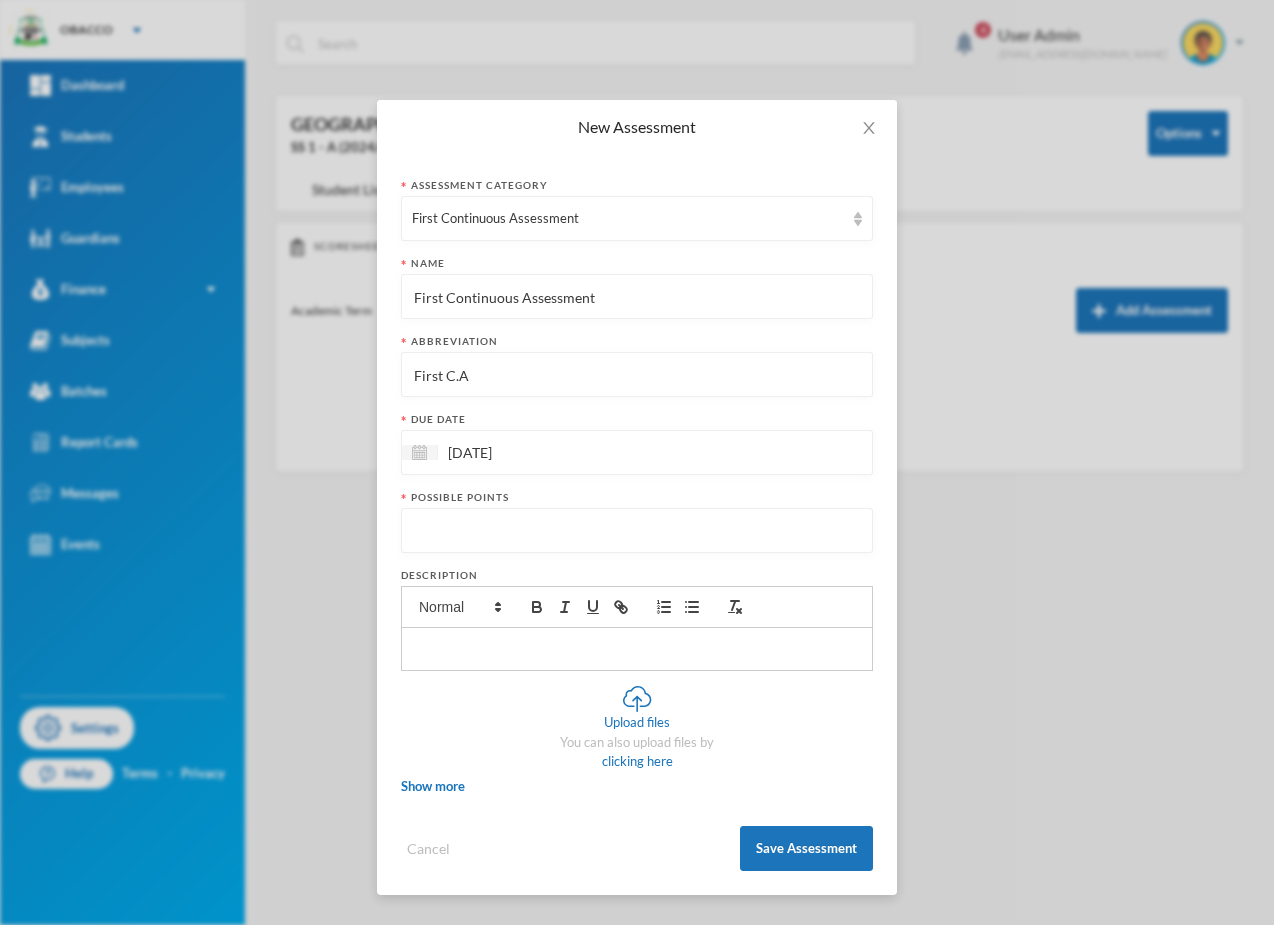 click at bounding box center (637, 531) 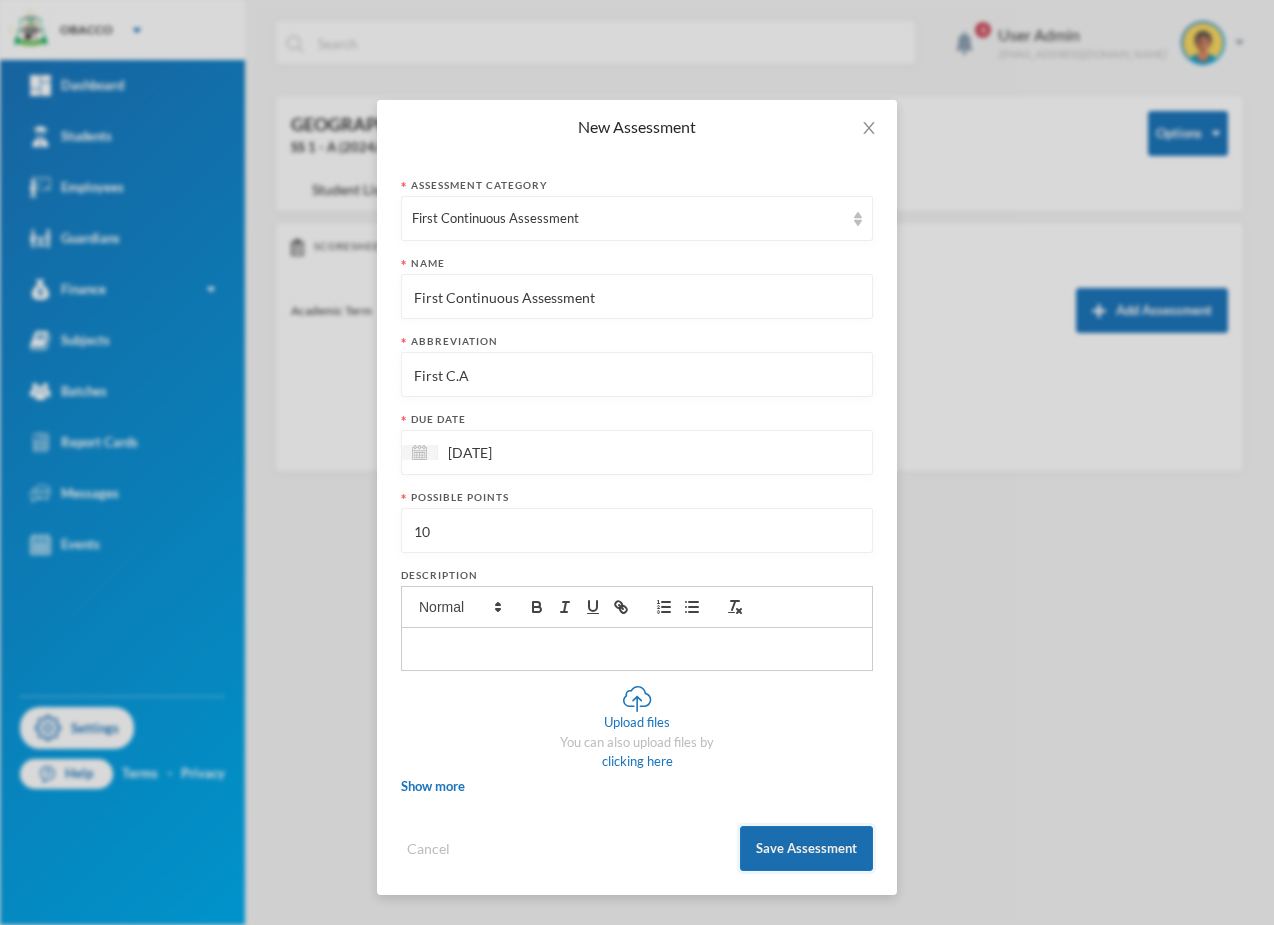 type on "10" 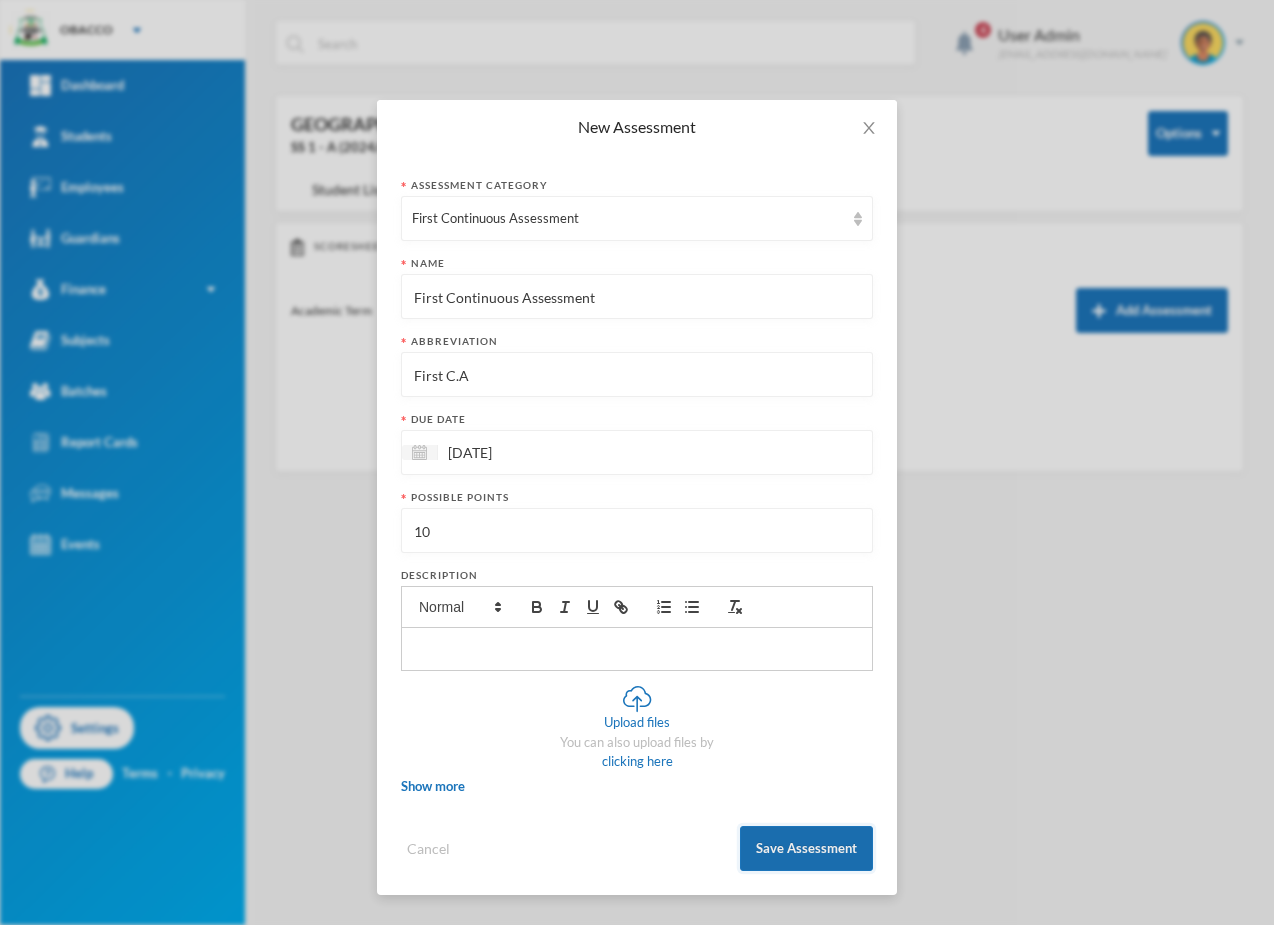 click on "Save Assessment" at bounding box center [806, 848] 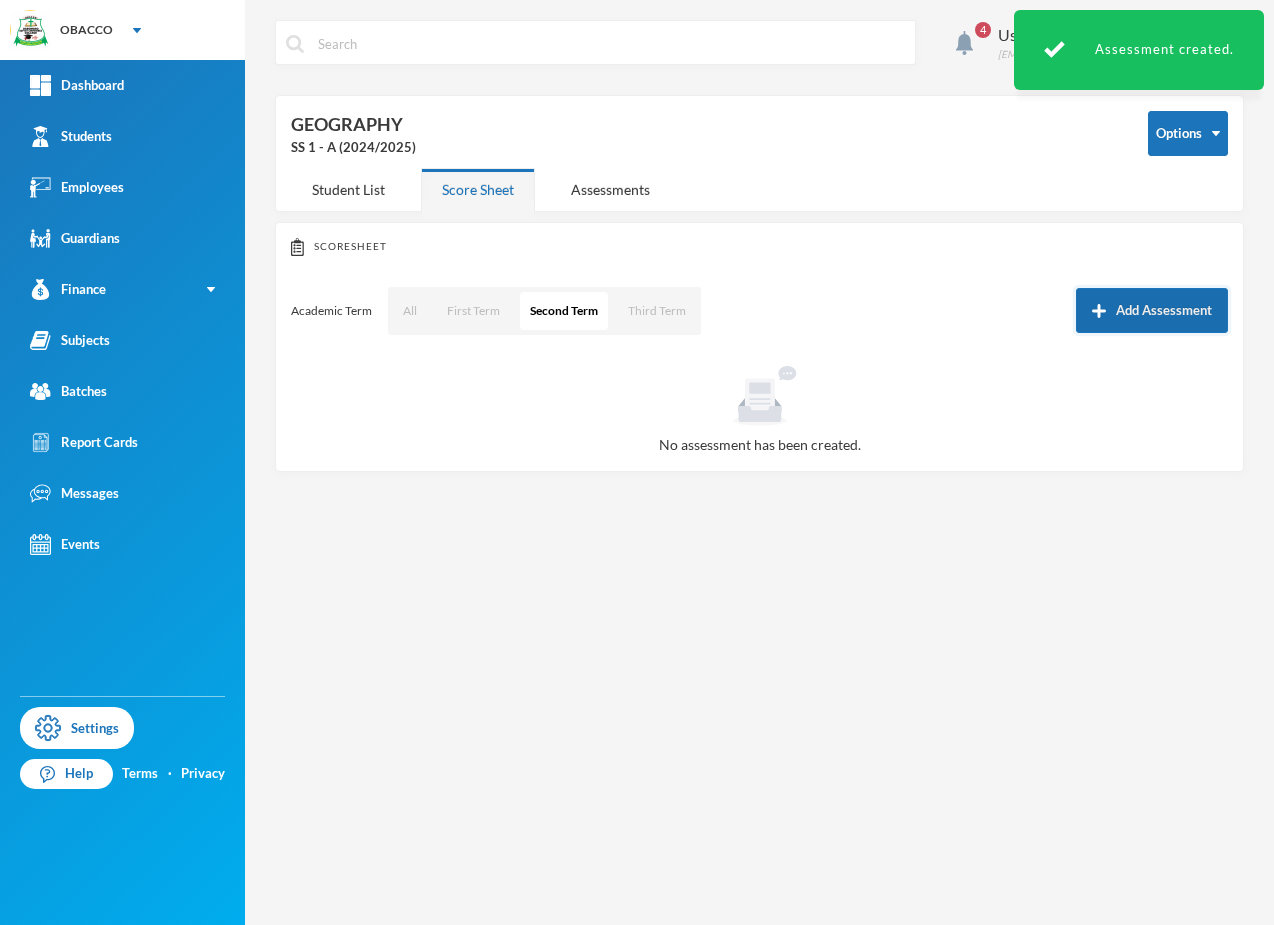 click on "Add Assessment" at bounding box center (1152, 310) 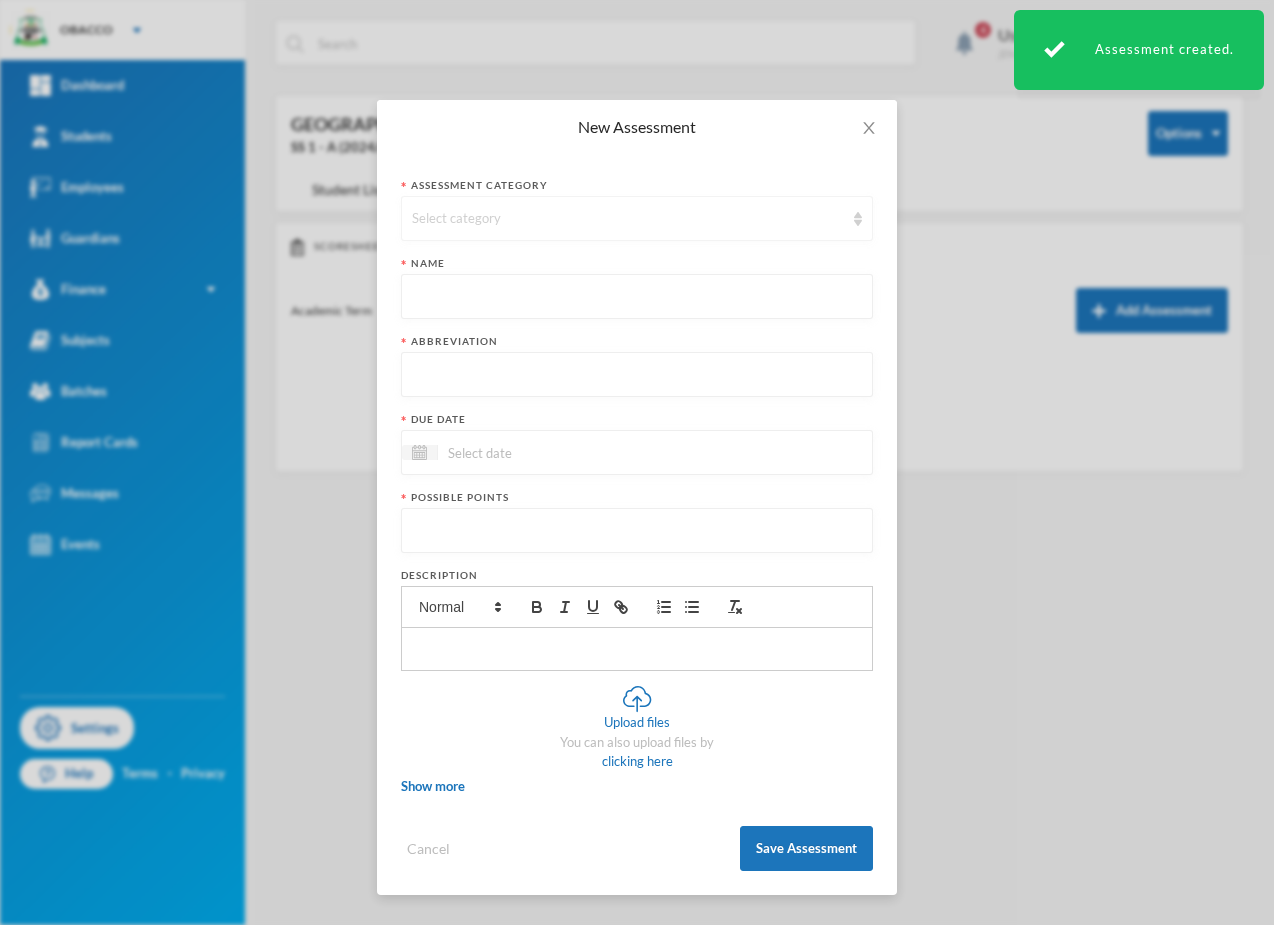 click on "Select category" at bounding box center (628, 219) 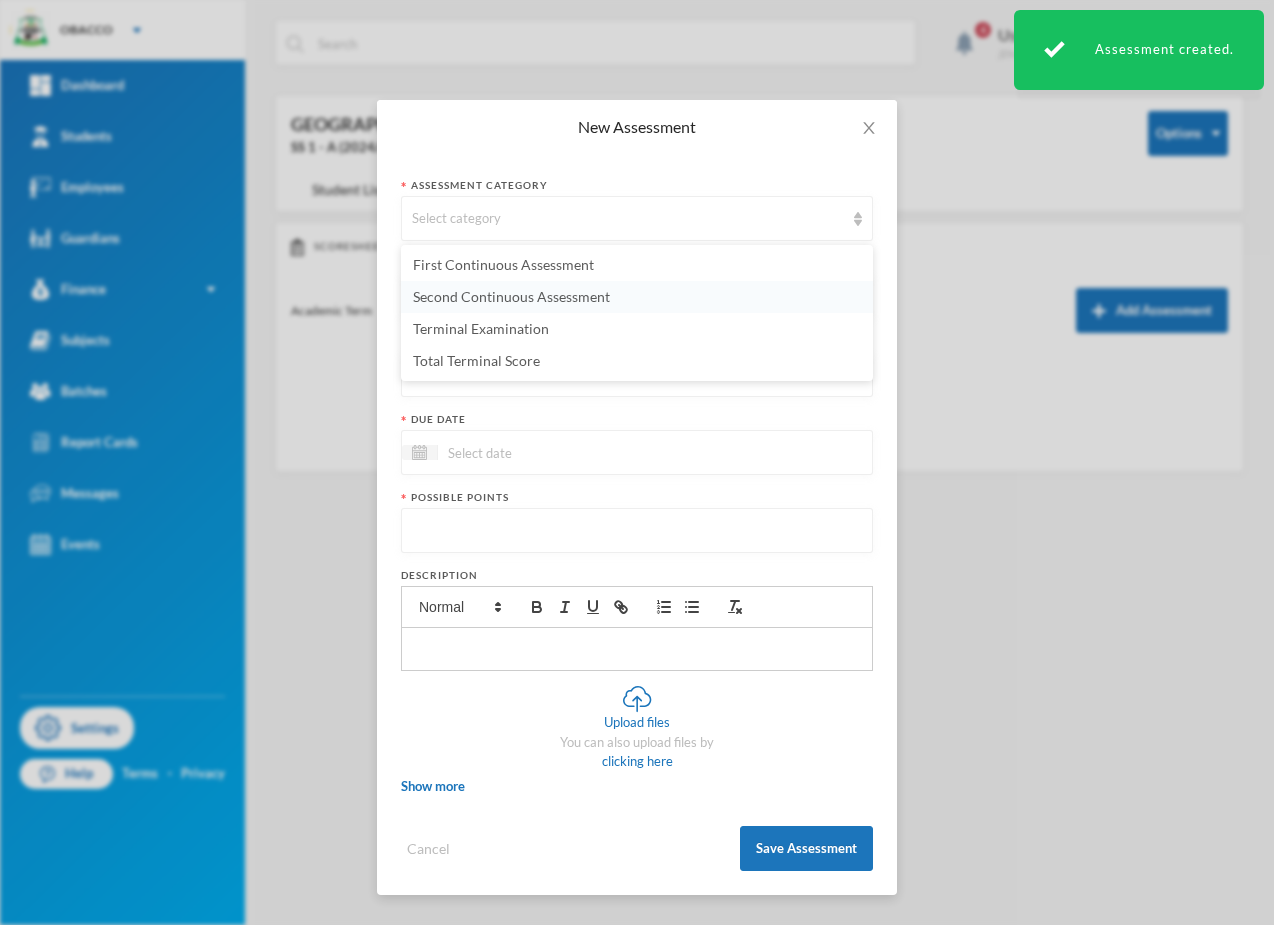 click on "Second Continuous Assessment" at bounding box center (511, 296) 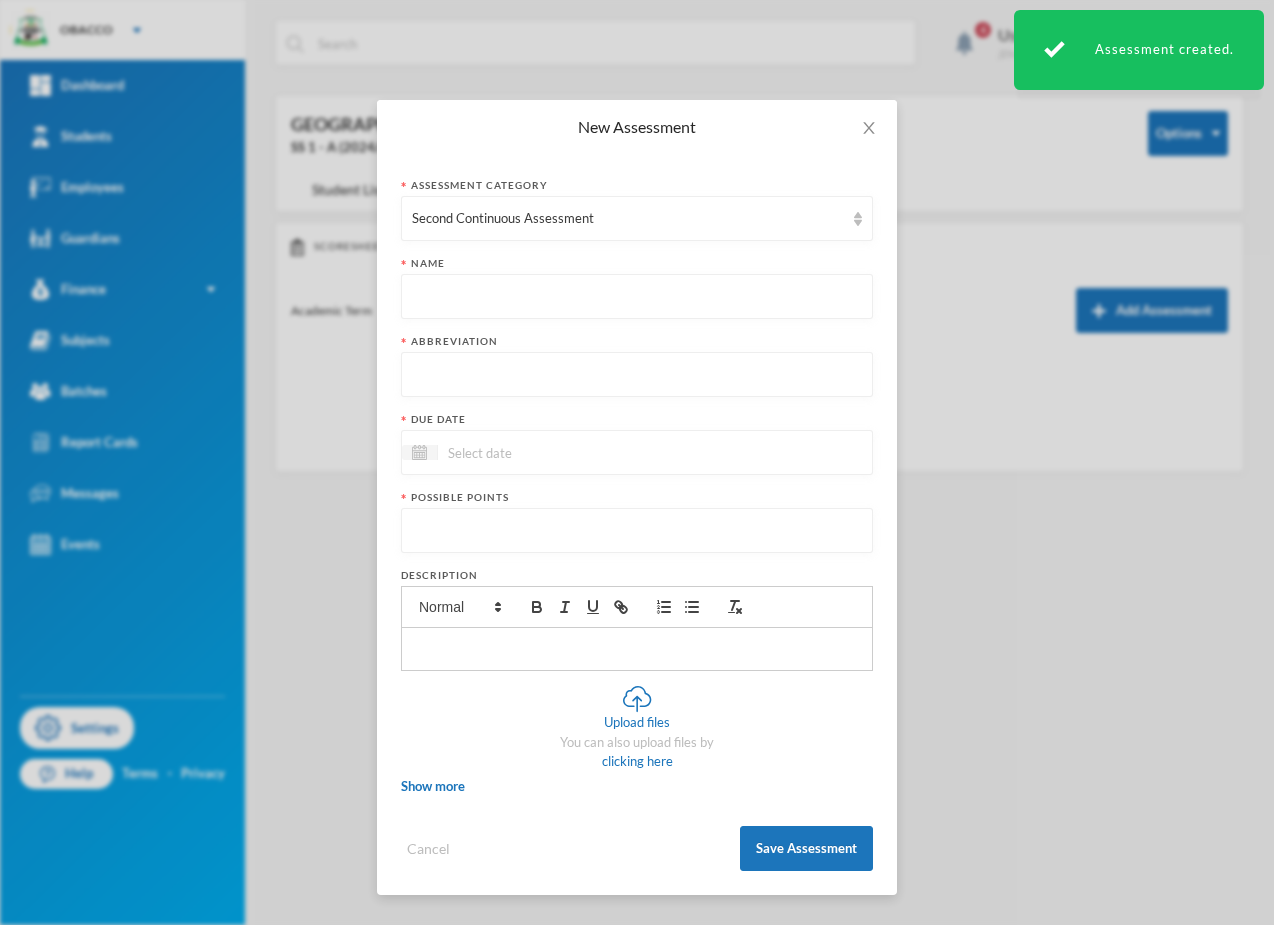 click at bounding box center [637, 297] 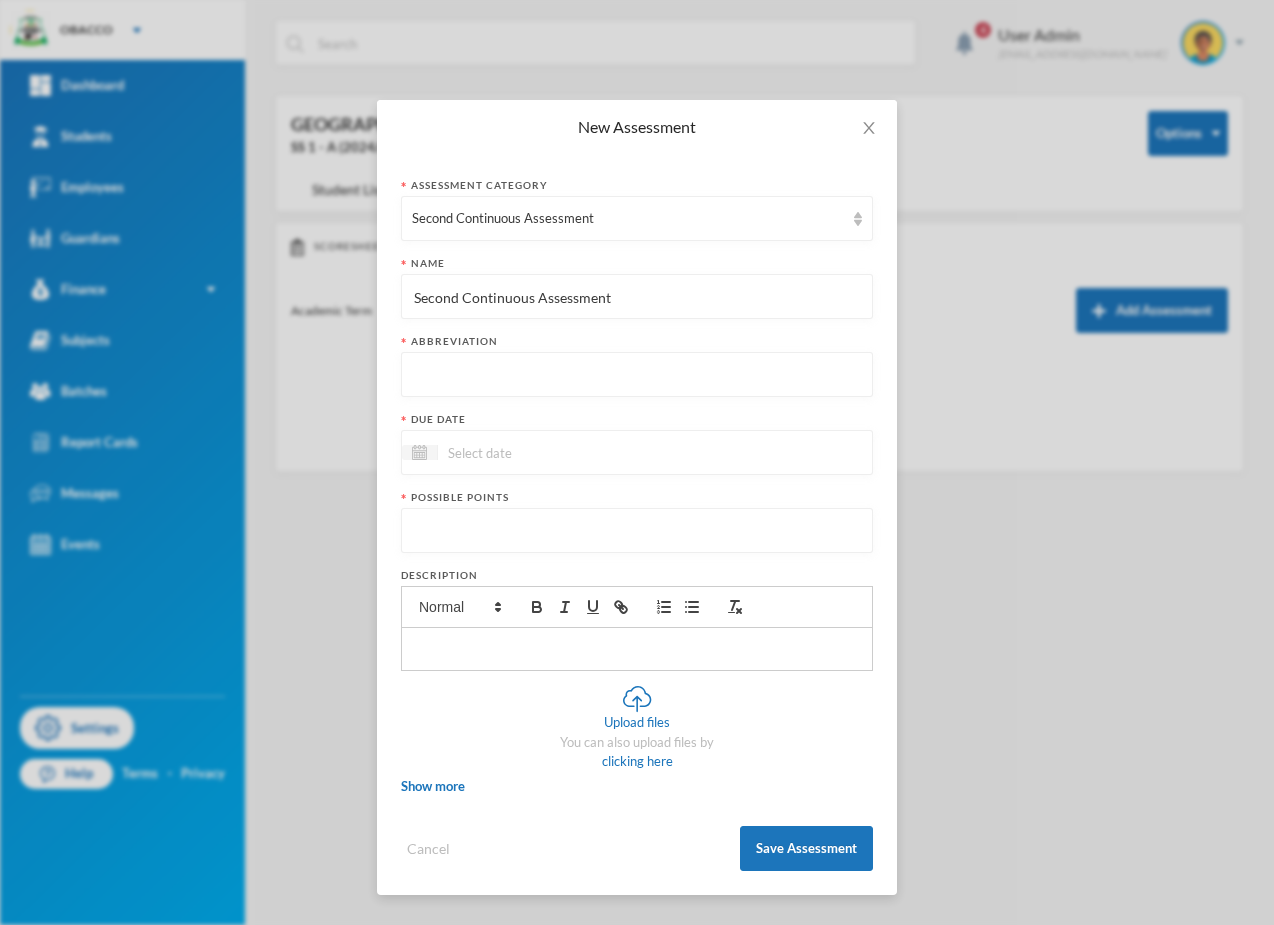 type on "Second Continuous Assessment" 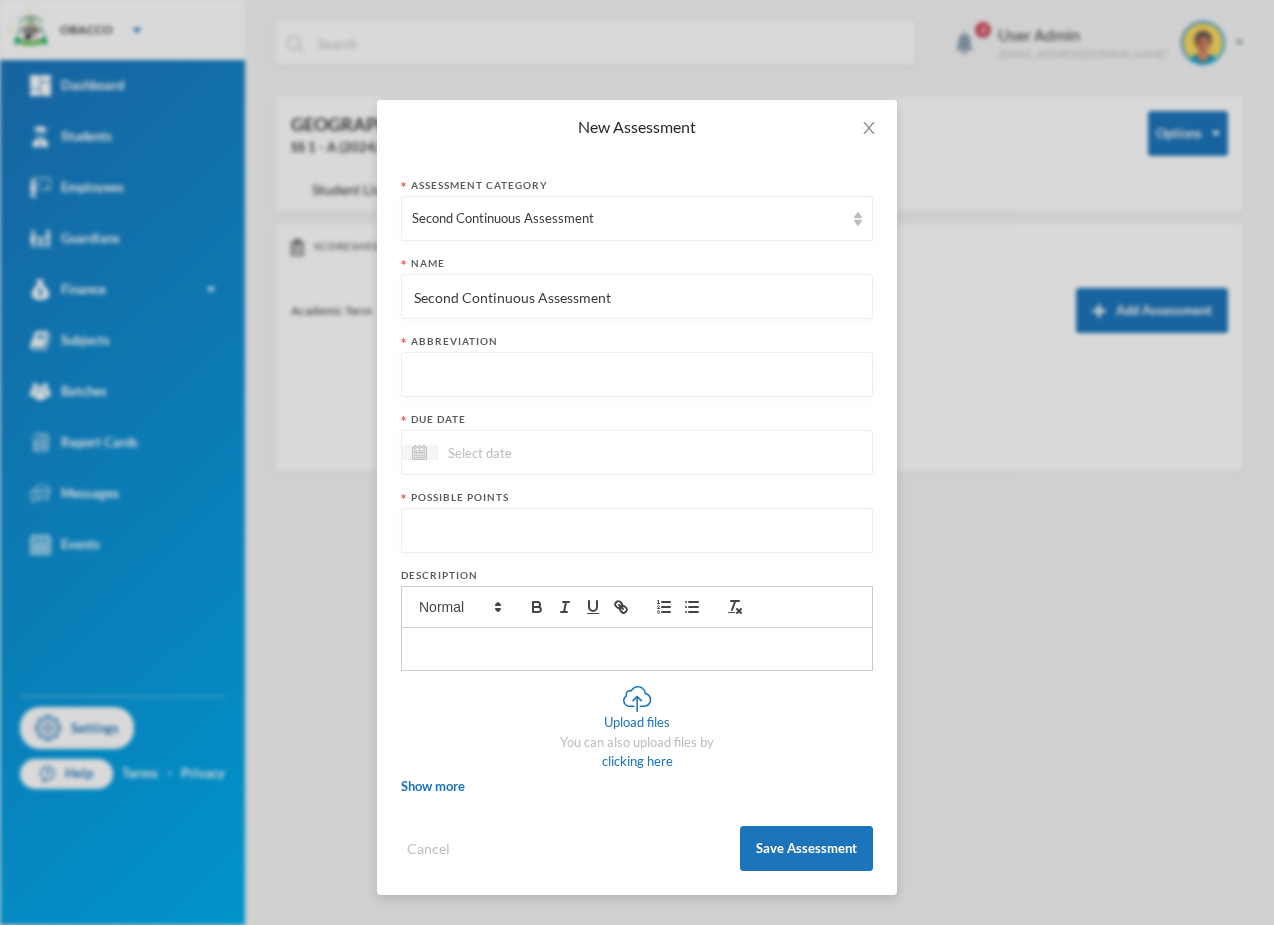 click at bounding box center (637, 375) 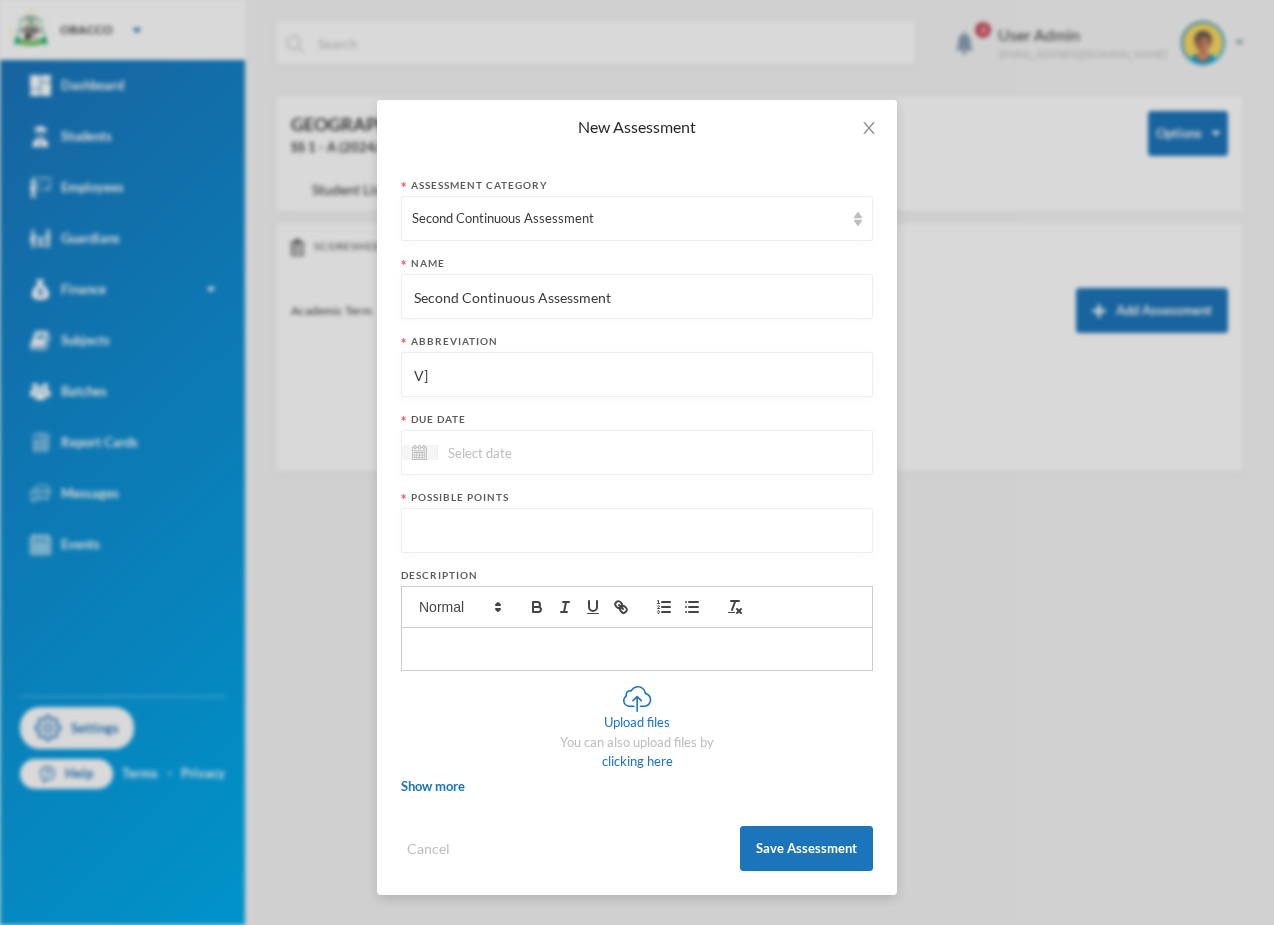 type on "V" 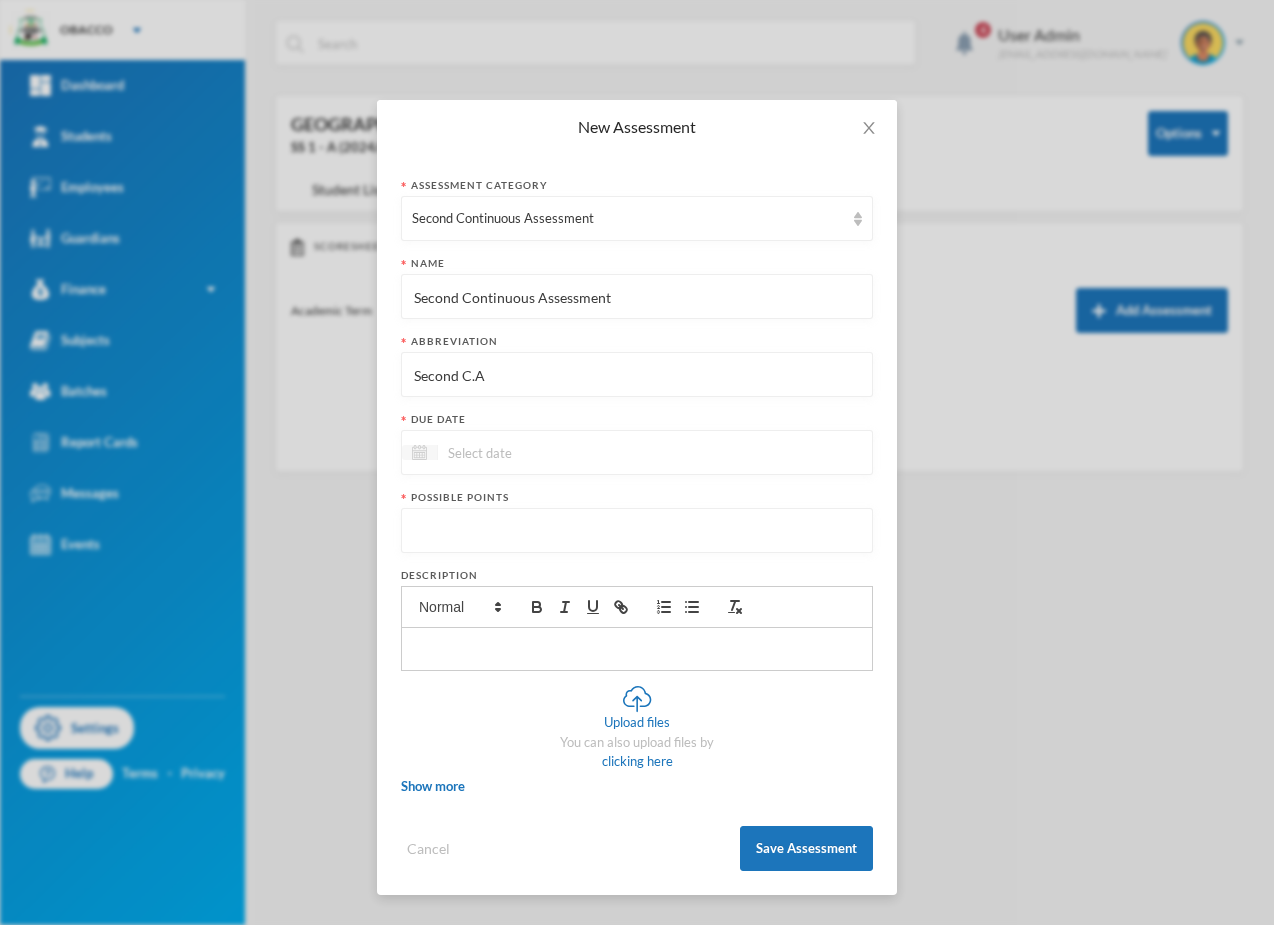 type on "Second C.A" 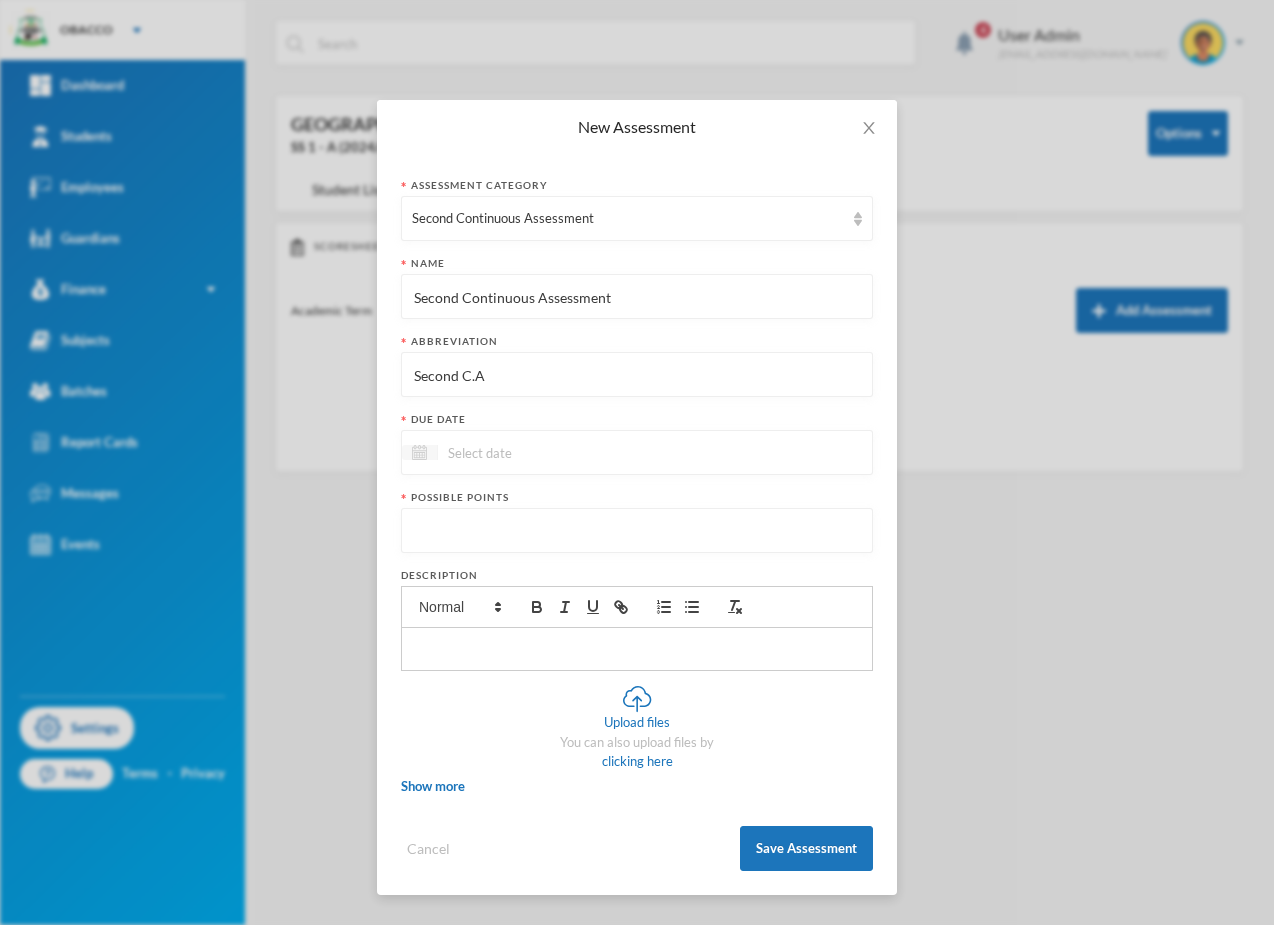 click at bounding box center [419, 452] 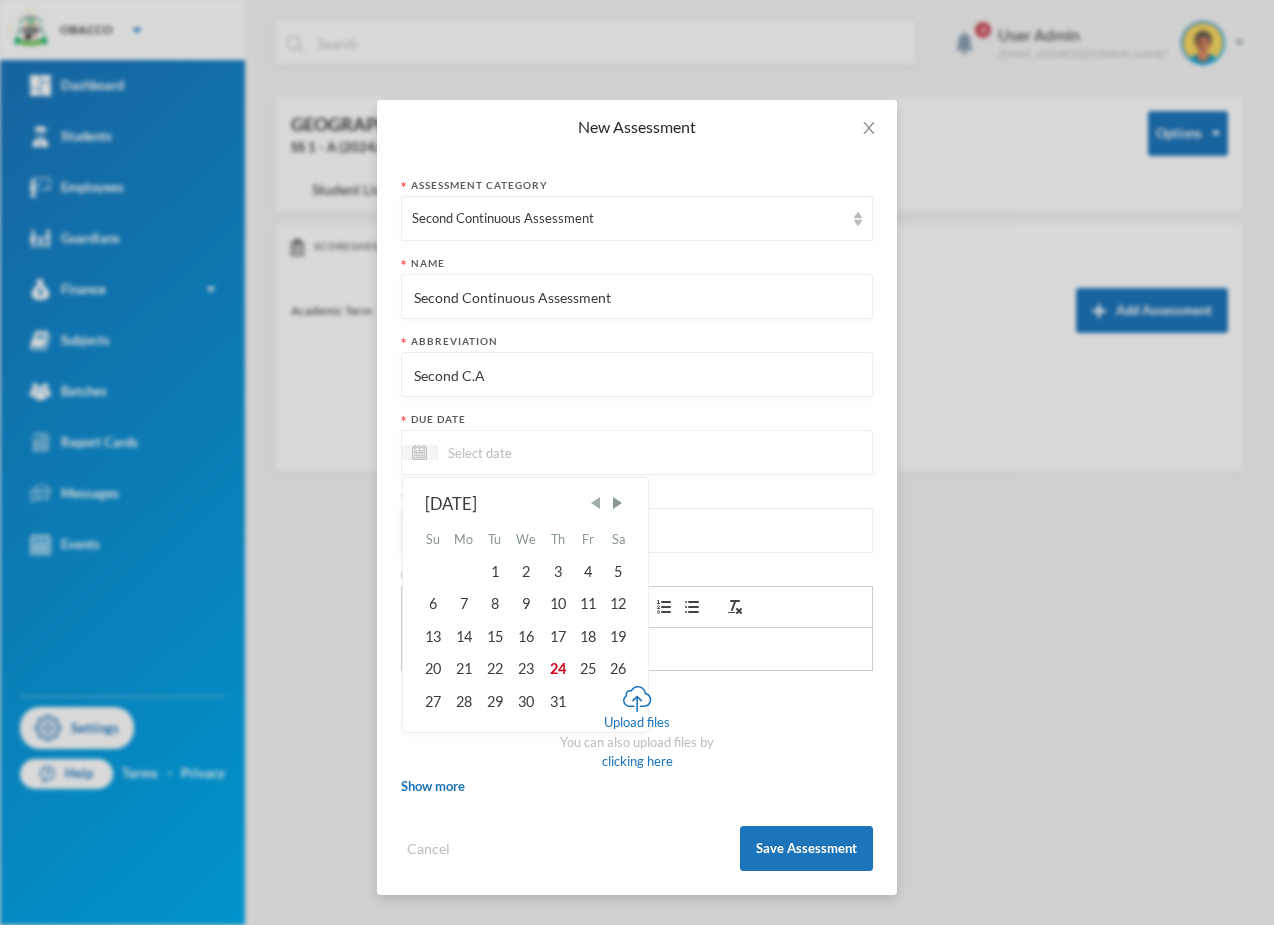 click at bounding box center (596, 503) 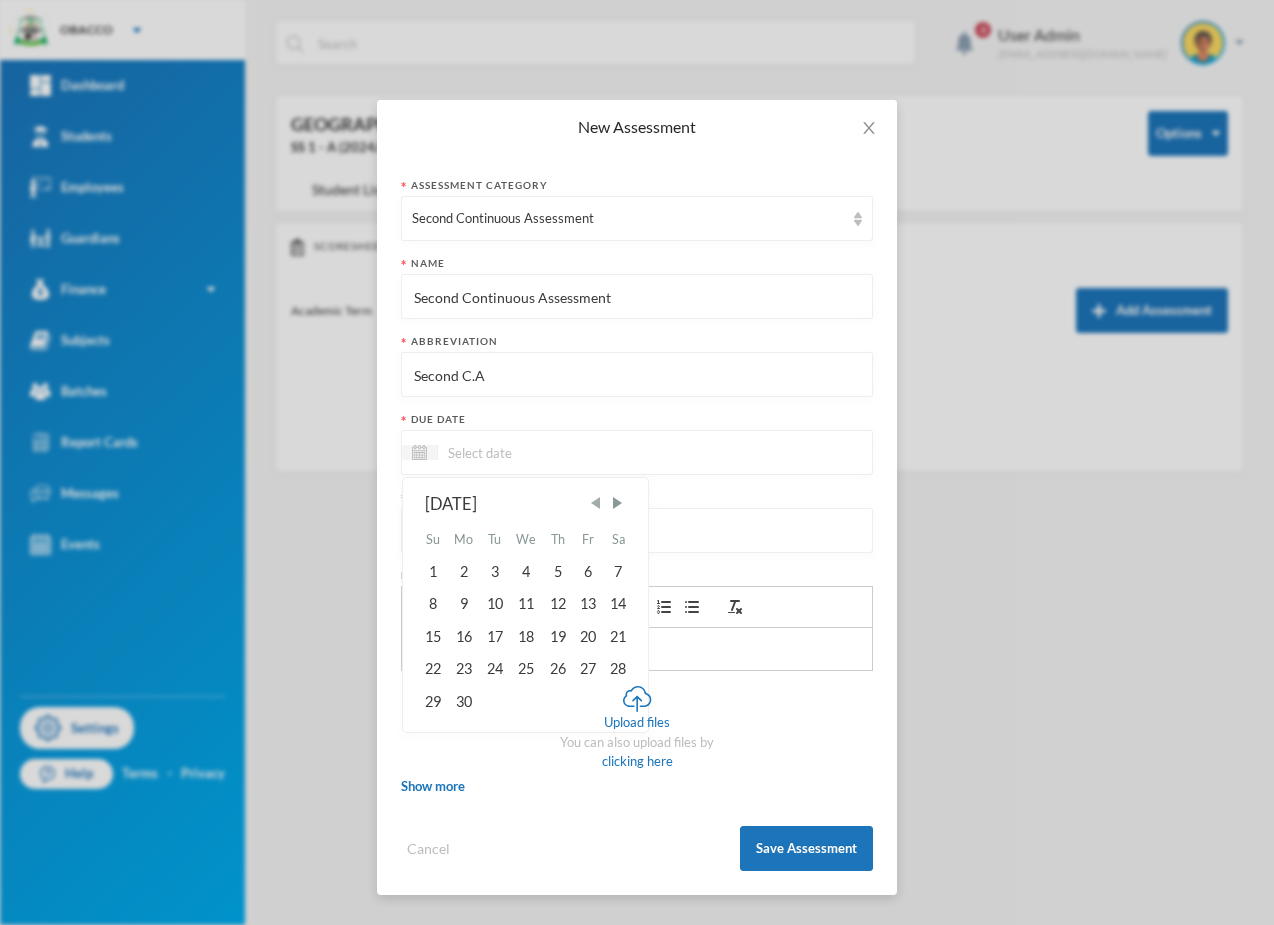click at bounding box center [596, 503] 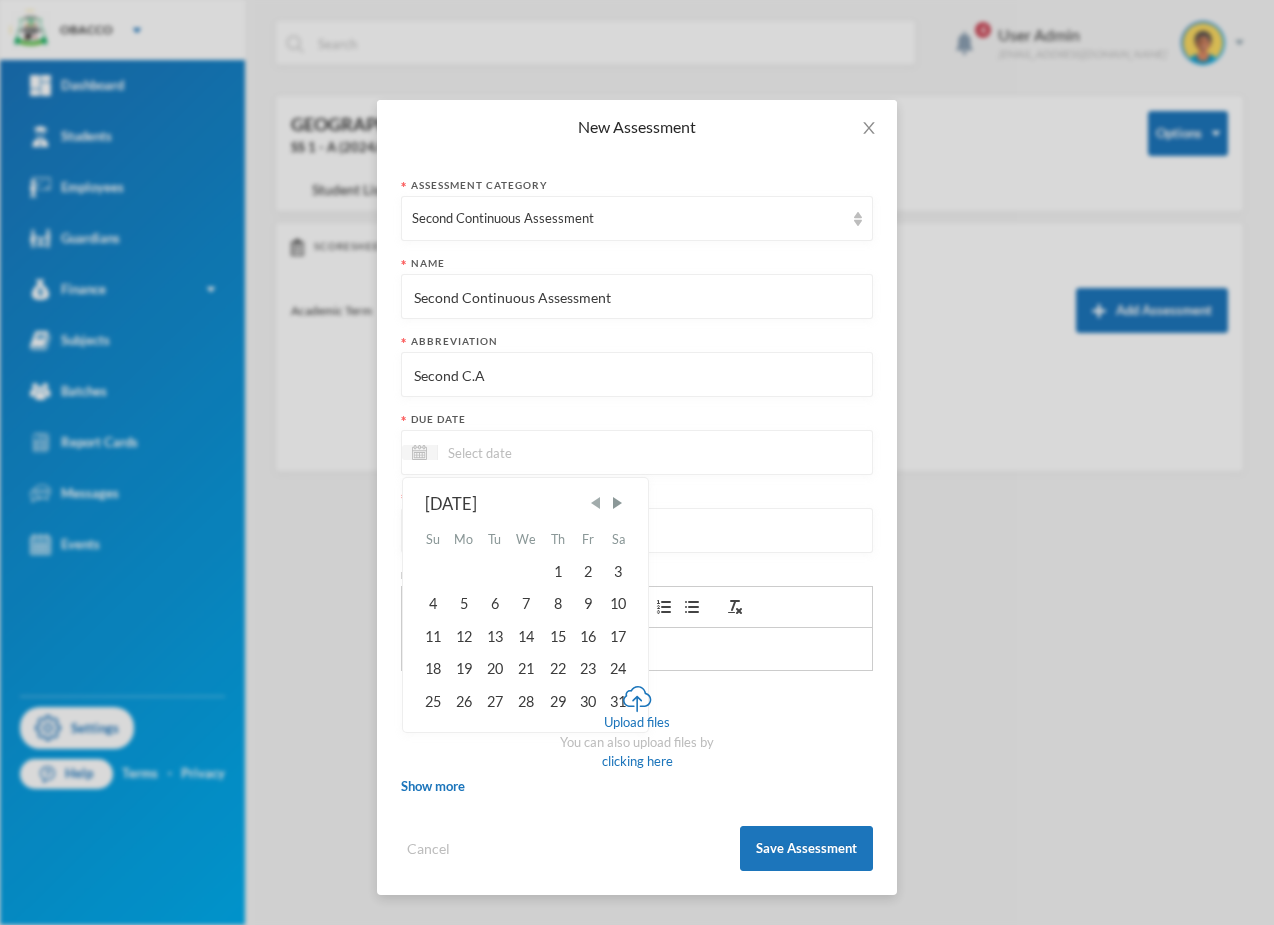 click at bounding box center (596, 503) 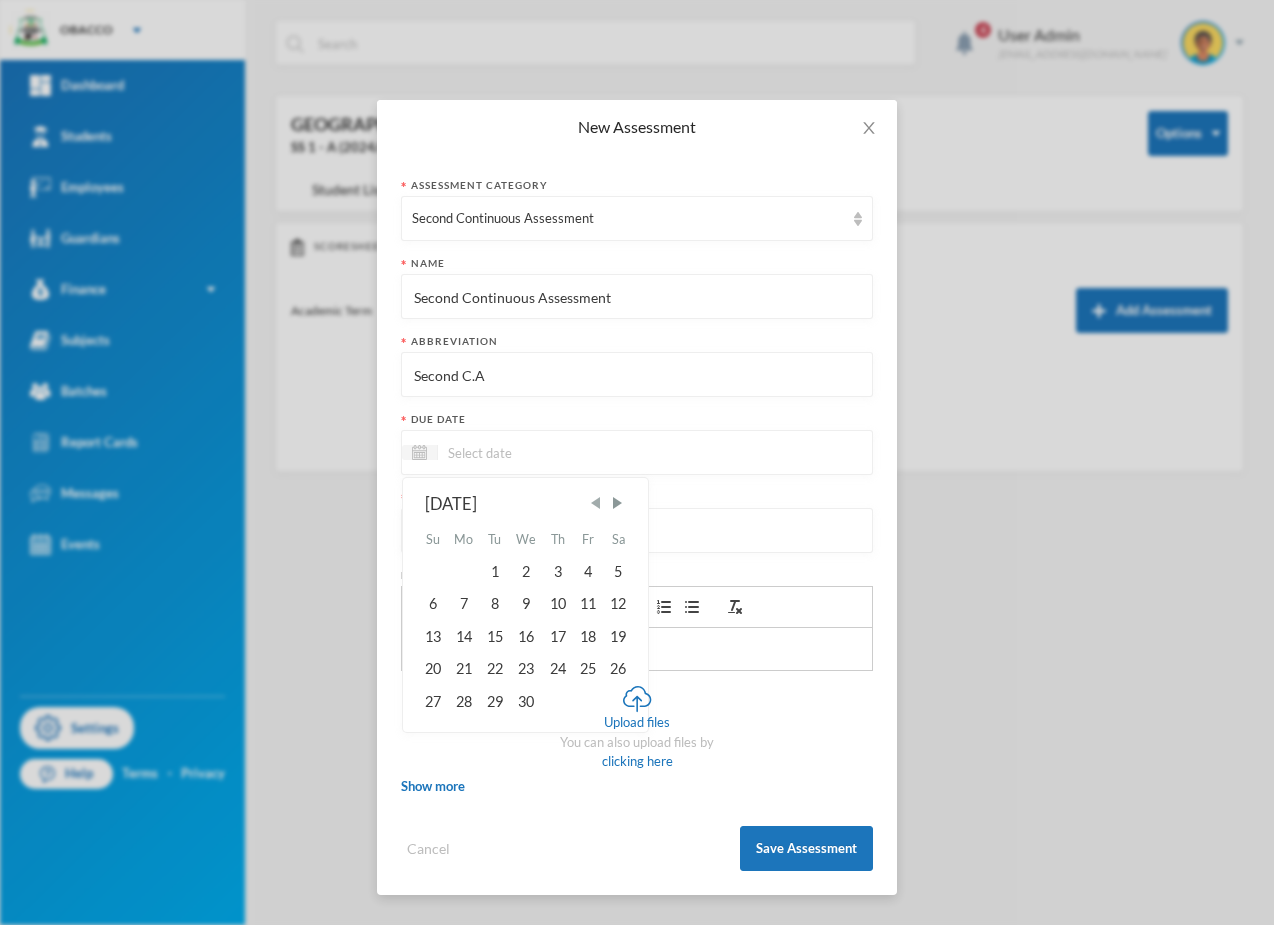 click at bounding box center (596, 503) 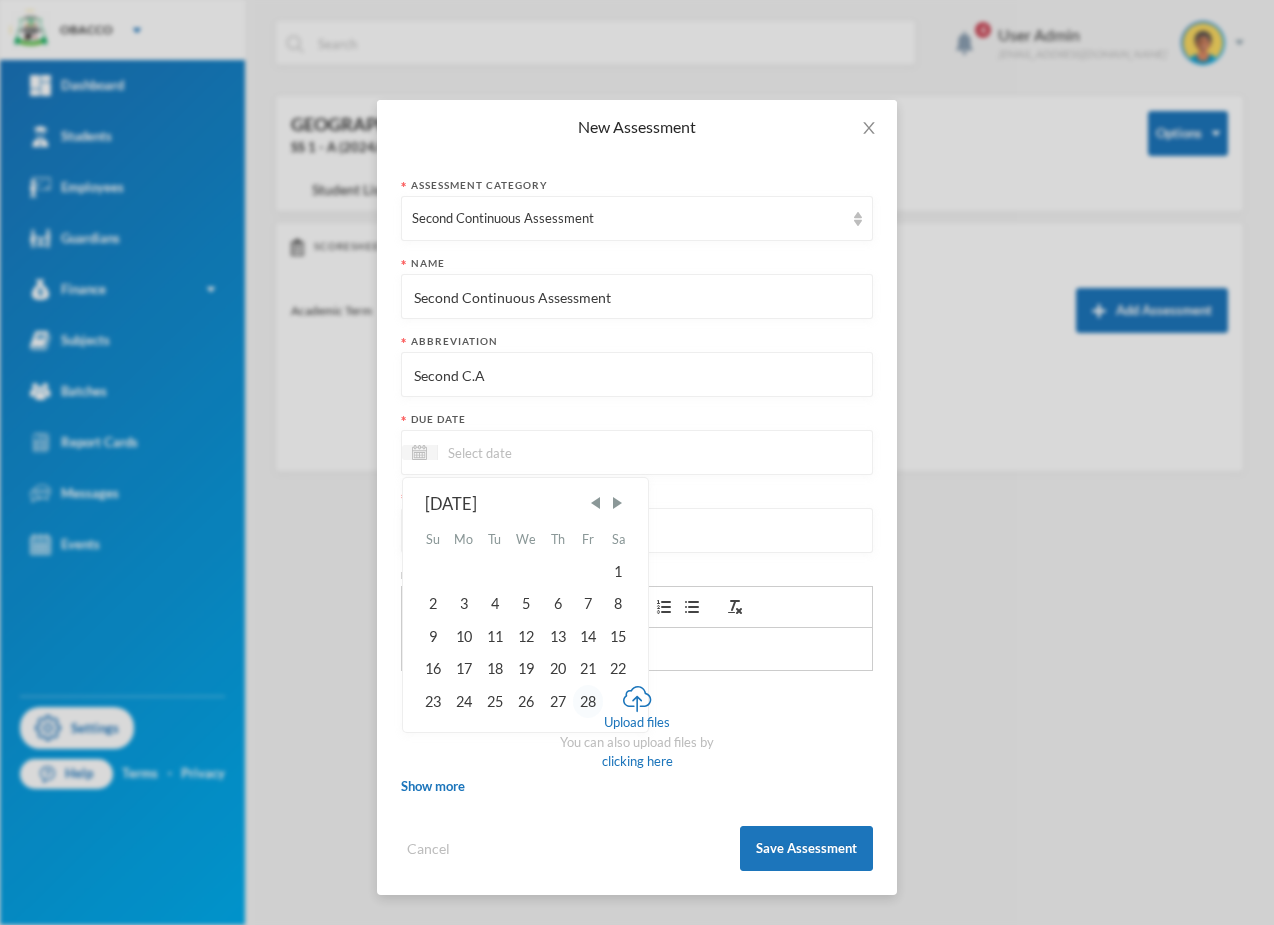click on "28" at bounding box center (588, 701) 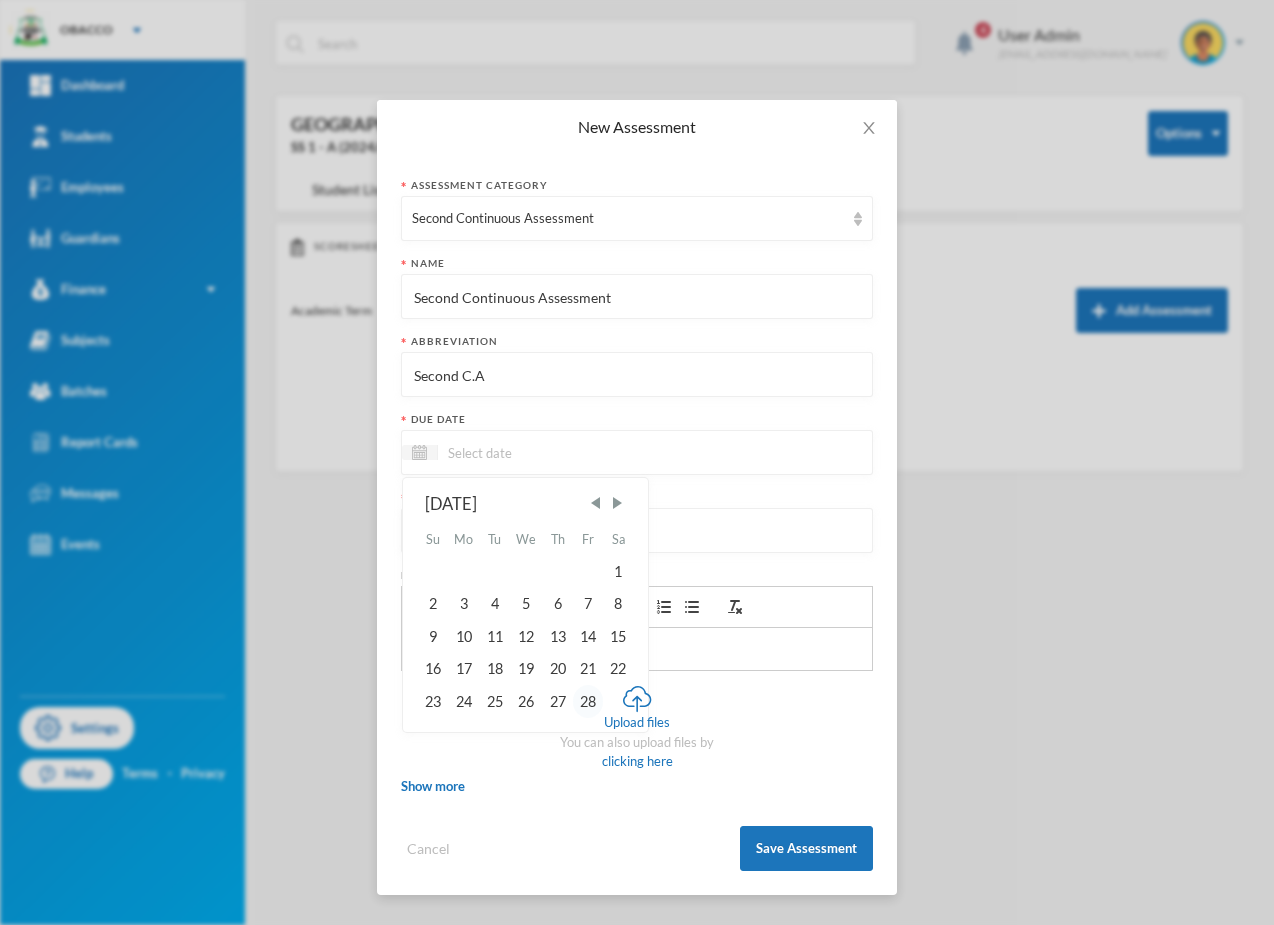 type on "28/02/2025" 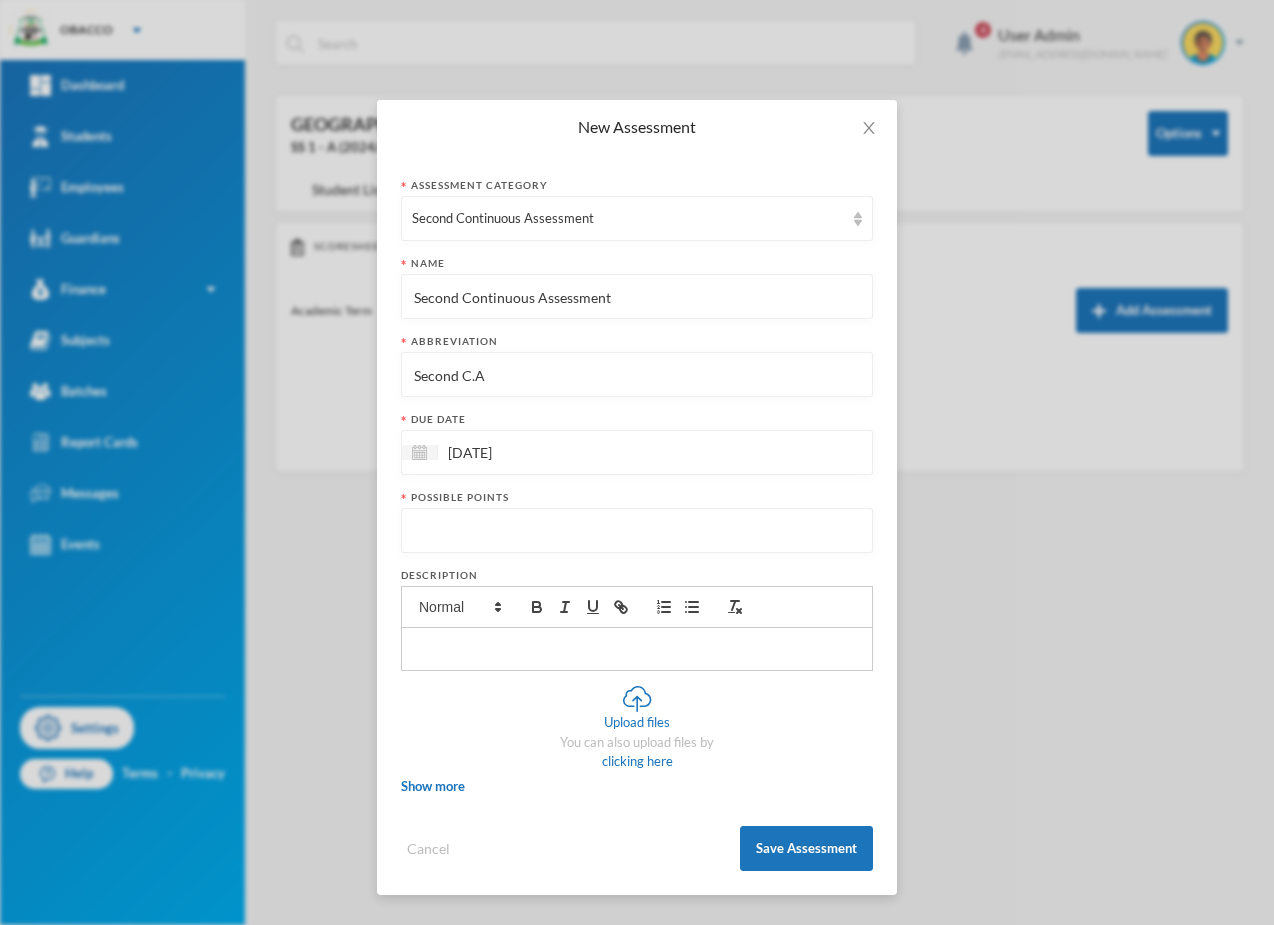 click at bounding box center [637, 531] 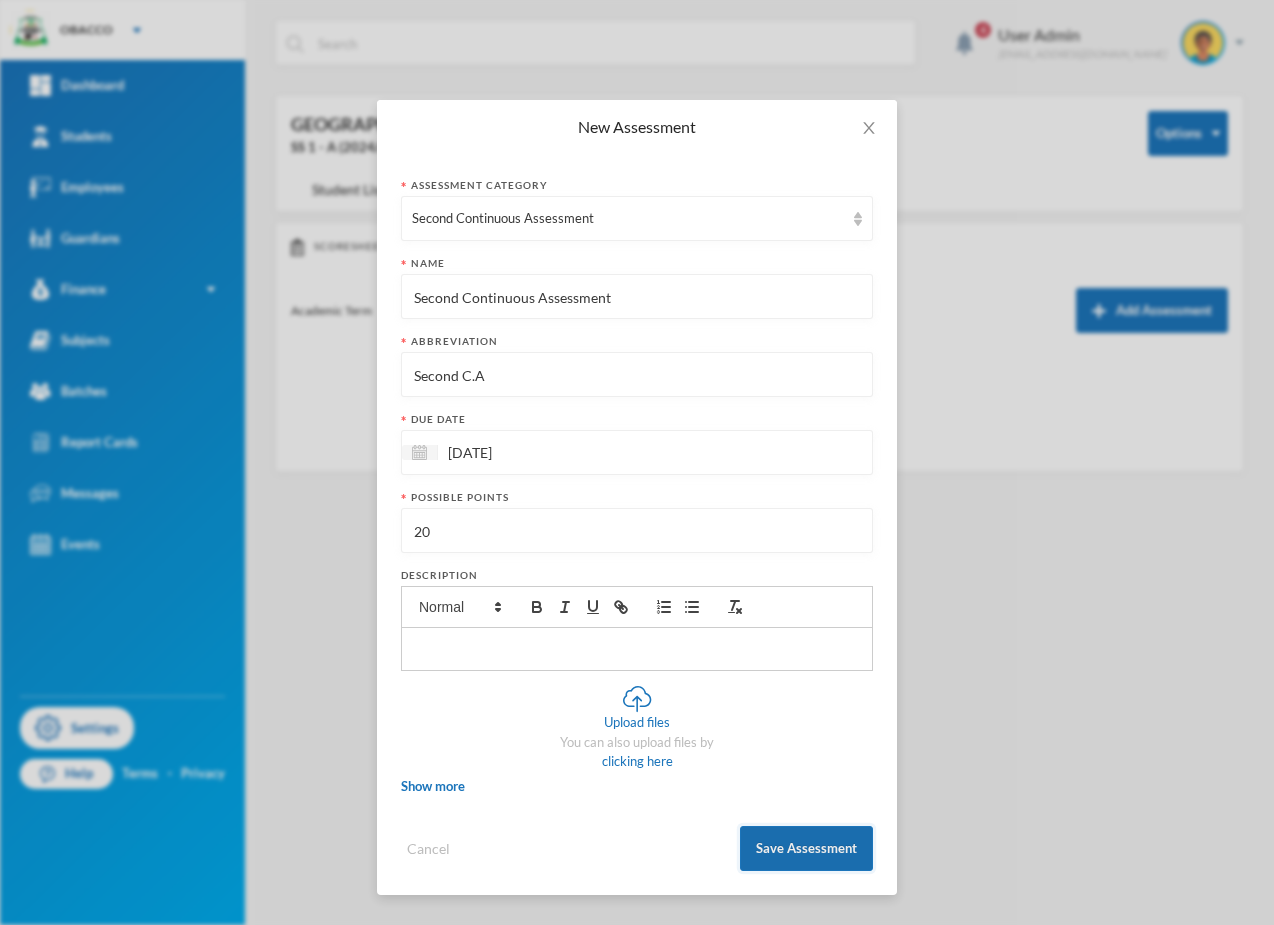 type on "20" 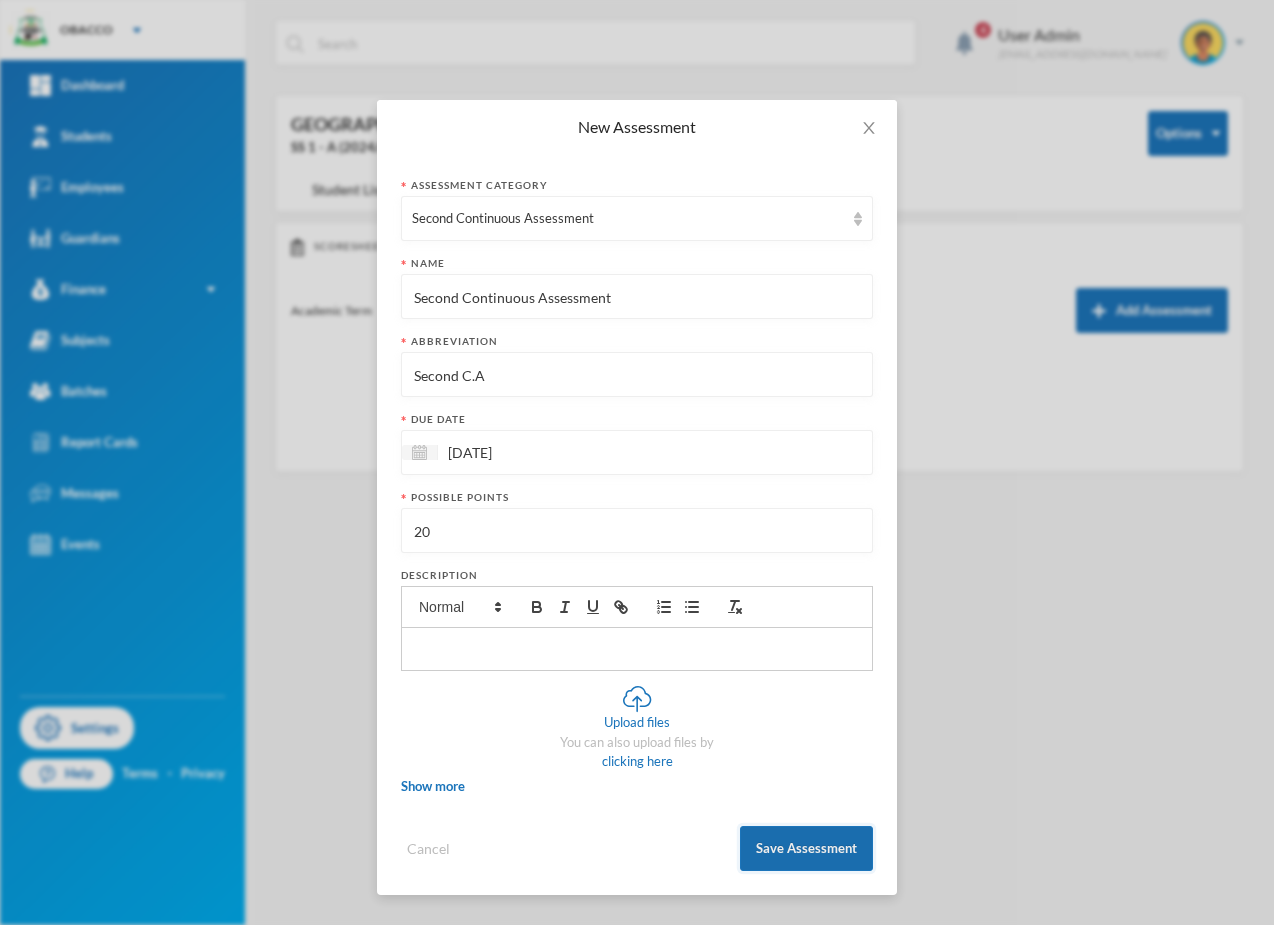click on "Save Assessment" at bounding box center (806, 848) 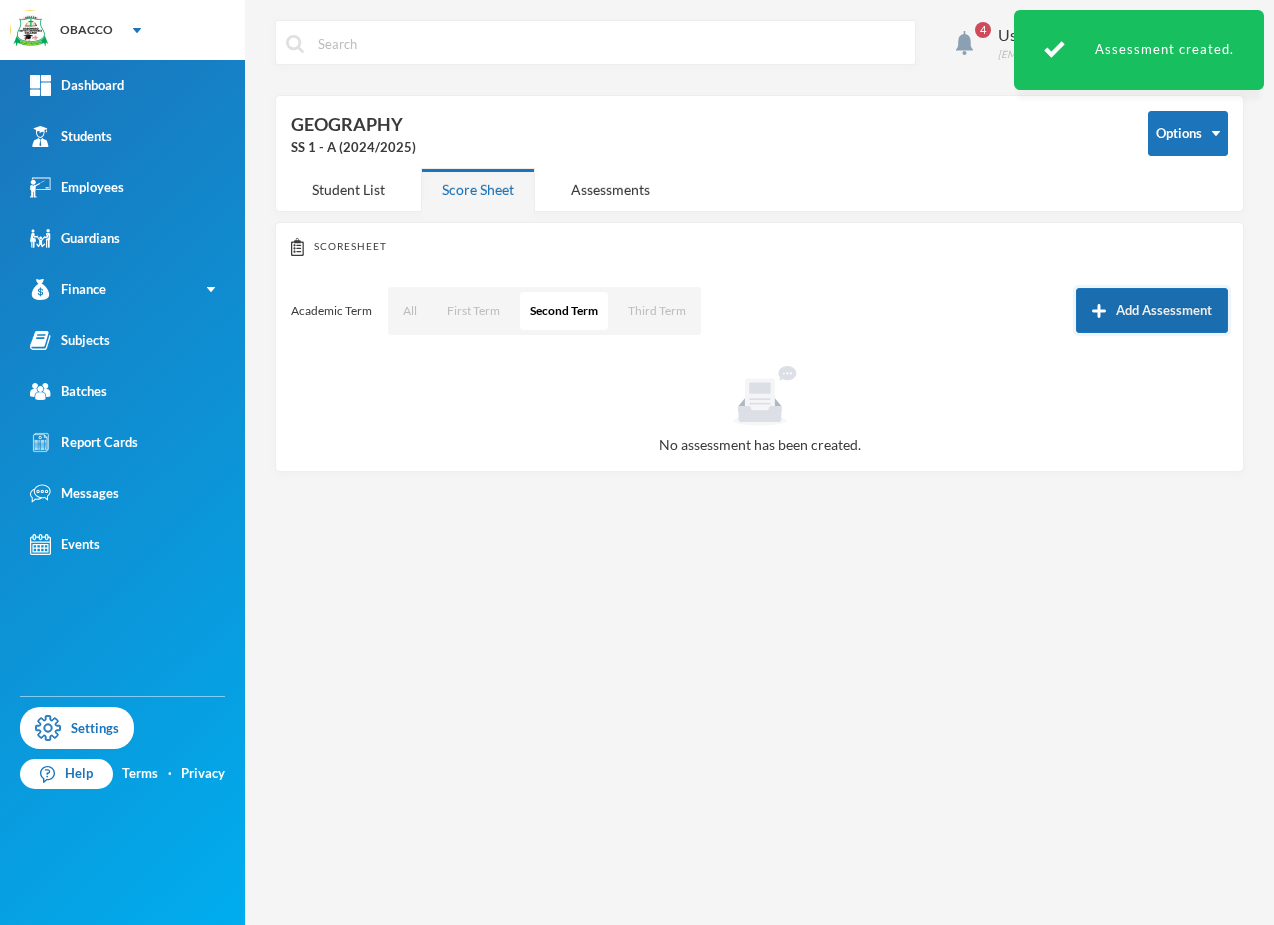 click on "Add Assessment" at bounding box center (1152, 310) 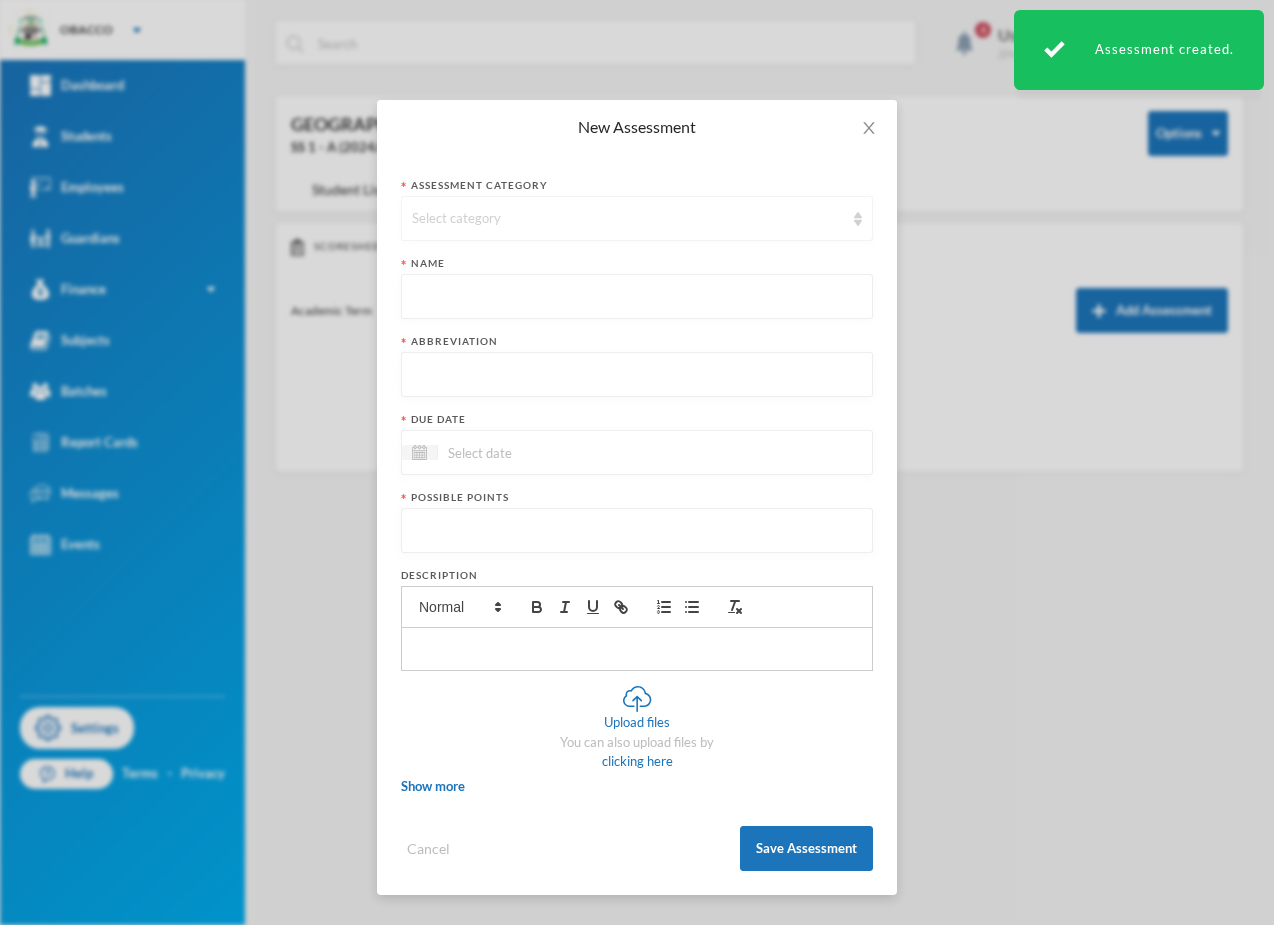 click on "Select category" at bounding box center (628, 219) 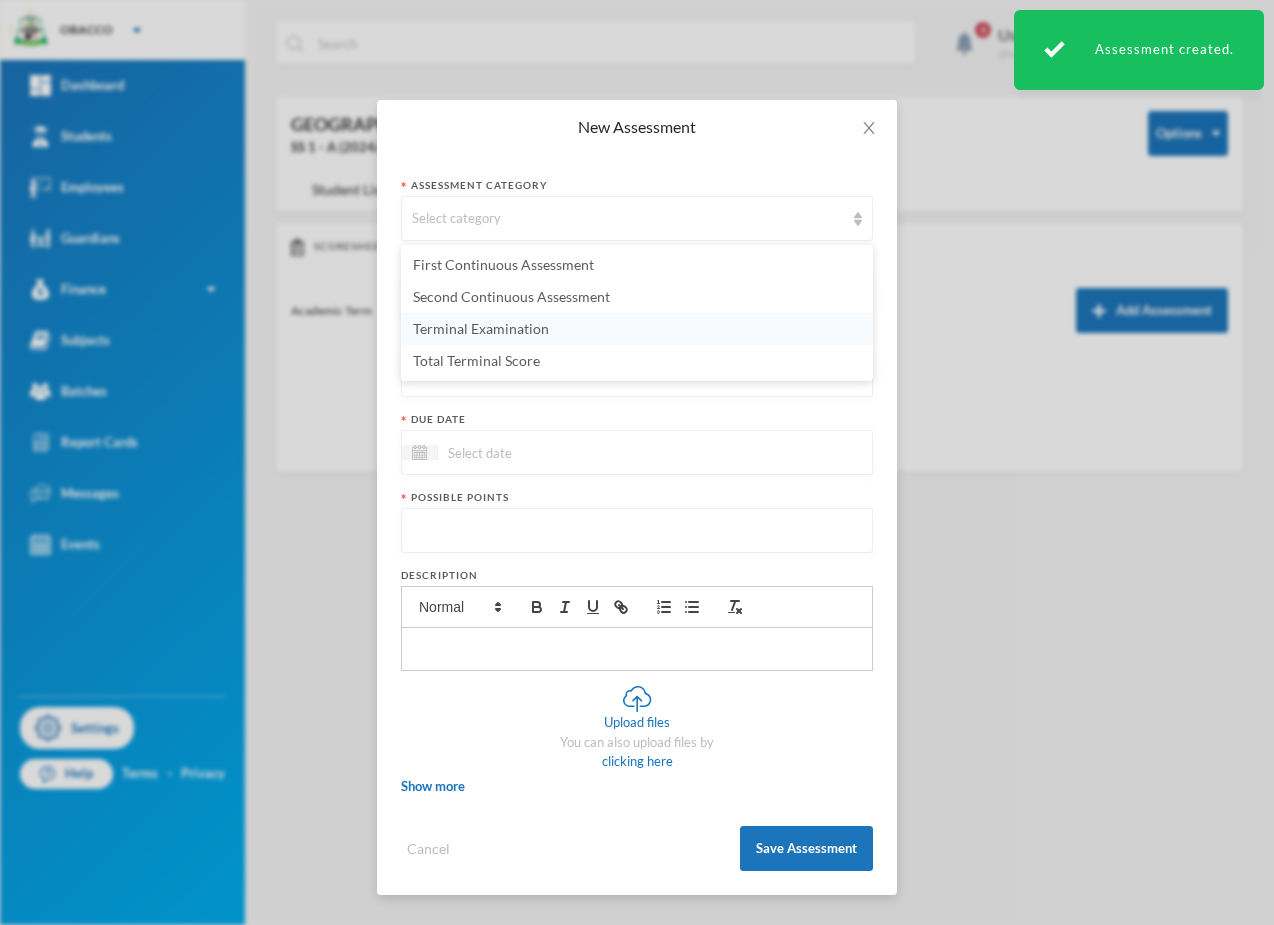 click on "Terminal Examination" at bounding box center (481, 328) 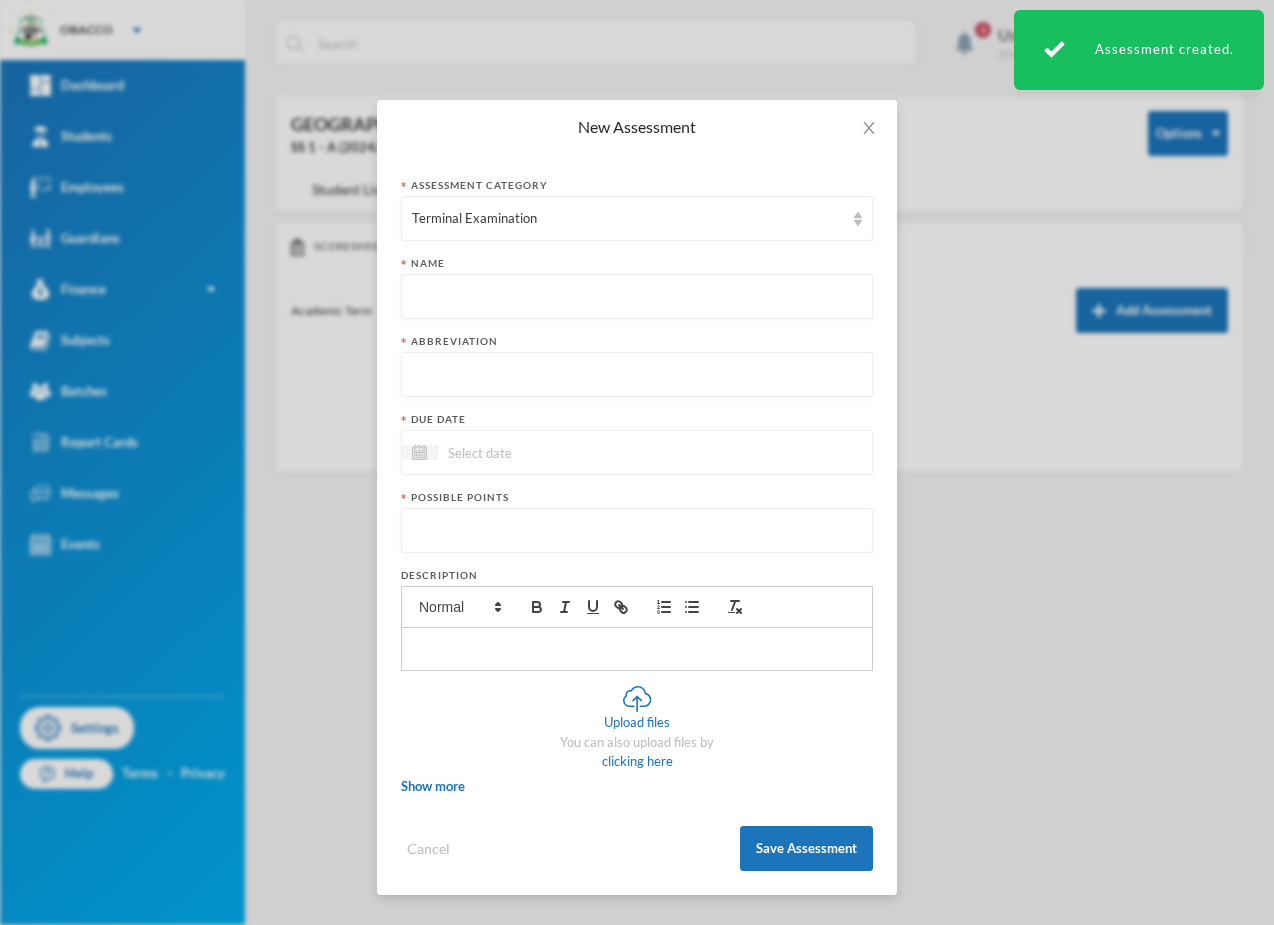 click at bounding box center [637, 297] 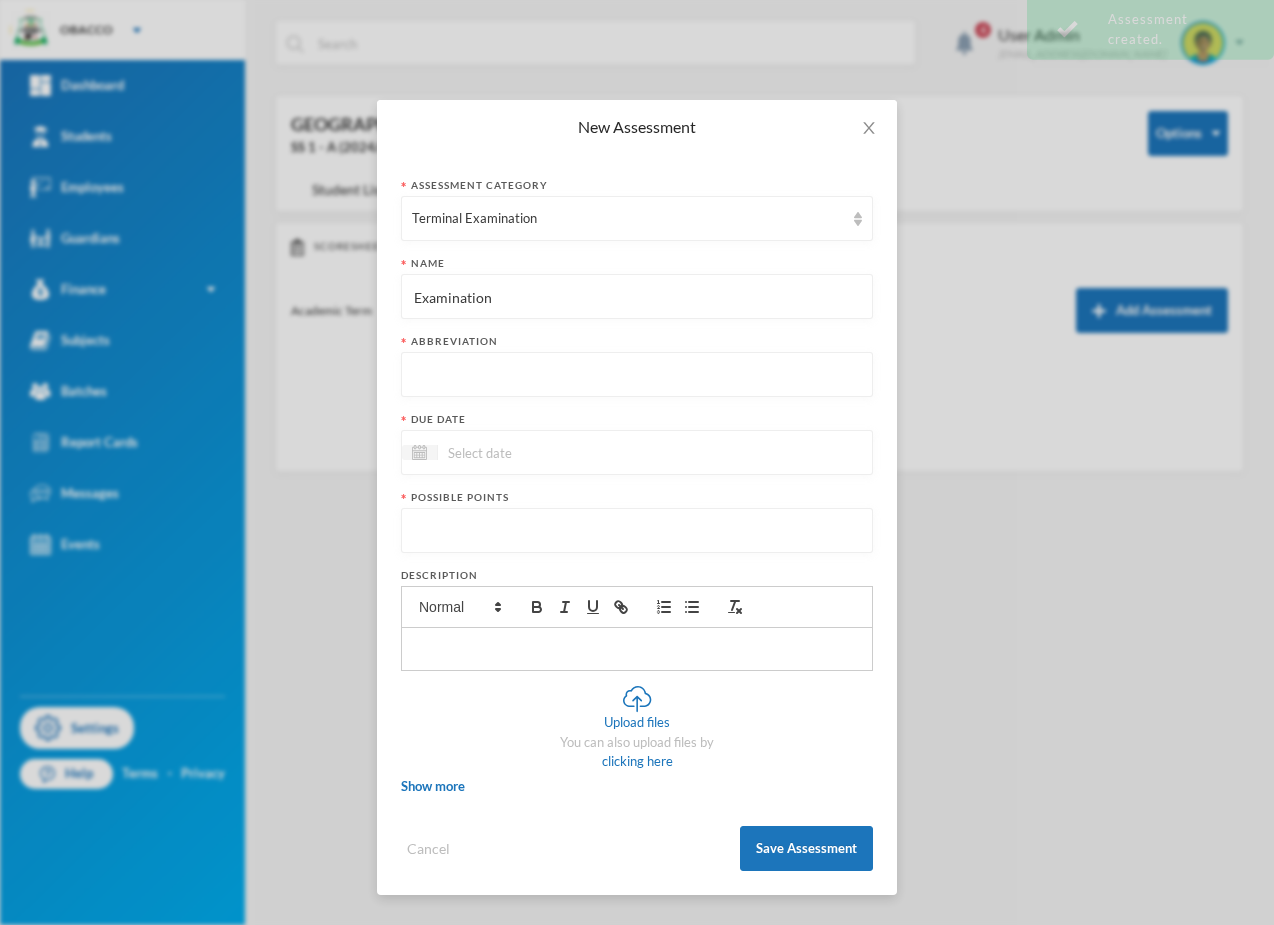type on "Examination" 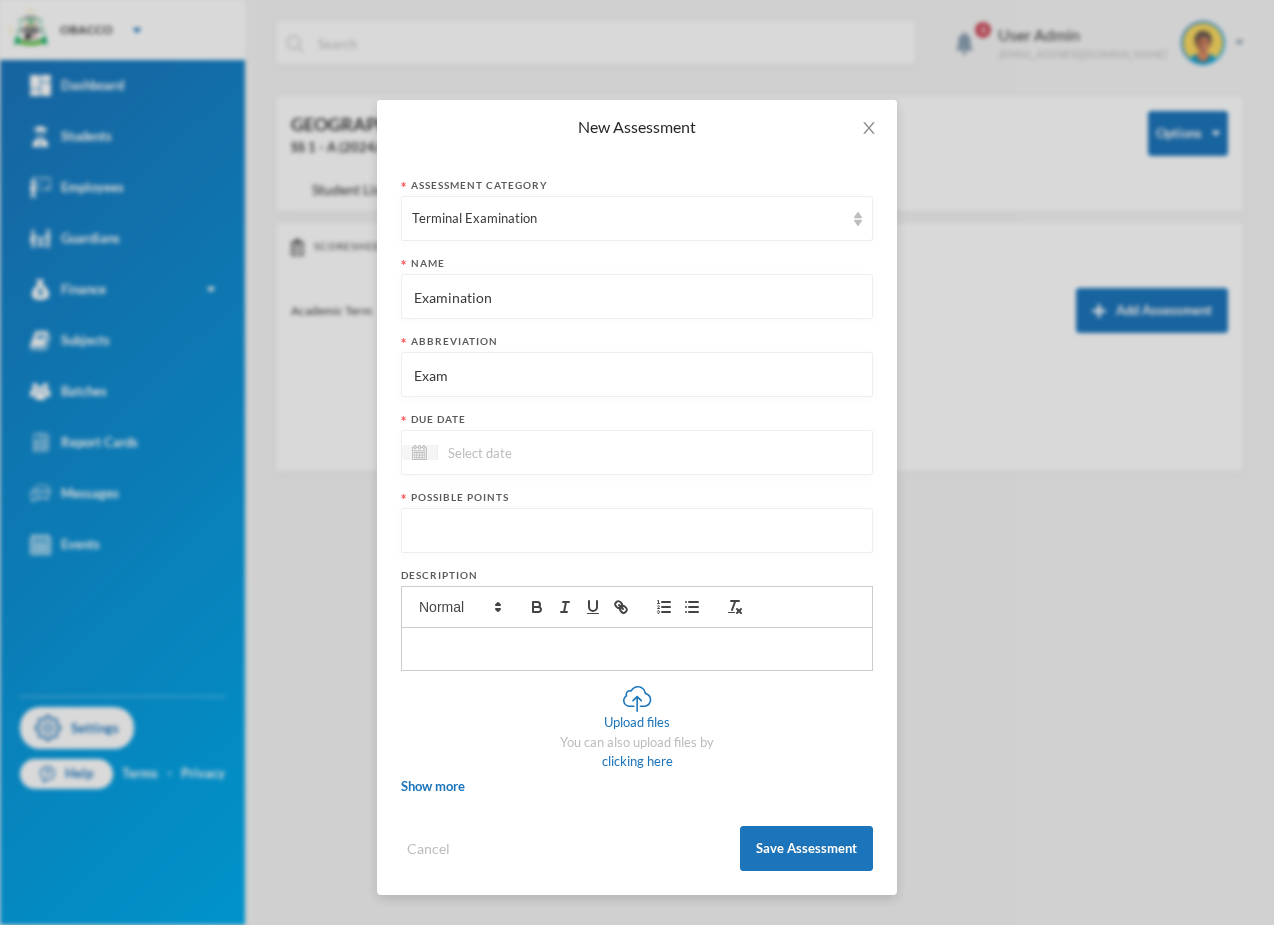 type on "Exam" 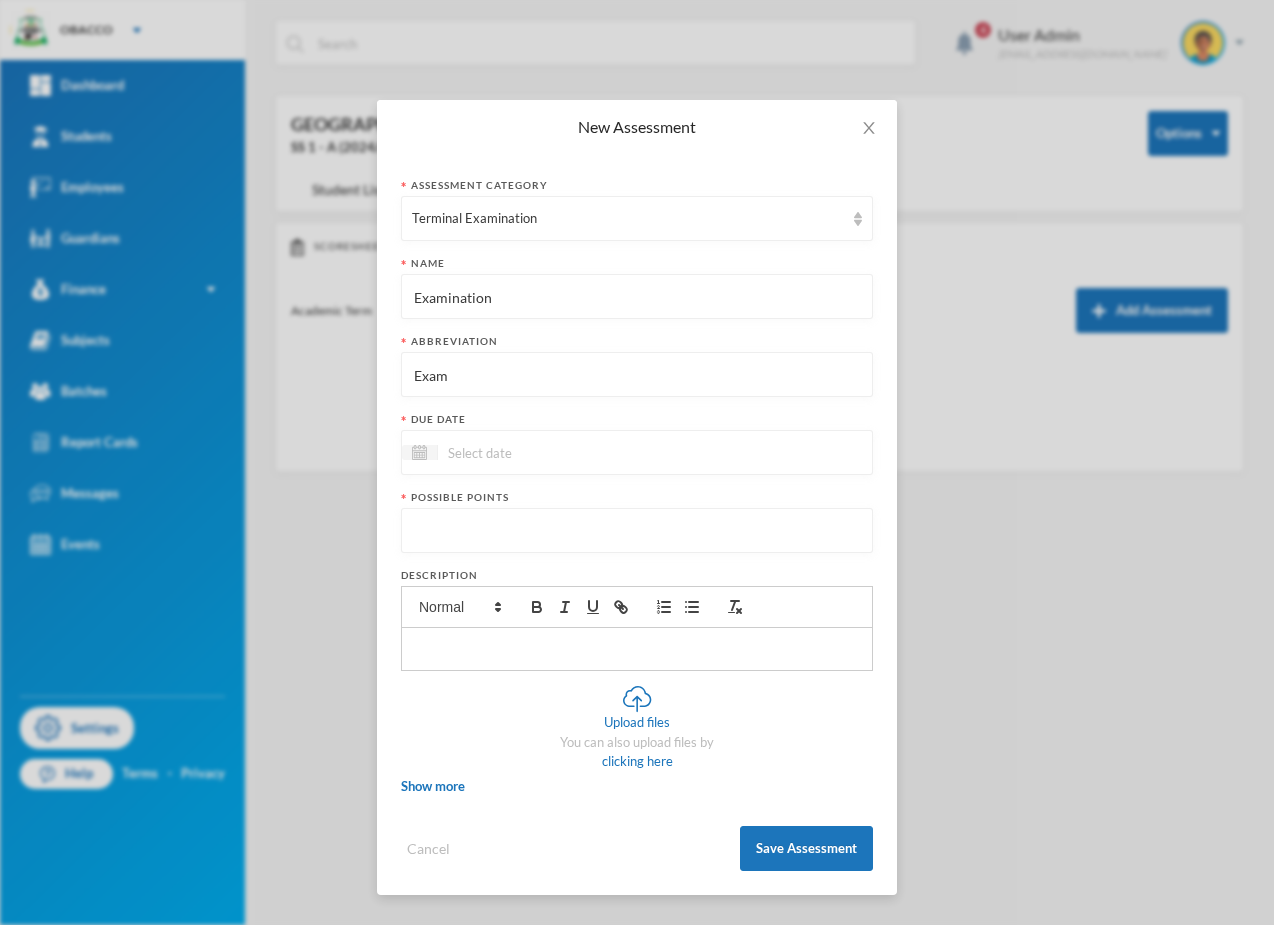 click at bounding box center [522, 452] 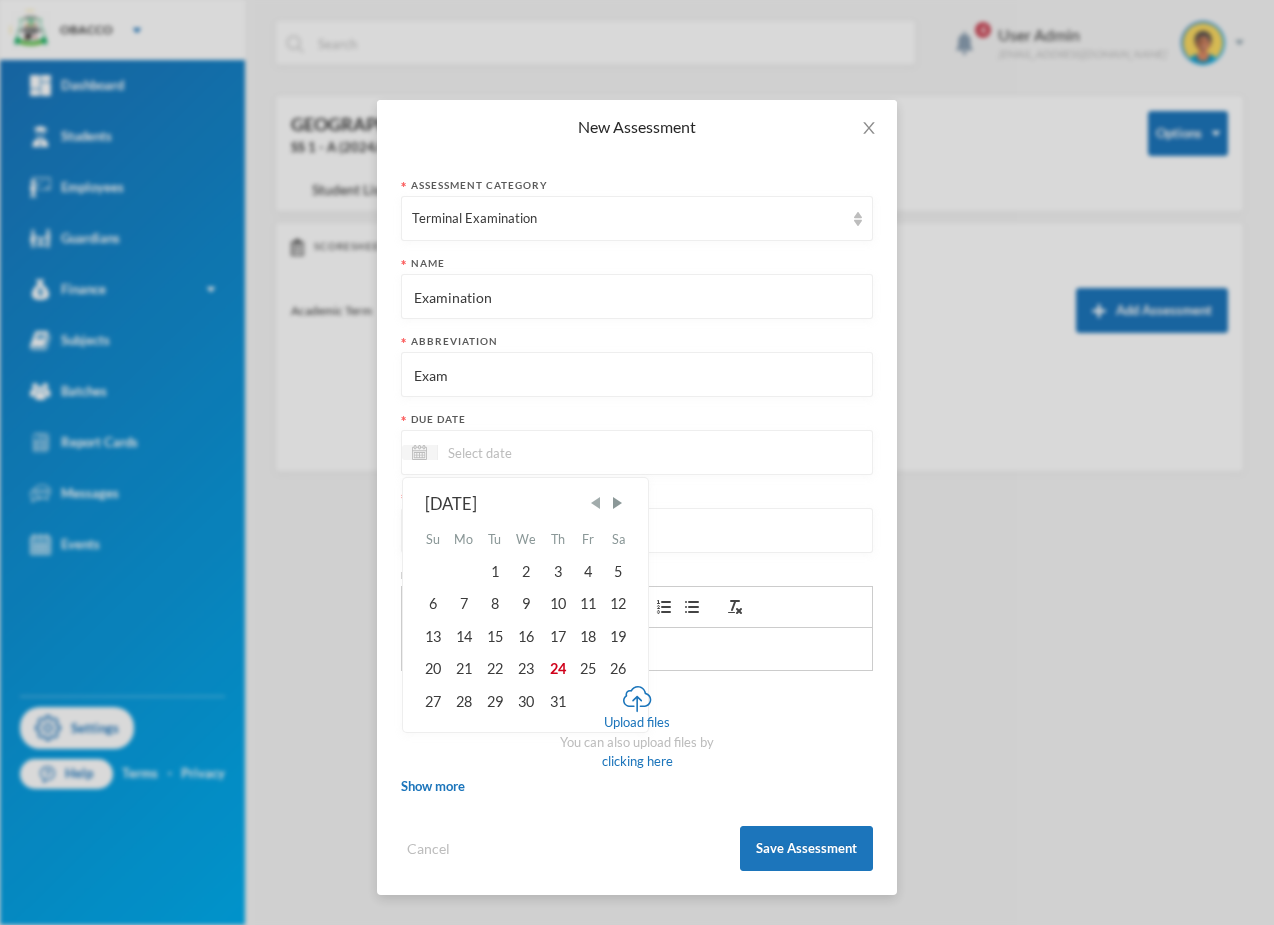 click at bounding box center (596, 503) 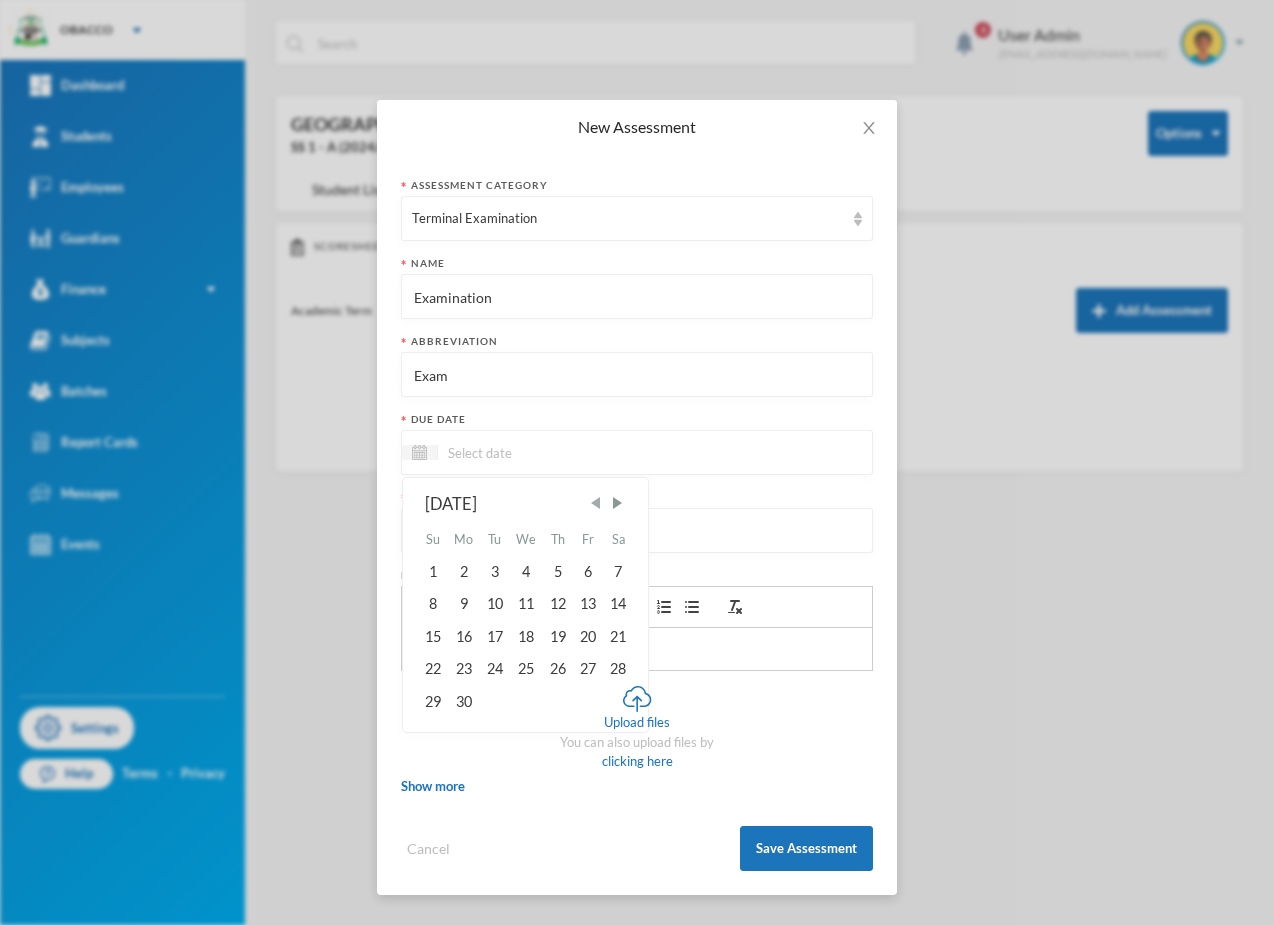 click at bounding box center [596, 503] 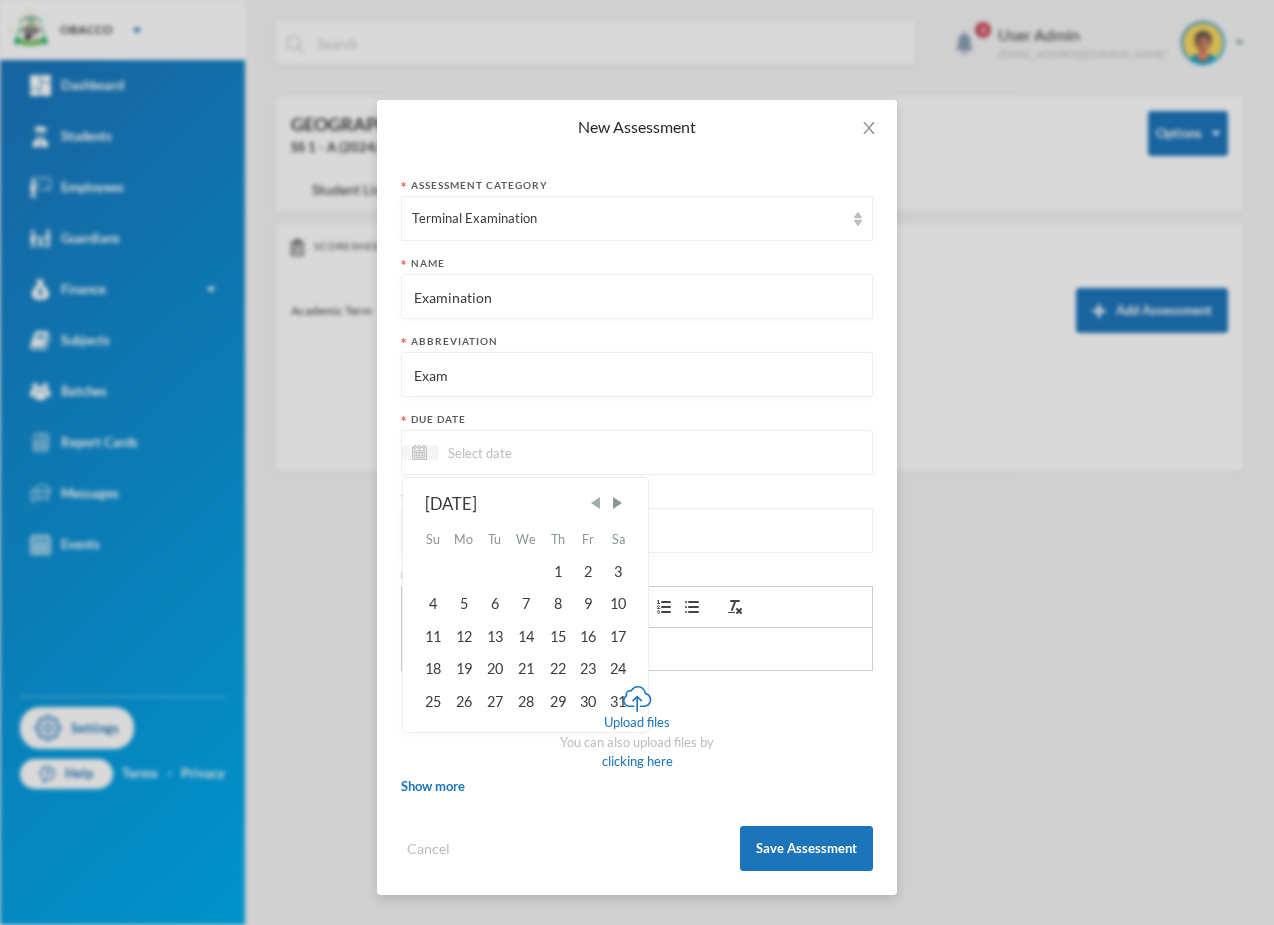 click at bounding box center (596, 503) 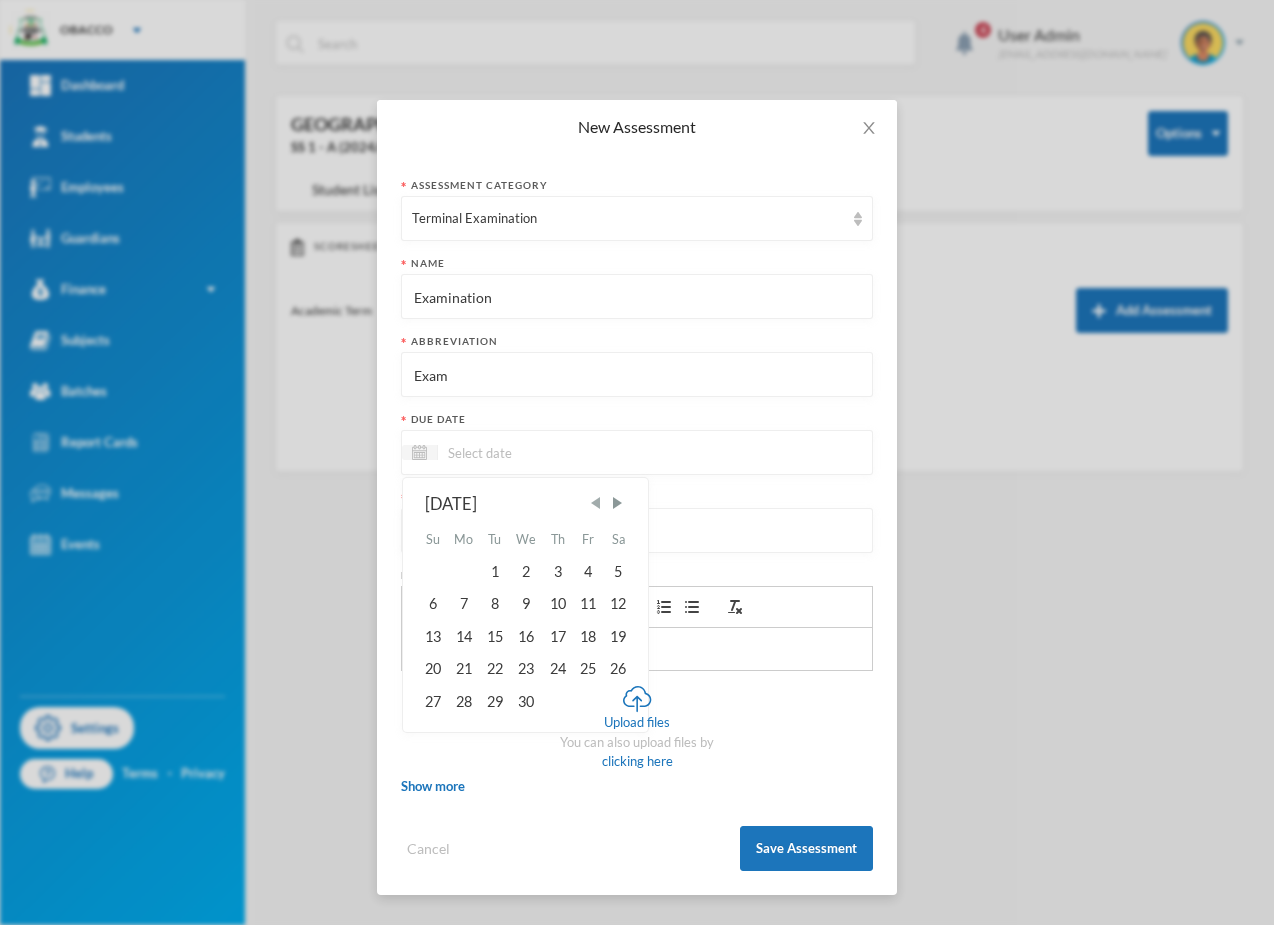 click at bounding box center [596, 503] 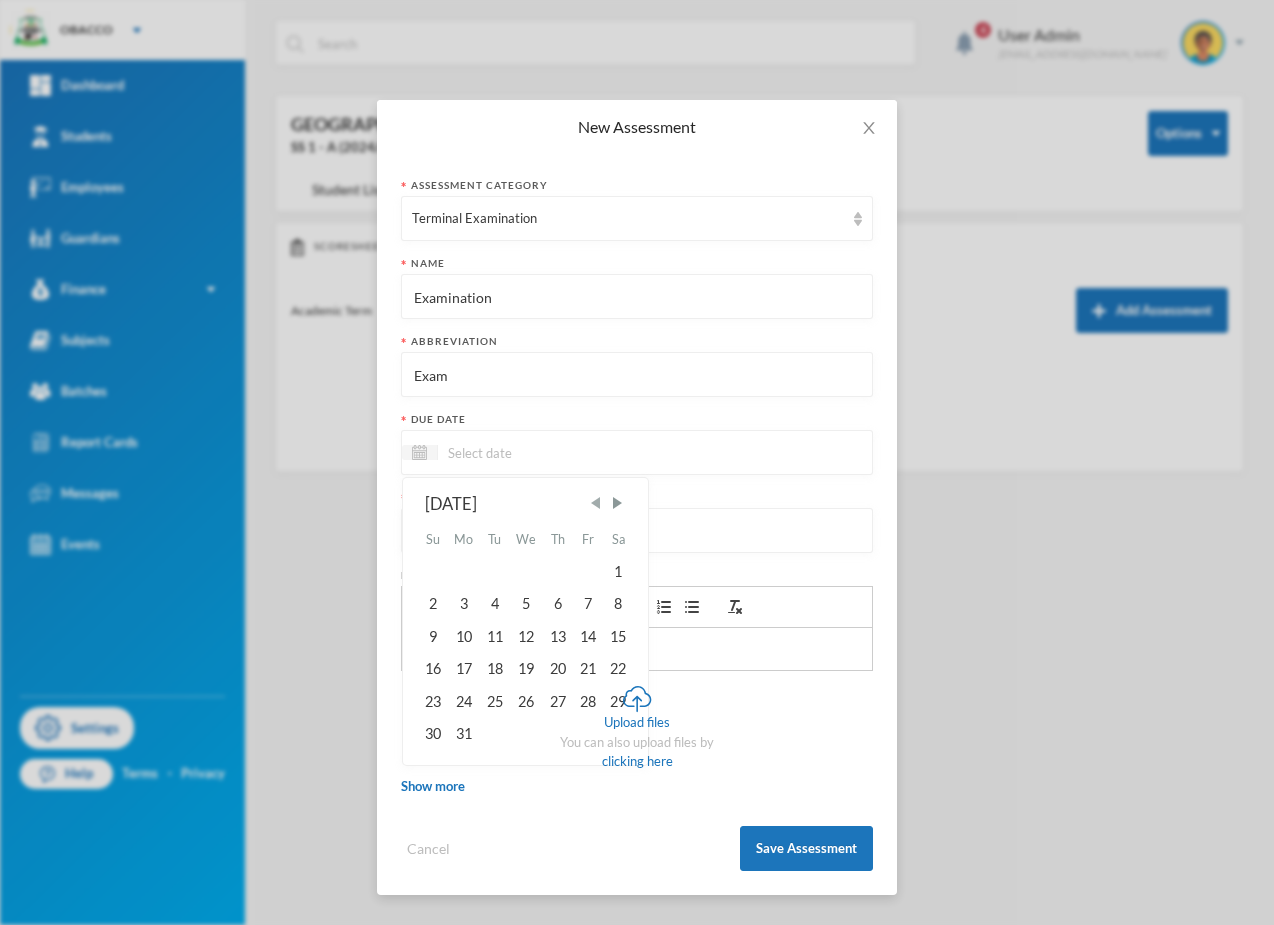 click at bounding box center (596, 503) 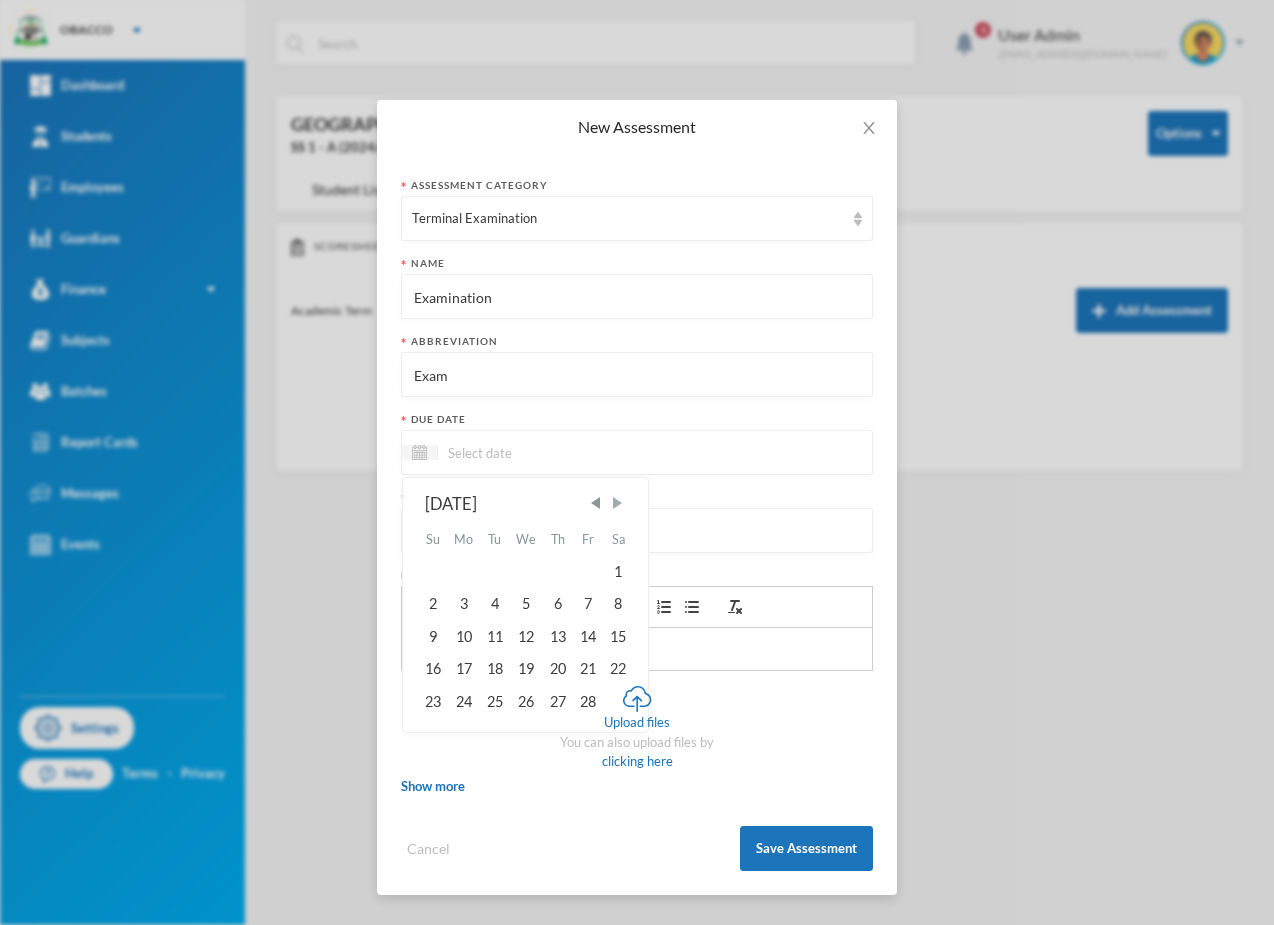 click at bounding box center (617, 503) 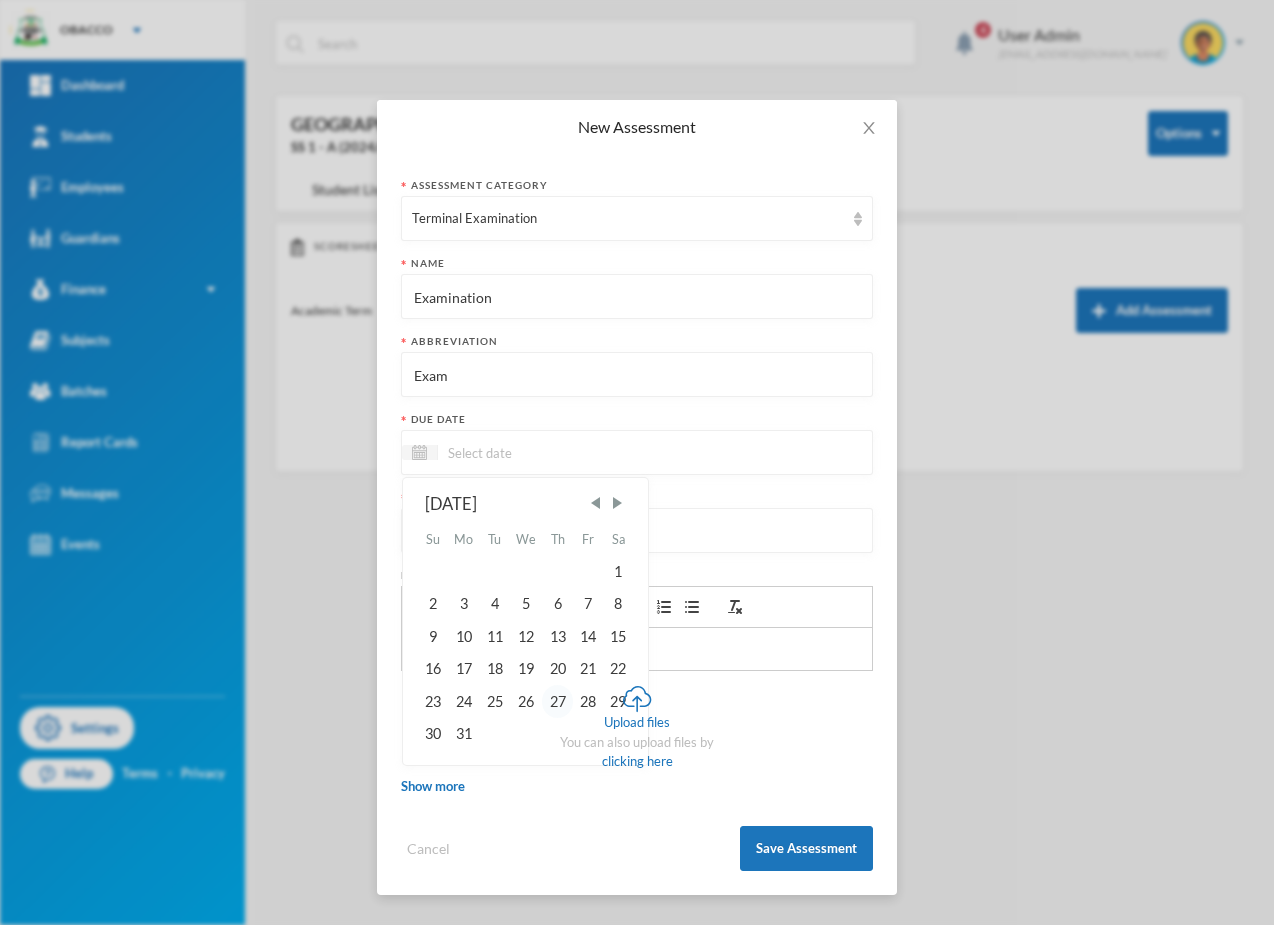 click on "27" at bounding box center (557, 701) 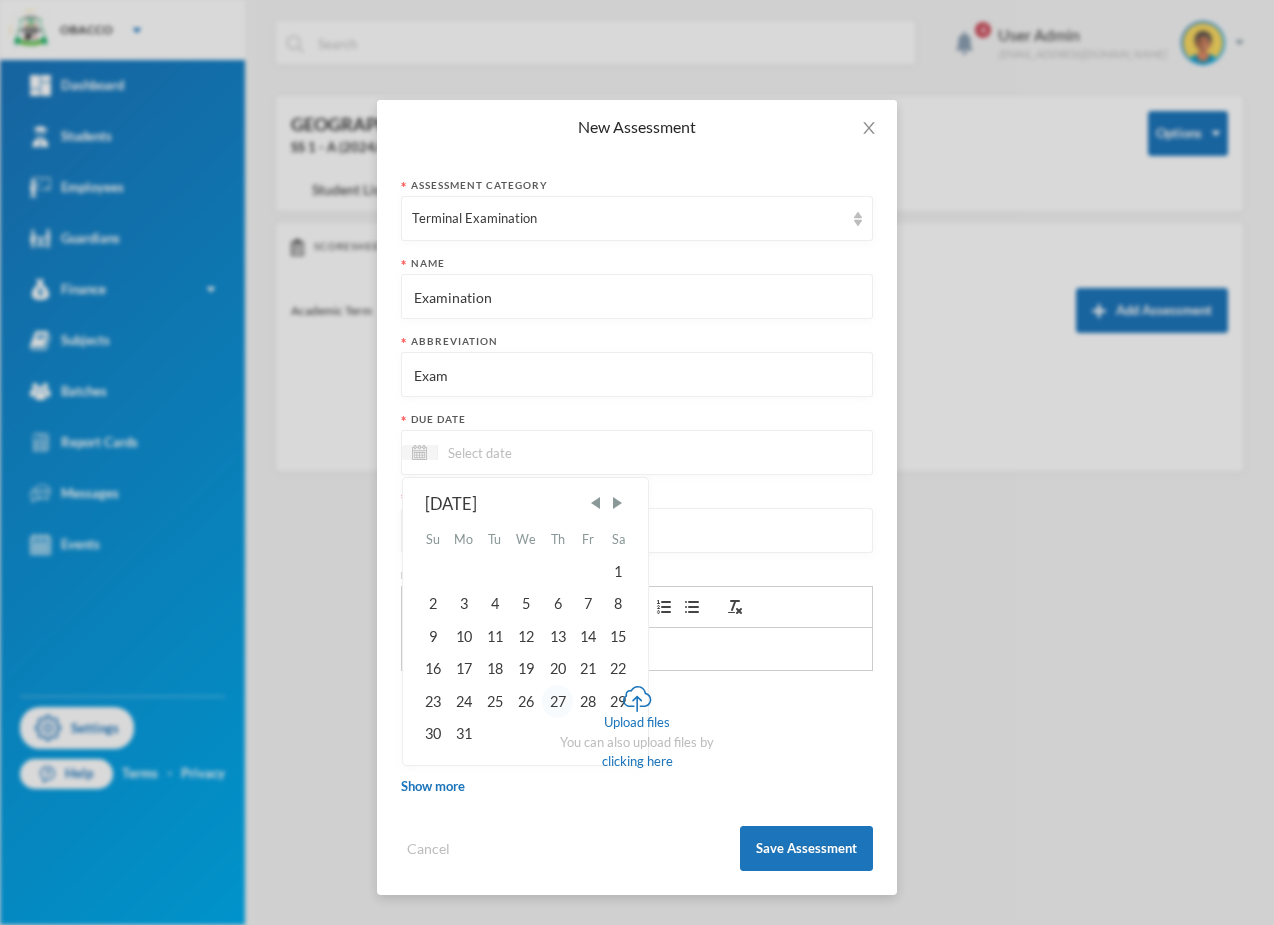 type on "27/03/2025" 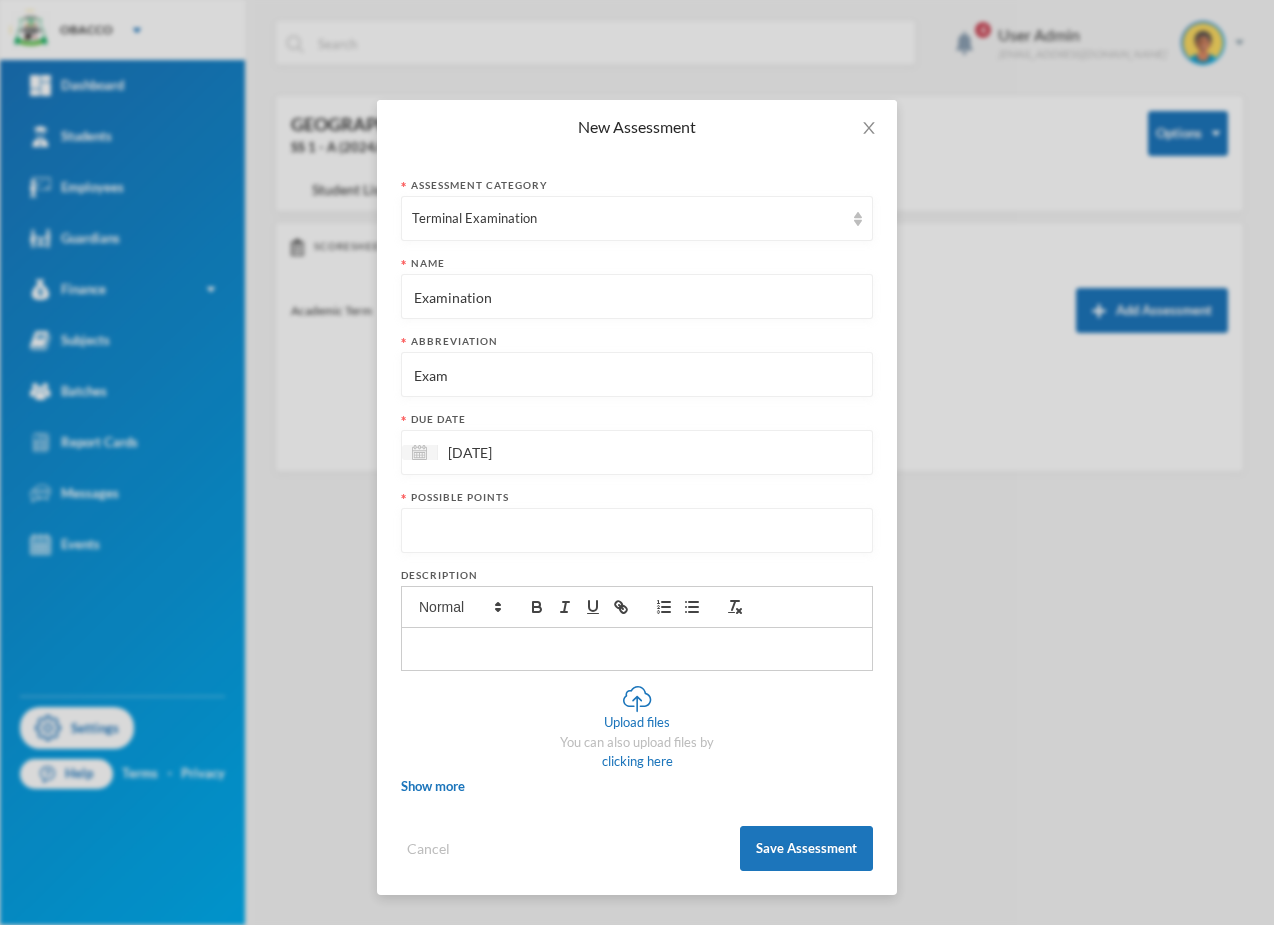 click at bounding box center [637, 531] 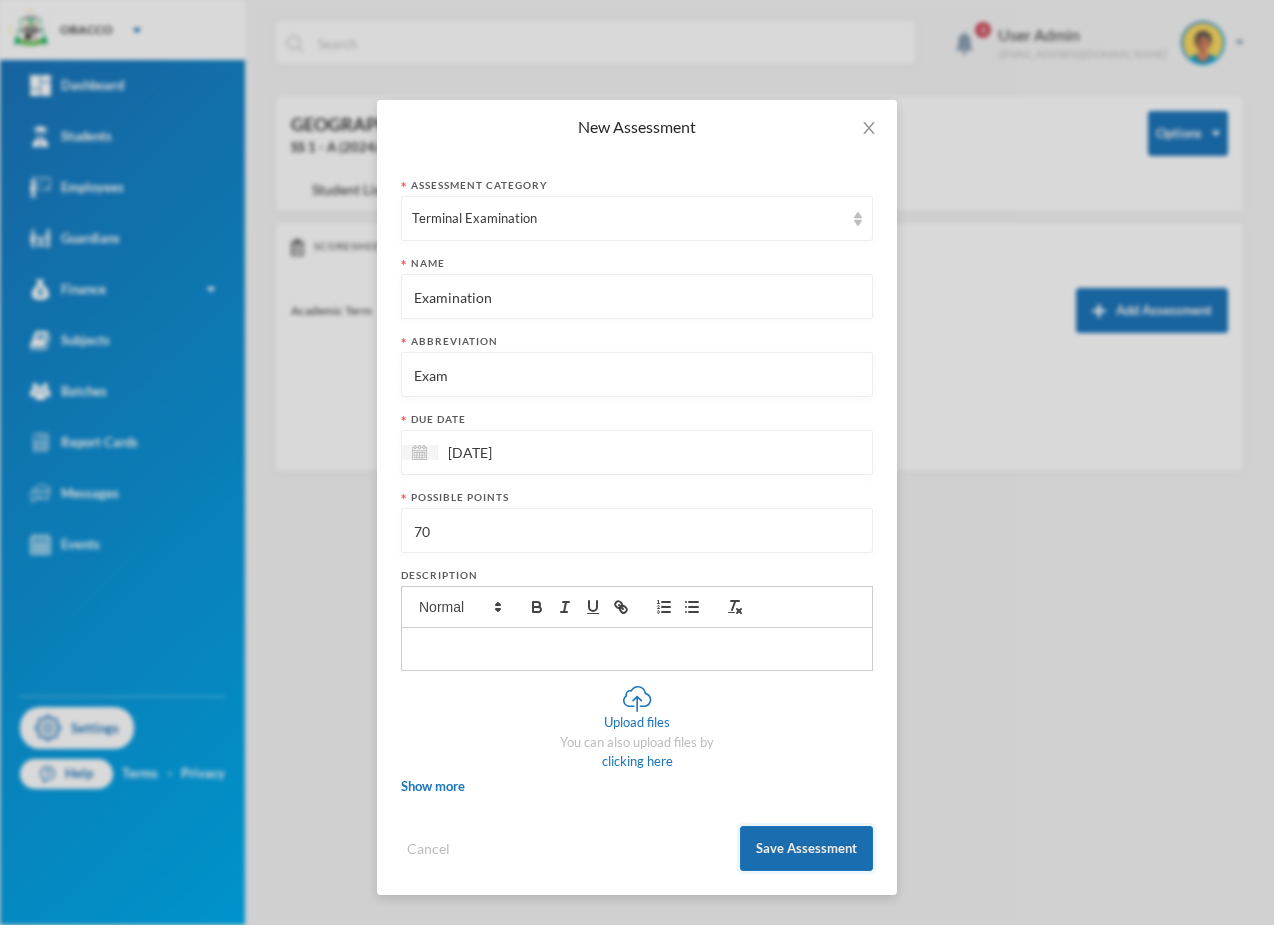 type on "70" 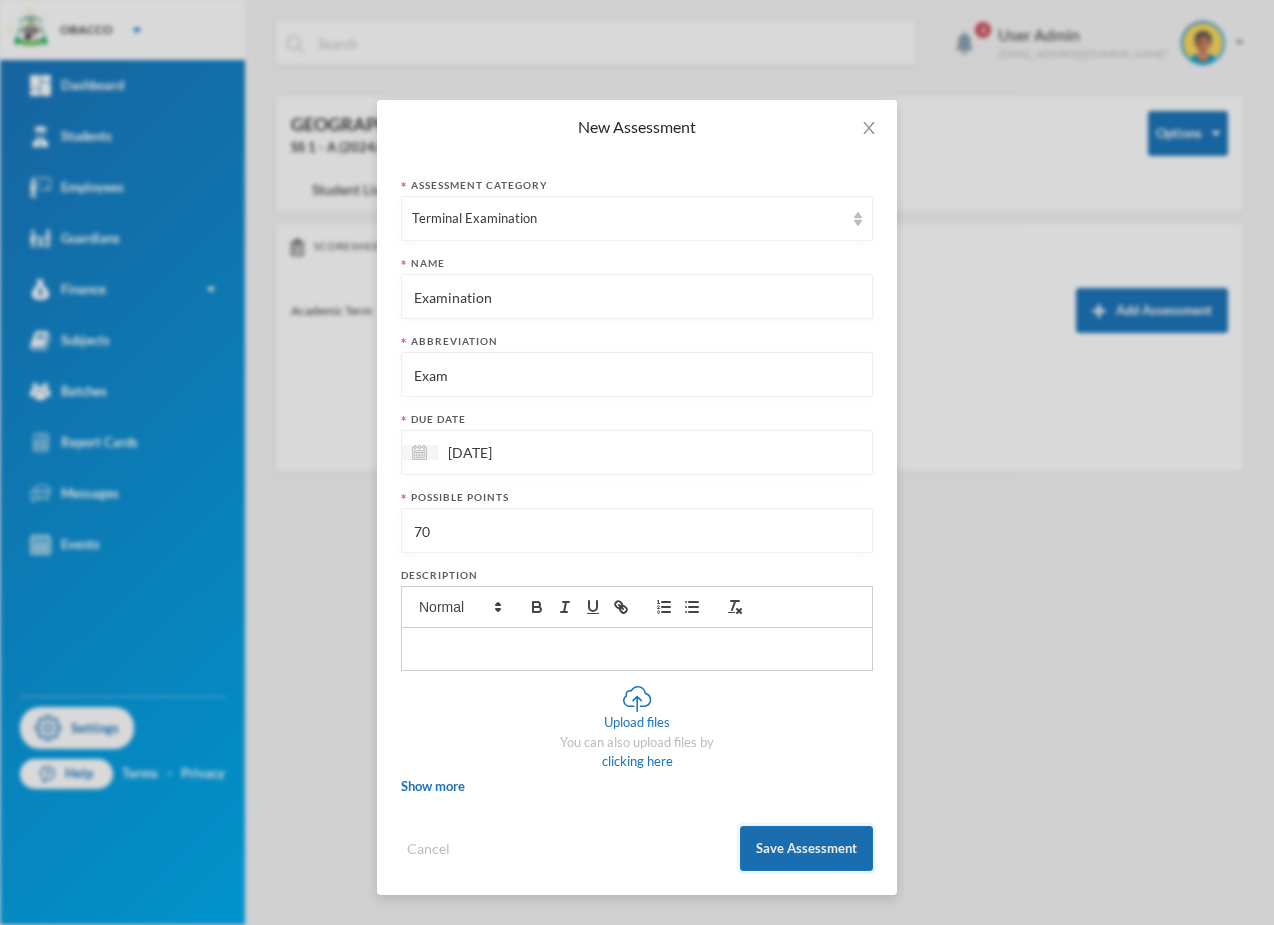 click on "Save Assessment" at bounding box center [806, 848] 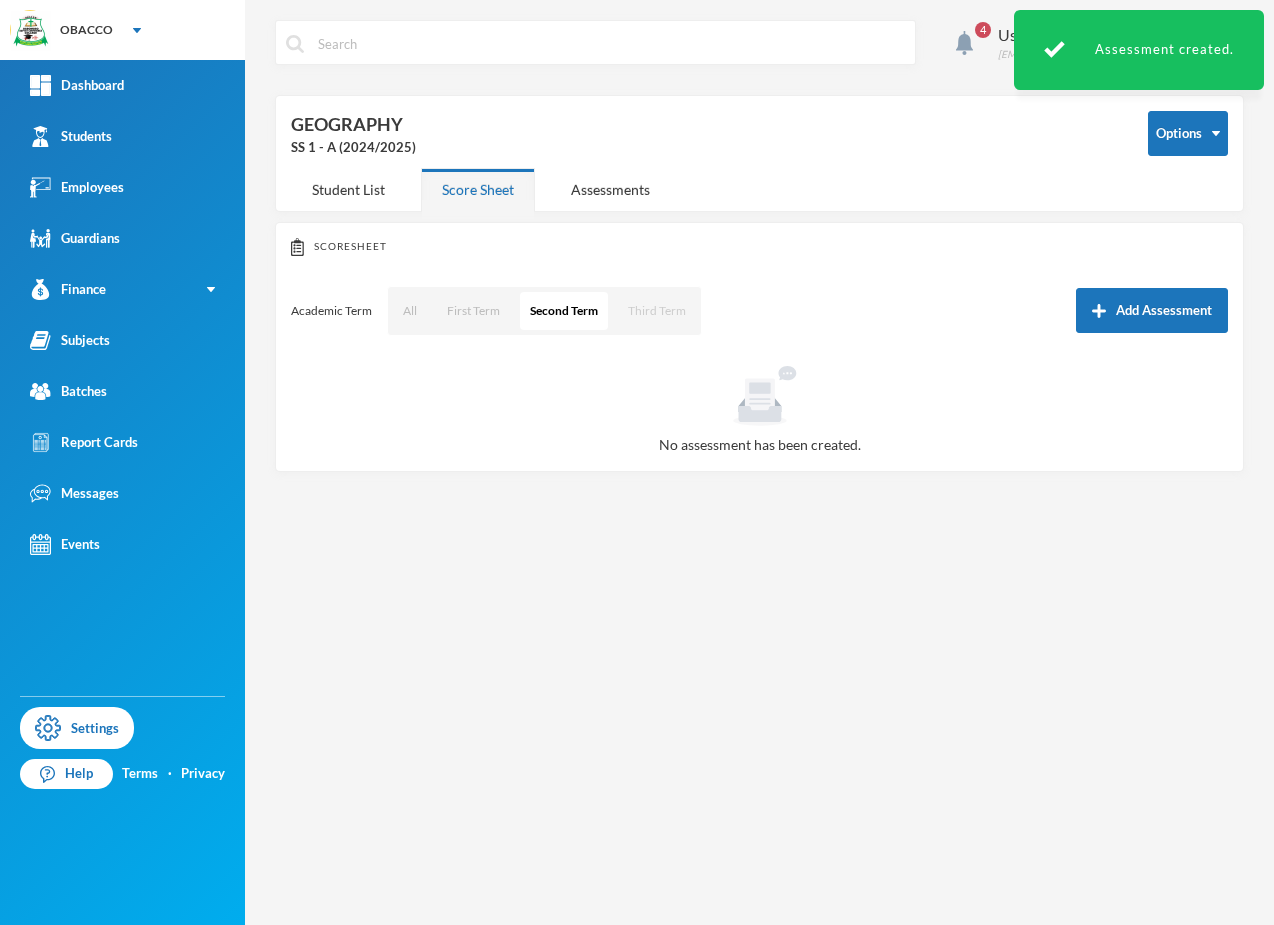click on "Third Term" at bounding box center (657, 311) 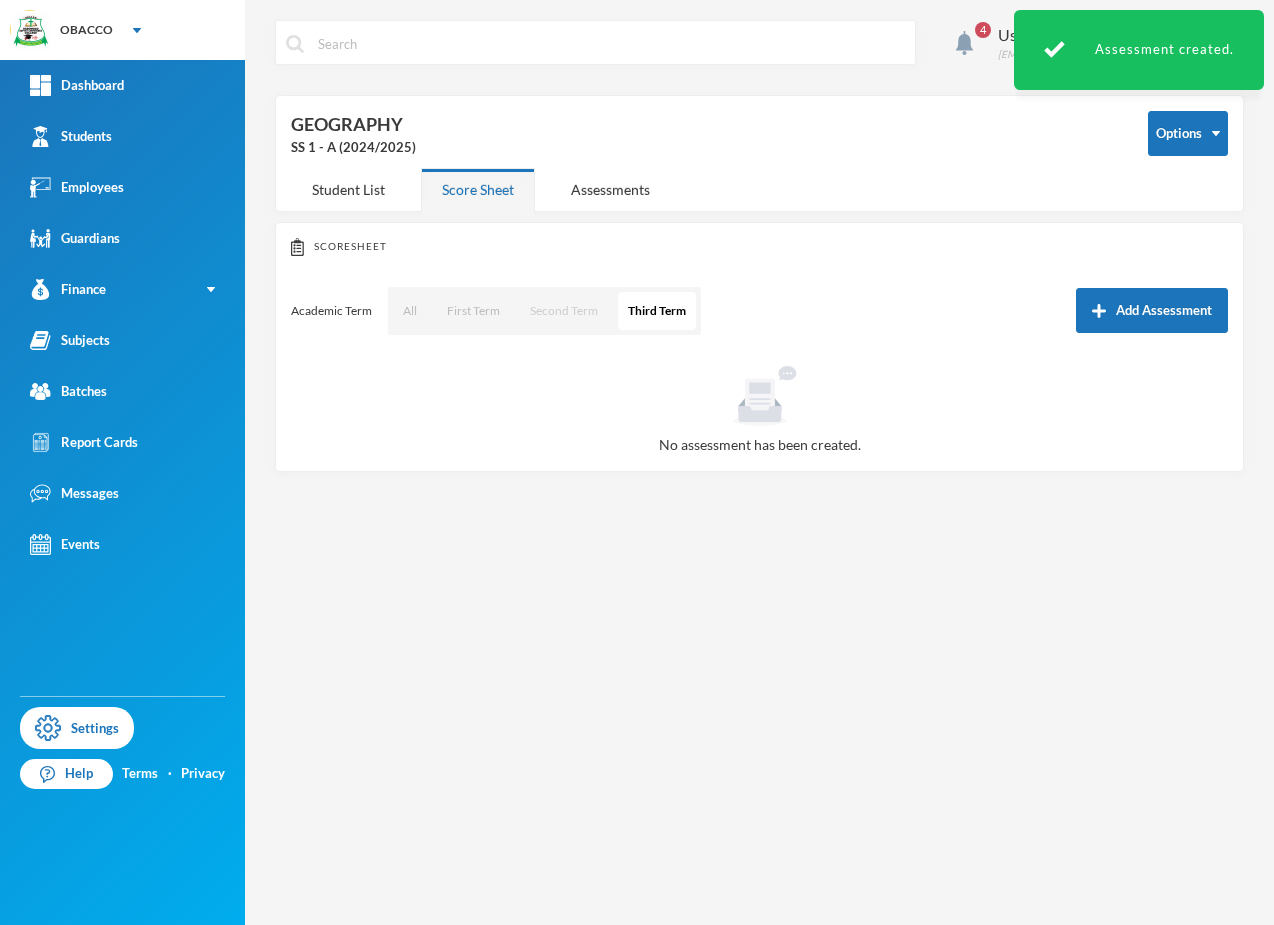 click on "Second Term" at bounding box center [564, 311] 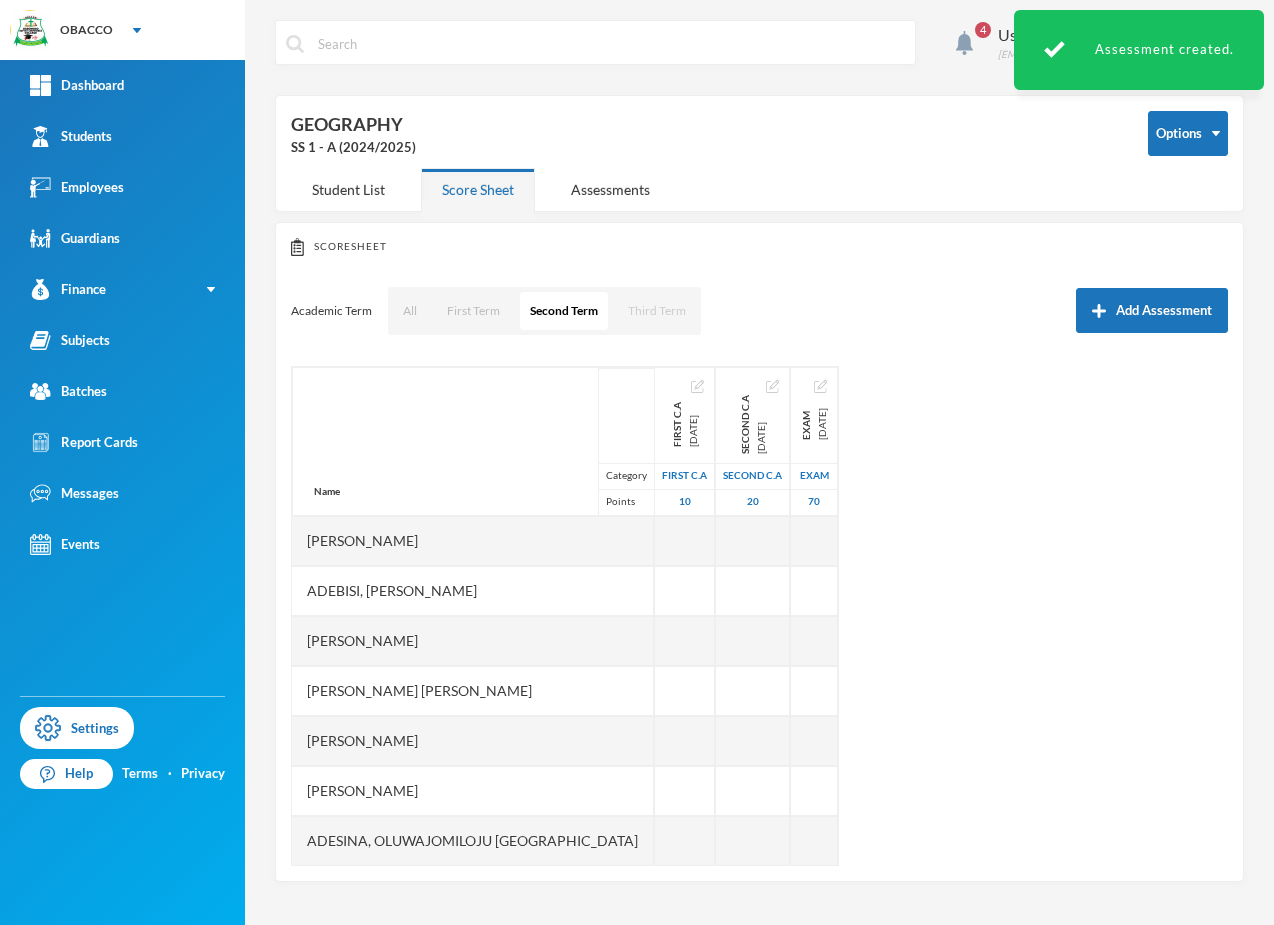 click on "Third Term" at bounding box center [657, 311] 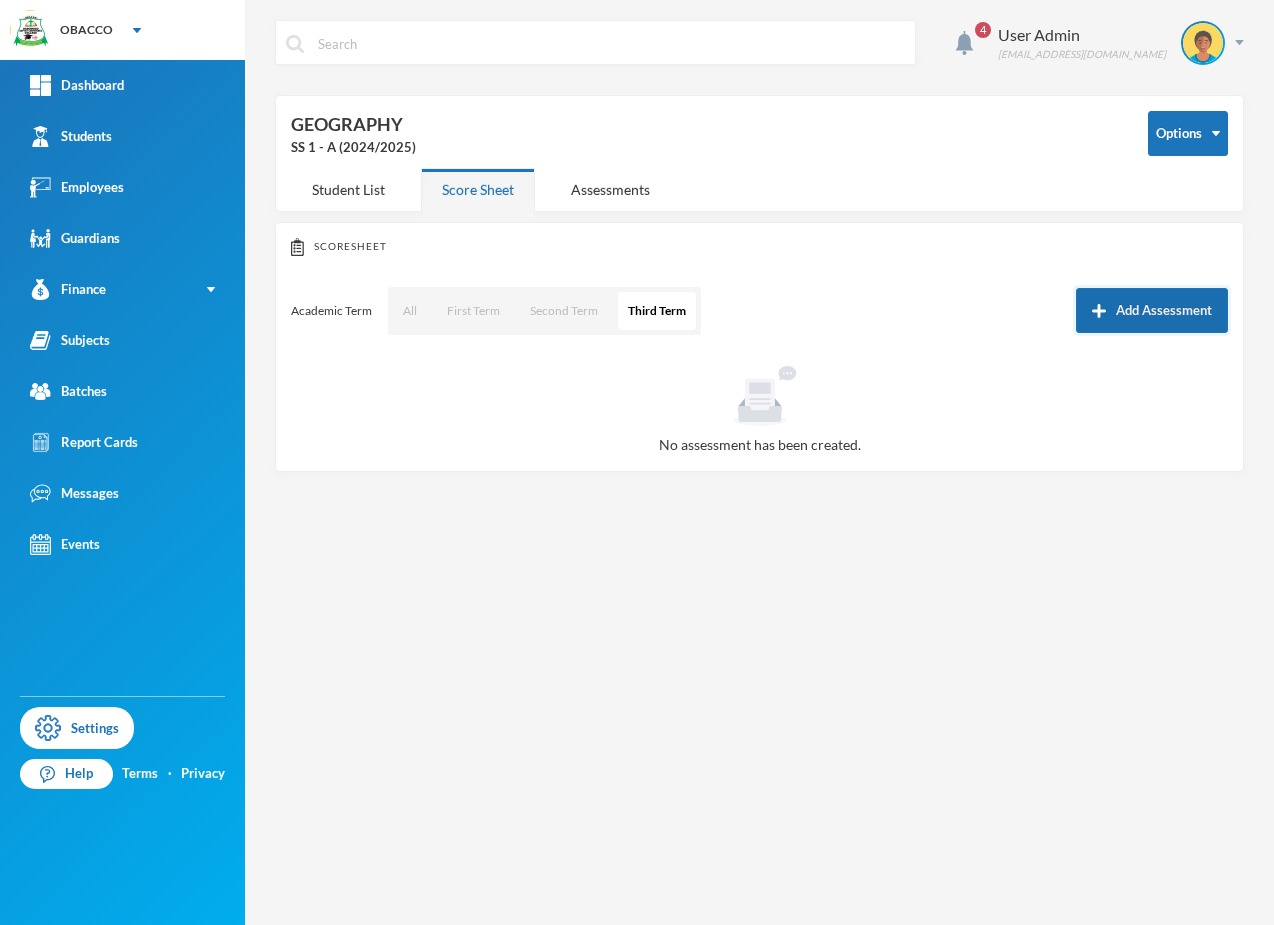 click on "Add Assessment" at bounding box center (1152, 310) 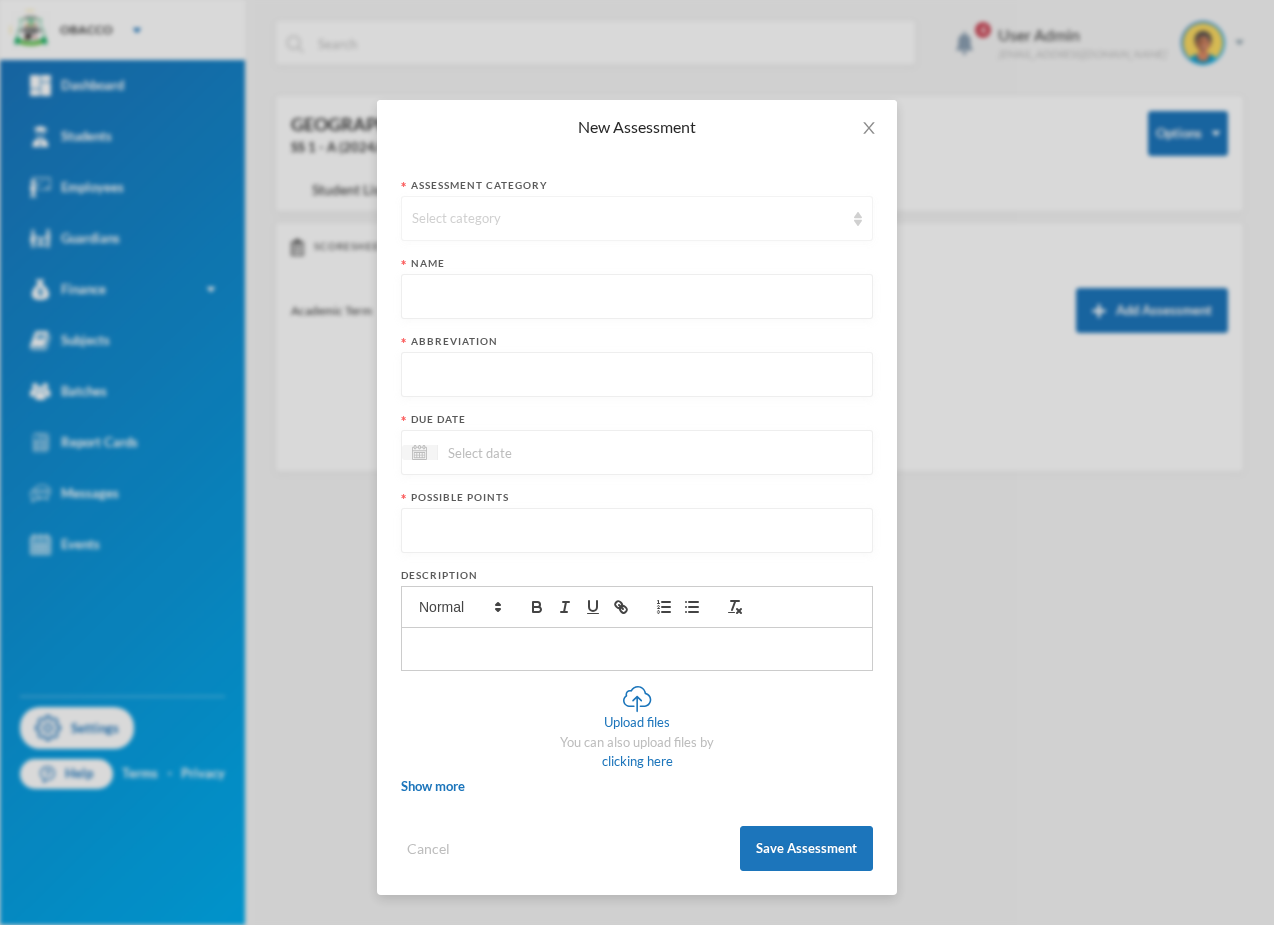 click on "Select category" at bounding box center [637, 218] 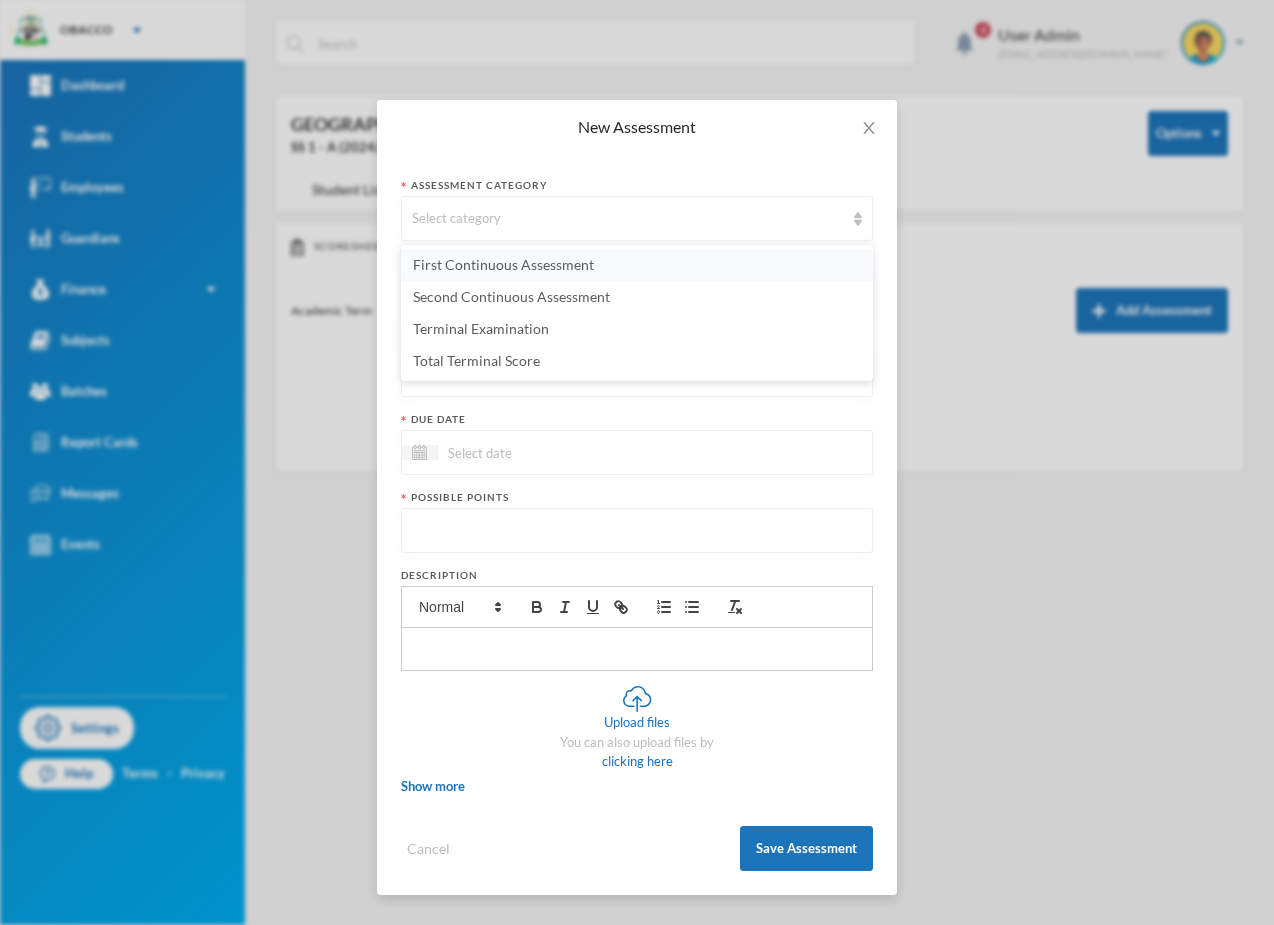 click on "First Continuous Assessment" at bounding box center [503, 264] 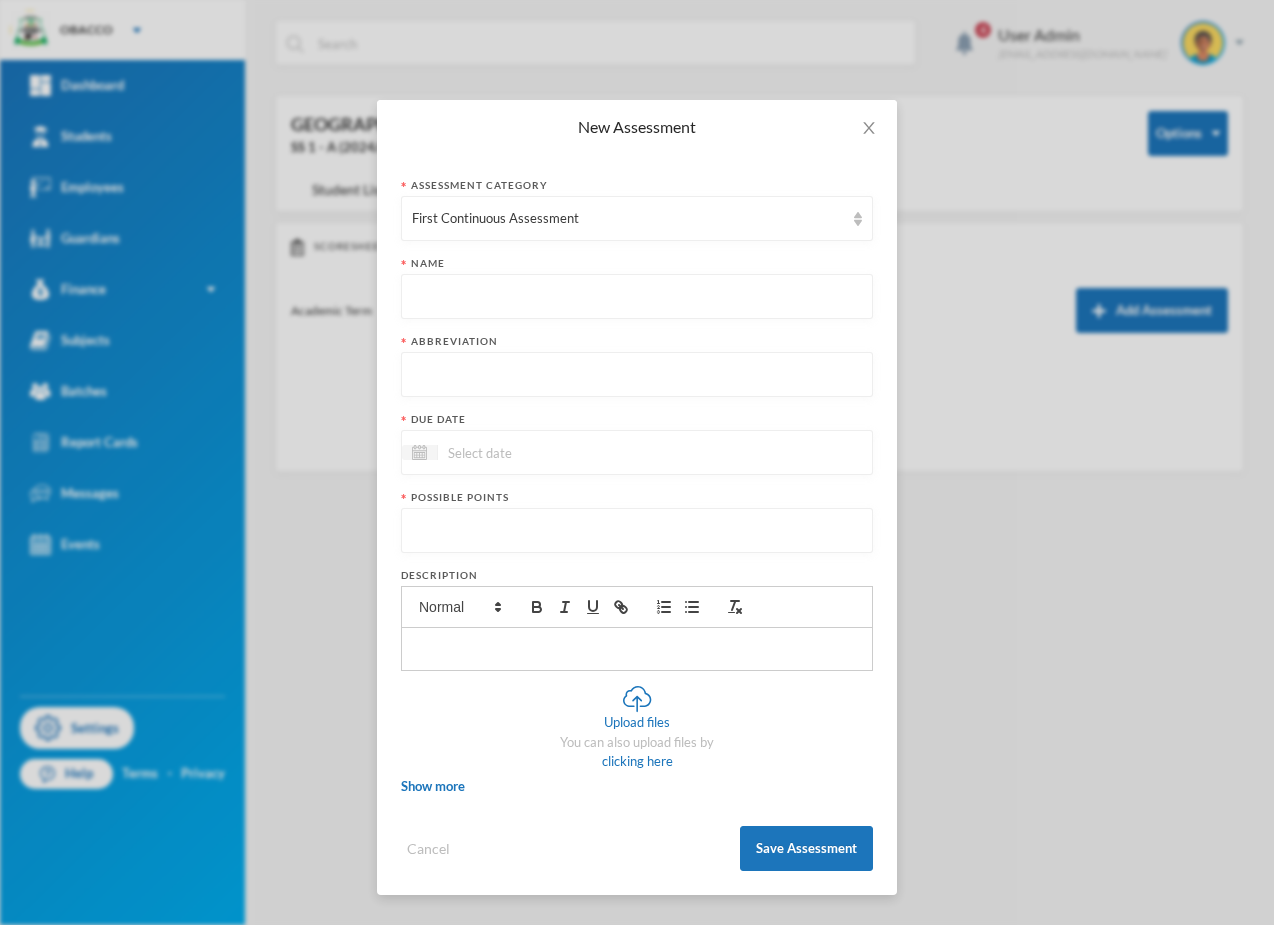 click at bounding box center [637, 297] 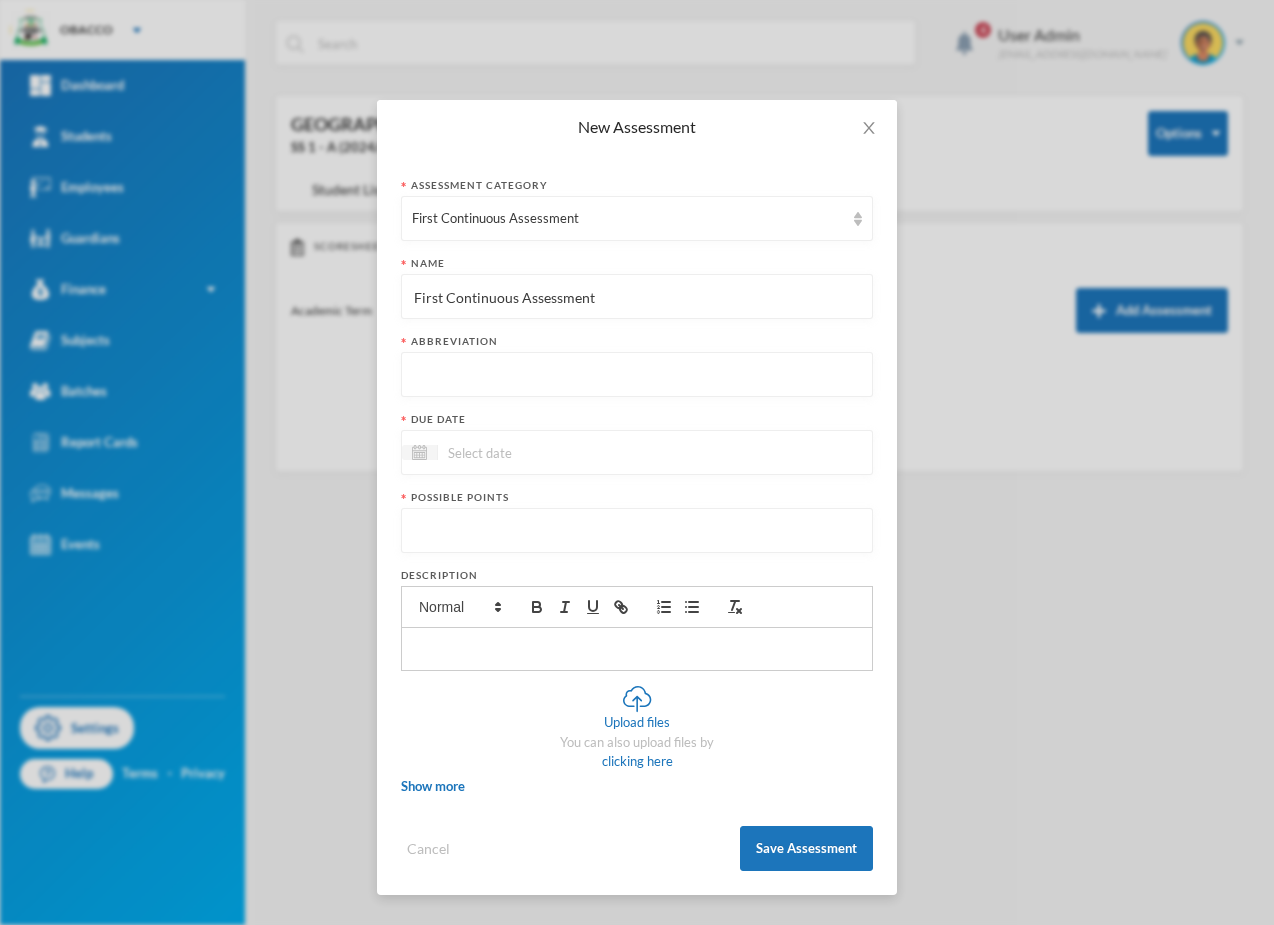 type on "First Continuous Assessment" 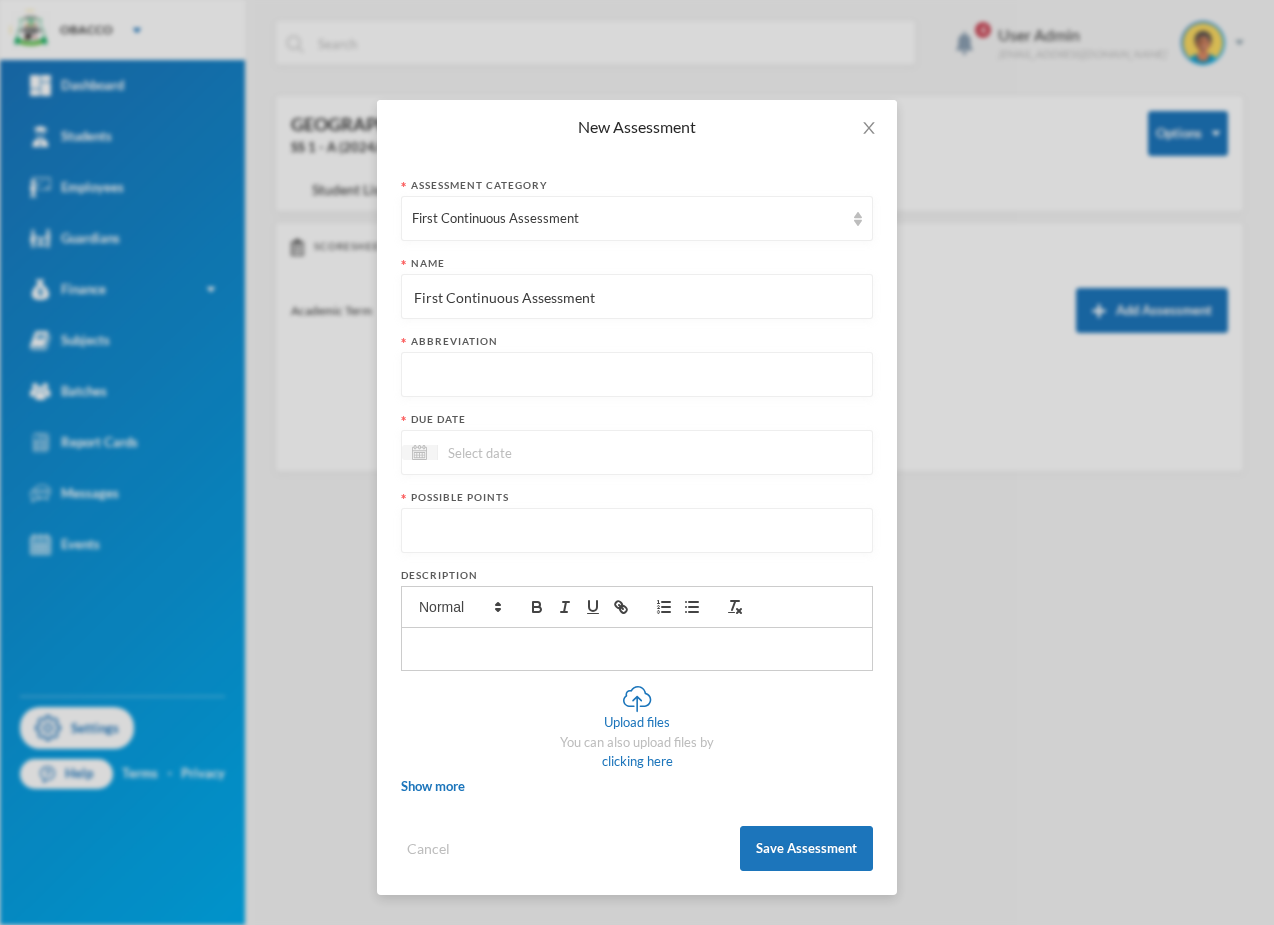 click at bounding box center (637, 375) 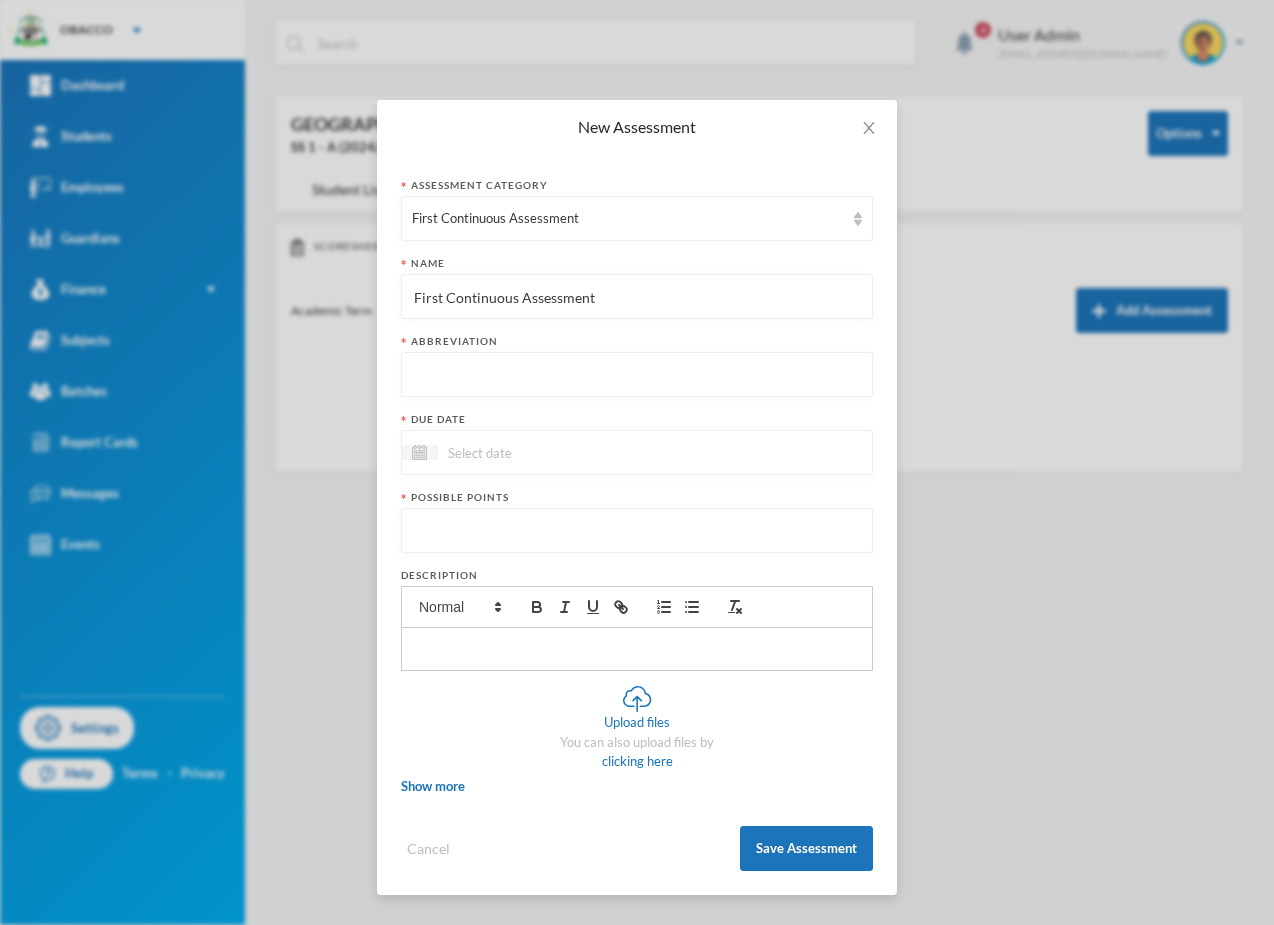 paste on "First C.A" 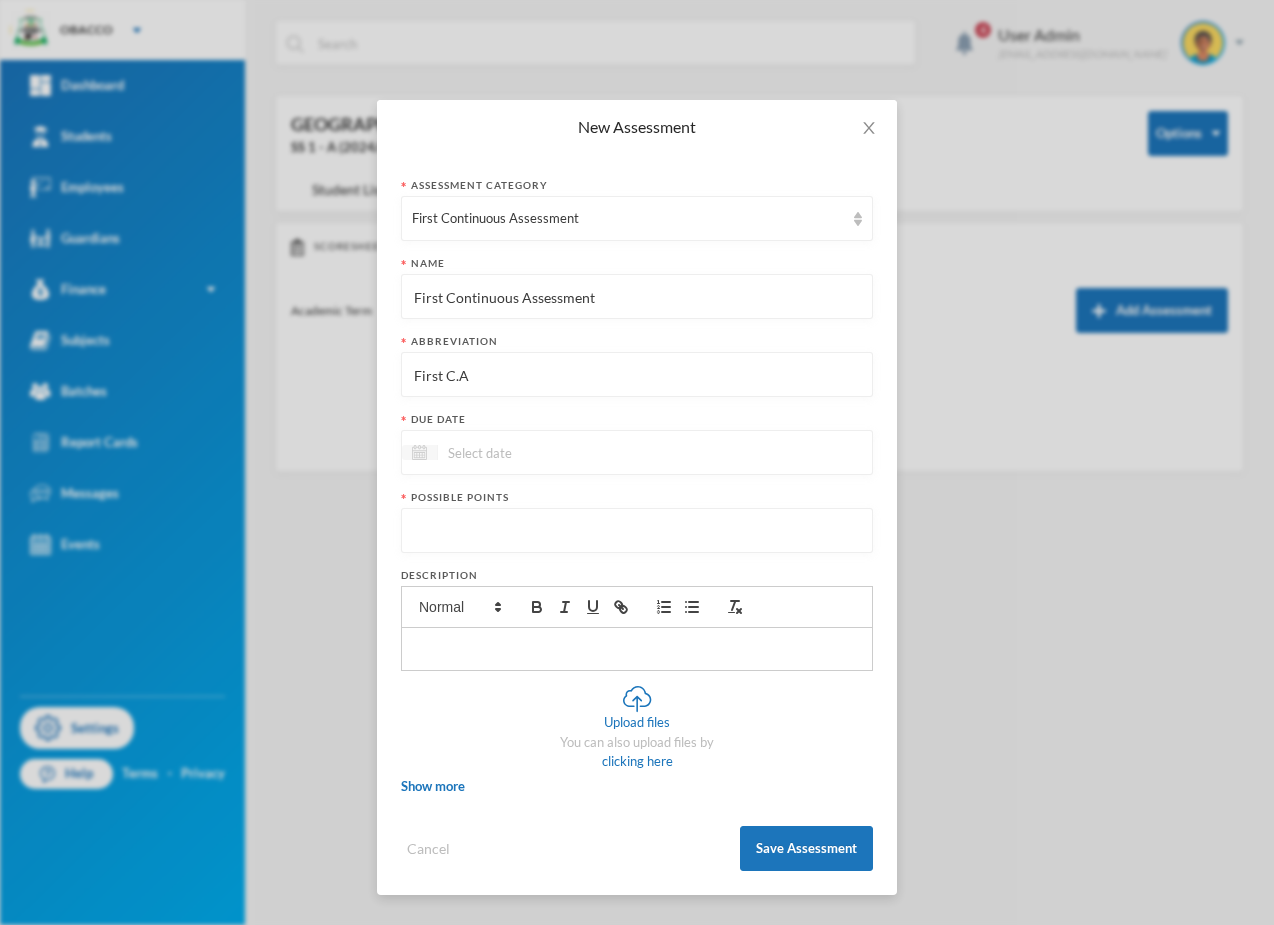 type on "First C.A" 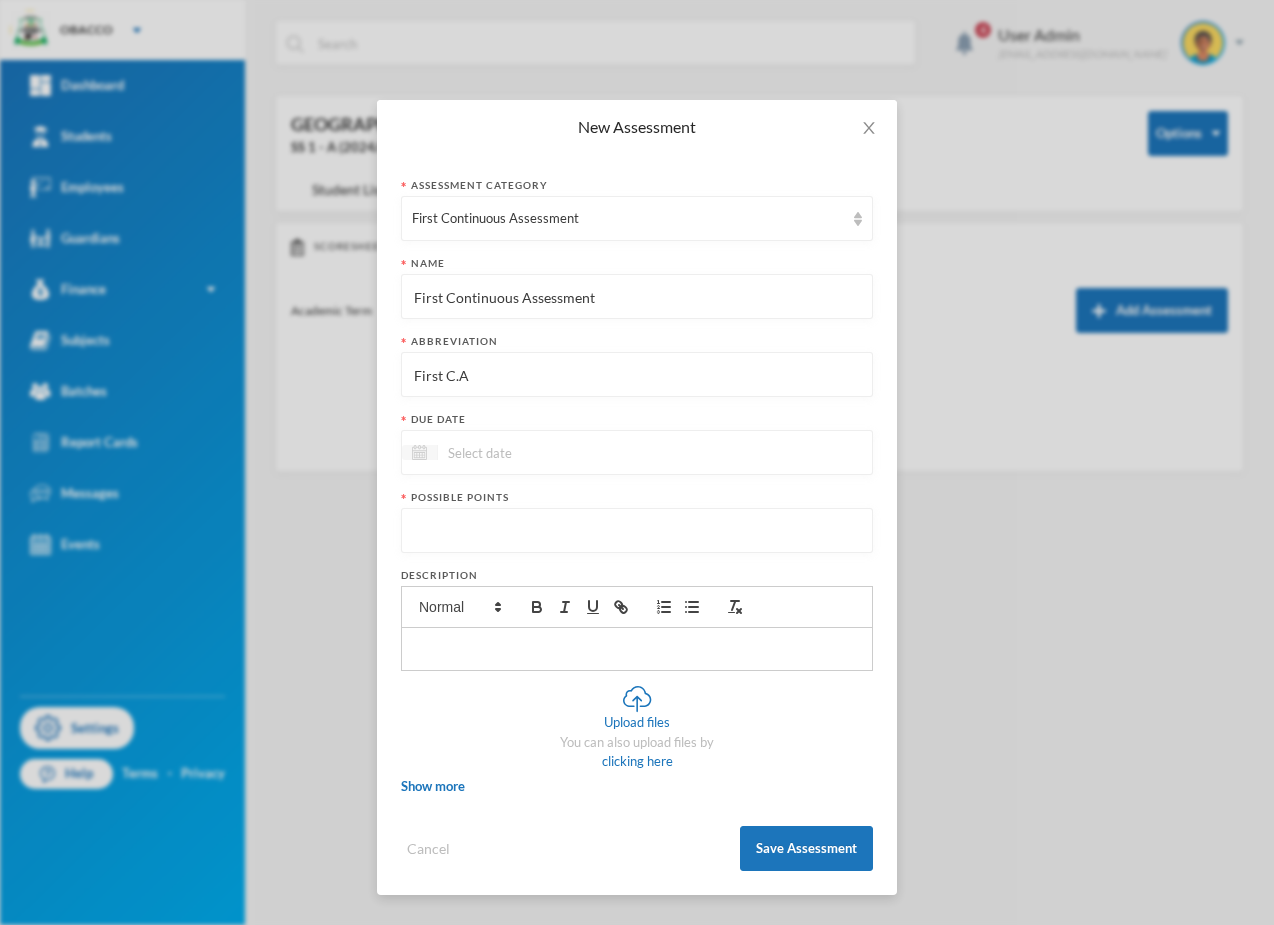 click at bounding box center [419, 452] 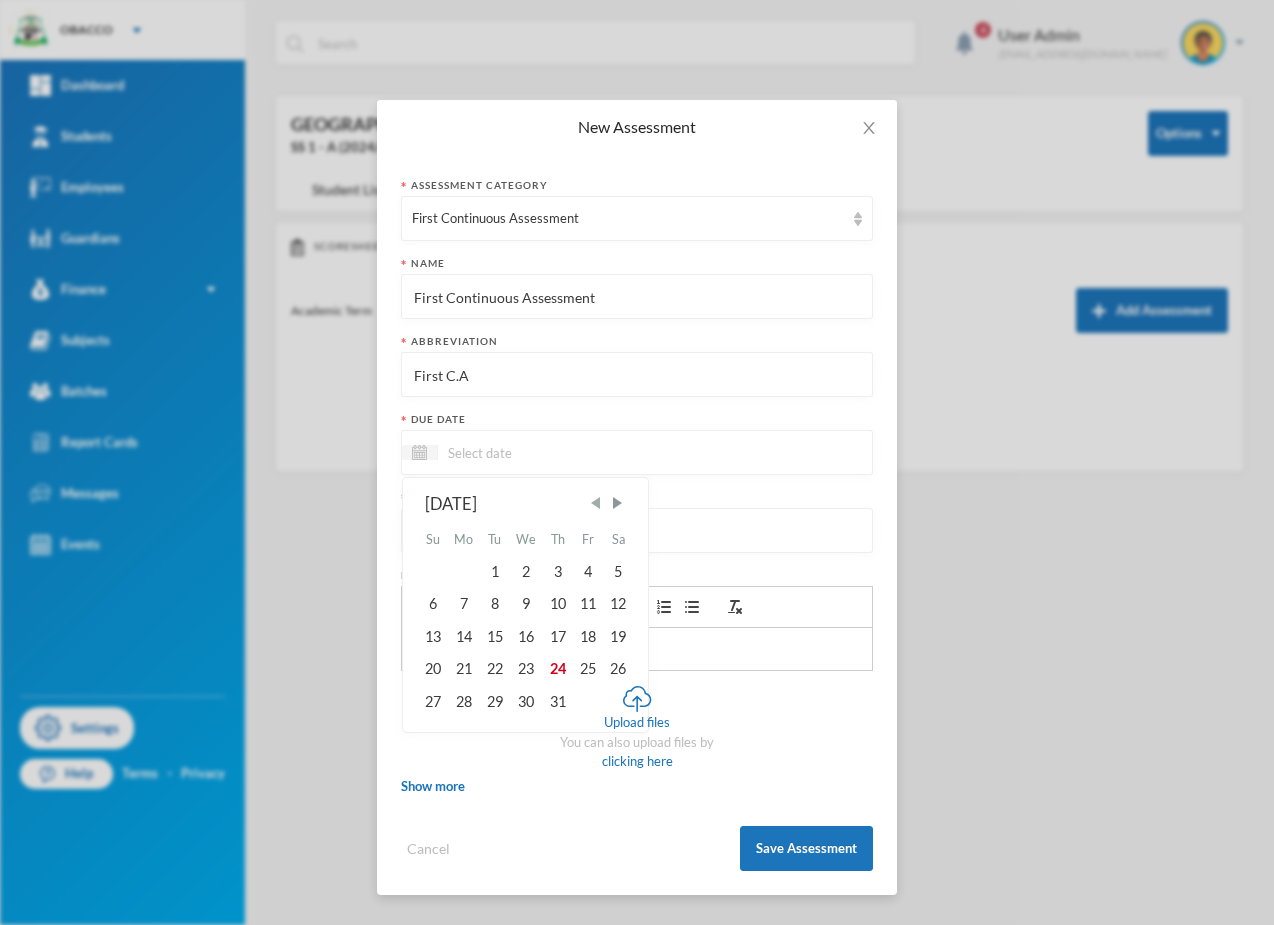 click at bounding box center (596, 503) 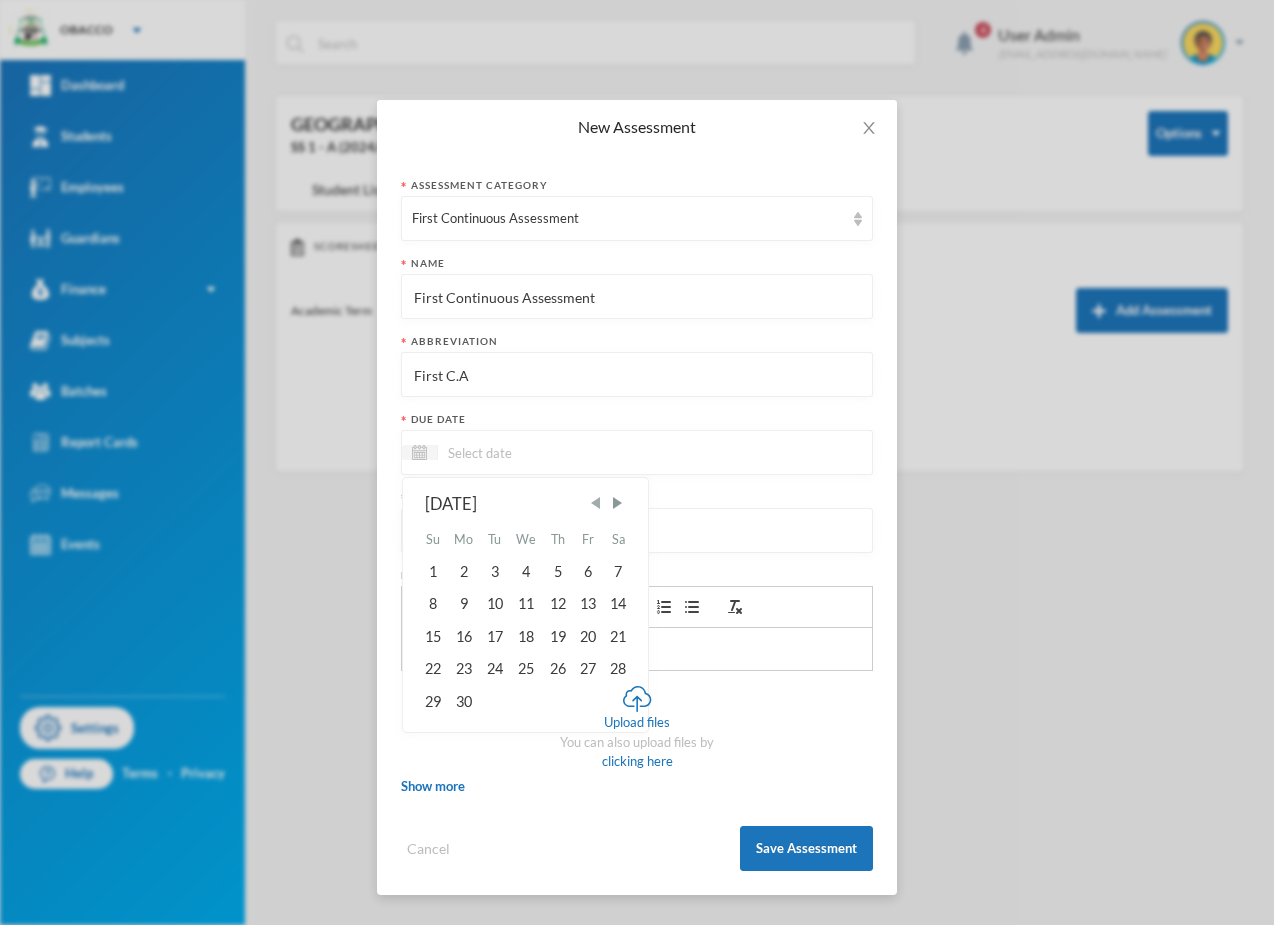 click at bounding box center (596, 503) 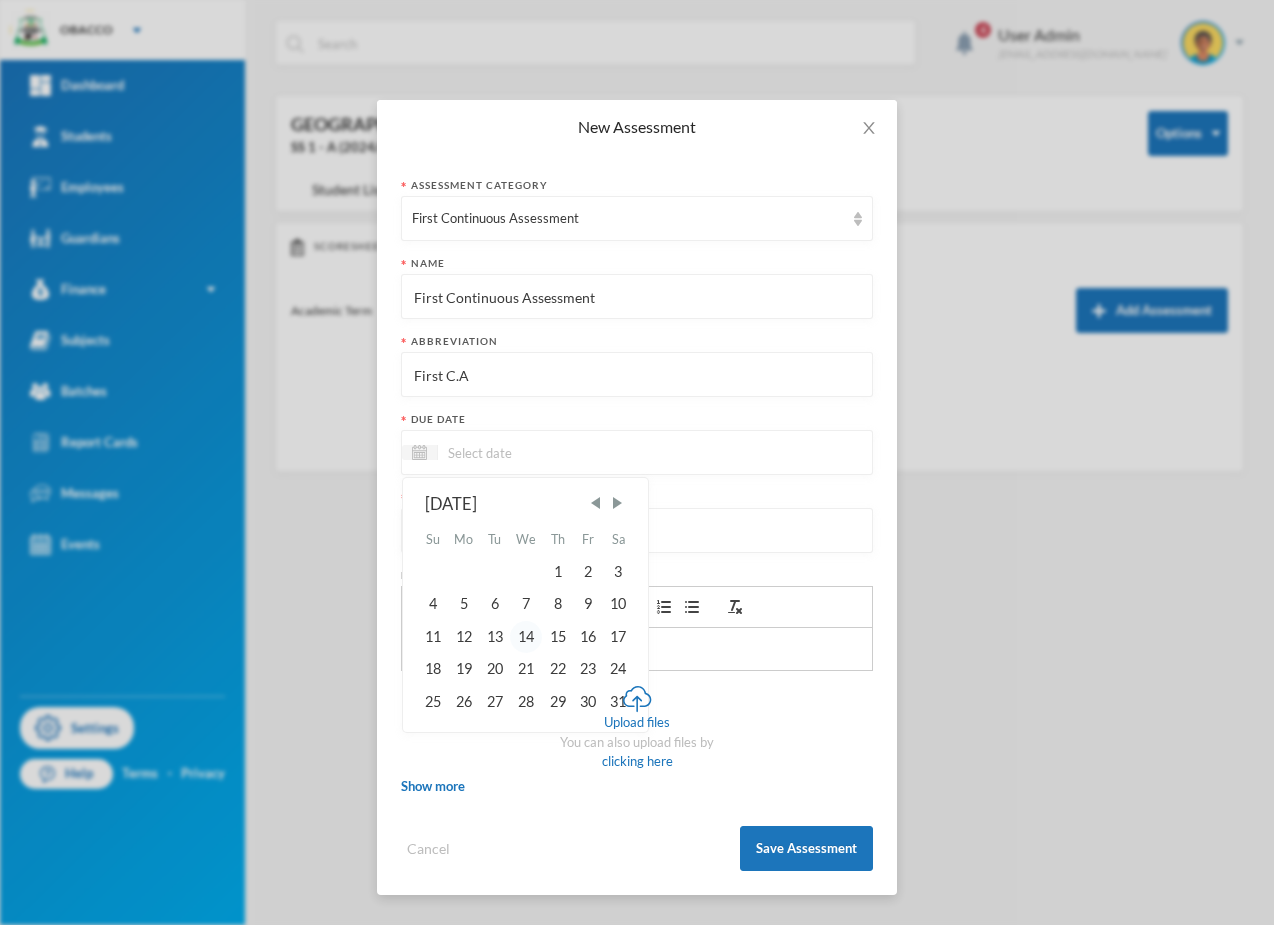 click on "14" at bounding box center (526, 637) 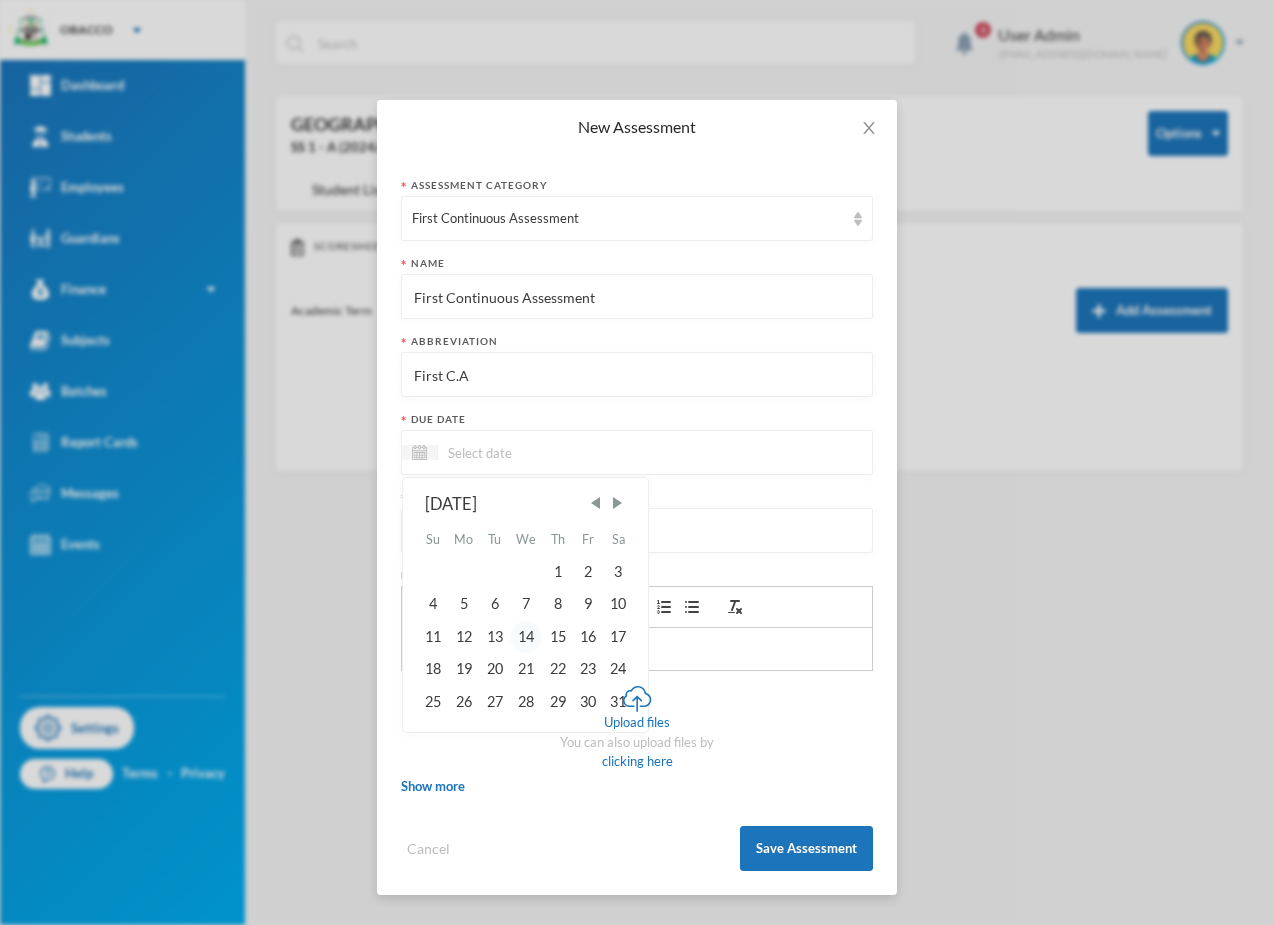 type on "14/05/2025" 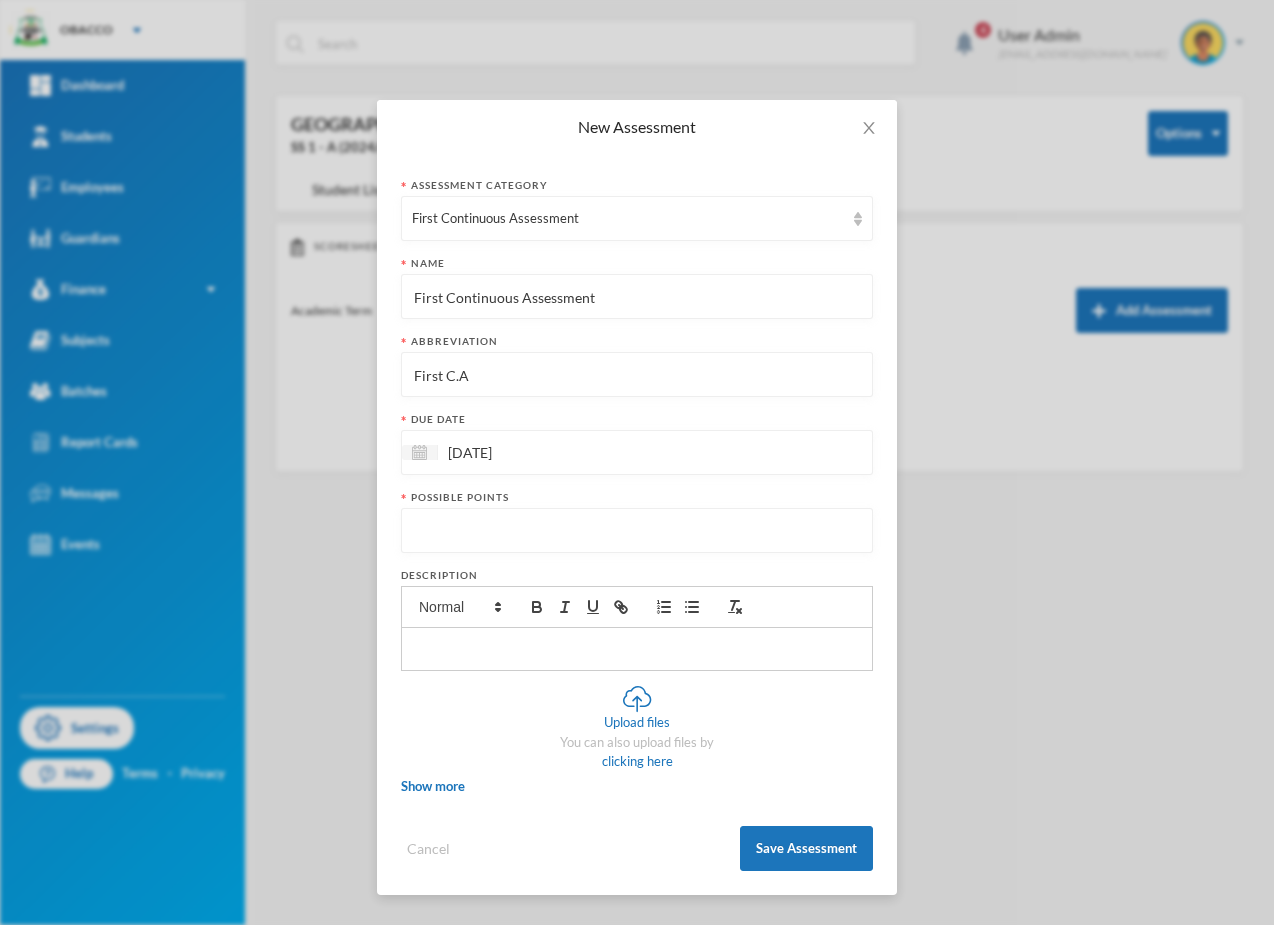 click at bounding box center (637, 531) 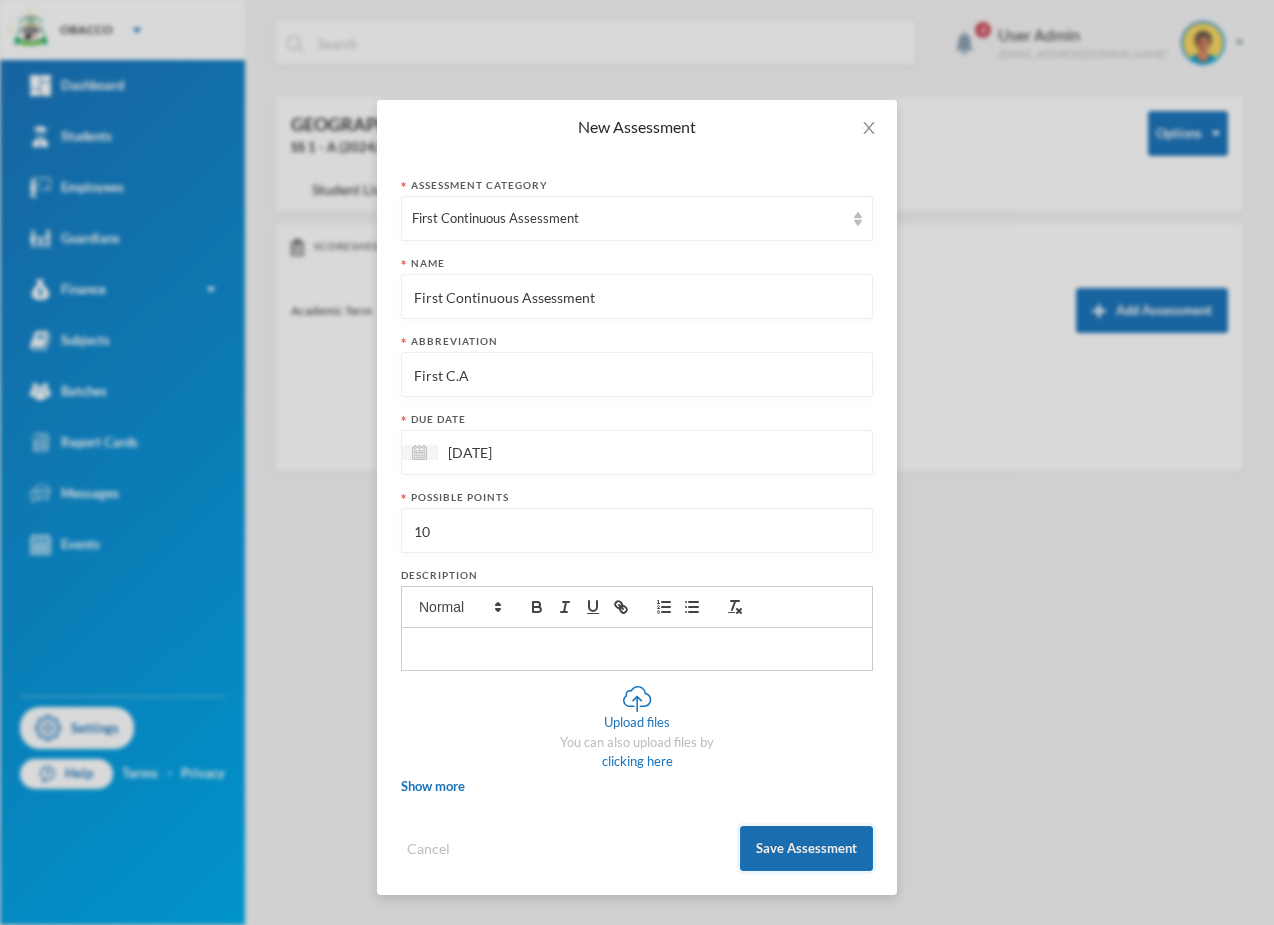 type on "10" 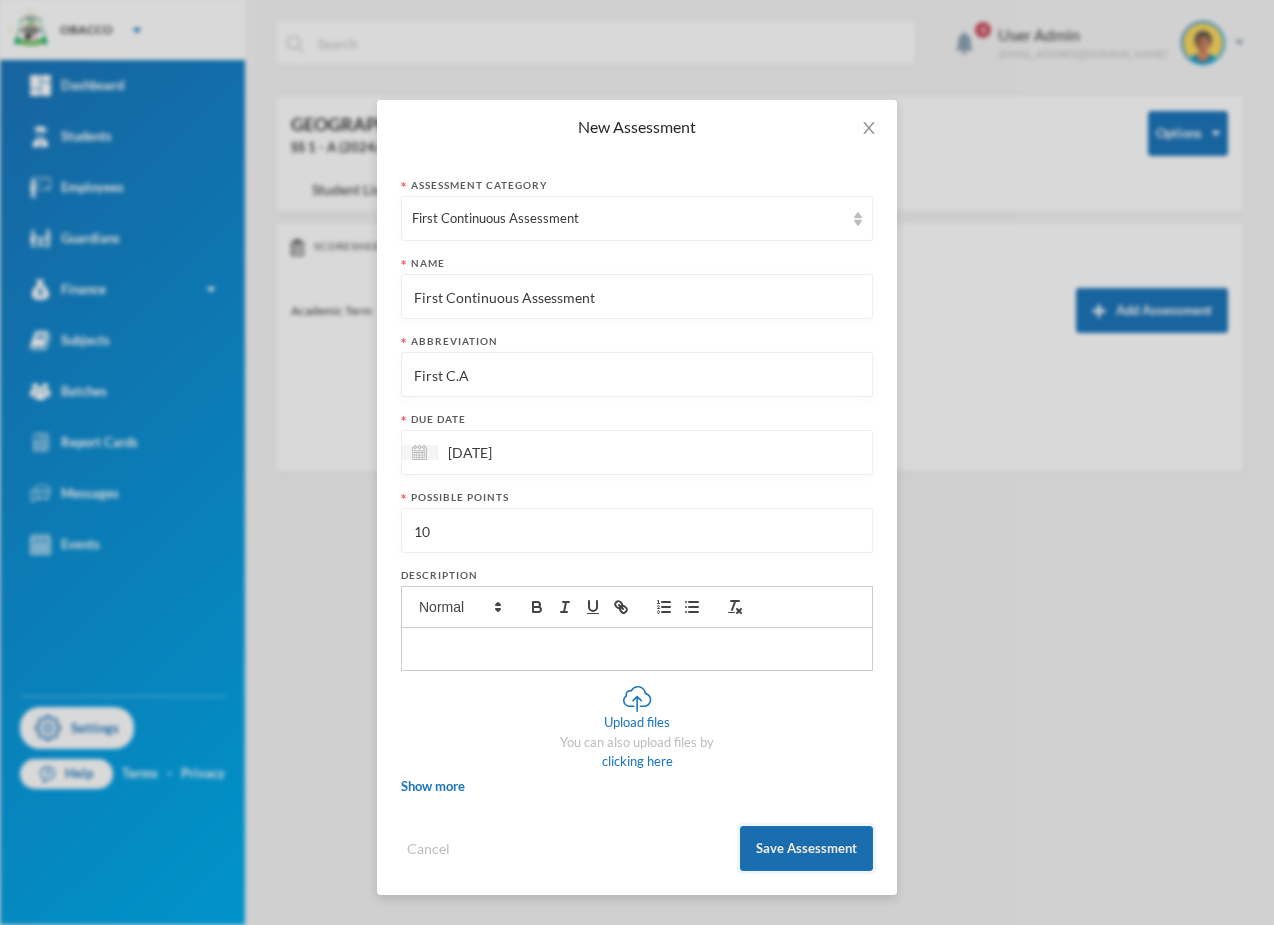 click on "Save Assessment" at bounding box center (806, 848) 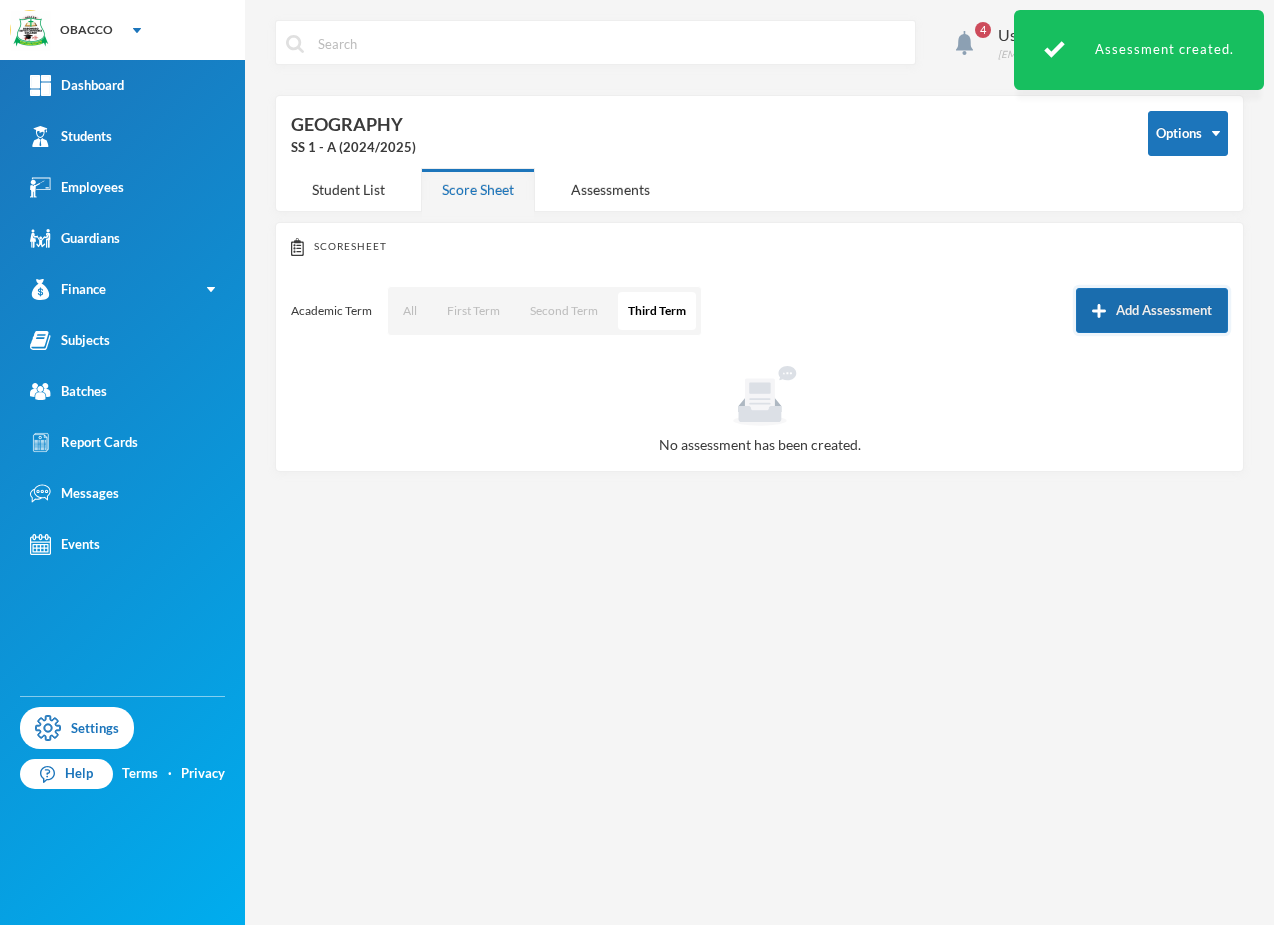 click on "Add Assessment" at bounding box center (1152, 310) 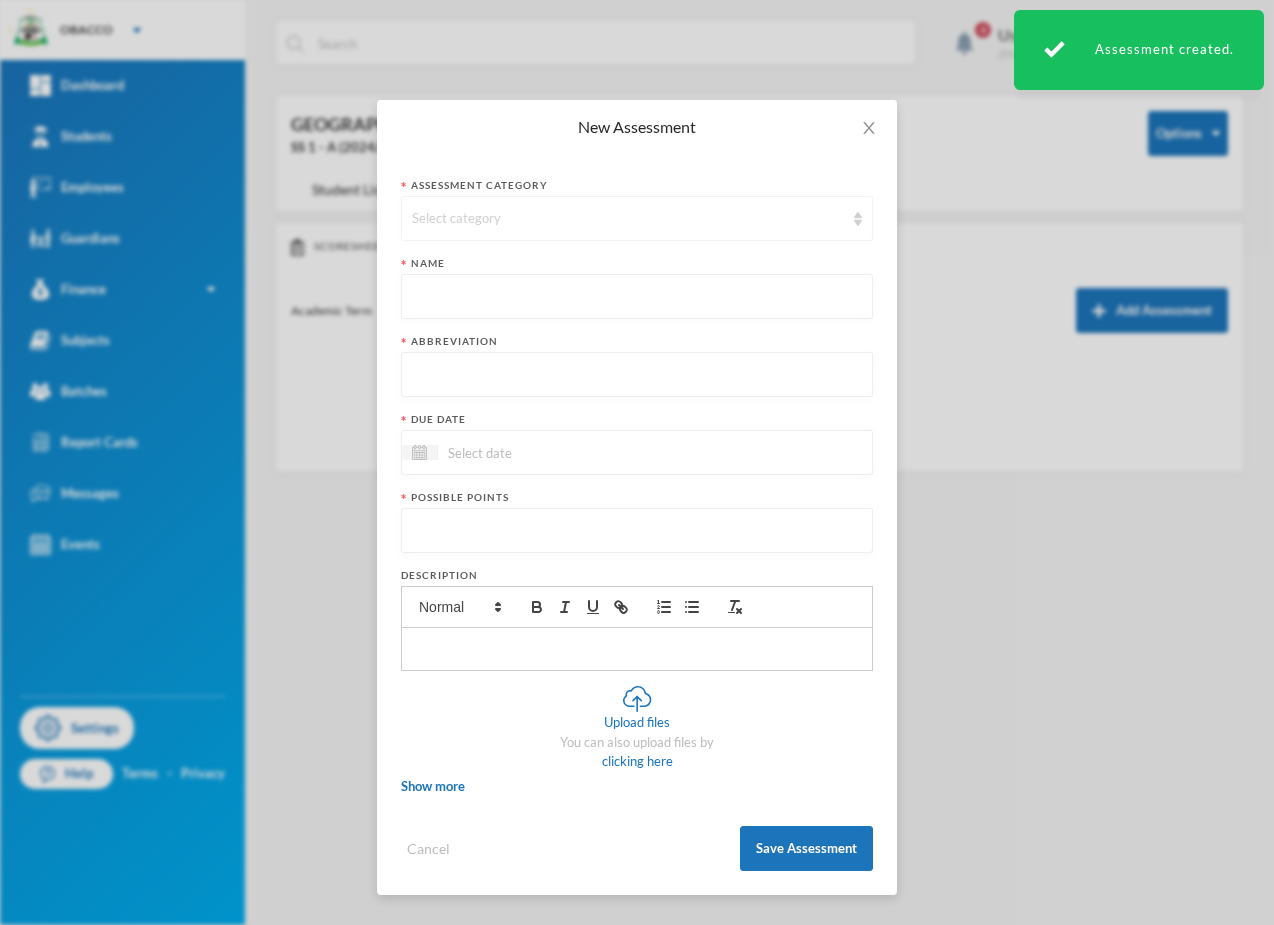 click on "Select category" at bounding box center [628, 219] 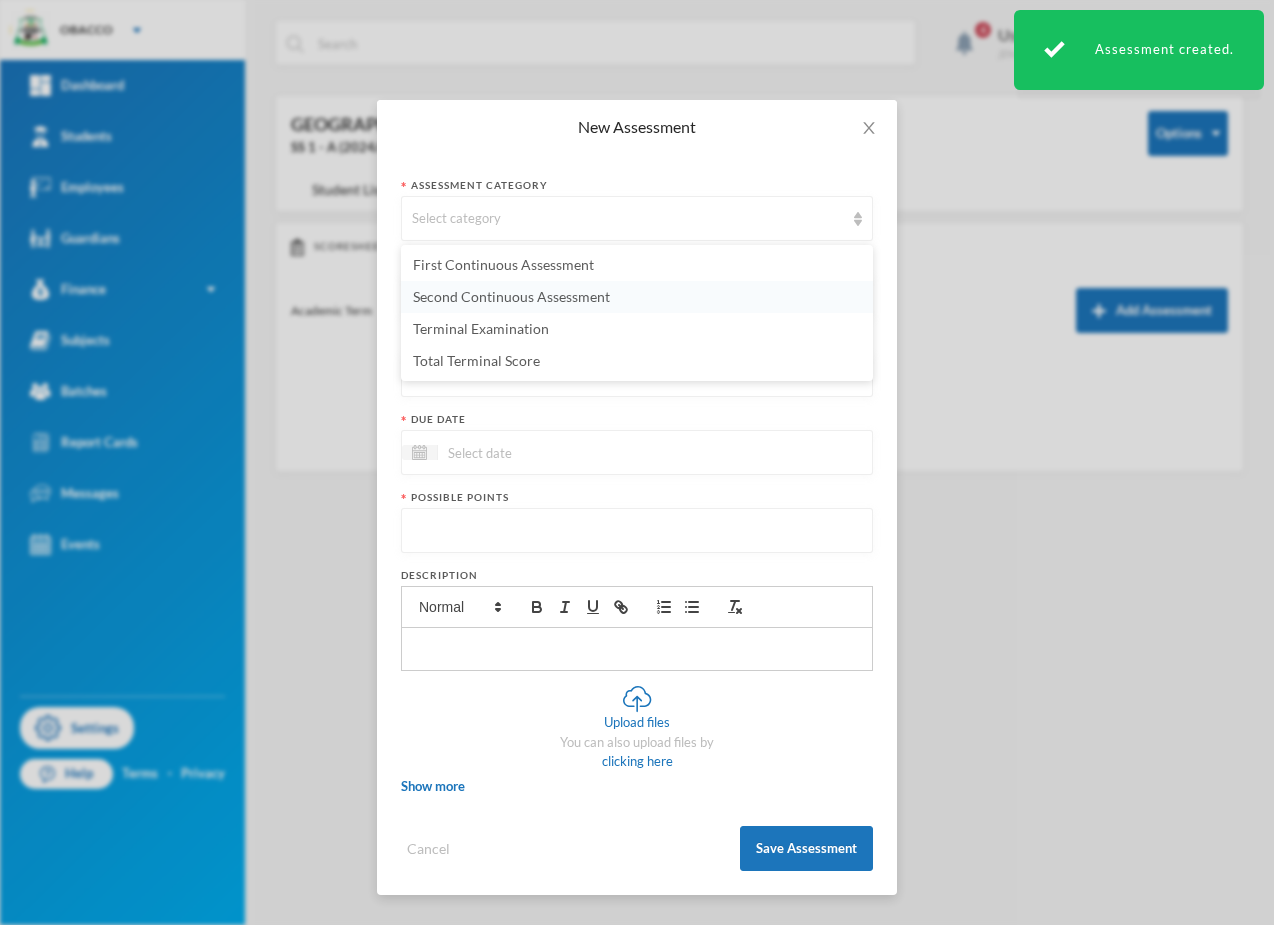 click on "Second Continuous Assessment" at bounding box center (511, 296) 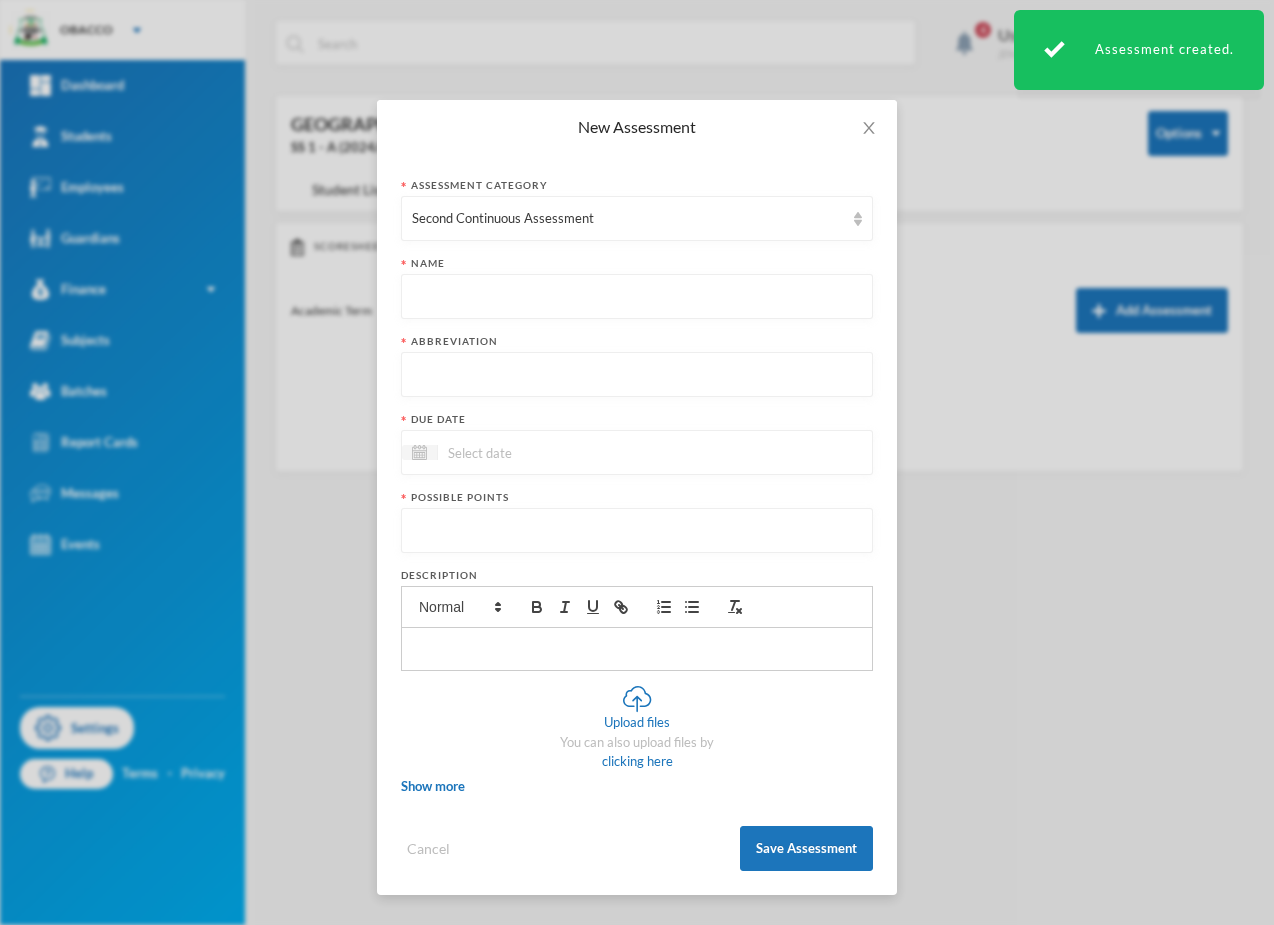 click at bounding box center [637, 297] 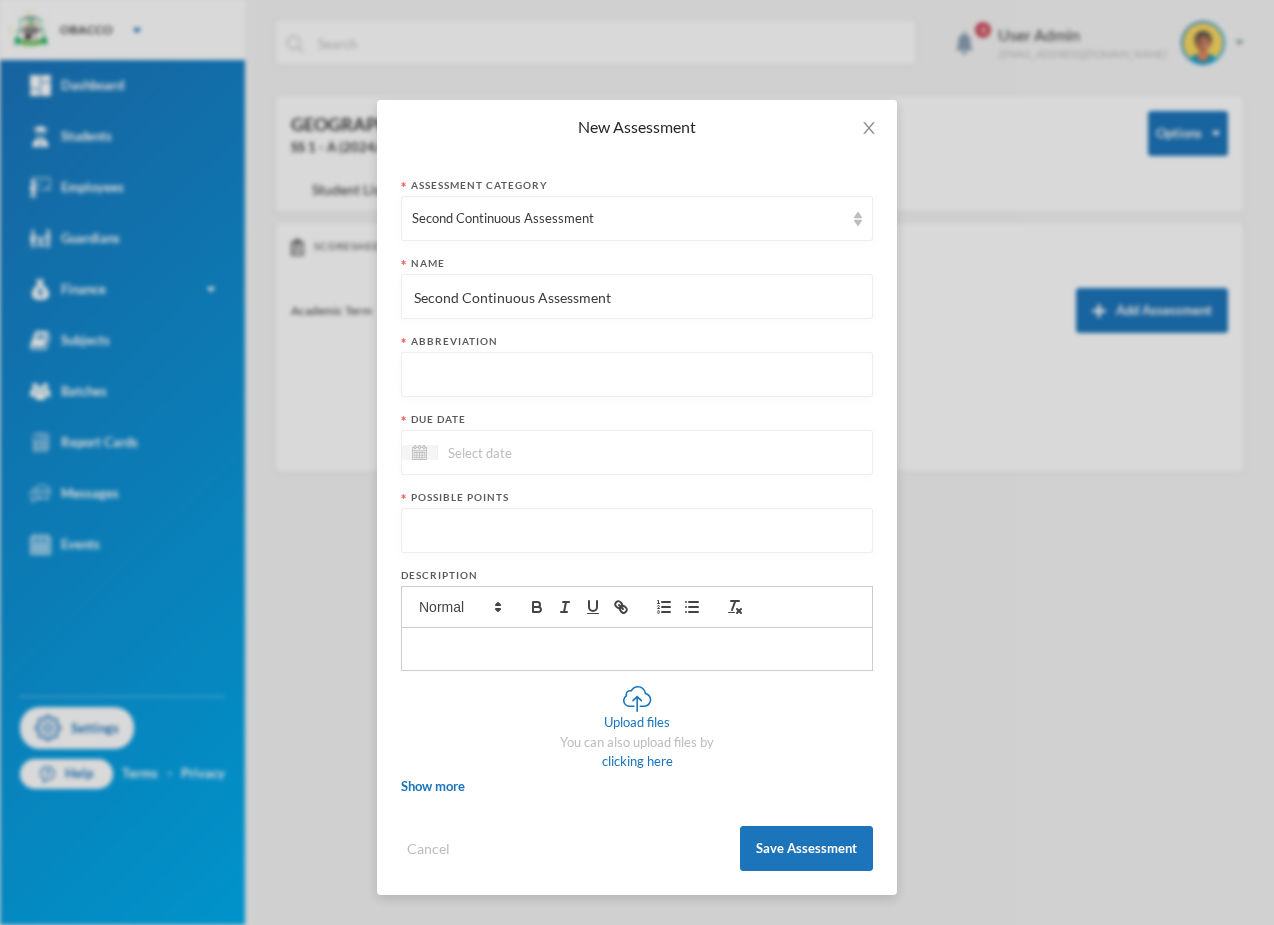 type on "Second Continuous Assessment" 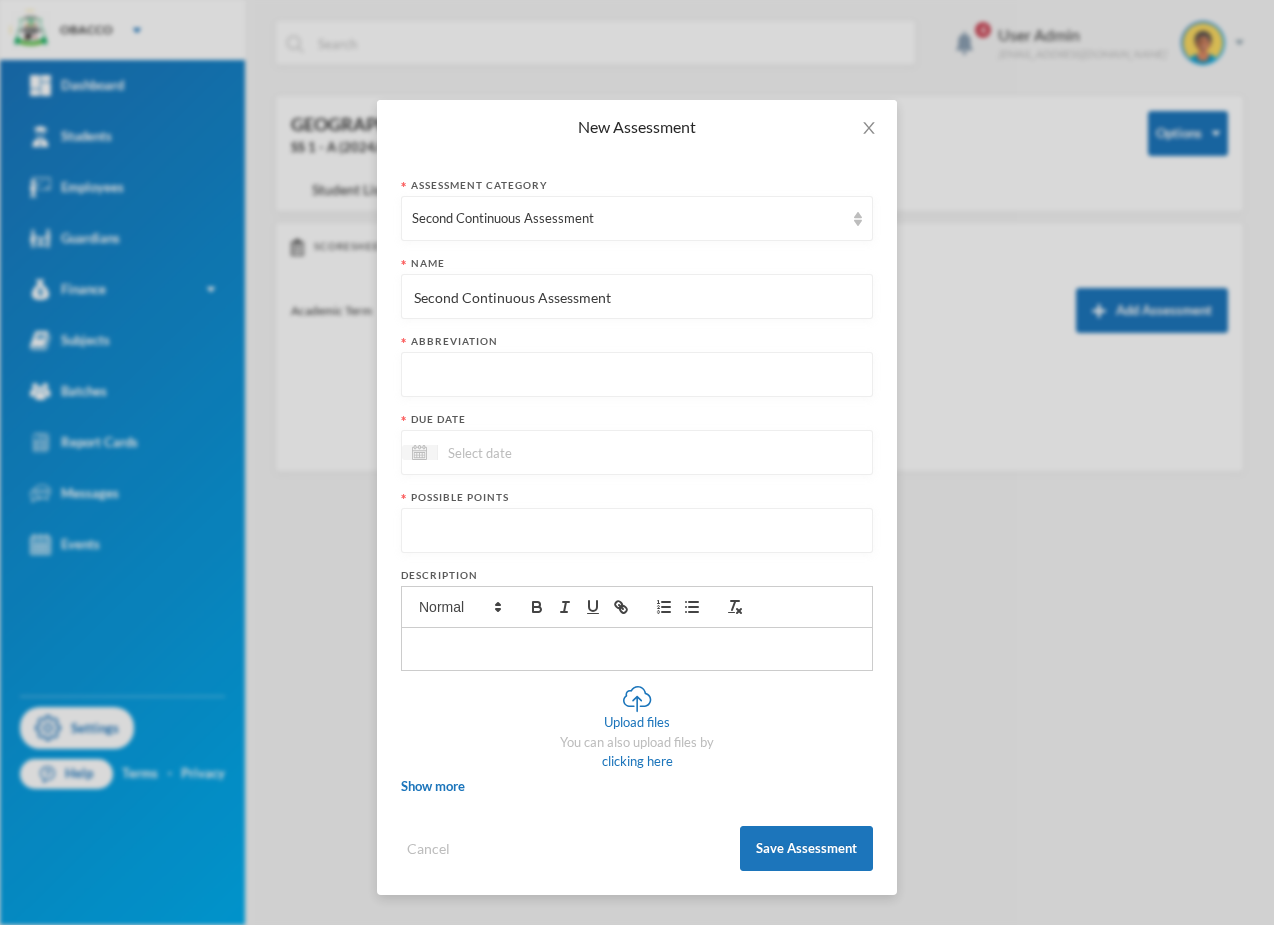 click at bounding box center (637, 375) 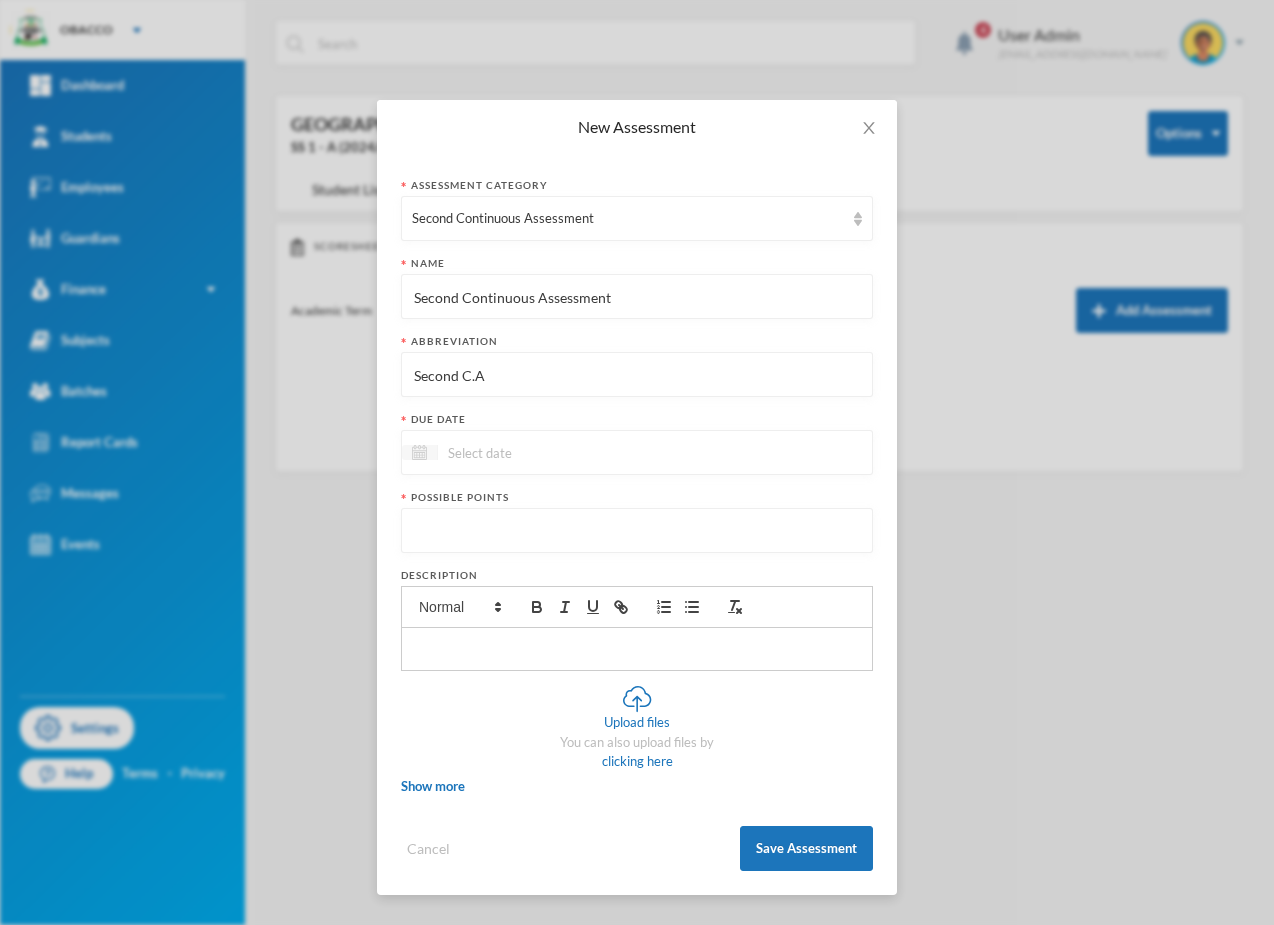 type on "Second C.A" 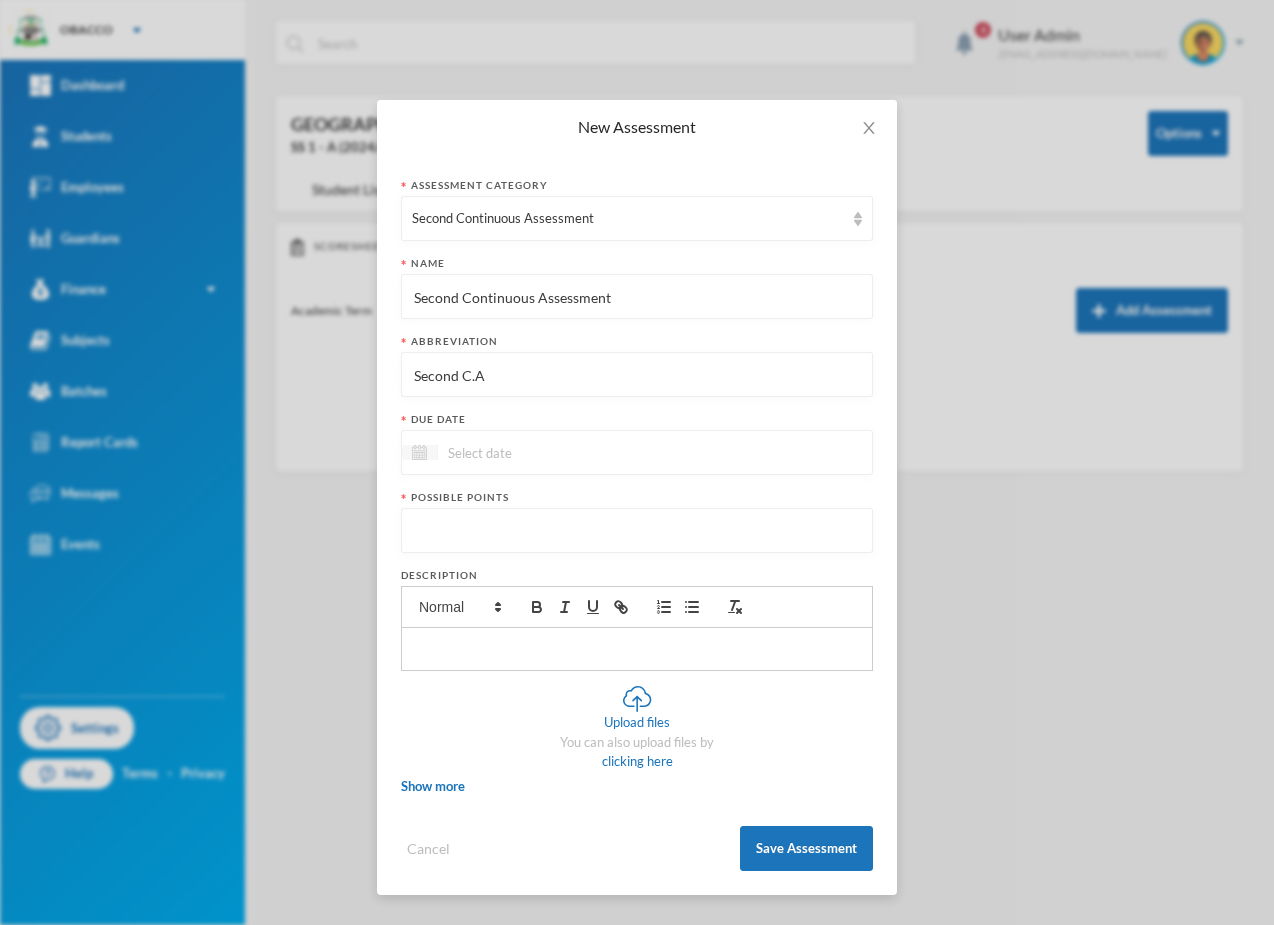 click at bounding box center (420, 452) 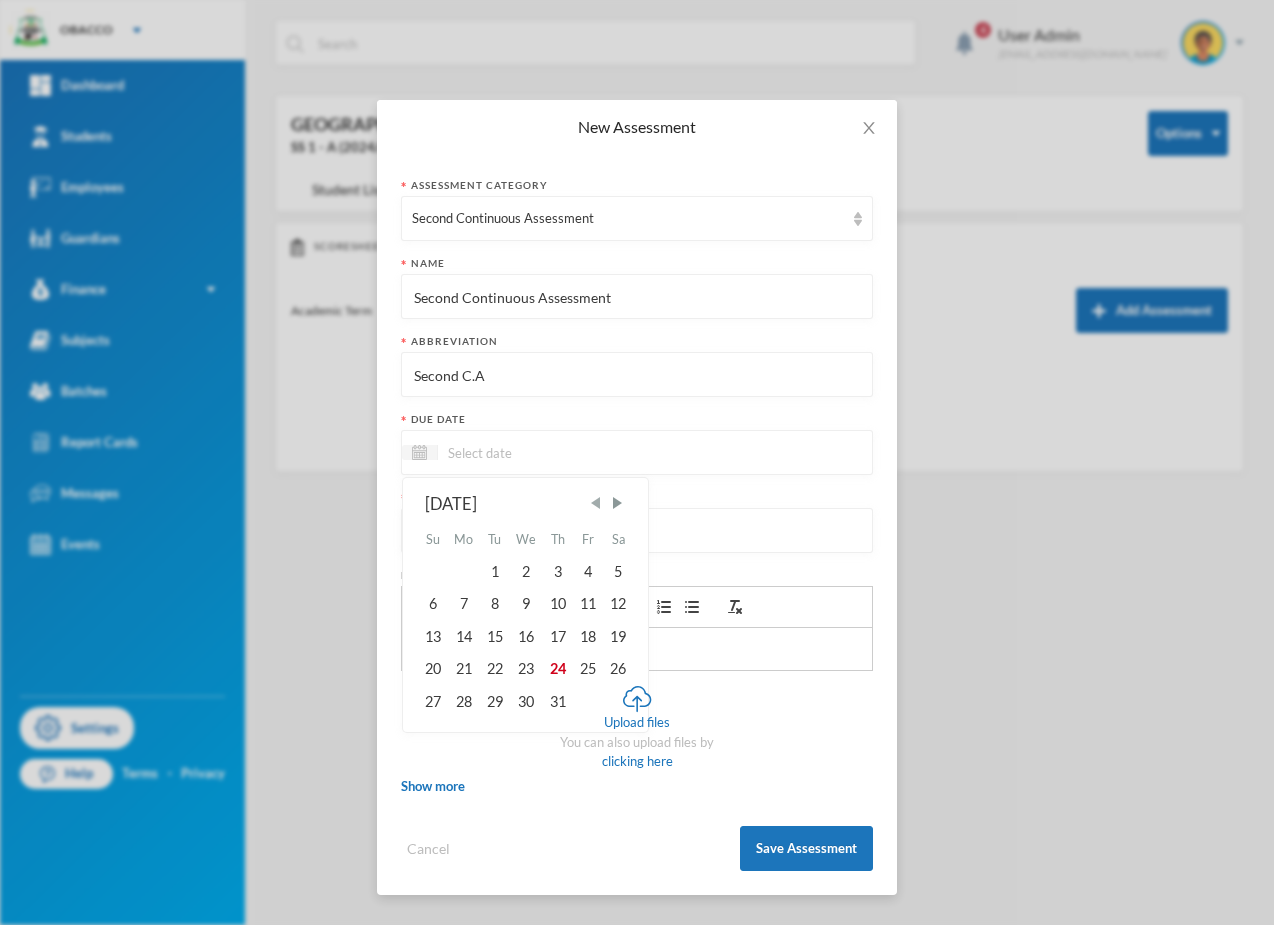 click at bounding box center [596, 503] 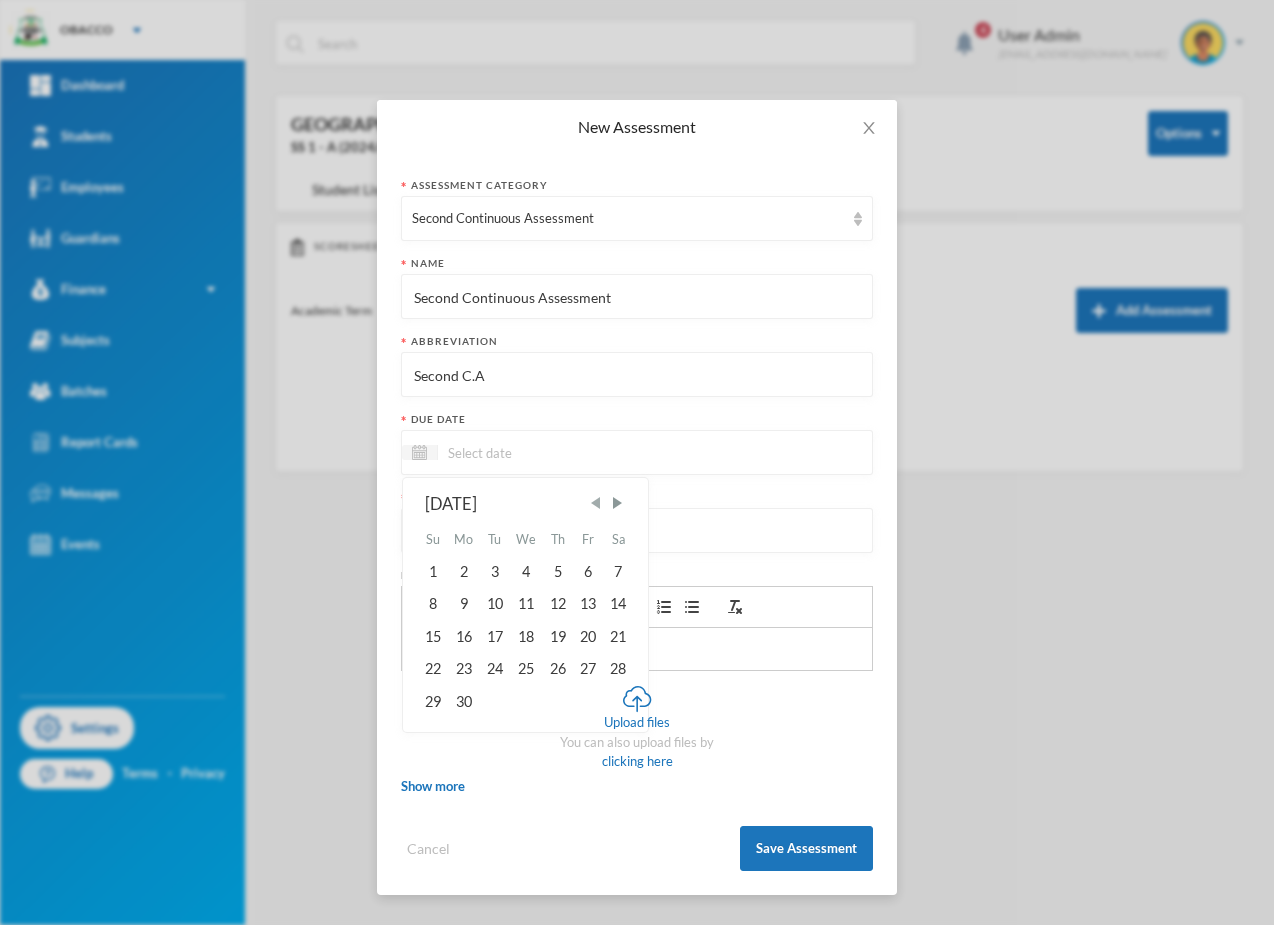 click at bounding box center (596, 503) 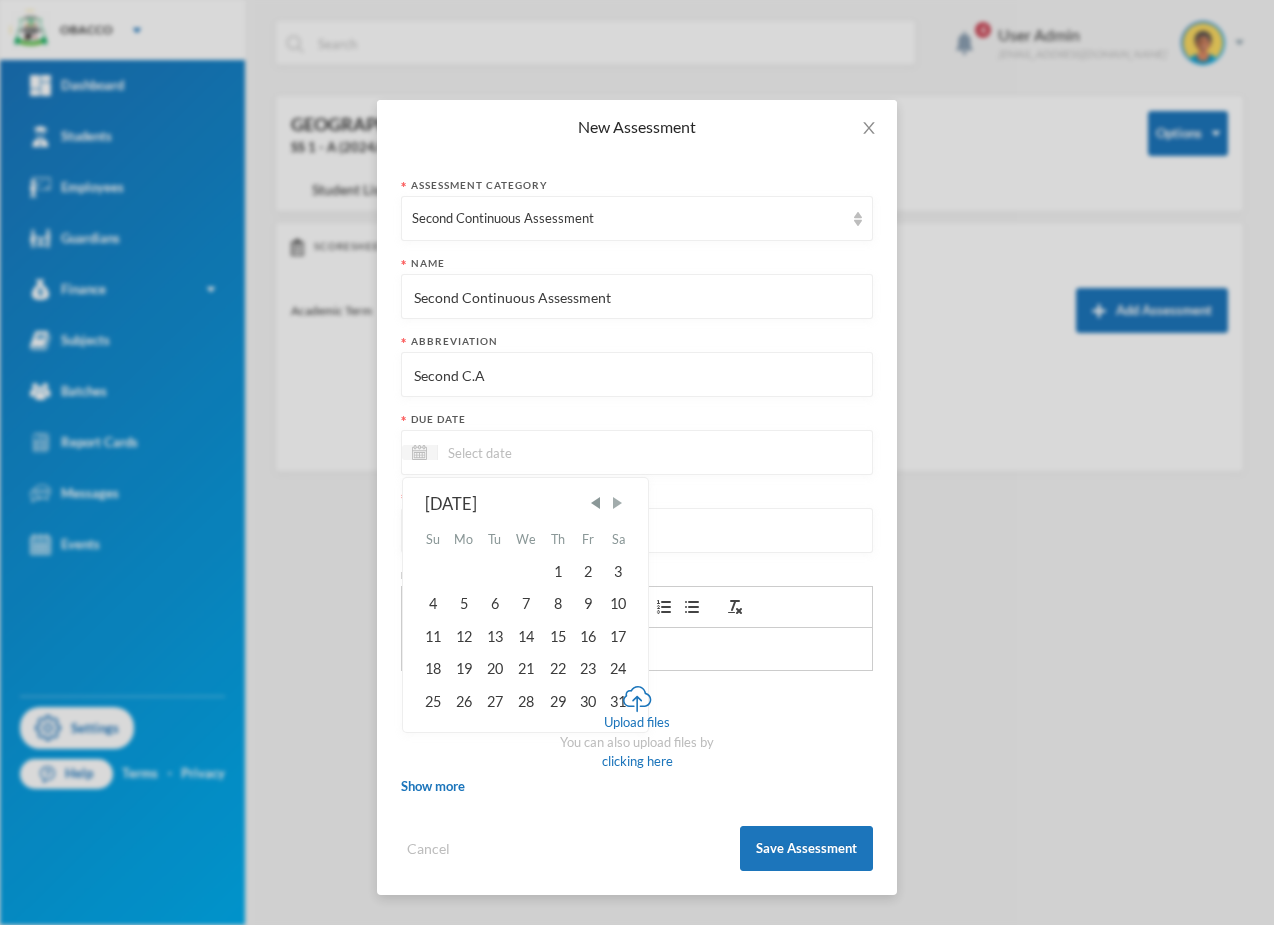 click at bounding box center (617, 503) 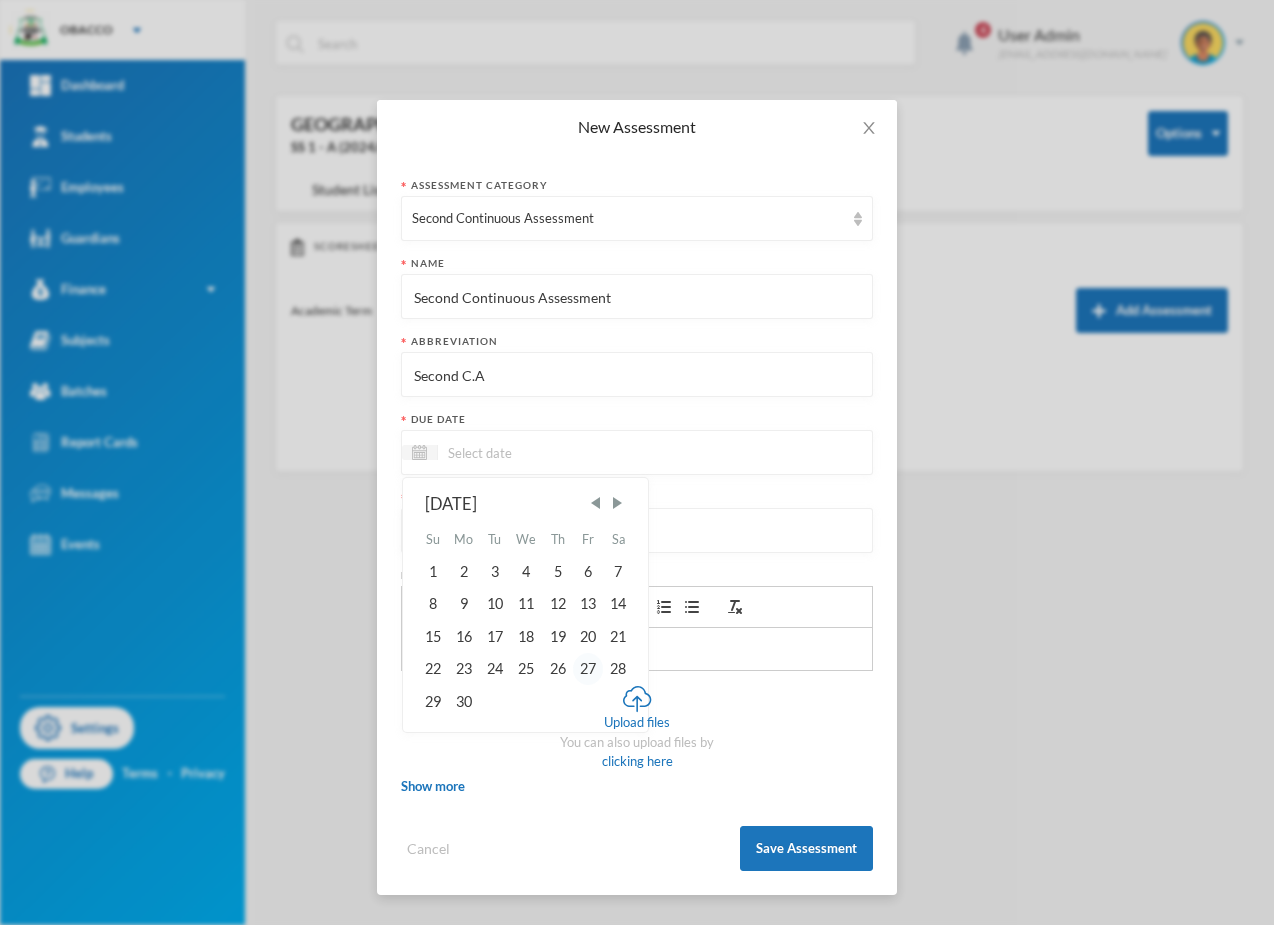 click on "27" at bounding box center [588, 669] 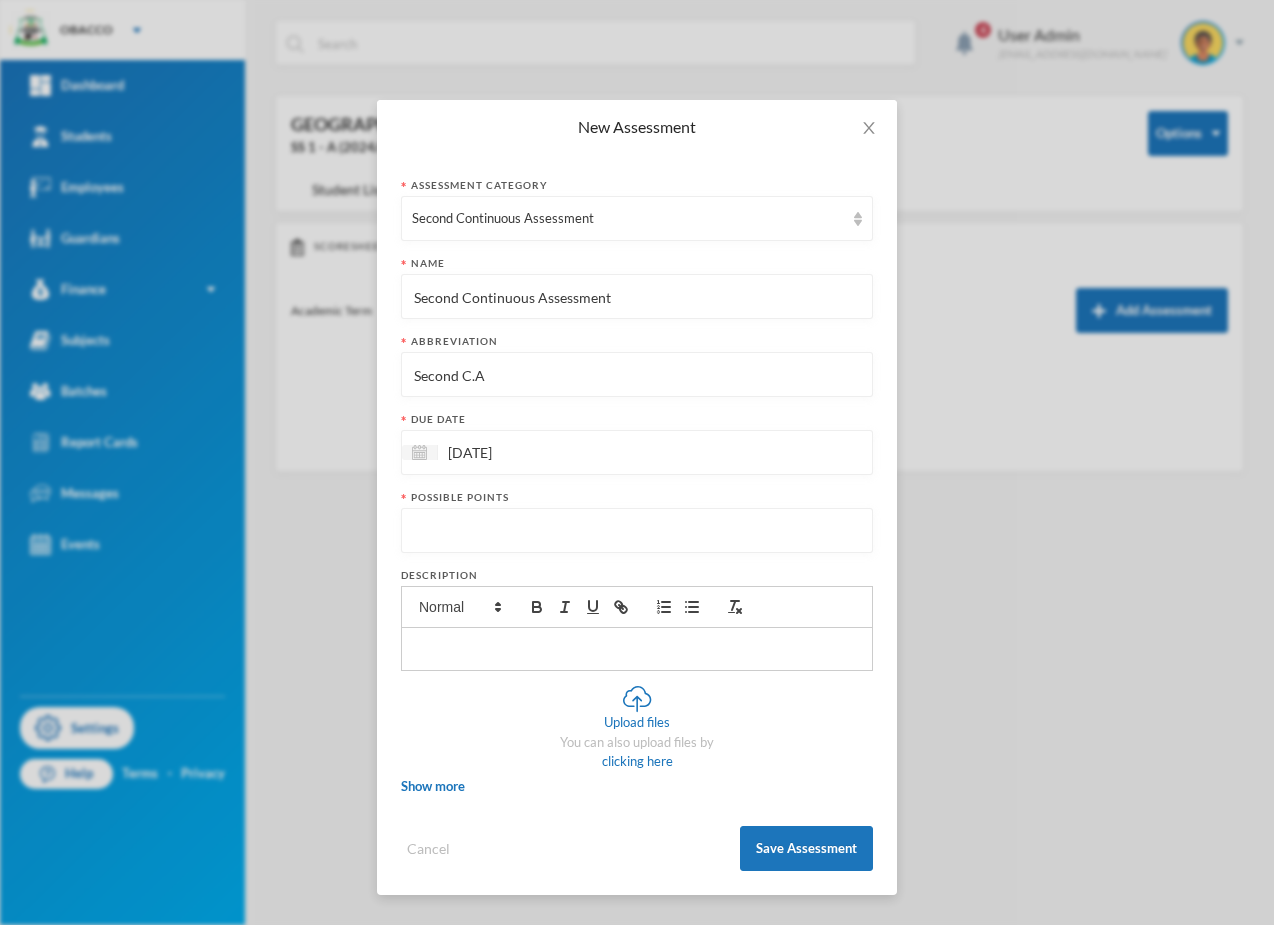 click at bounding box center [637, 531] 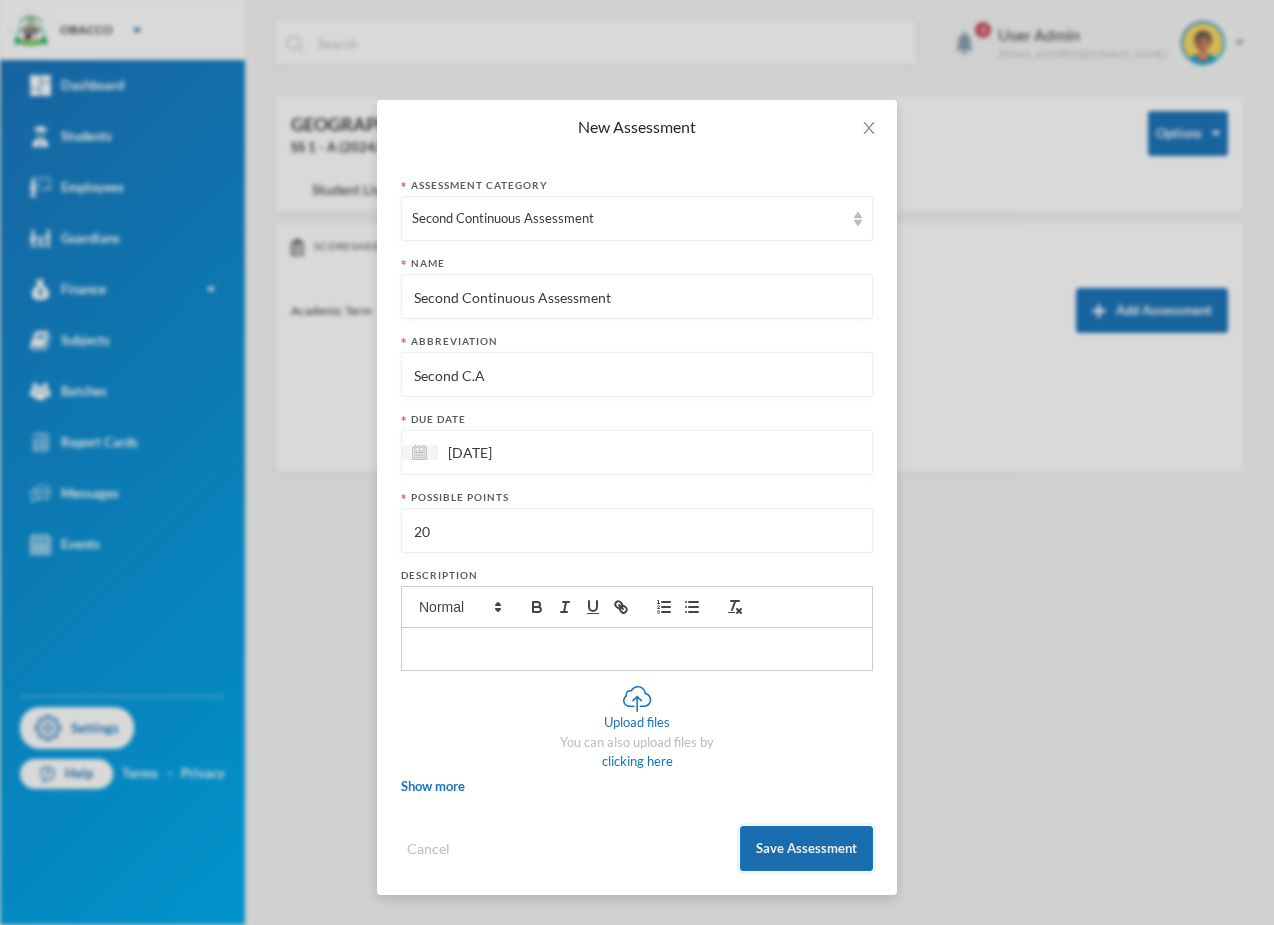 type on "20" 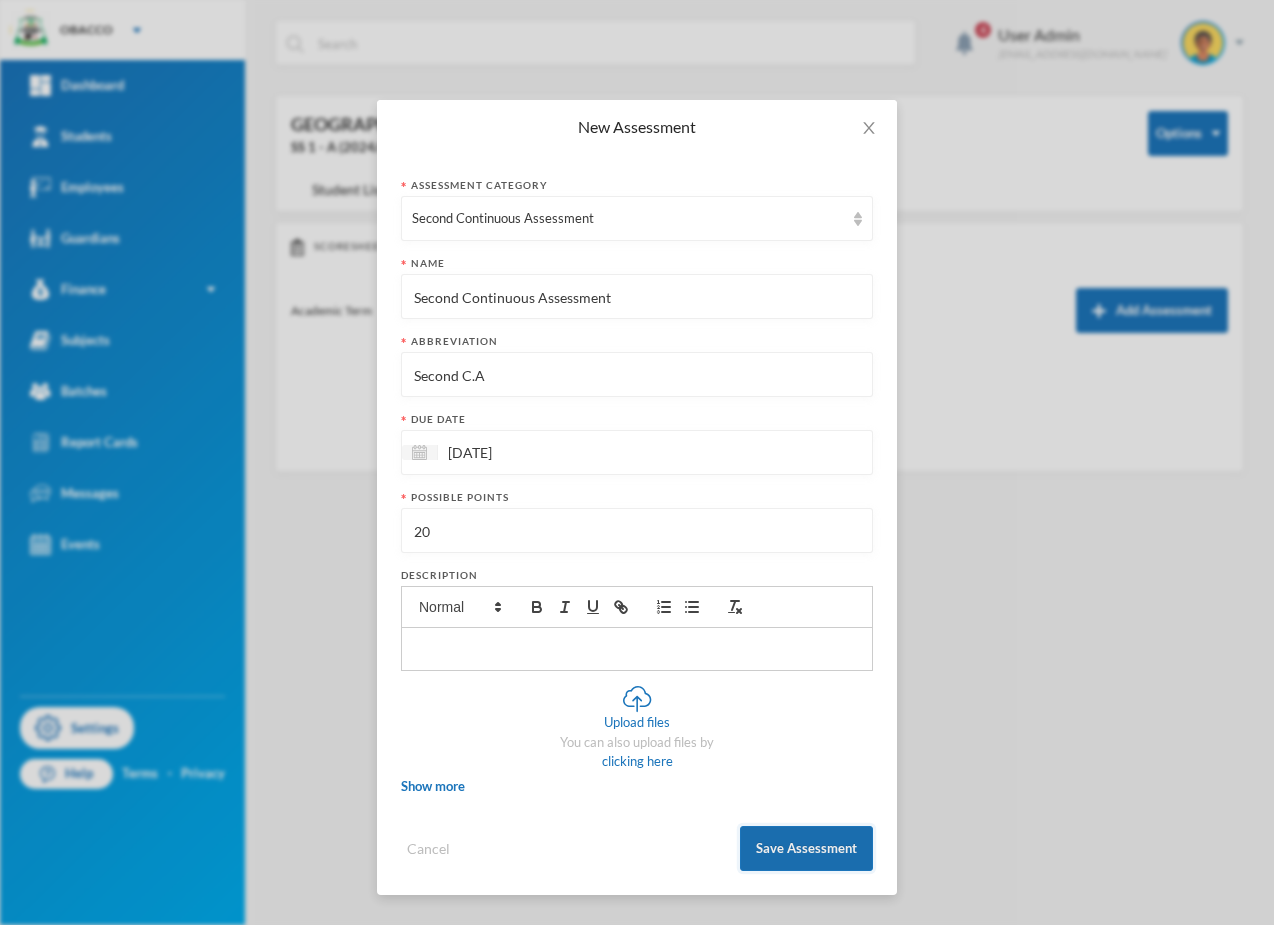 click on "Save Assessment" at bounding box center [806, 848] 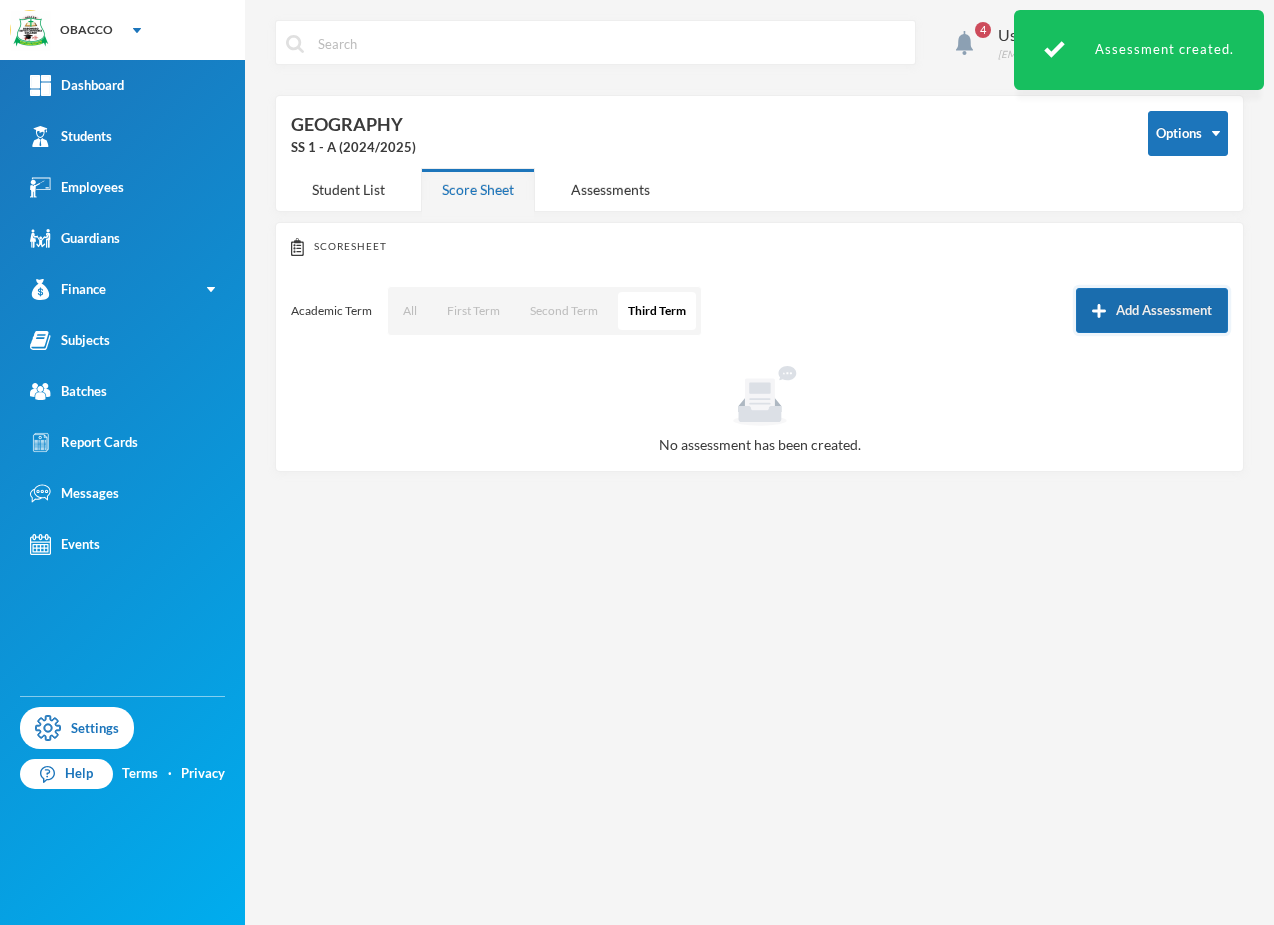 click on "Add Assessment" at bounding box center [1152, 310] 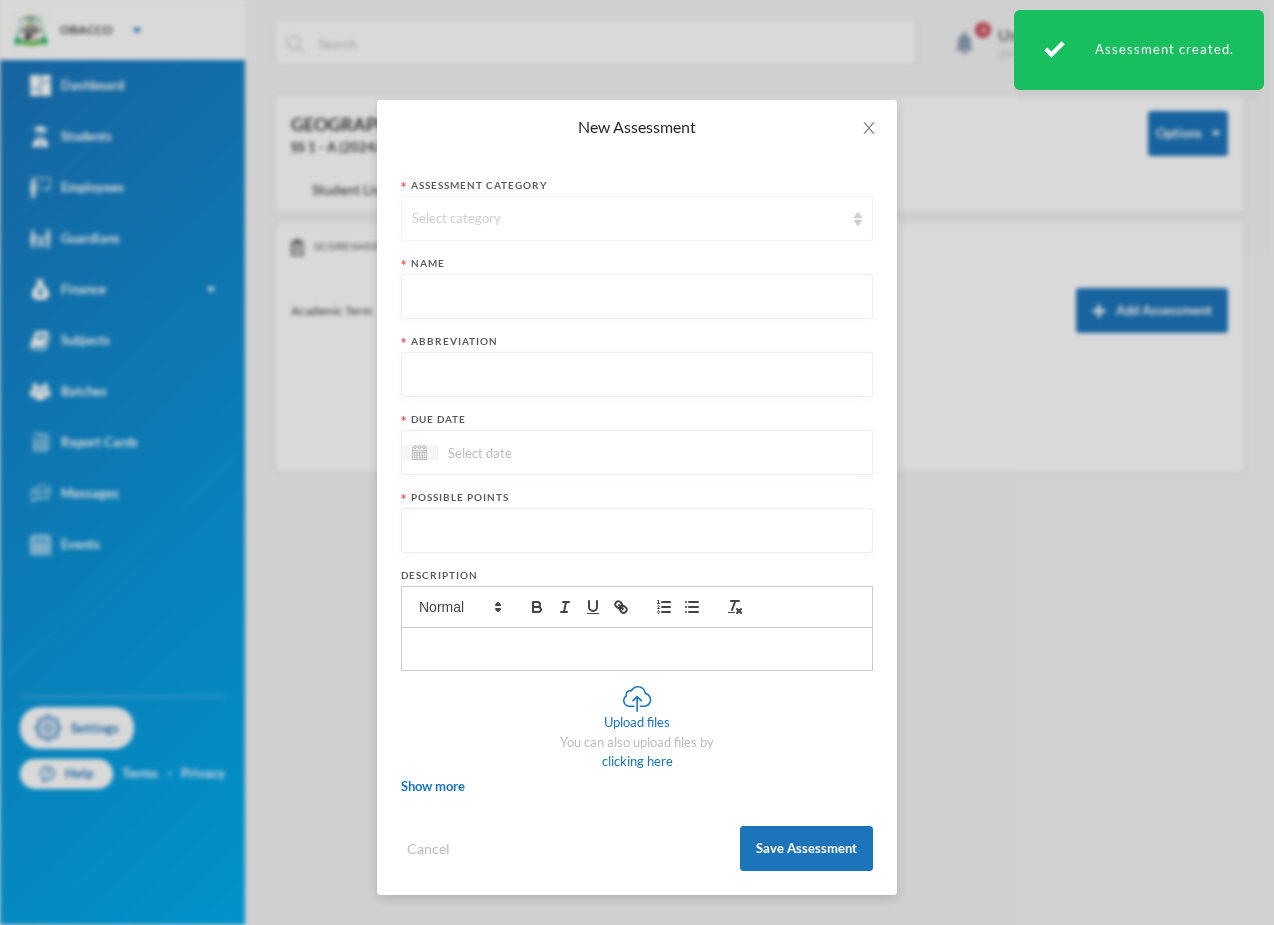 click on "Select category" at bounding box center [637, 218] 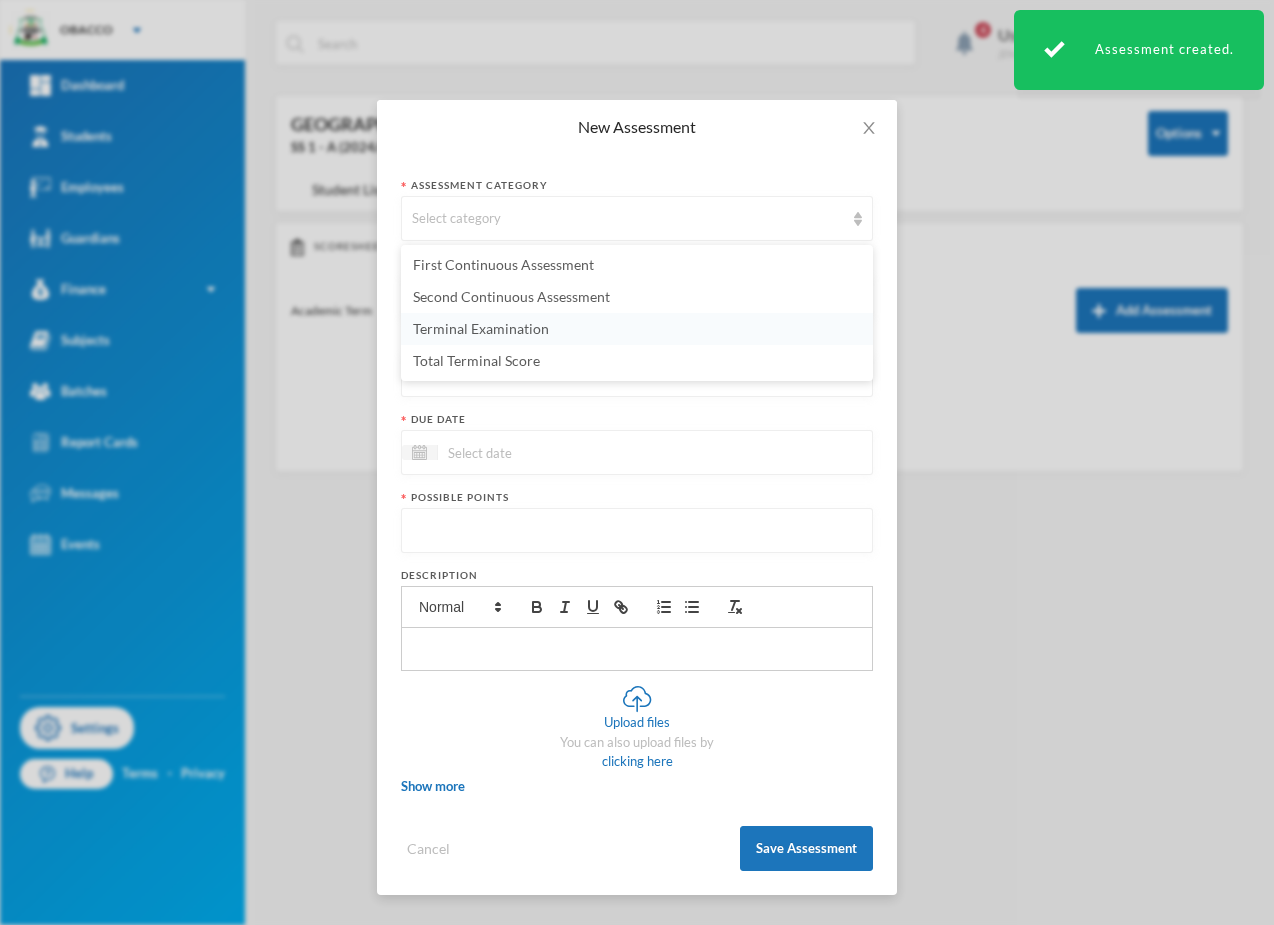 click on "Terminal Examination" at bounding box center [481, 328] 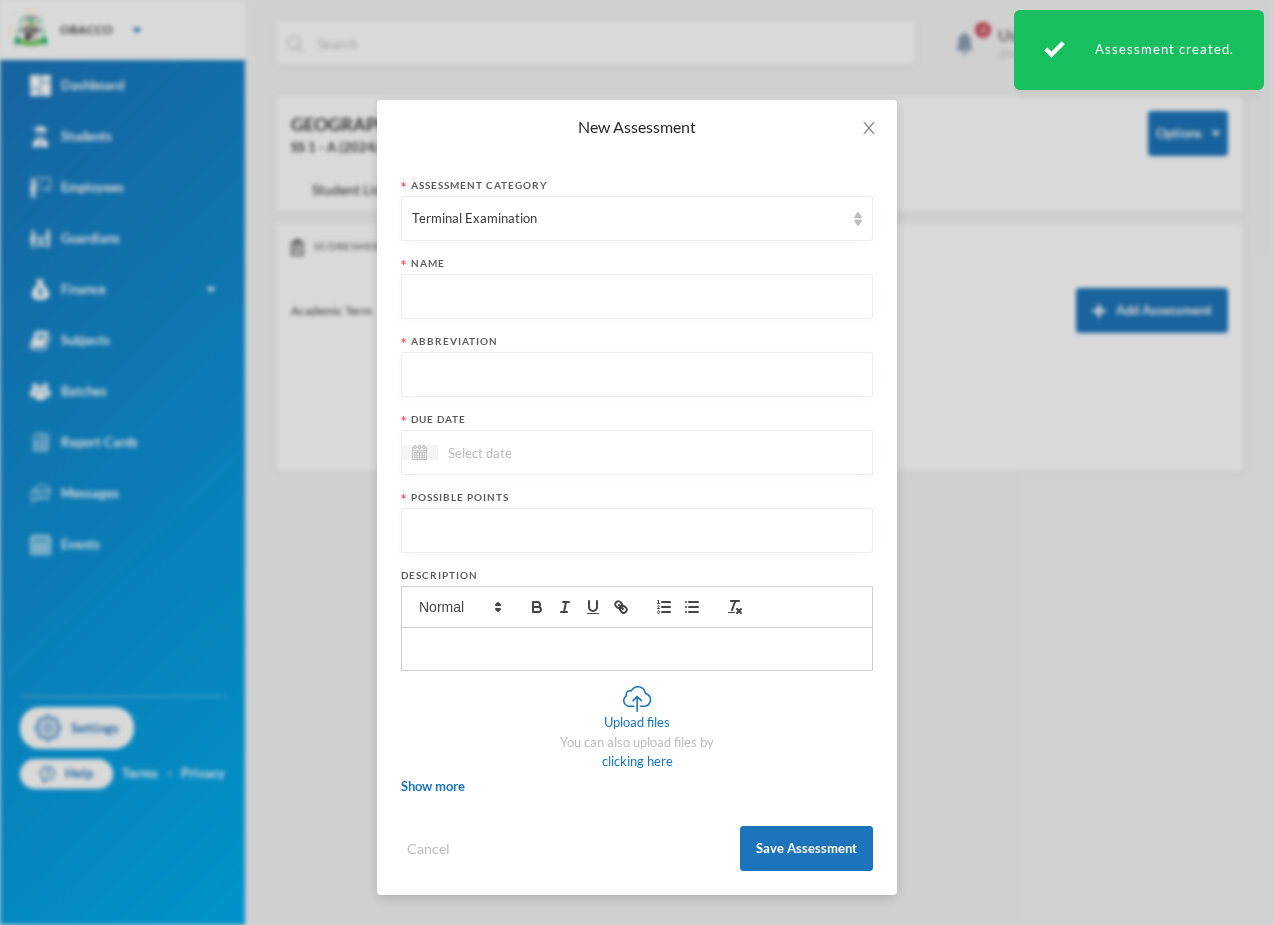click at bounding box center (637, 297) 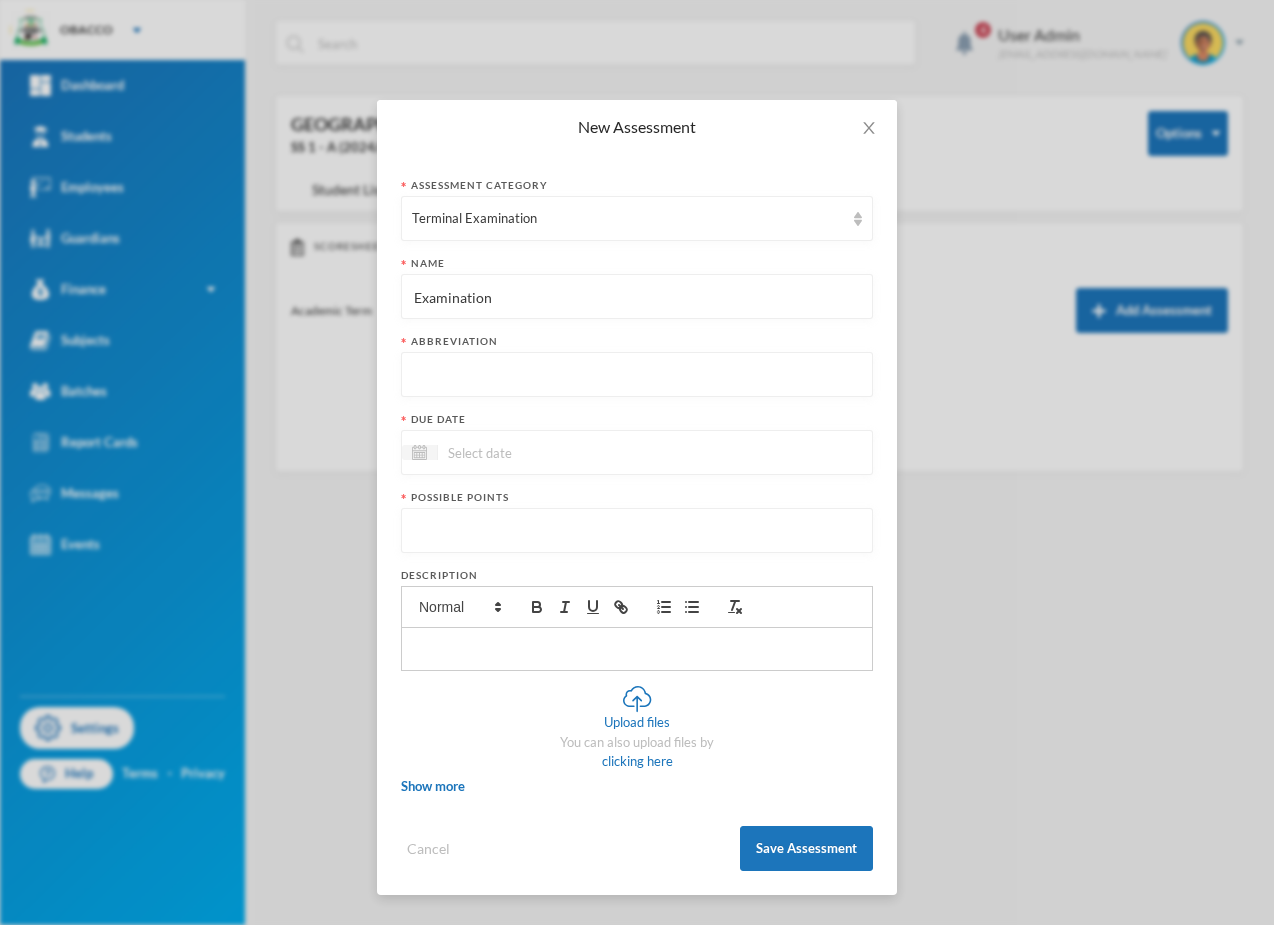 type on "Examination" 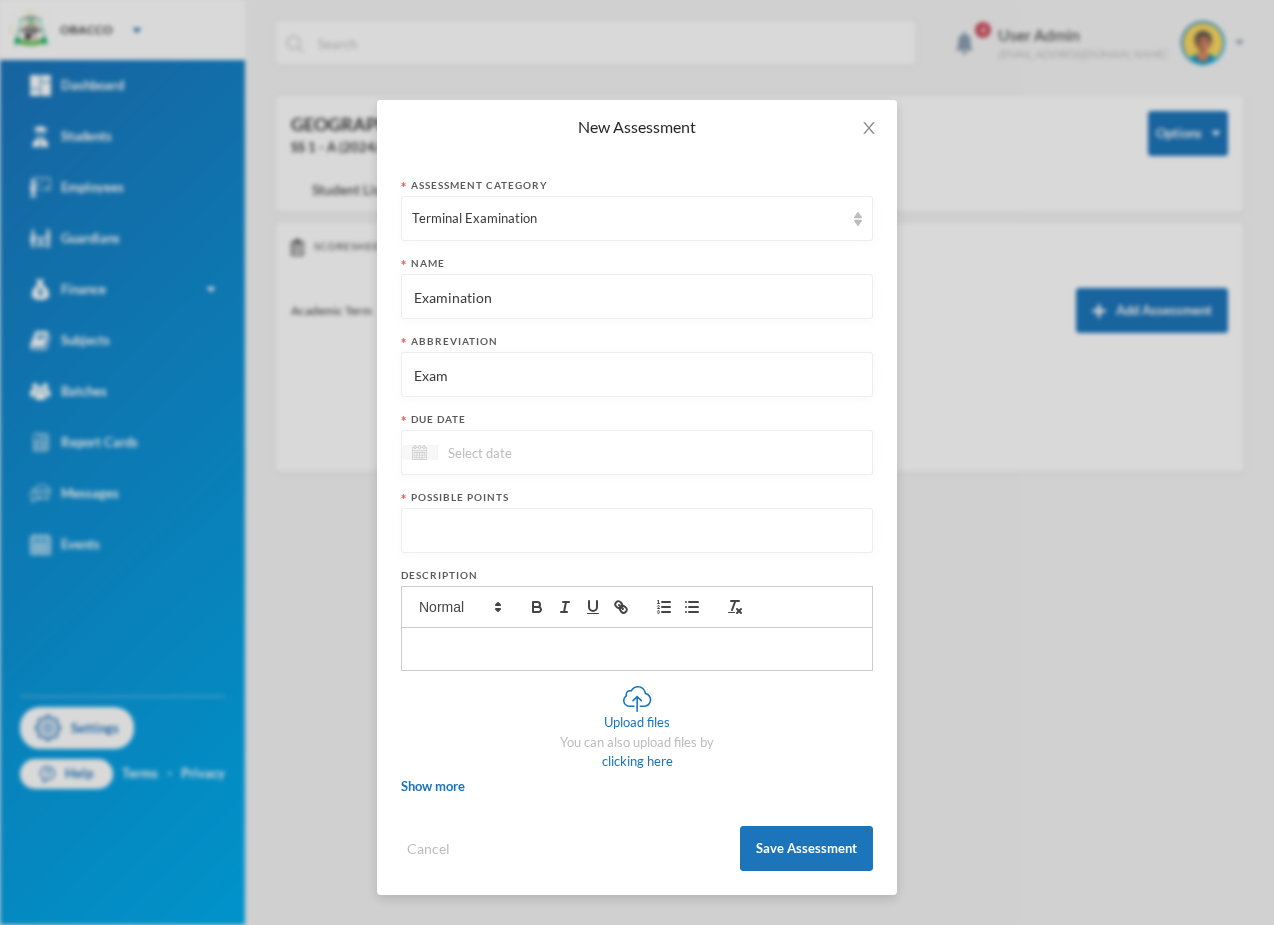 type on "Exam" 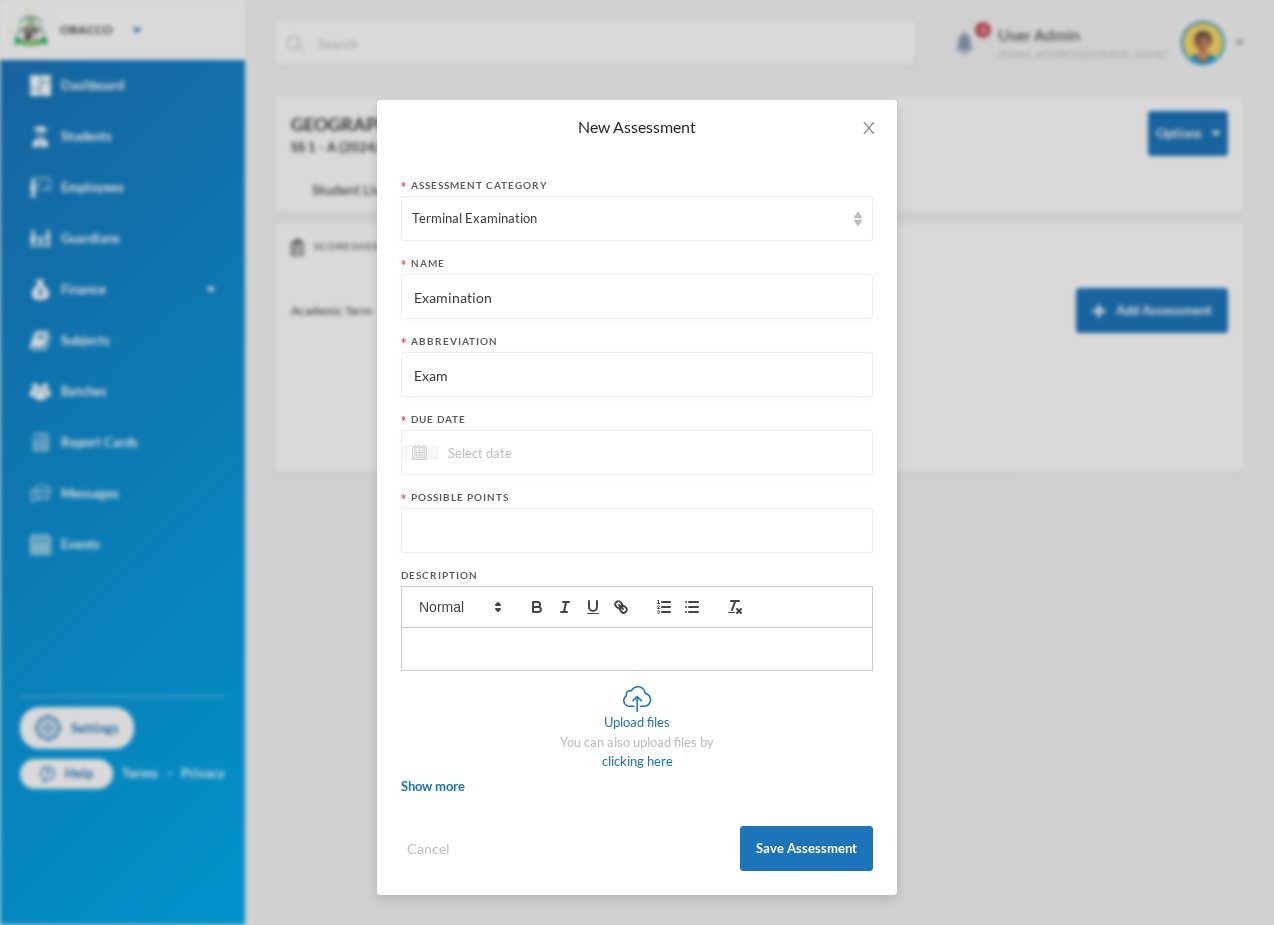 click at bounding box center [419, 452] 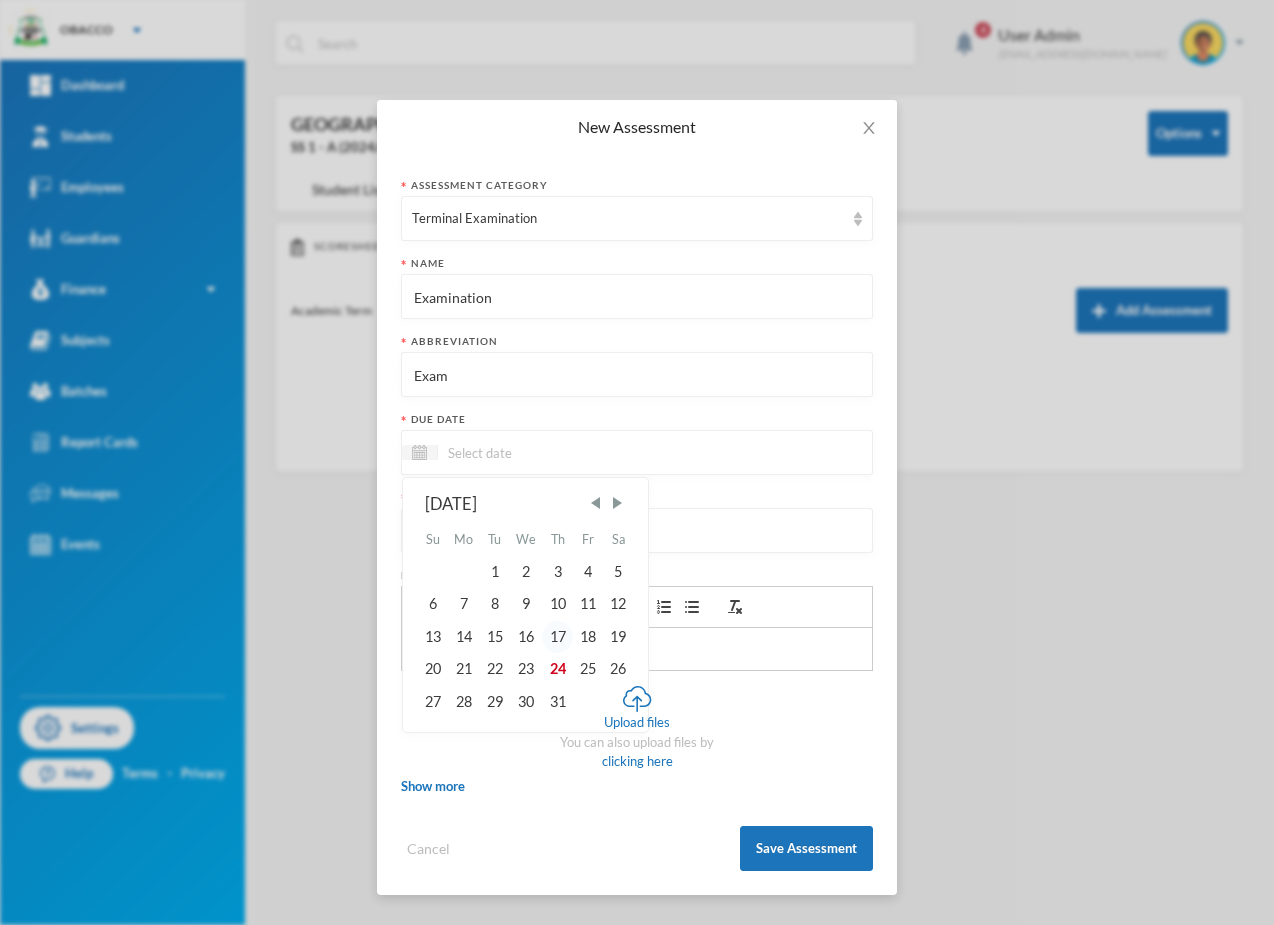 click on "17" at bounding box center (557, 637) 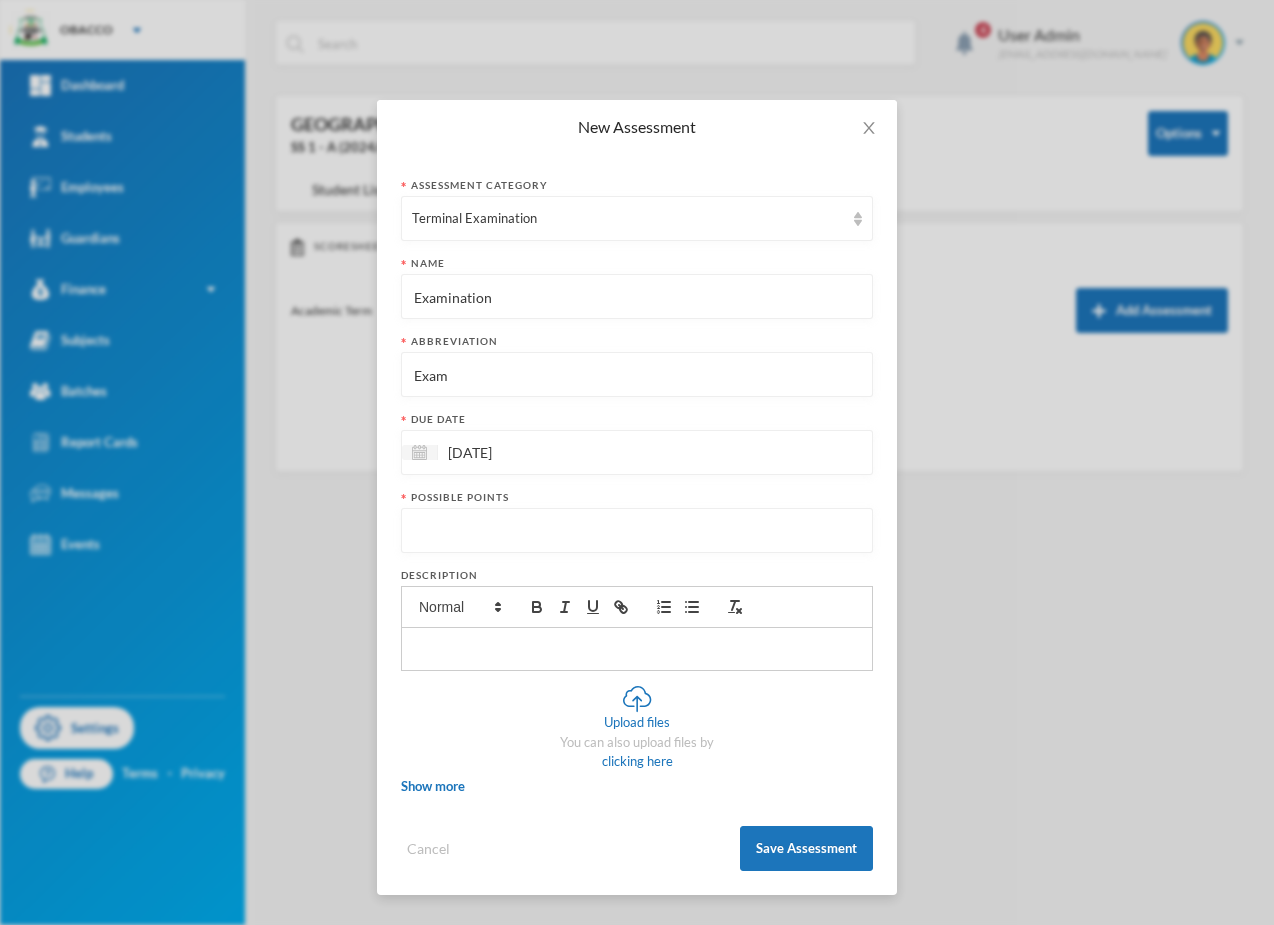 click at bounding box center (637, 531) 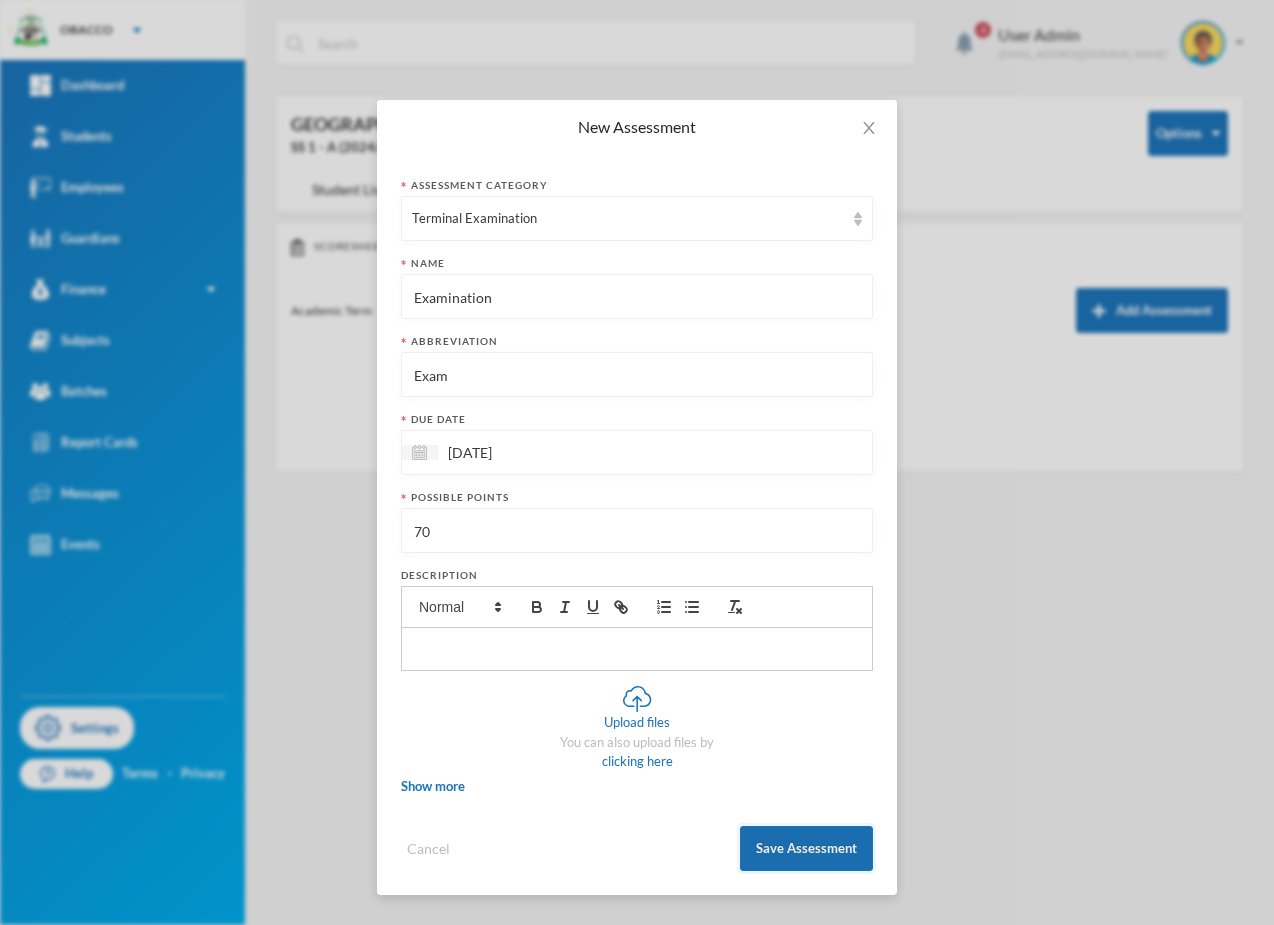 type on "70" 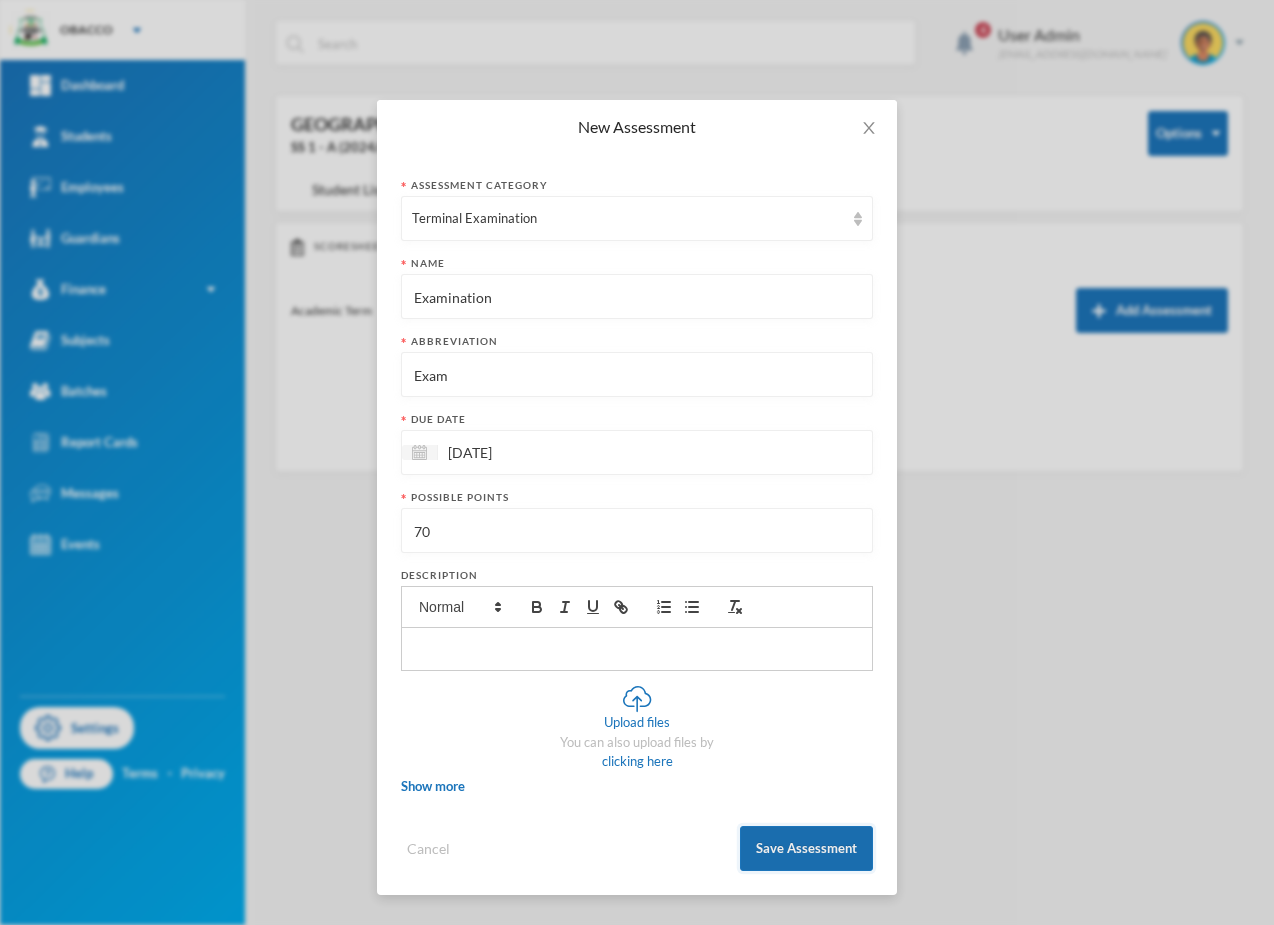 click on "Save Assessment" at bounding box center (806, 848) 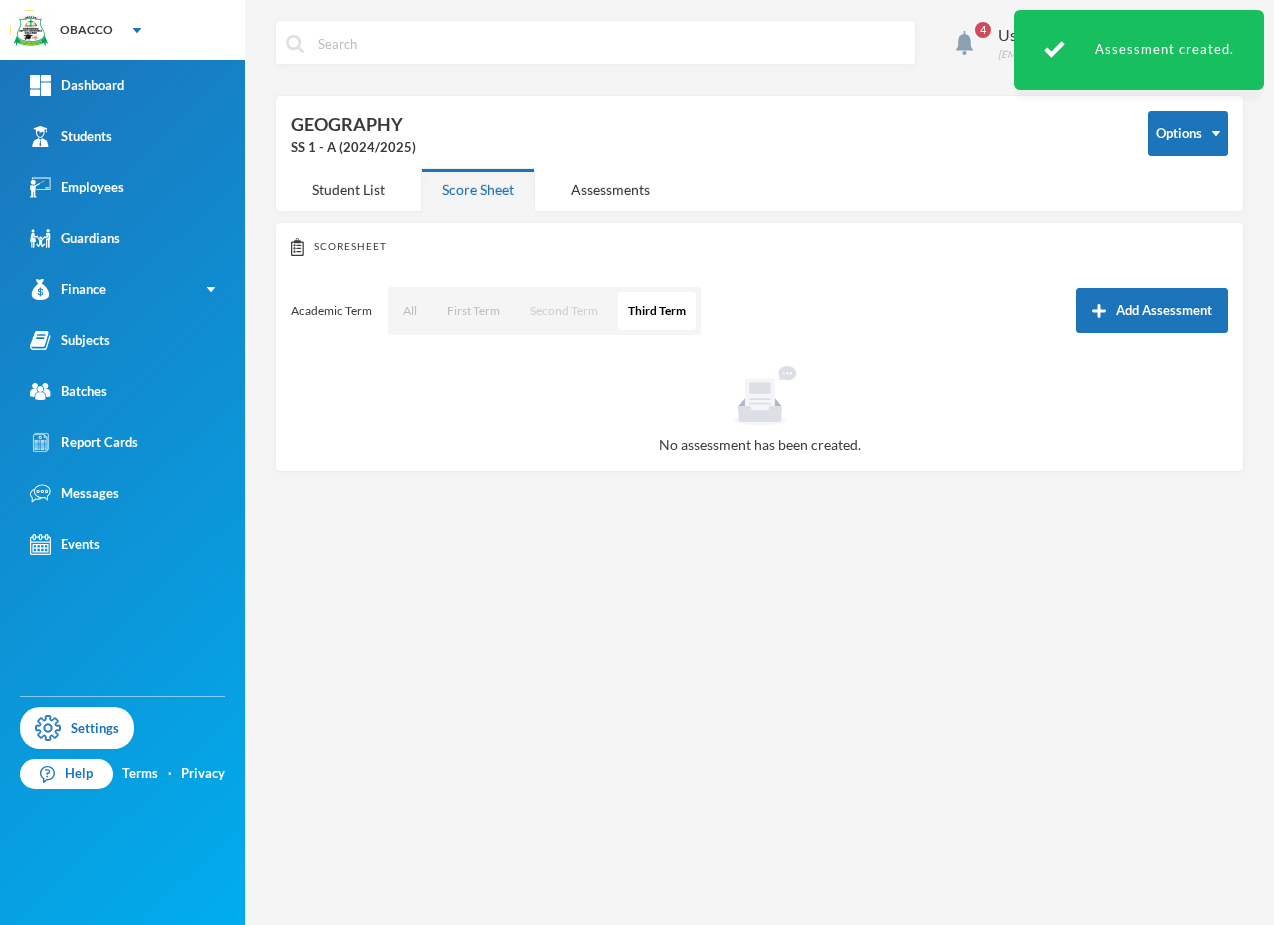 click on "Second Term" at bounding box center [564, 311] 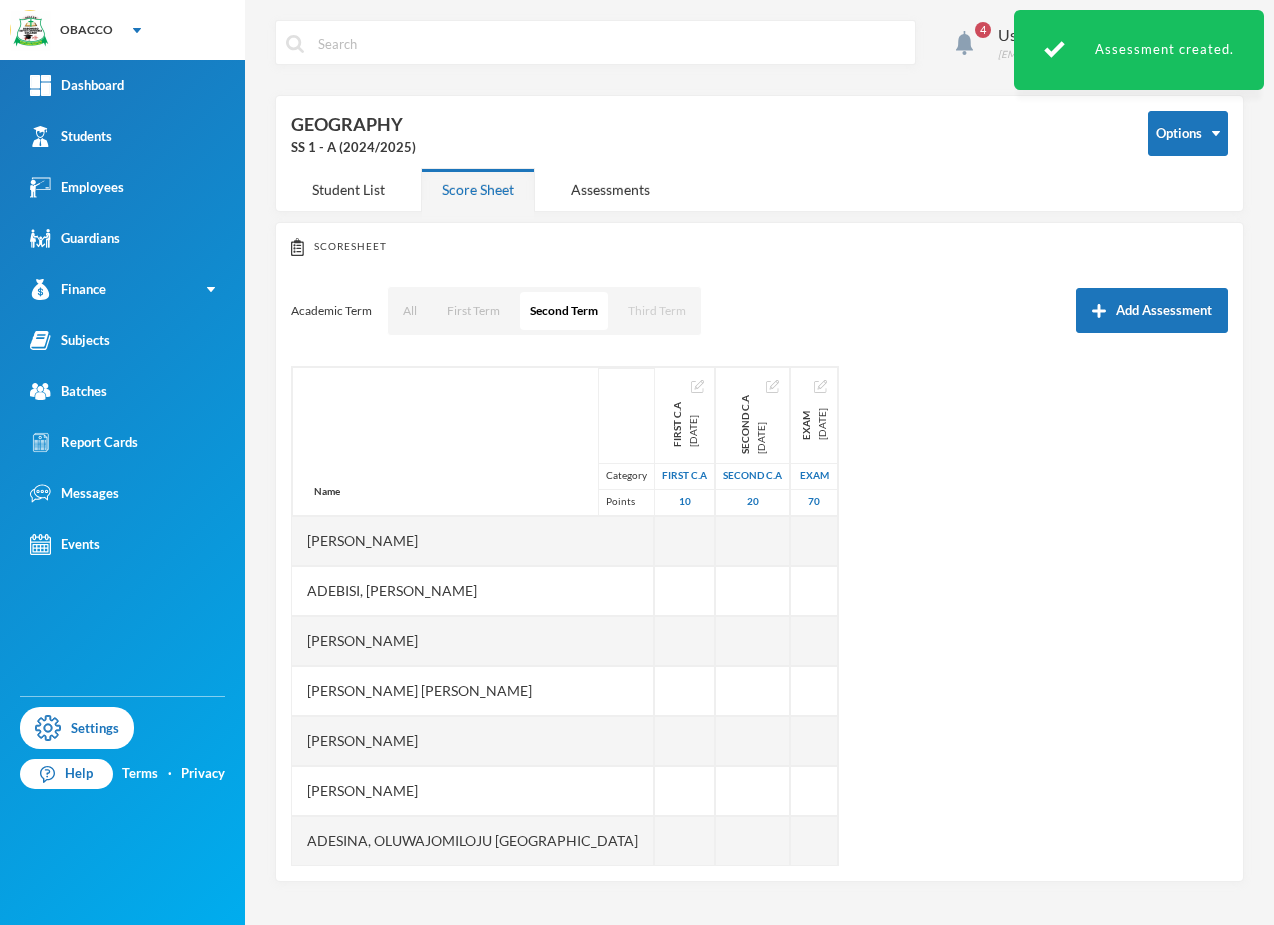 click on "Third Term" at bounding box center (657, 311) 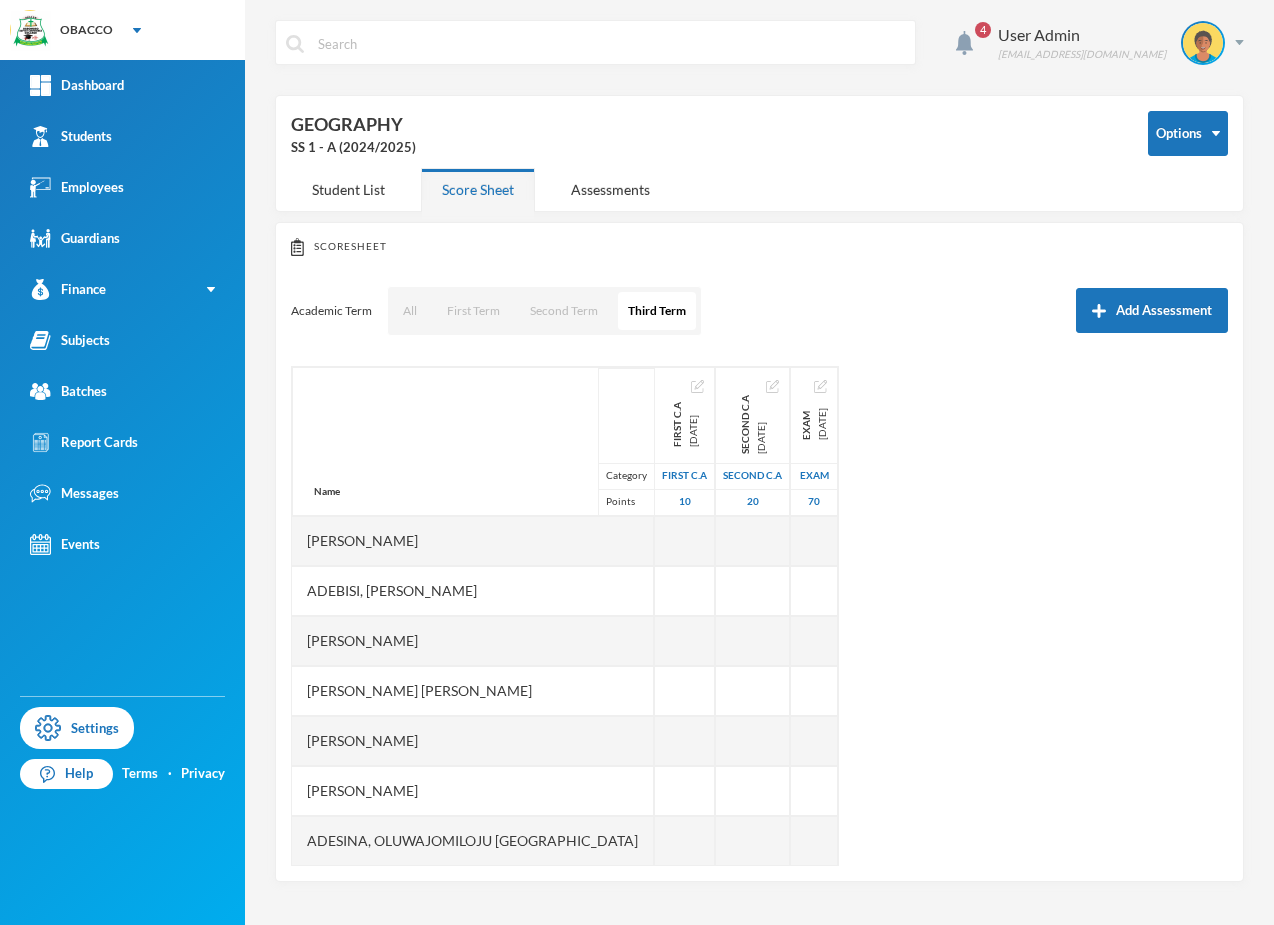 click on "Academic Term All First Term Second Term Third Term Add Assessment" at bounding box center [759, 311] 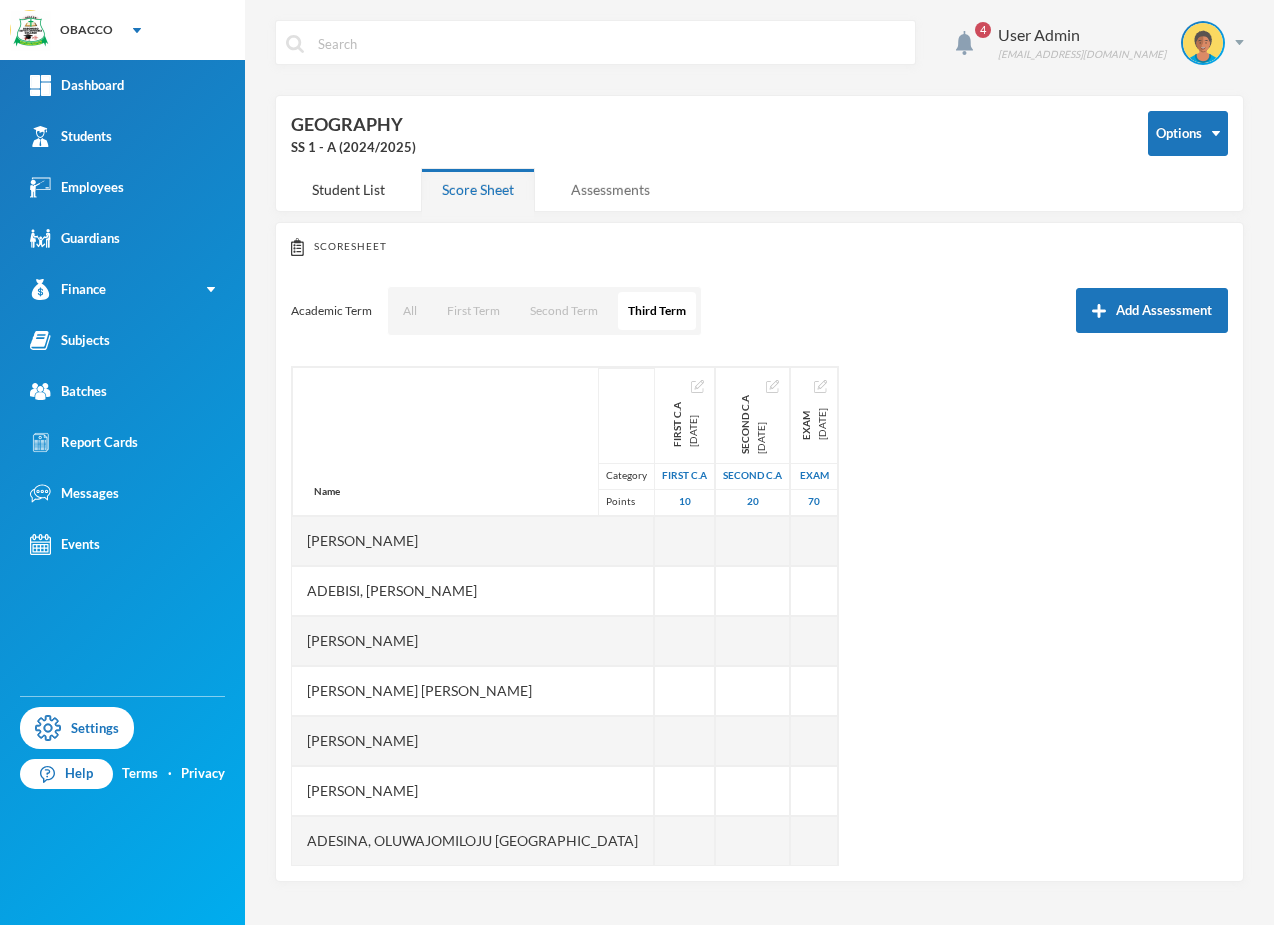 click on "Assessments" at bounding box center [610, 189] 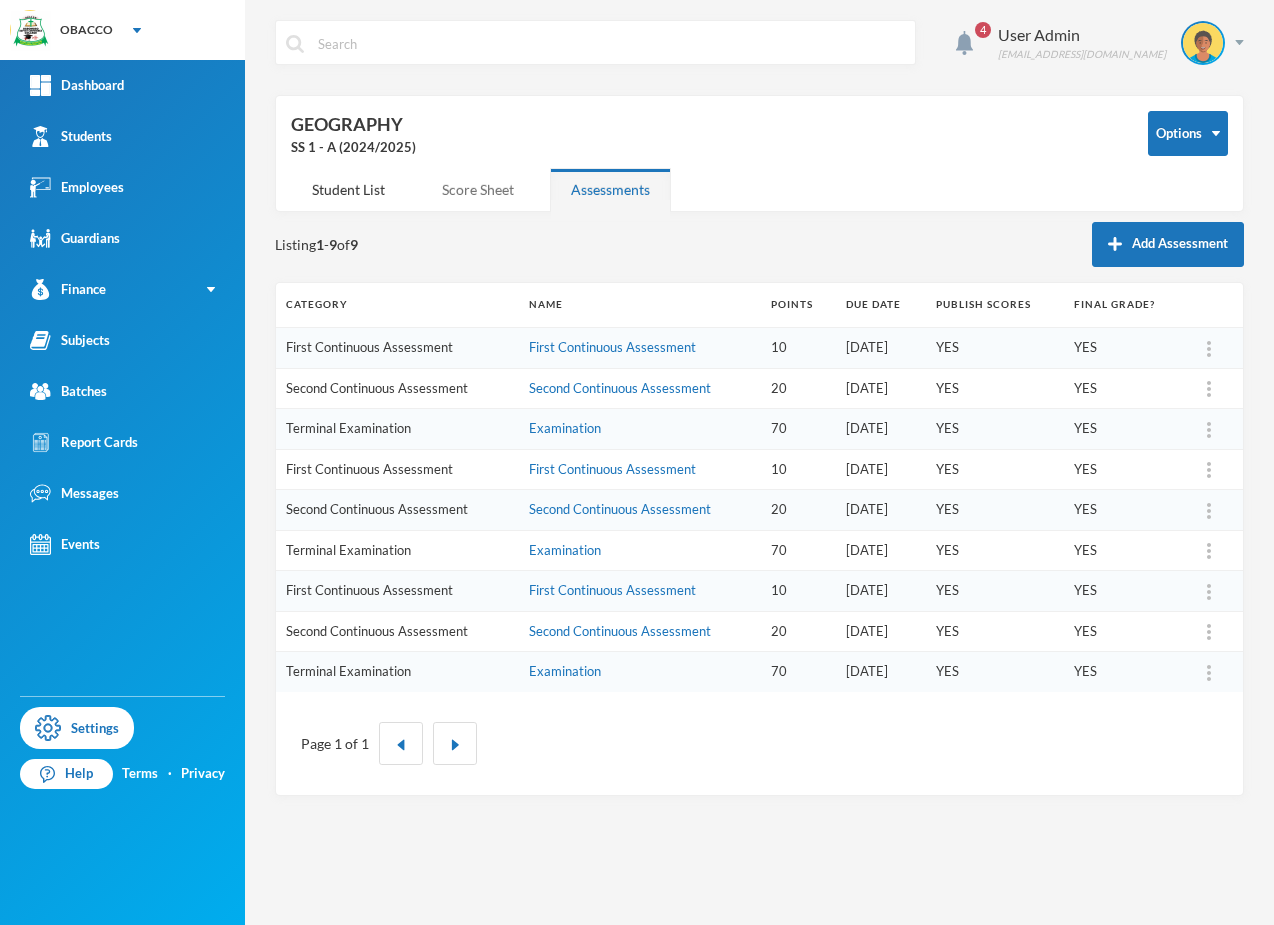click on "Score Sheet" at bounding box center [478, 189] 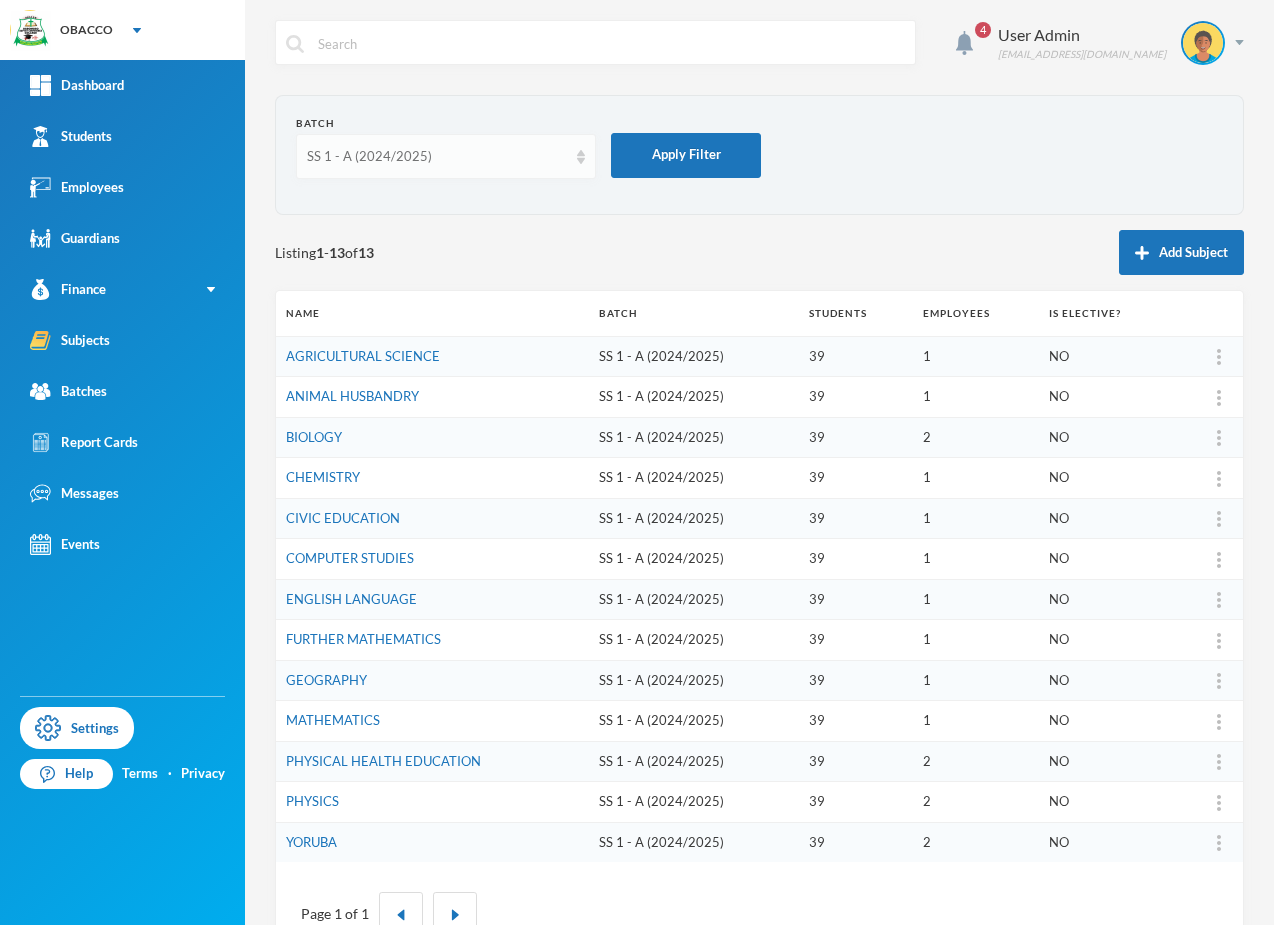 click on "SS 1 - A (2024/2025)" at bounding box center [437, 157] 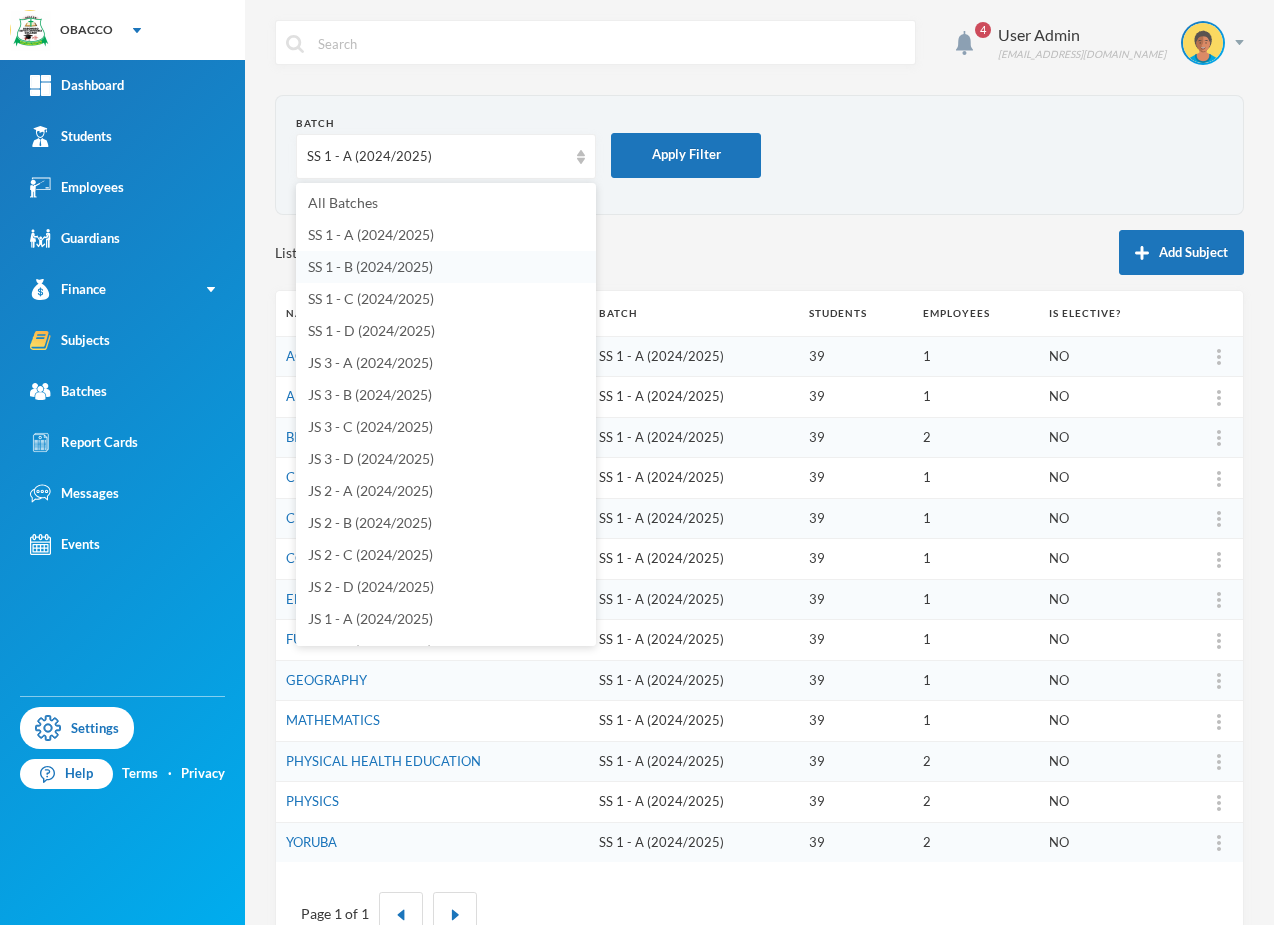 click on "SS 1 - B (2024/2025)" at bounding box center [370, 266] 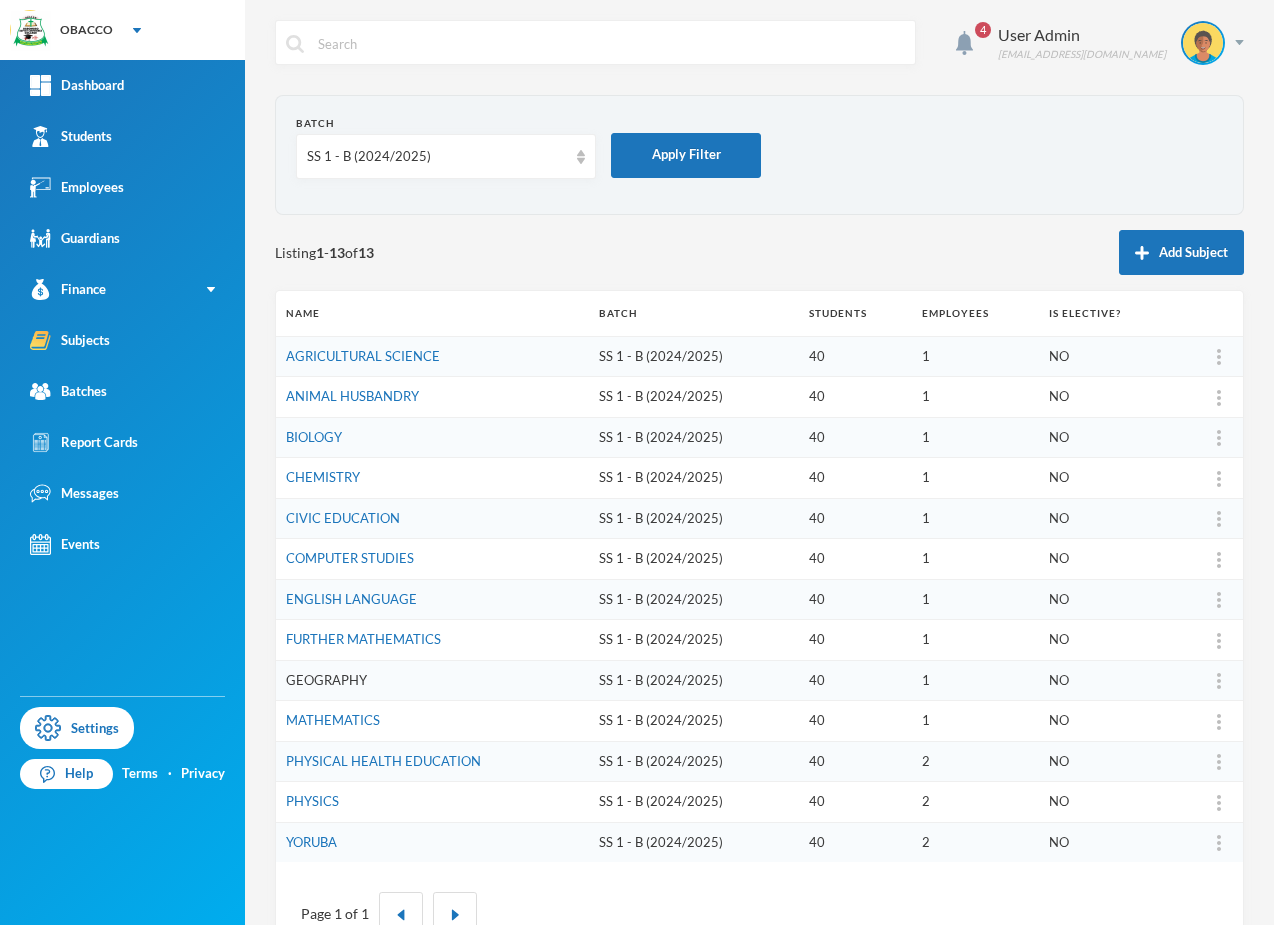 click on "GEOGRAPHY" at bounding box center (326, 680) 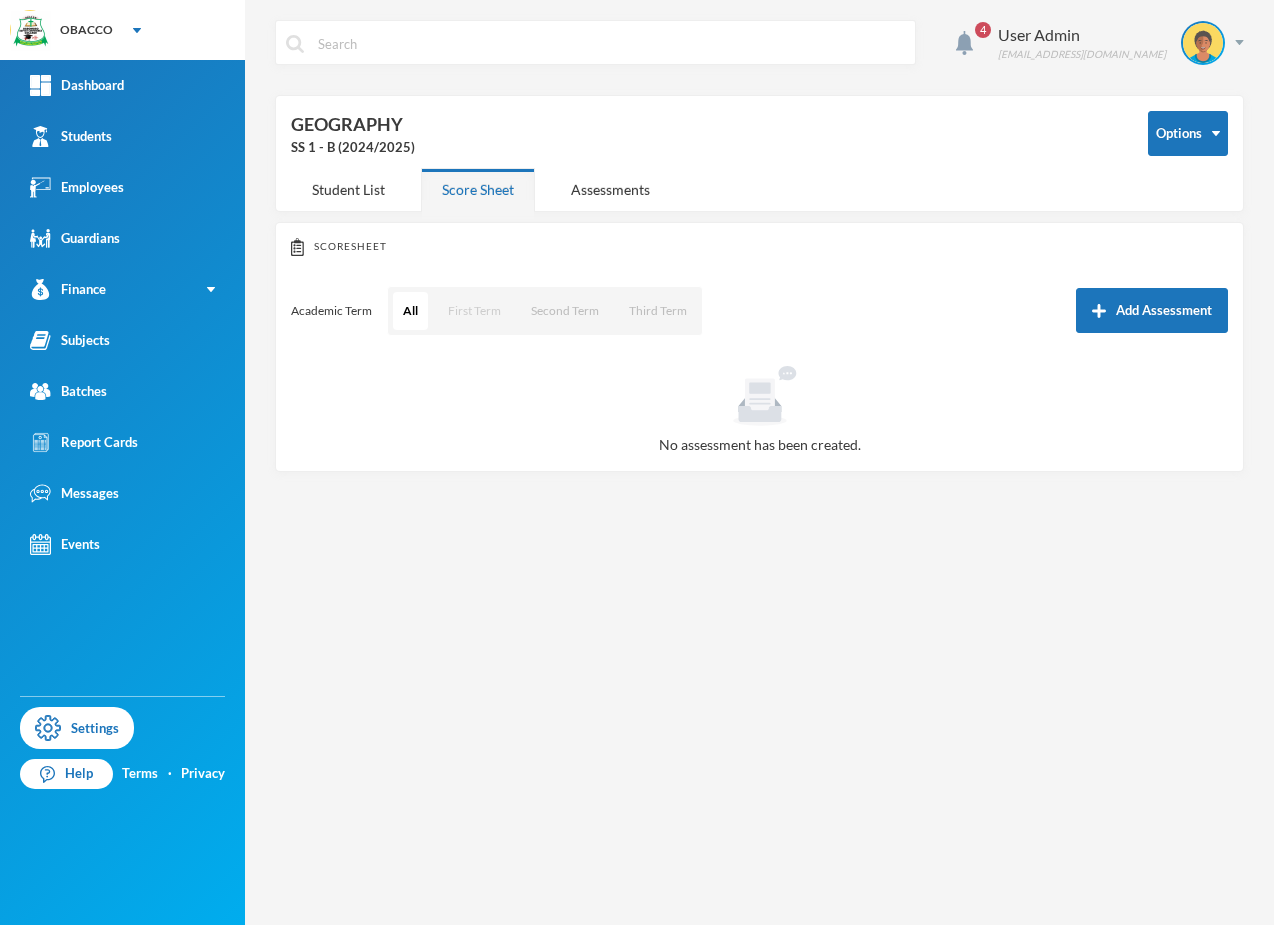 click on "First Term" at bounding box center (474, 311) 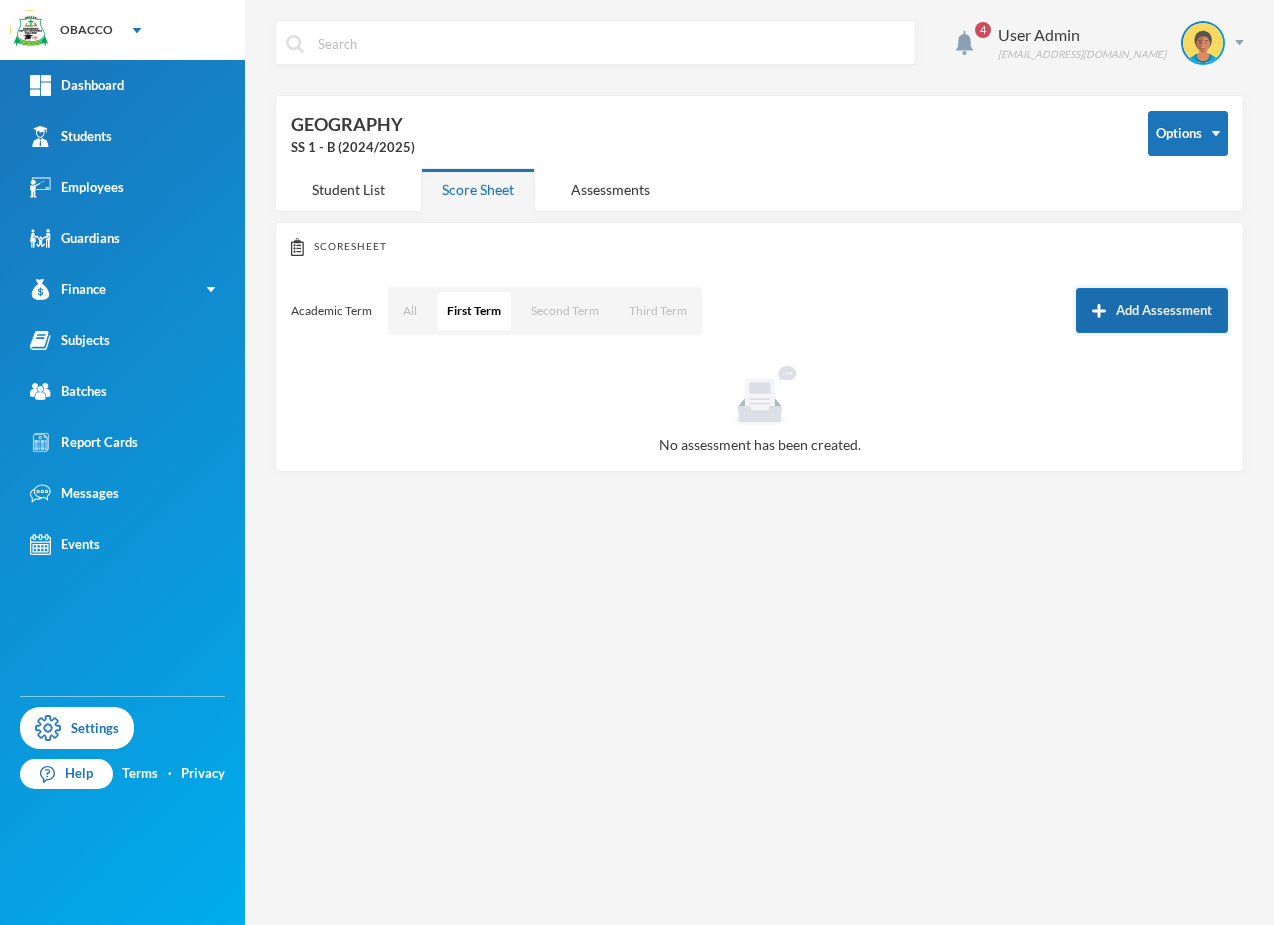 click on "Add Assessment" at bounding box center (1152, 310) 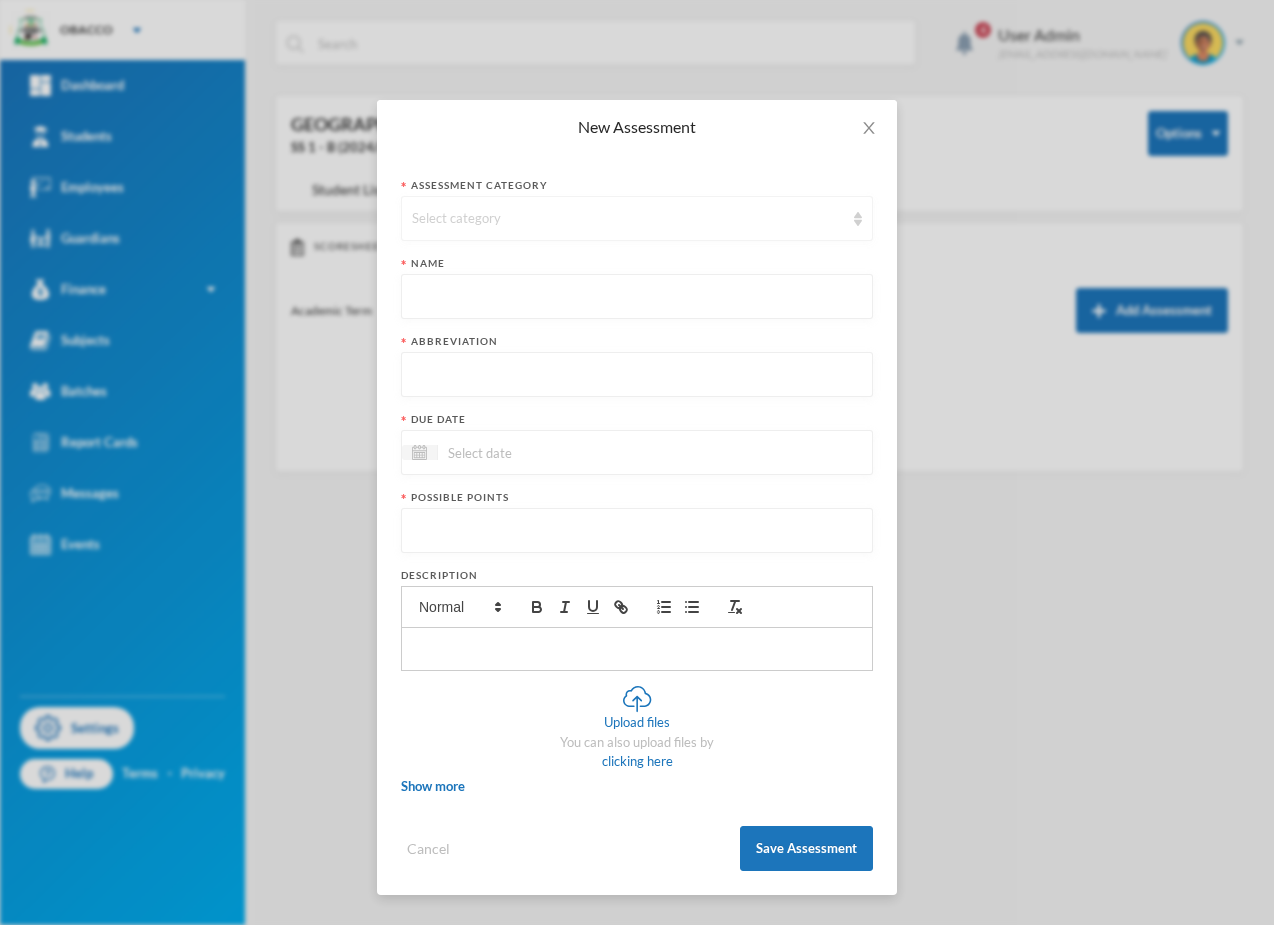 click on "Select category" at bounding box center (628, 219) 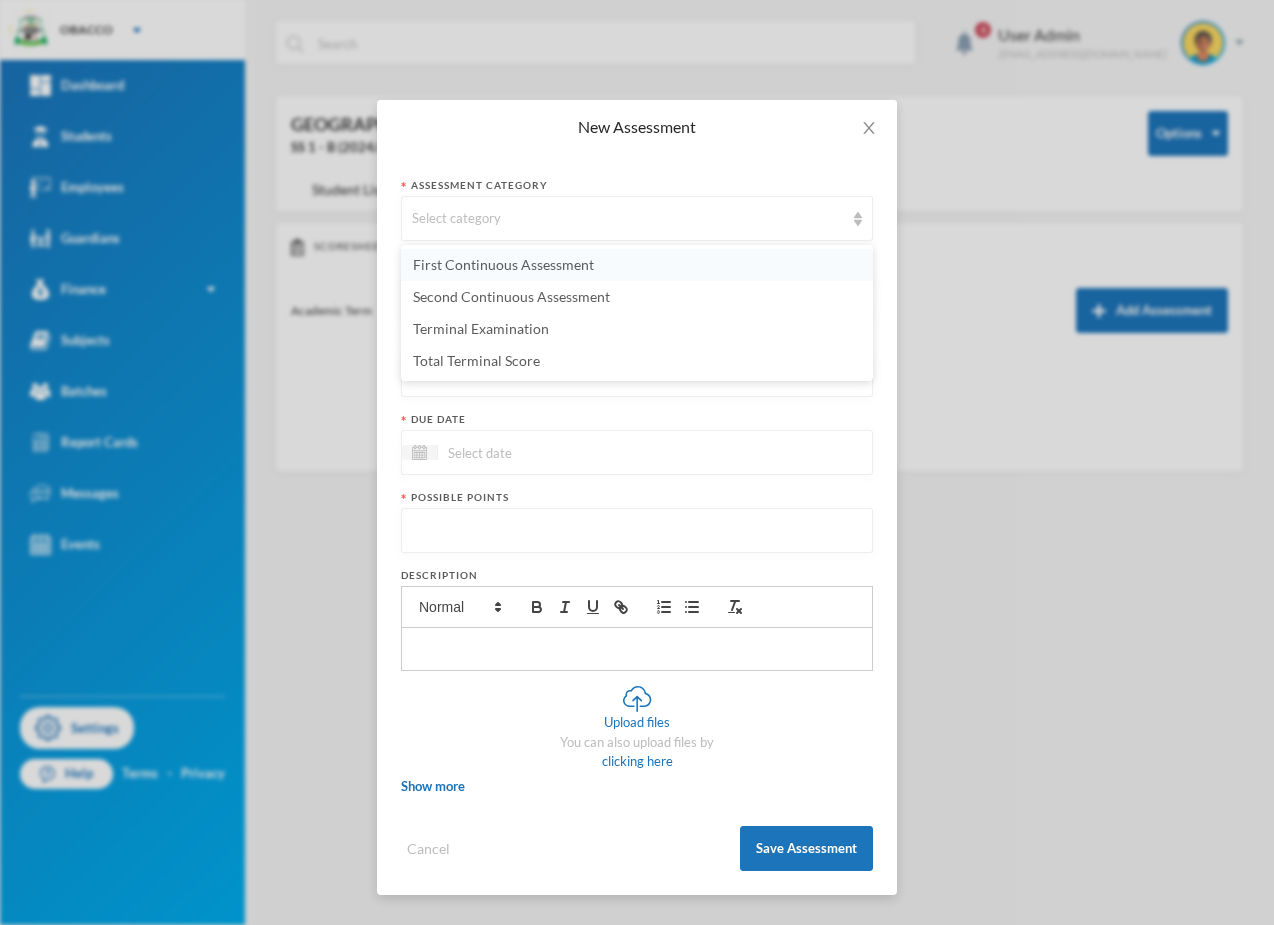 click on "First Continuous Assessment" at bounding box center (503, 264) 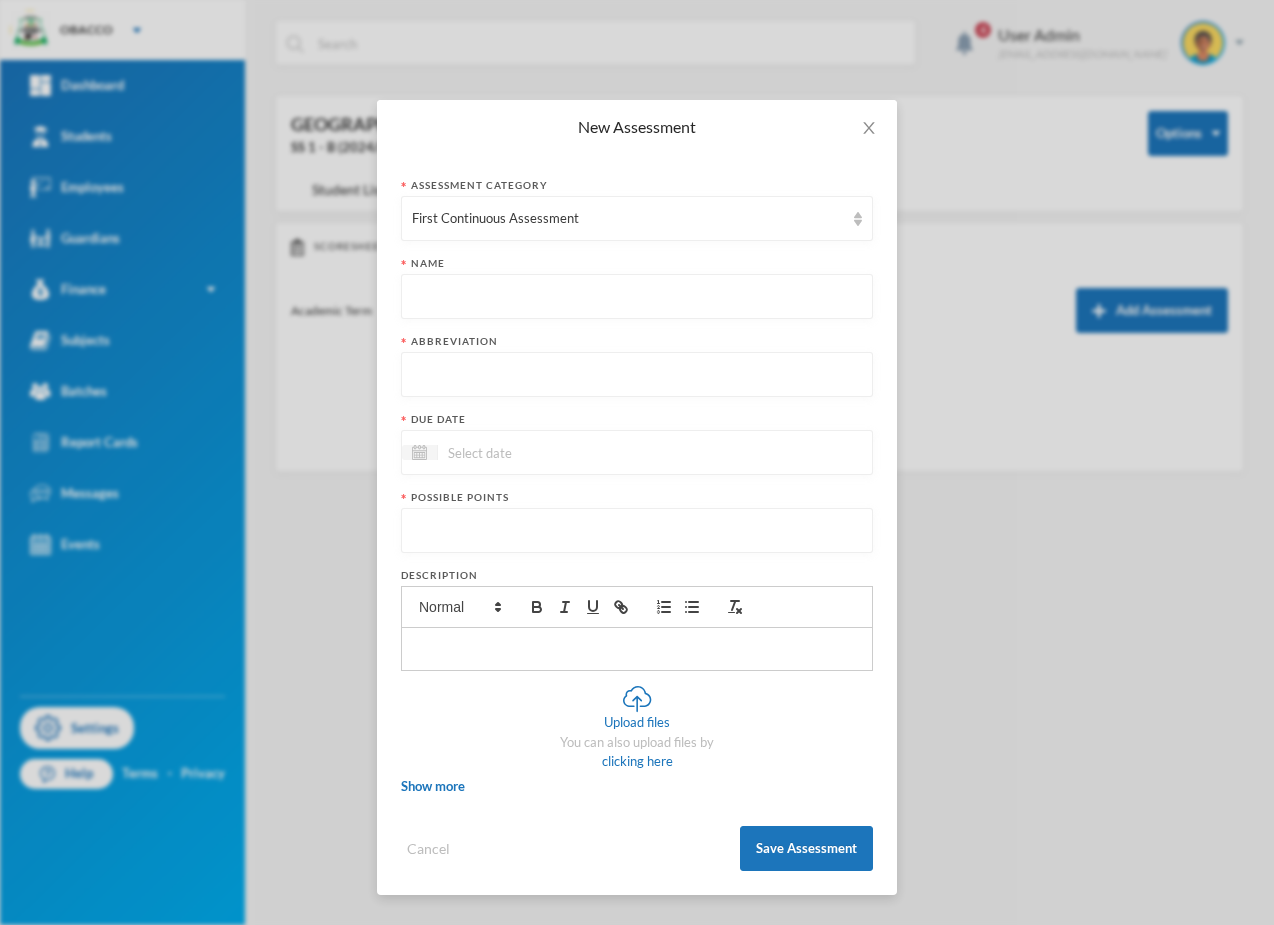 click at bounding box center [637, 297] 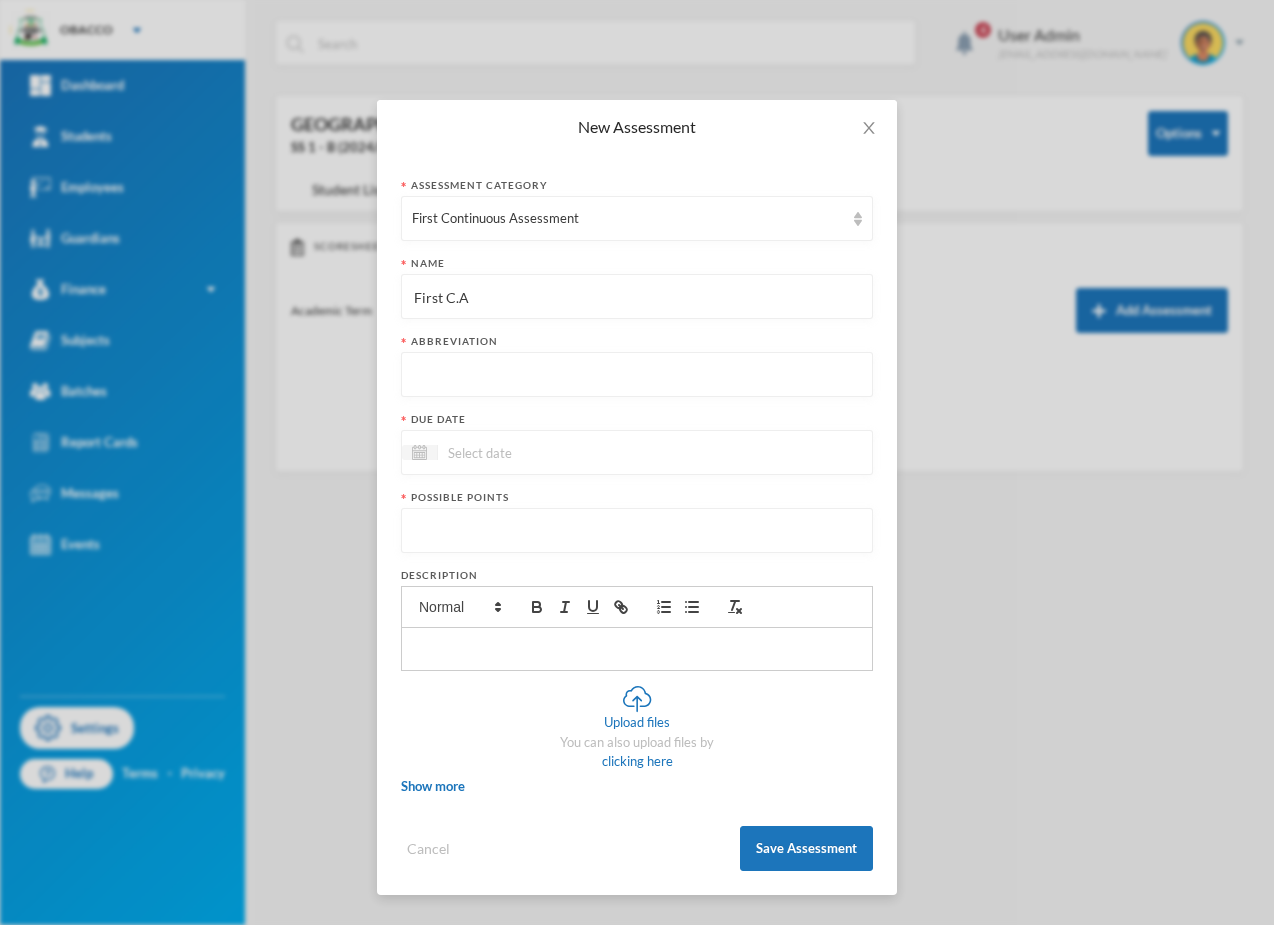 type on "First C.A" 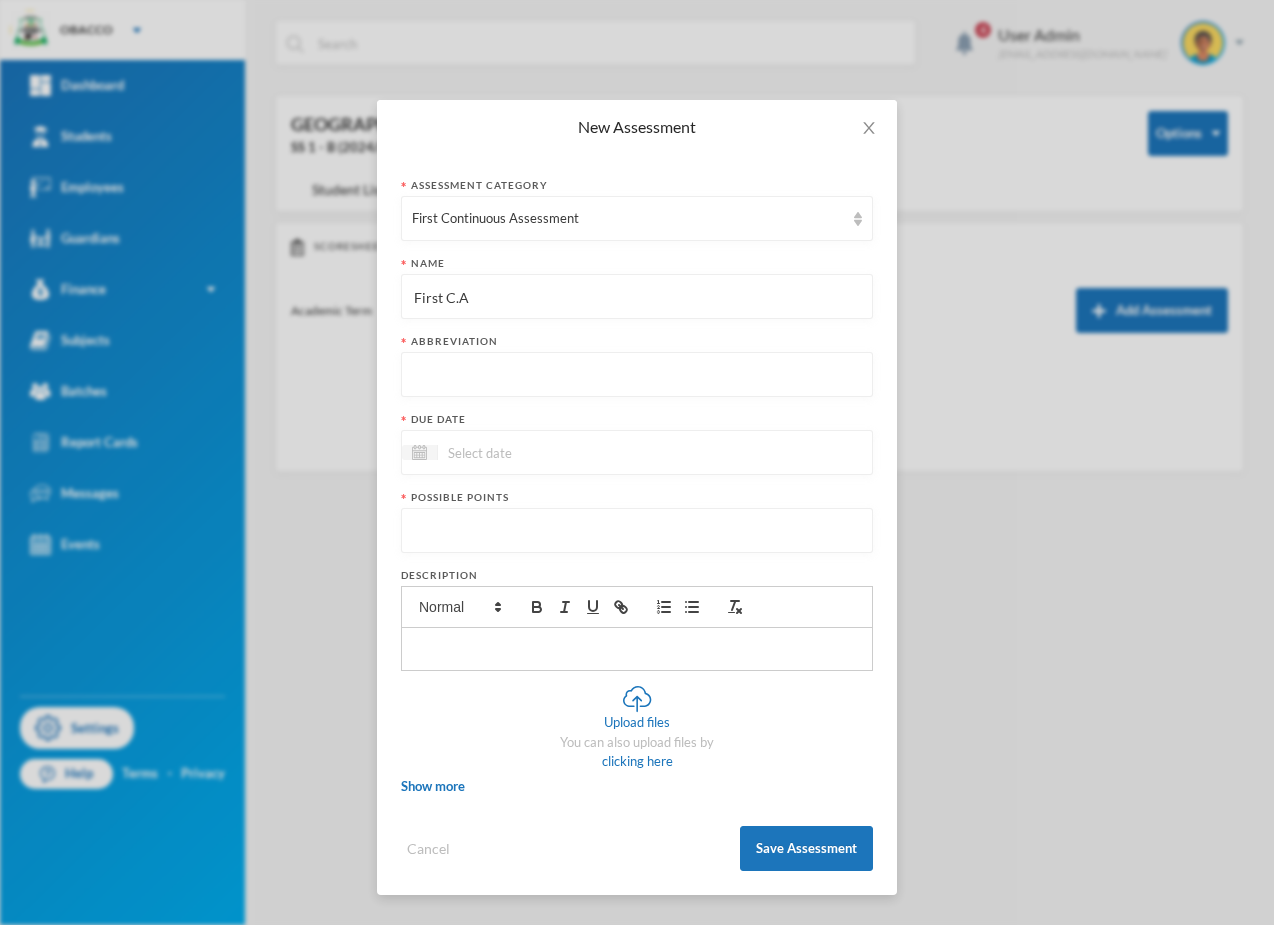 paste on "First C.A" 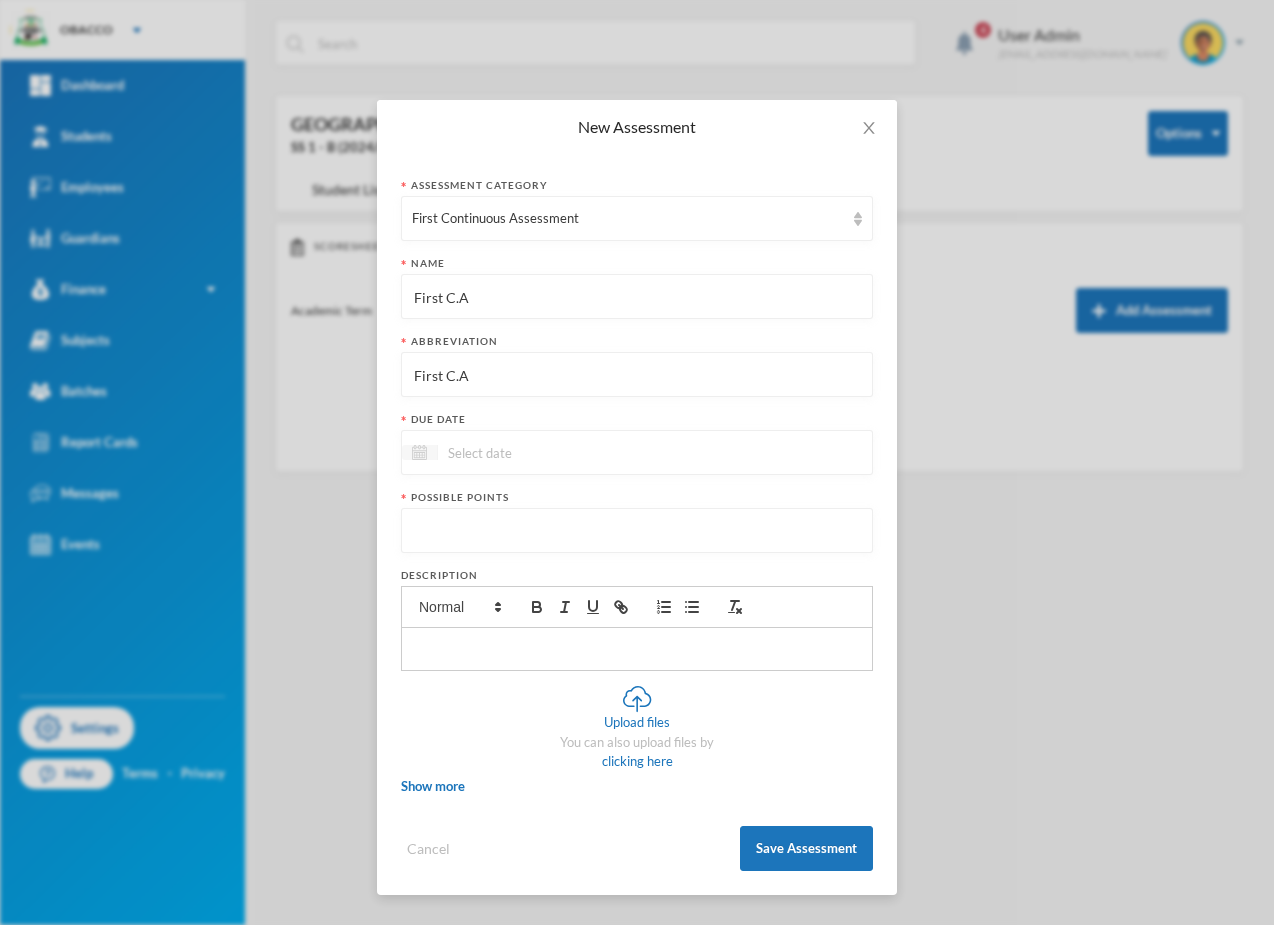 type on "First C.A" 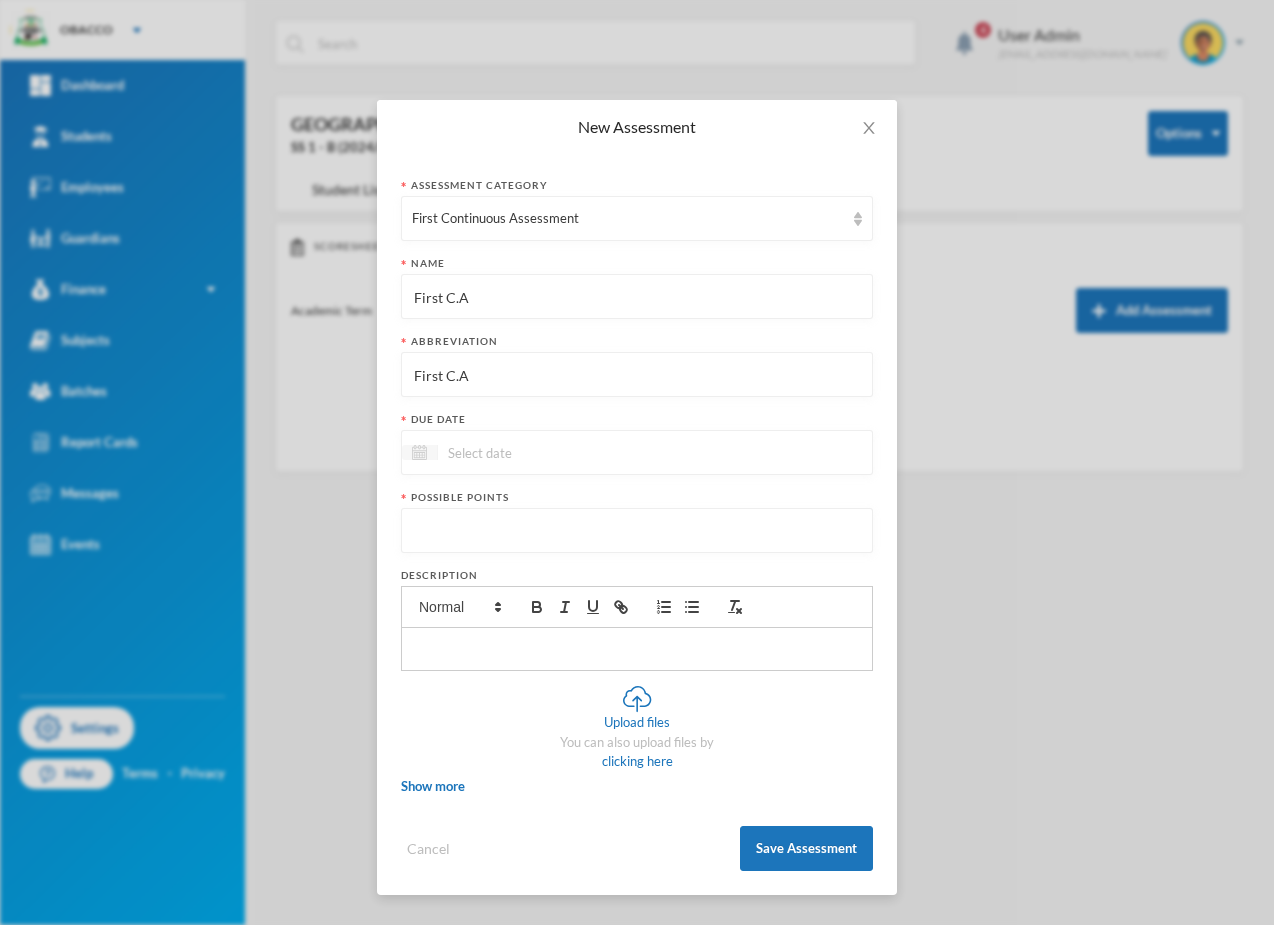 click at bounding box center [419, 452] 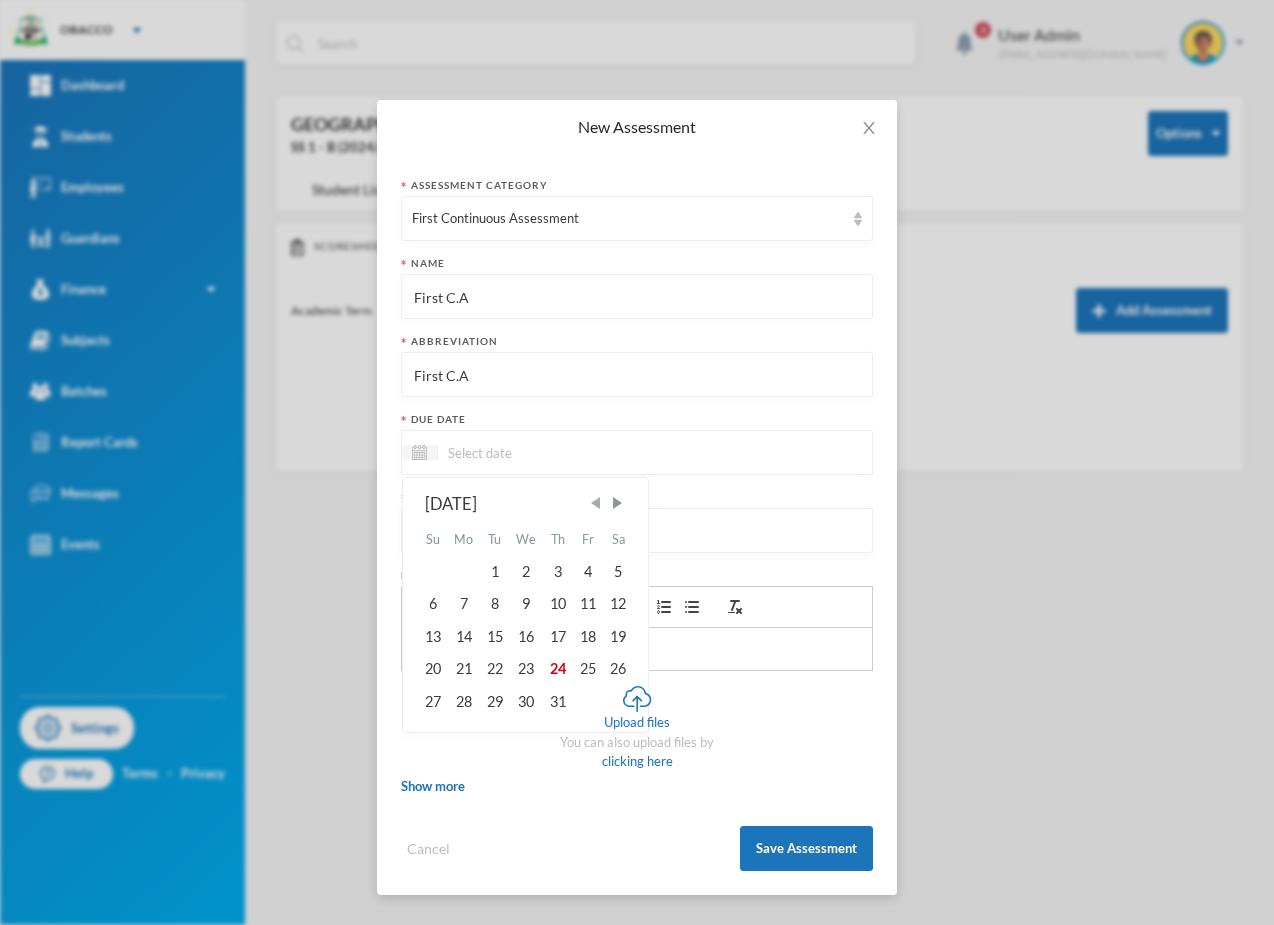 click at bounding box center (596, 503) 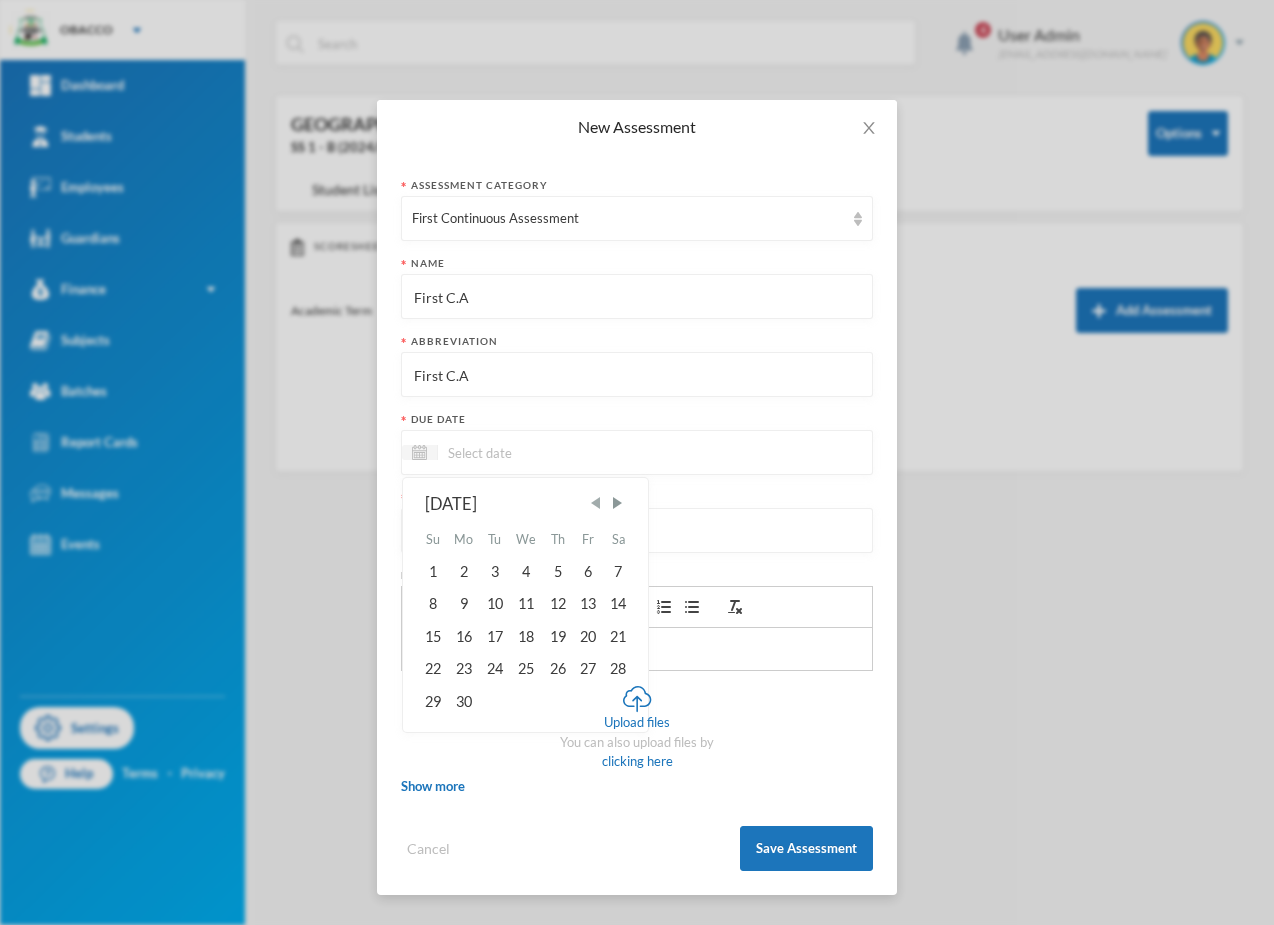 click at bounding box center (596, 503) 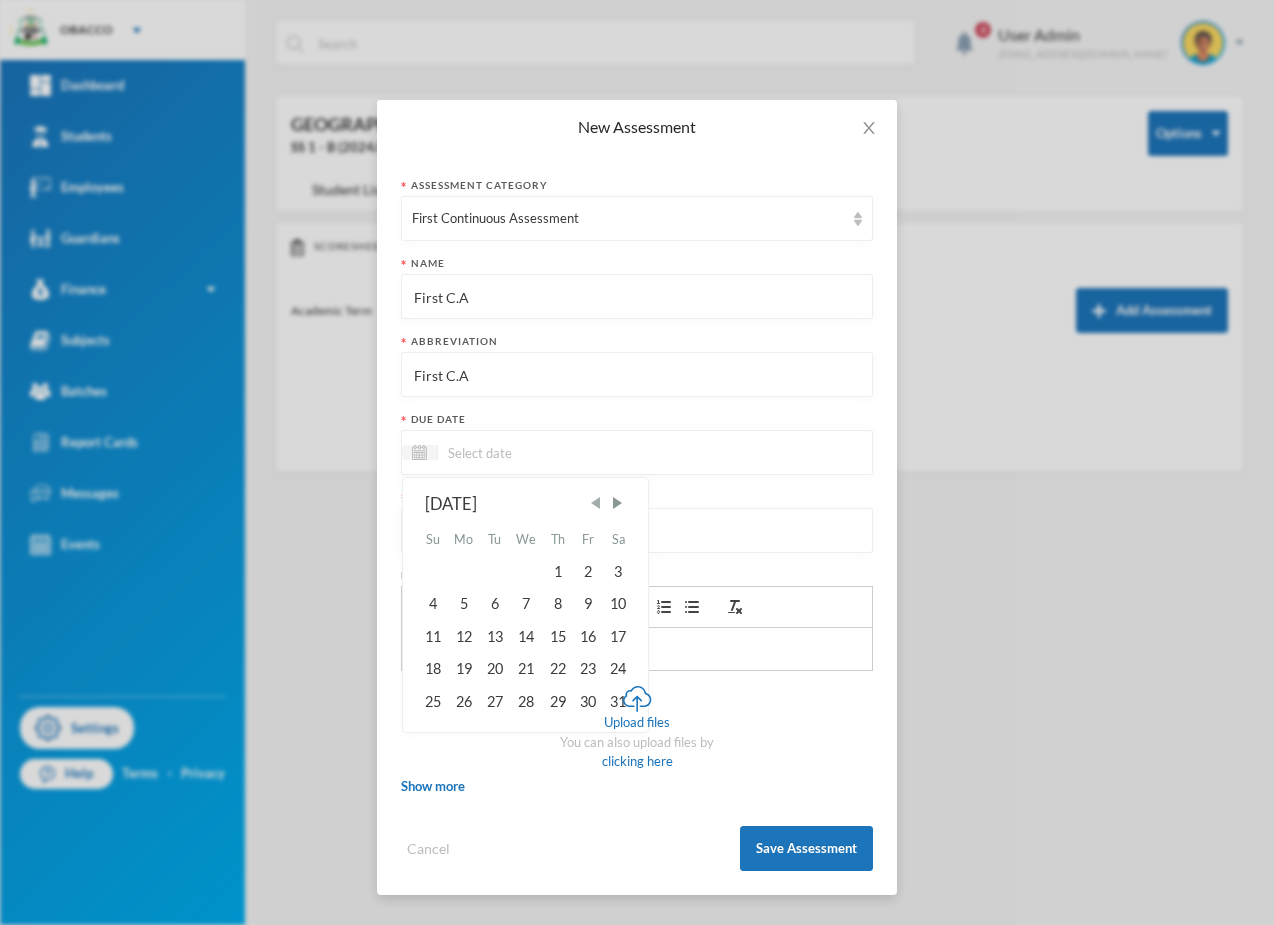 click at bounding box center (596, 503) 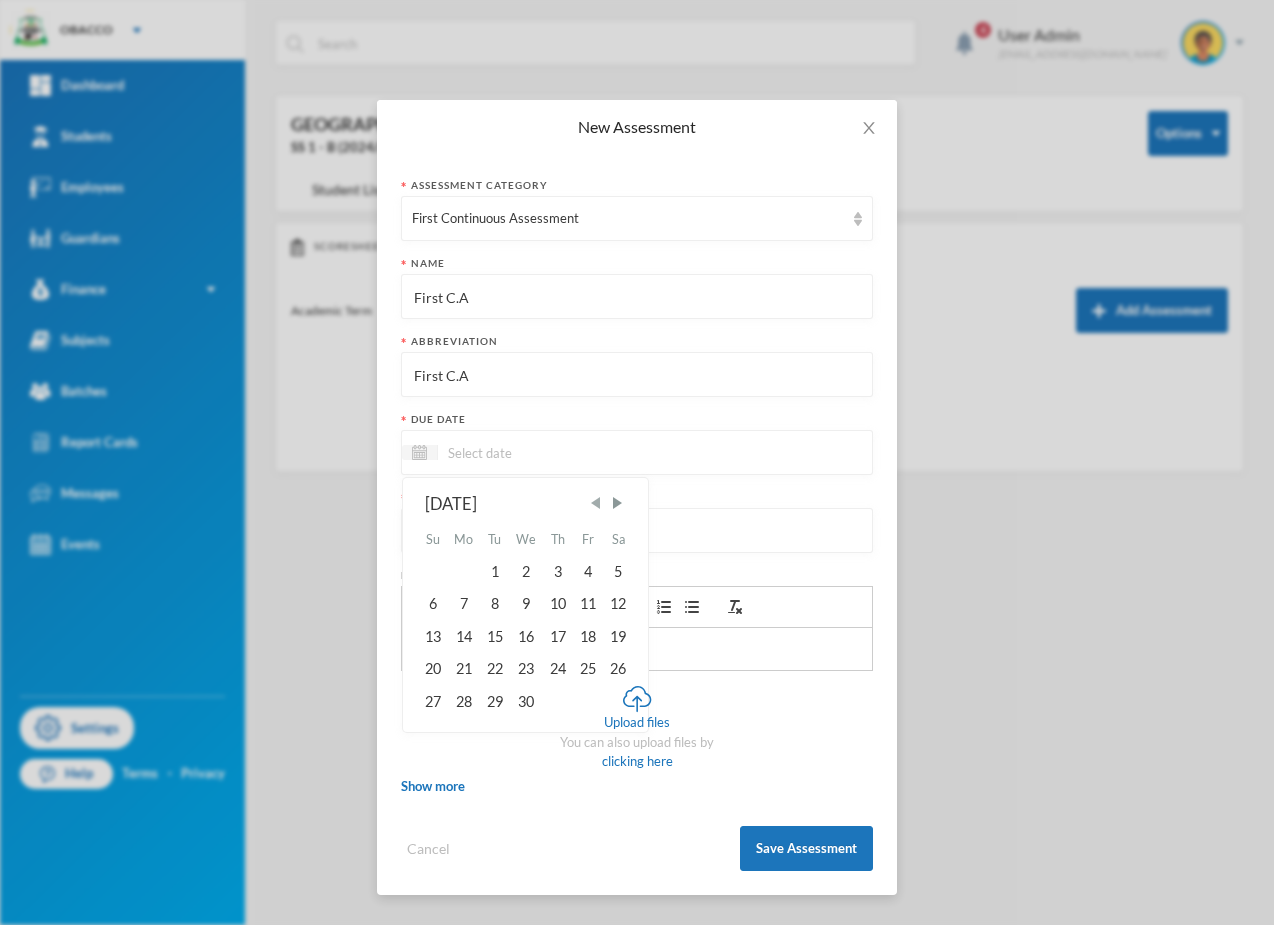 click at bounding box center (596, 503) 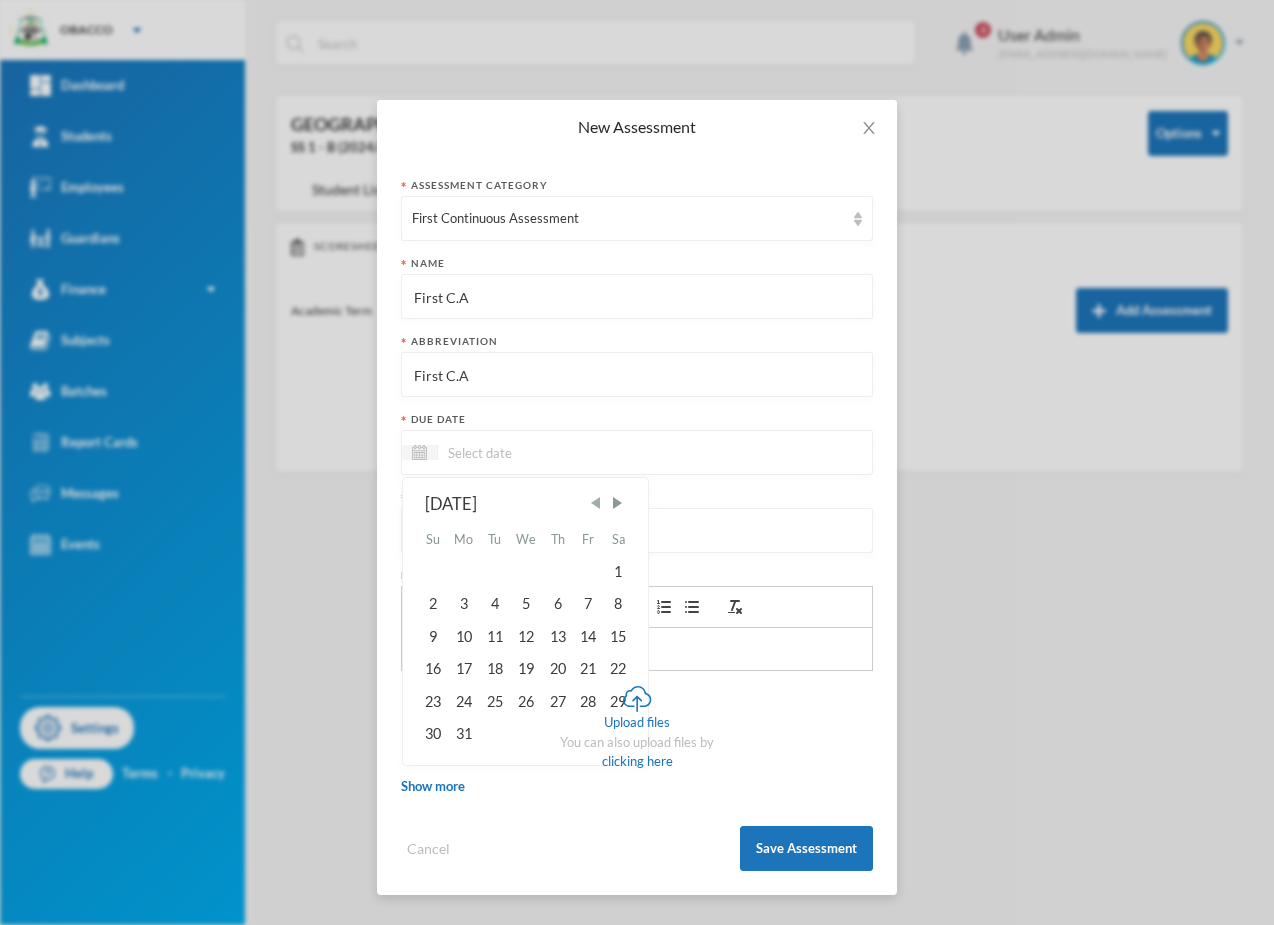 click at bounding box center [596, 503] 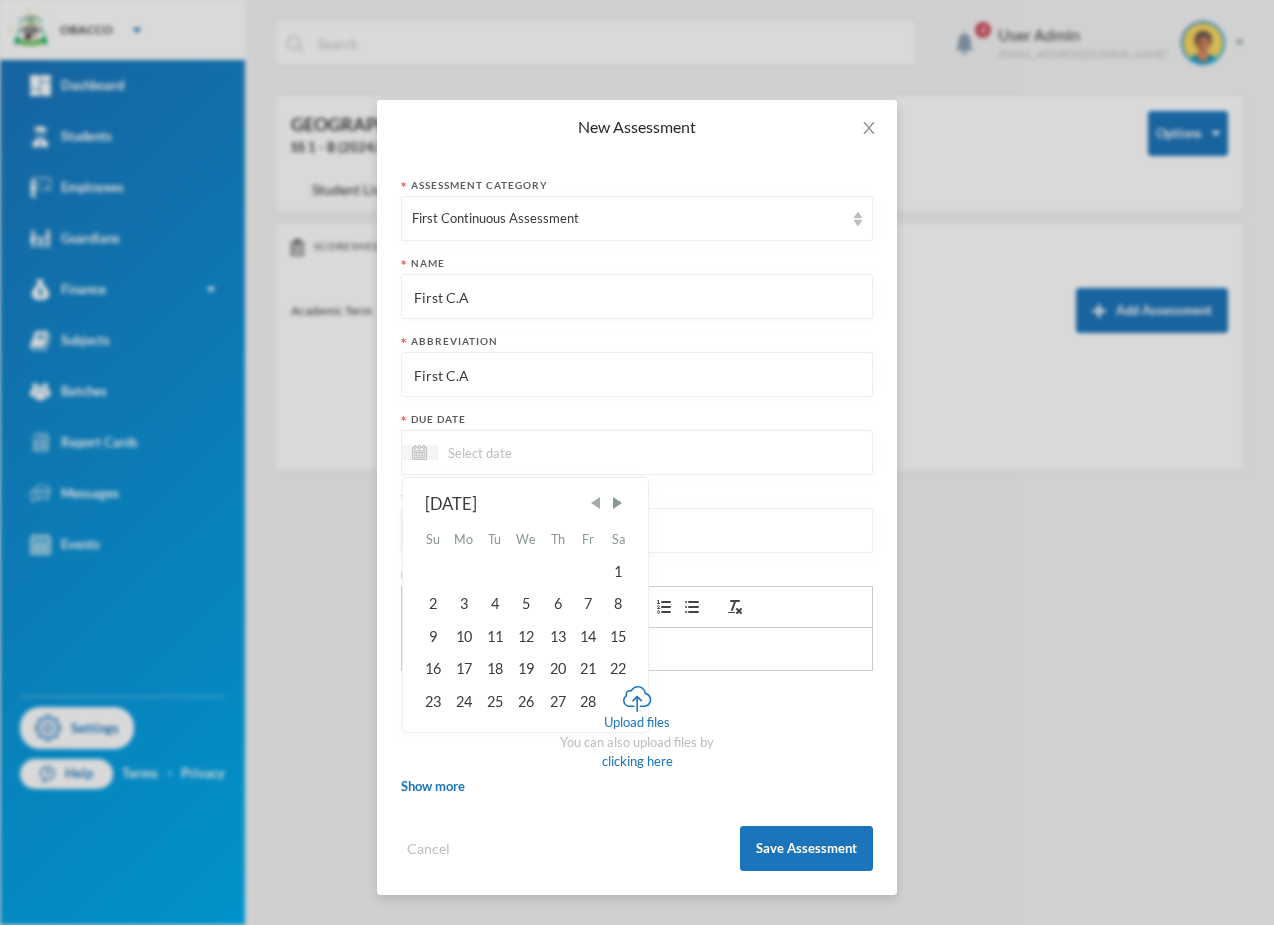 click at bounding box center [596, 503] 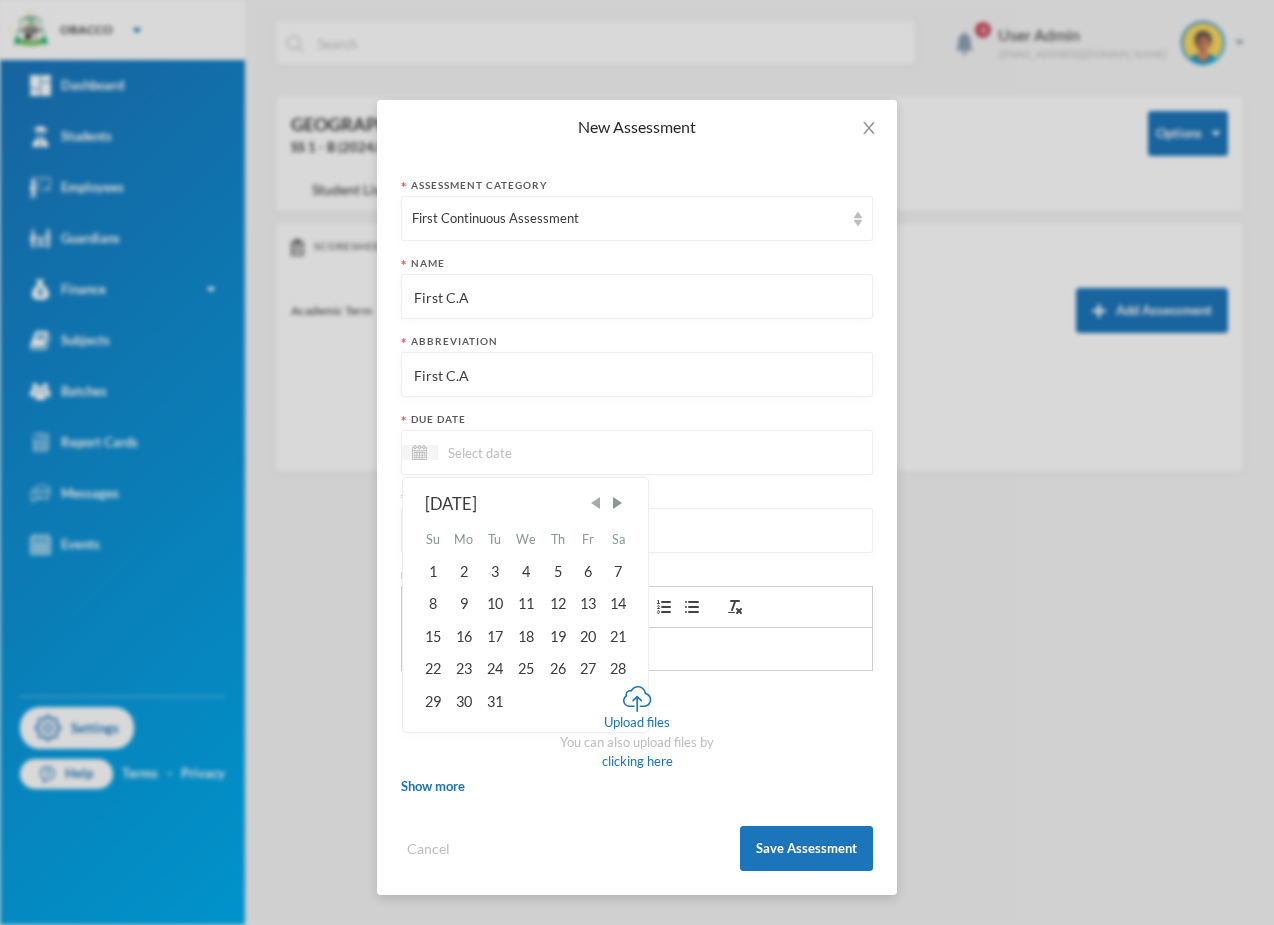 click at bounding box center [596, 503] 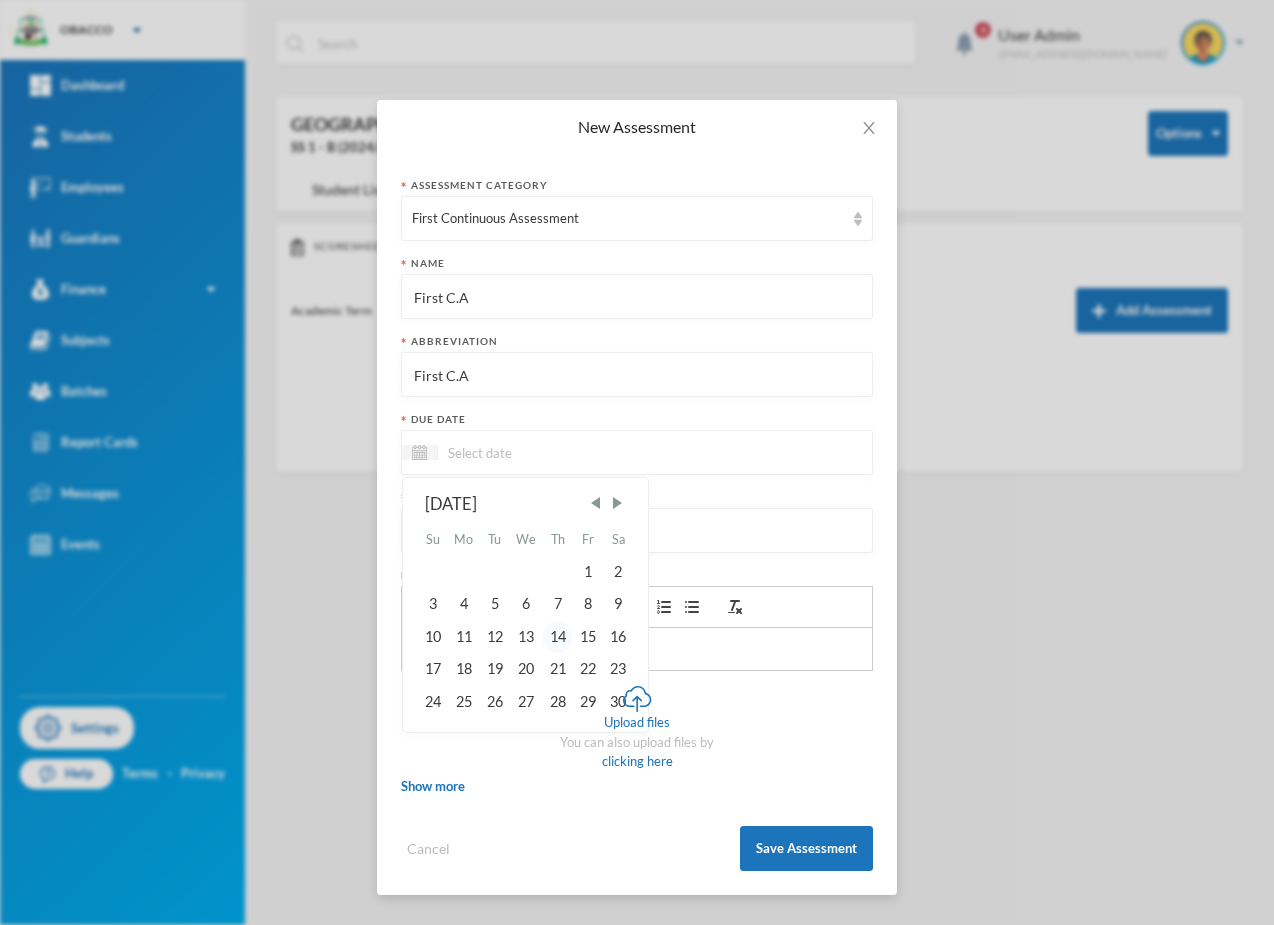 click on "14" at bounding box center (557, 637) 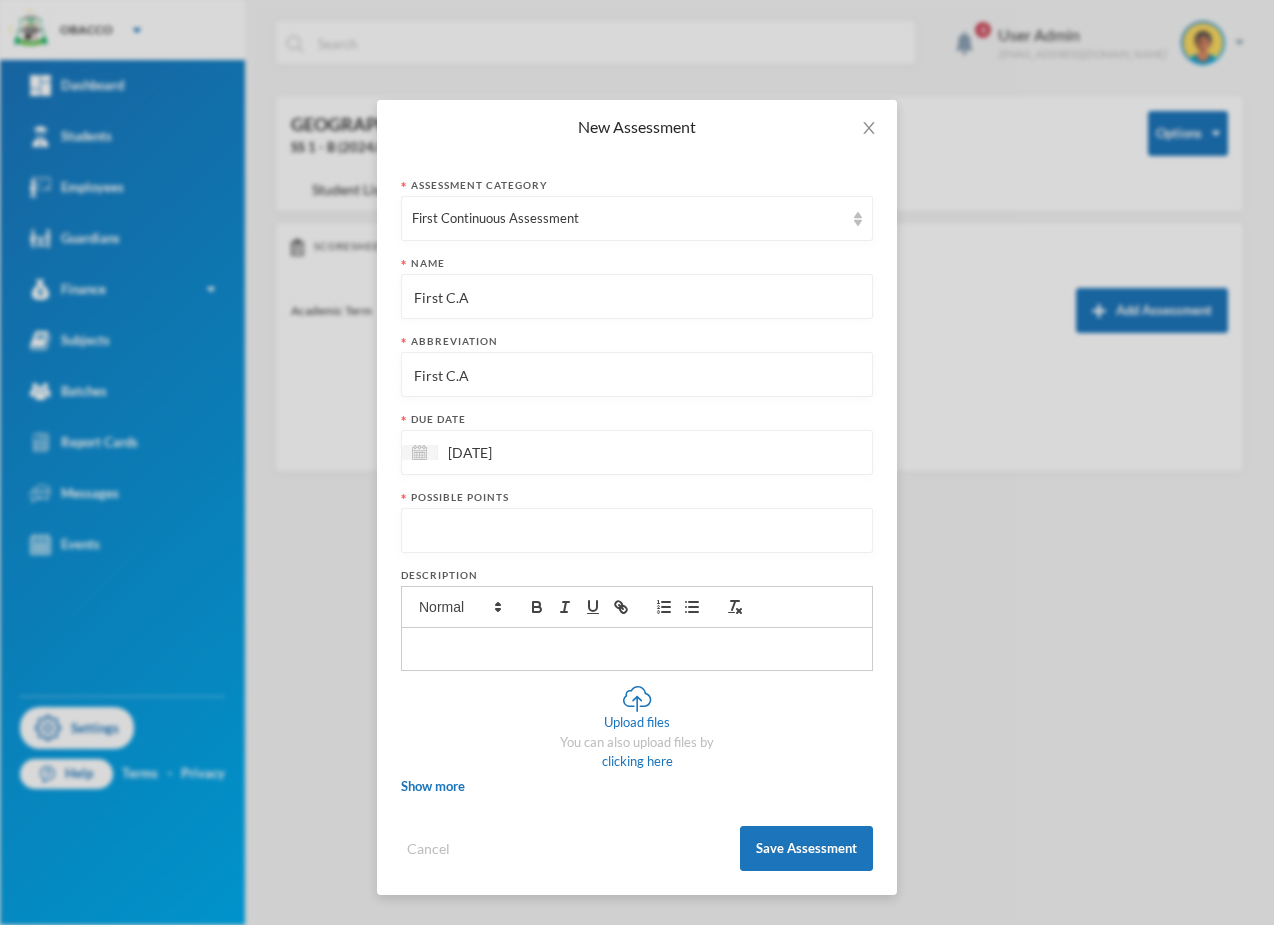 click at bounding box center [637, 531] 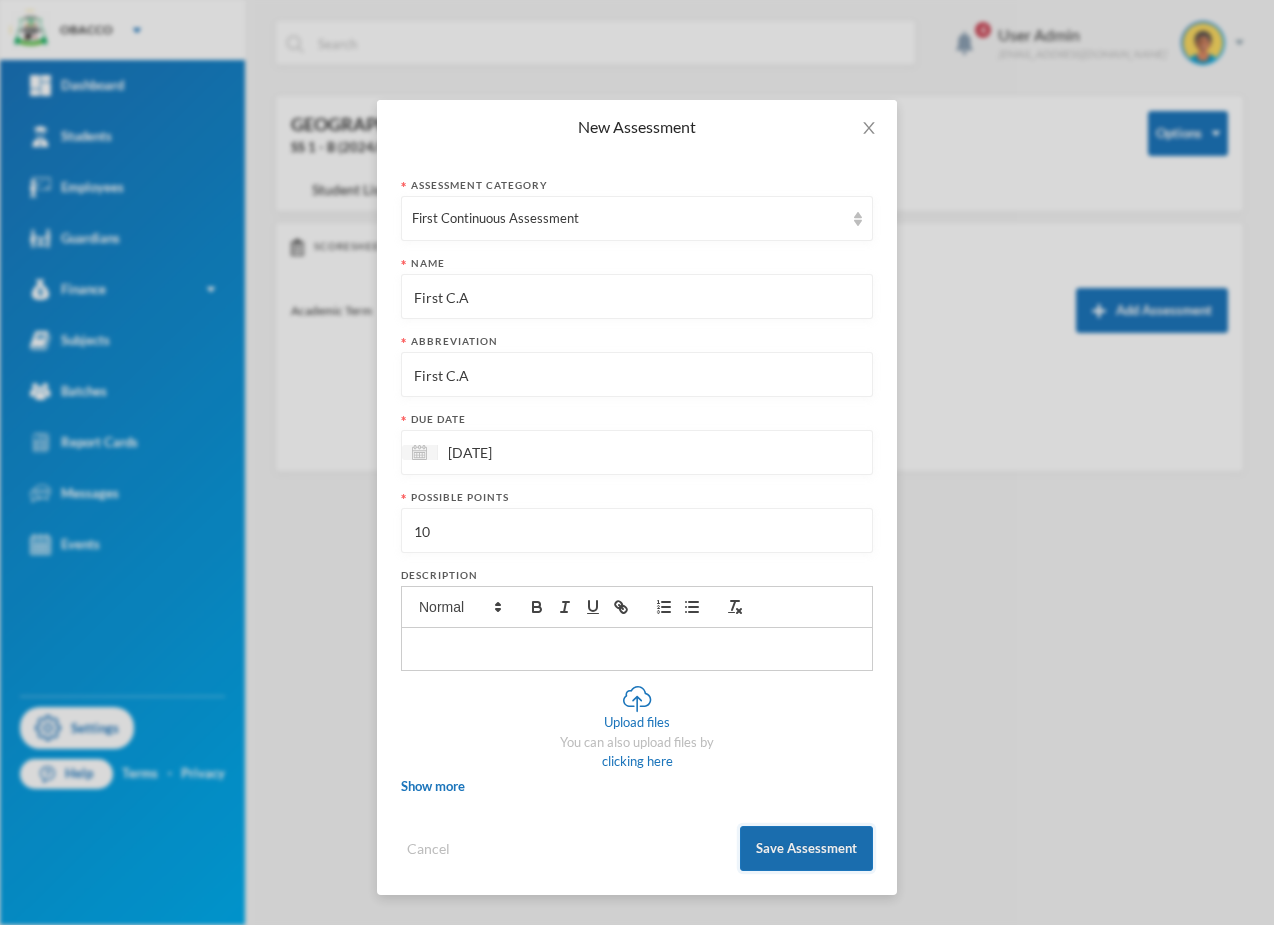 type on "10" 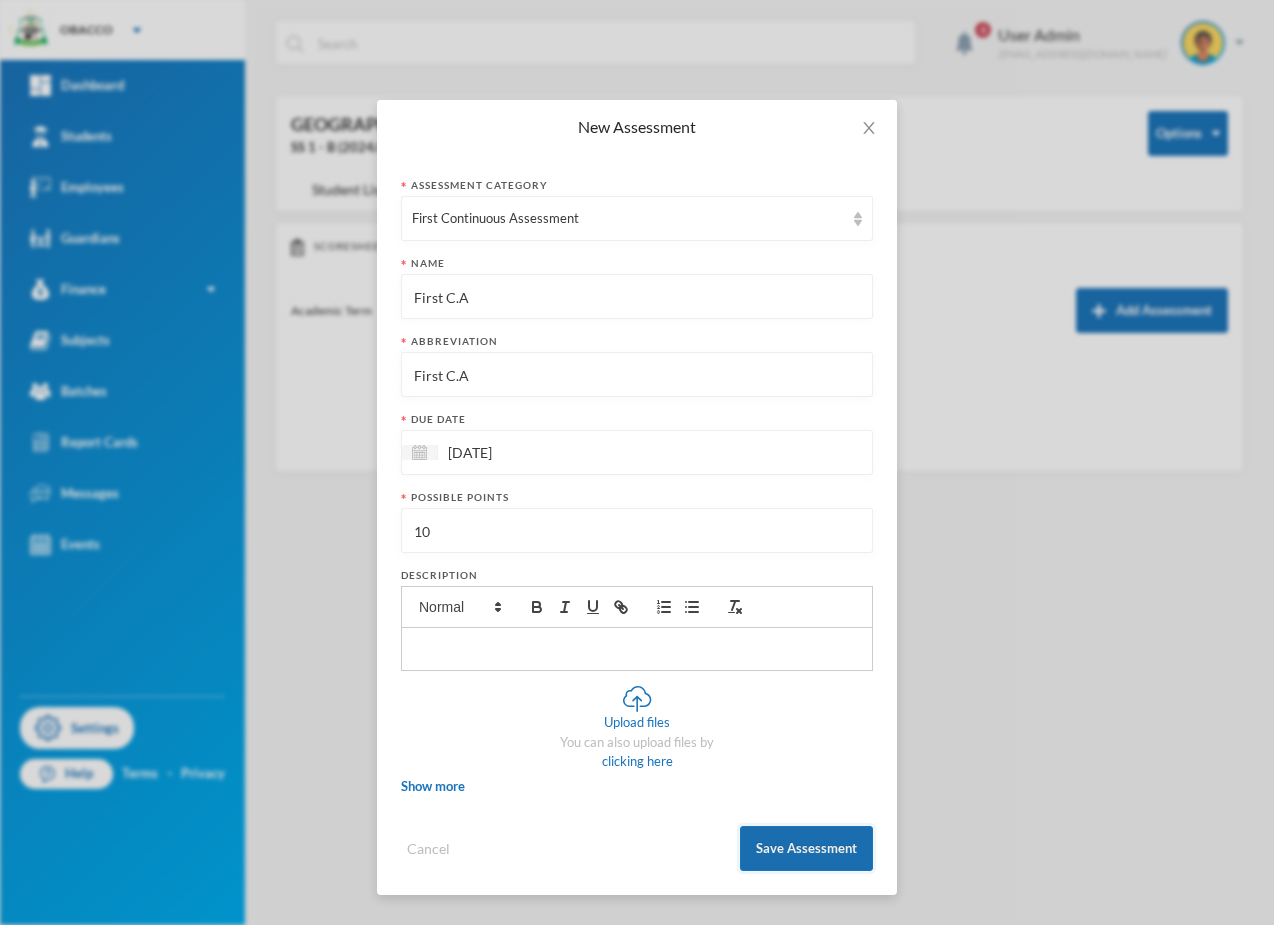click on "Save Assessment" at bounding box center (806, 848) 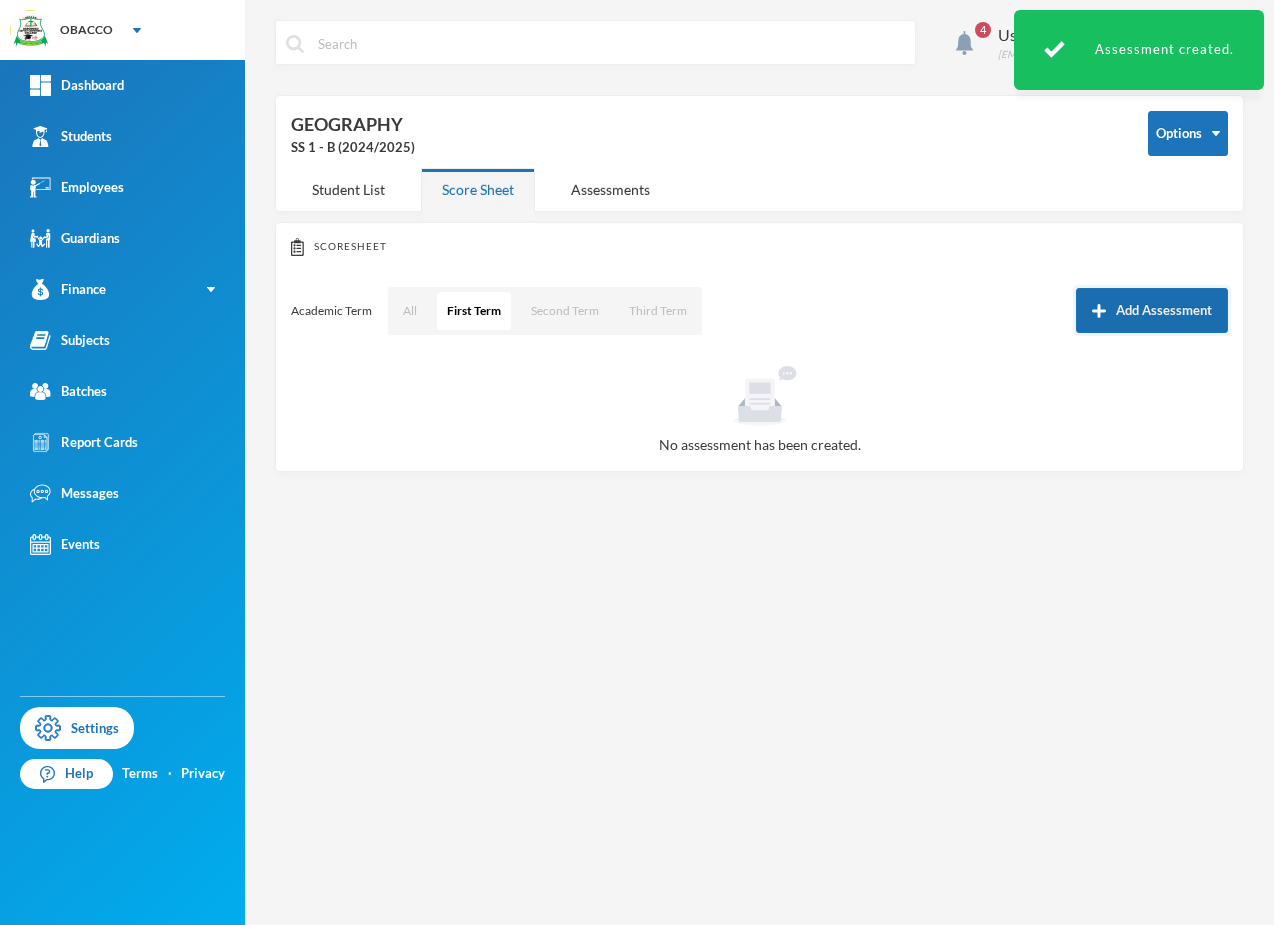 click on "Add Assessment" at bounding box center (1152, 310) 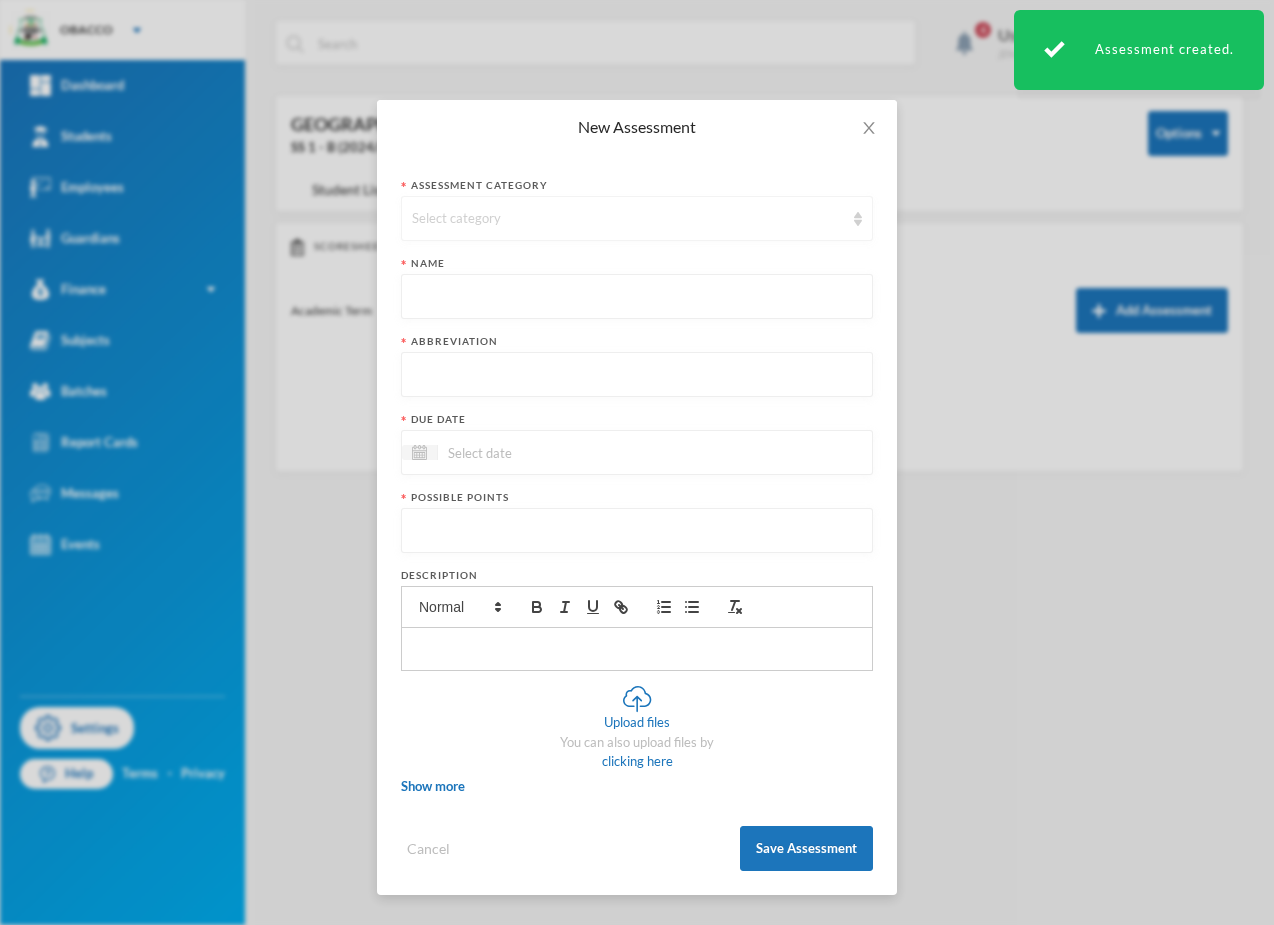 click on "Select category" at bounding box center [628, 219] 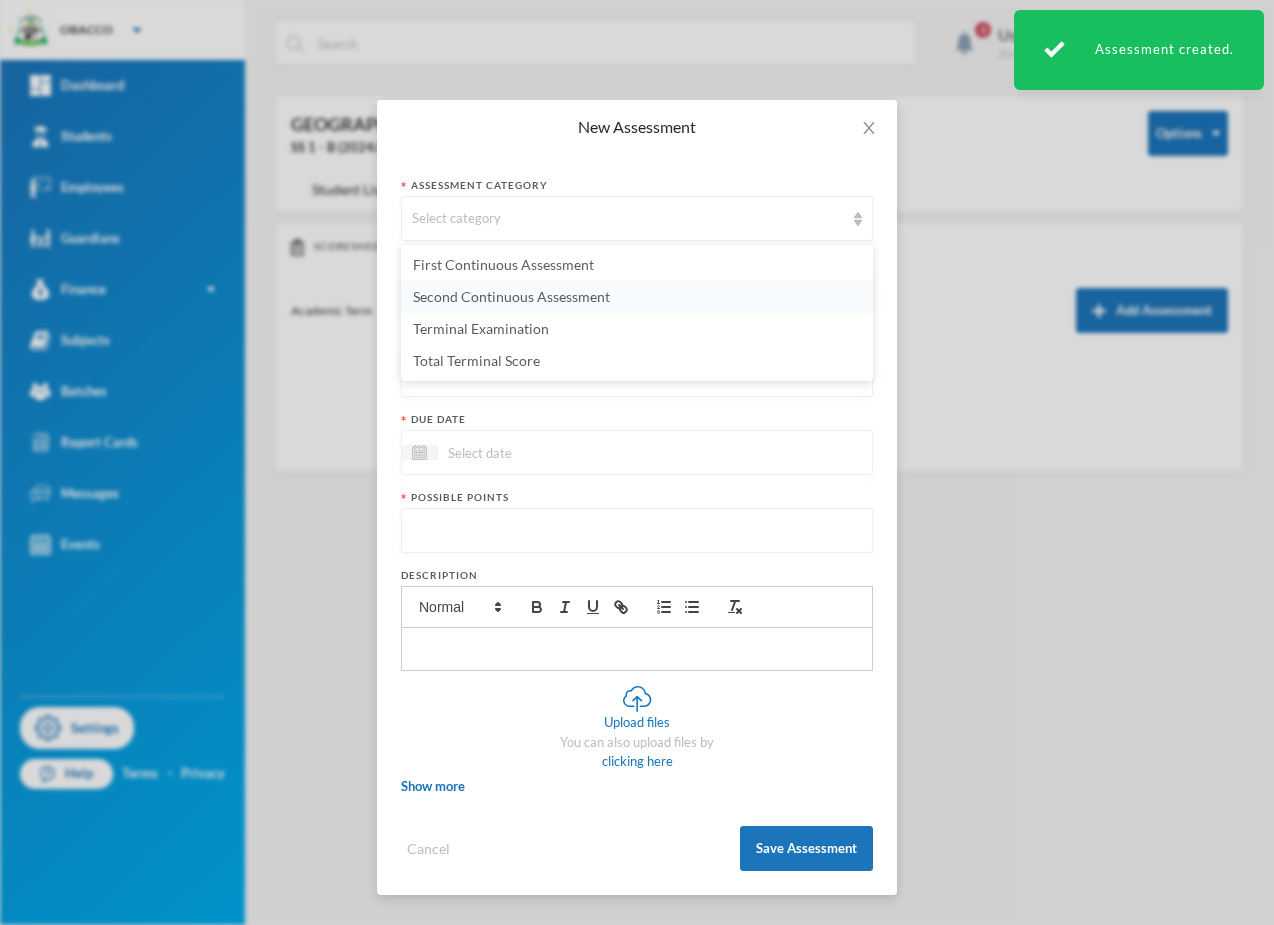click on "Second Continuous Assessment" at bounding box center (511, 296) 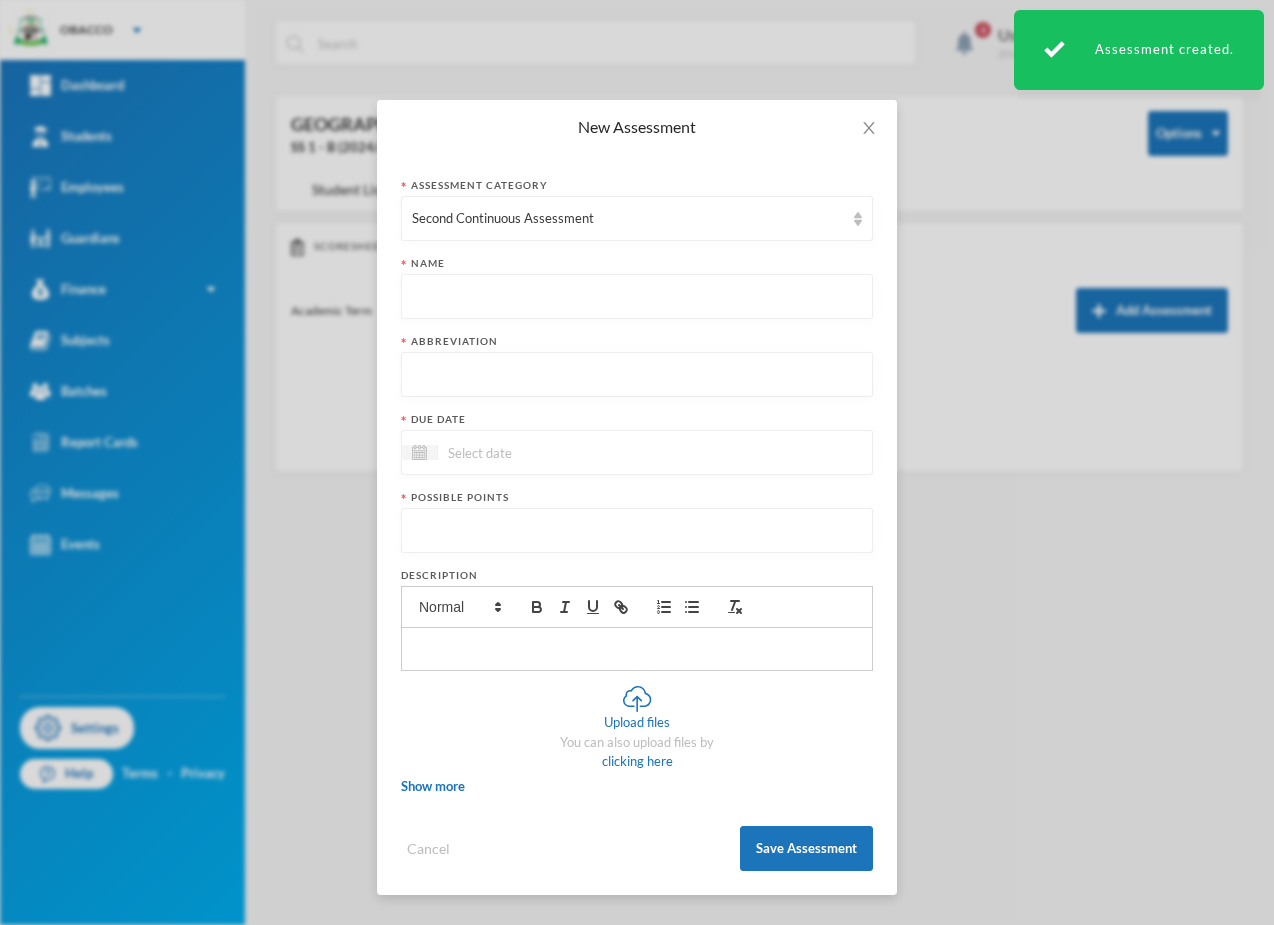 click at bounding box center (637, 297) 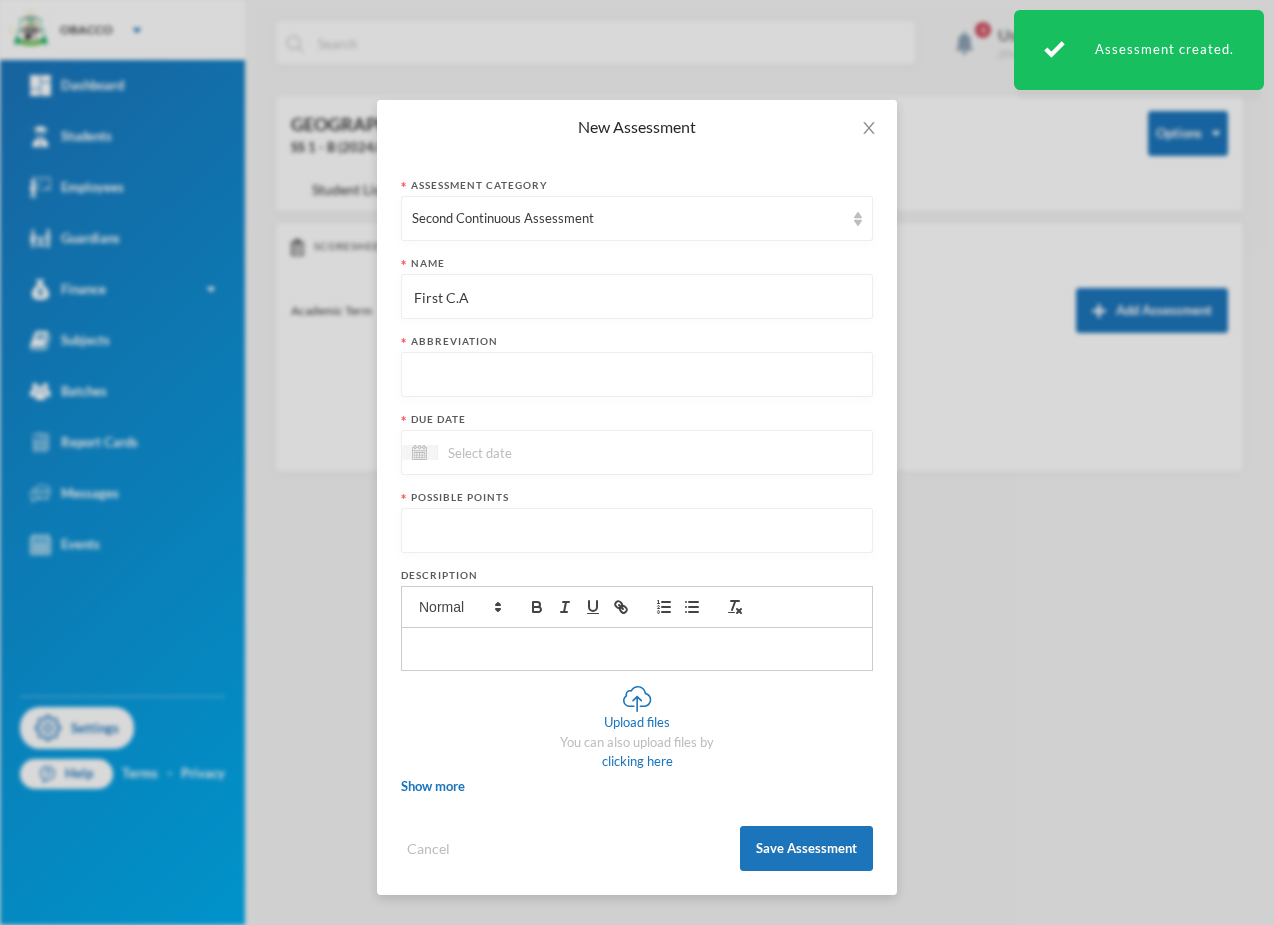 drag, startPoint x: 444, startPoint y: 300, endPoint x: 355, endPoint y: 292, distance: 89.358826 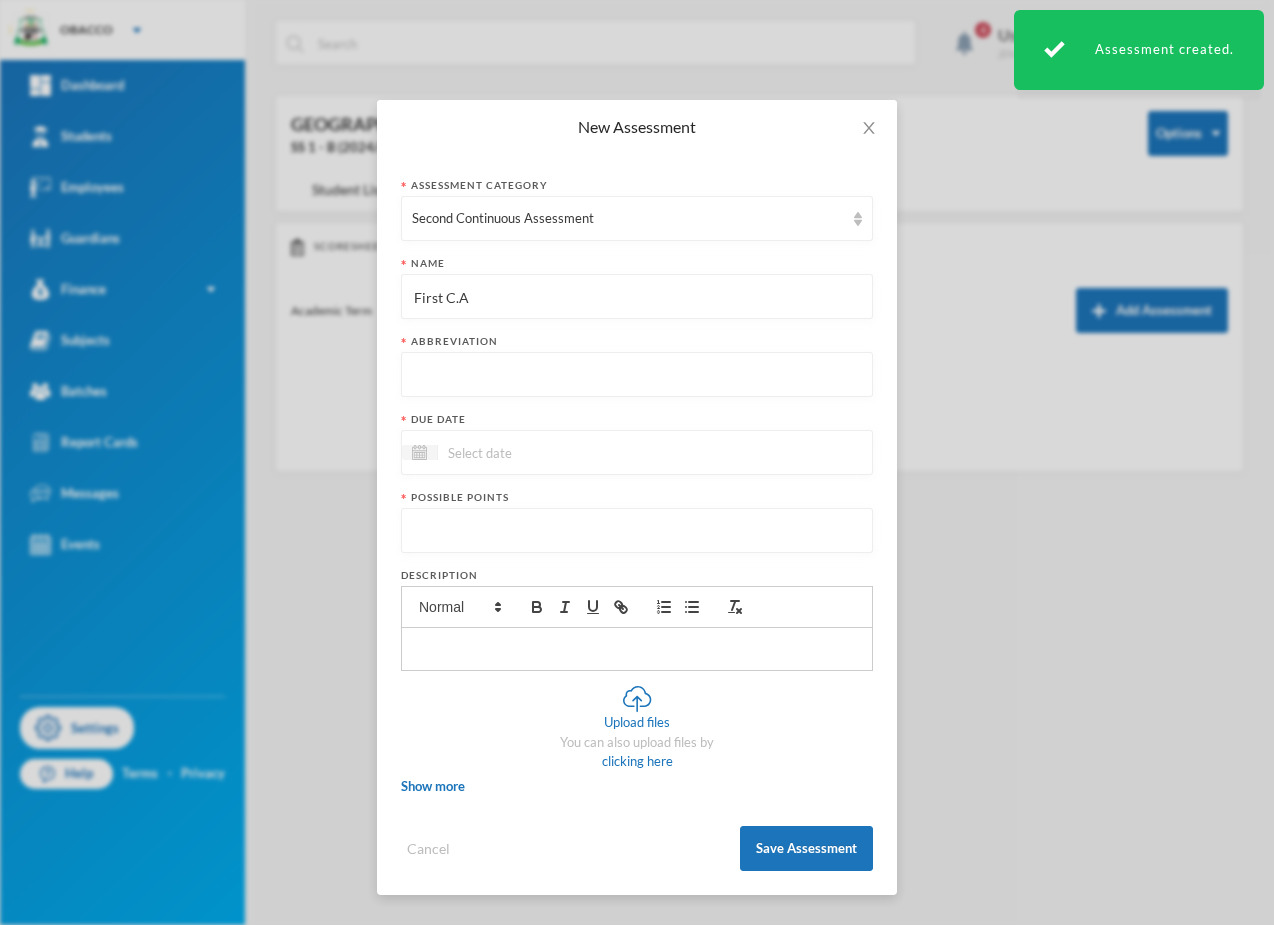 click on "New Assessment Assessment category Second Continuous Assessment Name First C.A Abbreviation Due date Possible points Description                                                                             Upload files You can also upload files by clicking here Show more Extra points Include in final grade Show To Students Immediately Show scores to students Display score as Points Cancel Save Assessment" at bounding box center [637, 462] 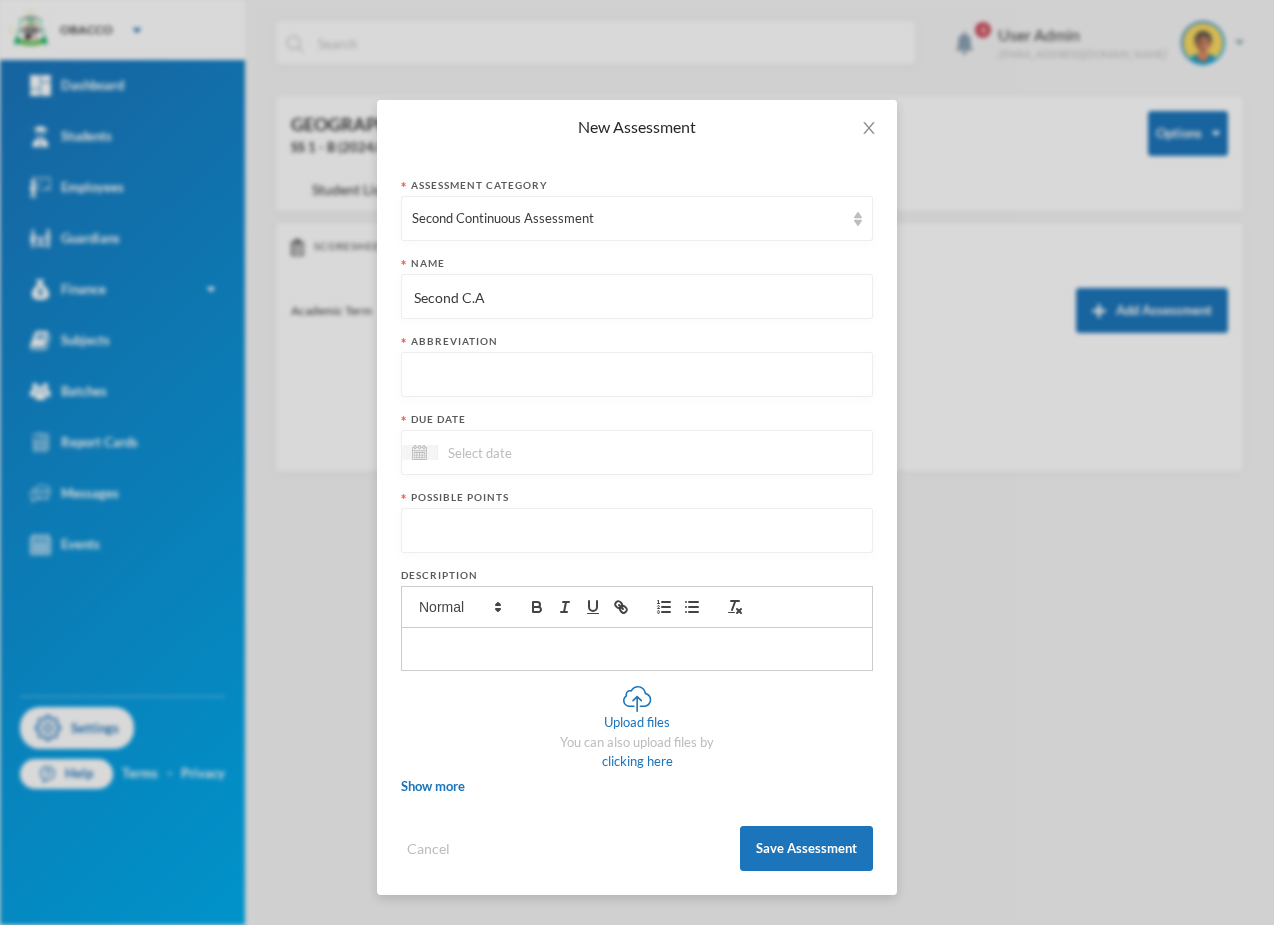 type on "Second C.A" 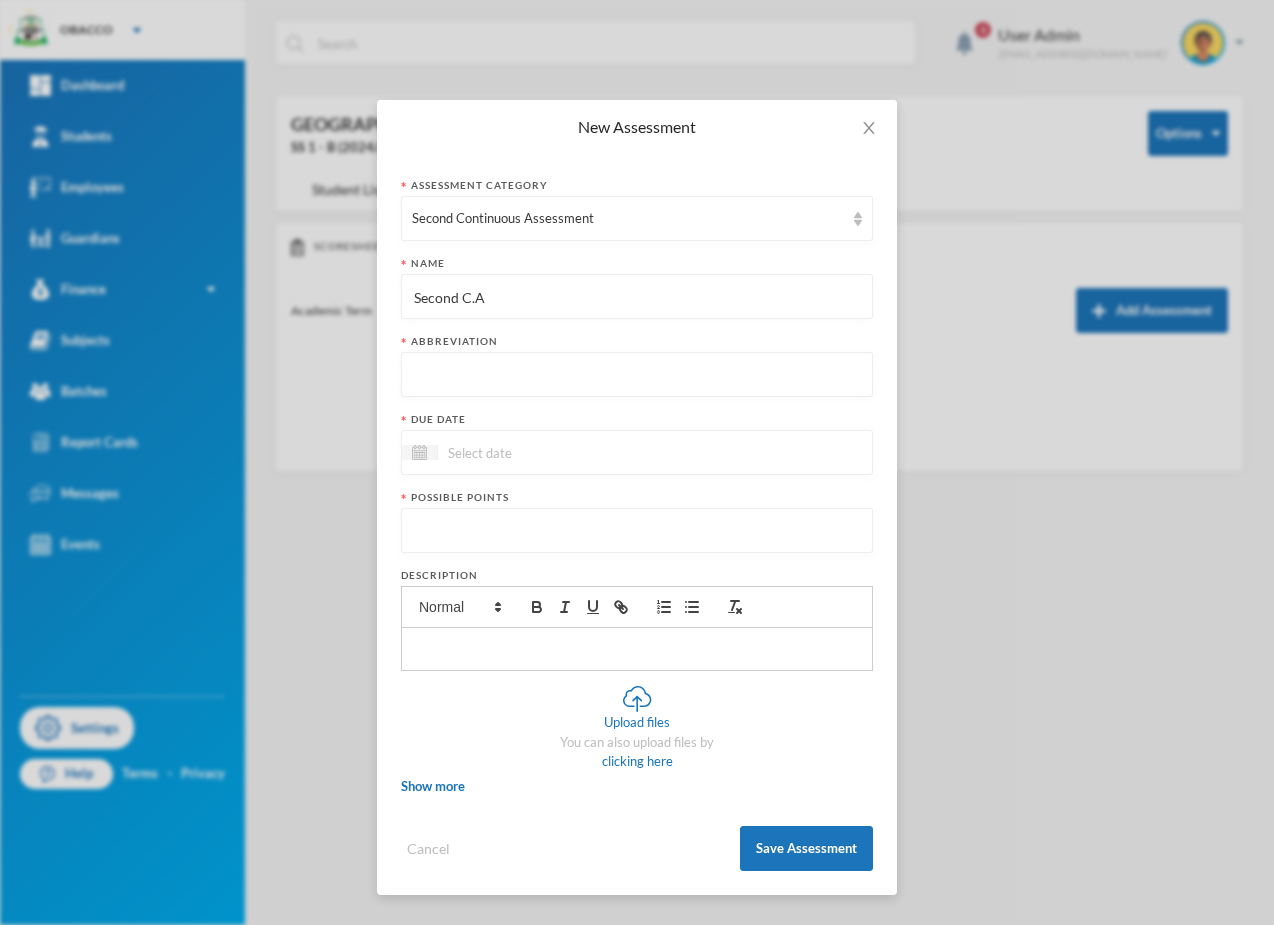 click at bounding box center [637, 375] 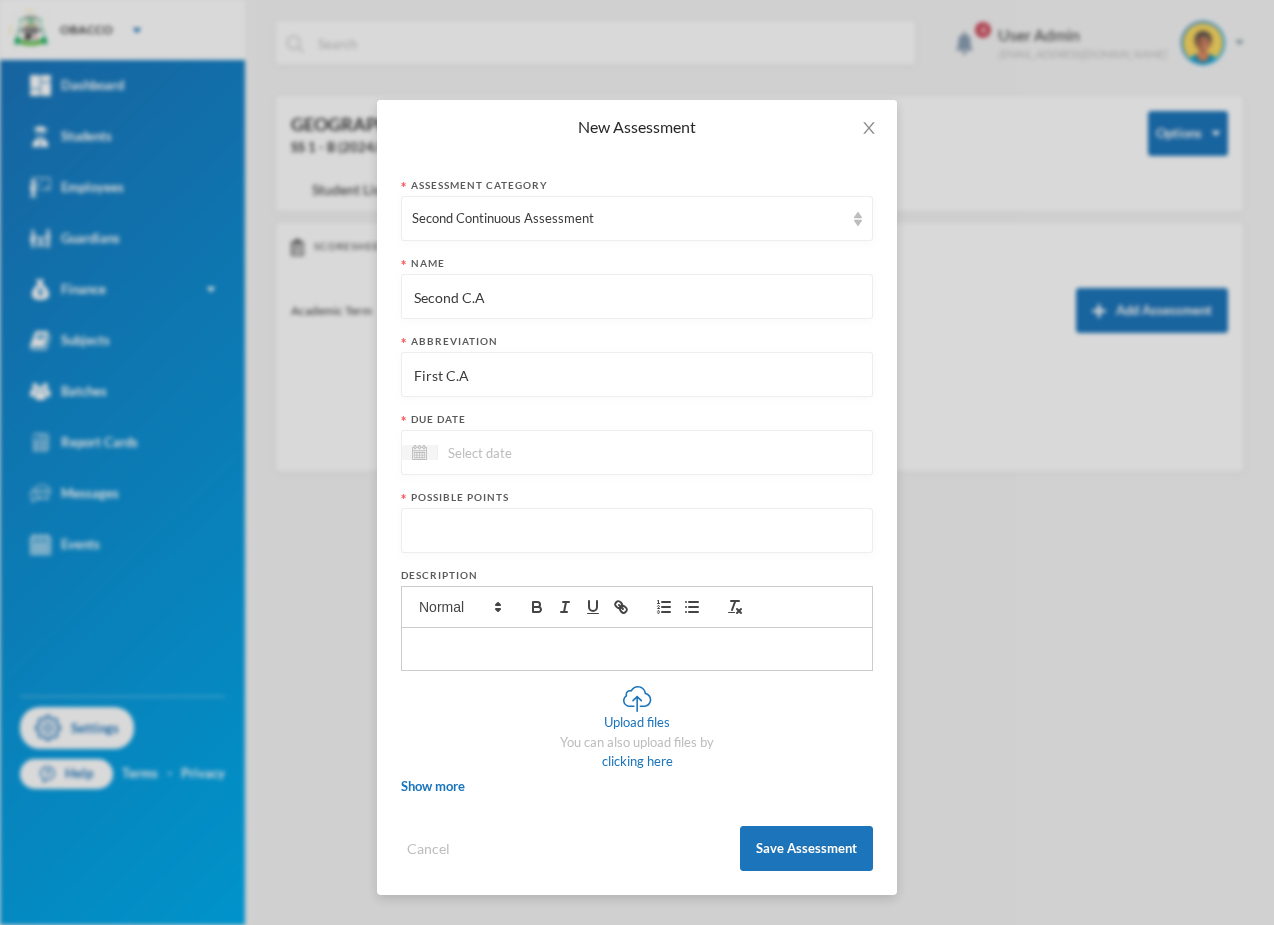 drag, startPoint x: 442, startPoint y: 377, endPoint x: 306, endPoint y: 369, distance: 136.23509 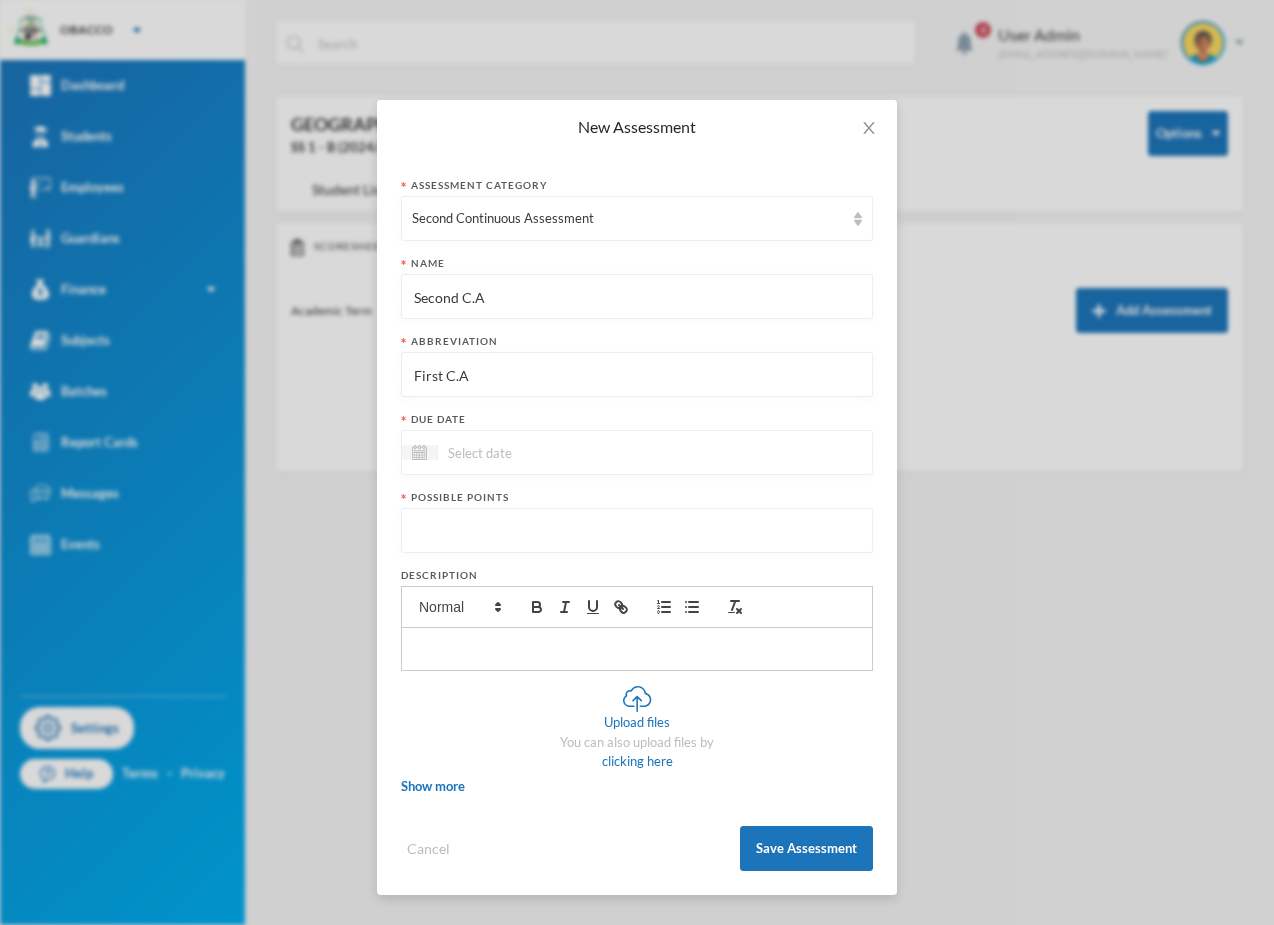 click on "New Assessment Assessment category Second Continuous Assessment Name Second C.A Abbreviation First C.A Due date Possible points Description                                                                             Upload files You can also upload files by clicking here Show more Extra points Include in final grade Show To Students Immediately Show scores to students Display score as Points Cancel Save Assessment" at bounding box center (637, 462) 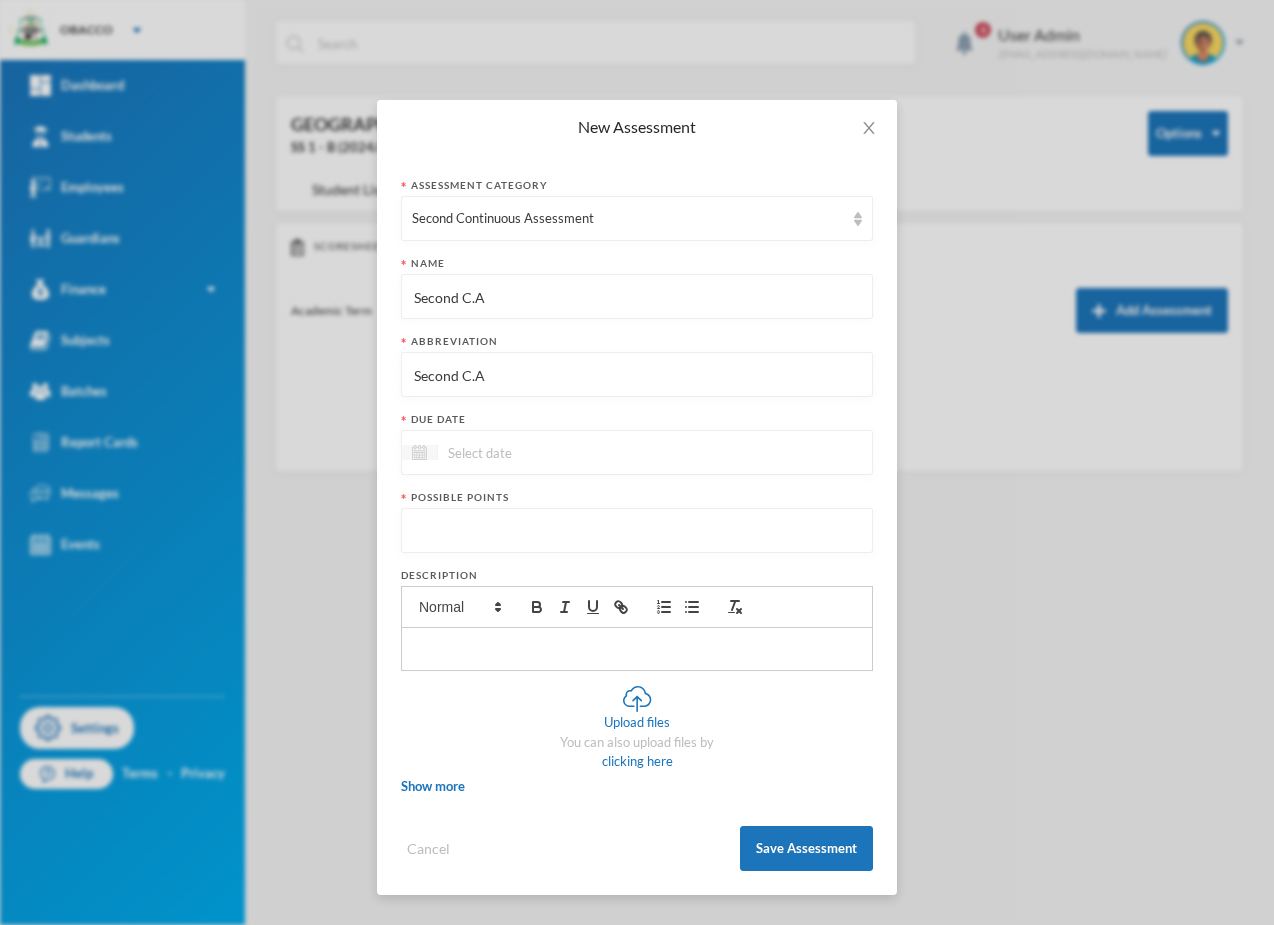 type on "Second C.A" 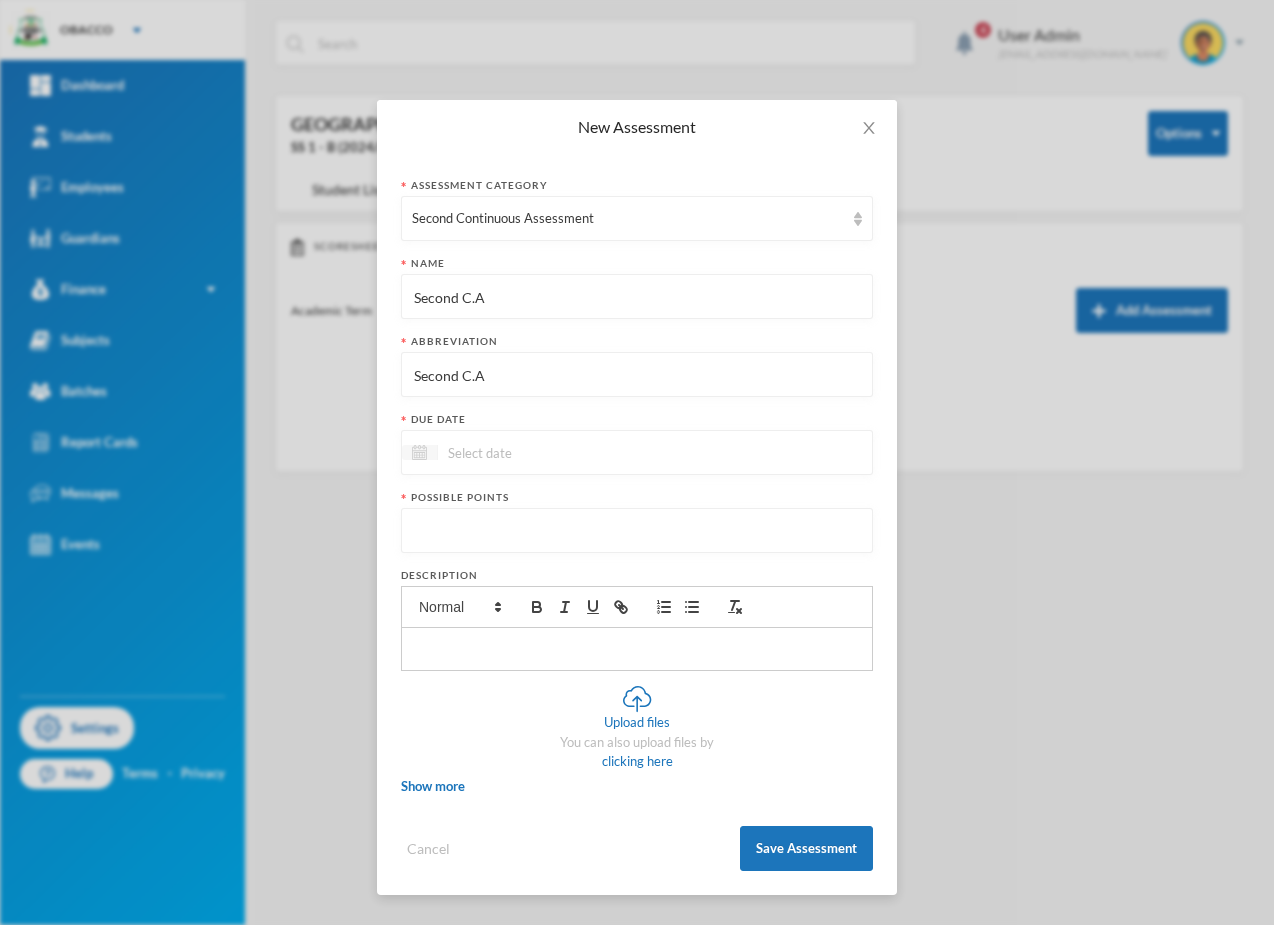 click at bounding box center (419, 452) 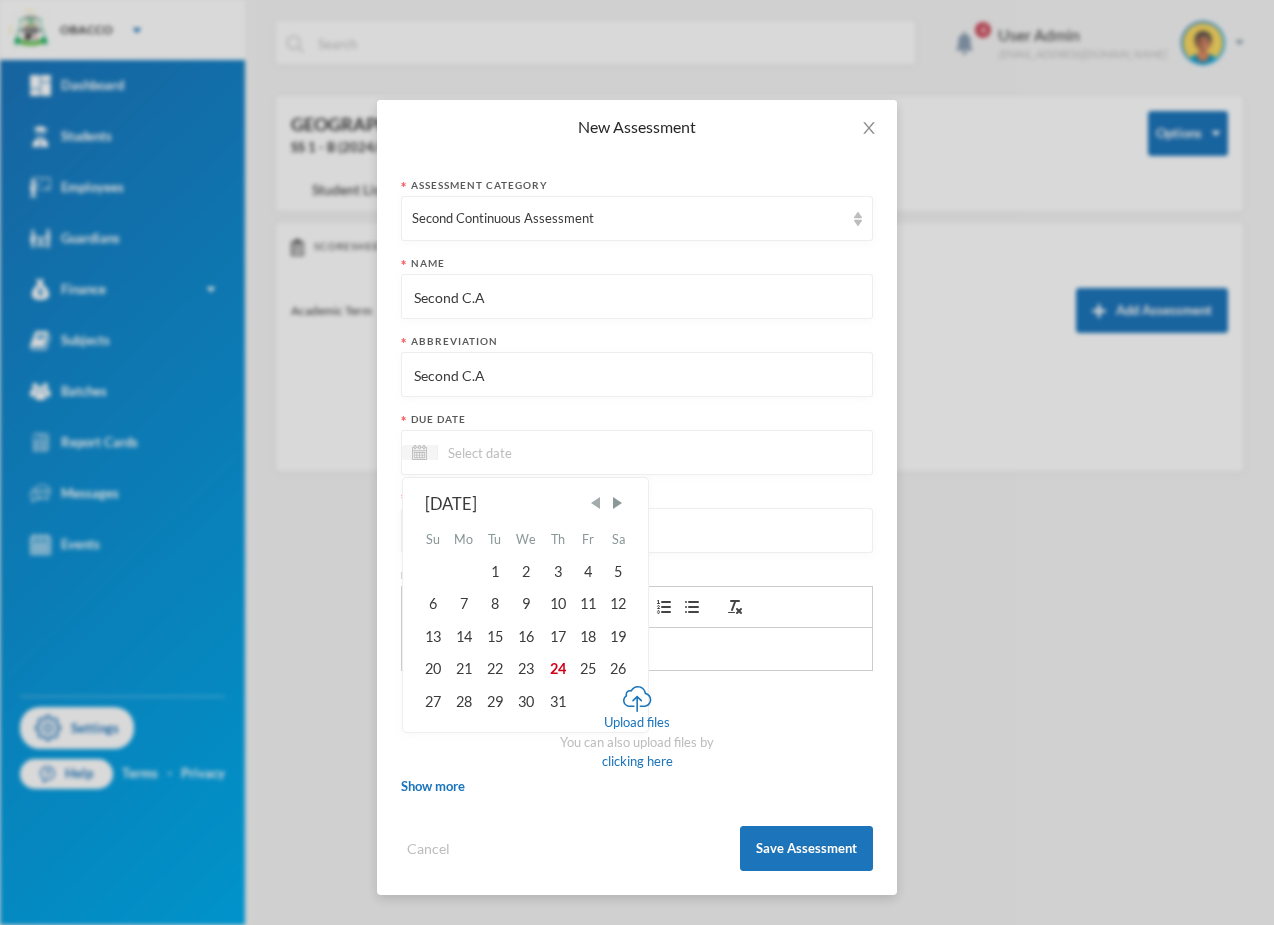 click at bounding box center (596, 503) 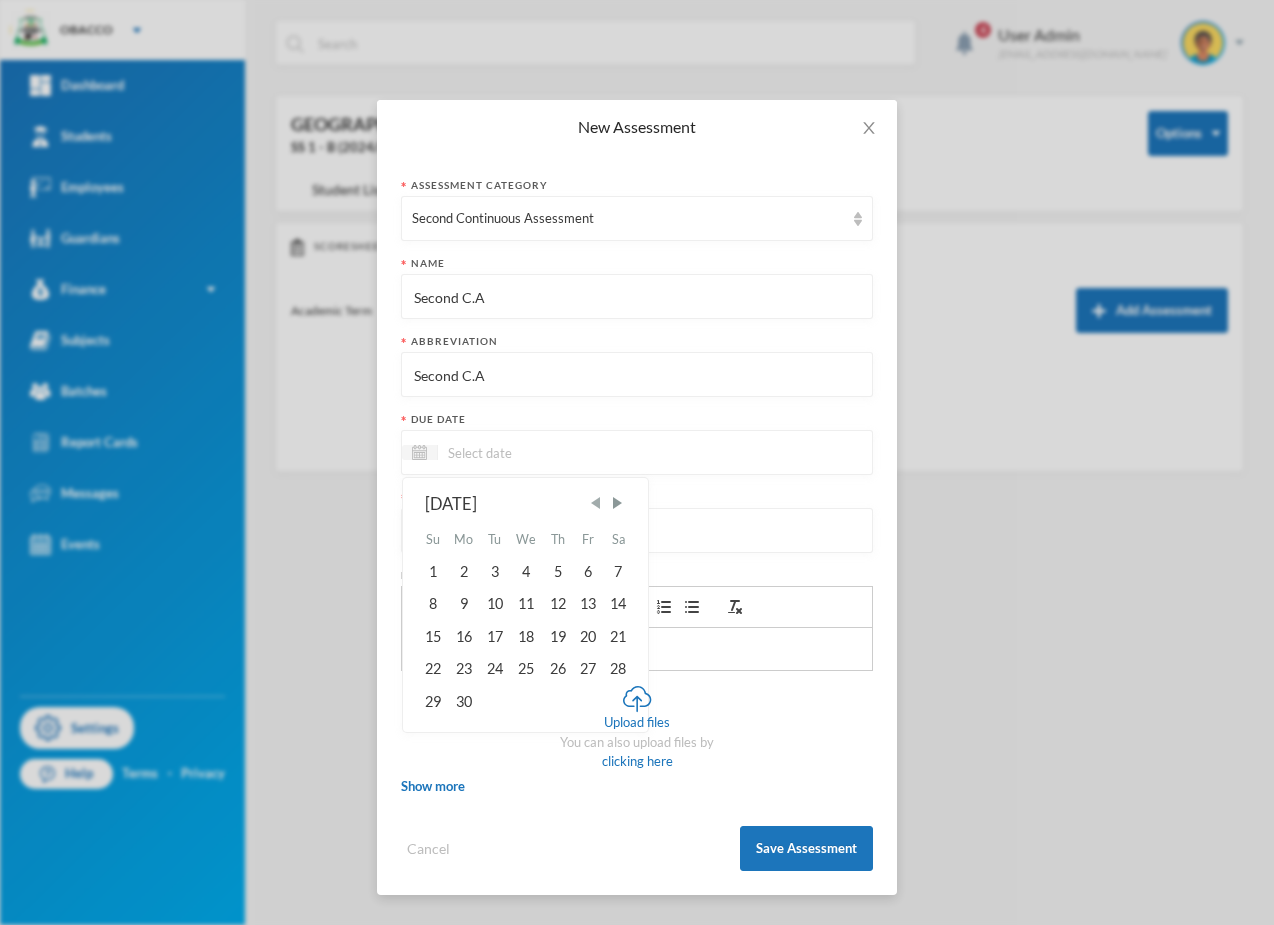 click at bounding box center [596, 503] 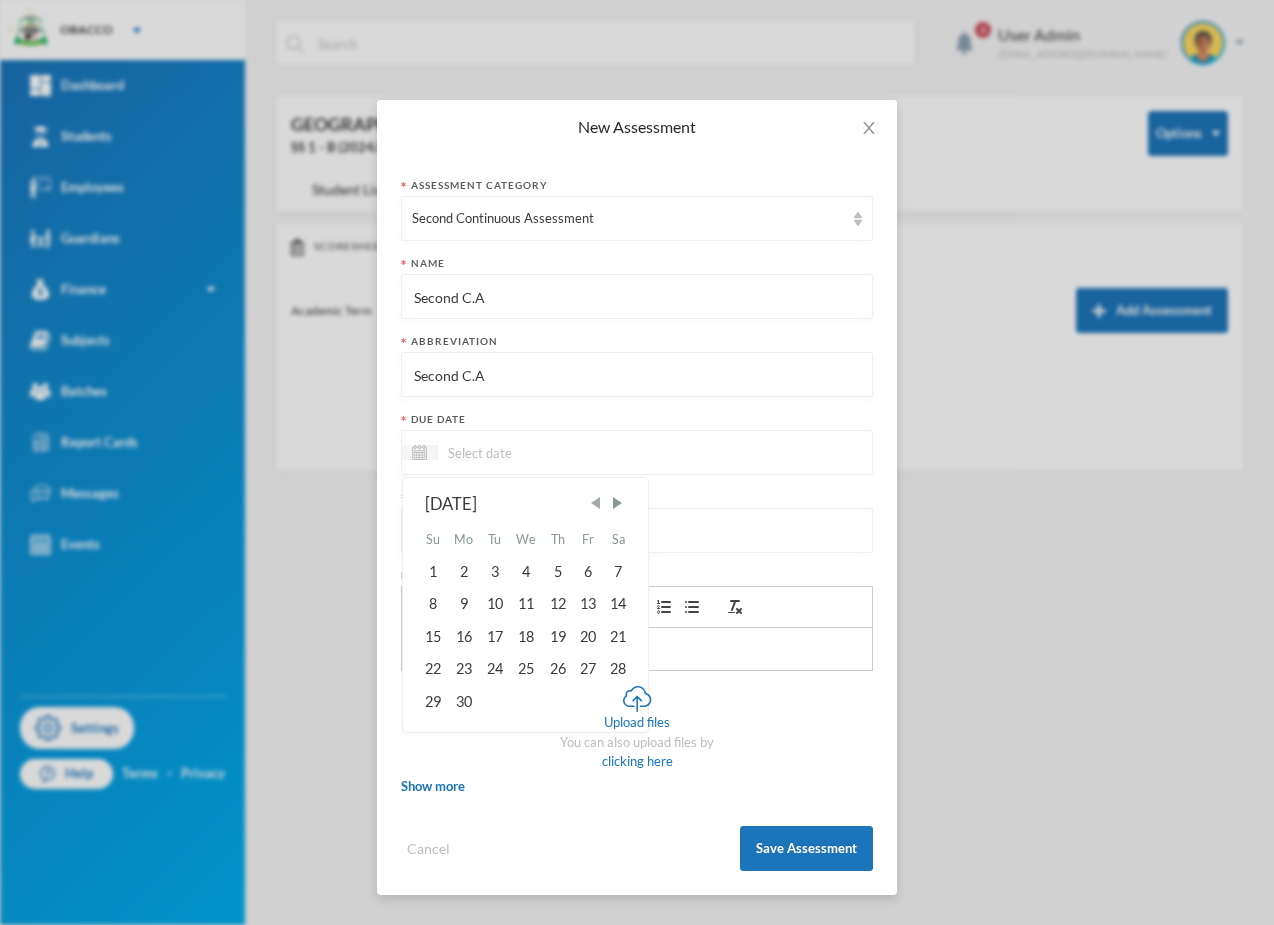 click at bounding box center (596, 503) 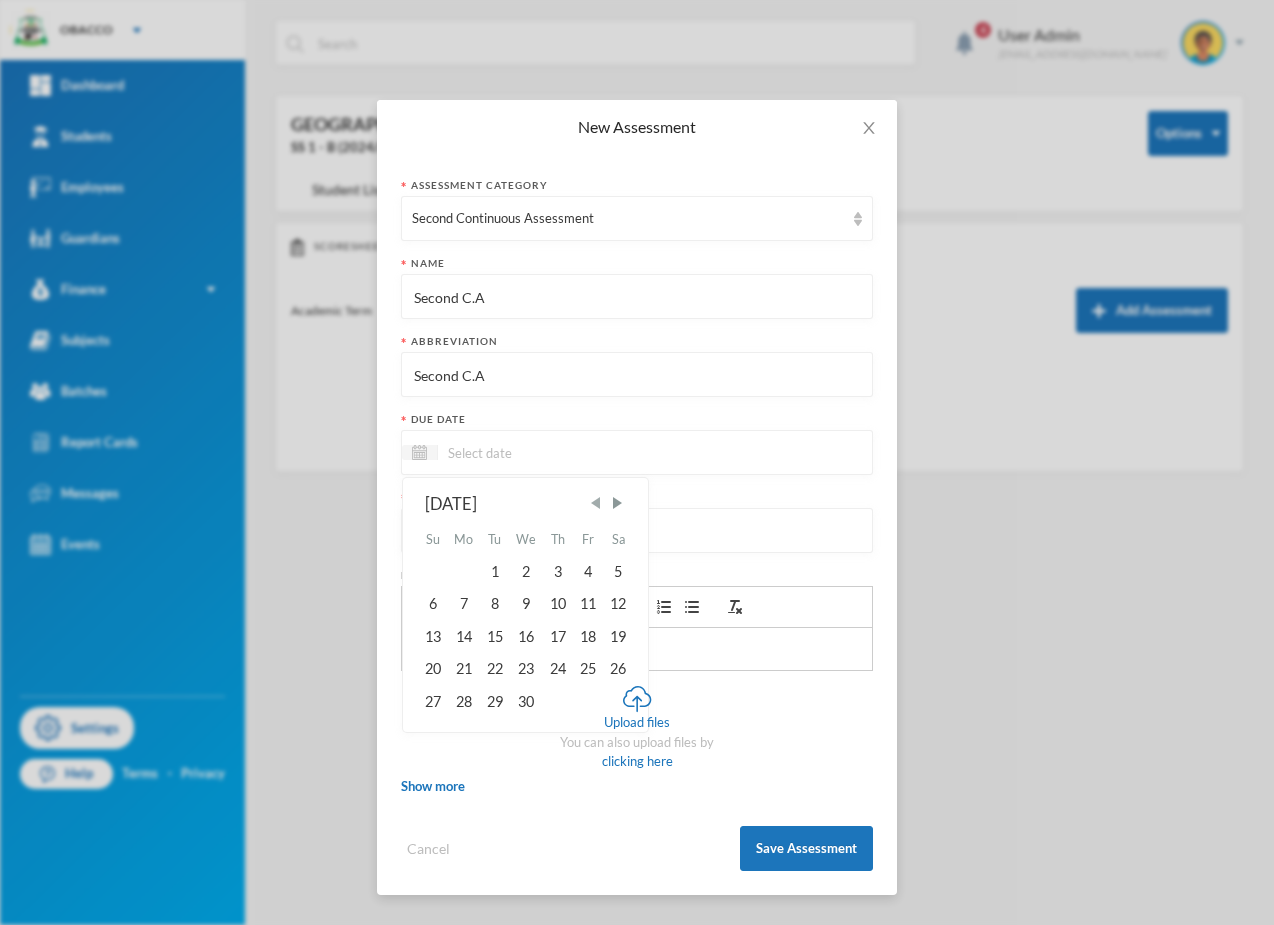 click at bounding box center [596, 503] 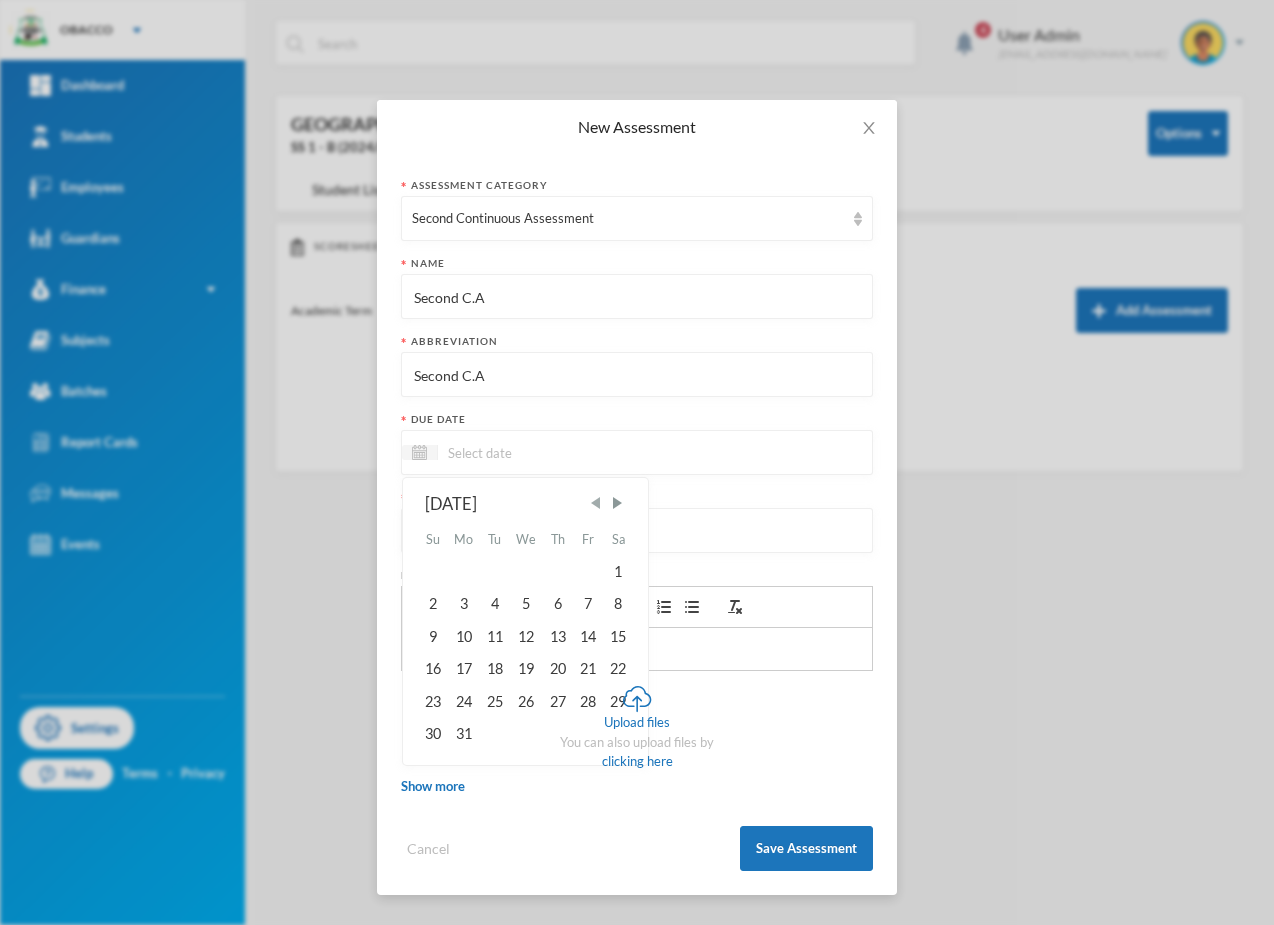 click at bounding box center [596, 503] 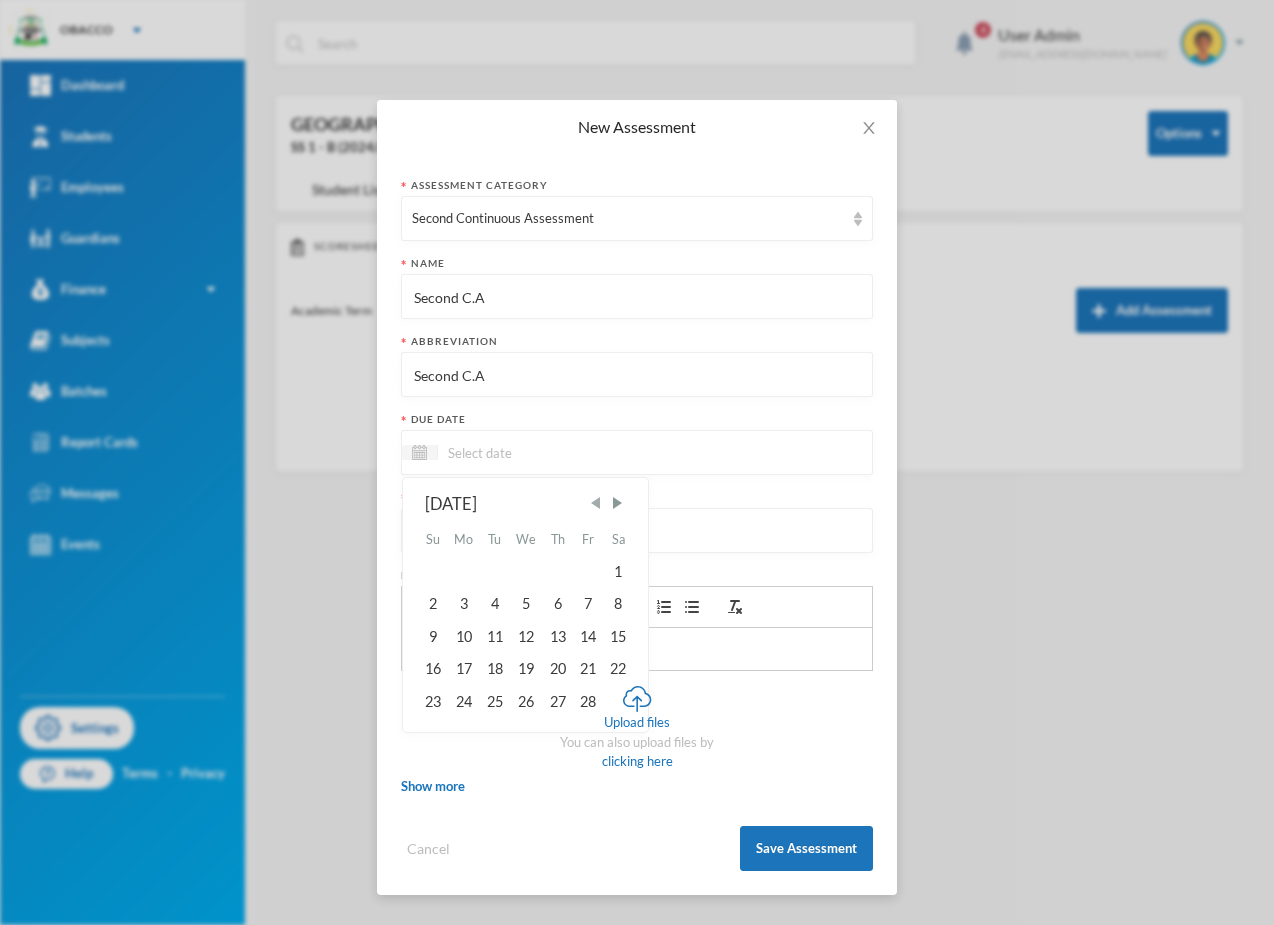 click at bounding box center [596, 503] 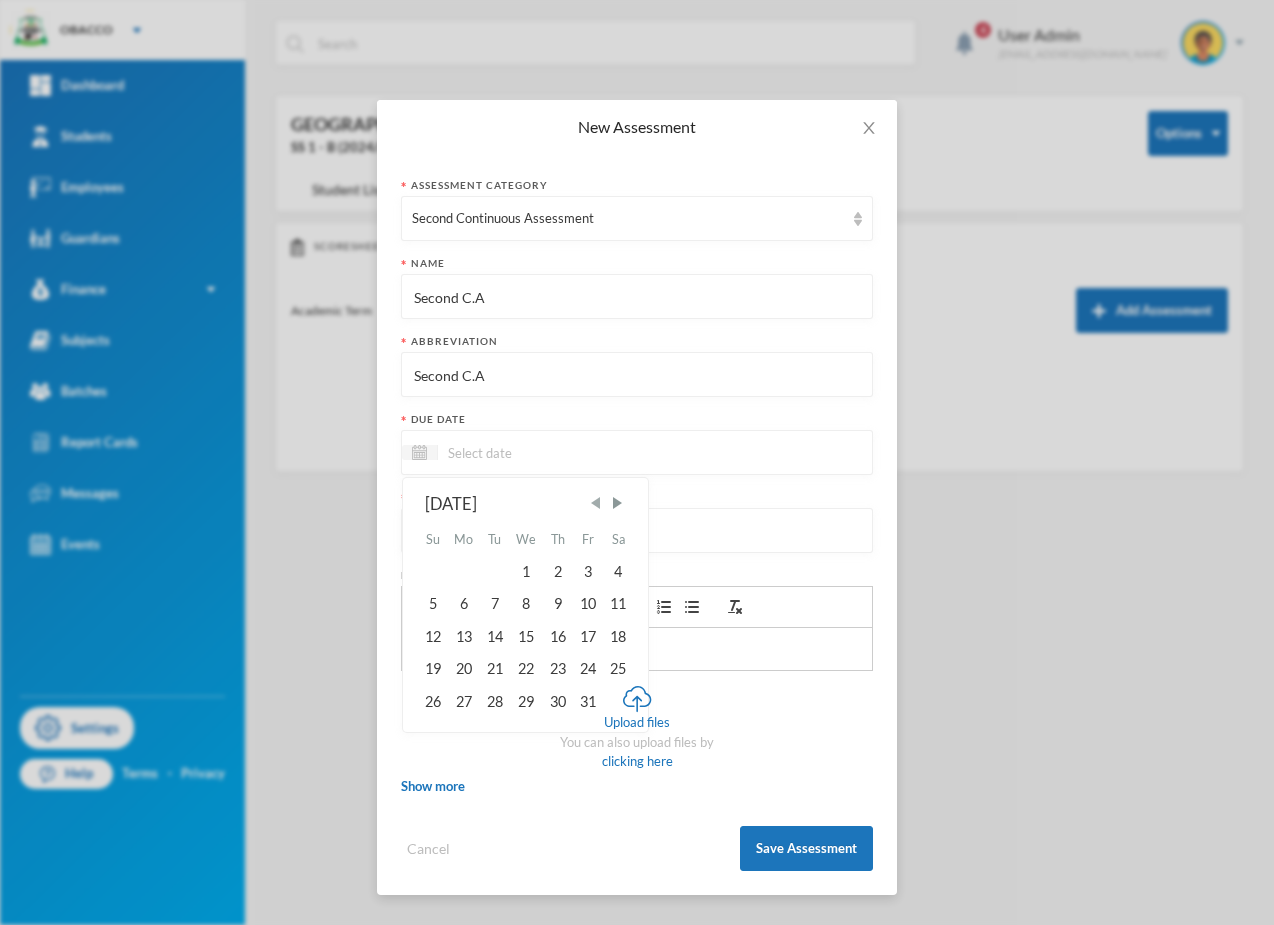 click at bounding box center (596, 503) 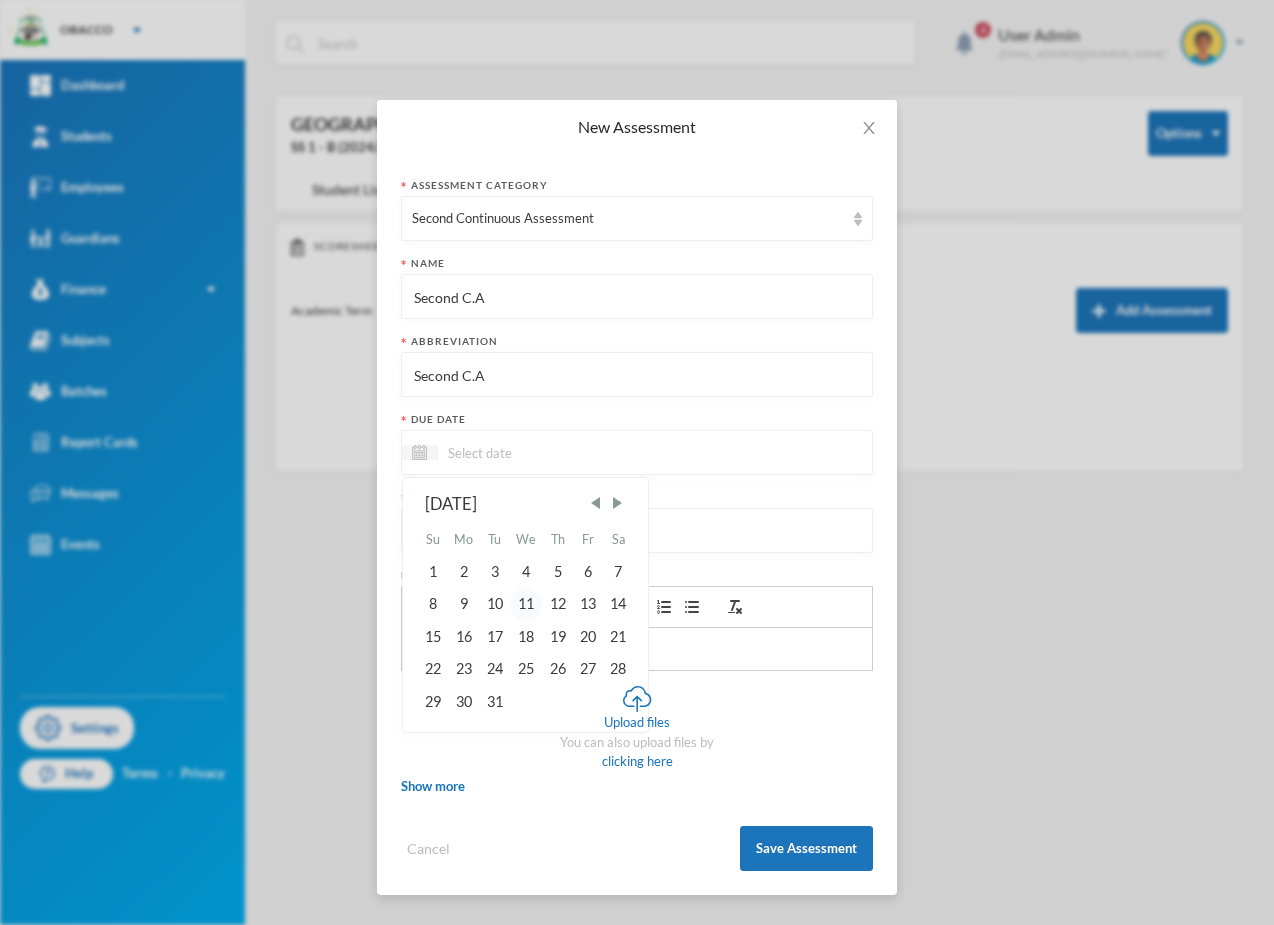 click on "11" at bounding box center (526, 604) 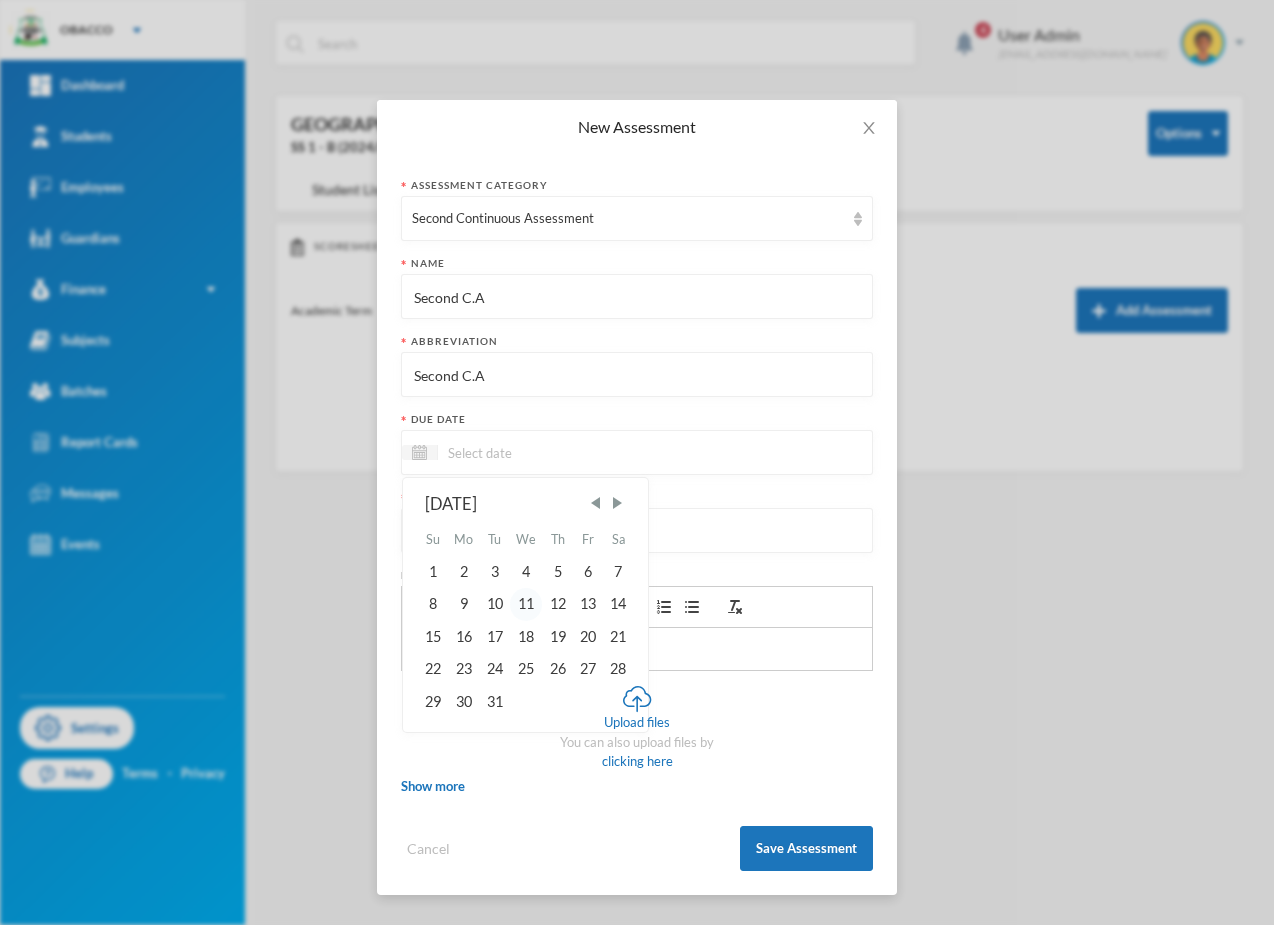type on "11/12/2024" 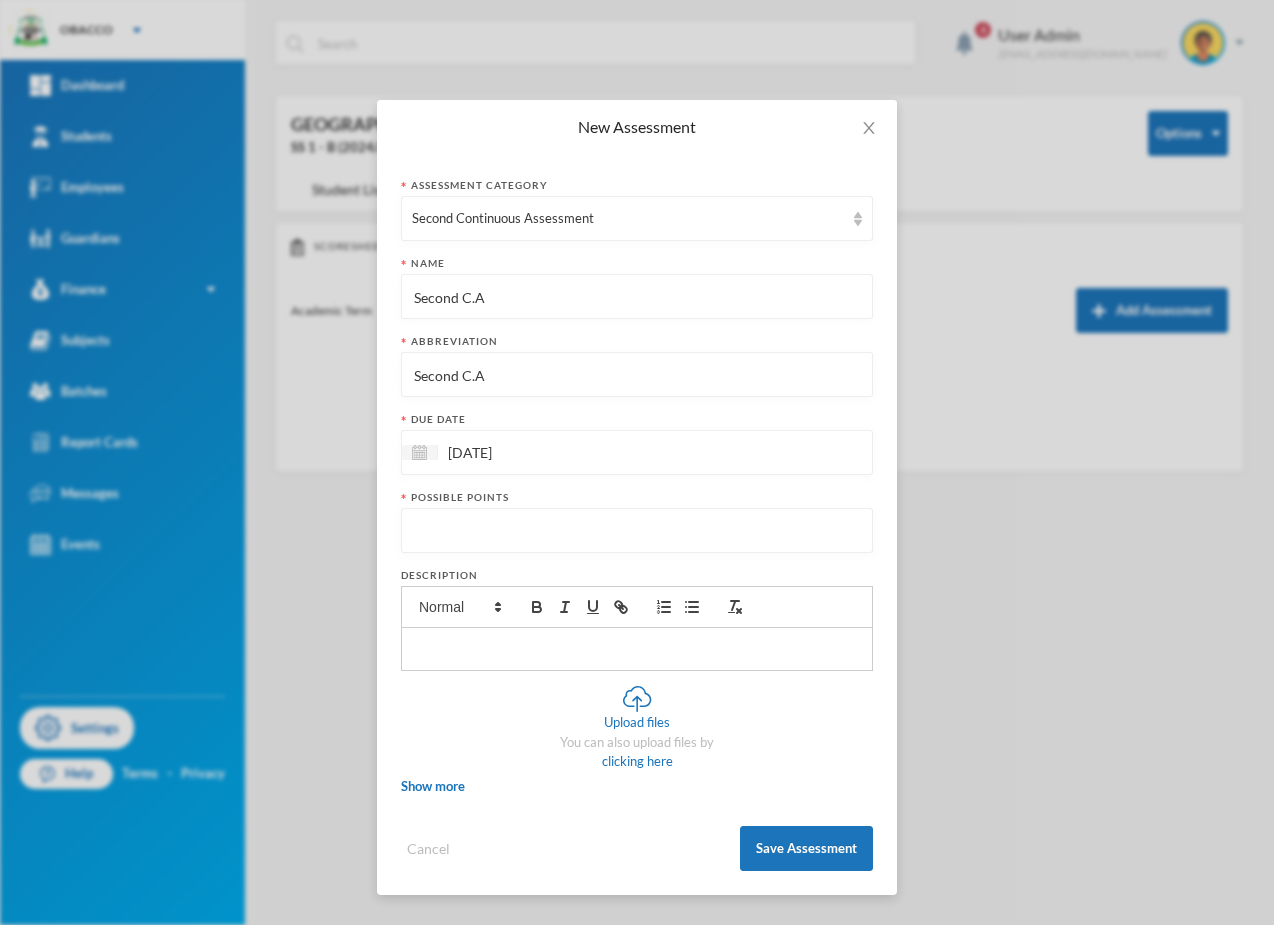 click at bounding box center [637, 531] 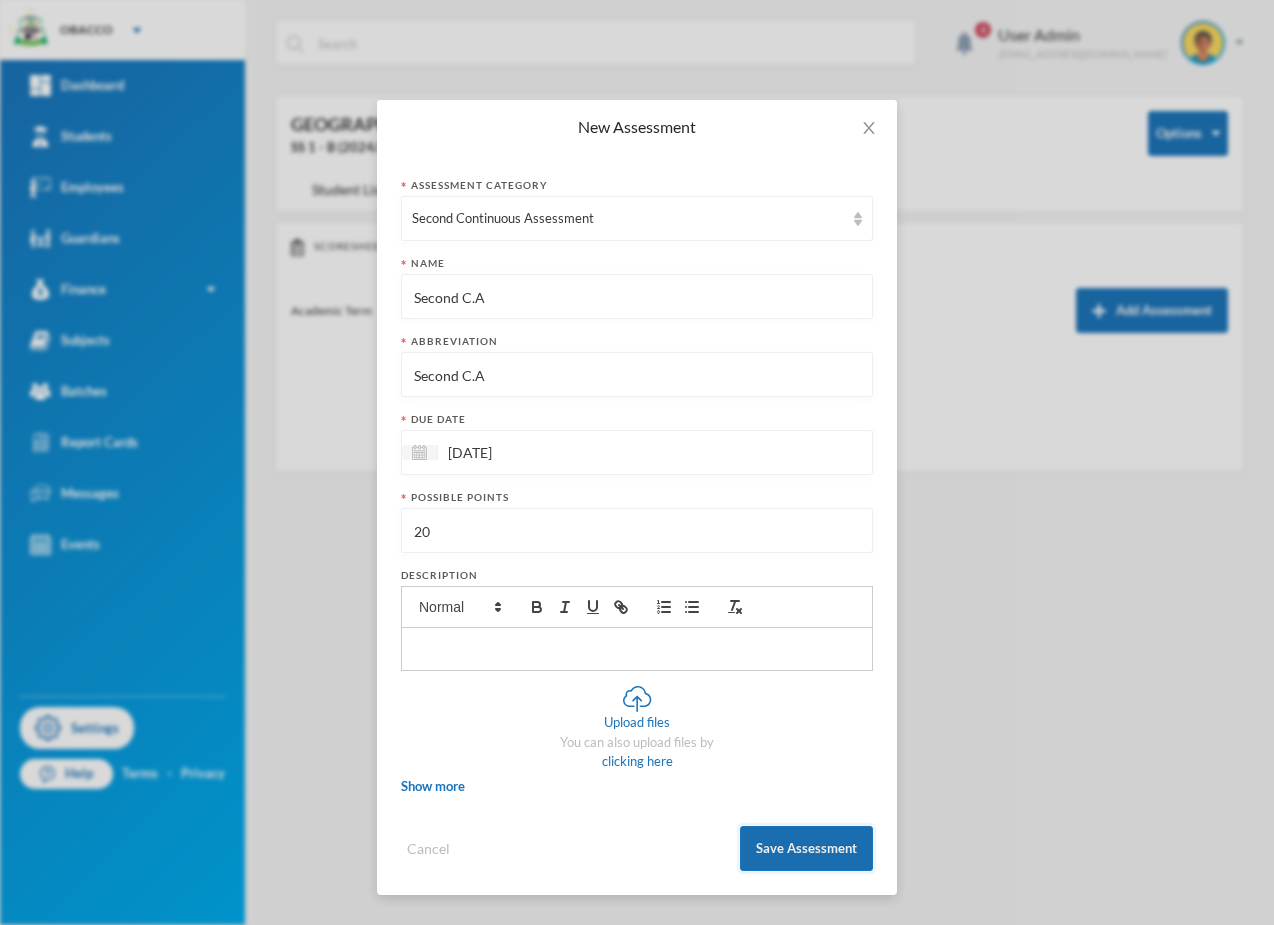 type on "20" 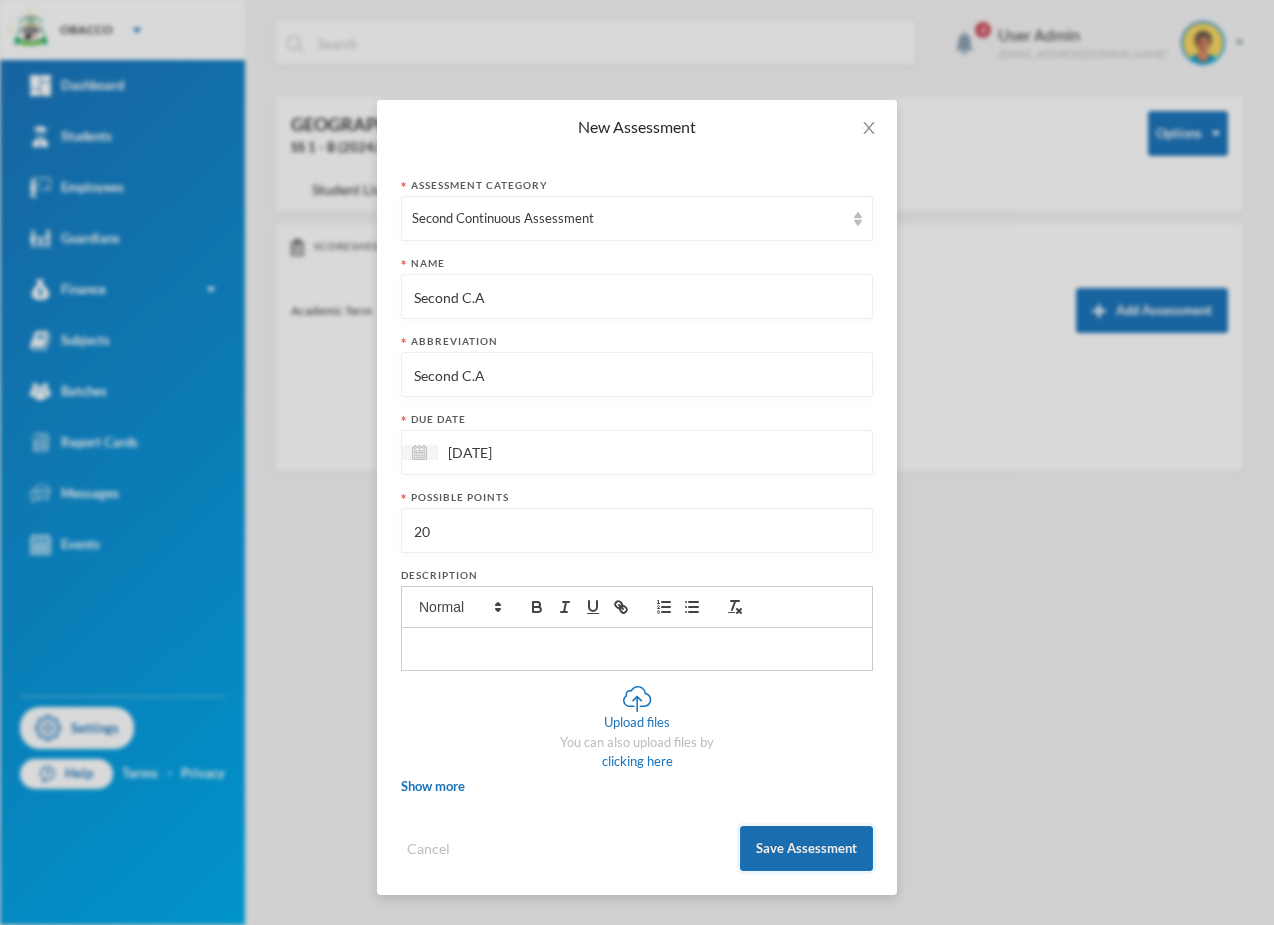 click on "Save Assessment" at bounding box center [806, 848] 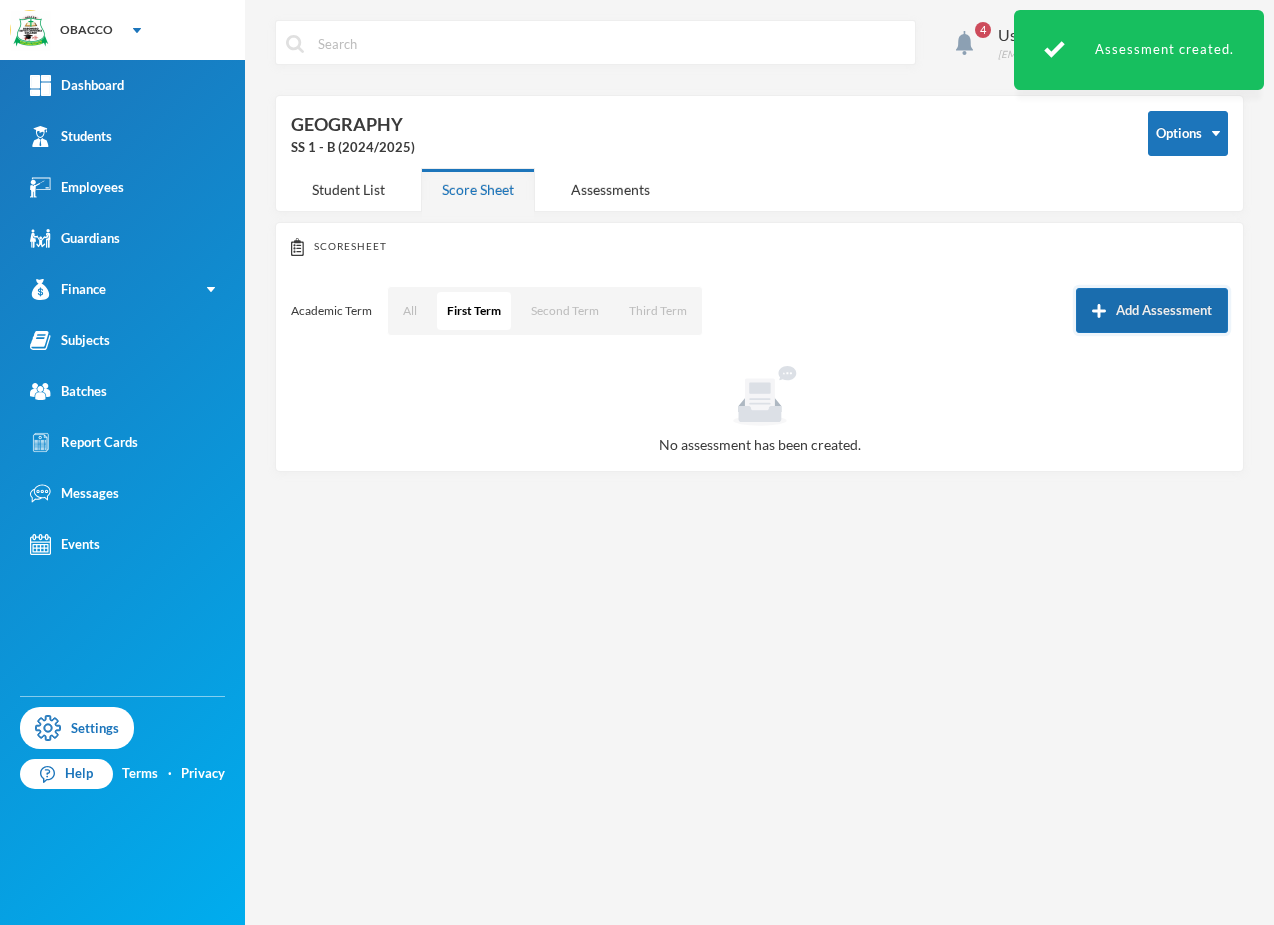 click at bounding box center (1099, 311) 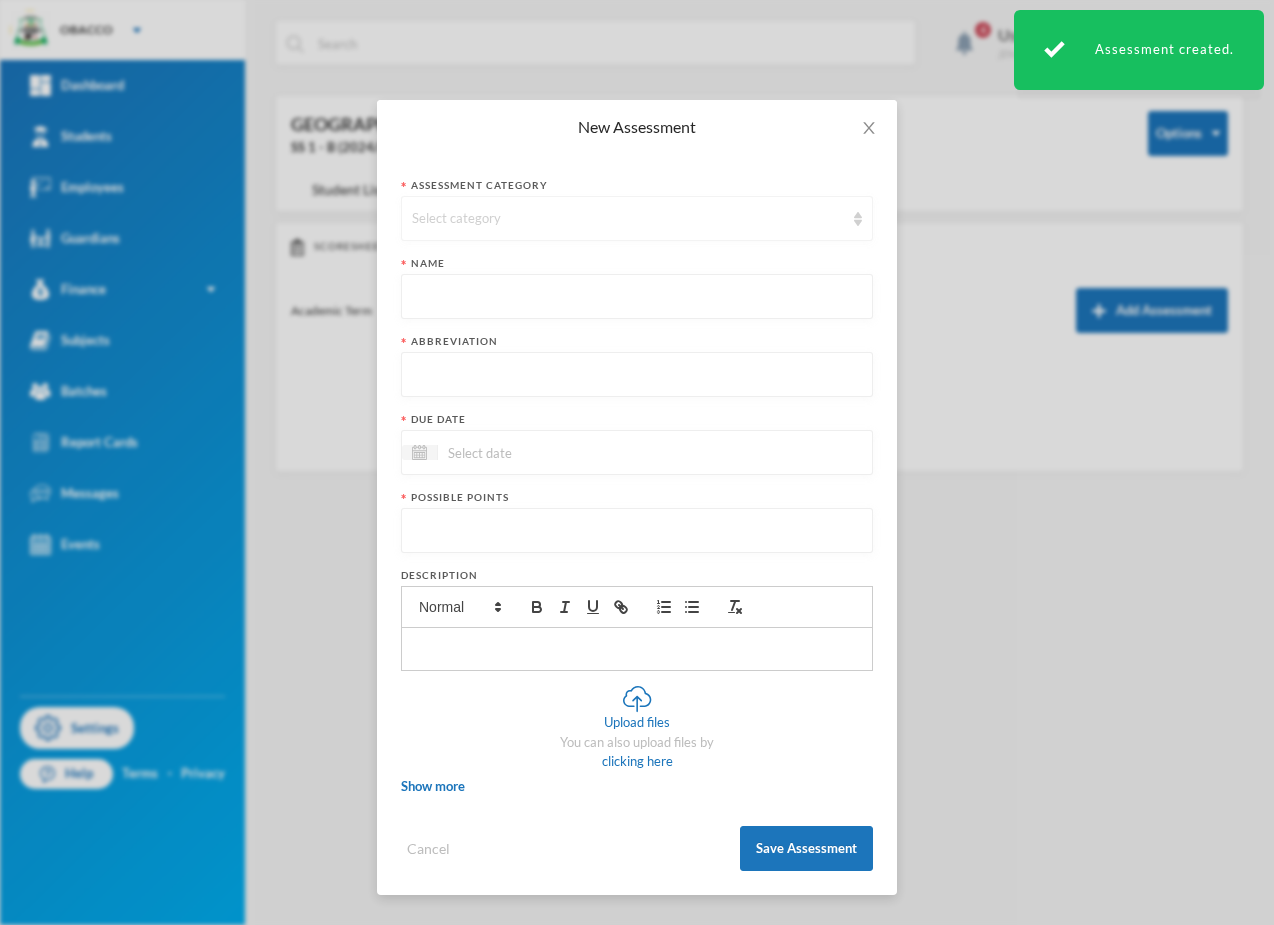 click on "Select category" at bounding box center (628, 219) 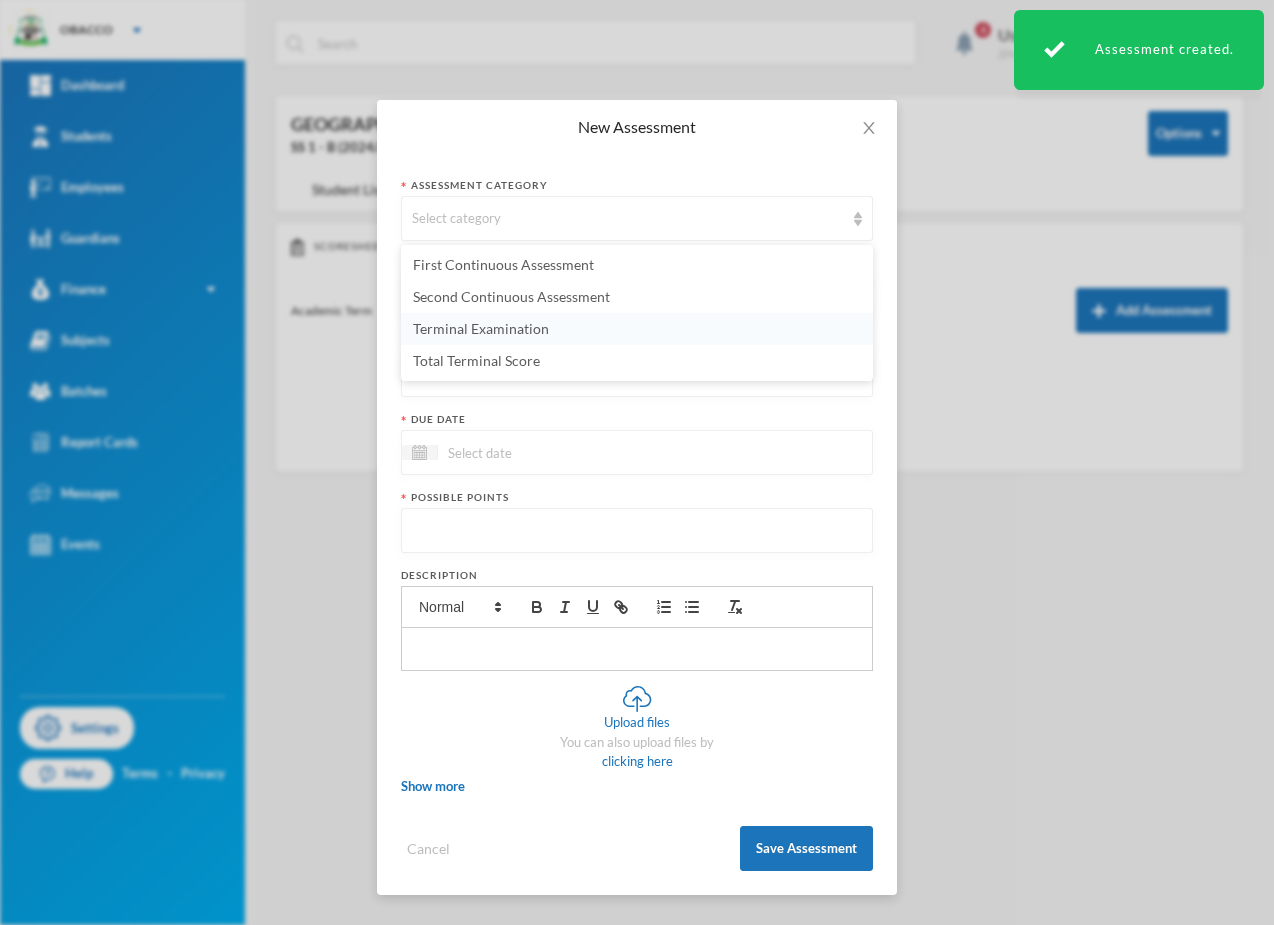 click on "Terminal Examination" at bounding box center (481, 328) 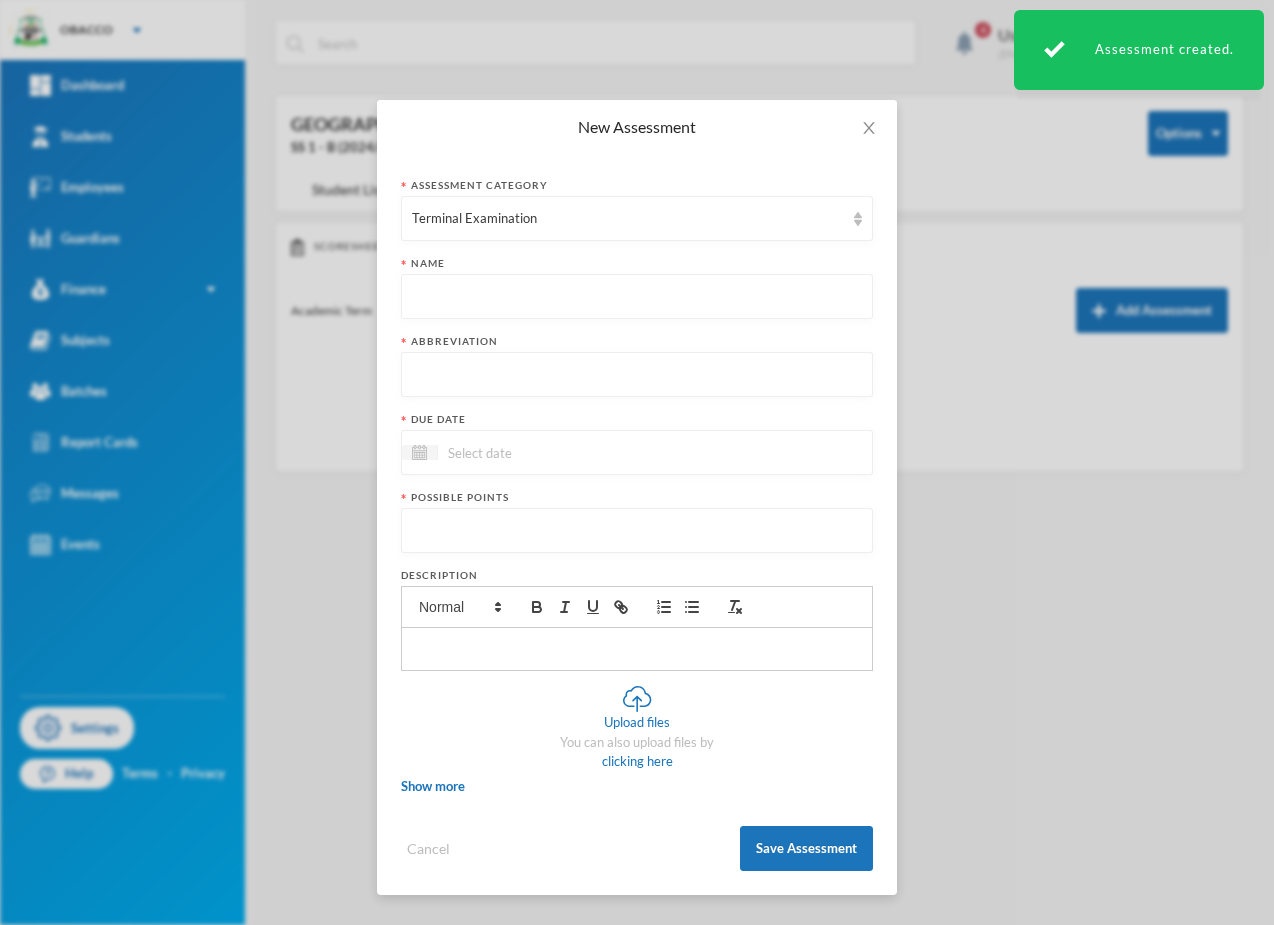 click at bounding box center (637, 297) 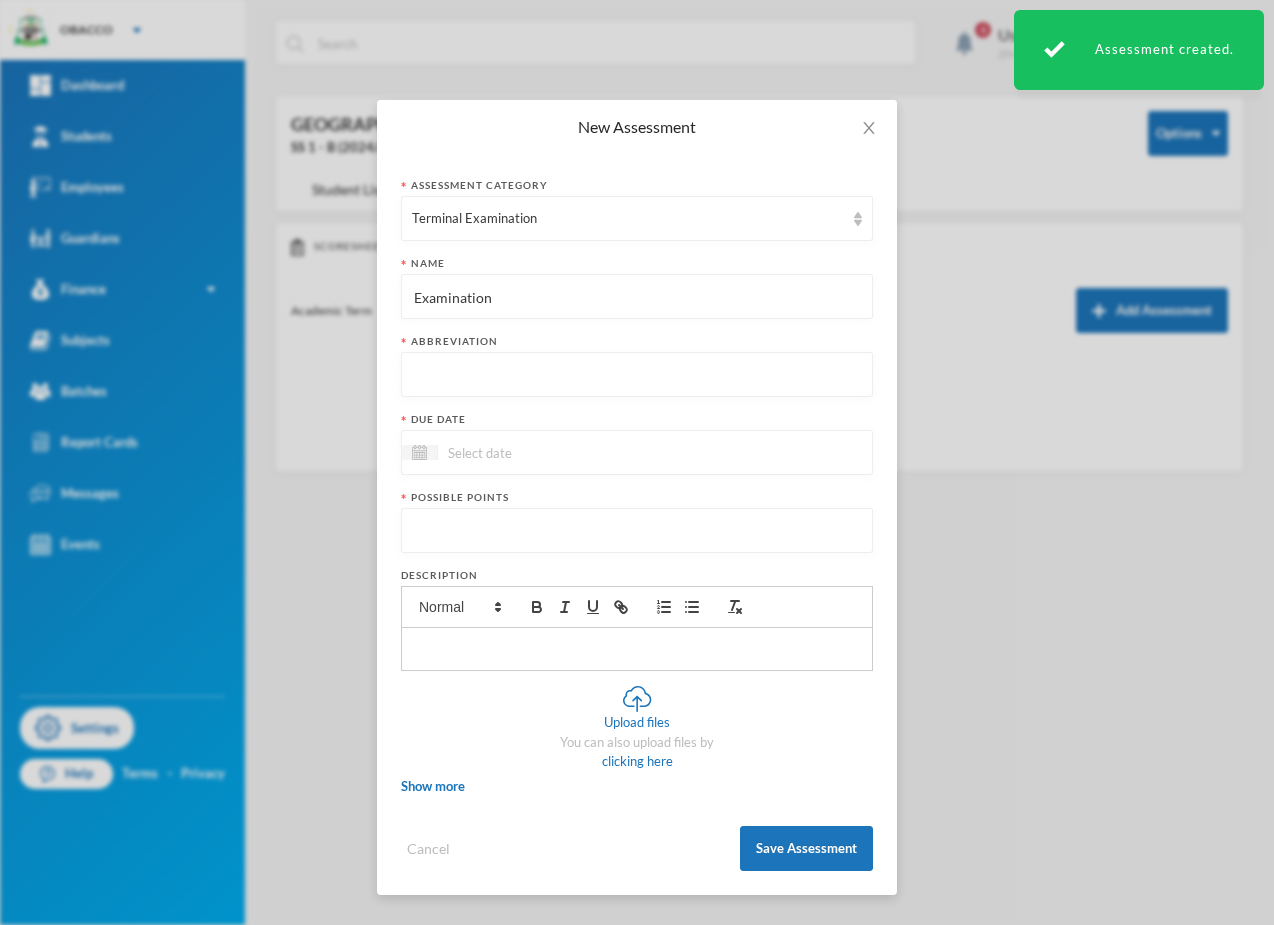 type on "Examination" 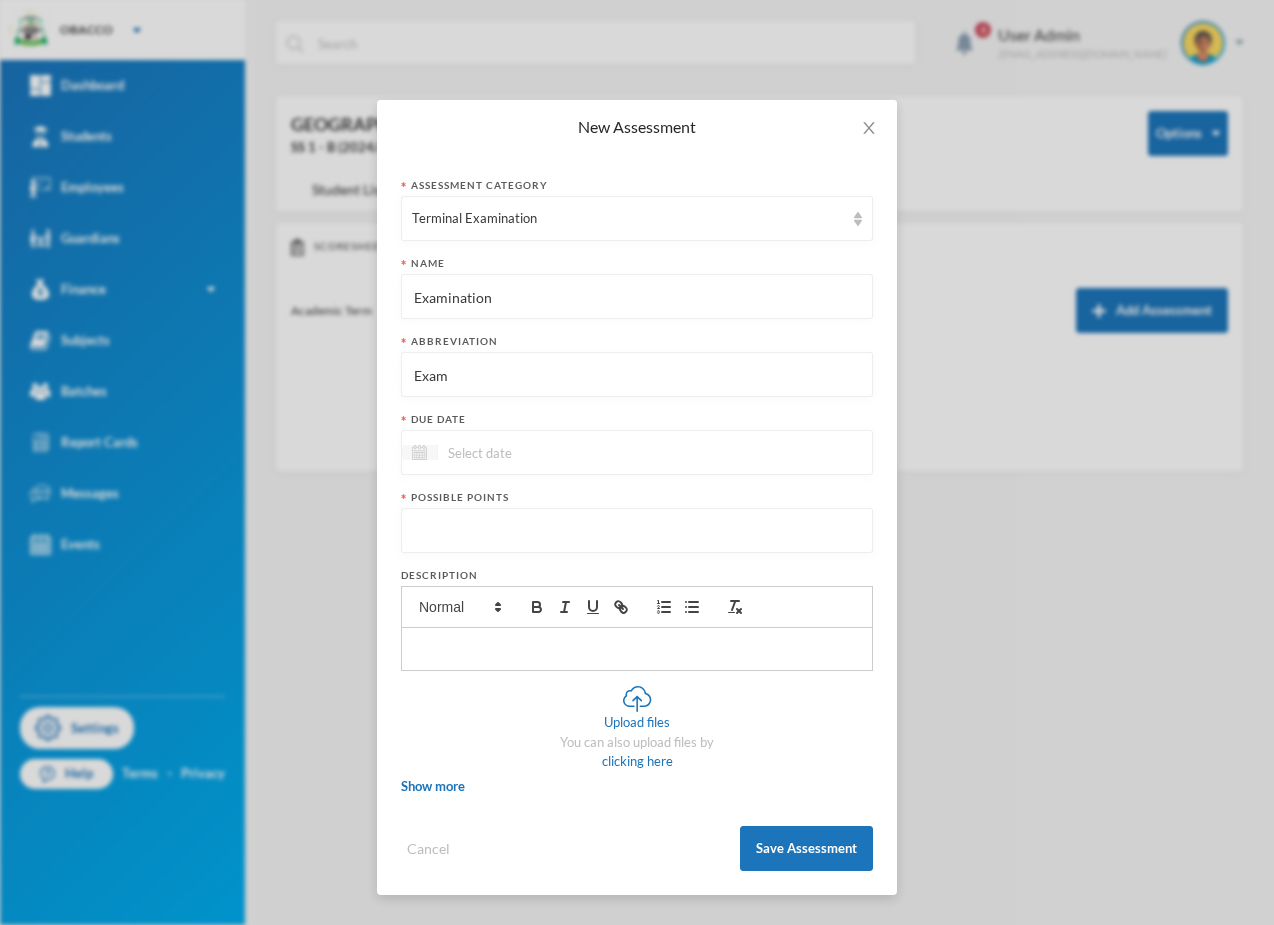 type on "Exam" 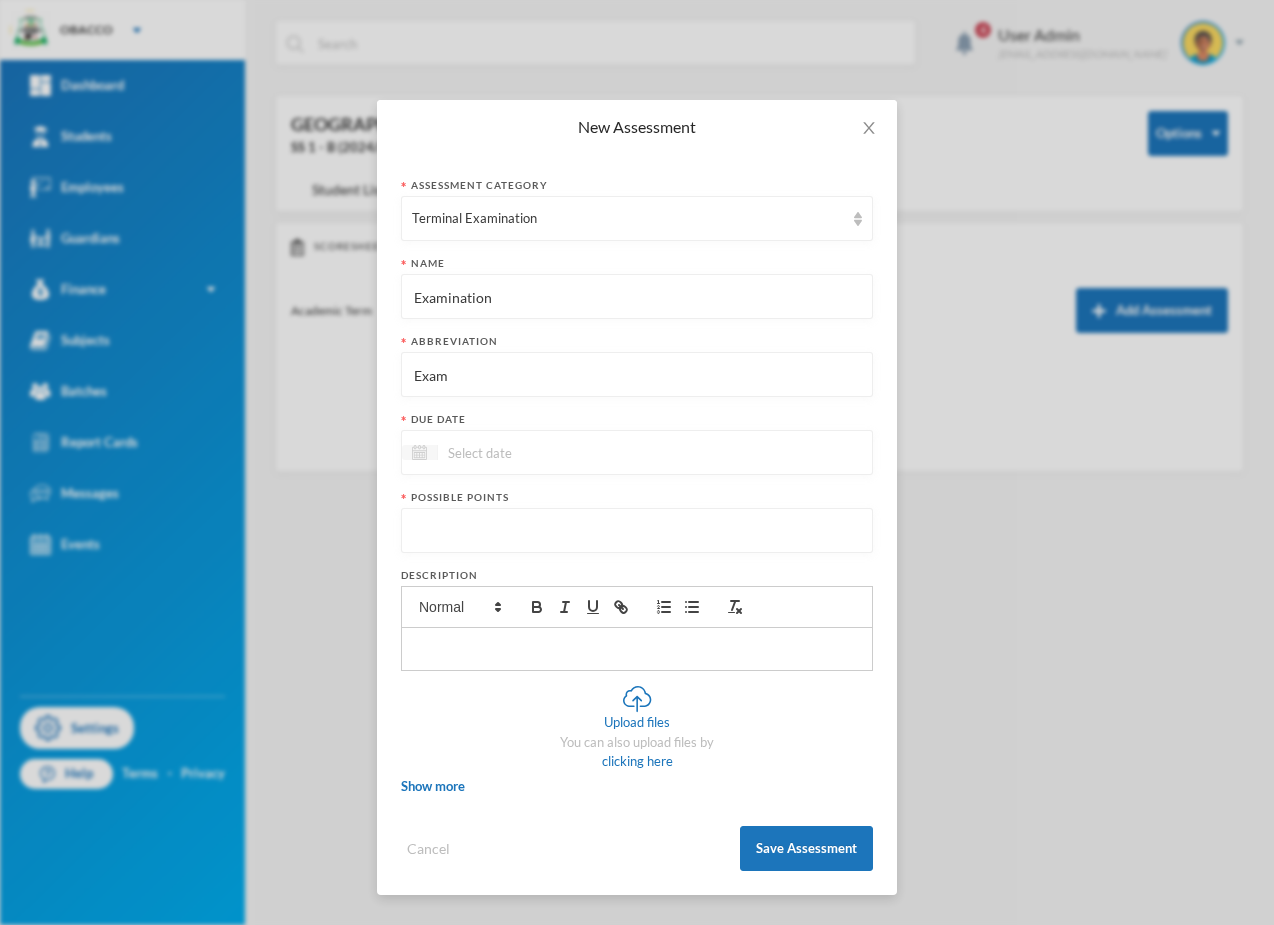 click at bounding box center [419, 452] 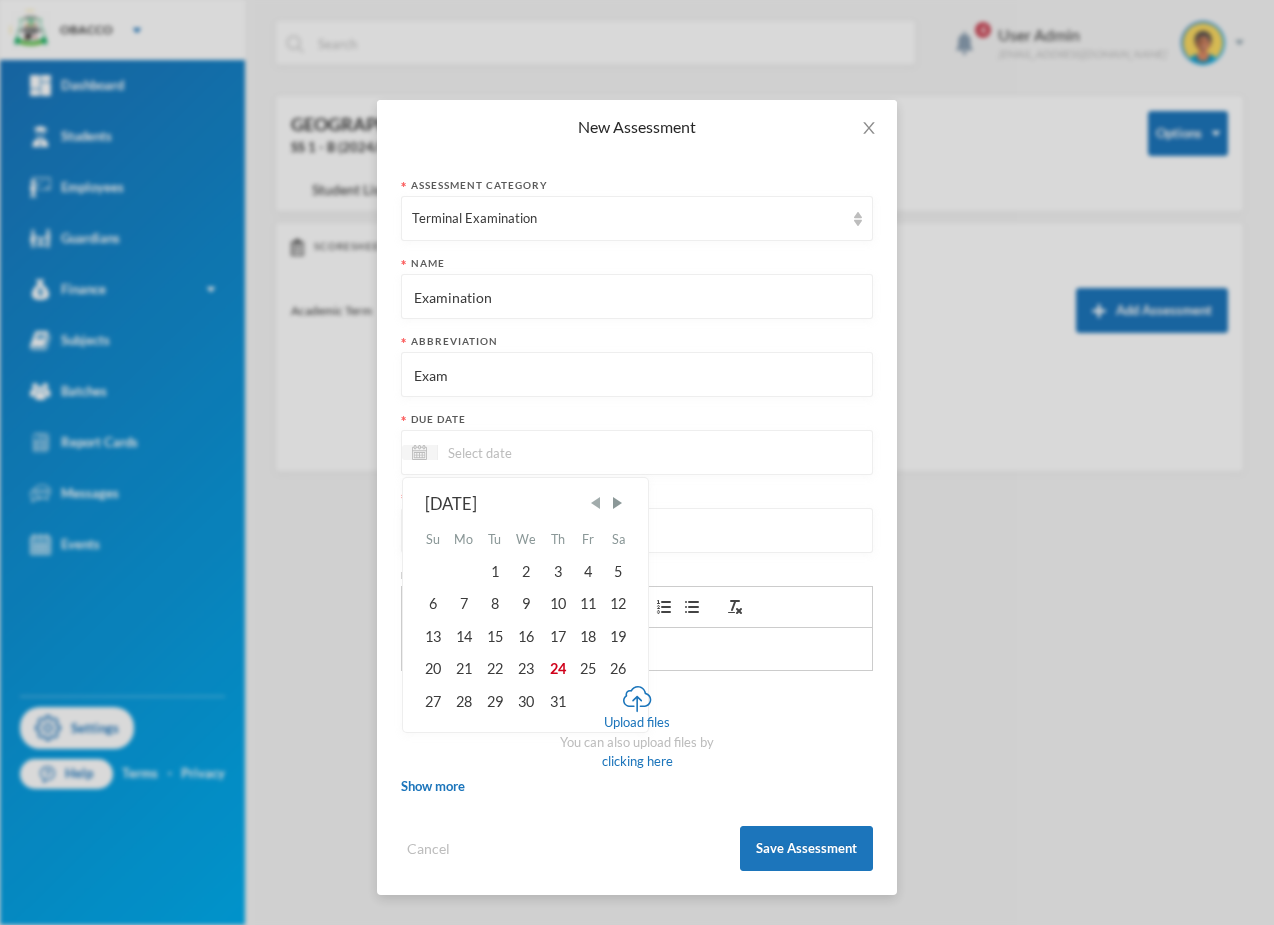 click at bounding box center [596, 503] 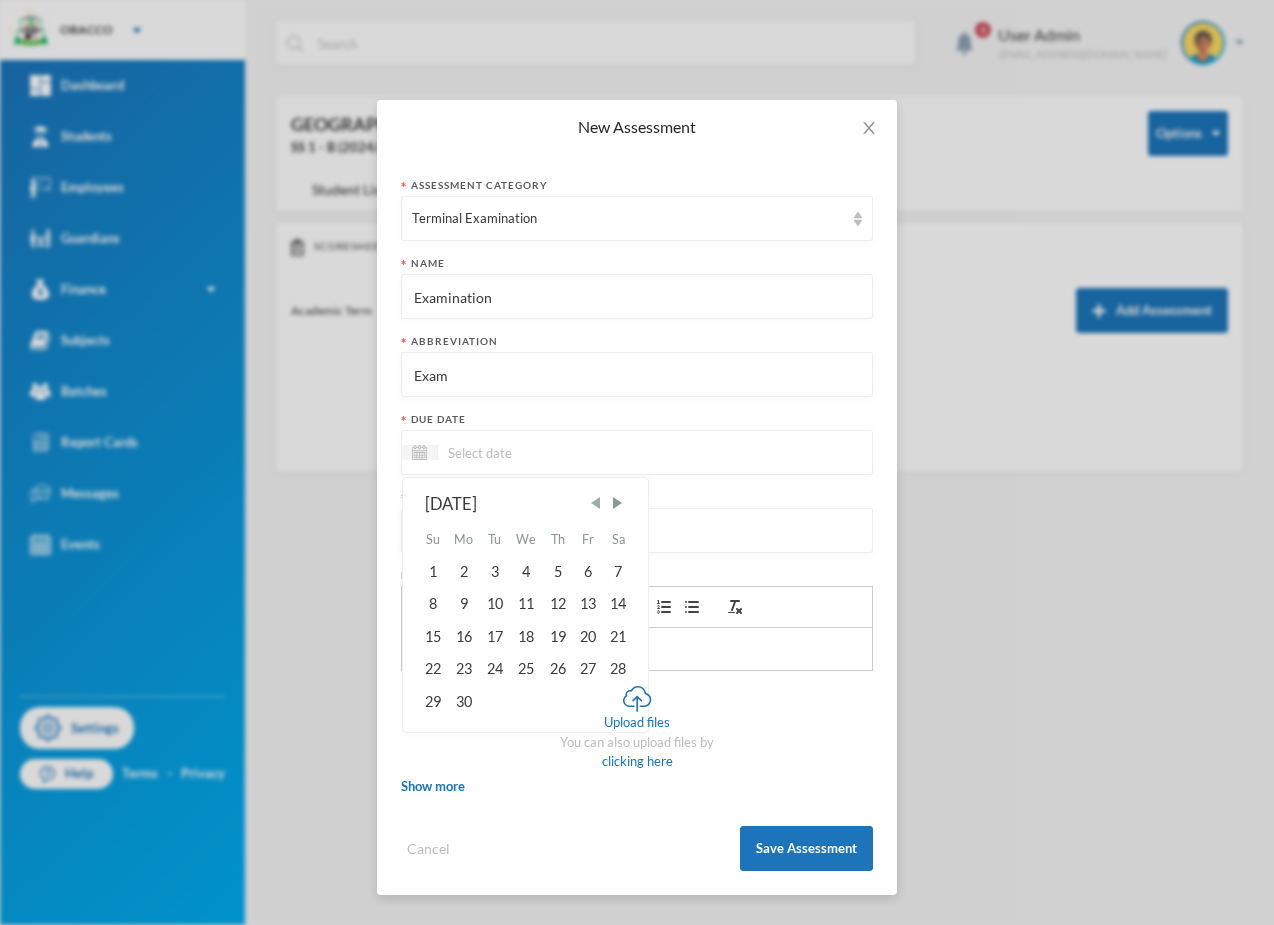 click at bounding box center [596, 503] 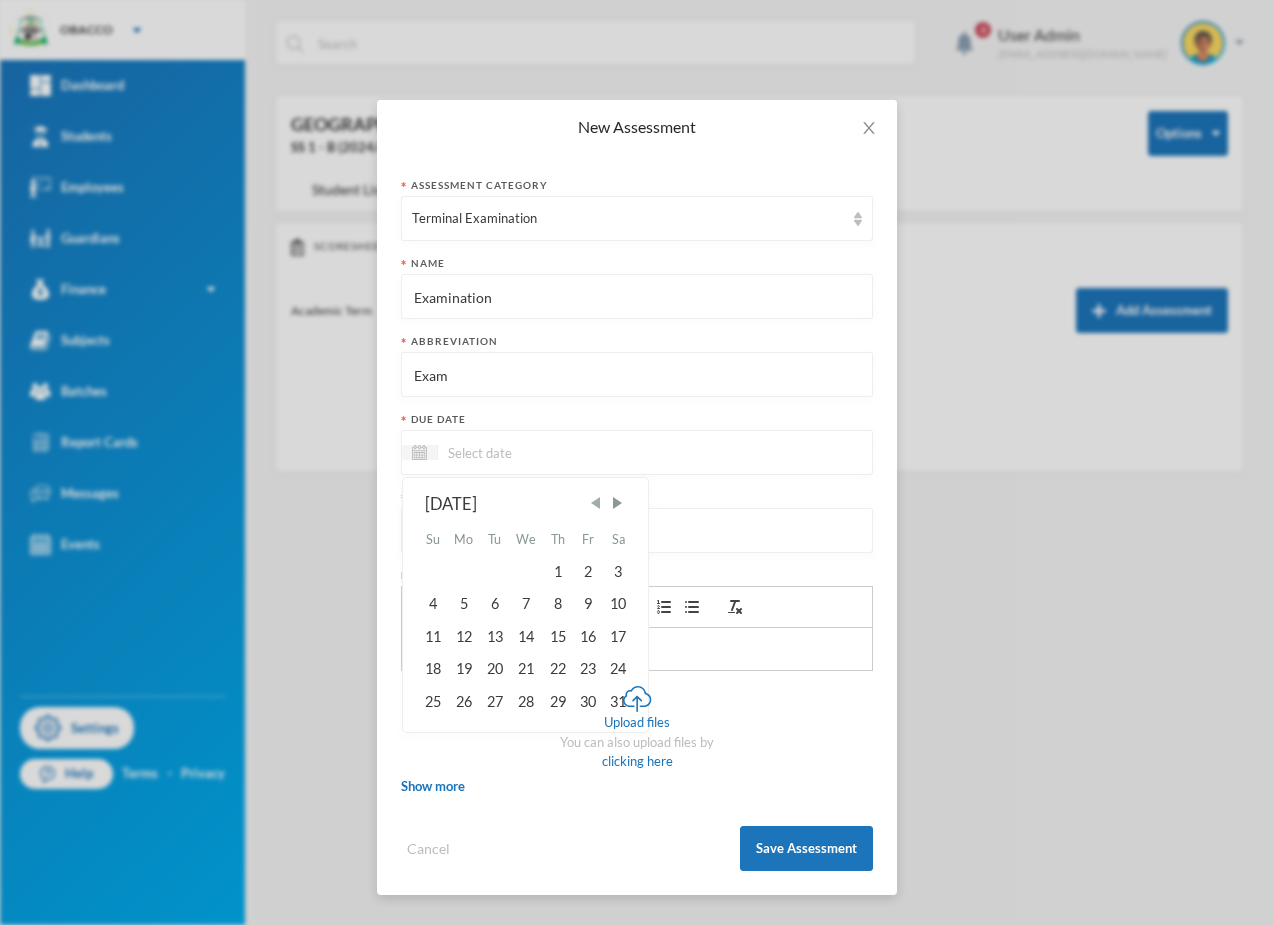 click at bounding box center [596, 503] 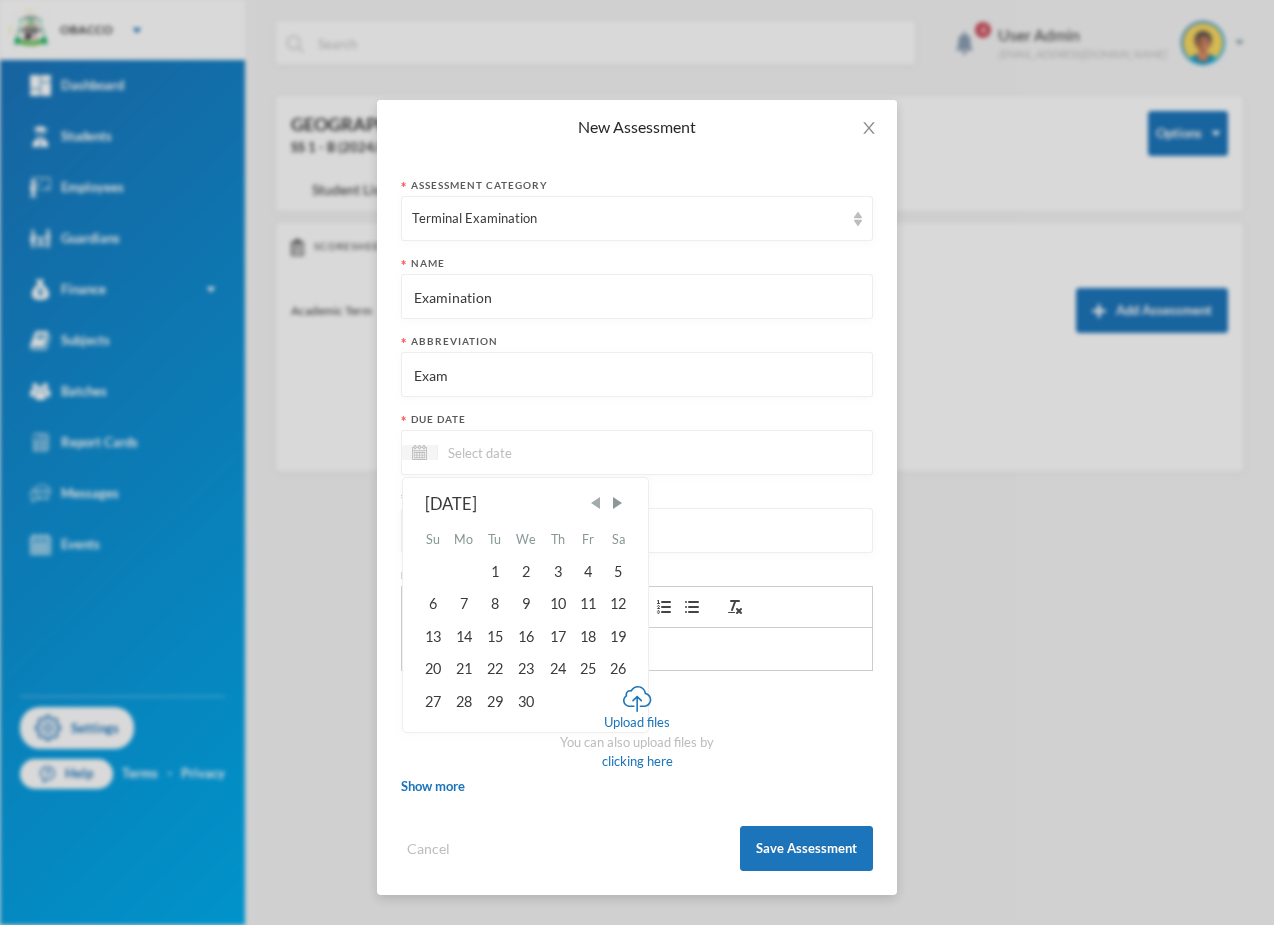 click at bounding box center [596, 503] 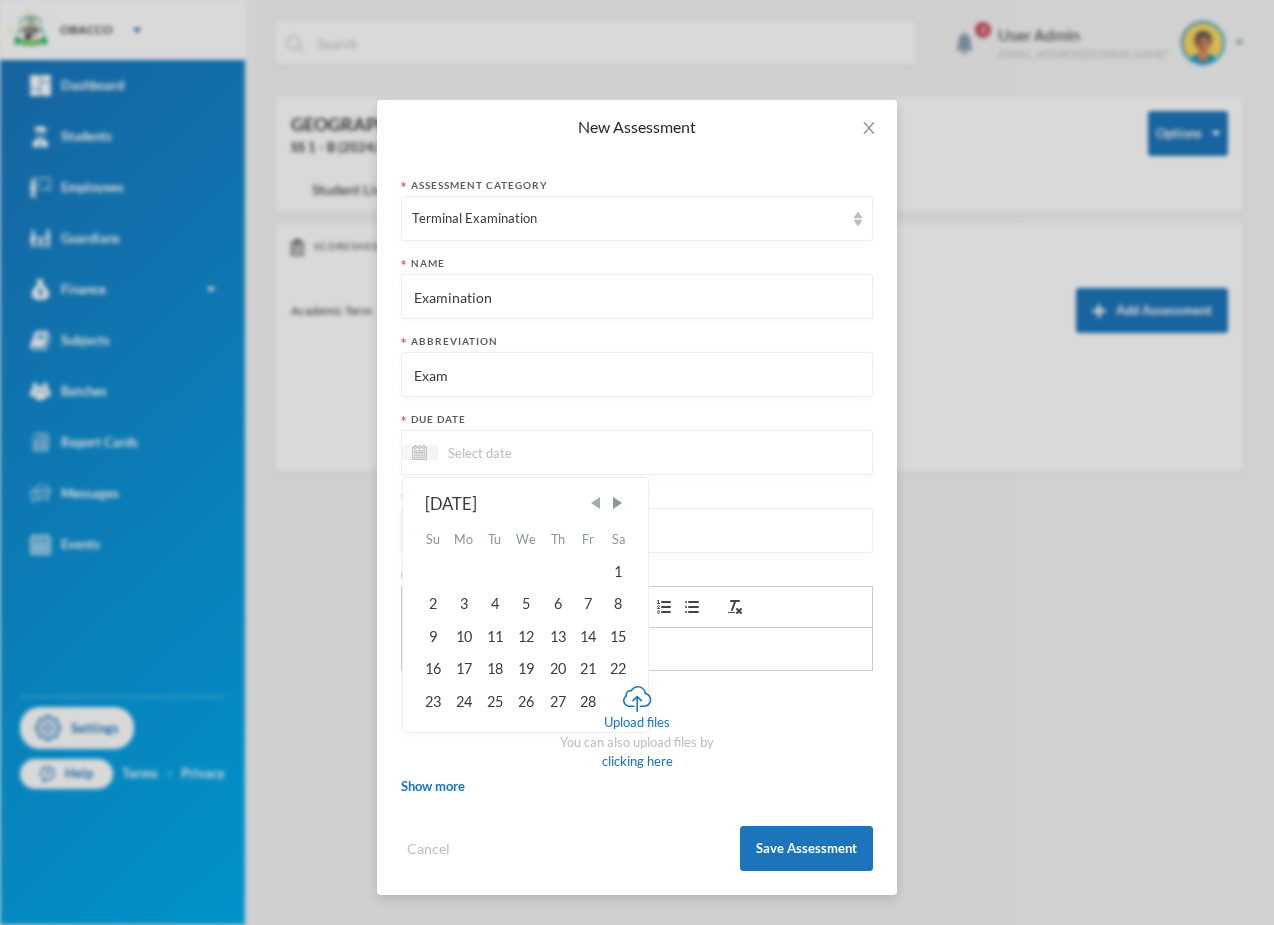 click at bounding box center (596, 503) 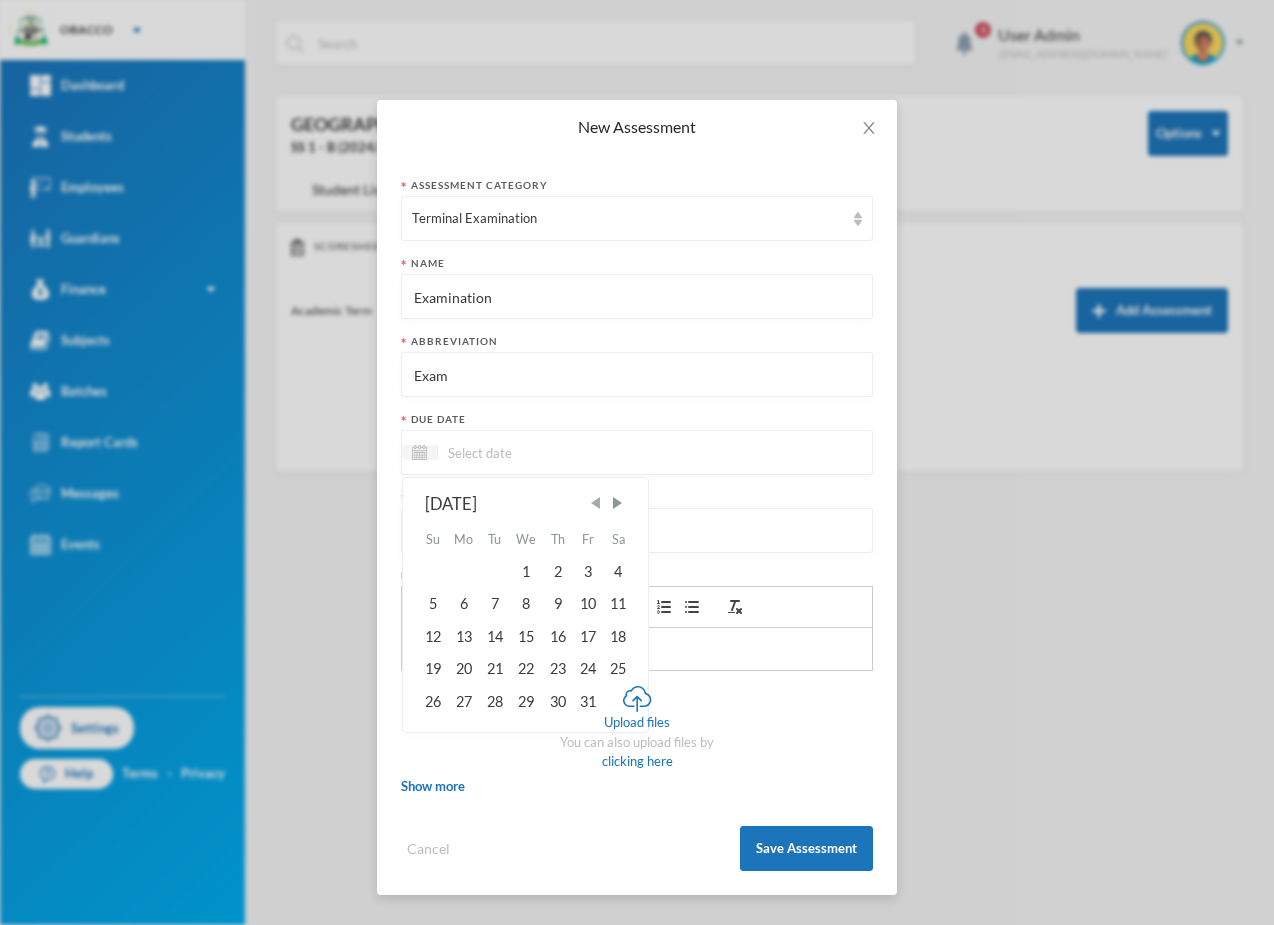 click at bounding box center [596, 503] 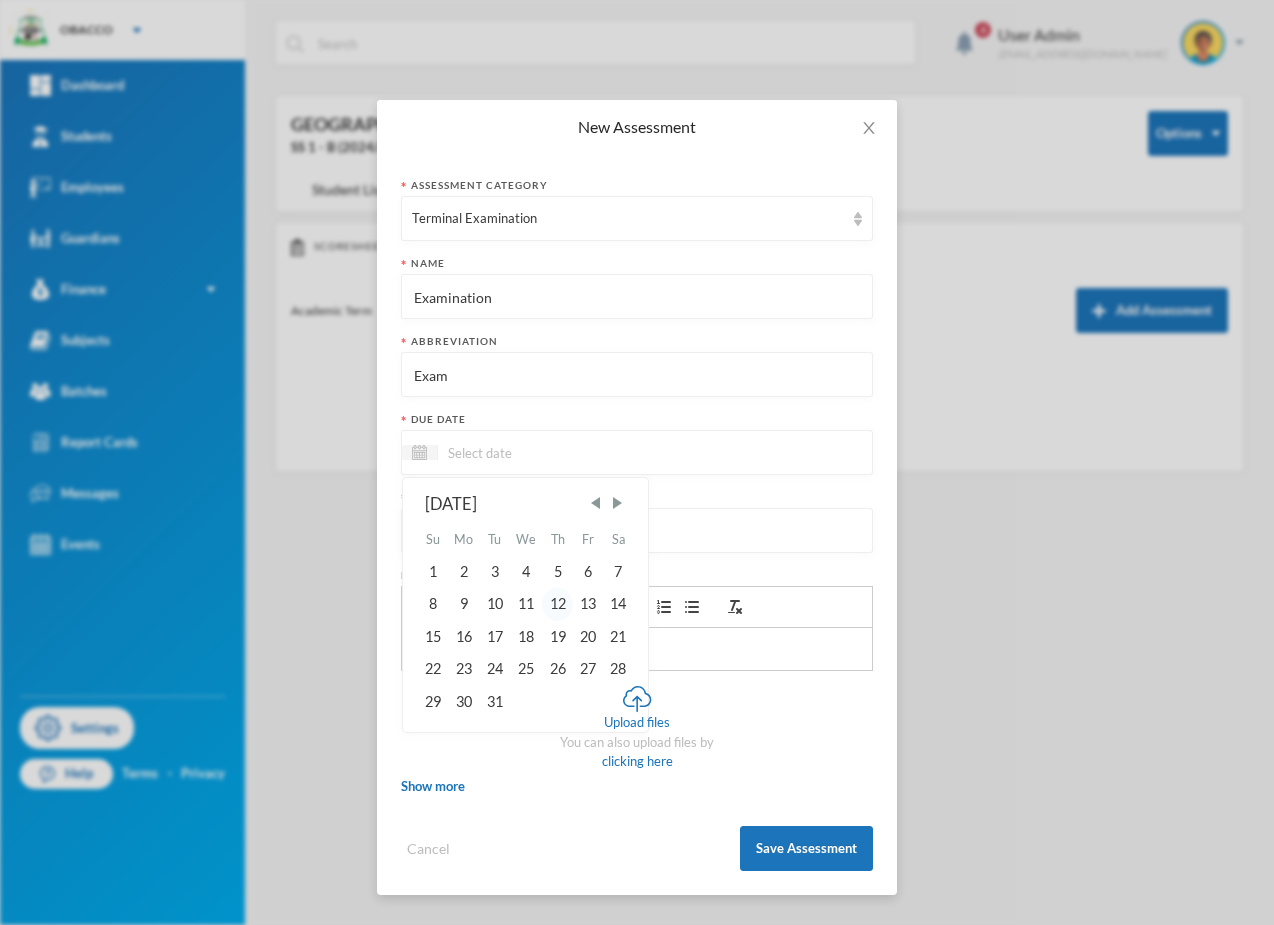 click on "12" at bounding box center [557, 604] 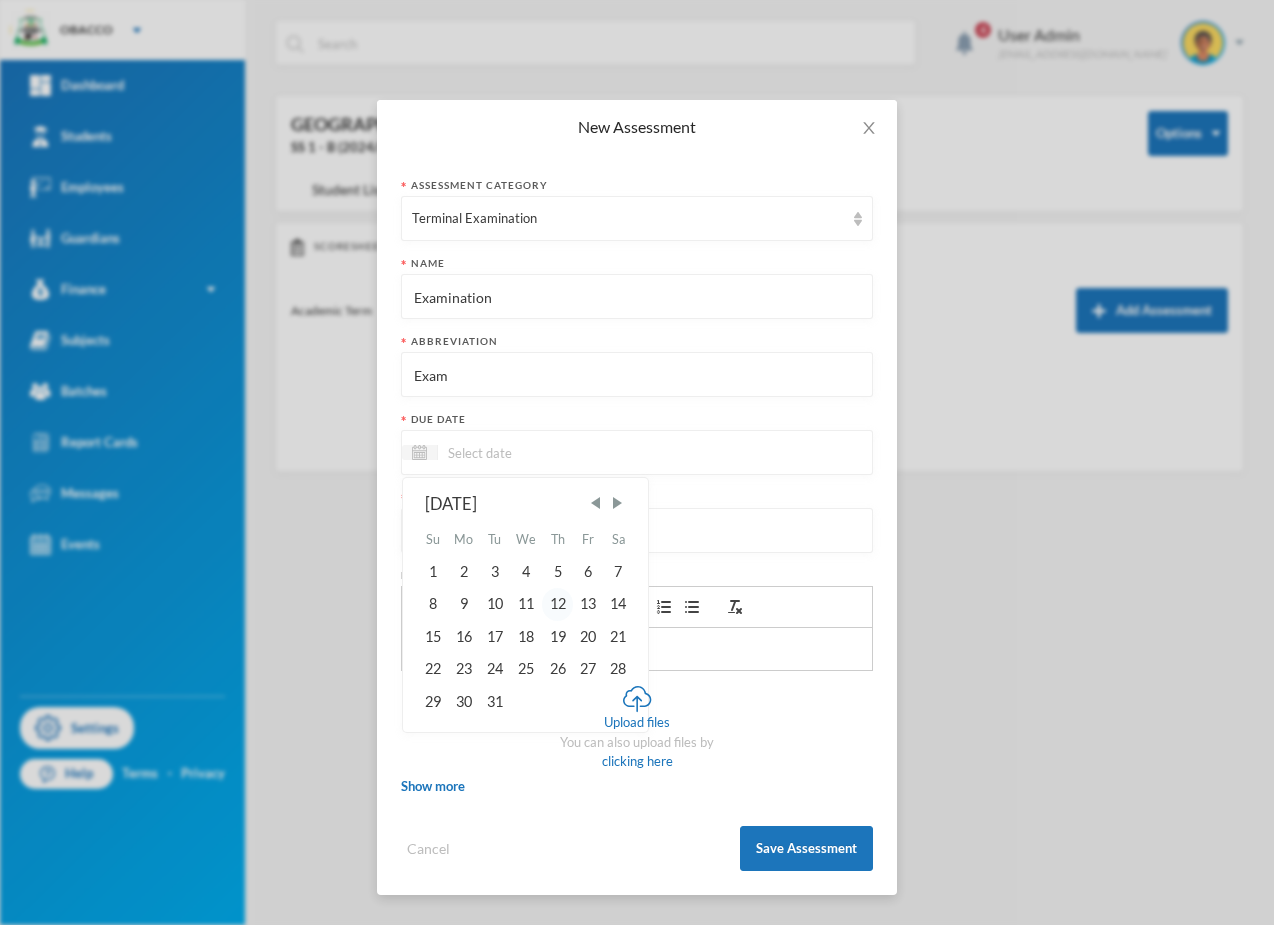 type on "12/12/2024" 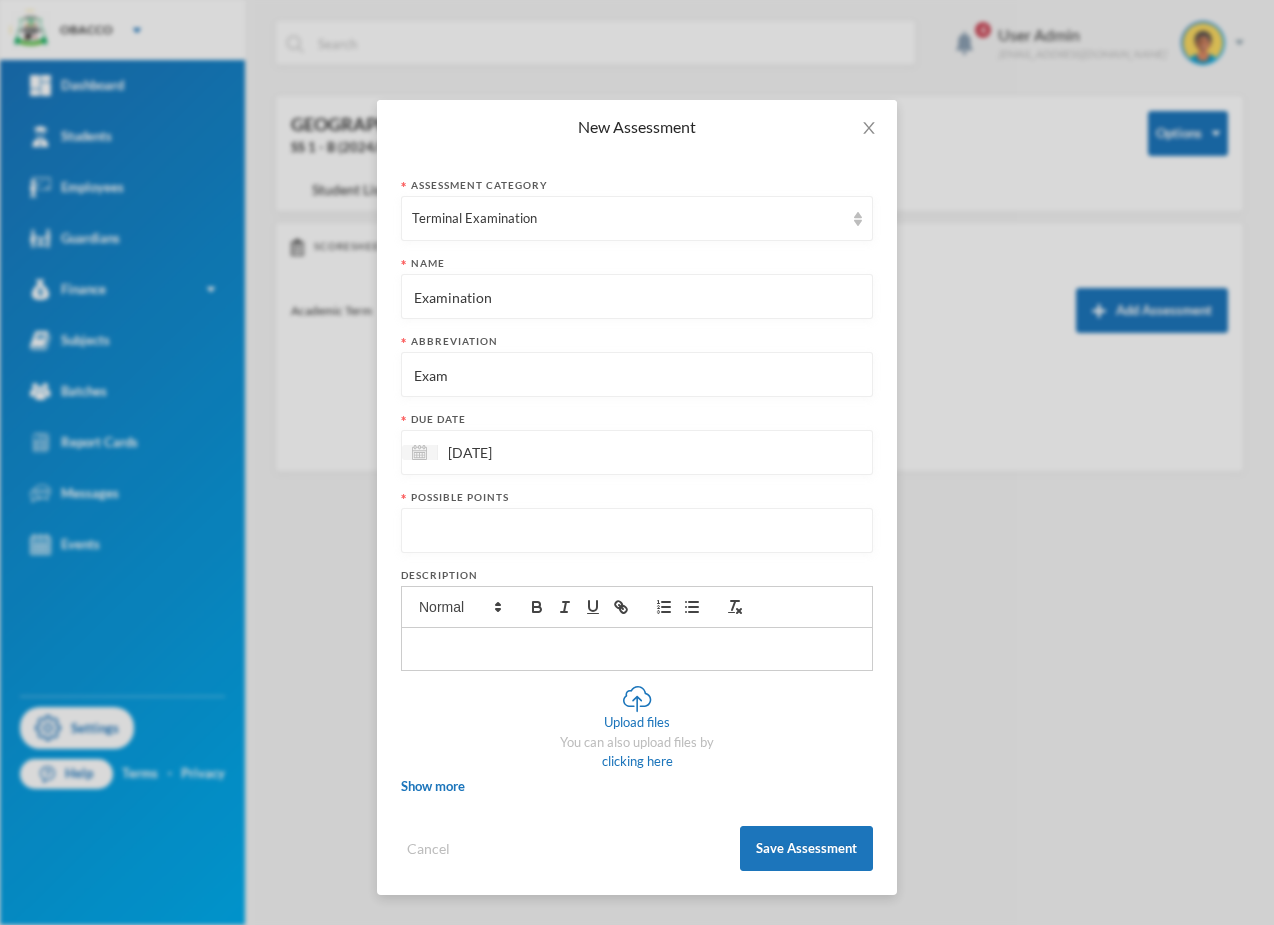 click at bounding box center [637, 531] 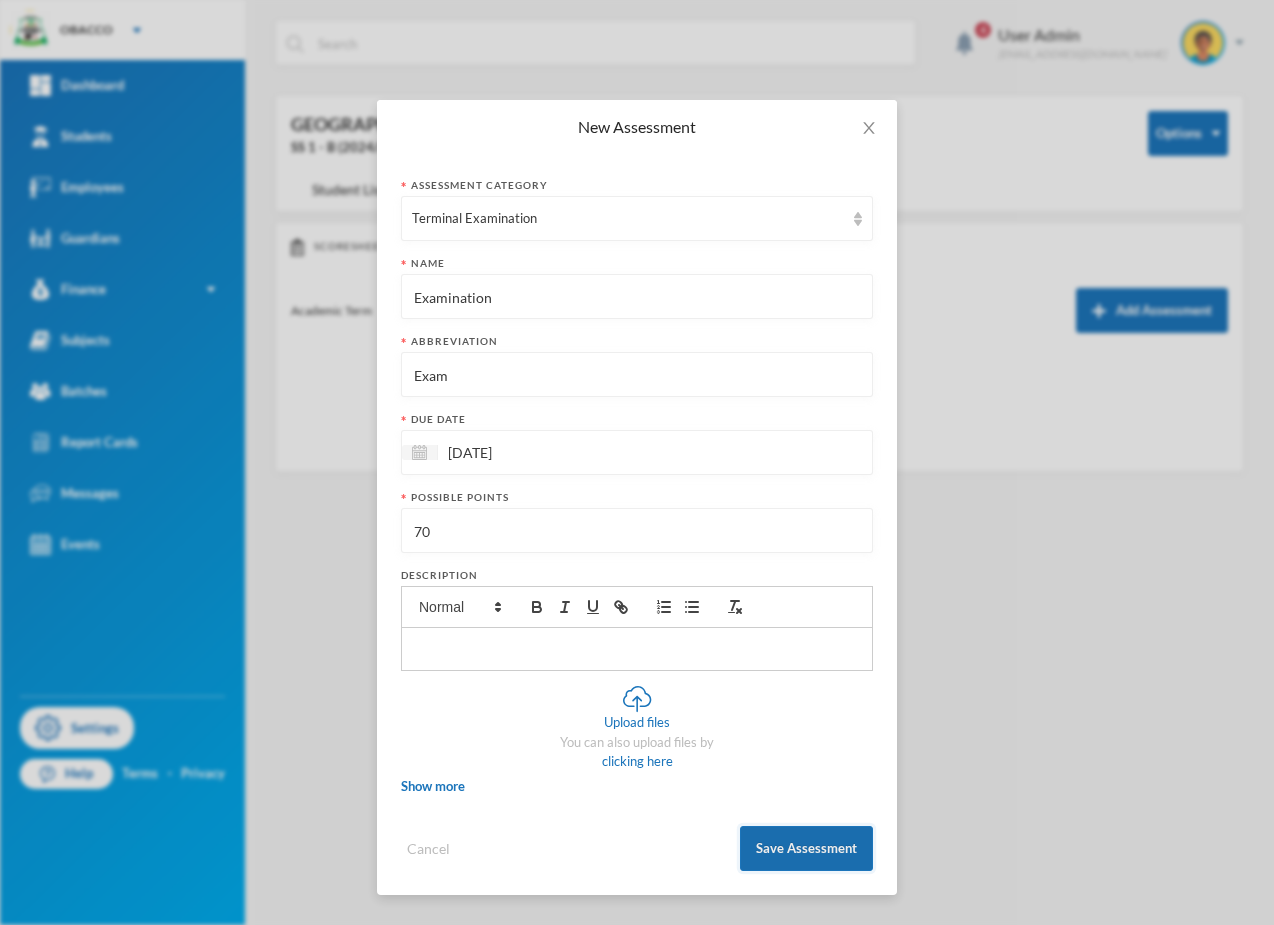 type on "70" 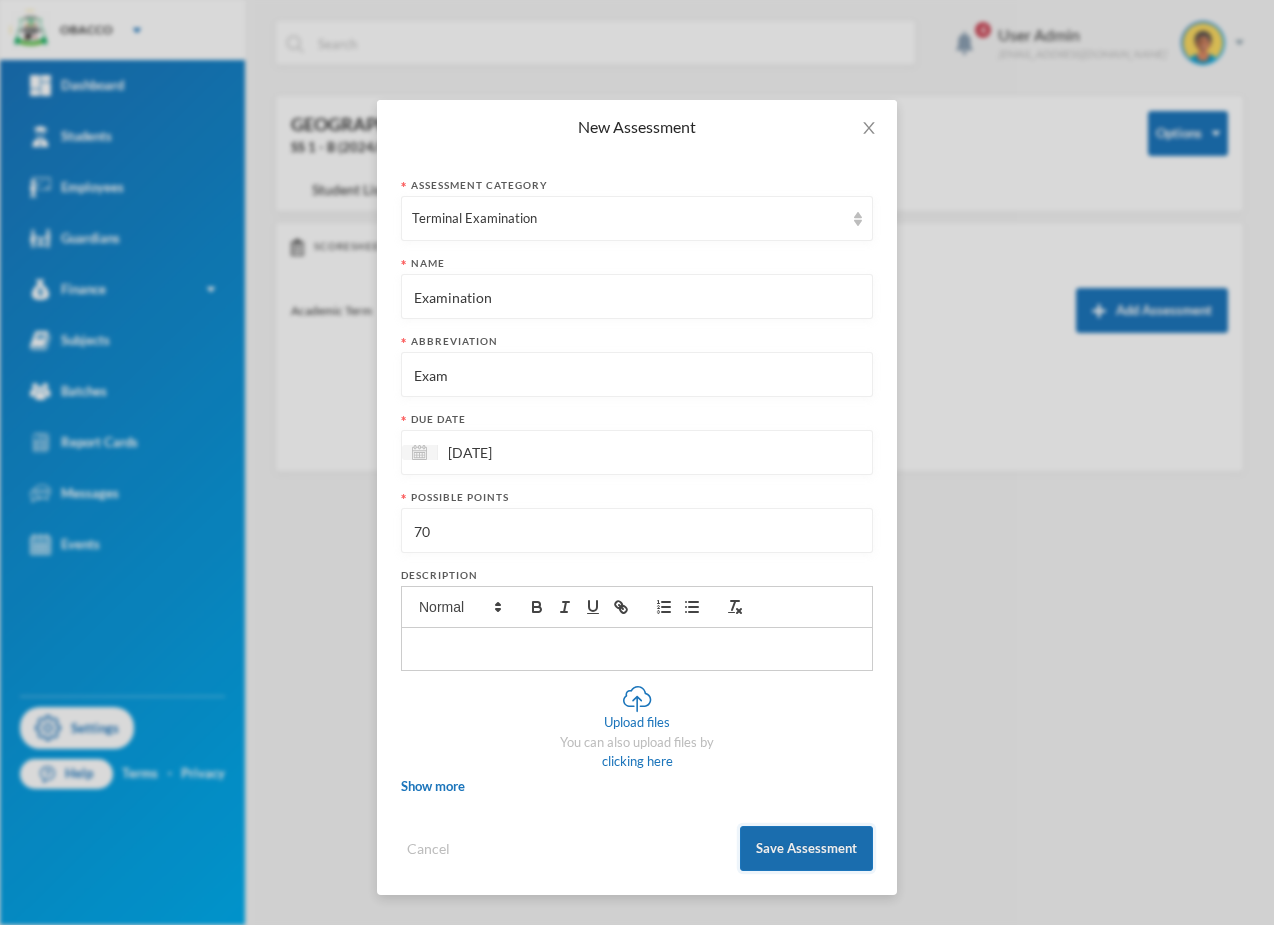 click on "Save Assessment" at bounding box center [806, 848] 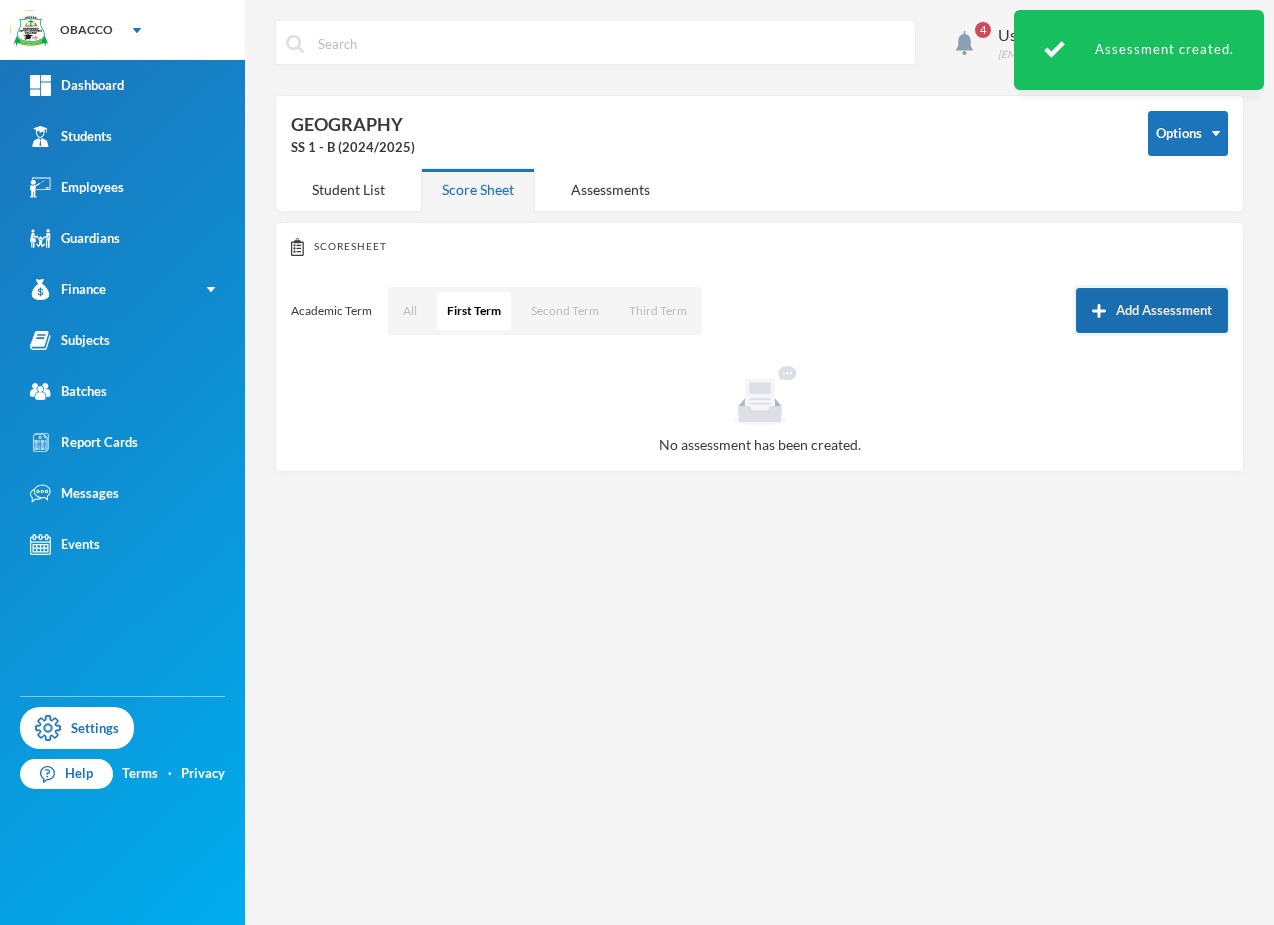 click on "Add Assessment" at bounding box center (1152, 310) 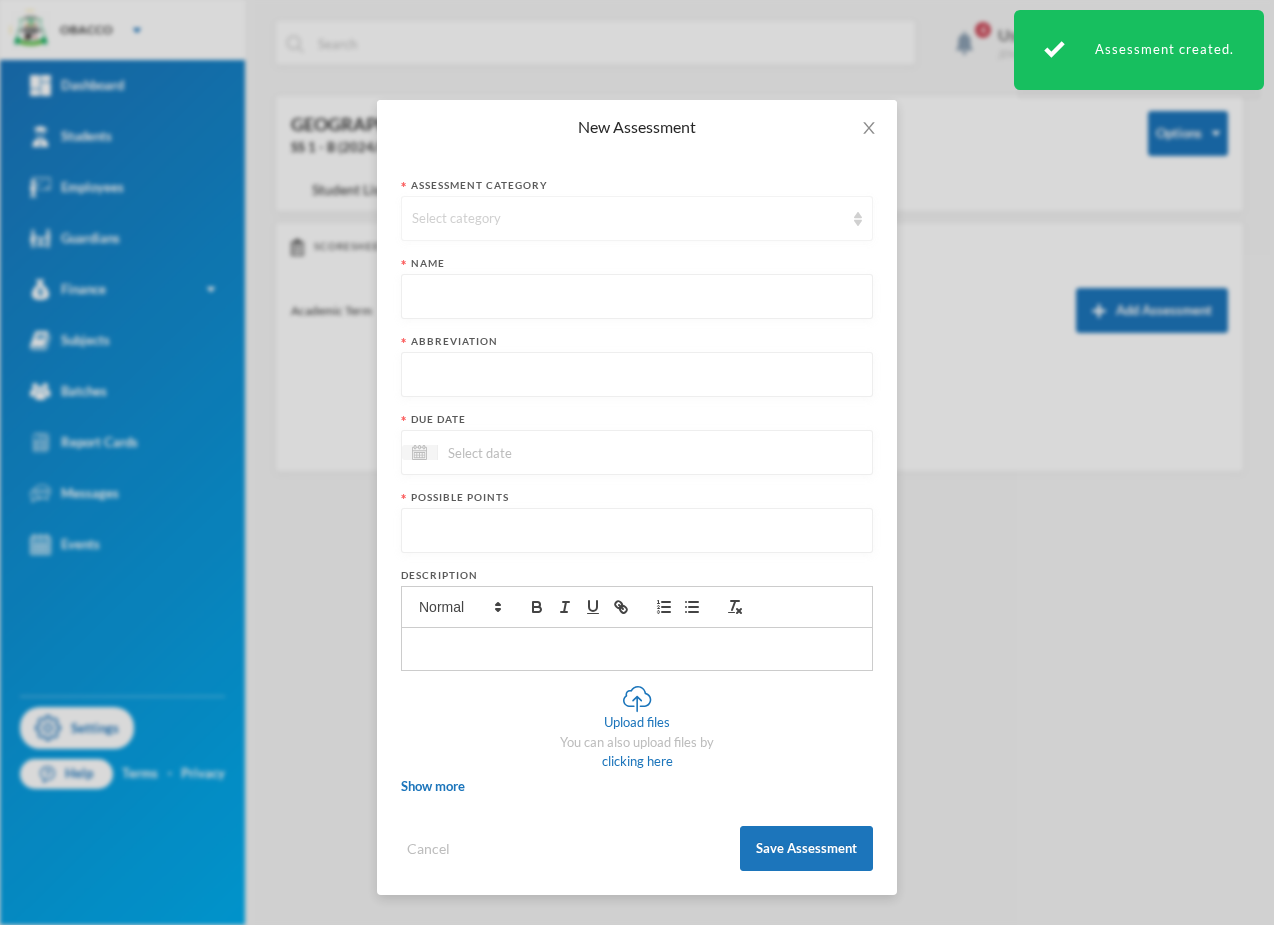 click on "Select category" at bounding box center [628, 219] 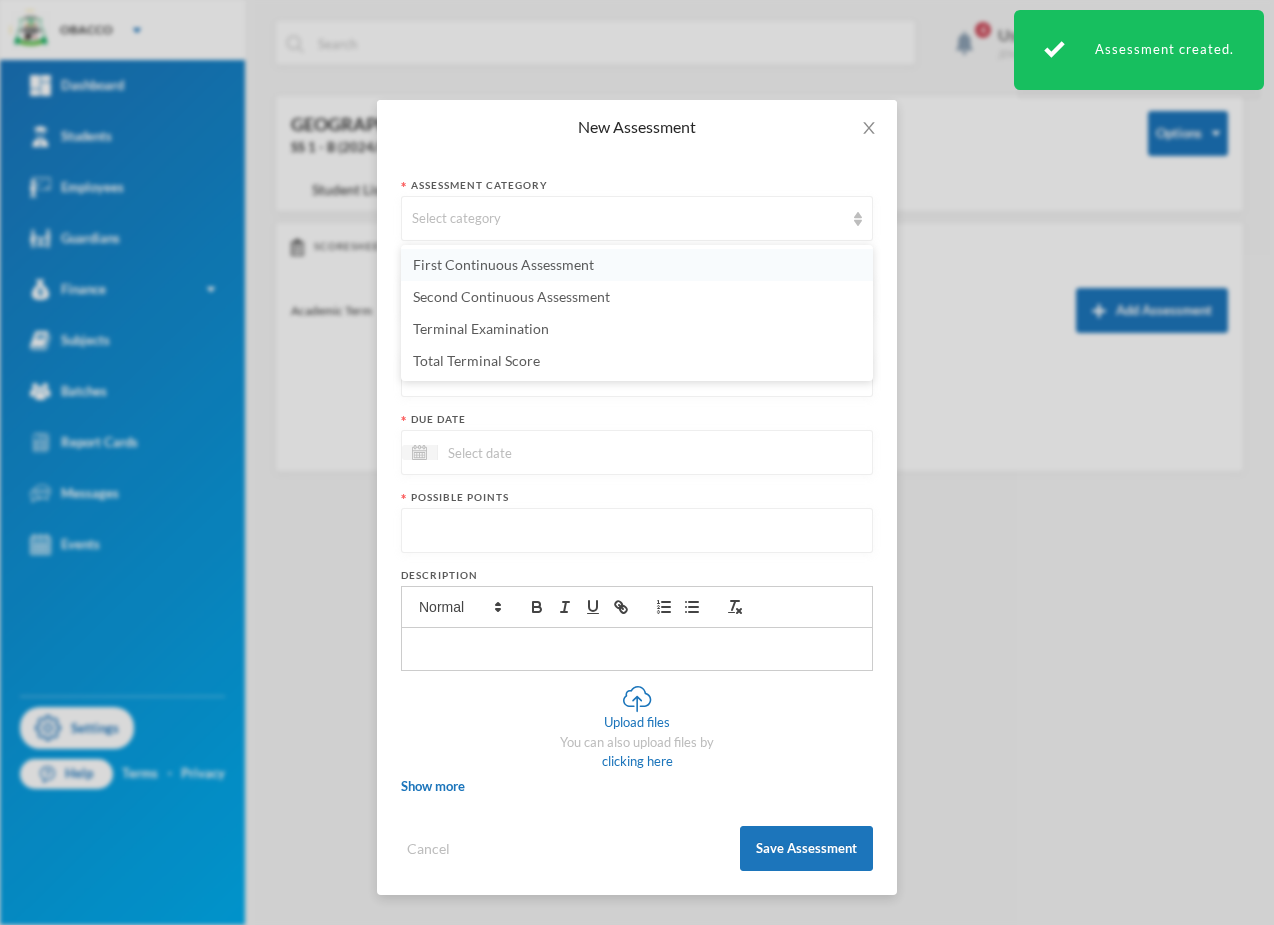 click on "First Continuous Assessment" at bounding box center (503, 264) 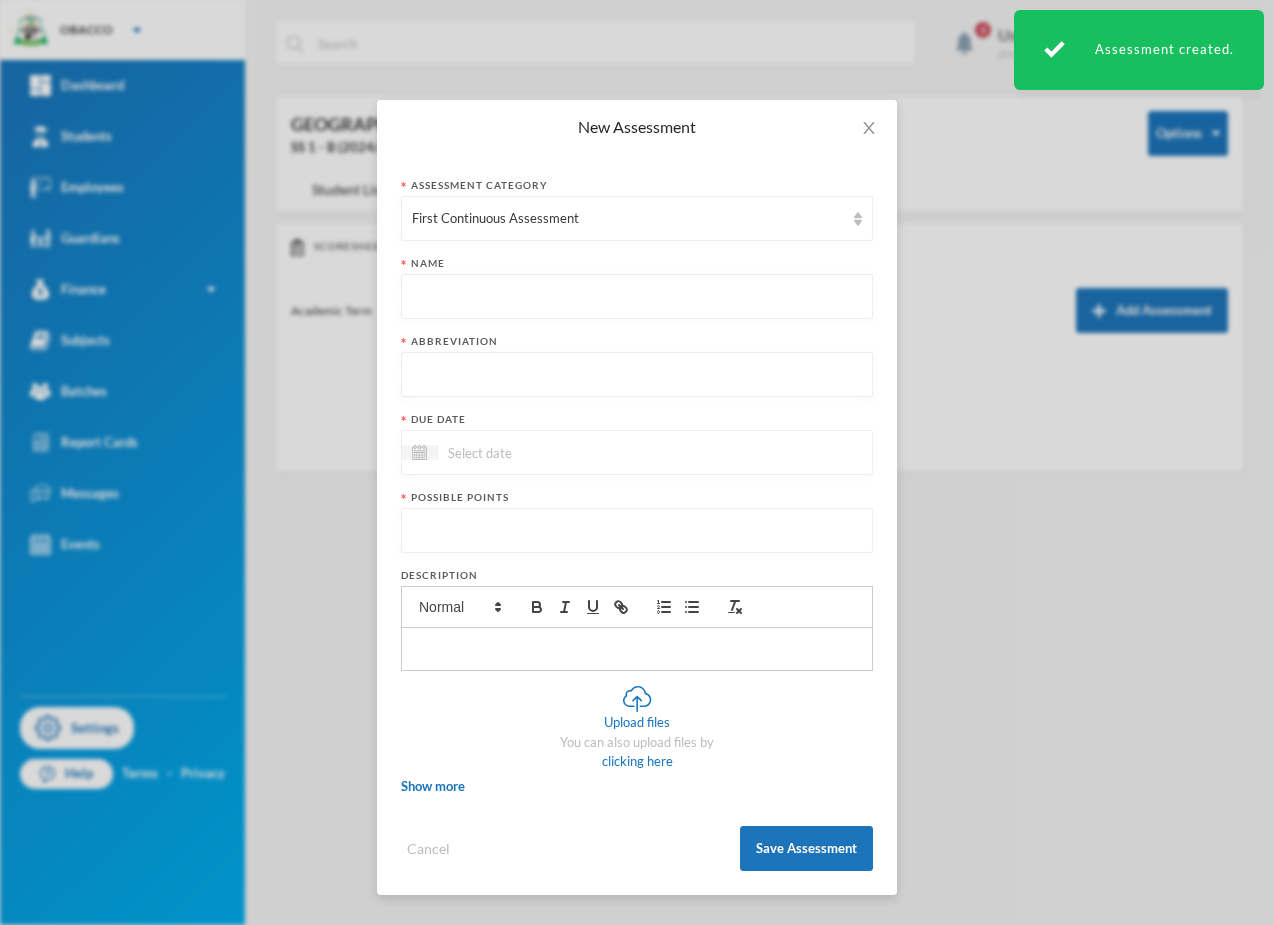 click at bounding box center [637, 297] 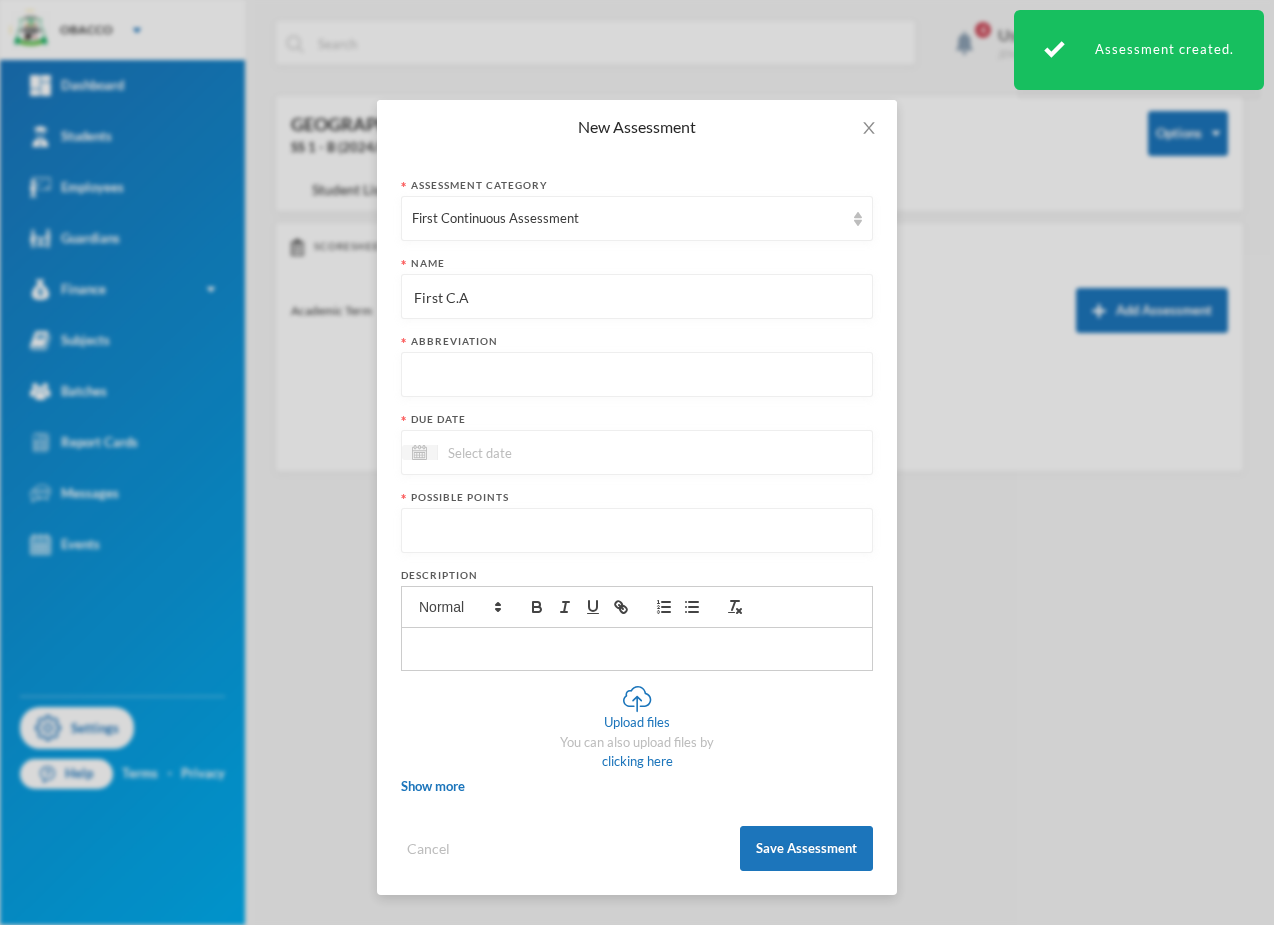 type on "First C.A" 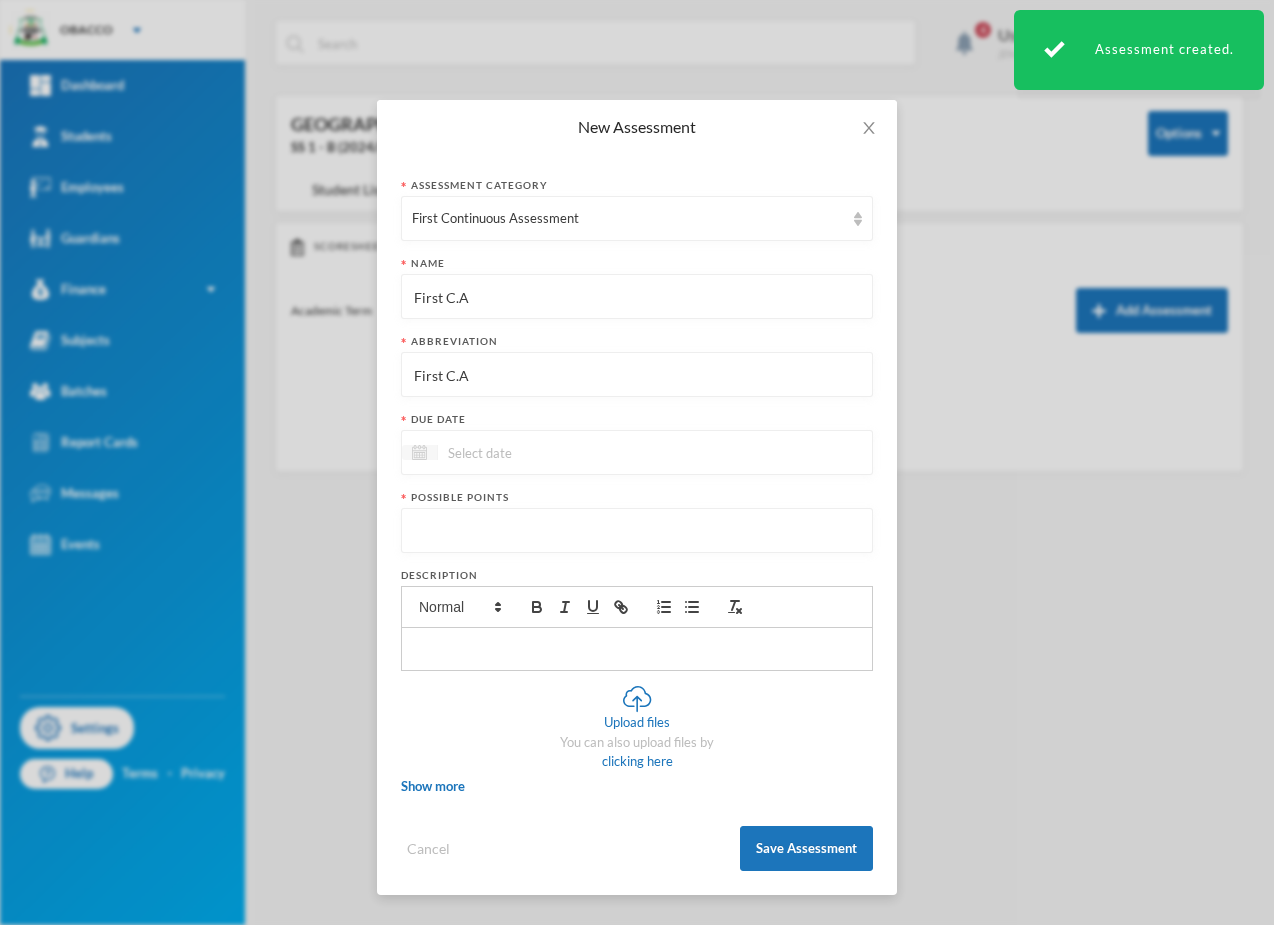 type on "First C.A" 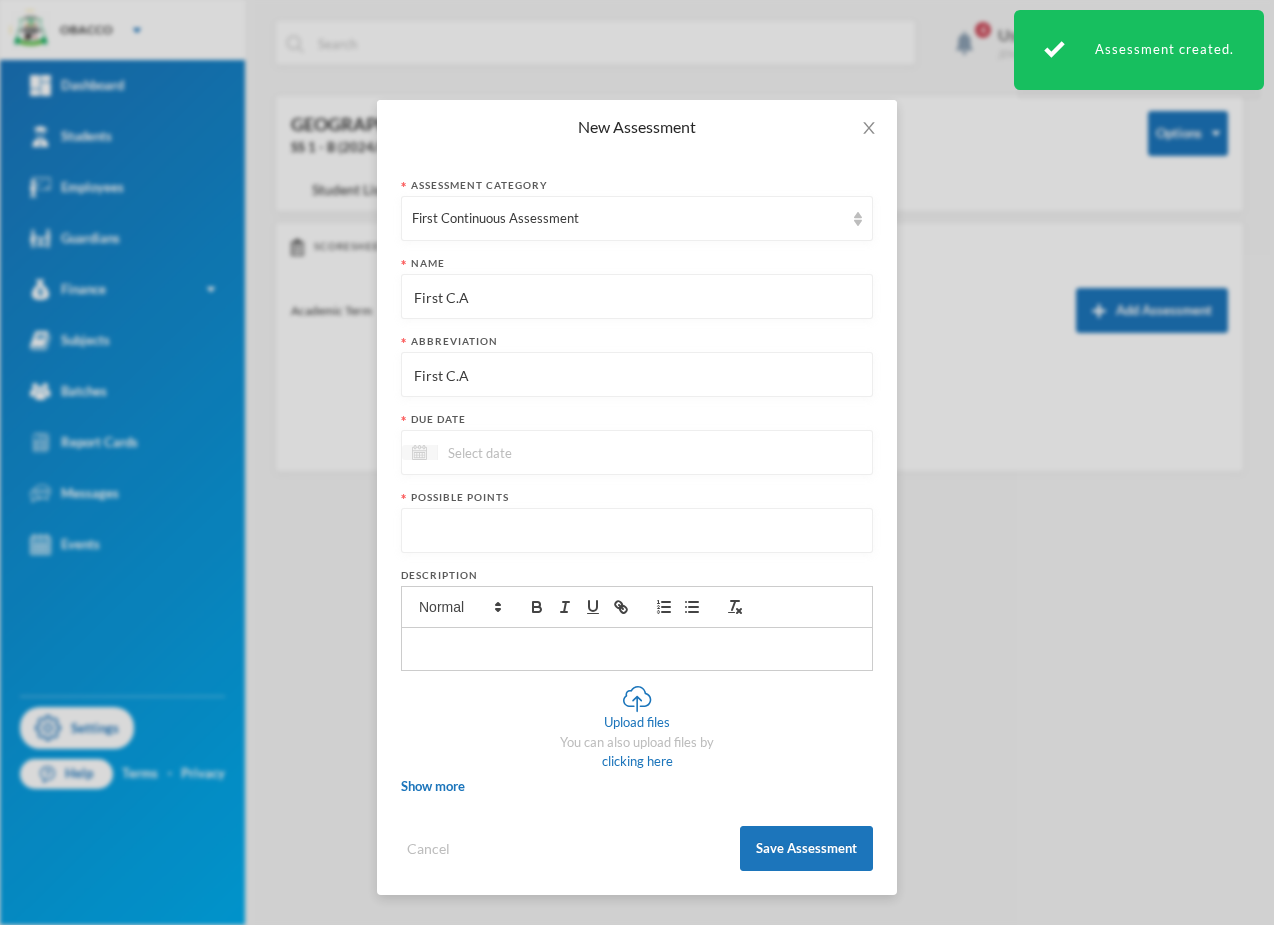 click at bounding box center [419, 452] 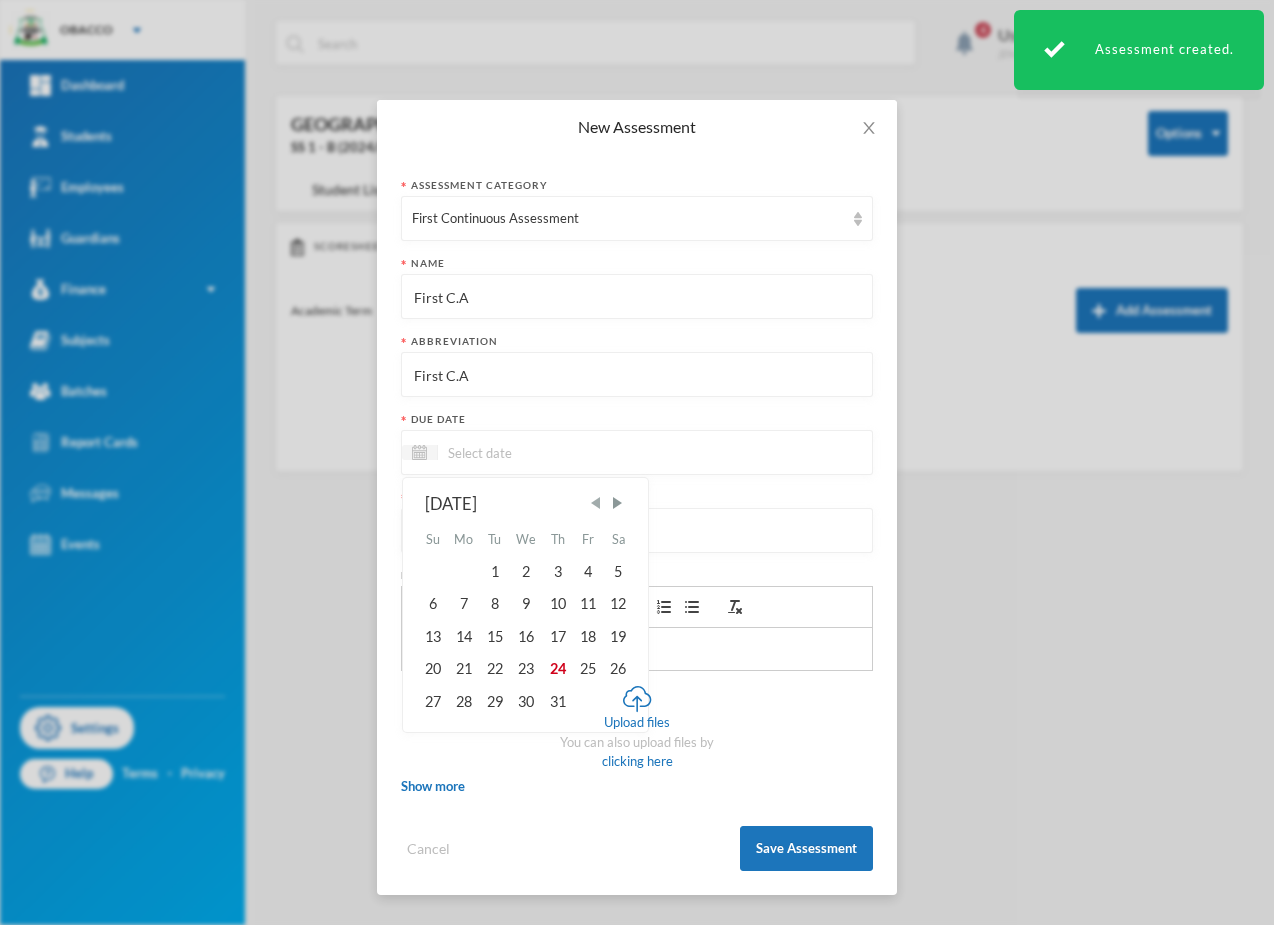 click at bounding box center (596, 503) 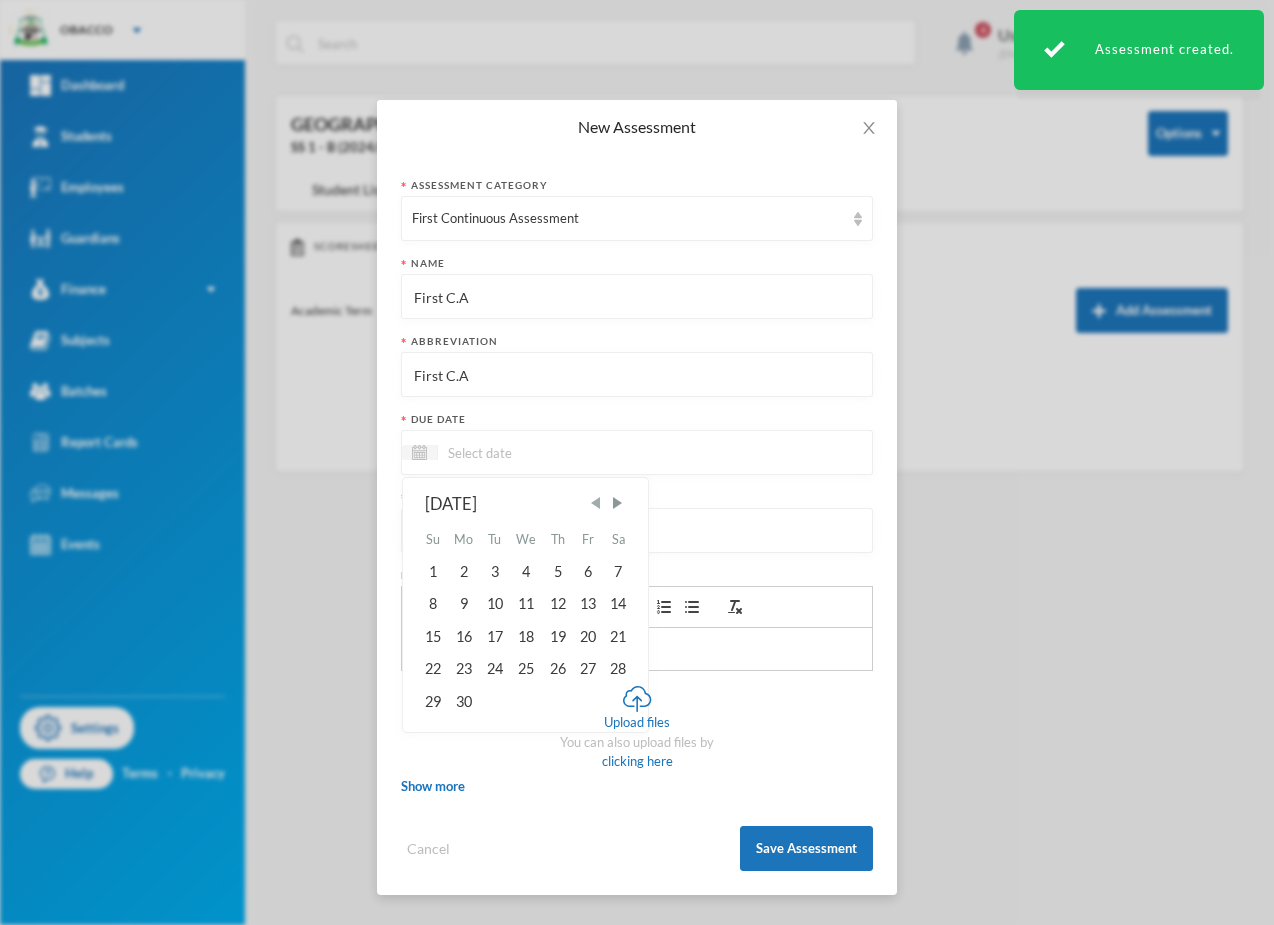 click at bounding box center [596, 503] 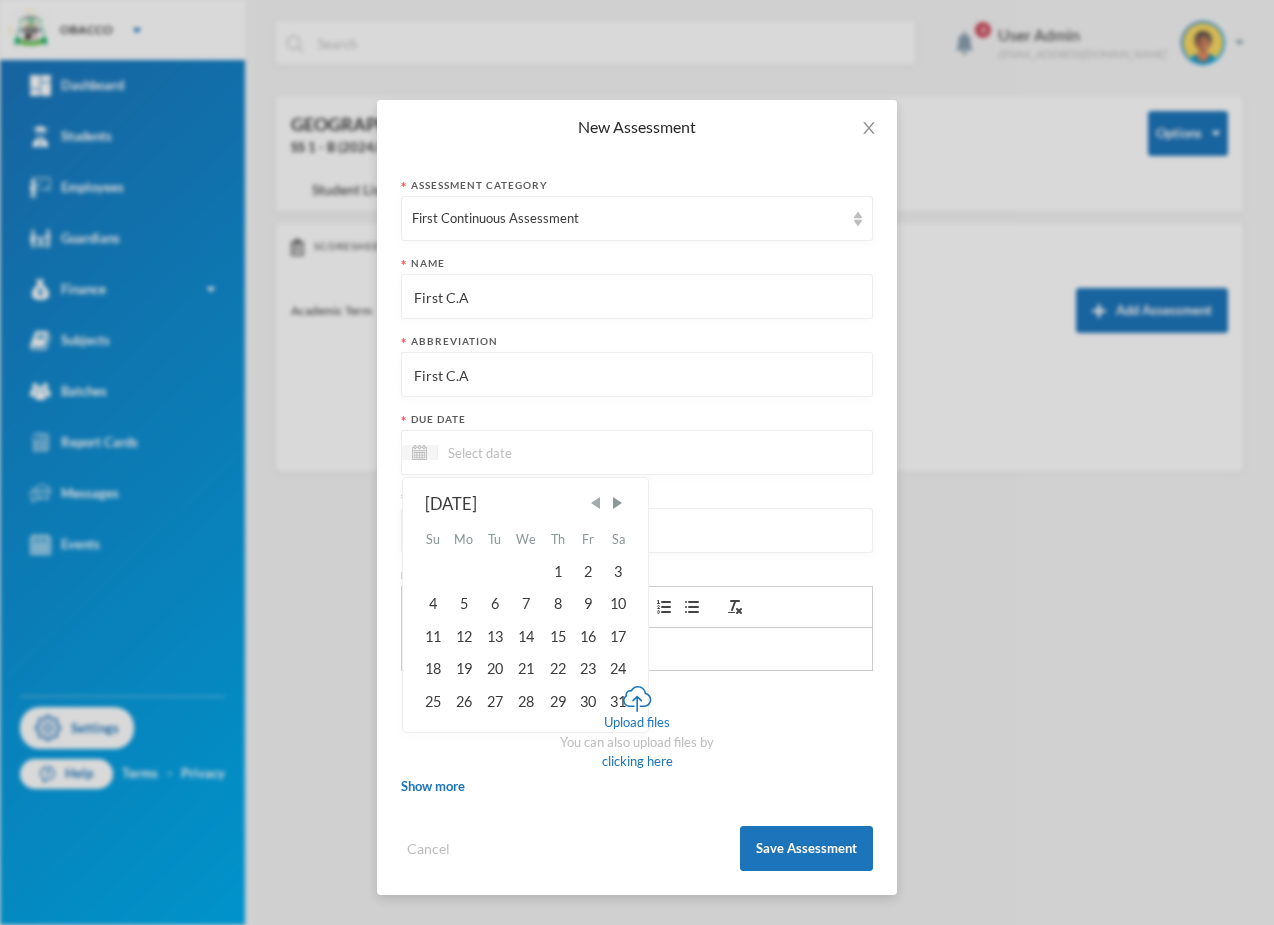 click at bounding box center [596, 503] 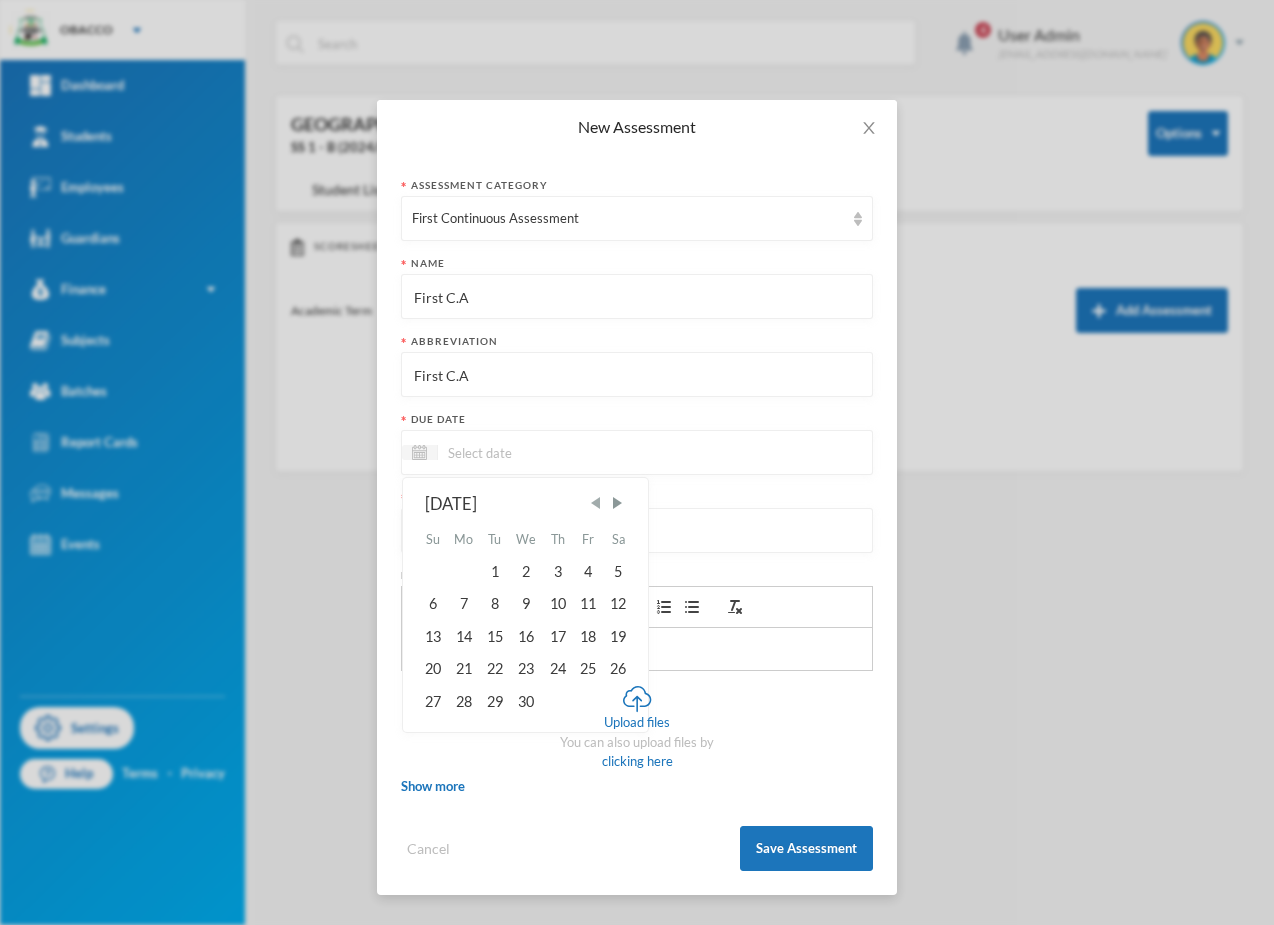 click at bounding box center (596, 503) 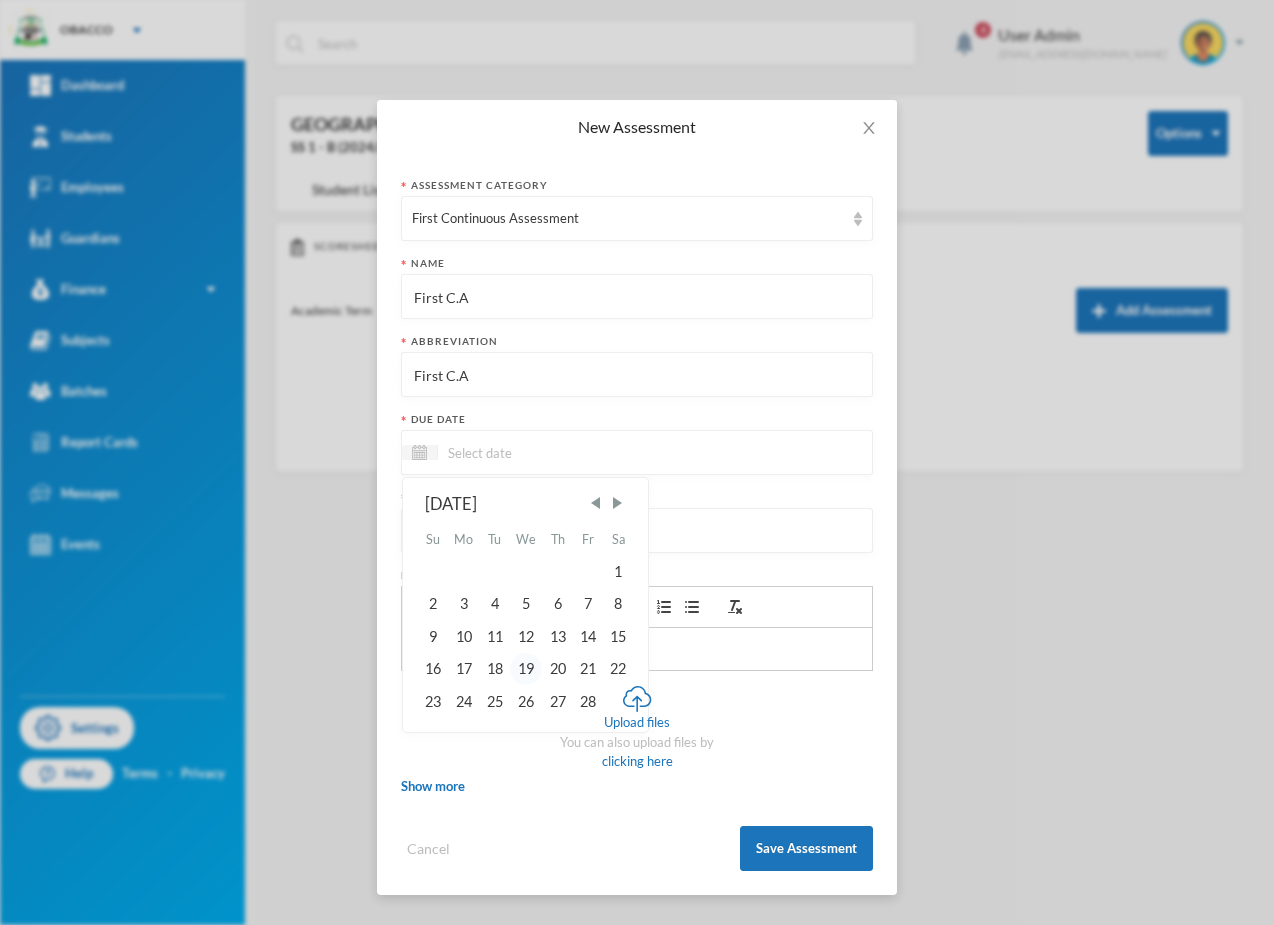 click on "19" at bounding box center (526, 669) 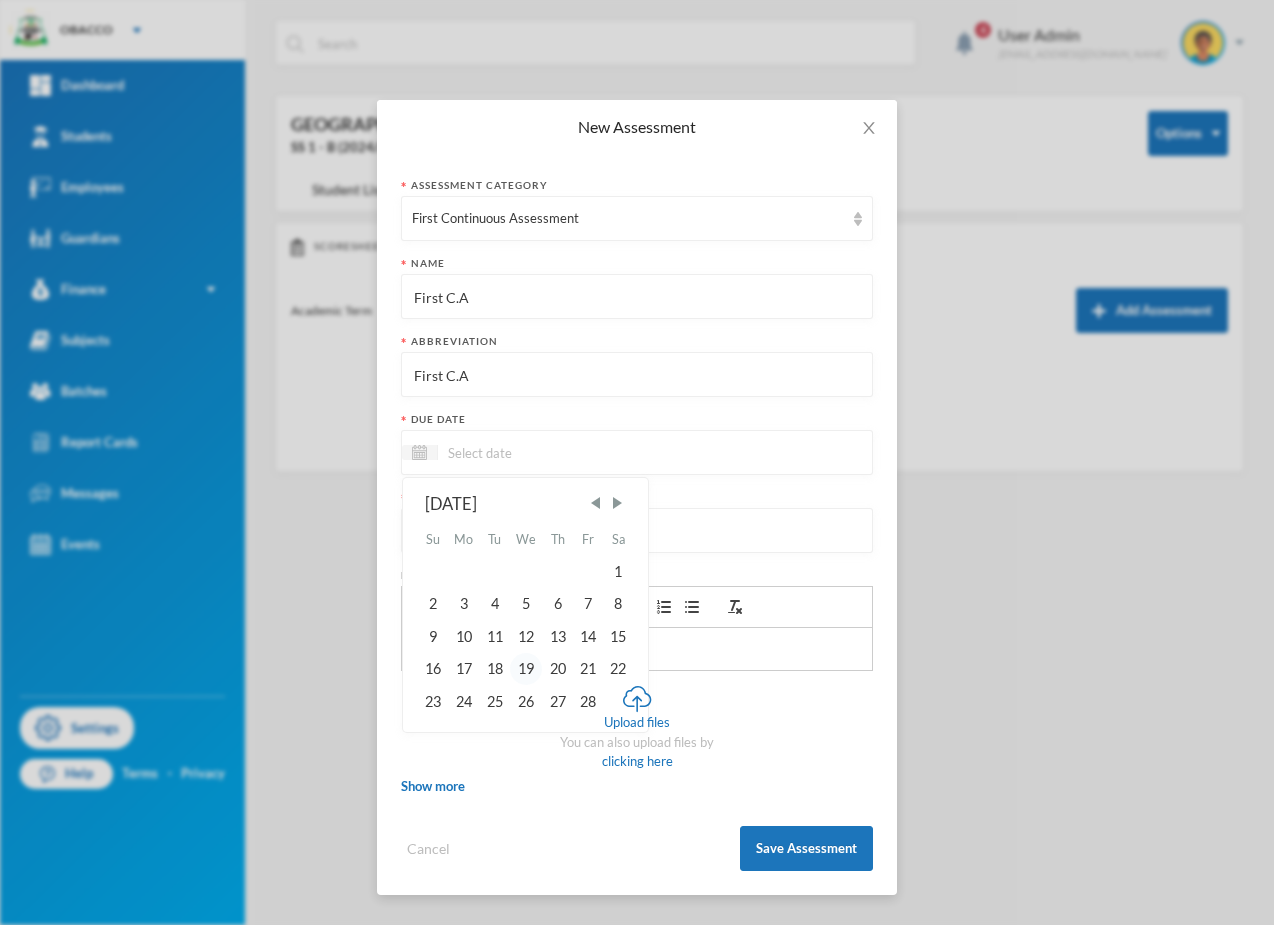 type on "19/02/2025" 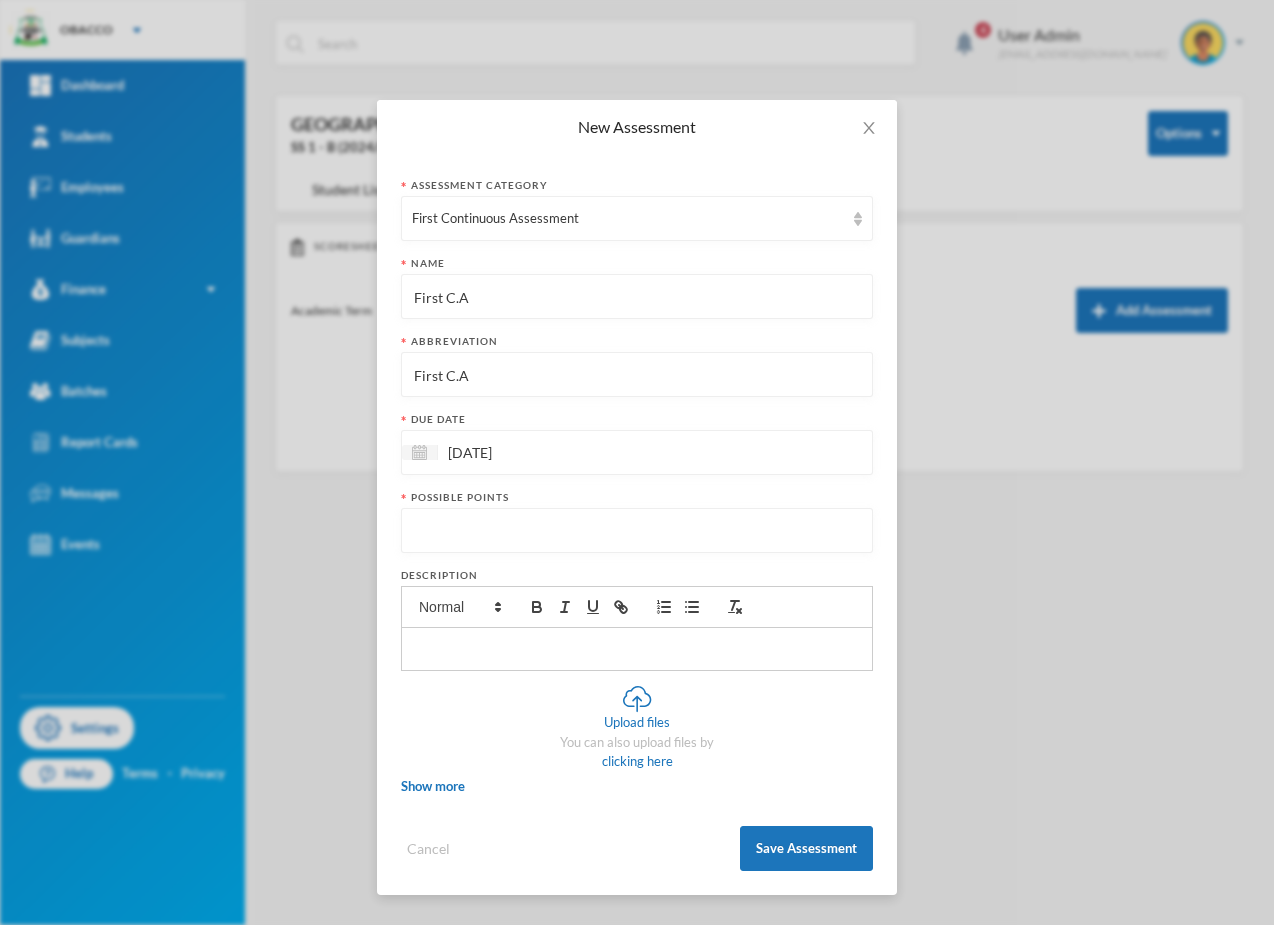 click at bounding box center [637, 531] 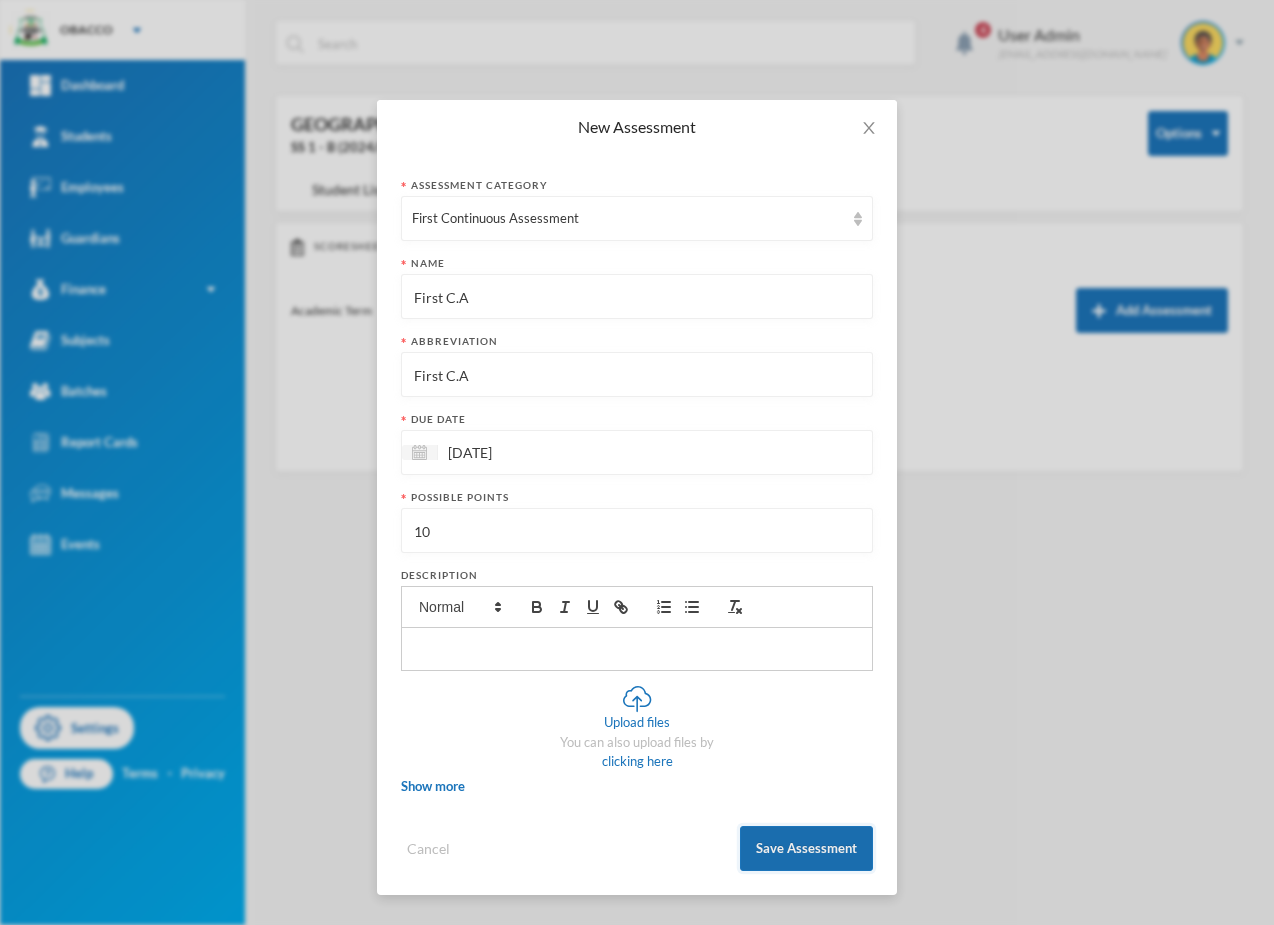 type on "10" 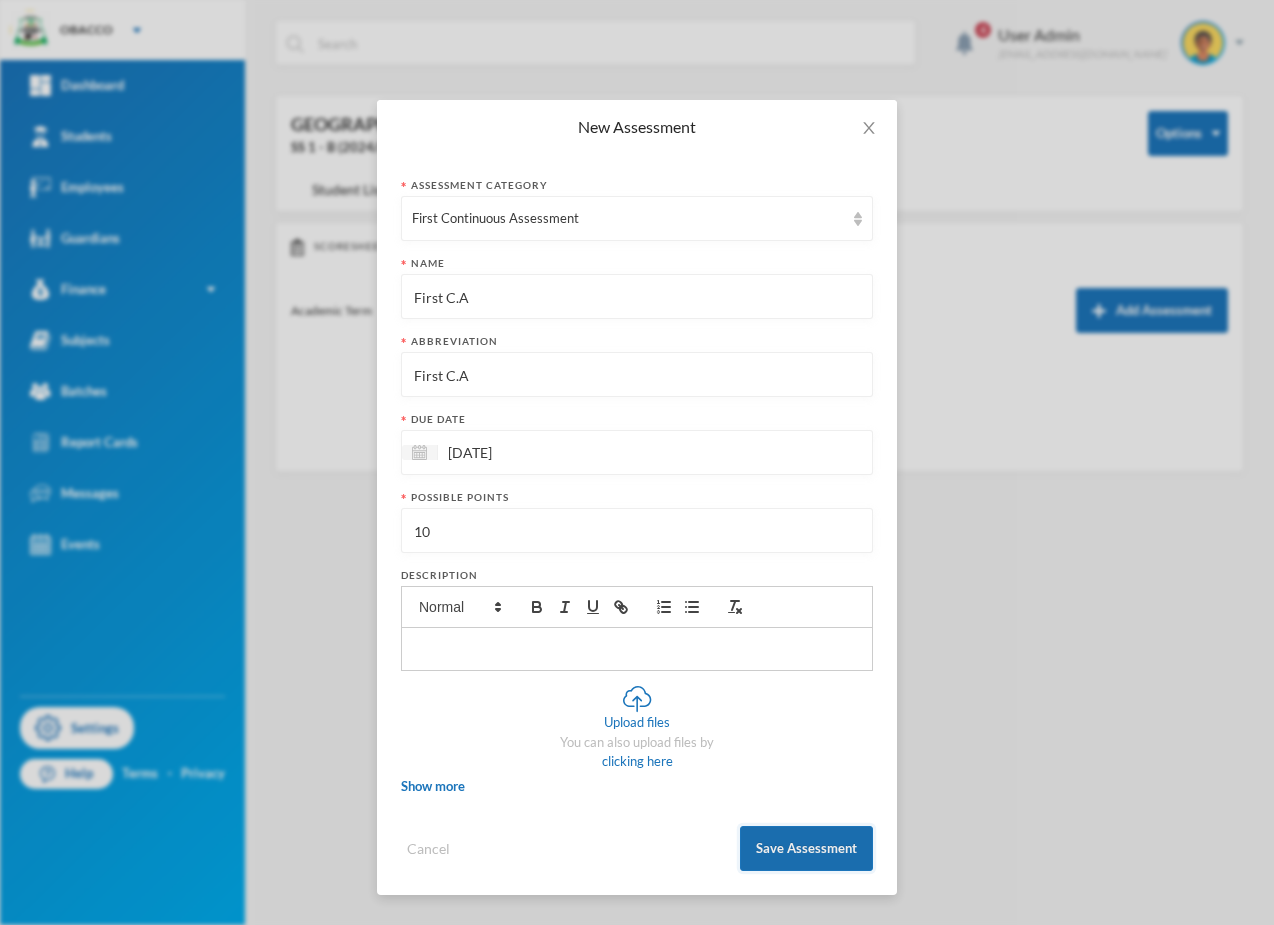 click on "Save Assessment" at bounding box center (806, 848) 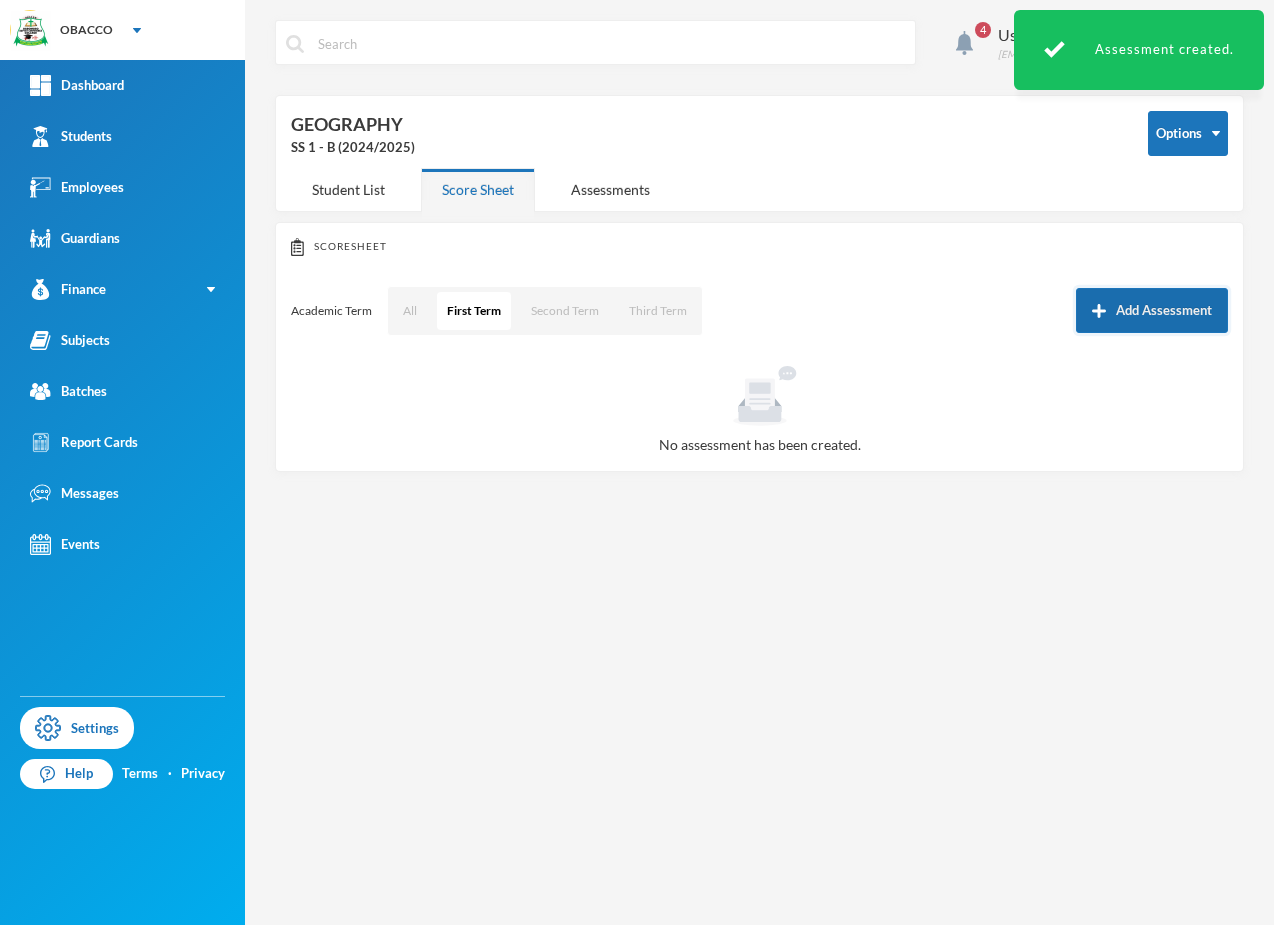 click on "Add Assessment" at bounding box center (1152, 310) 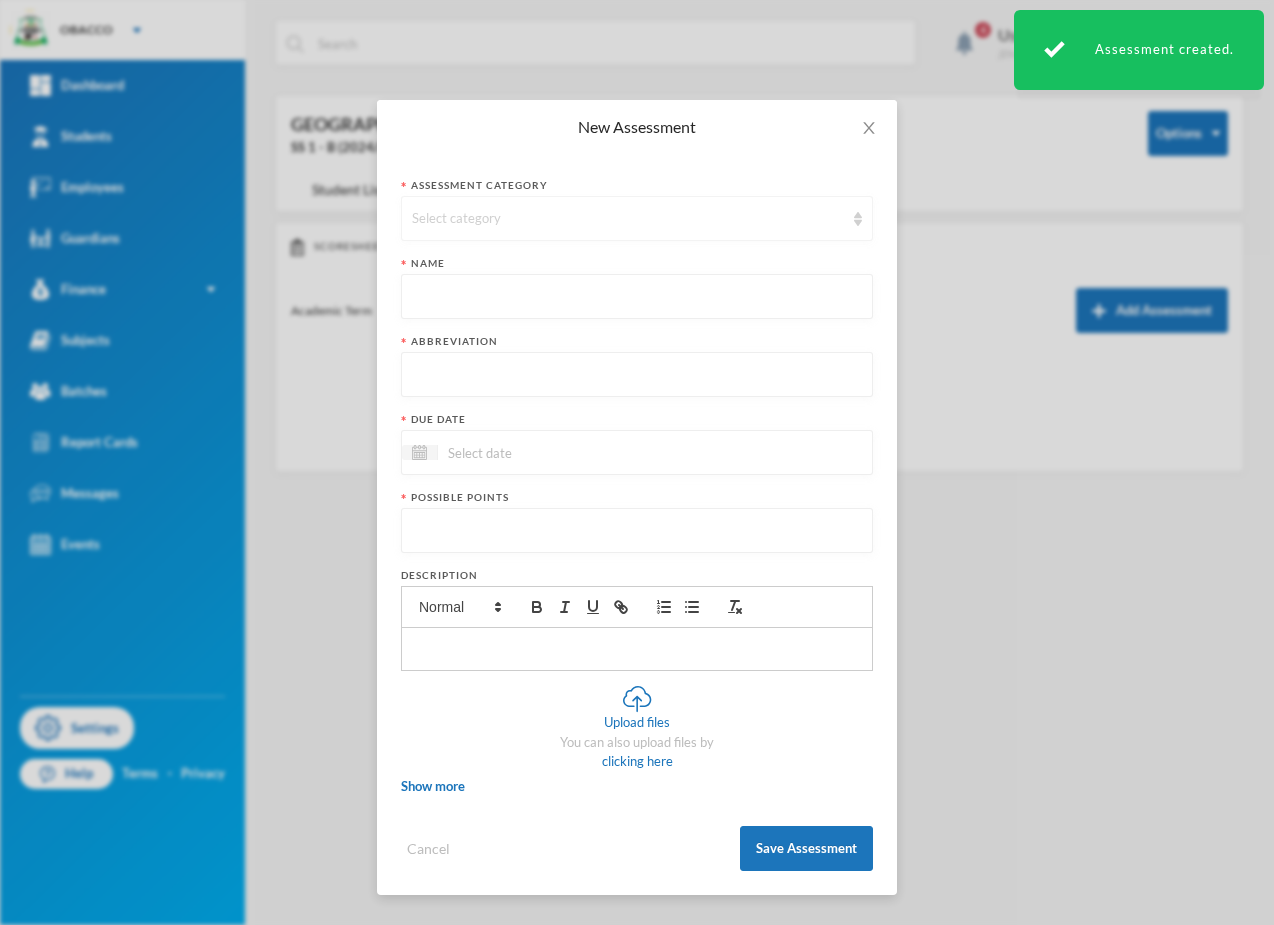 click on "Select category" at bounding box center [628, 219] 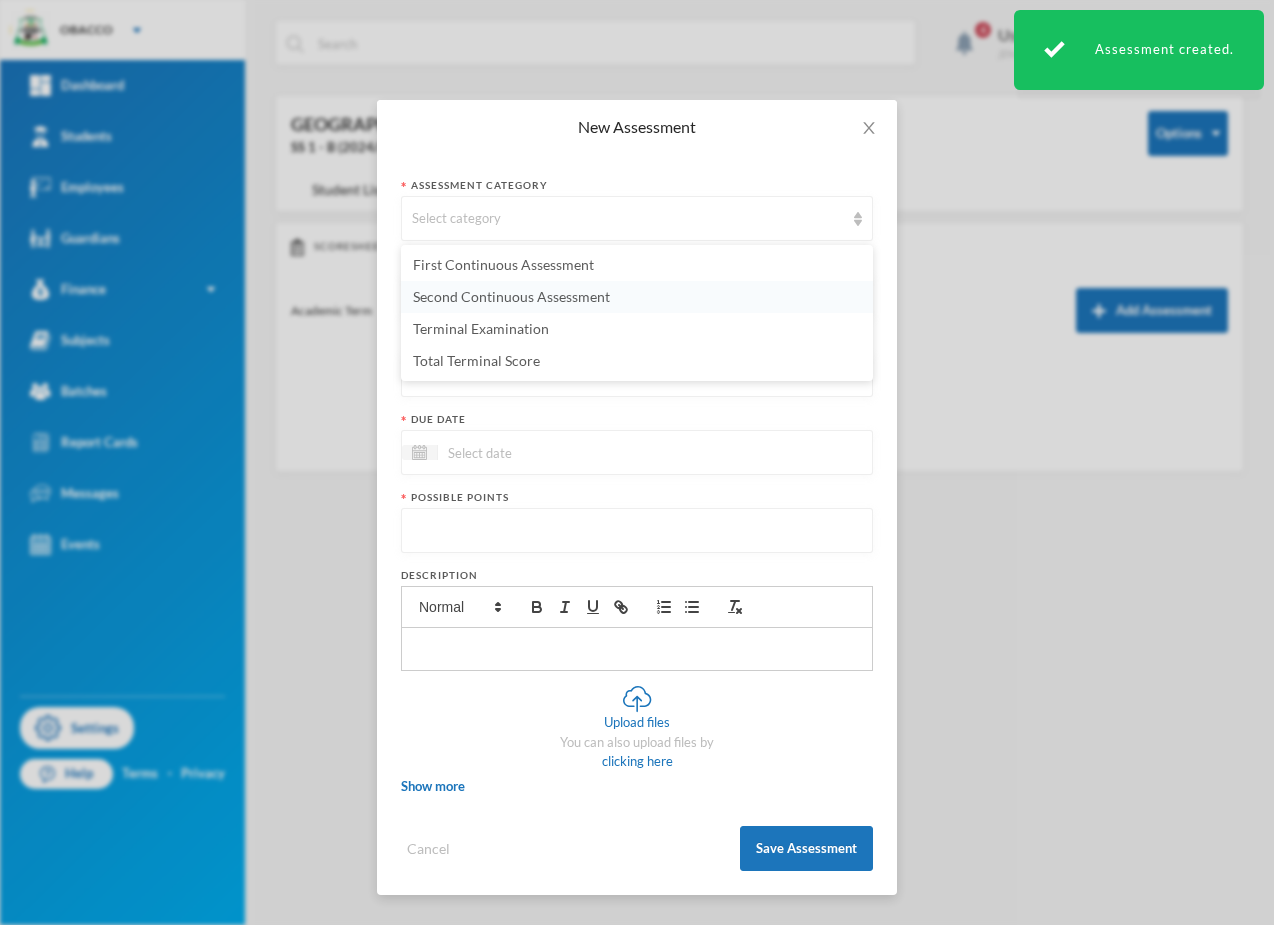click on "Second Continuous Assessment" at bounding box center (511, 296) 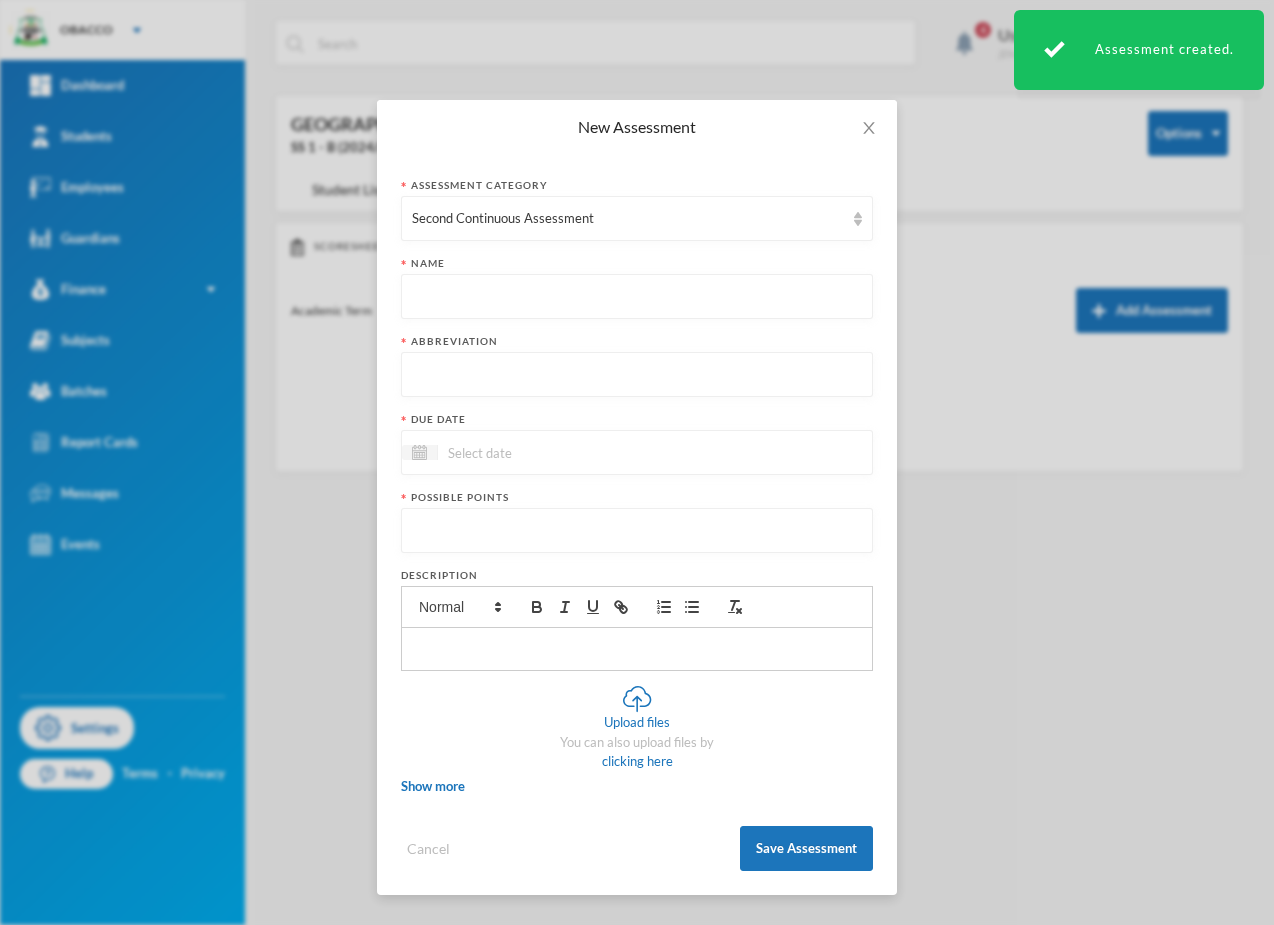 click at bounding box center (637, 297) 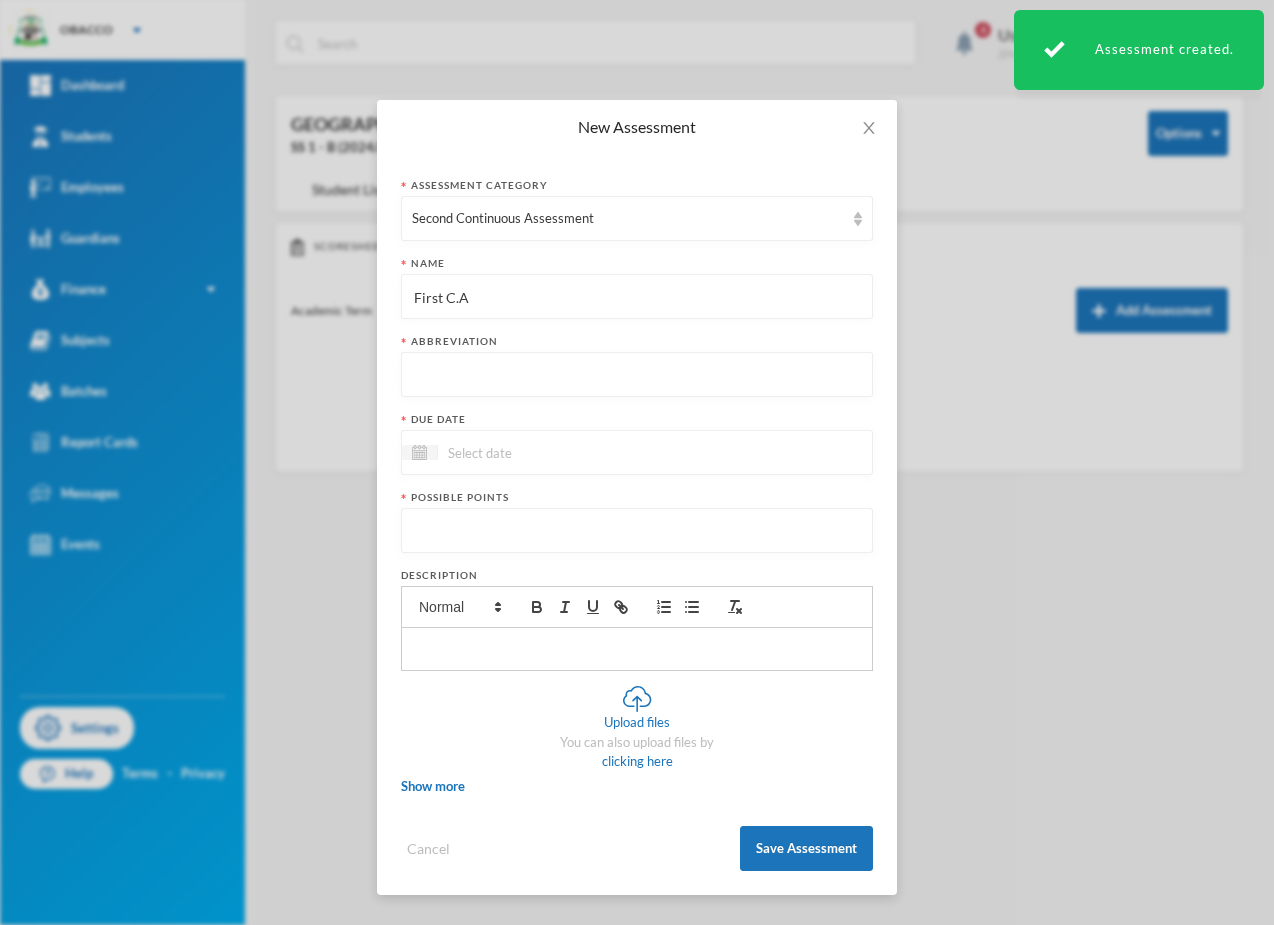 drag, startPoint x: 443, startPoint y: 301, endPoint x: 354, endPoint y: 299, distance: 89.02247 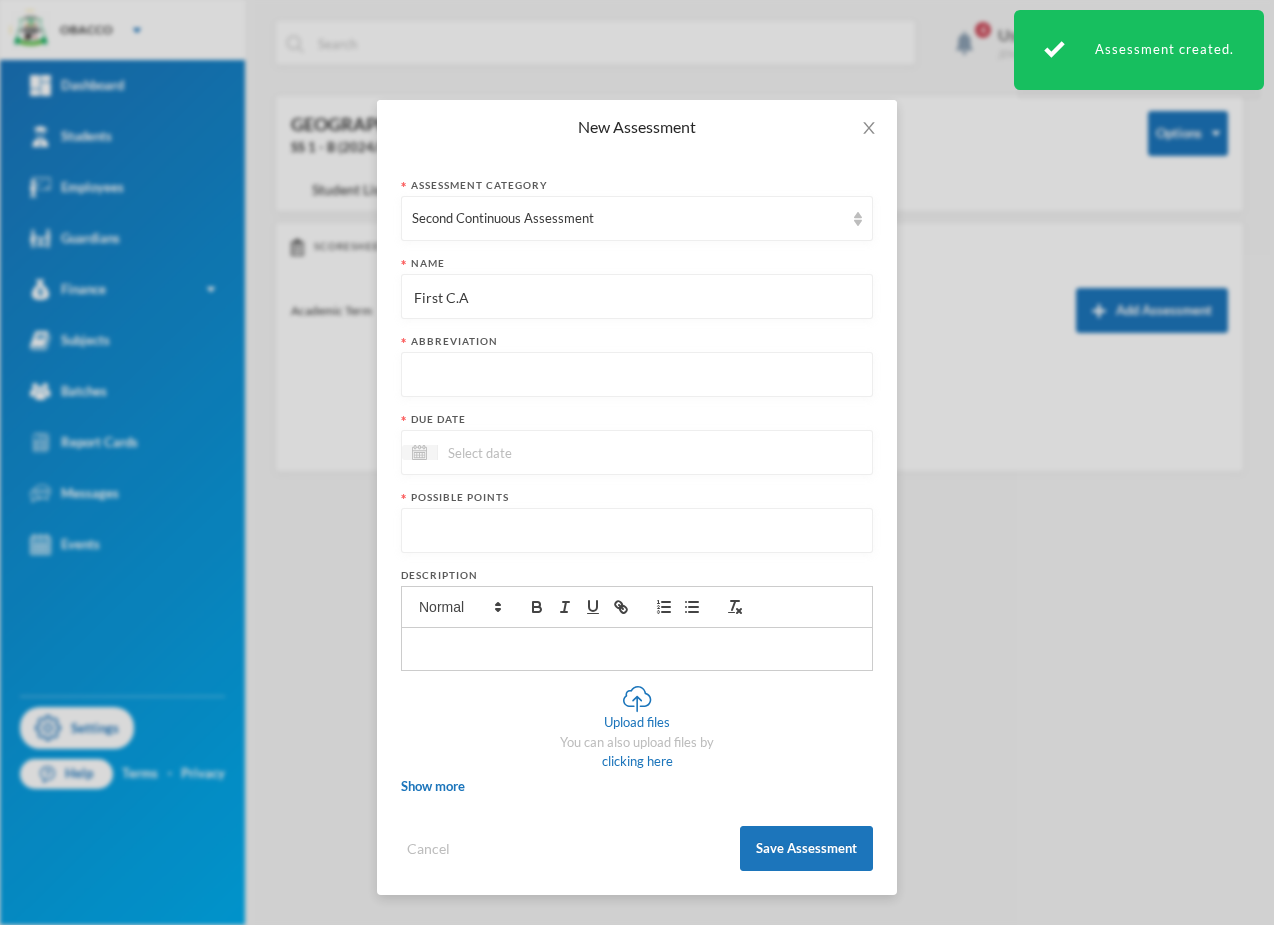 click on "New Assessment Assessment category Second Continuous Assessment Name First C.A Abbreviation Due date Possible points Description                                                                             Upload files You can also upload files by clicking here Show more Extra points Include in final grade Show To Students Immediately Show scores to students Display score as Points Cancel Save Assessment" at bounding box center [637, 462] 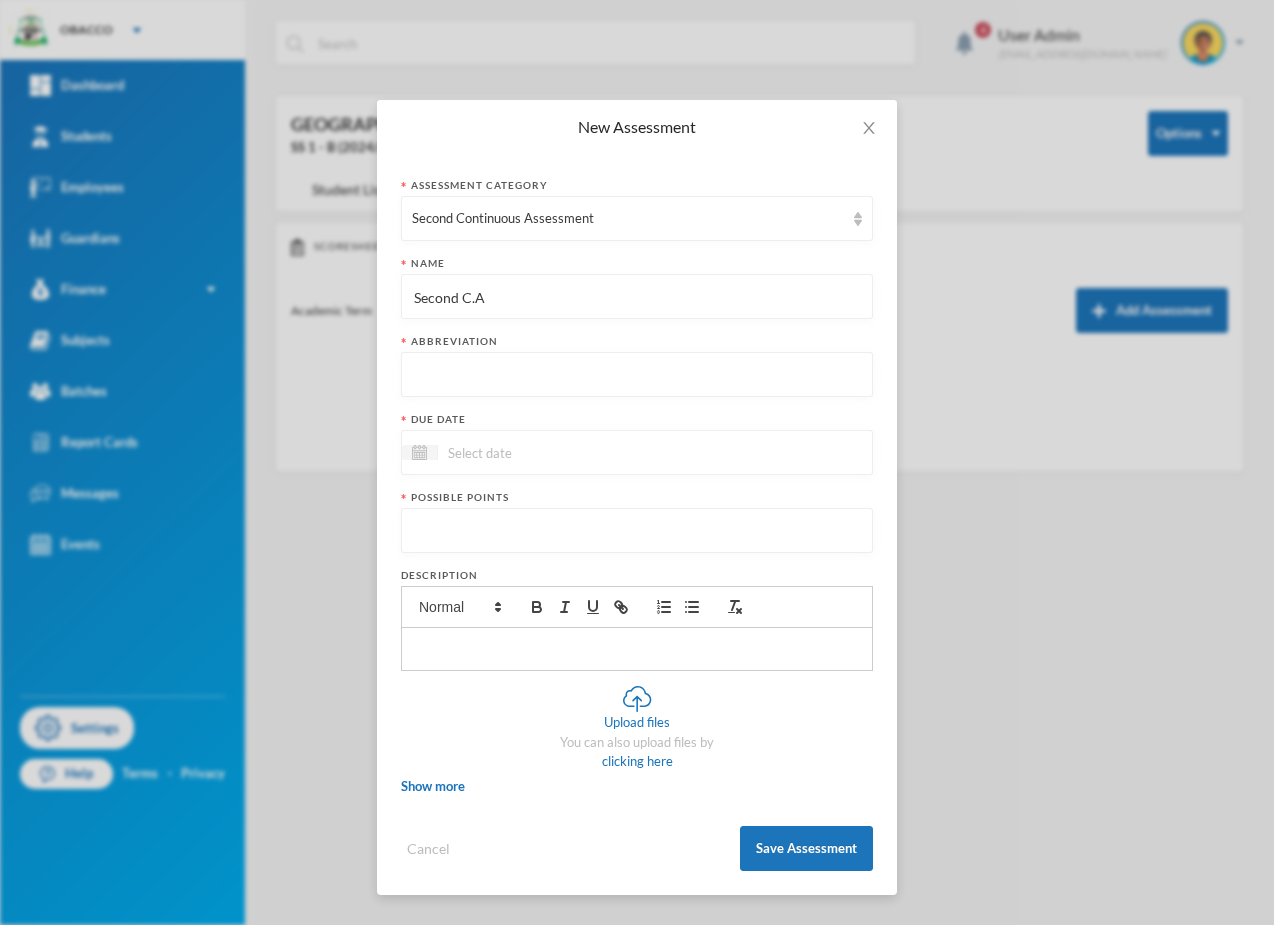 type on "Second C.A" 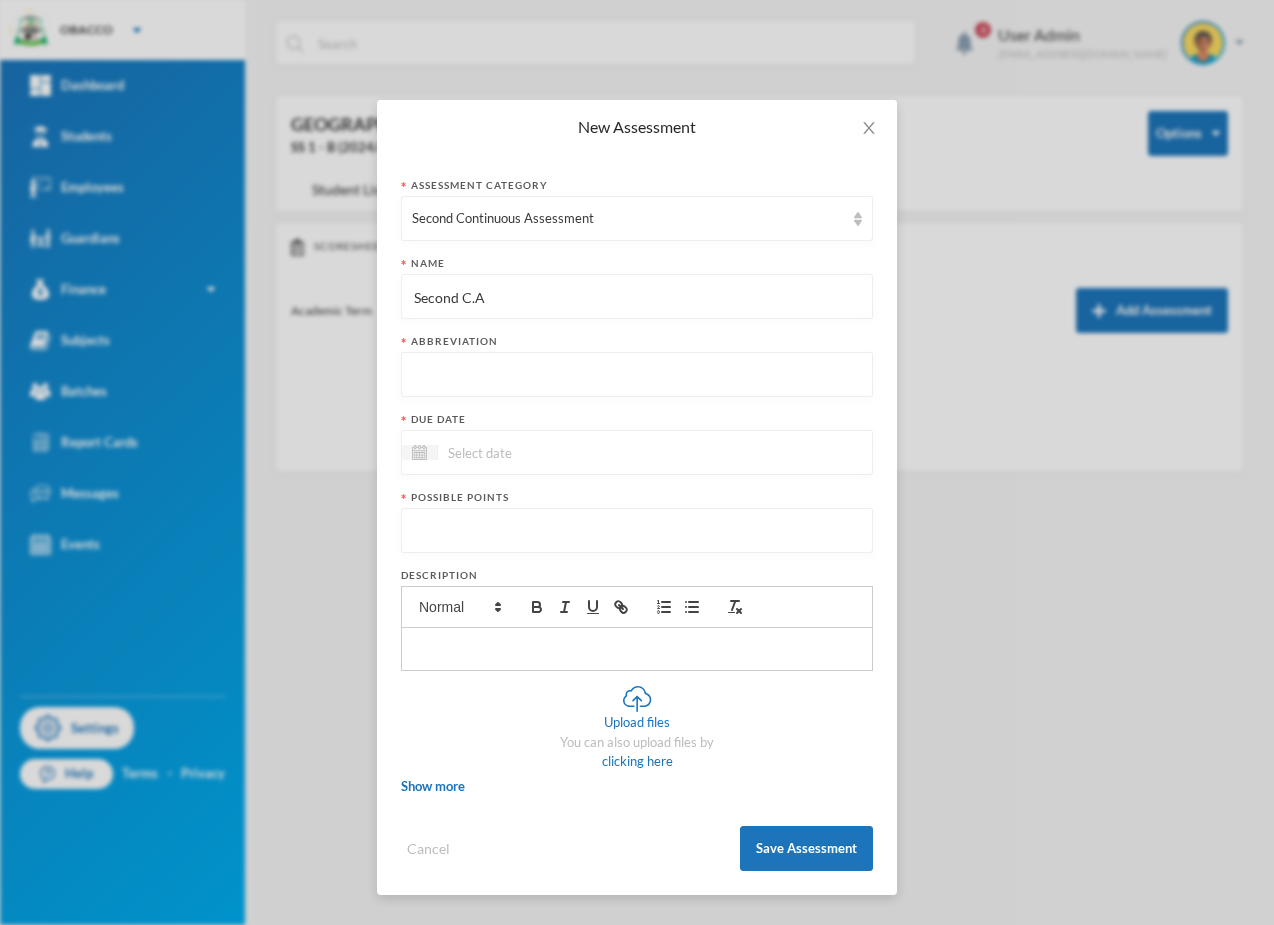 click at bounding box center [637, 375] 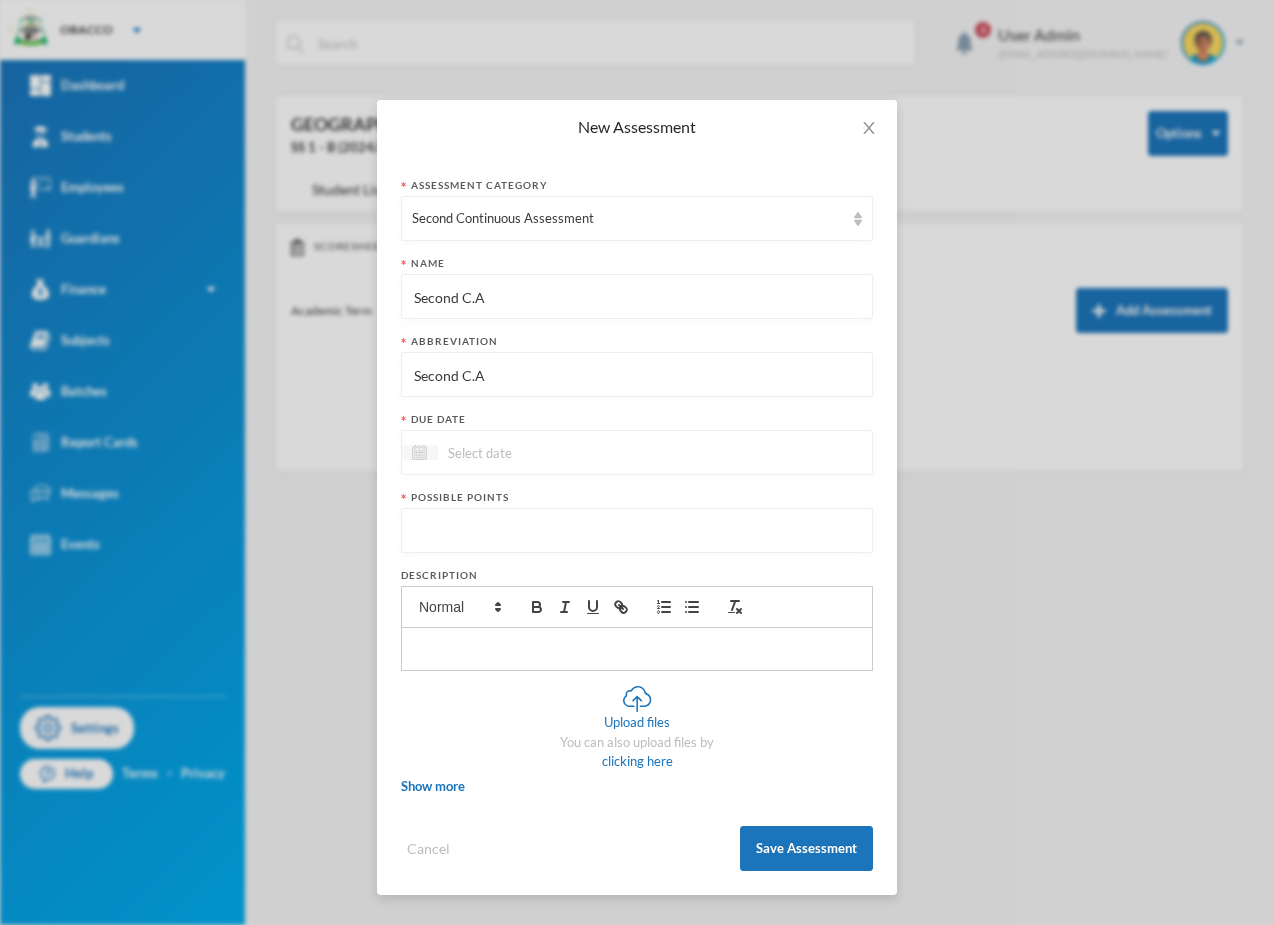 type on "Second C.A" 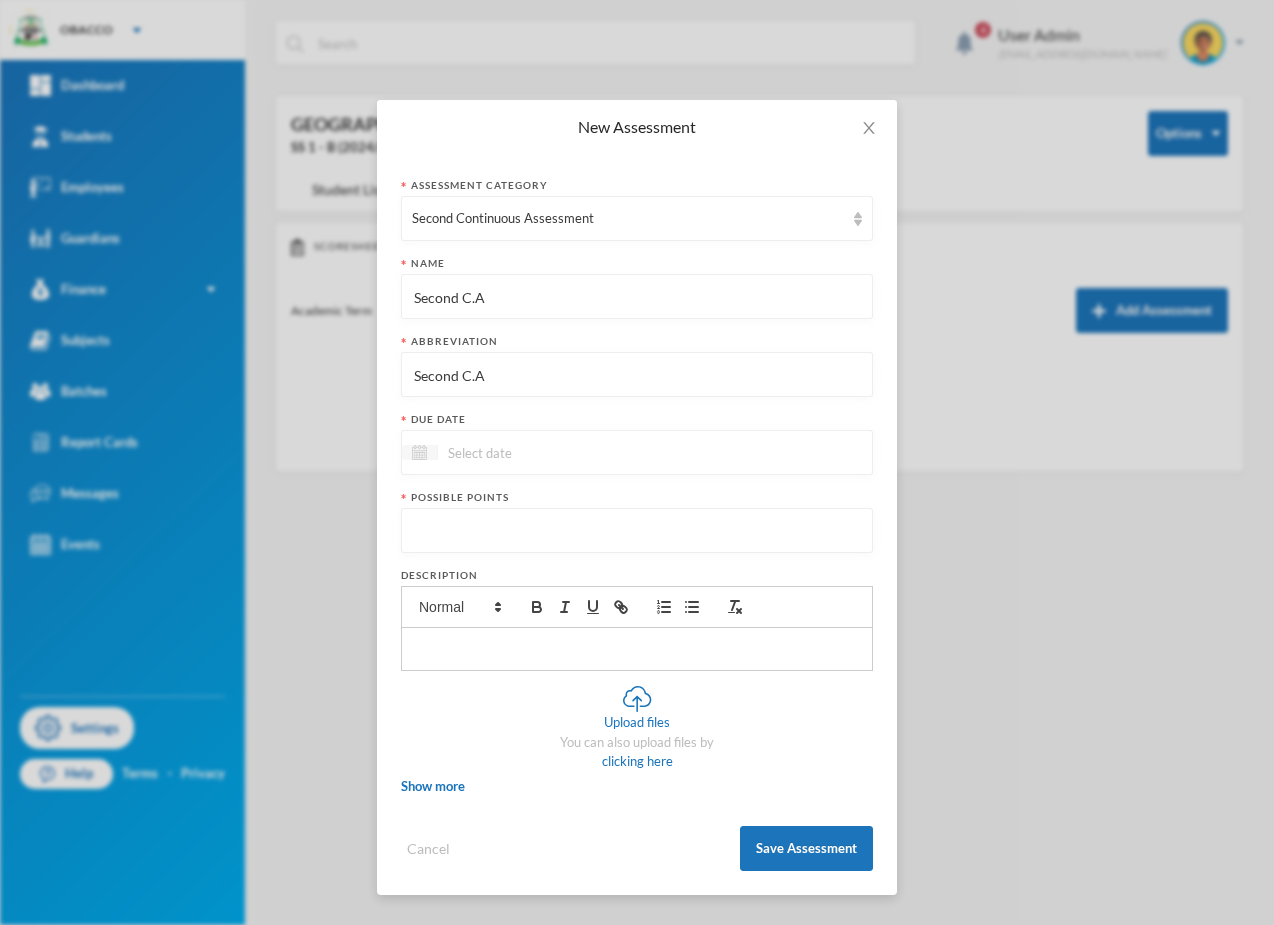 click at bounding box center (420, 452) 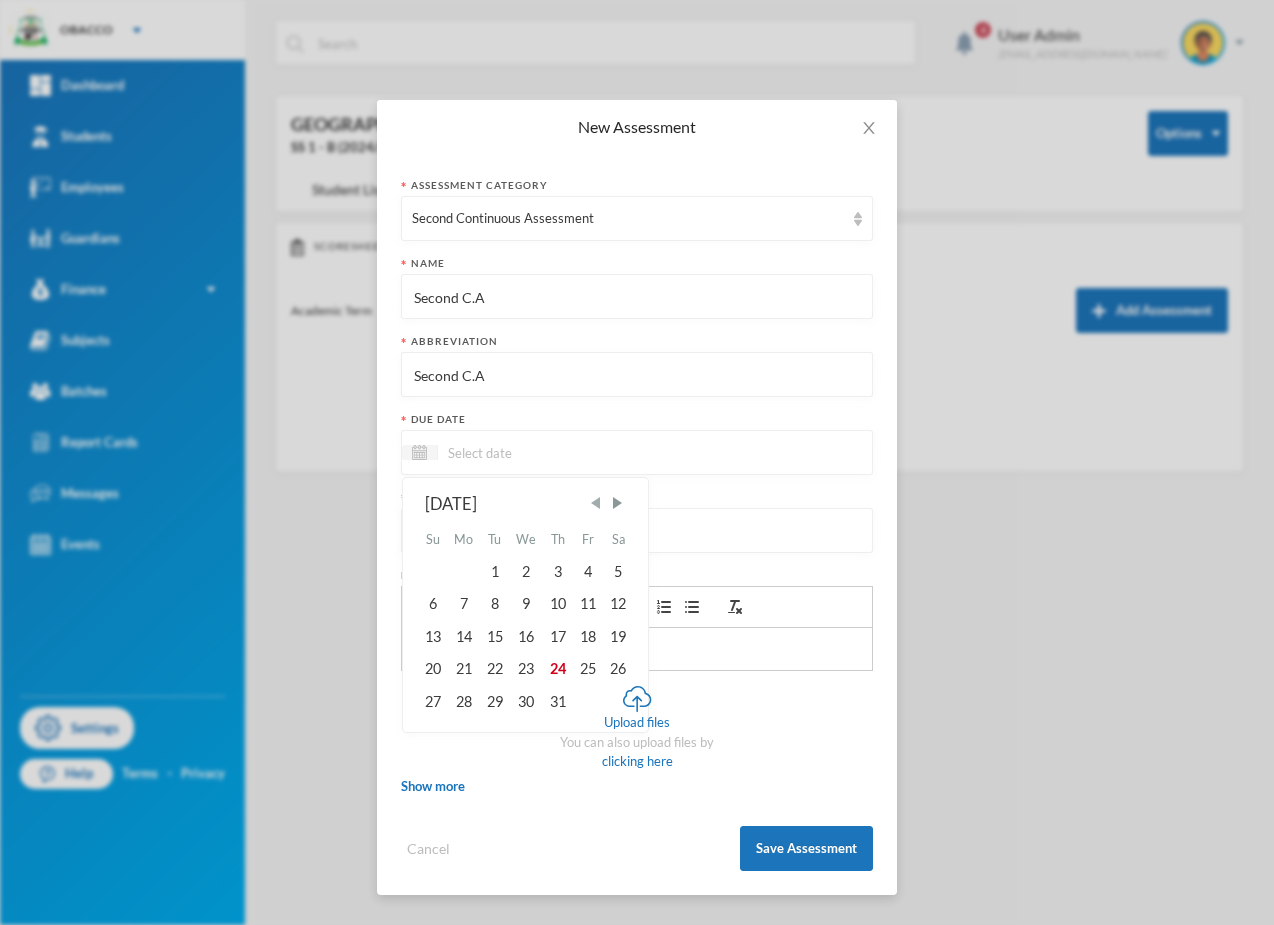 click at bounding box center [596, 503] 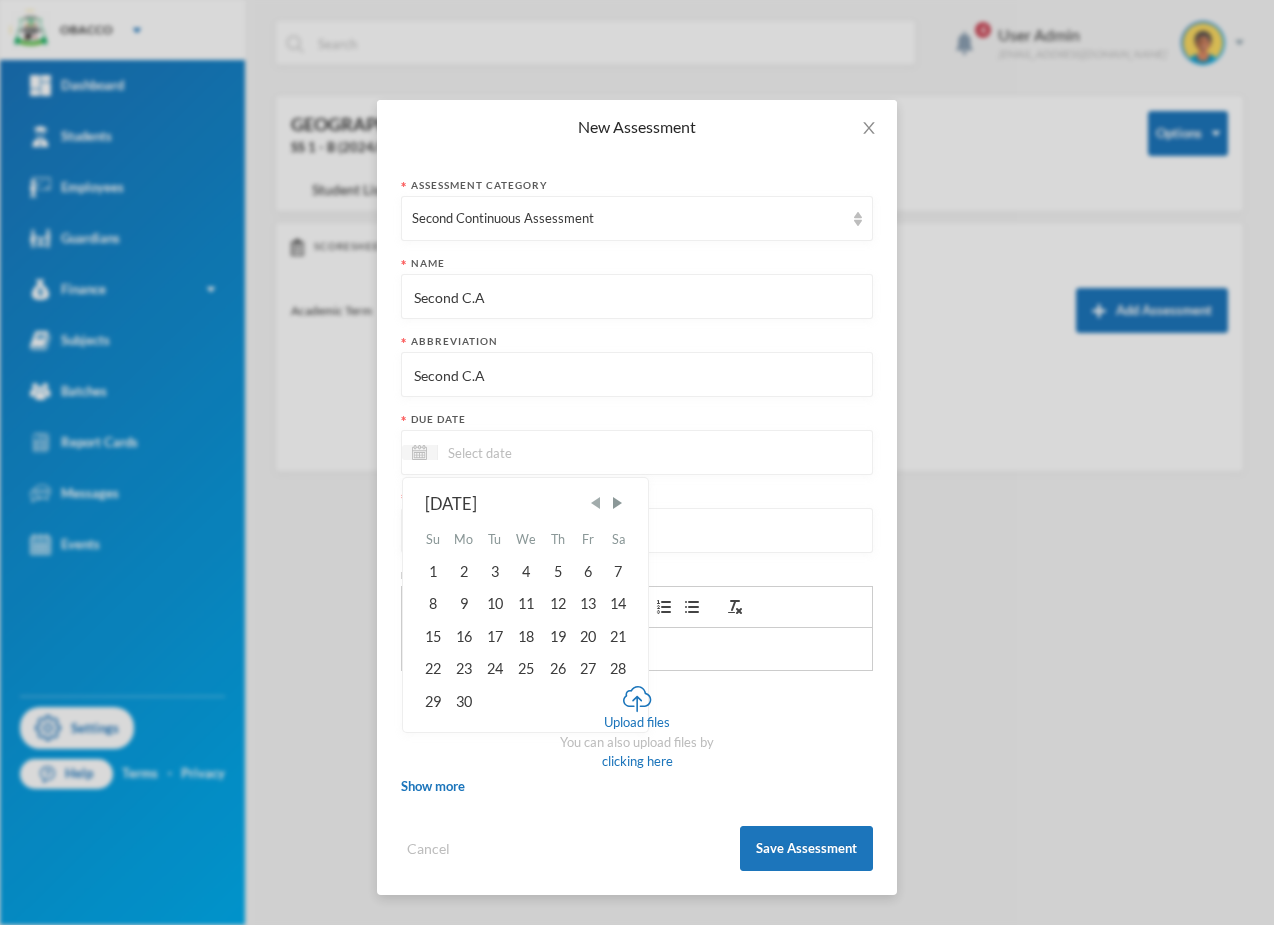 click at bounding box center (596, 503) 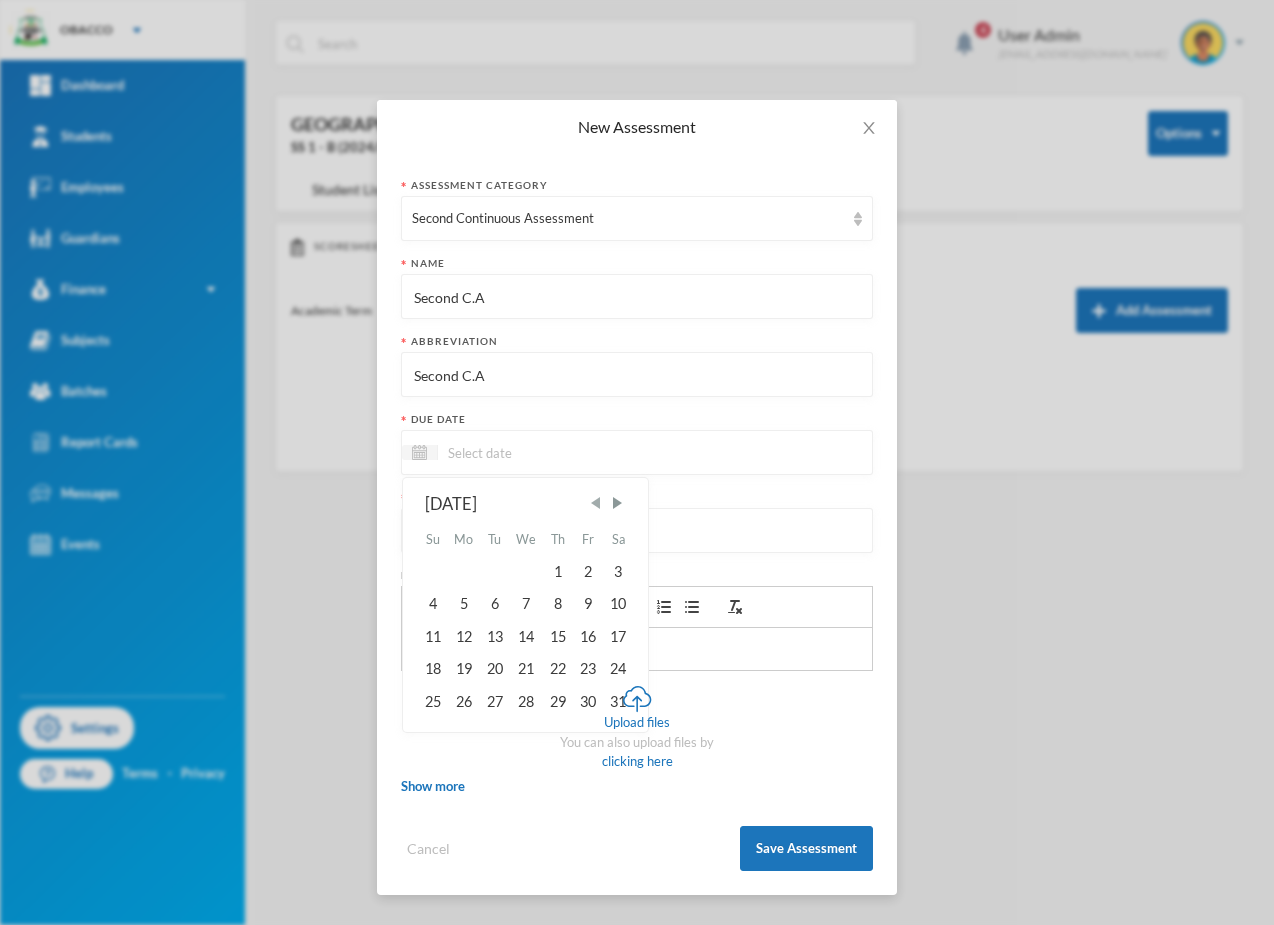 click at bounding box center (596, 503) 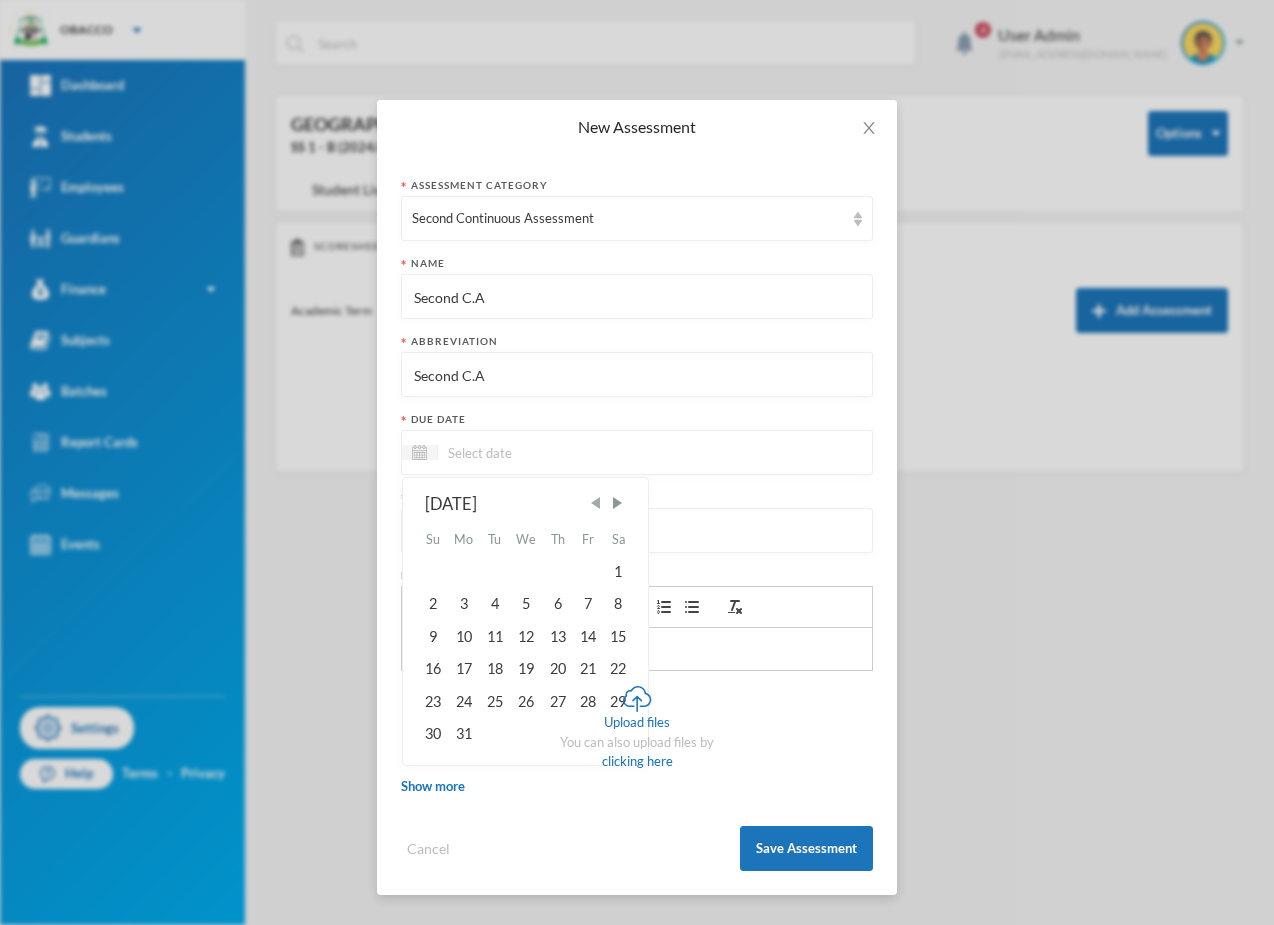 click at bounding box center (596, 503) 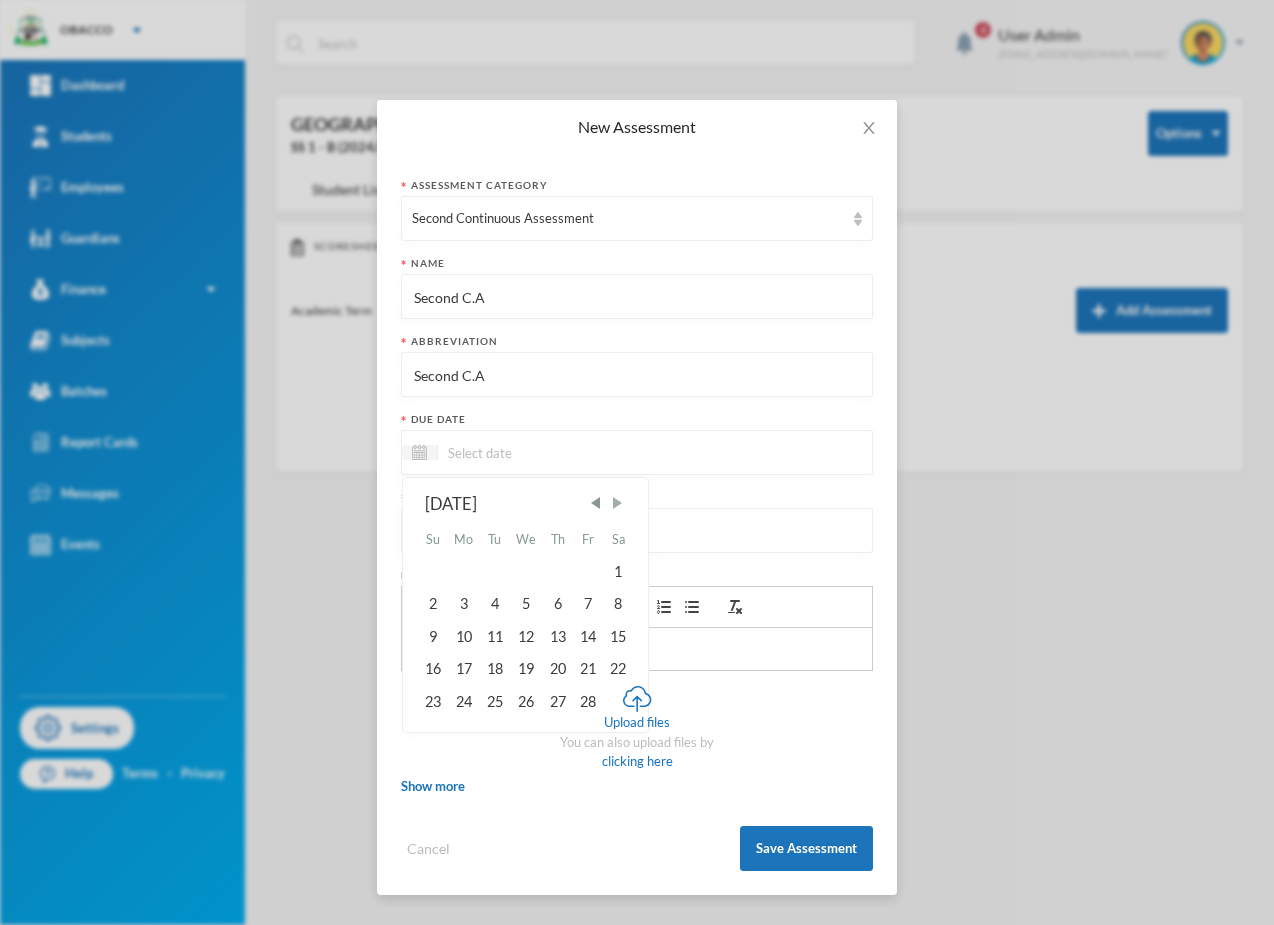 click at bounding box center [617, 503] 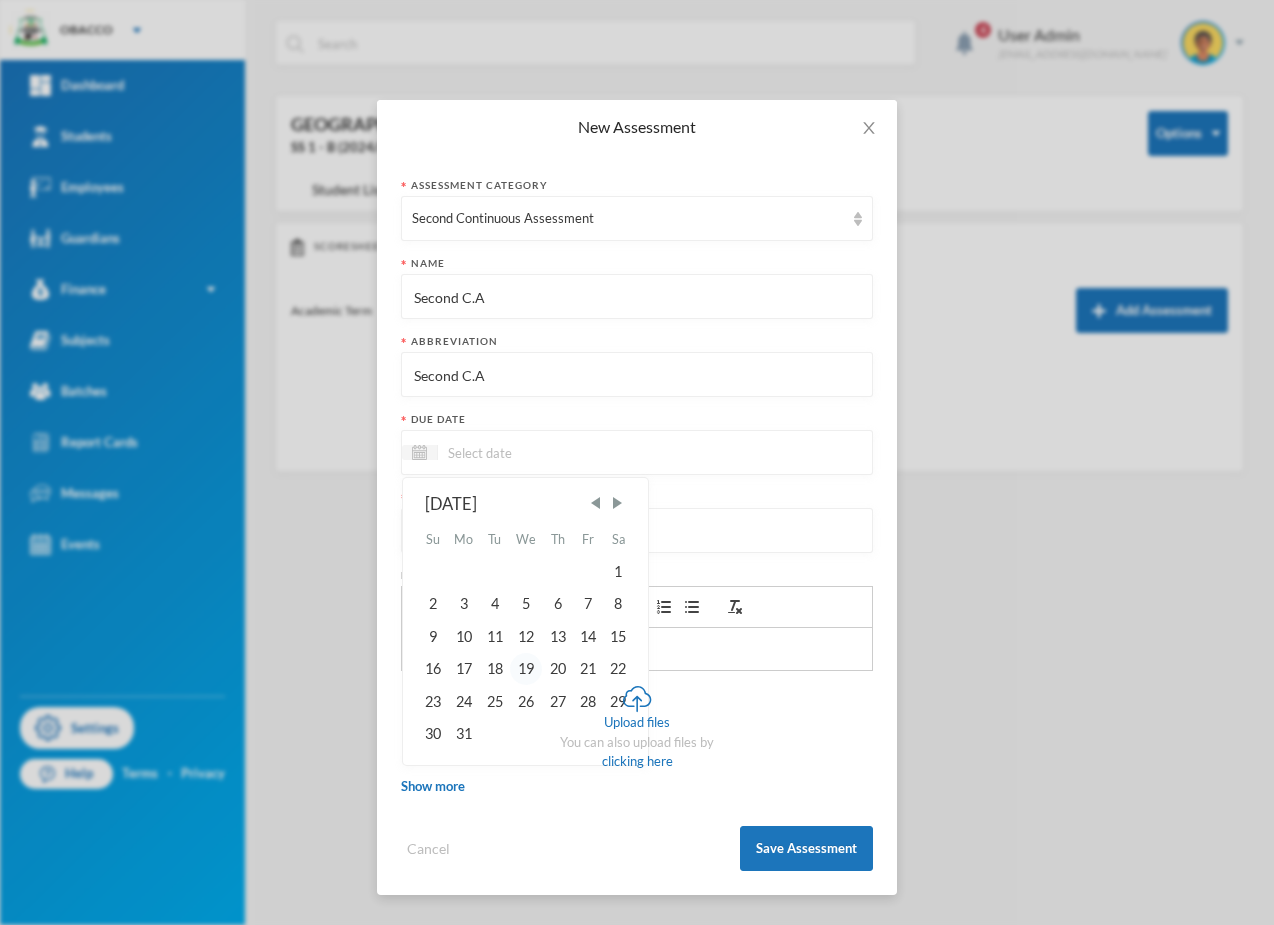 click on "19" at bounding box center (526, 669) 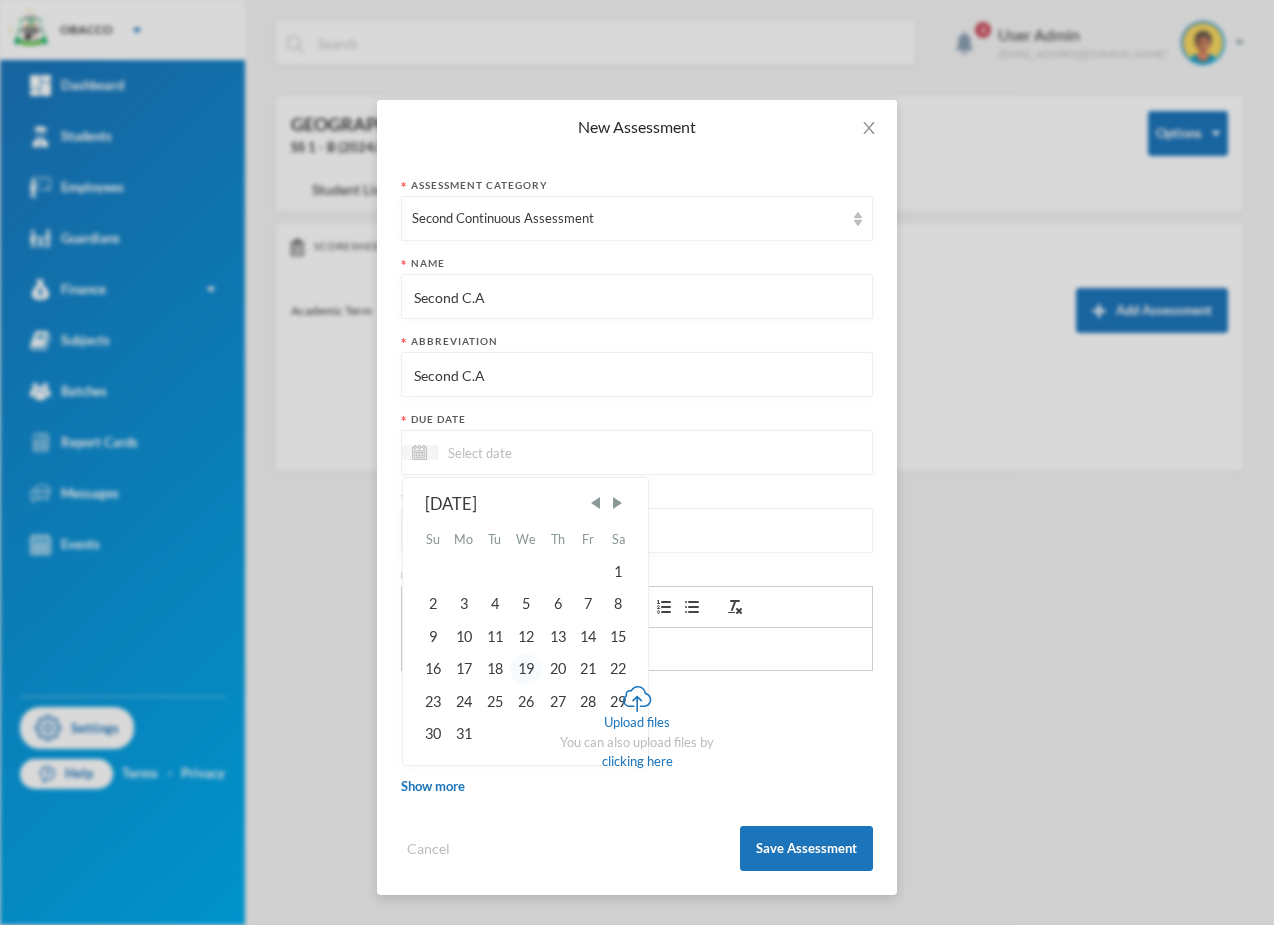 type on "19/03/2025" 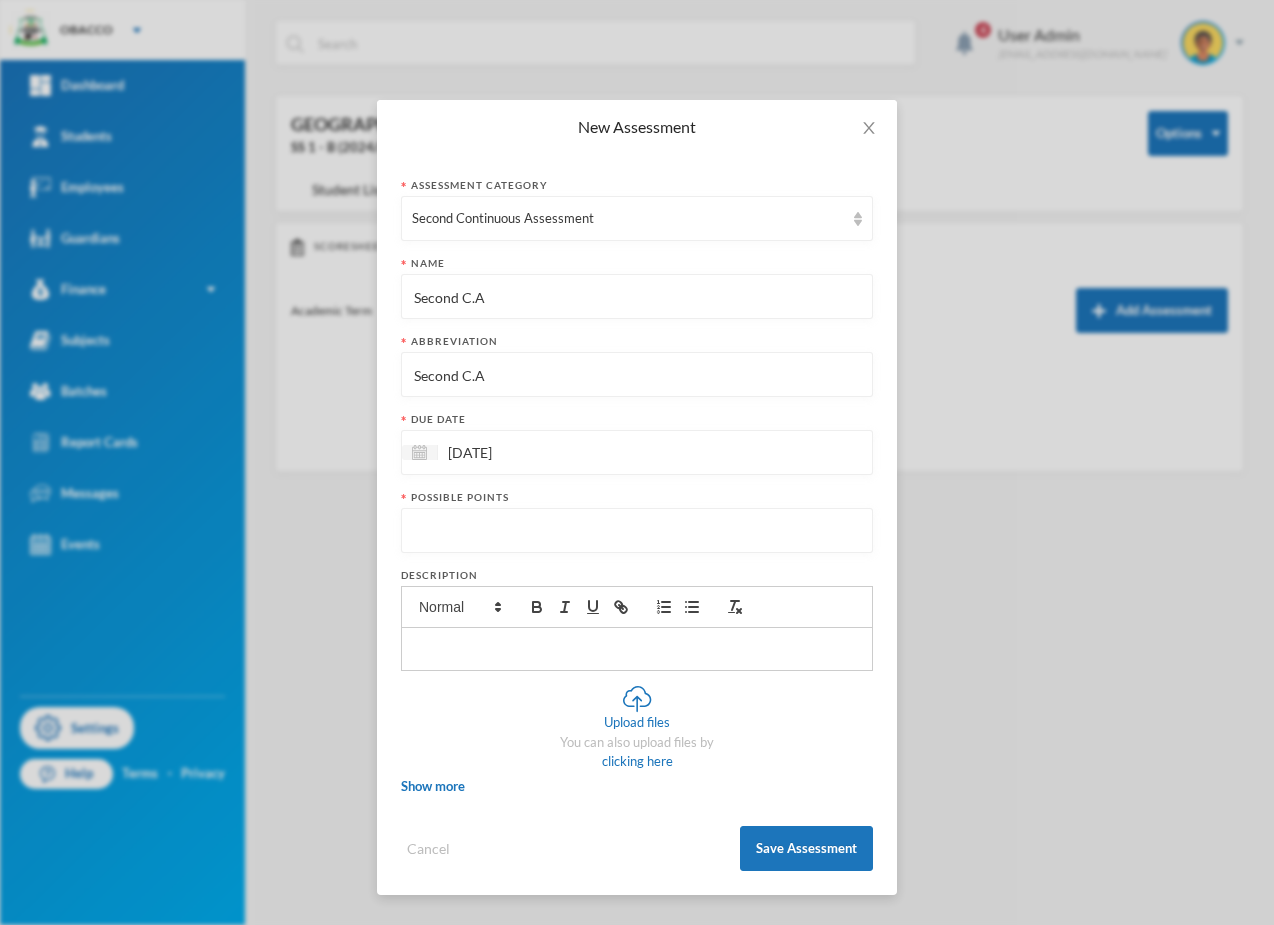 click at bounding box center [637, 531] 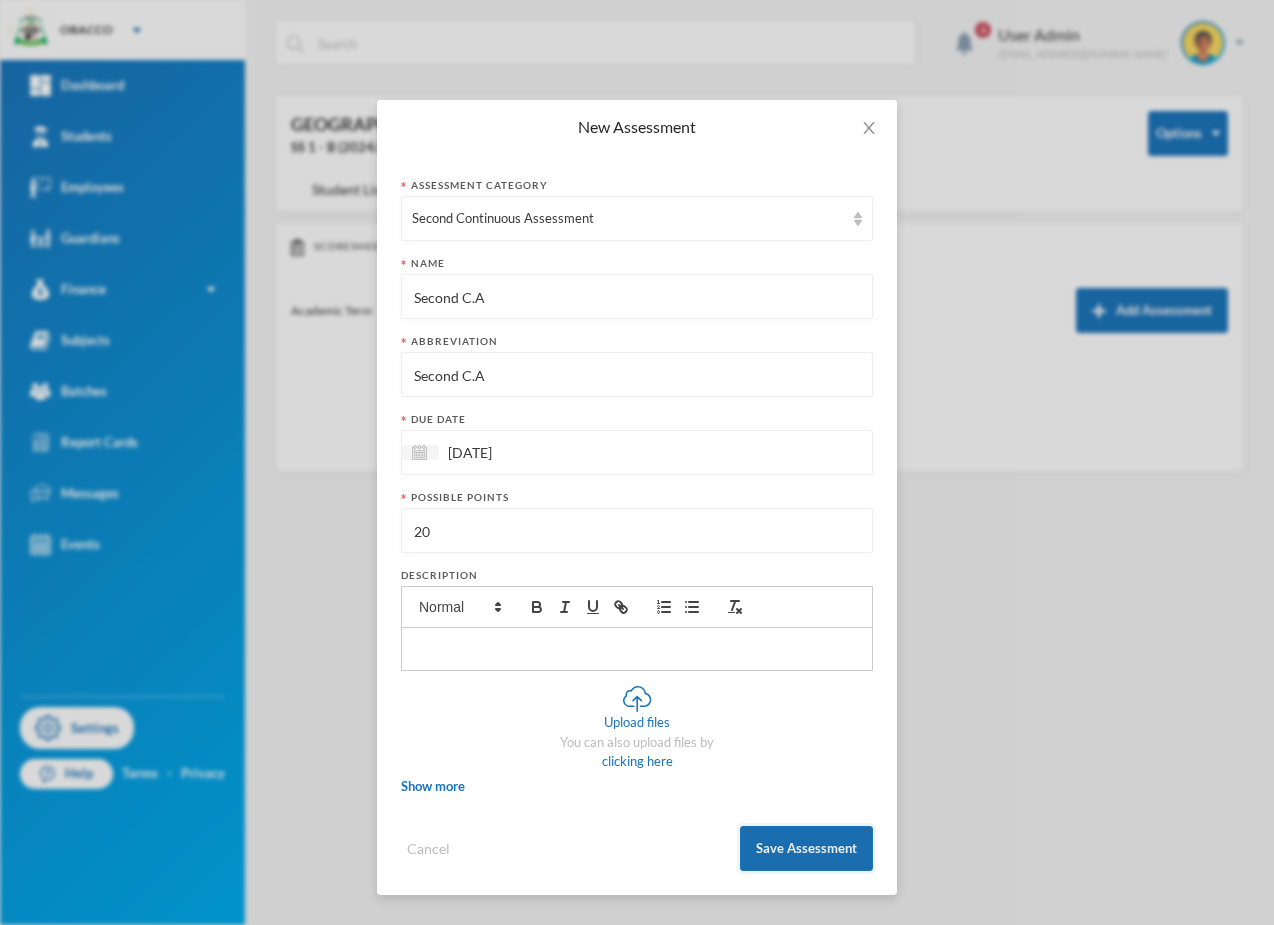 type on "20" 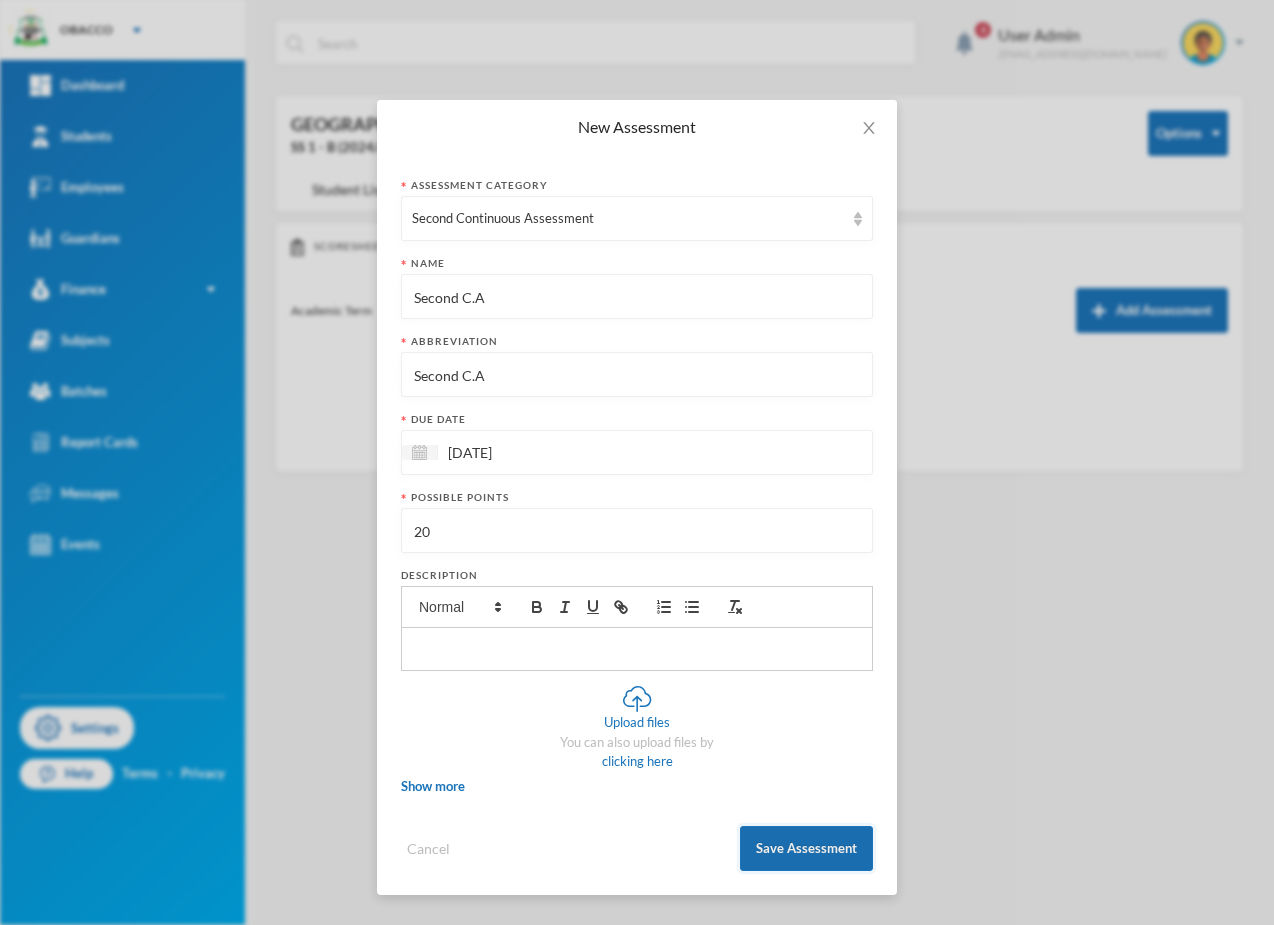 click on "Save Assessment" at bounding box center [806, 848] 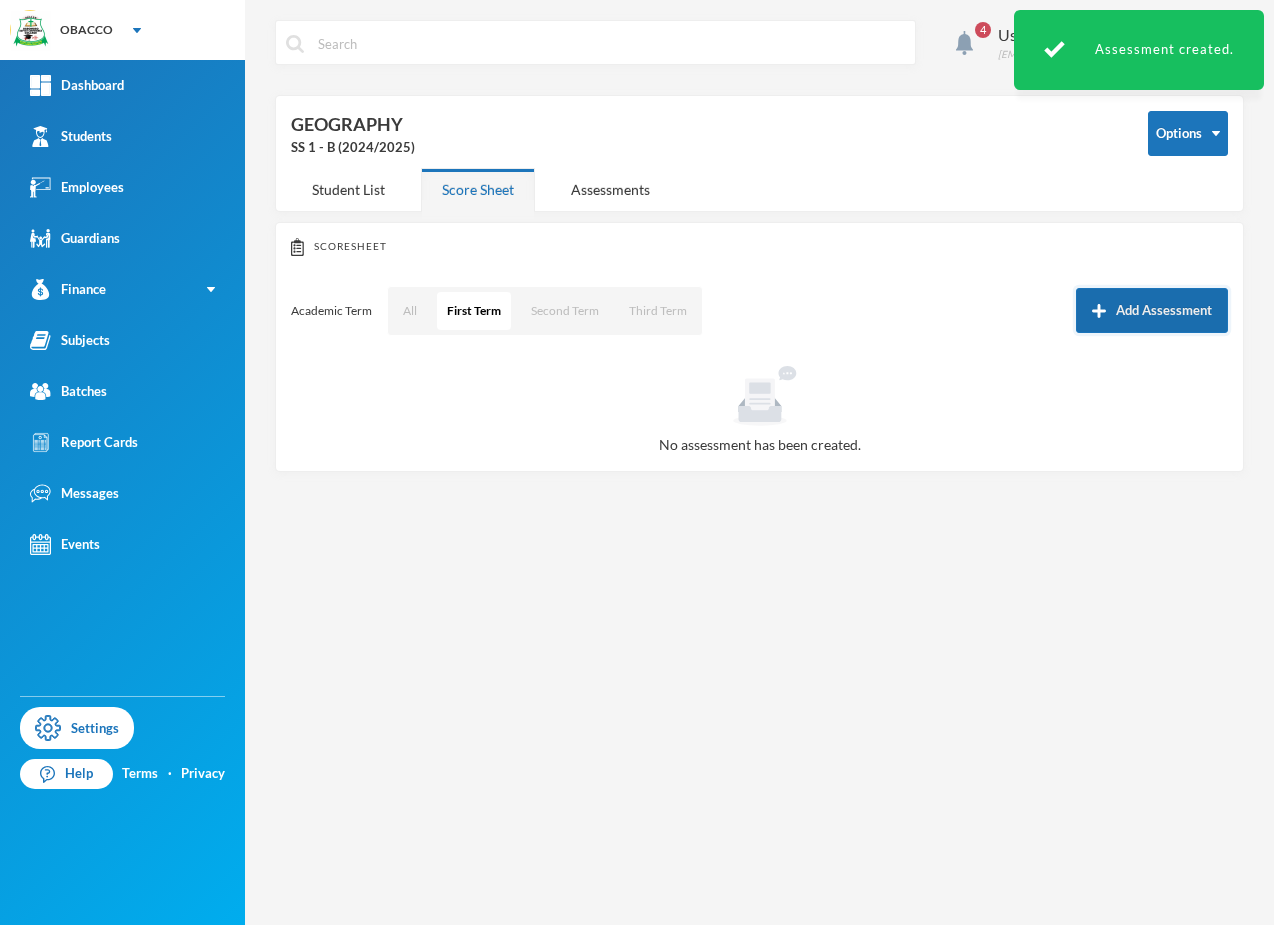 click on "Add Assessment" at bounding box center [1152, 310] 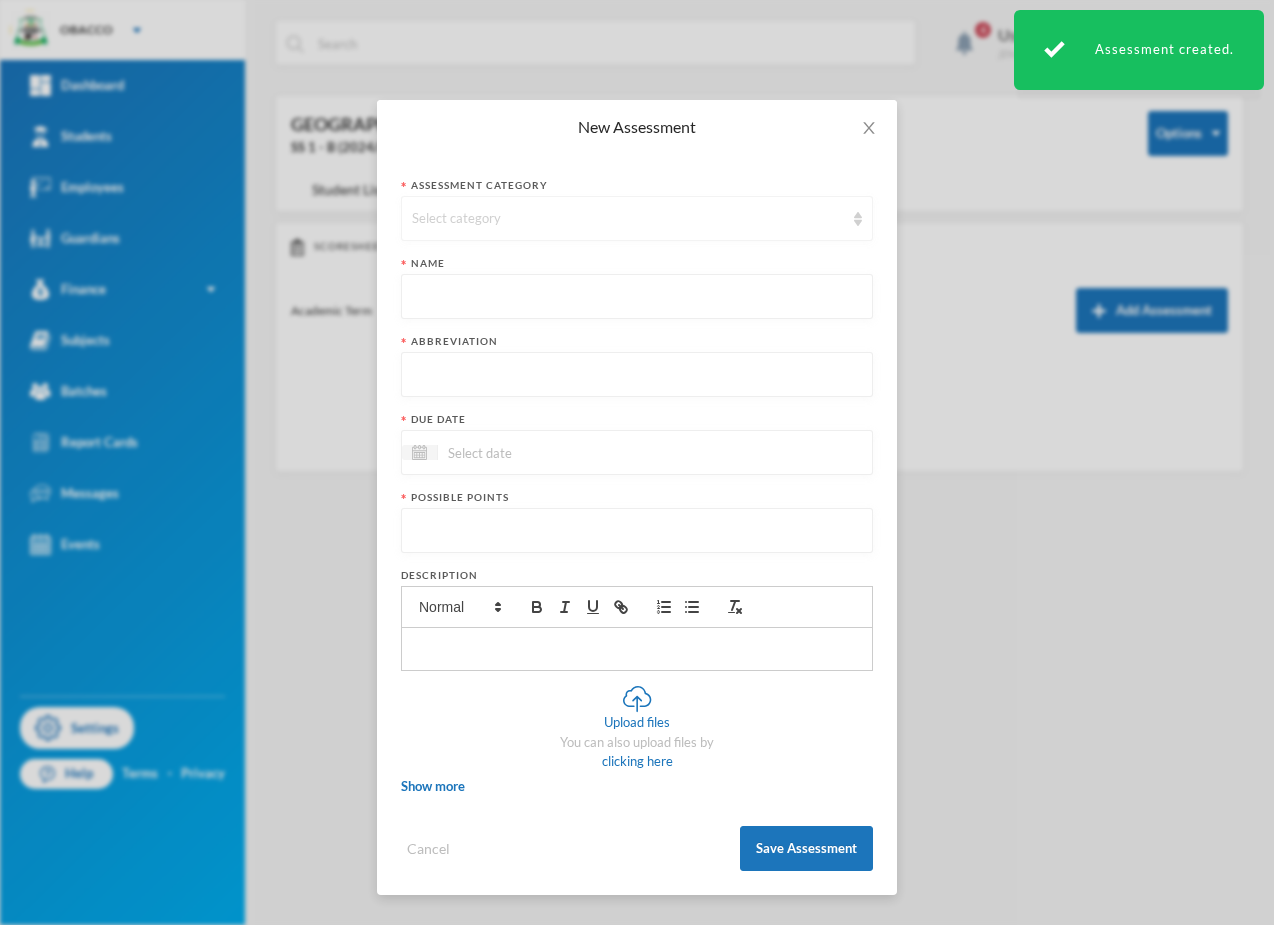 click on "Select category" at bounding box center [628, 219] 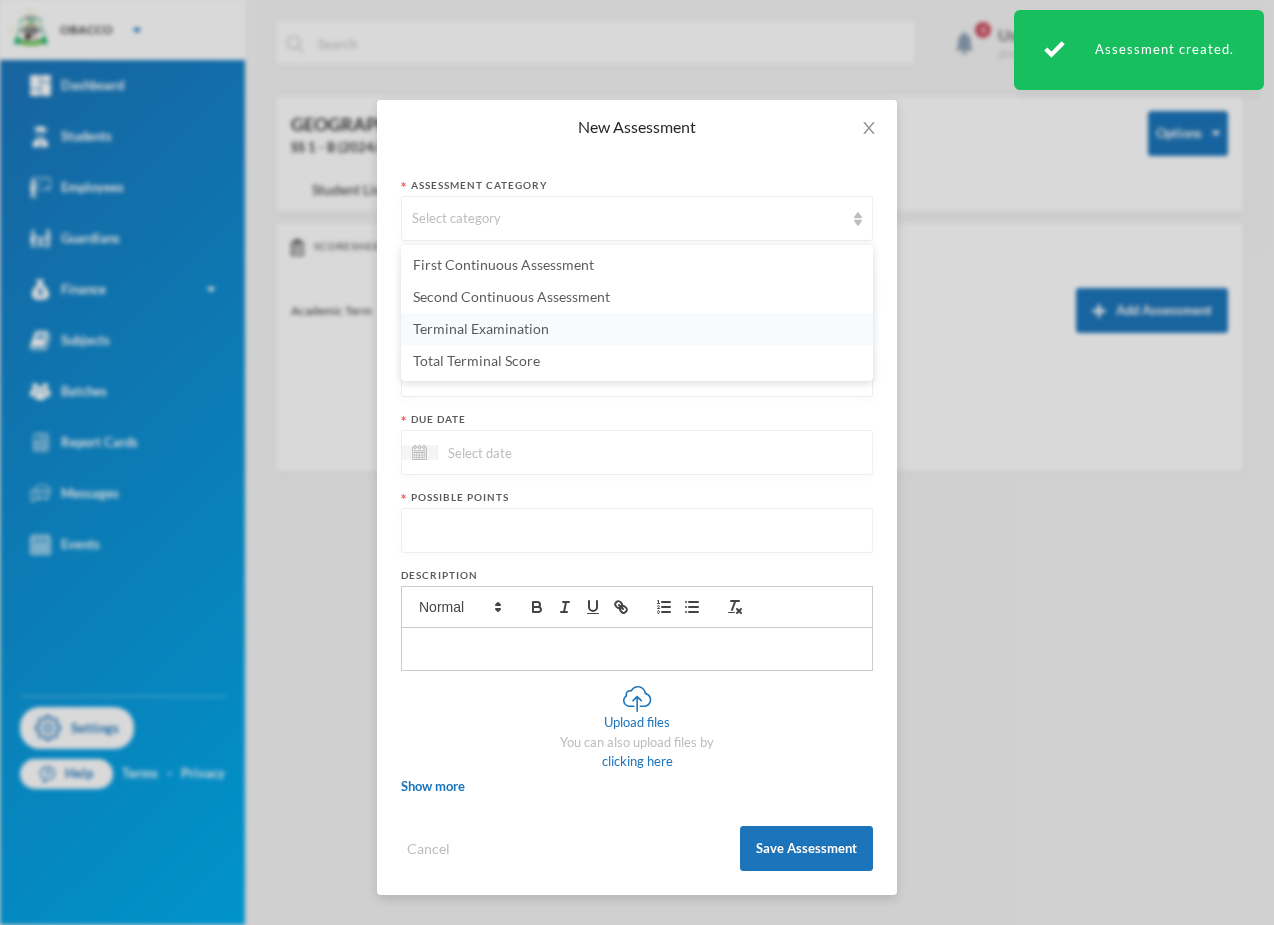 click on "Terminal Examination" at bounding box center [637, 329] 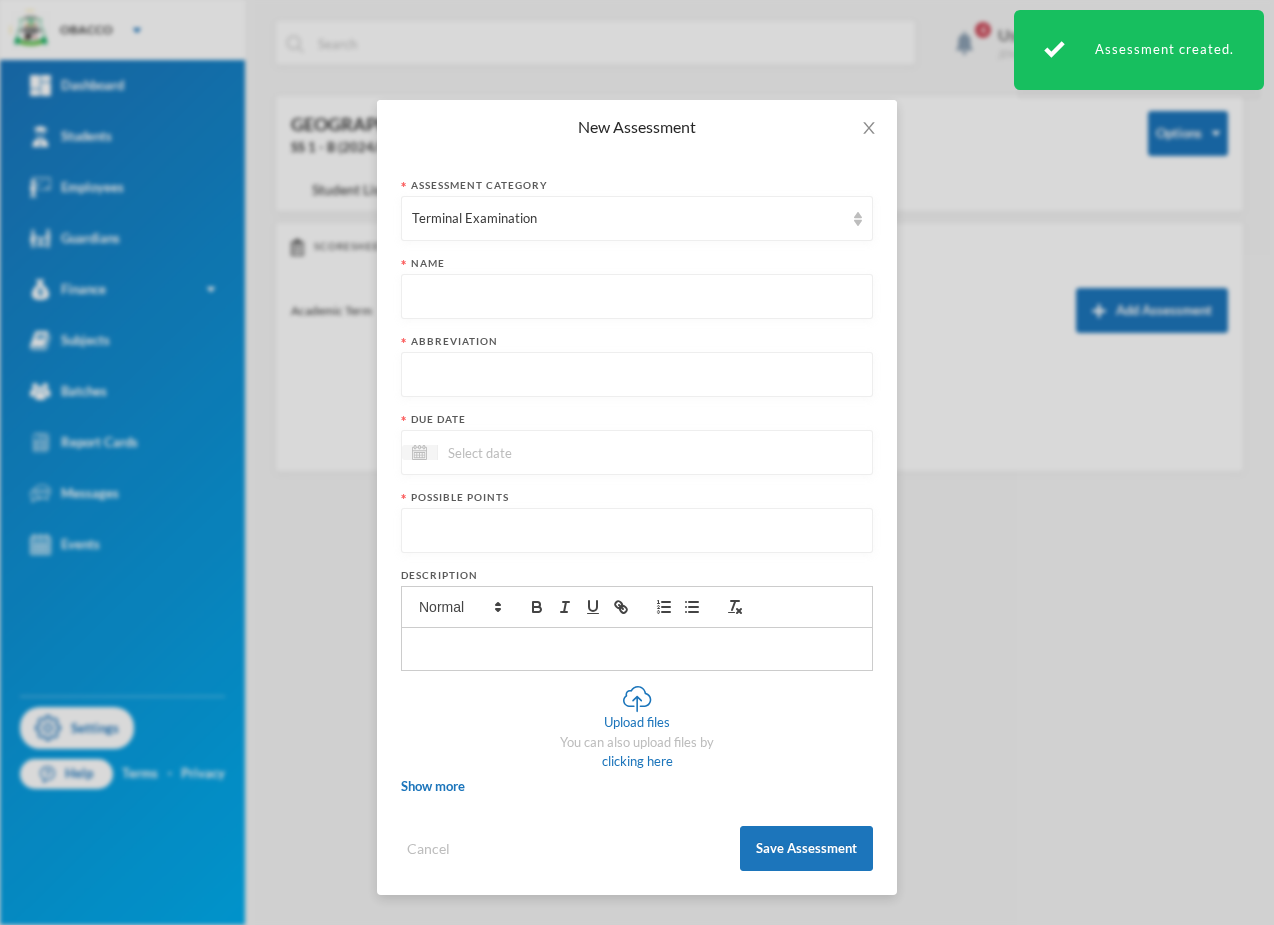 click at bounding box center (637, 297) 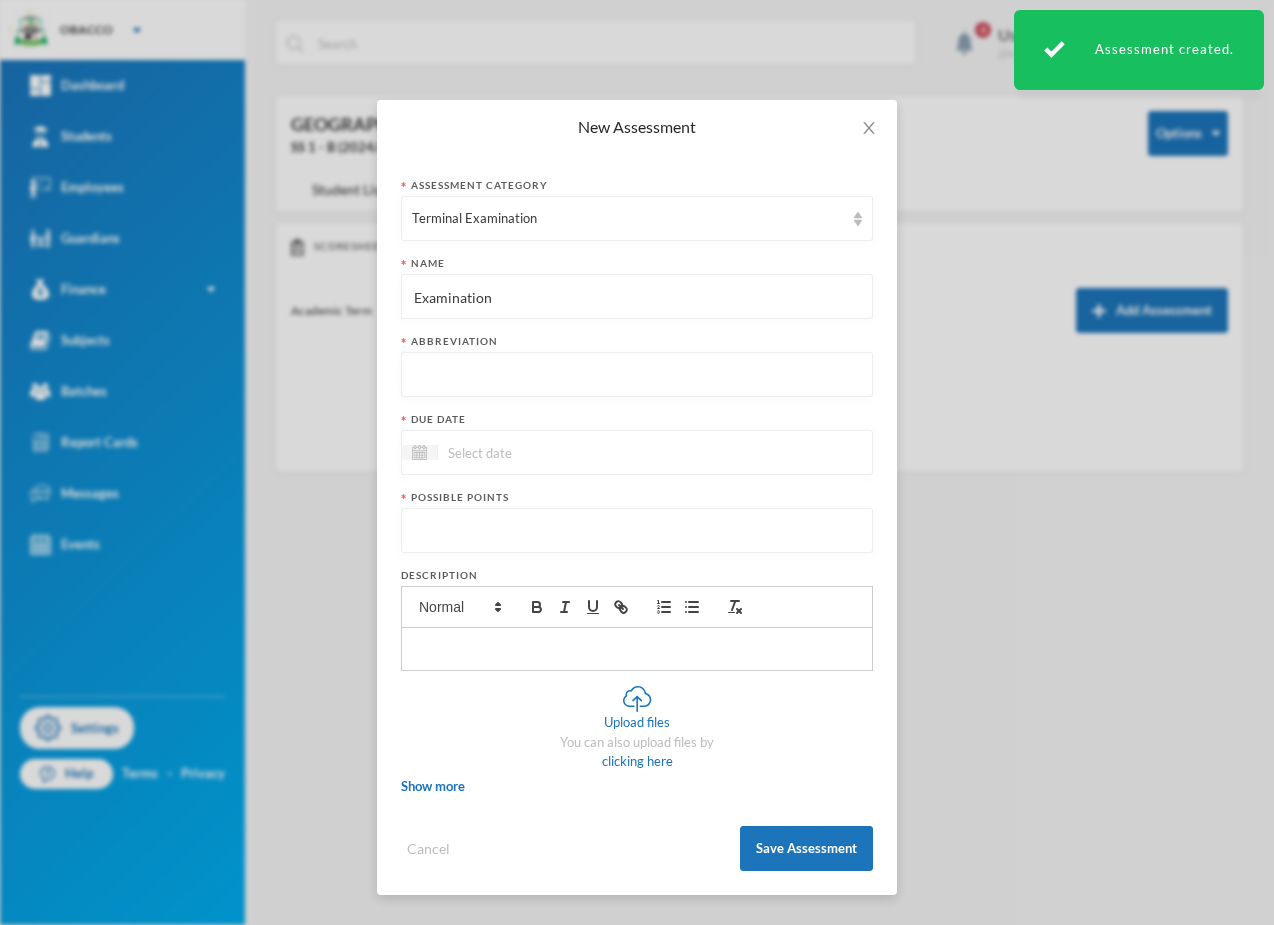 type on "Examination" 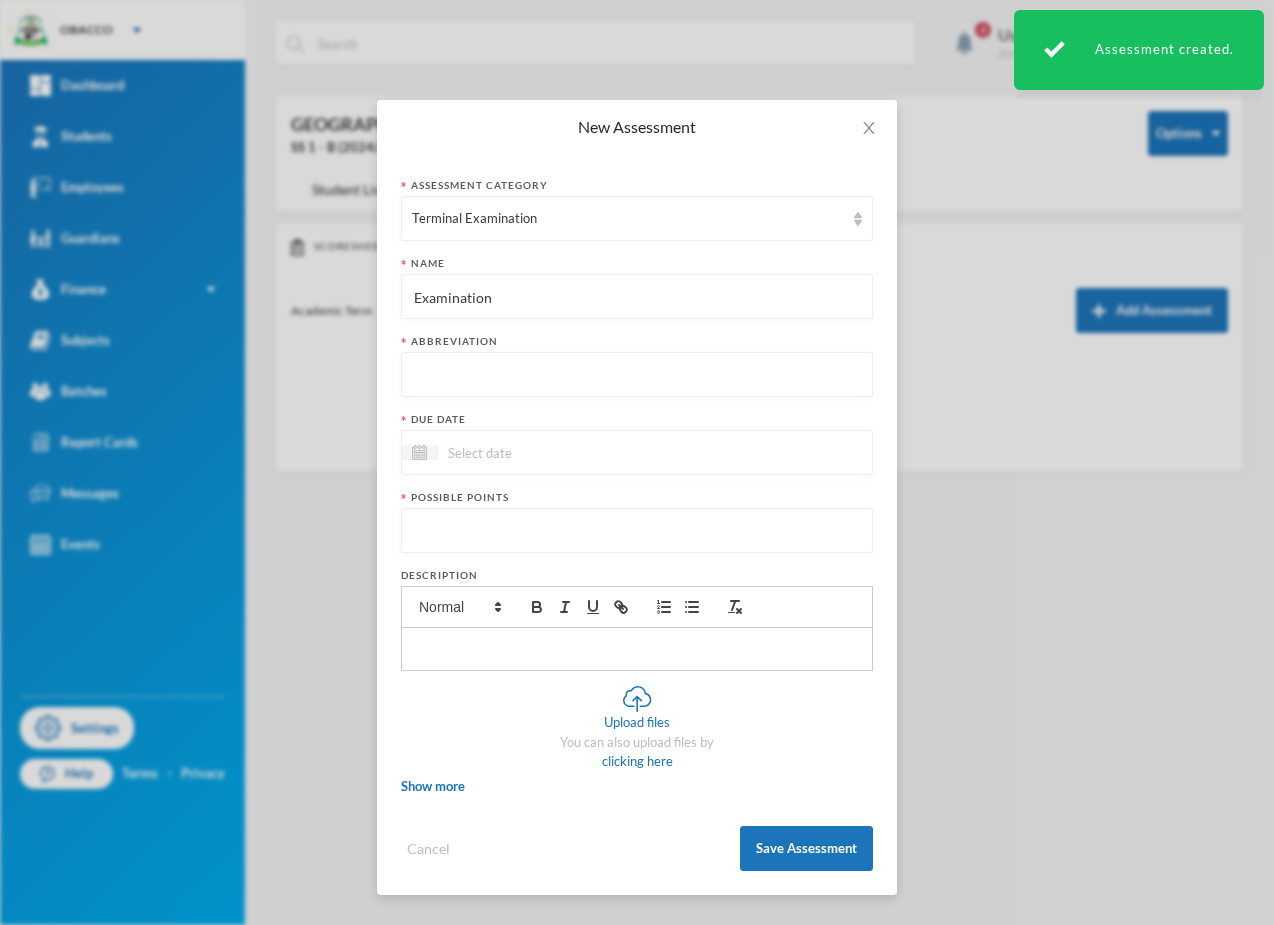 click at bounding box center (637, 375) 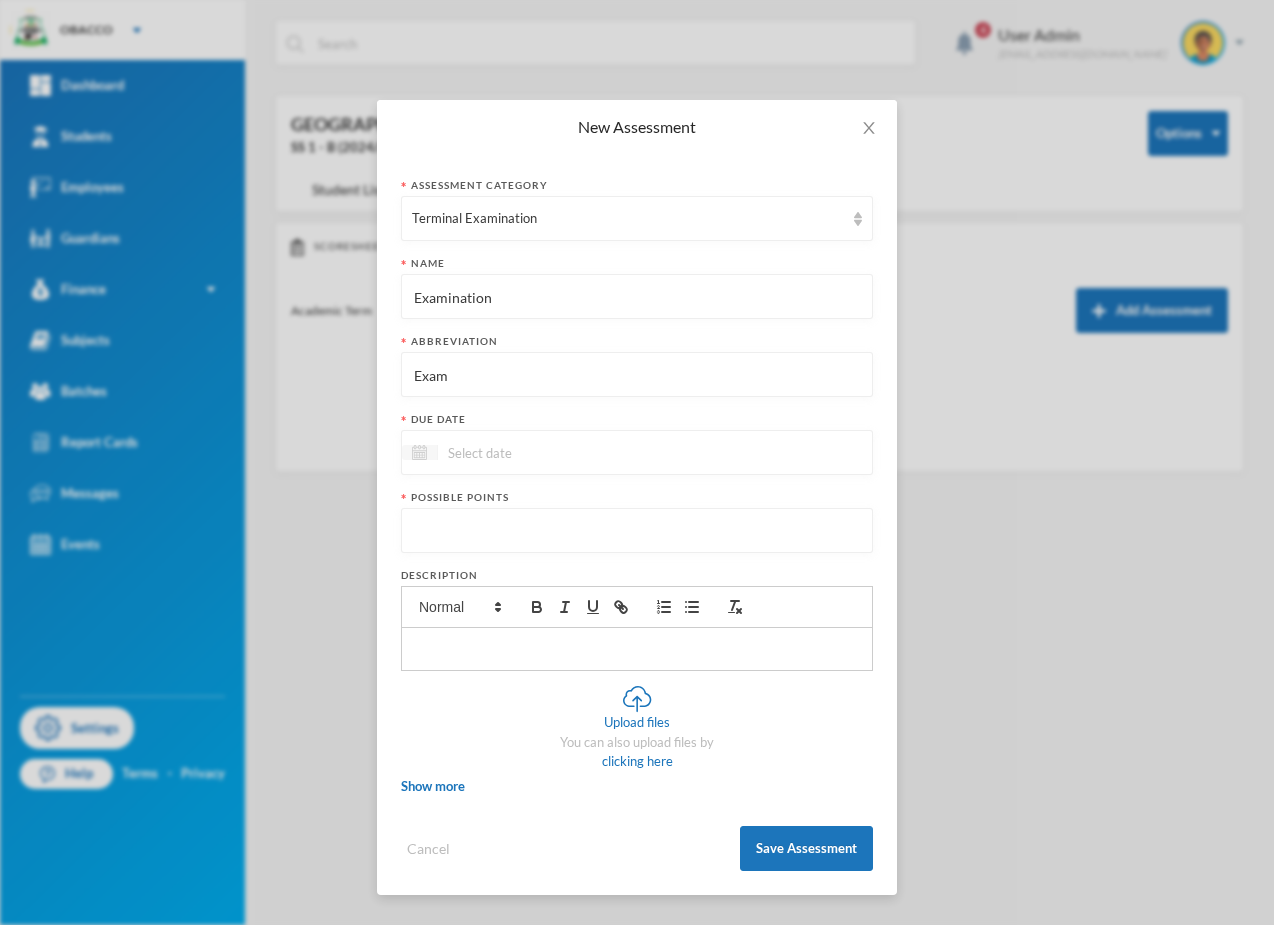 type on "Exam" 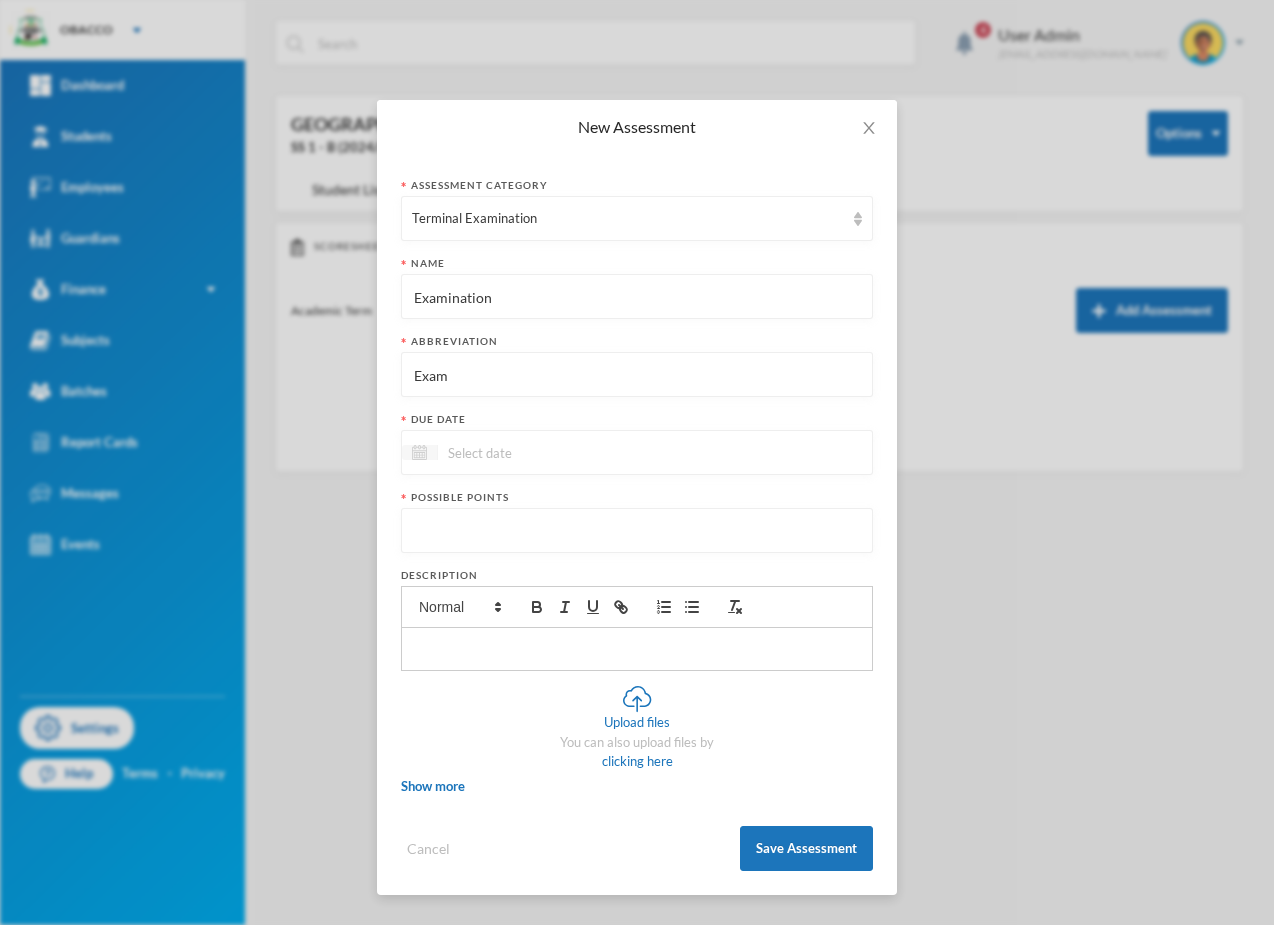 click at bounding box center [419, 452] 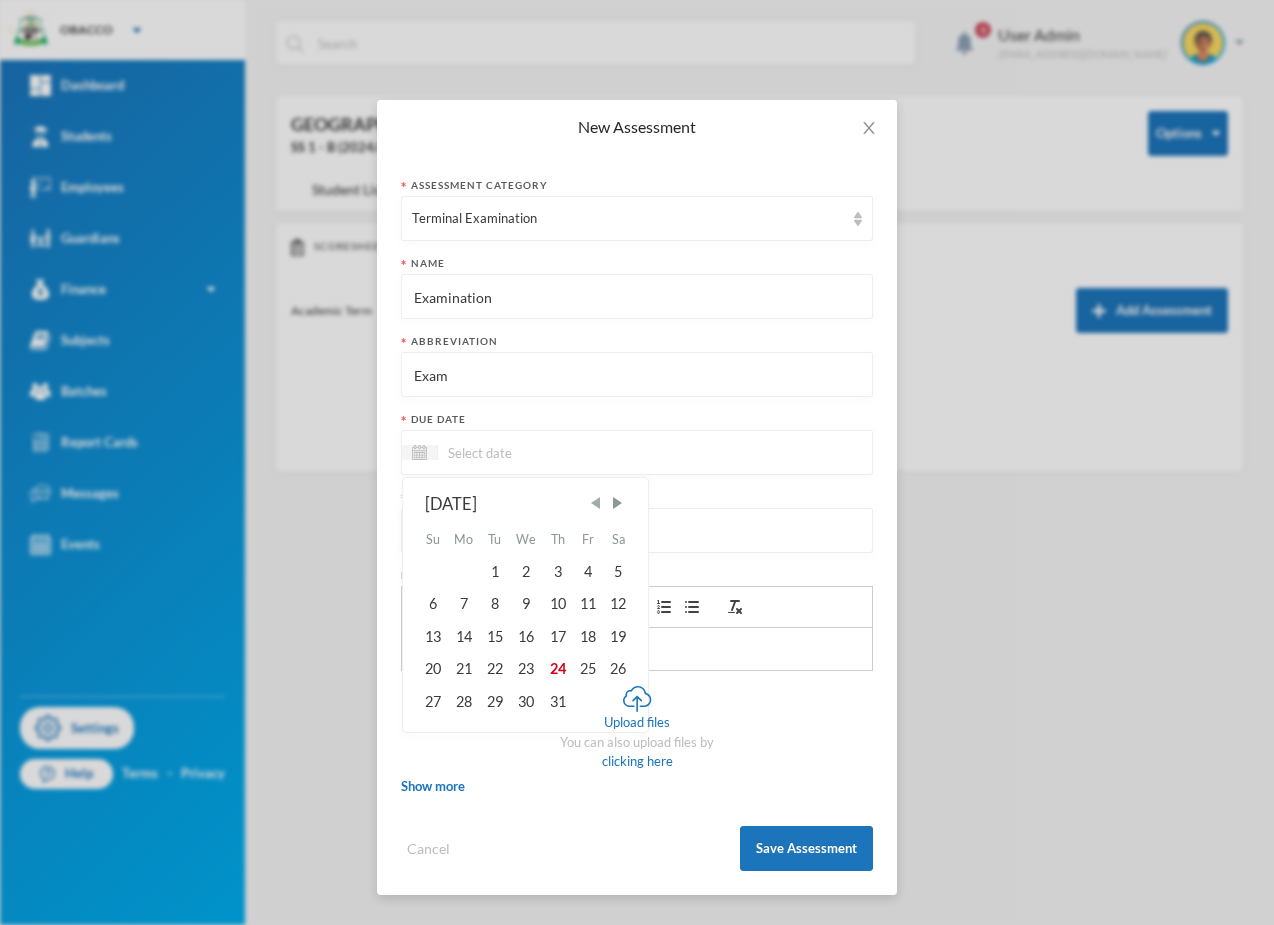 click at bounding box center (596, 503) 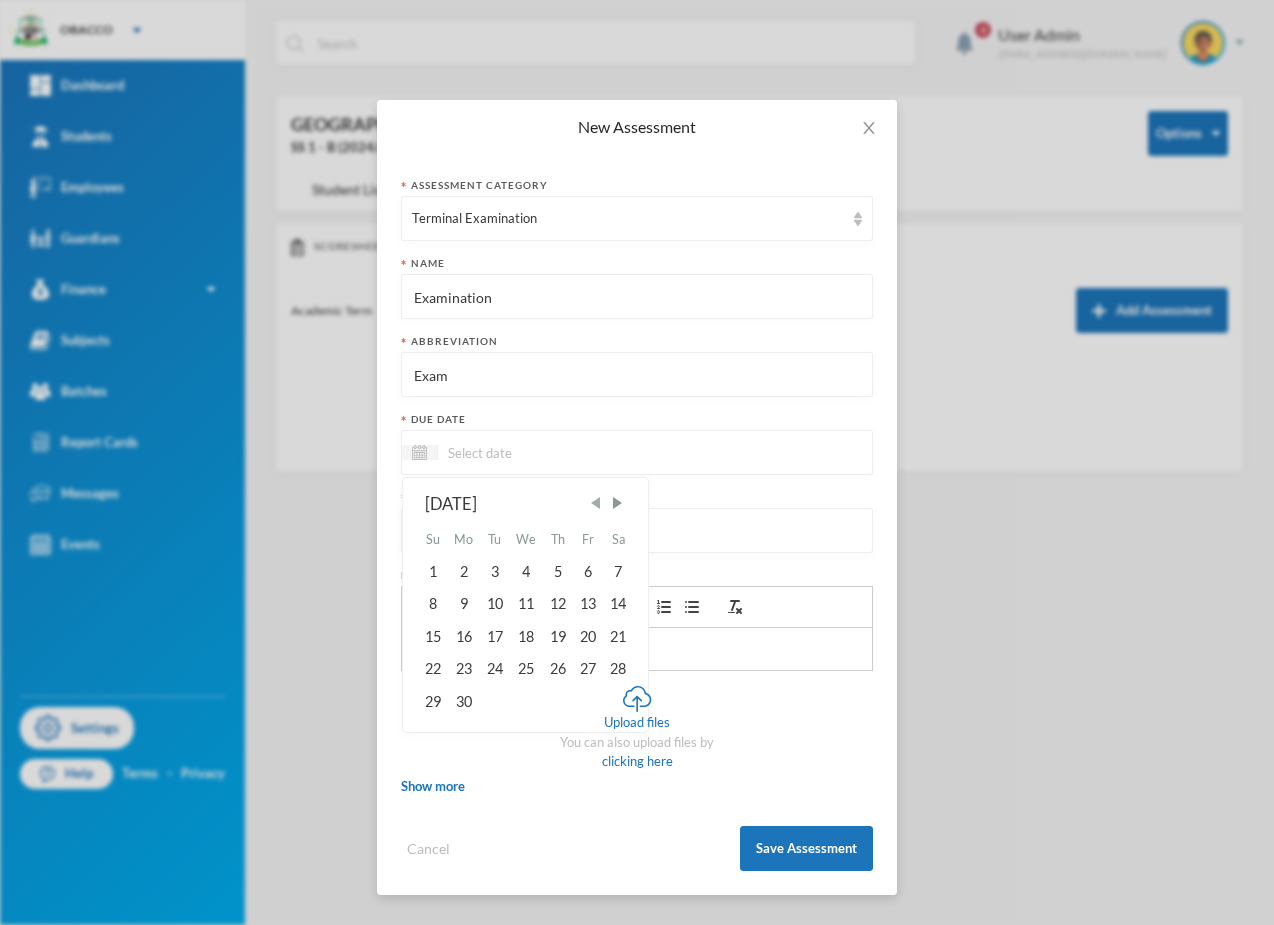 click at bounding box center (596, 503) 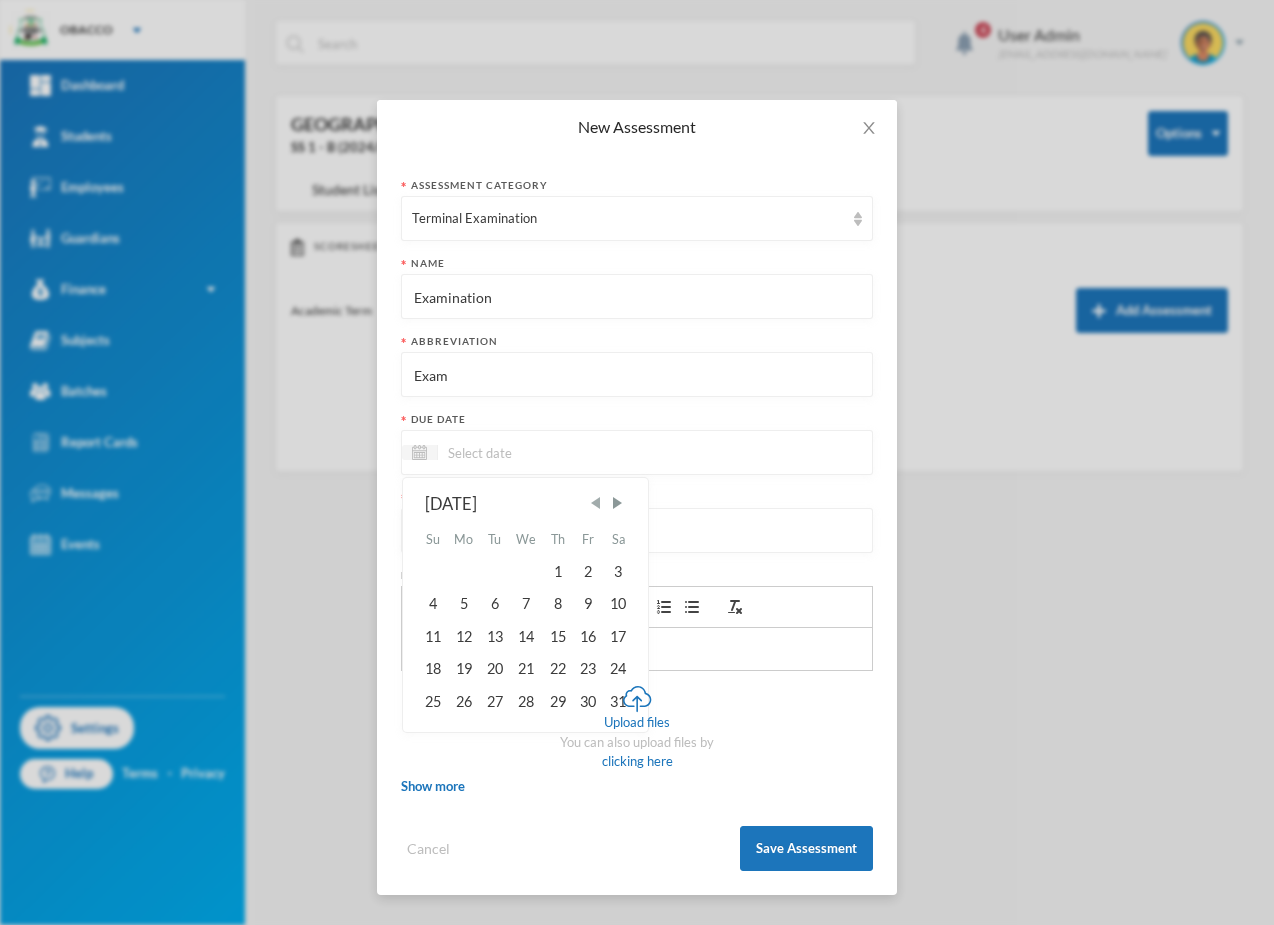 click at bounding box center (596, 503) 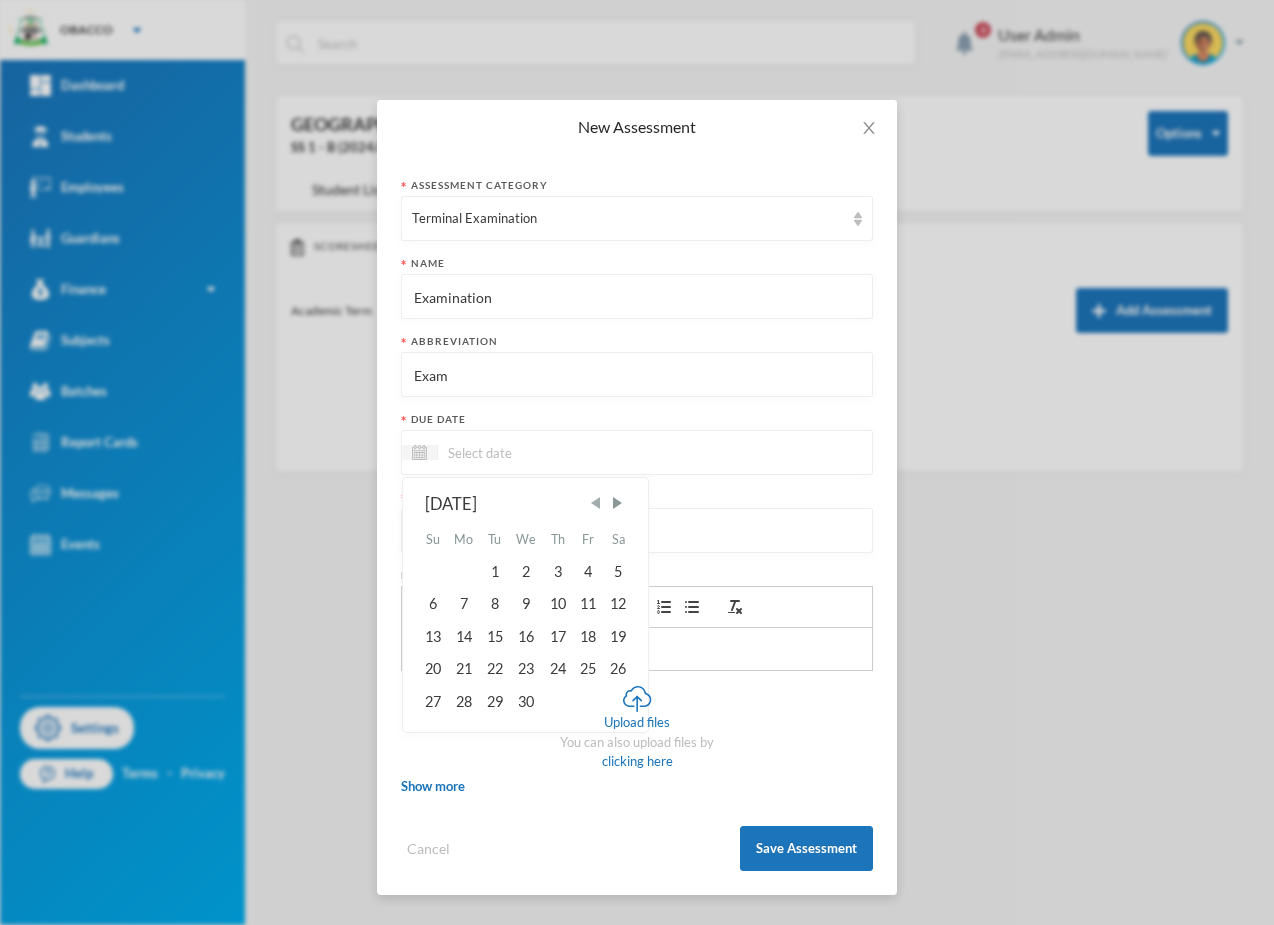 click at bounding box center [596, 503] 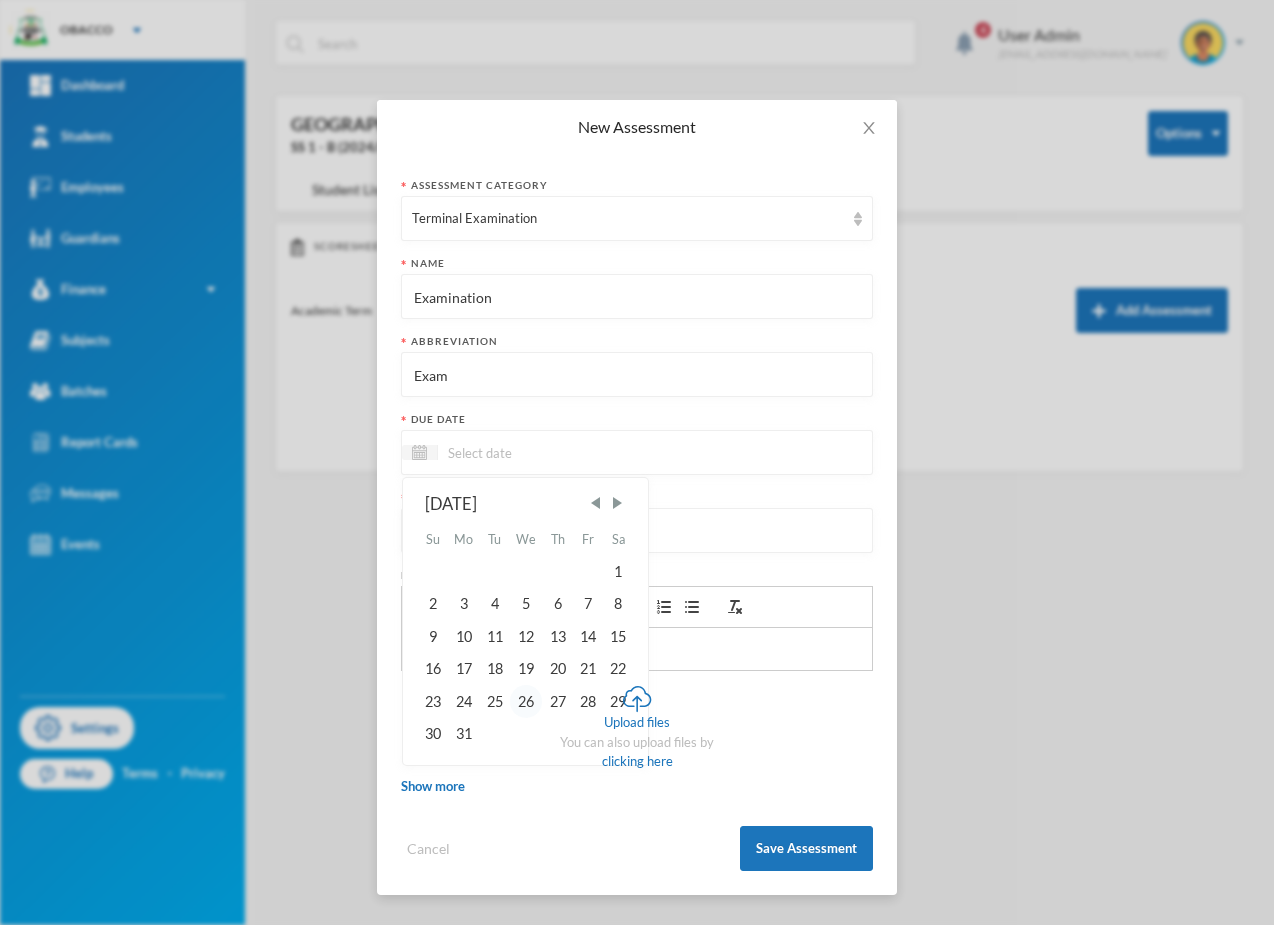 click on "26" at bounding box center (526, 701) 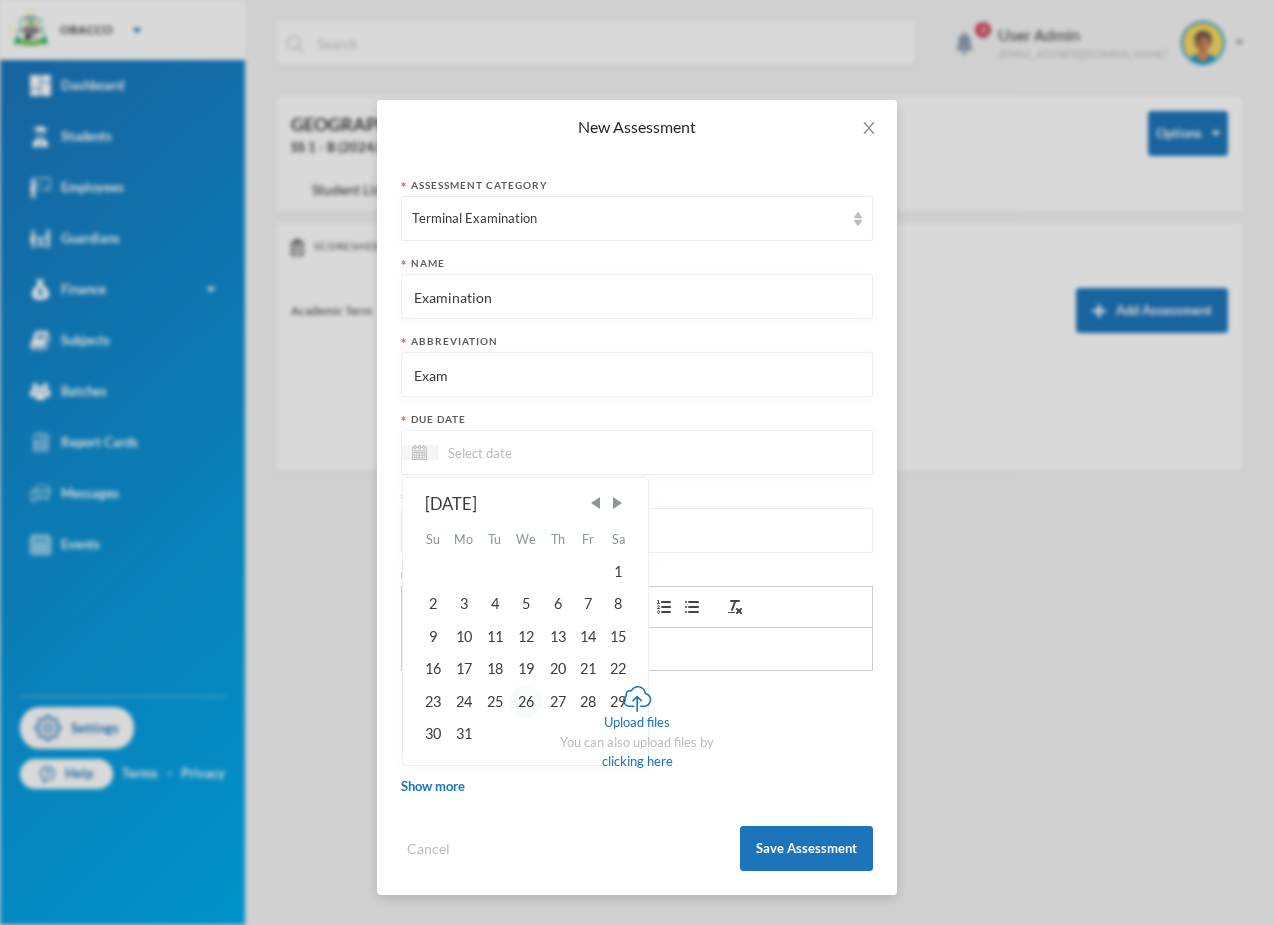 type on "26/03/2025" 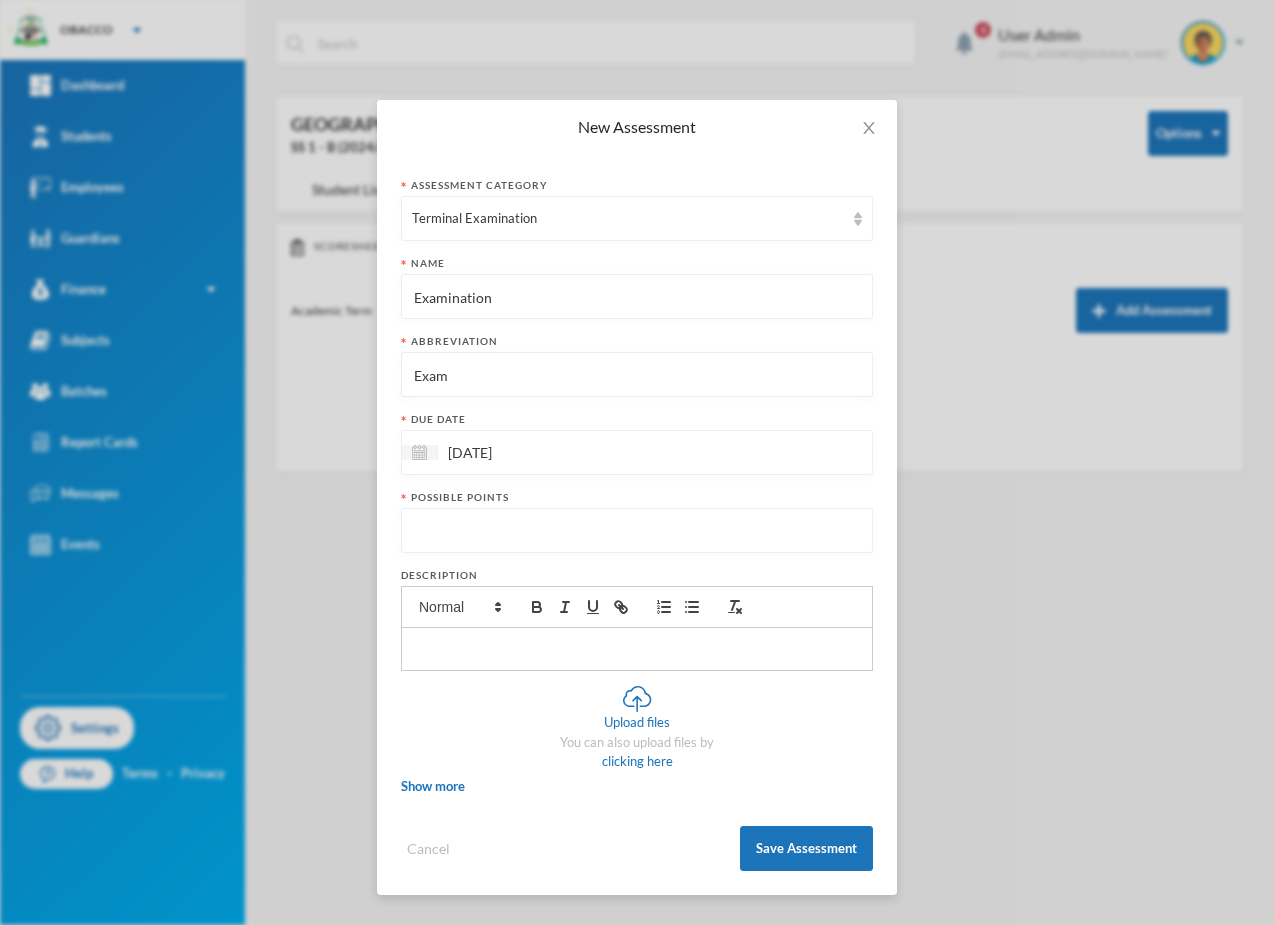 click at bounding box center (637, 531) 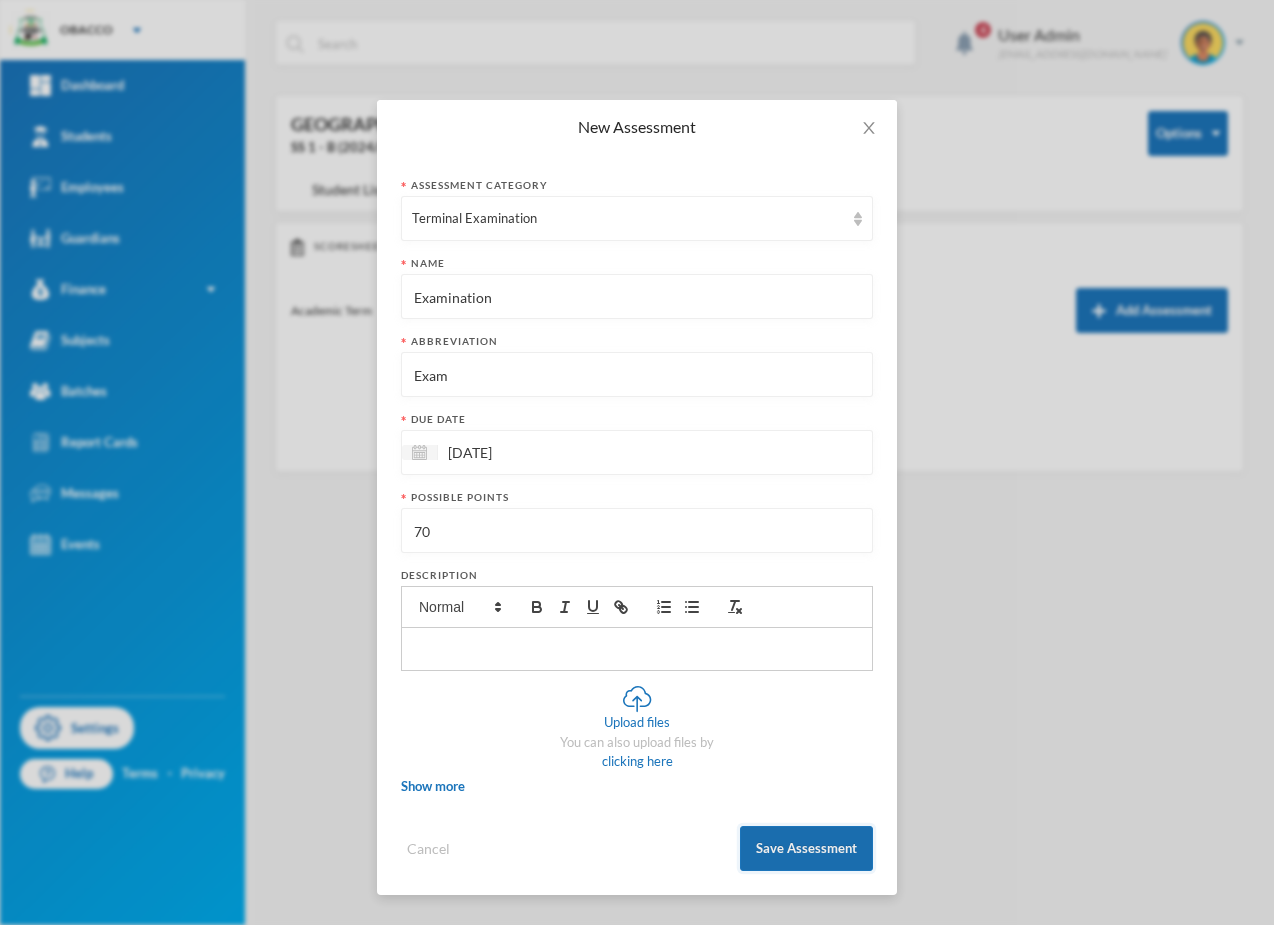 type on "70" 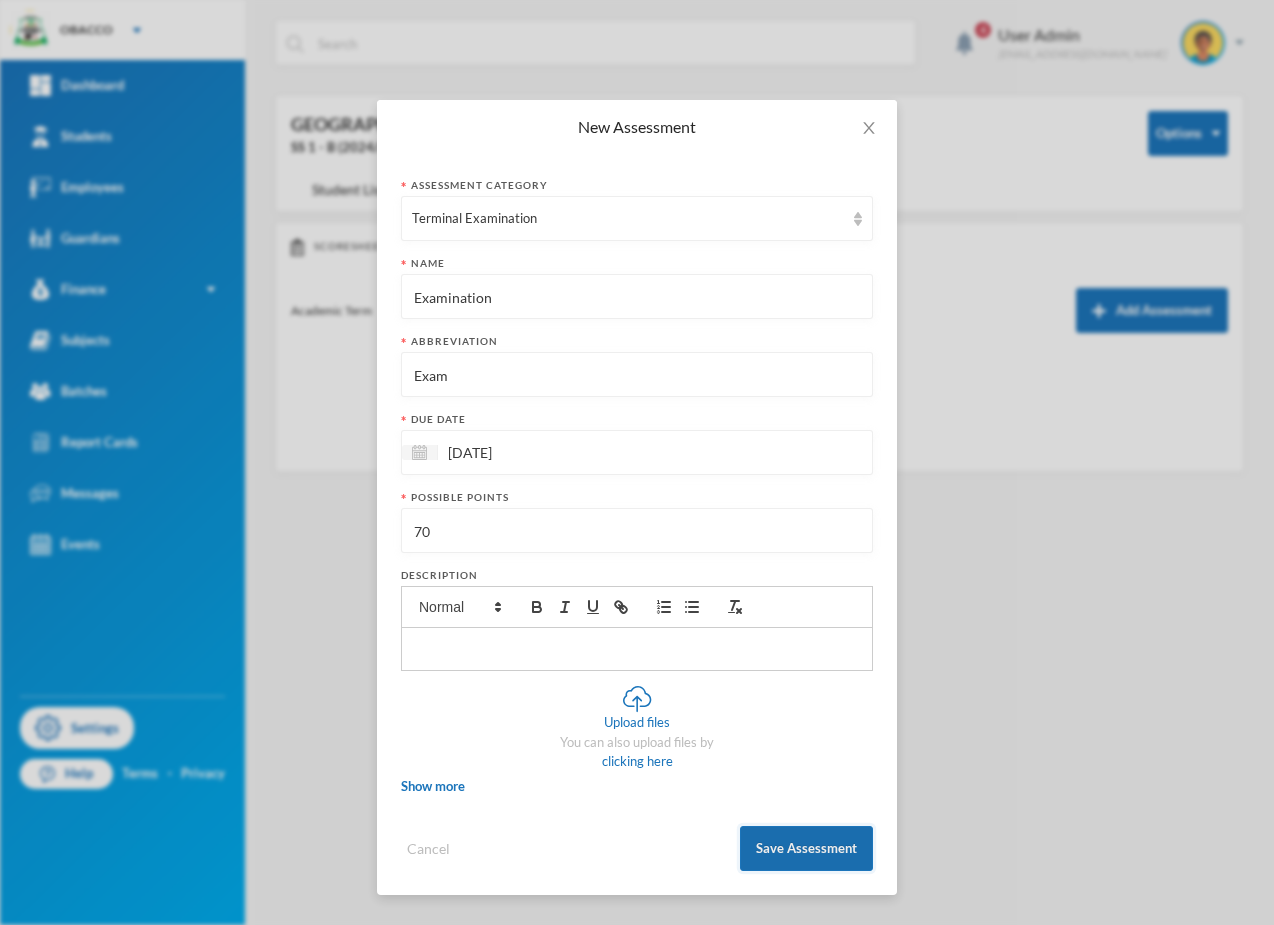 click on "Save Assessment" at bounding box center [806, 848] 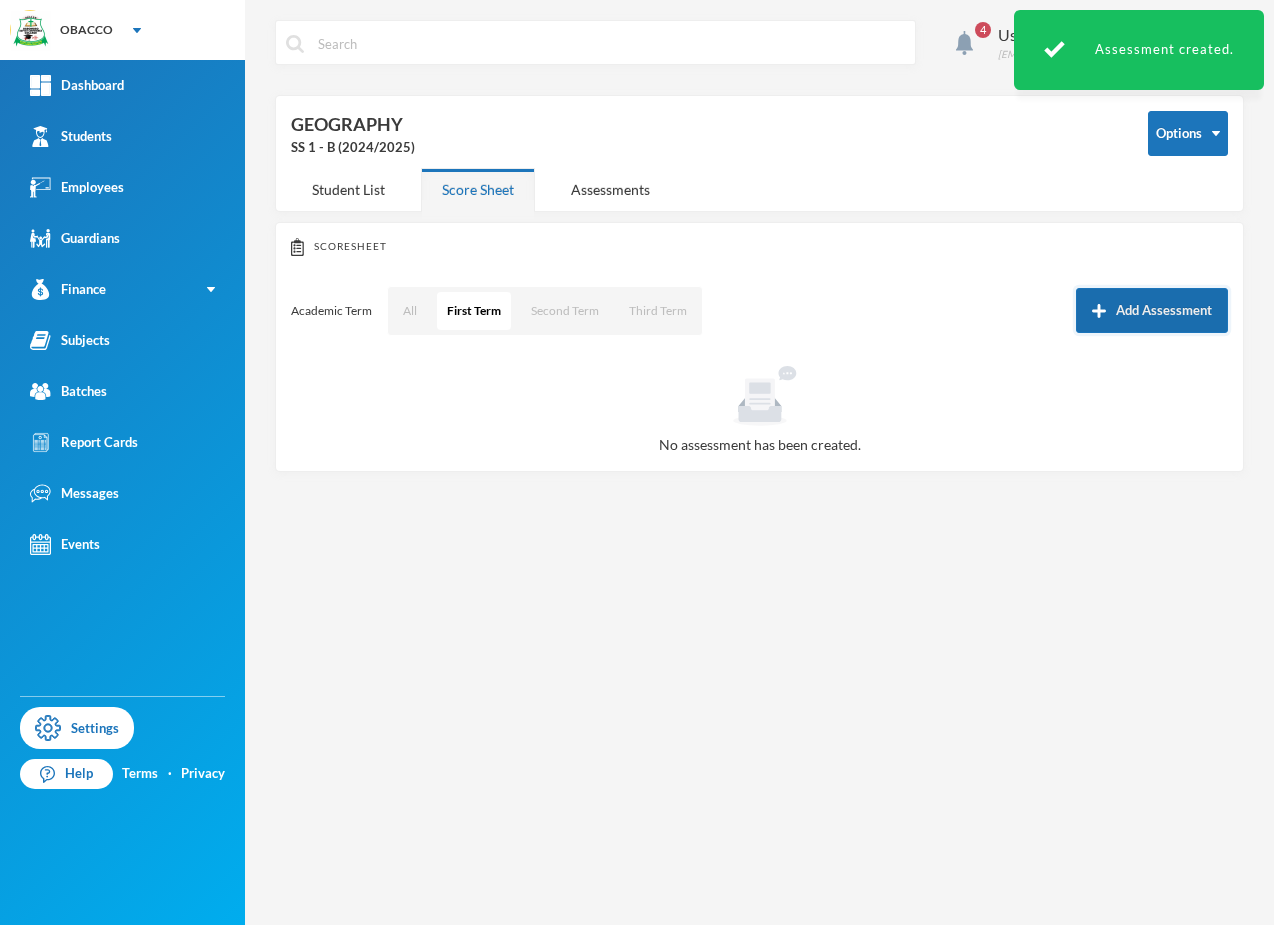 click at bounding box center [1099, 311] 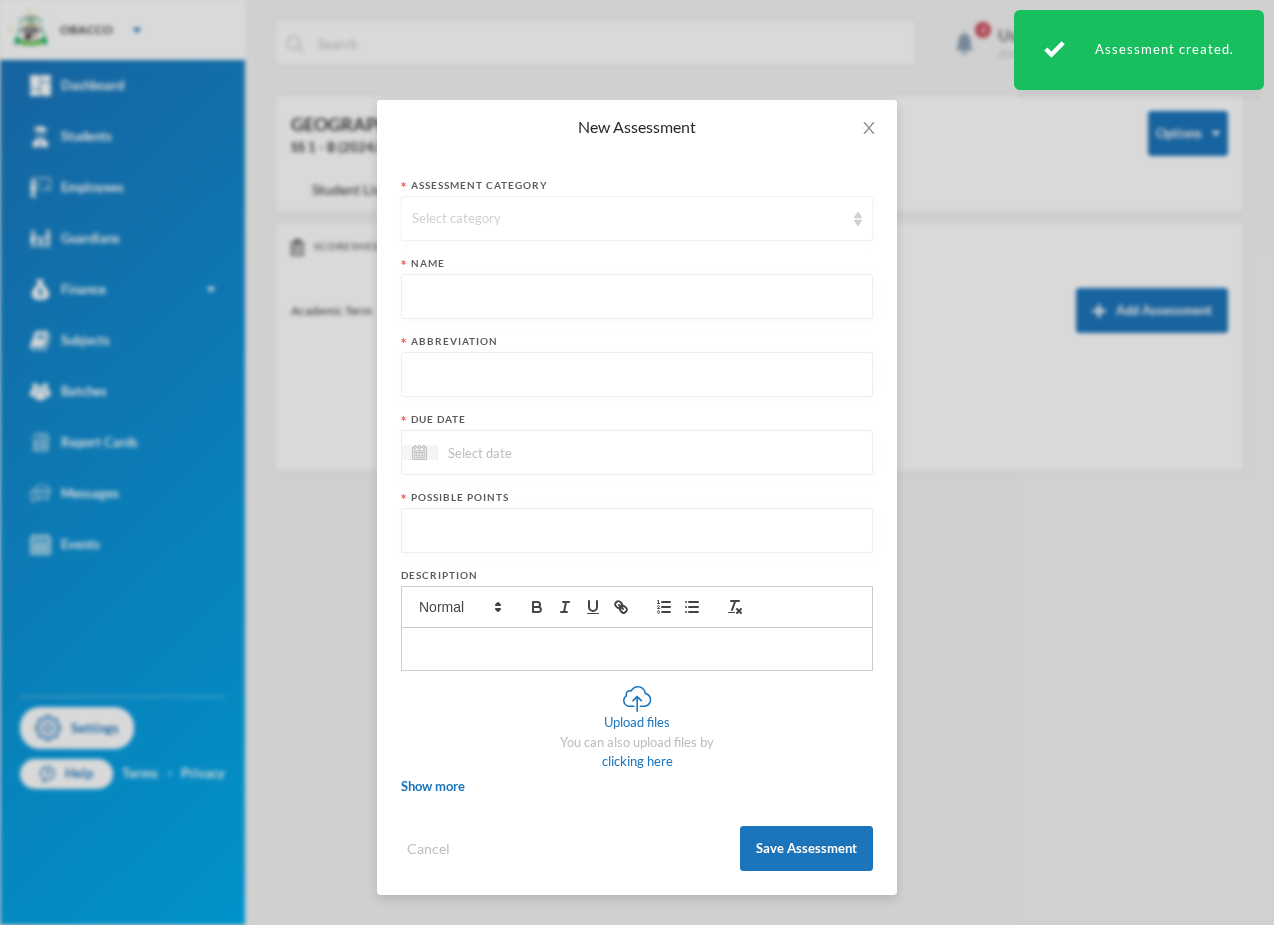 click on "Select category" at bounding box center (628, 219) 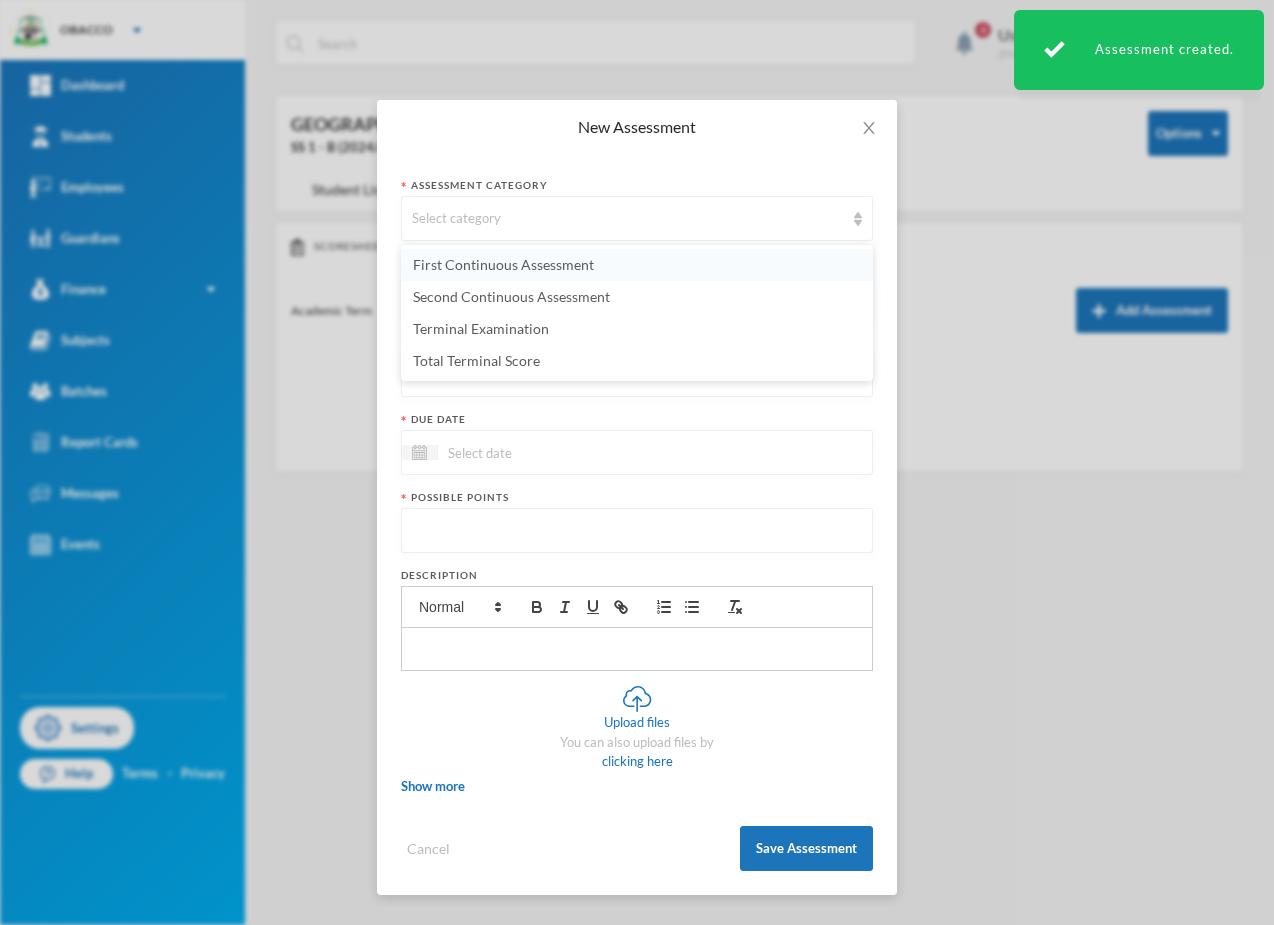 click on "First Continuous Assessment" at bounding box center (503, 264) 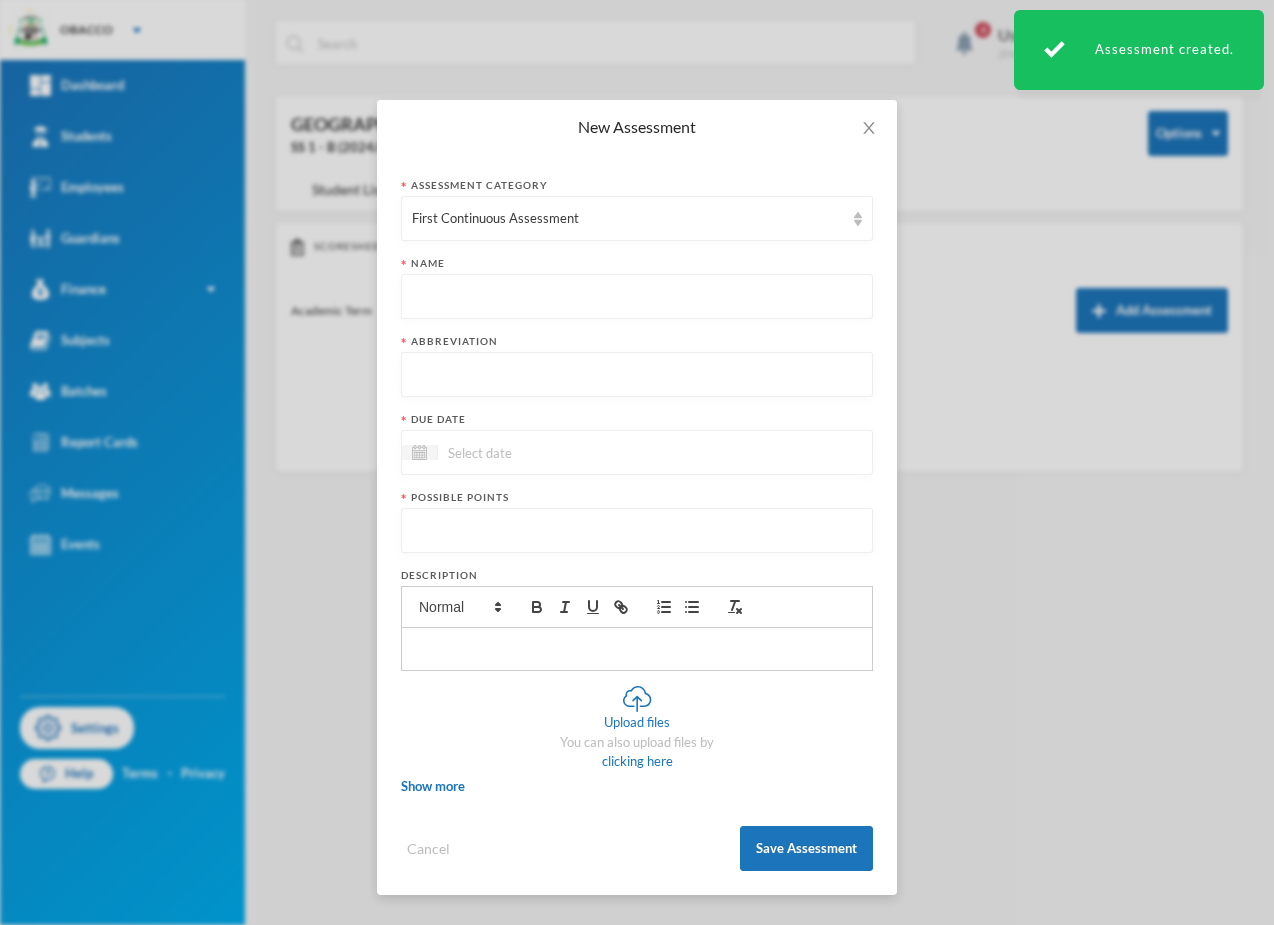 click at bounding box center [637, 297] 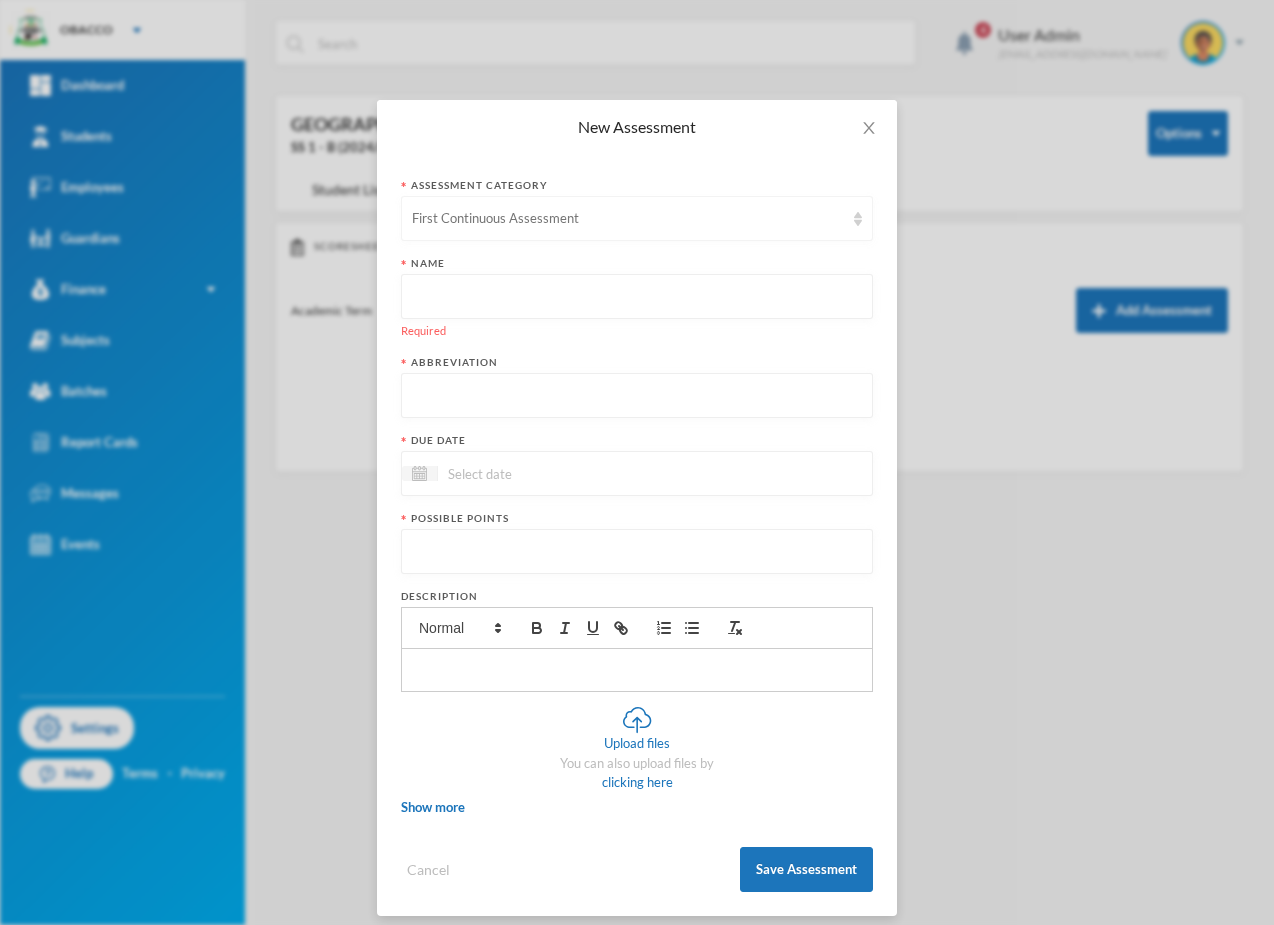 paste on "First C.A" 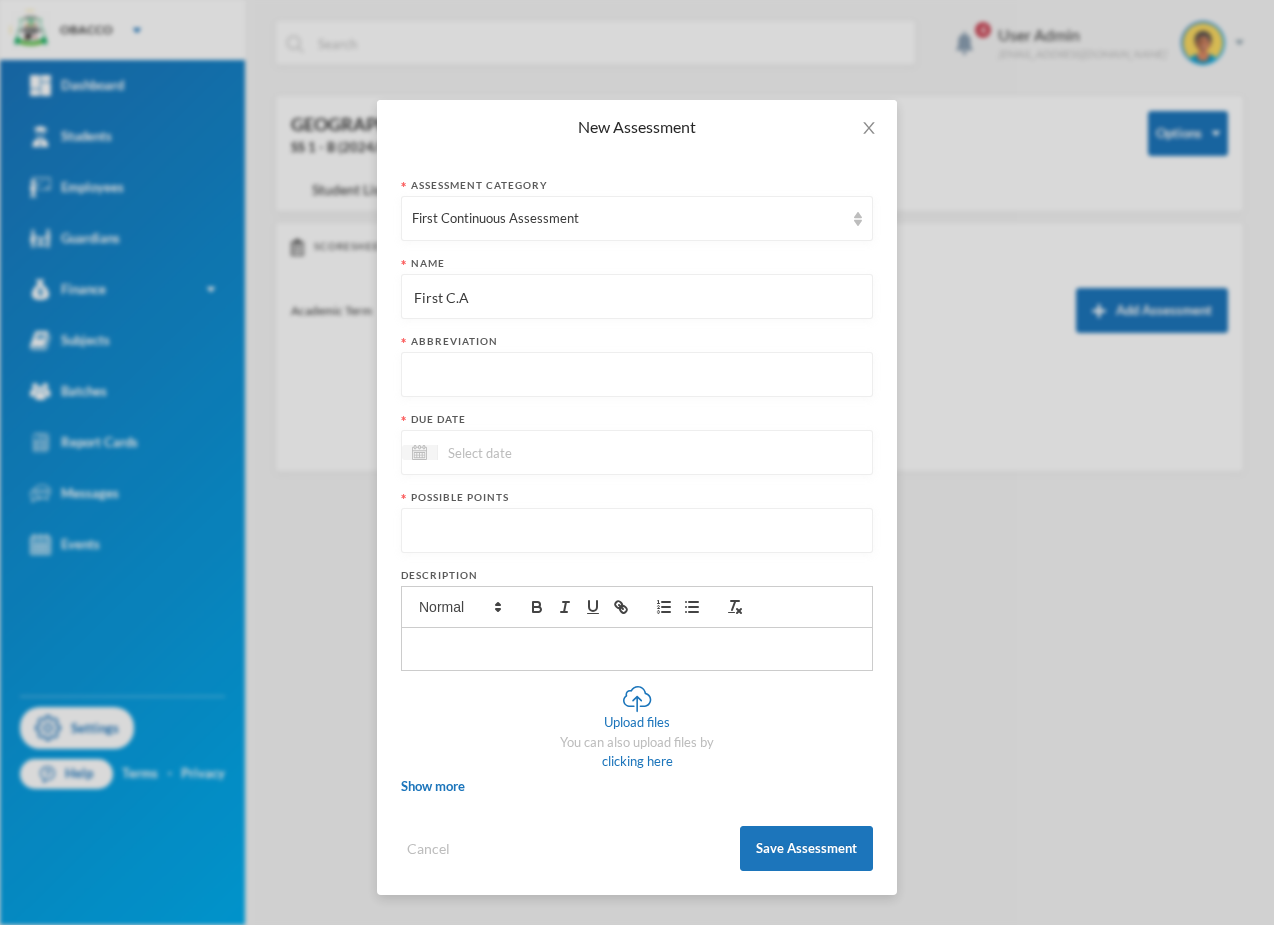 type on "First C.A" 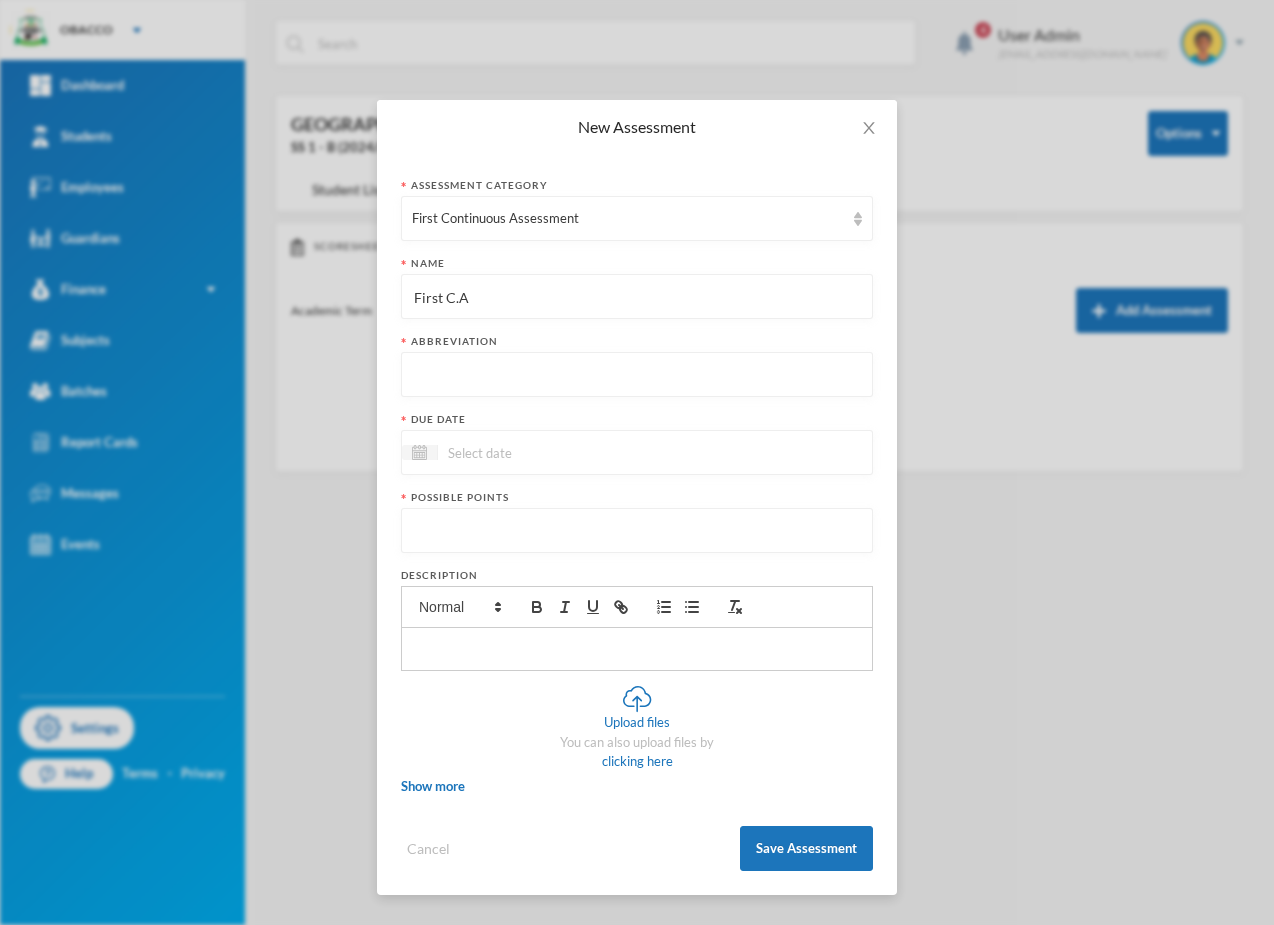 click at bounding box center (637, 375) 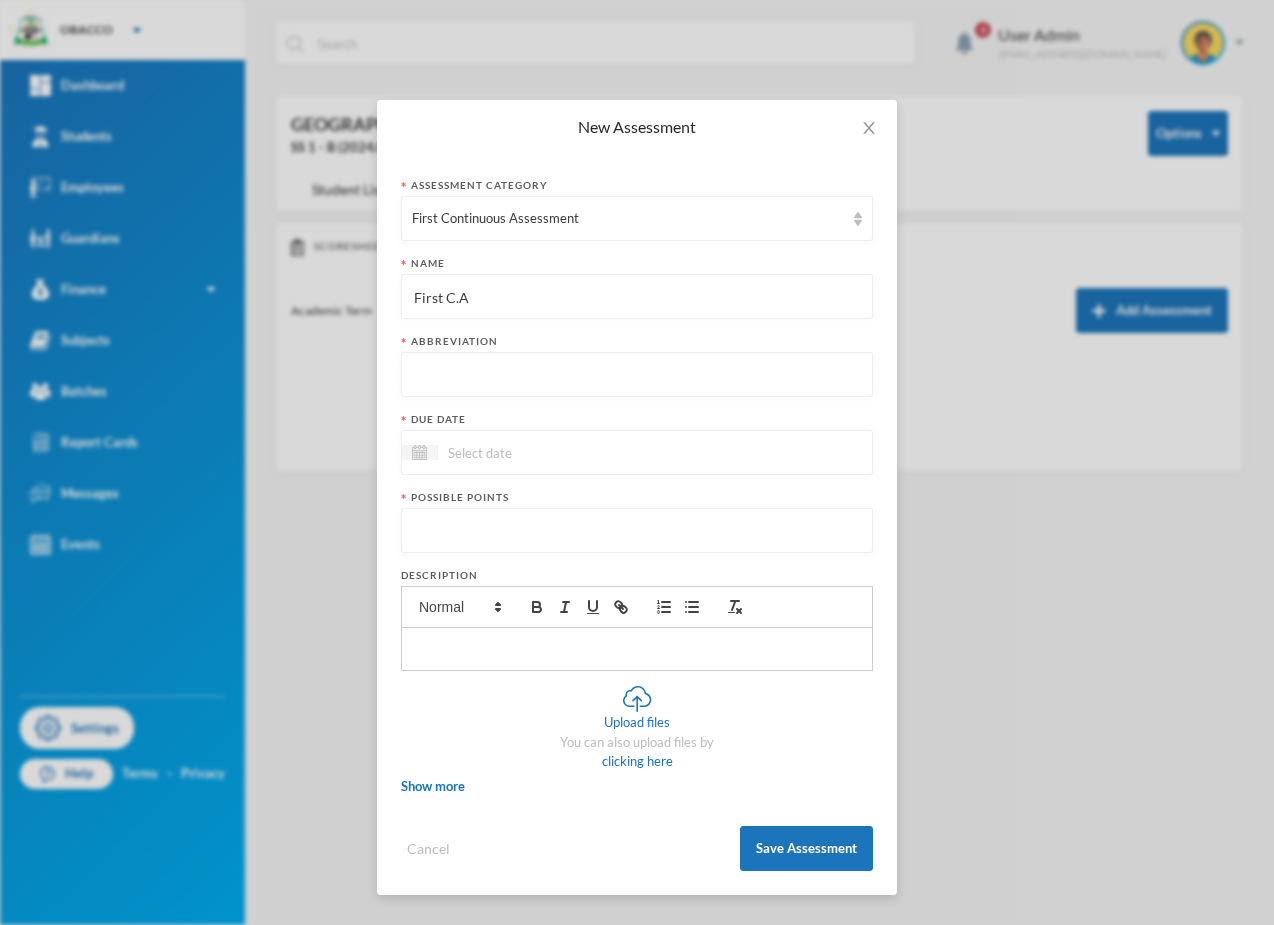 paste on "First C.A" 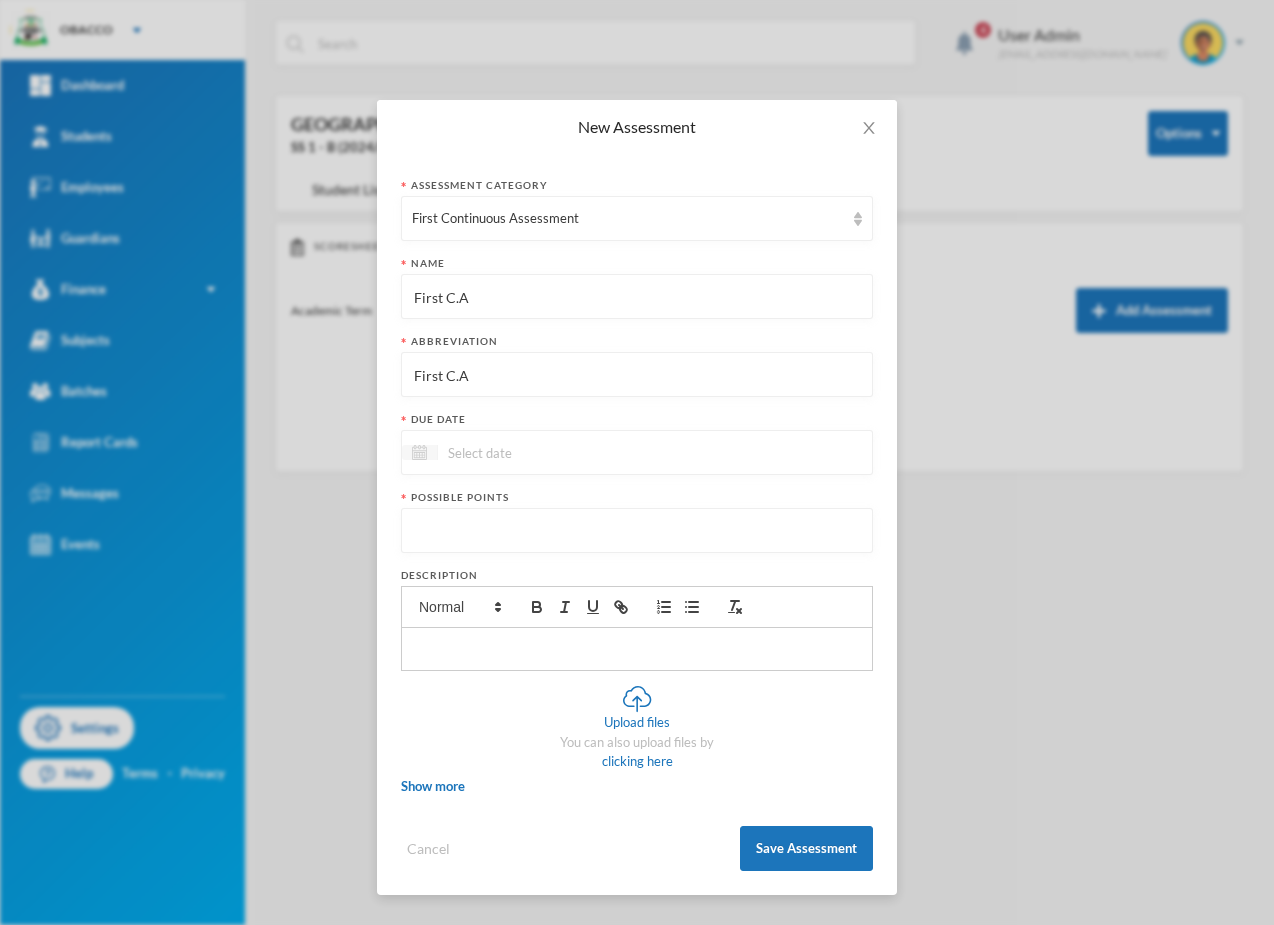 type on "First C.A" 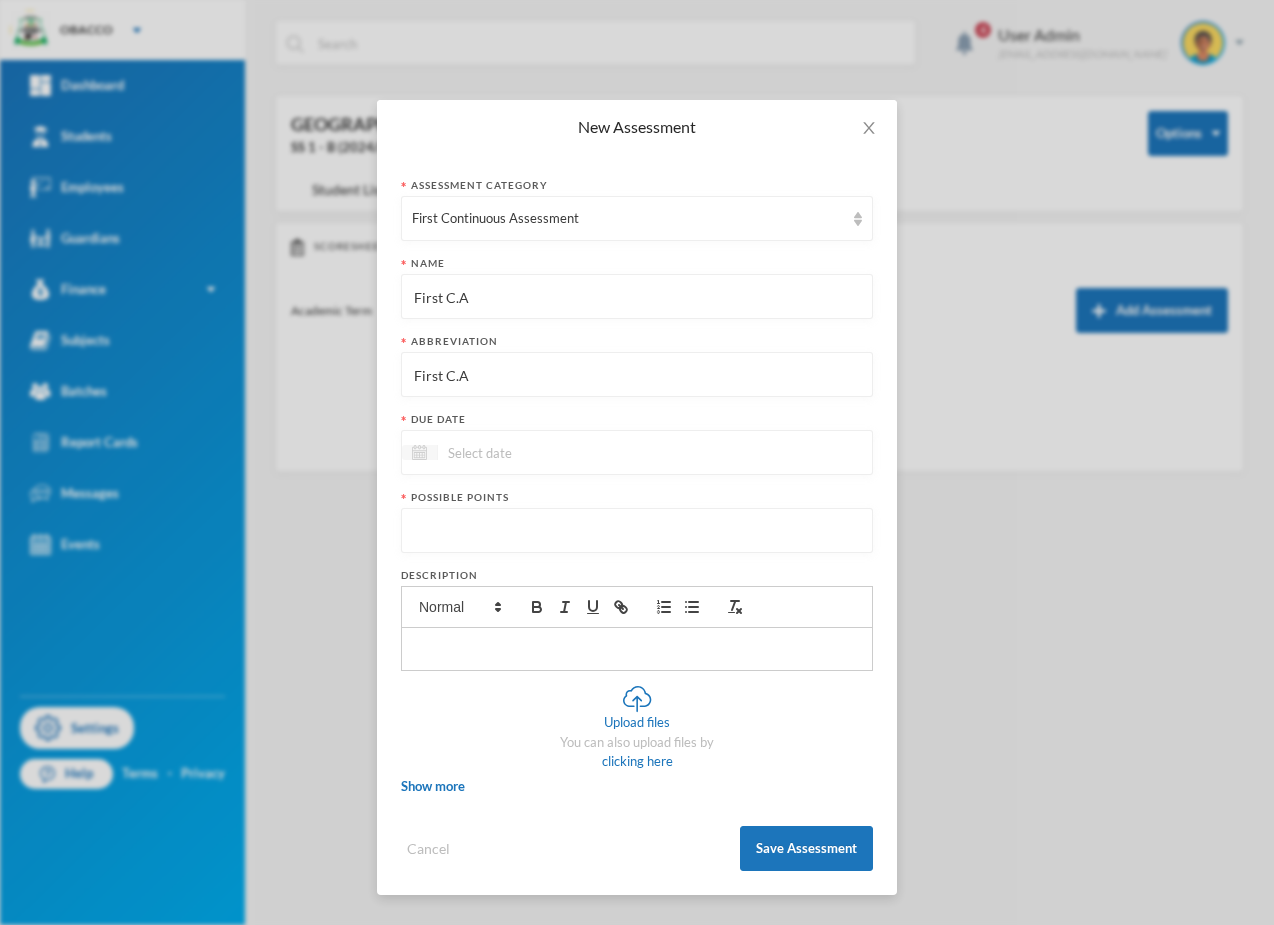 click at bounding box center [419, 452] 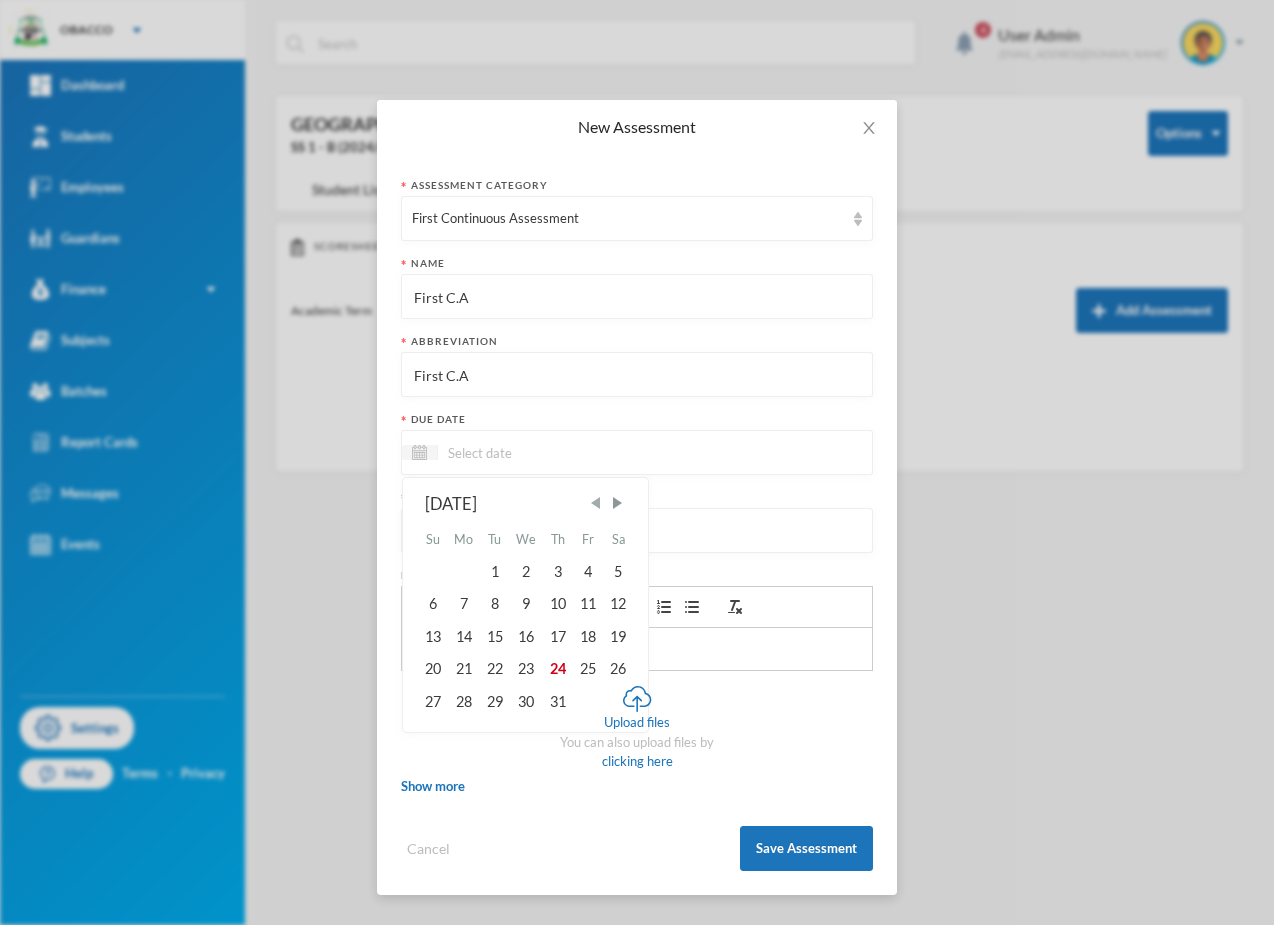 click at bounding box center [596, 503] 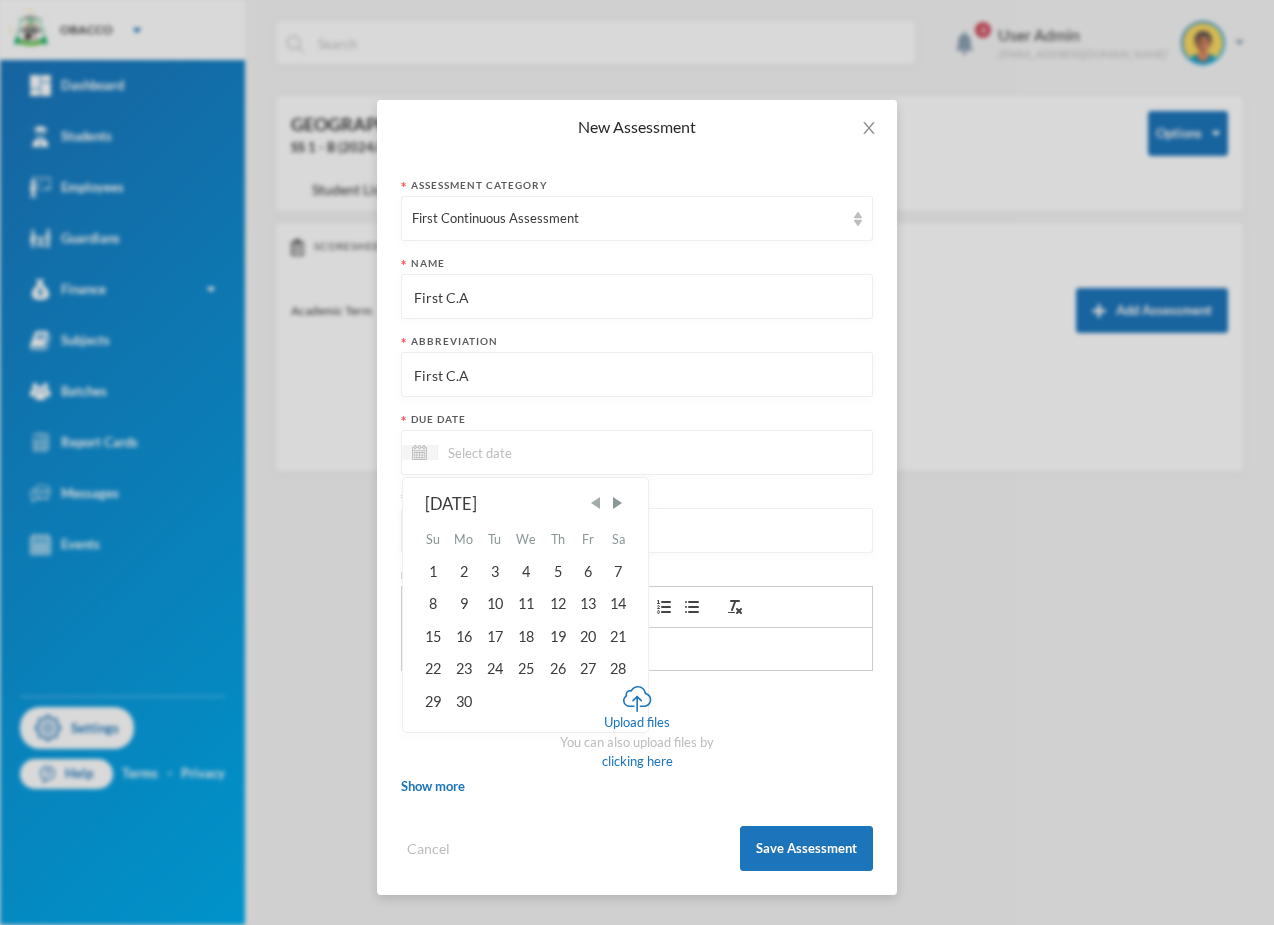 click at bounding box center (596, 503) 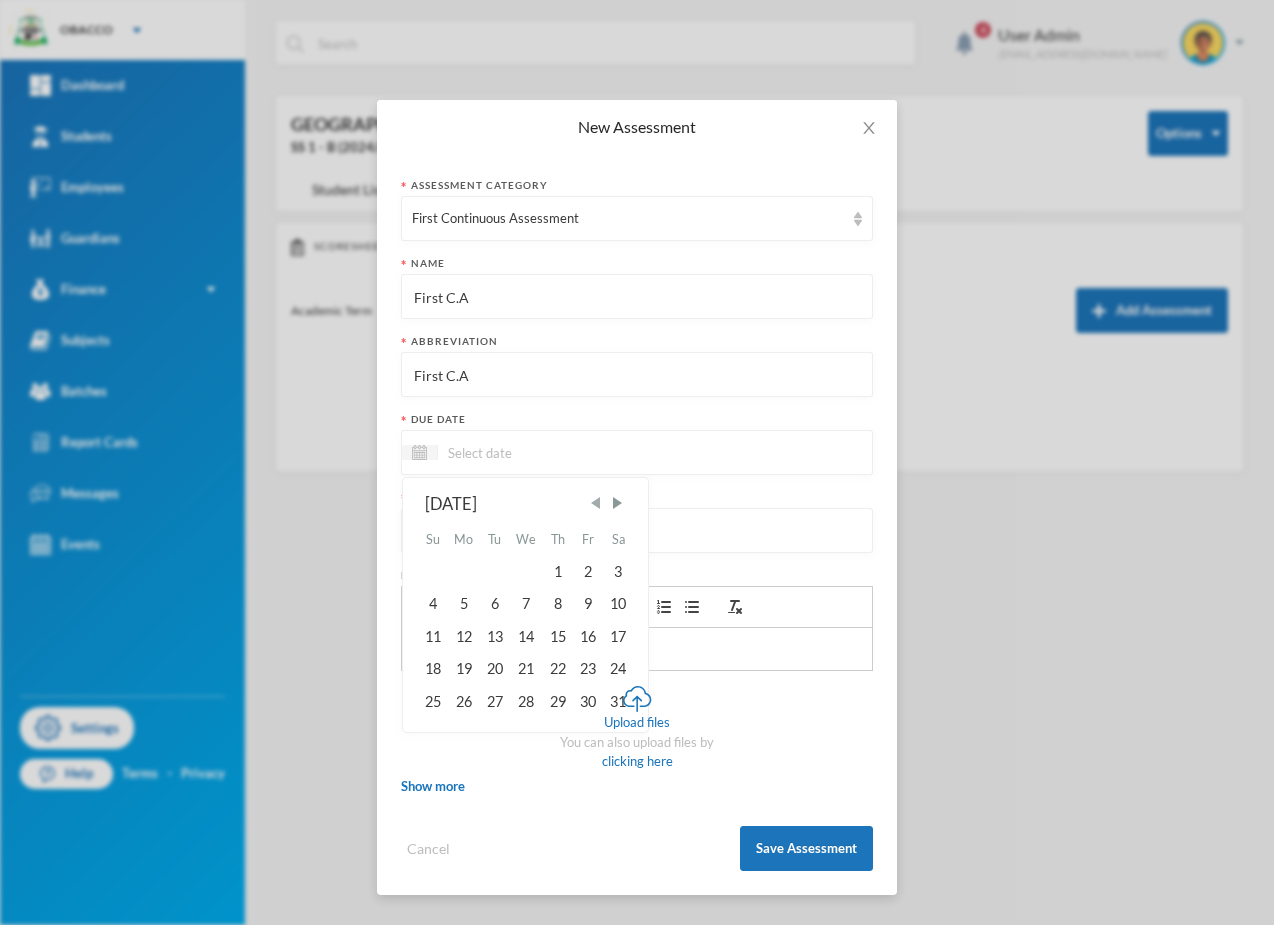 click at bounding box center (596, 503) 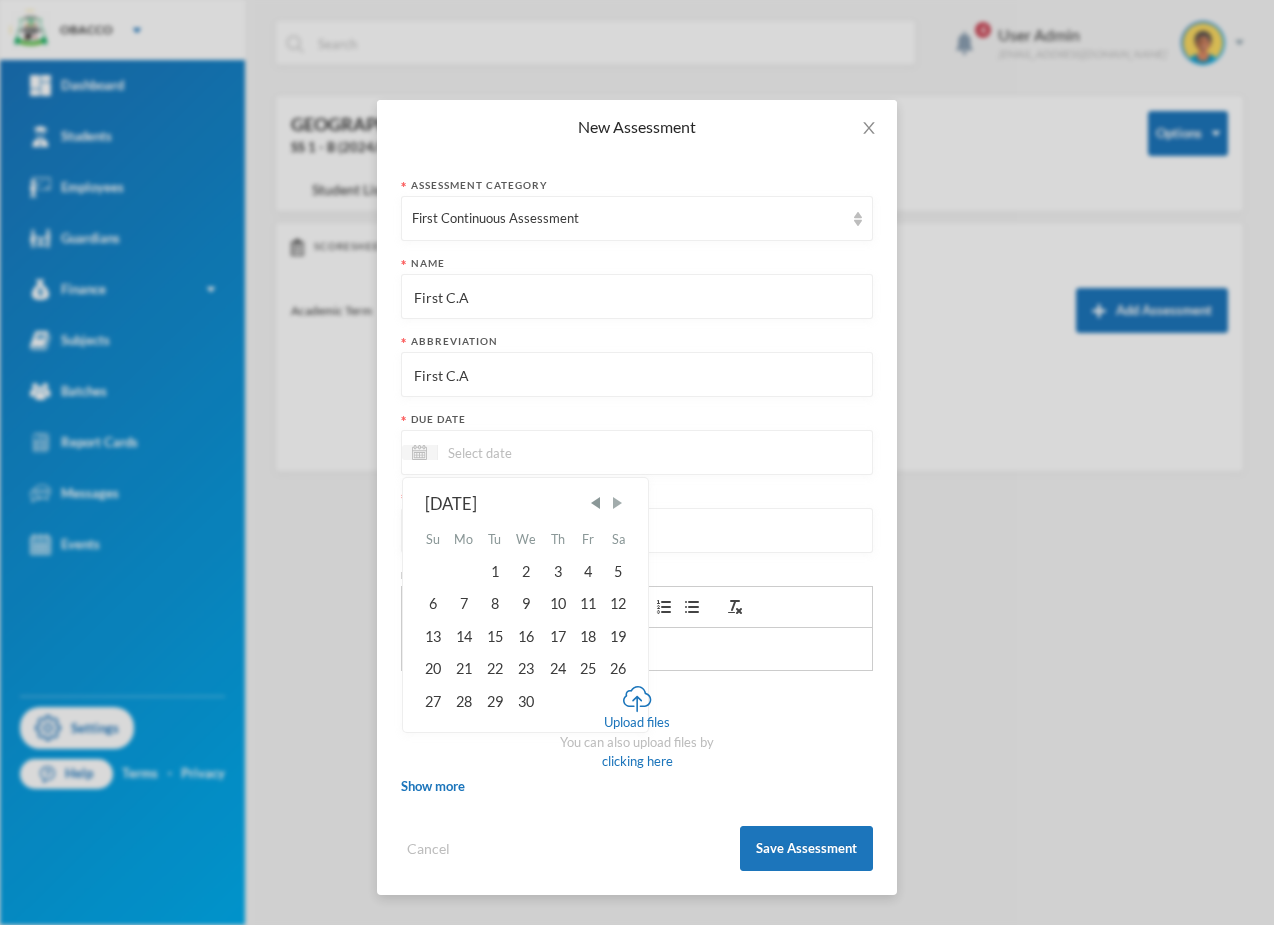 click at bounding box center [617, 503] 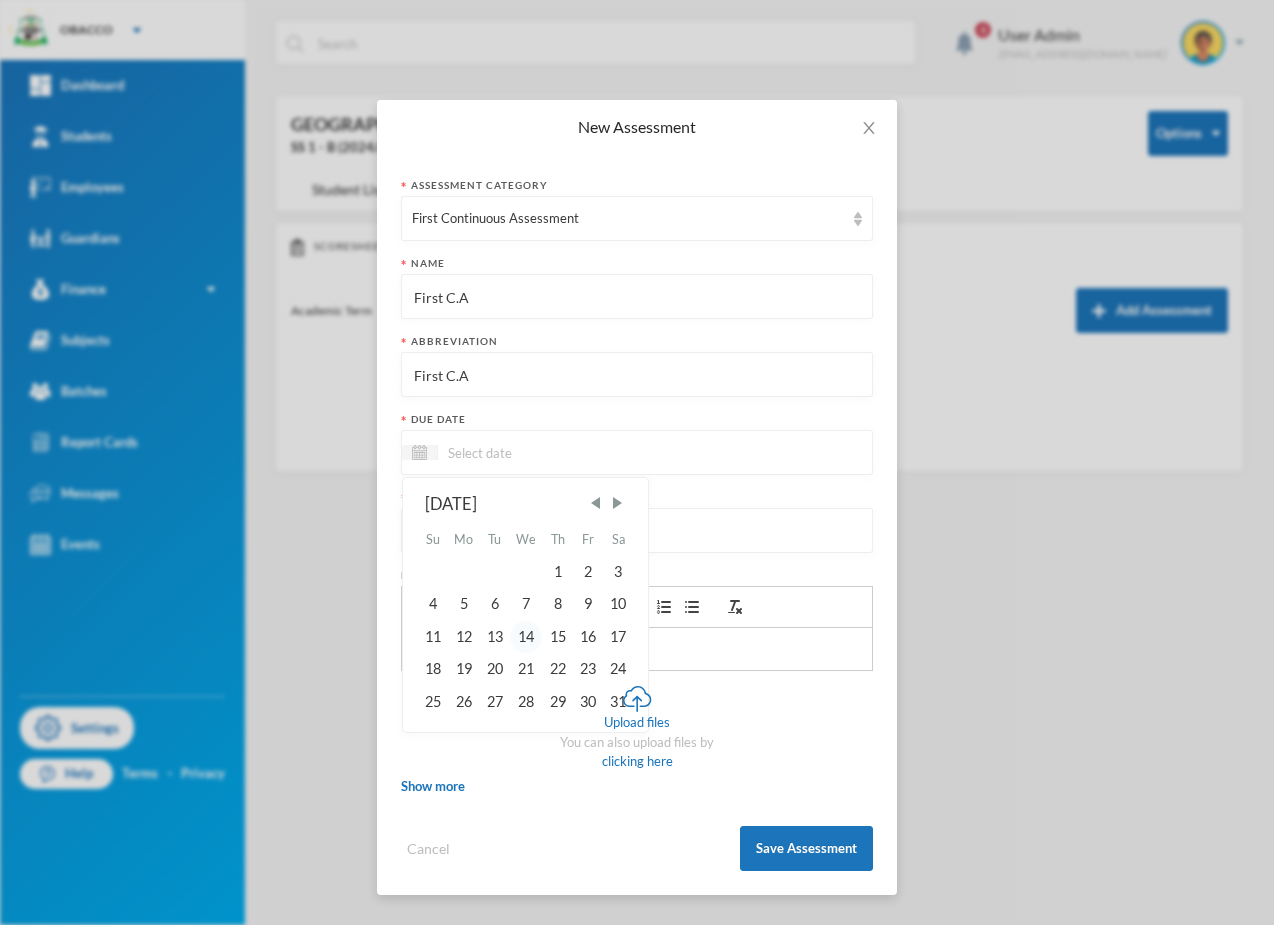 click on "14" at bounding box center [526, 637] 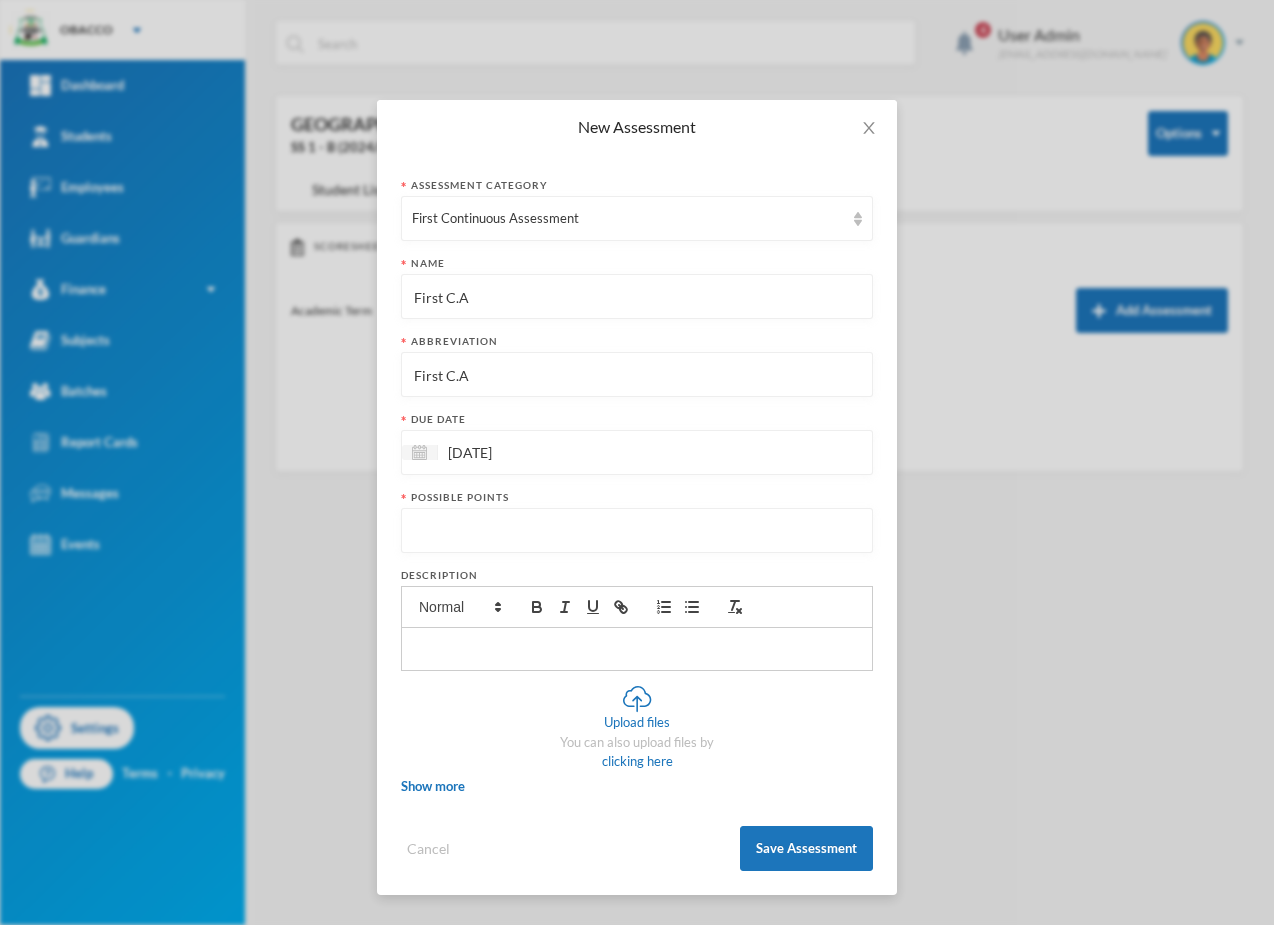 click at bounding box center (637, 531) 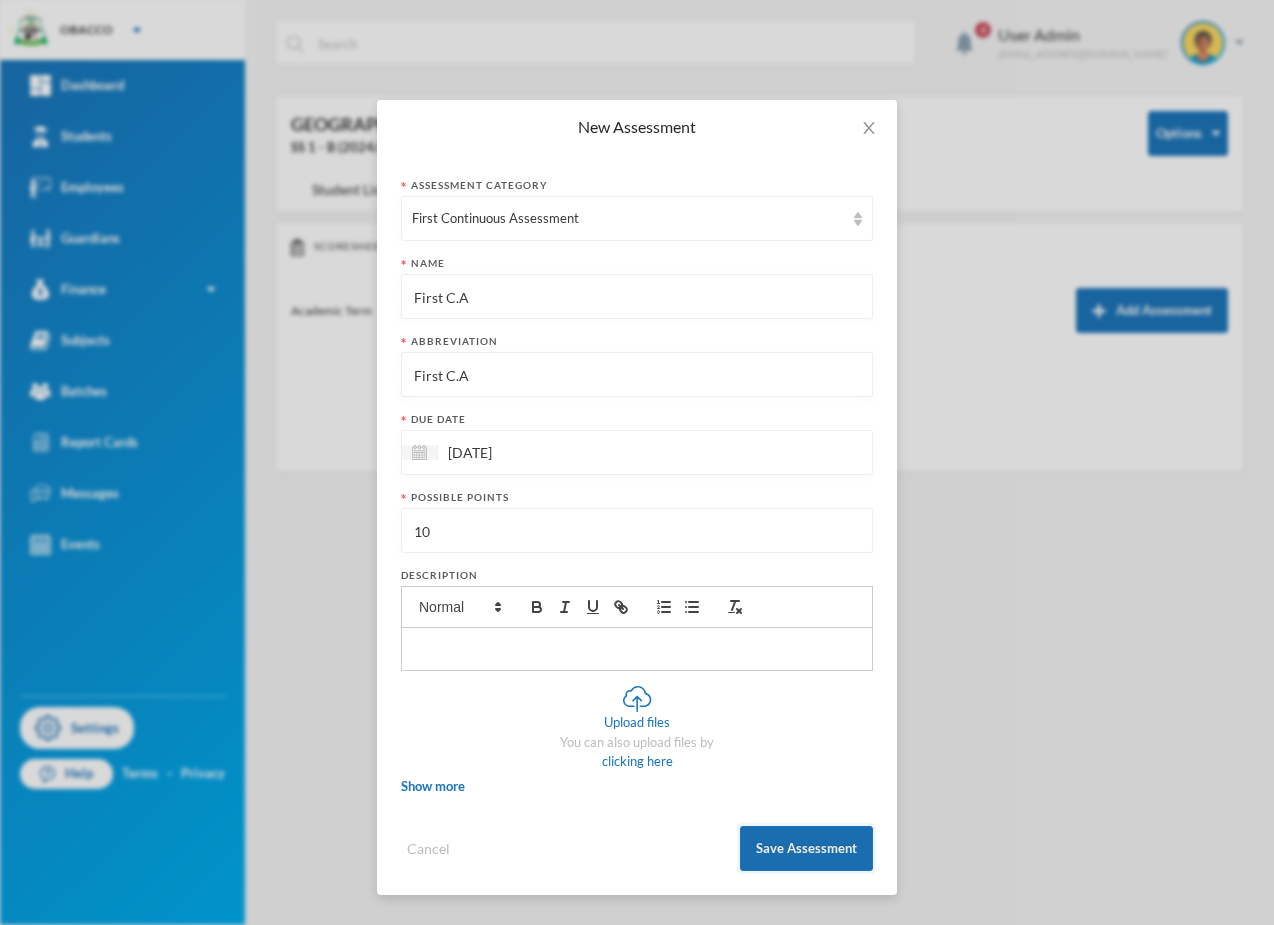 type on "10" 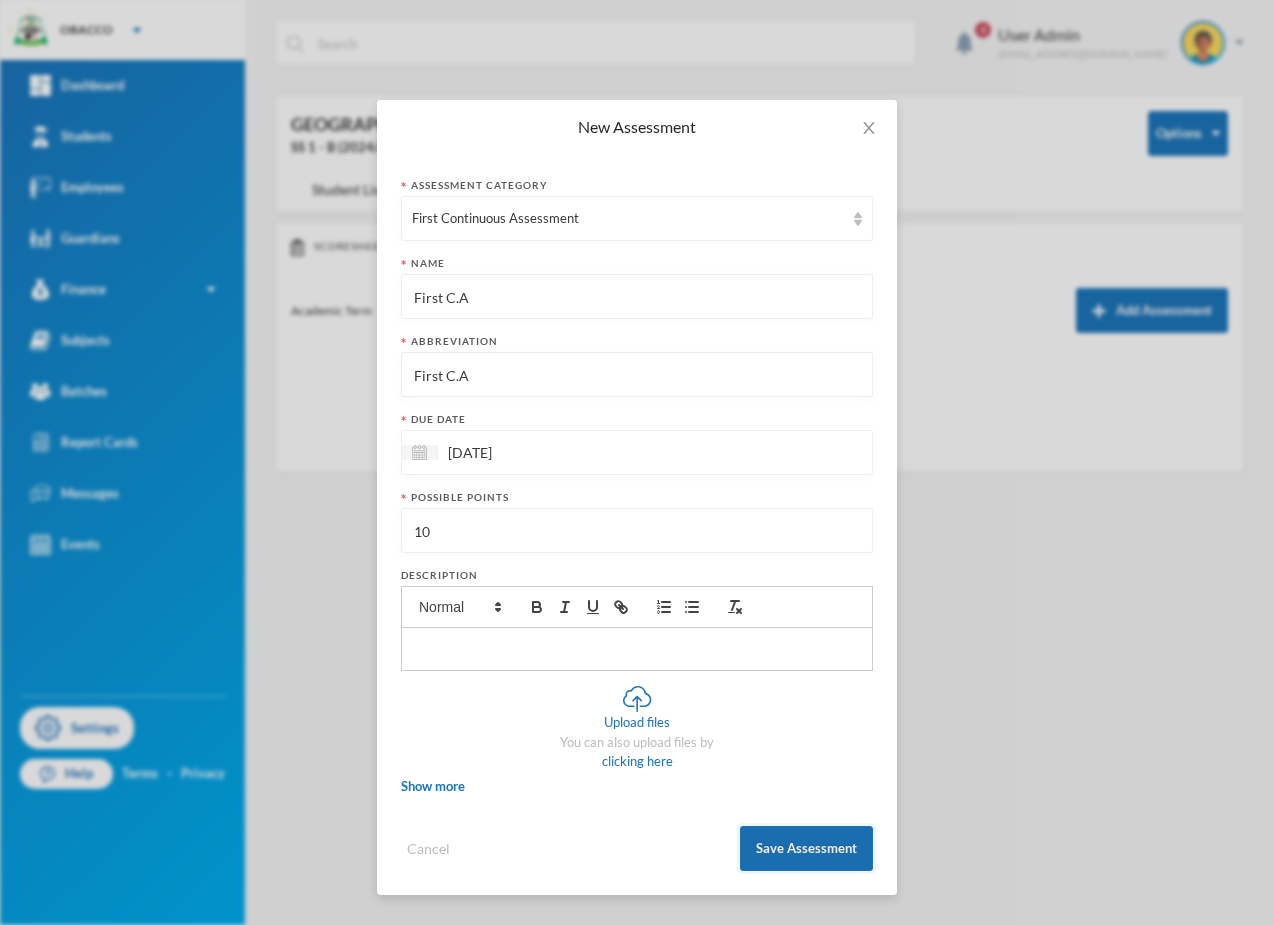 click on "Save Assessment" at bounding box center [806, 848] 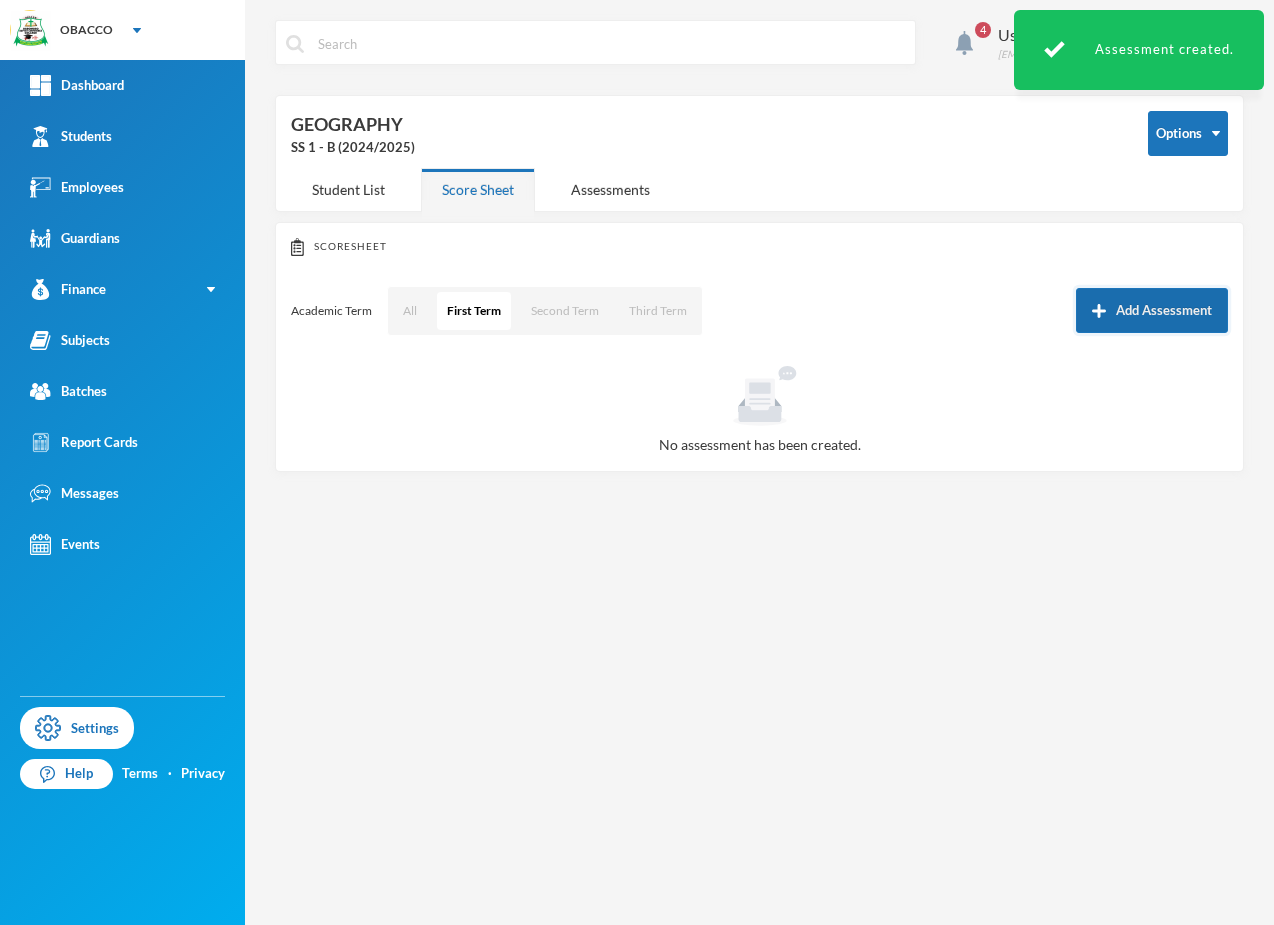 click on "Add Assessment" at bounding box center [1152, 310] 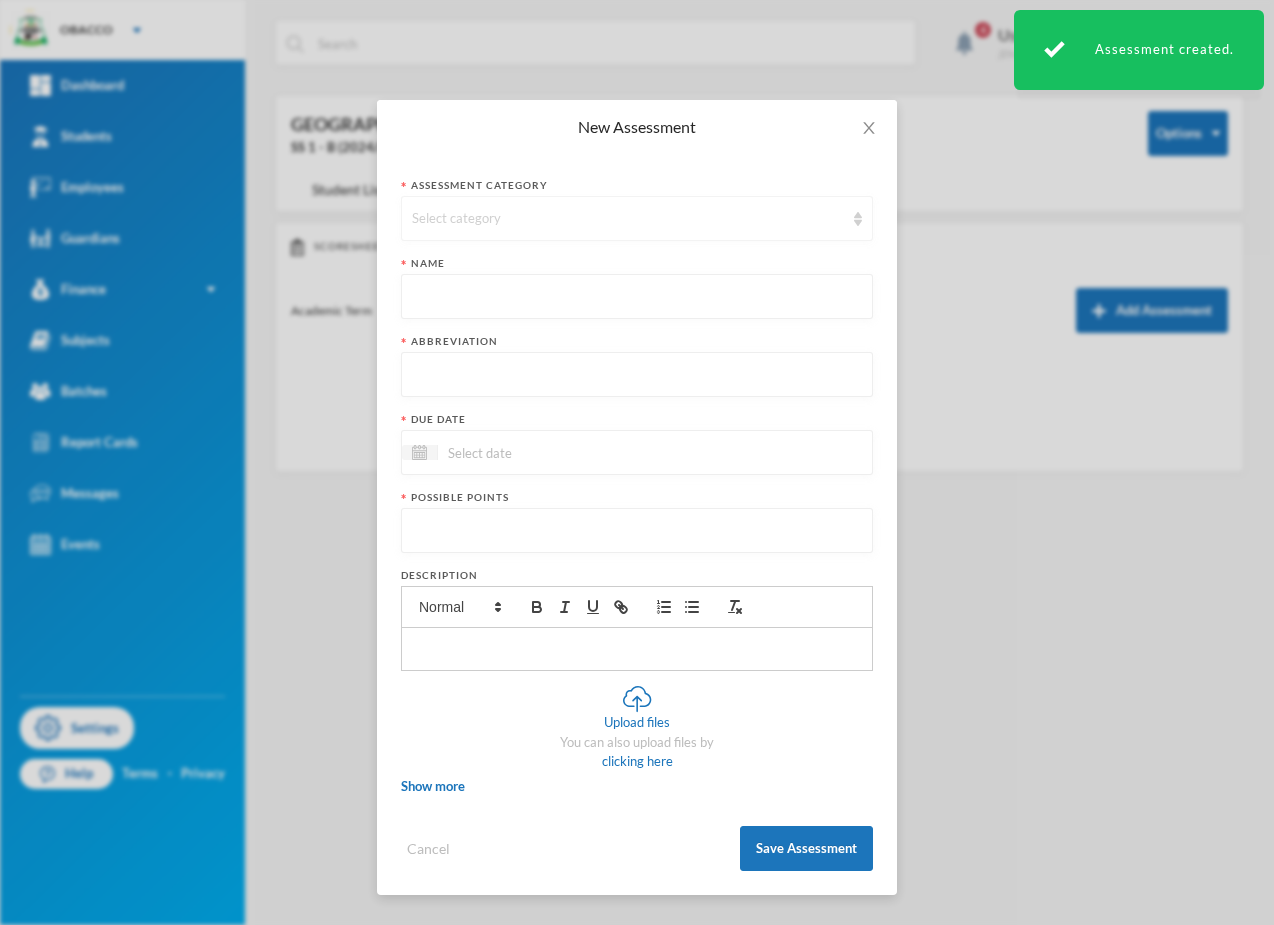 click on "Select category" at bounding box center [628, 219] 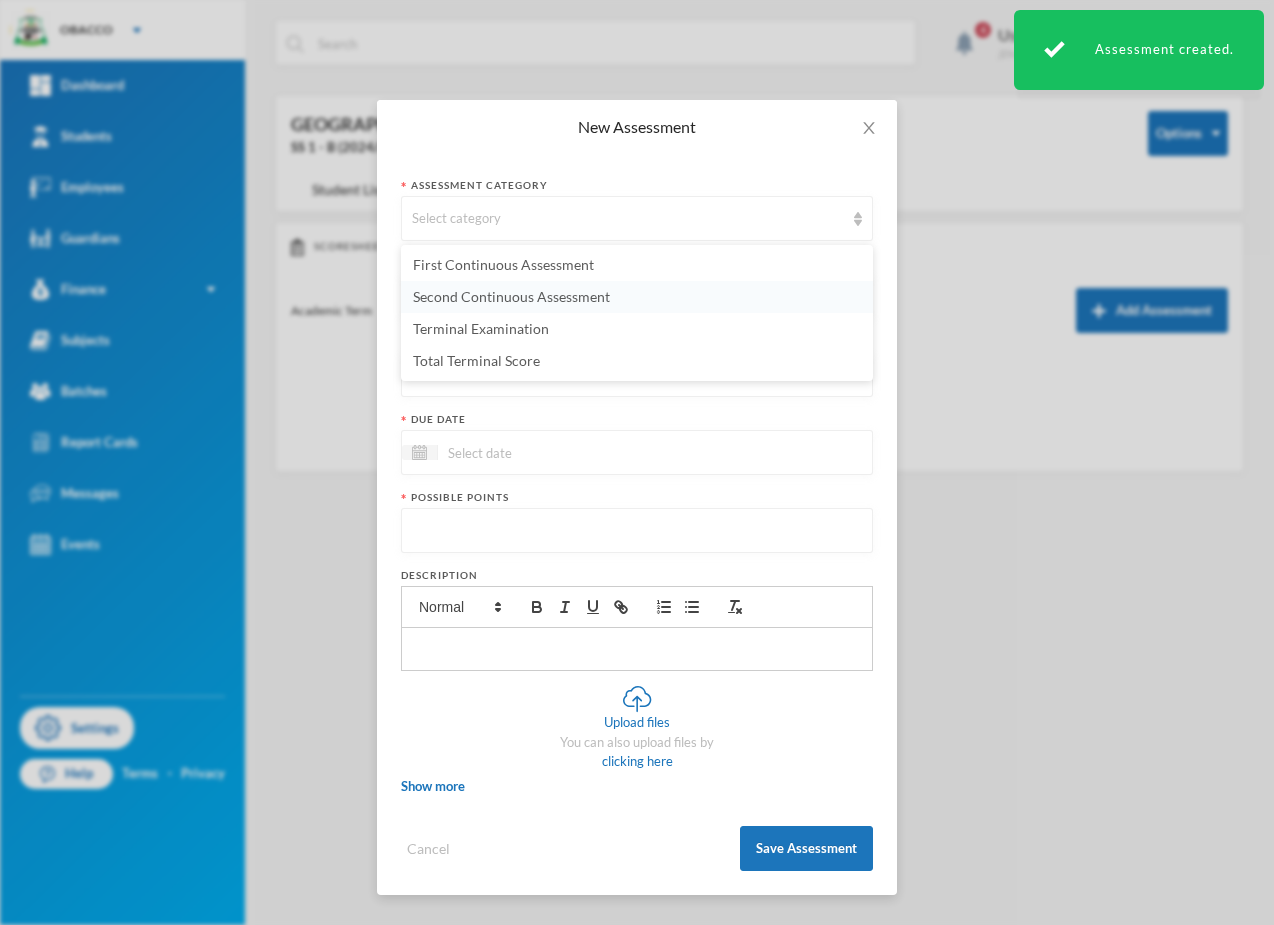 click on "Second Continuous Assessment" at bounding box center [511, 296] 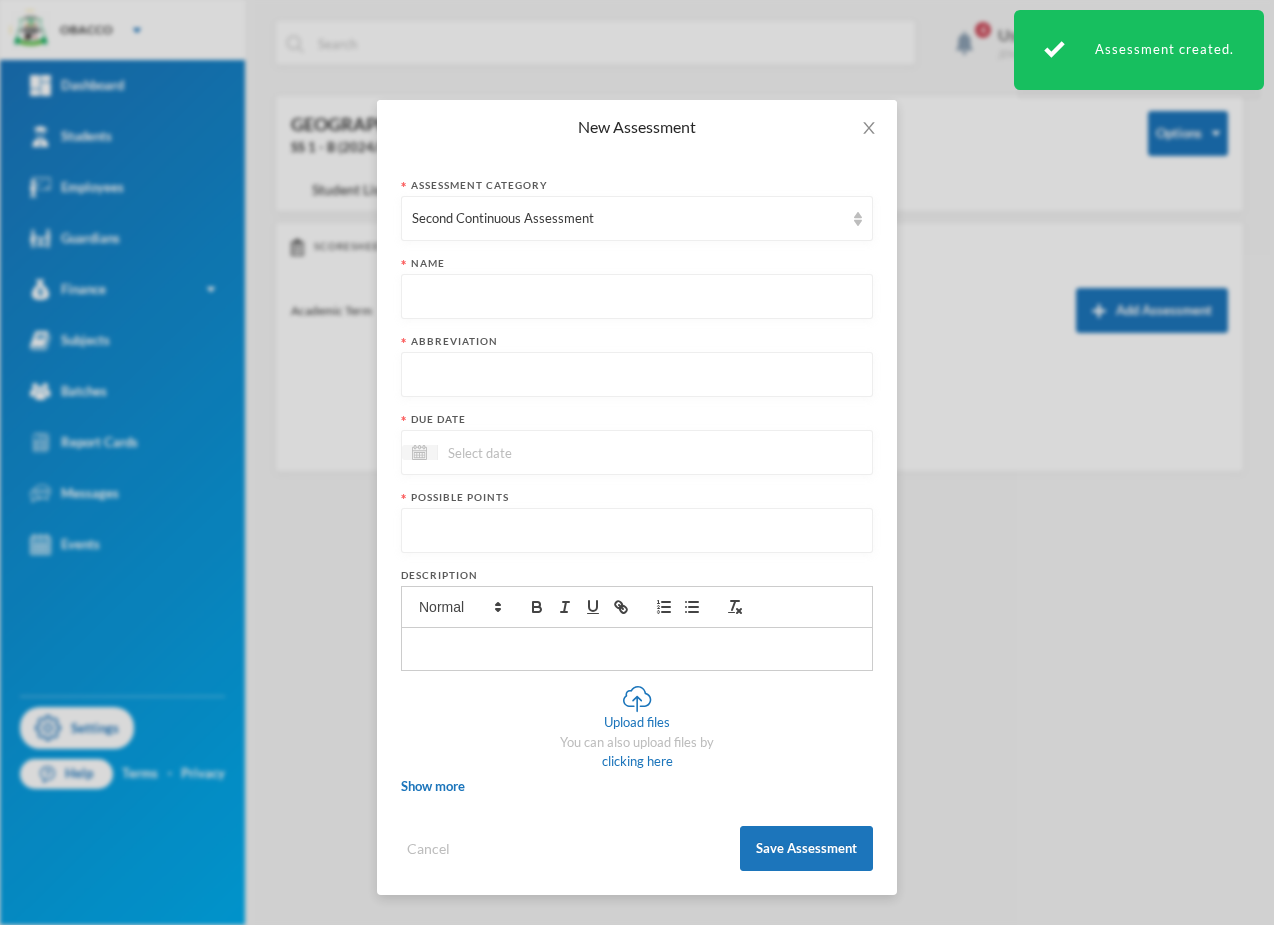 click at bounding box center [637, 297] 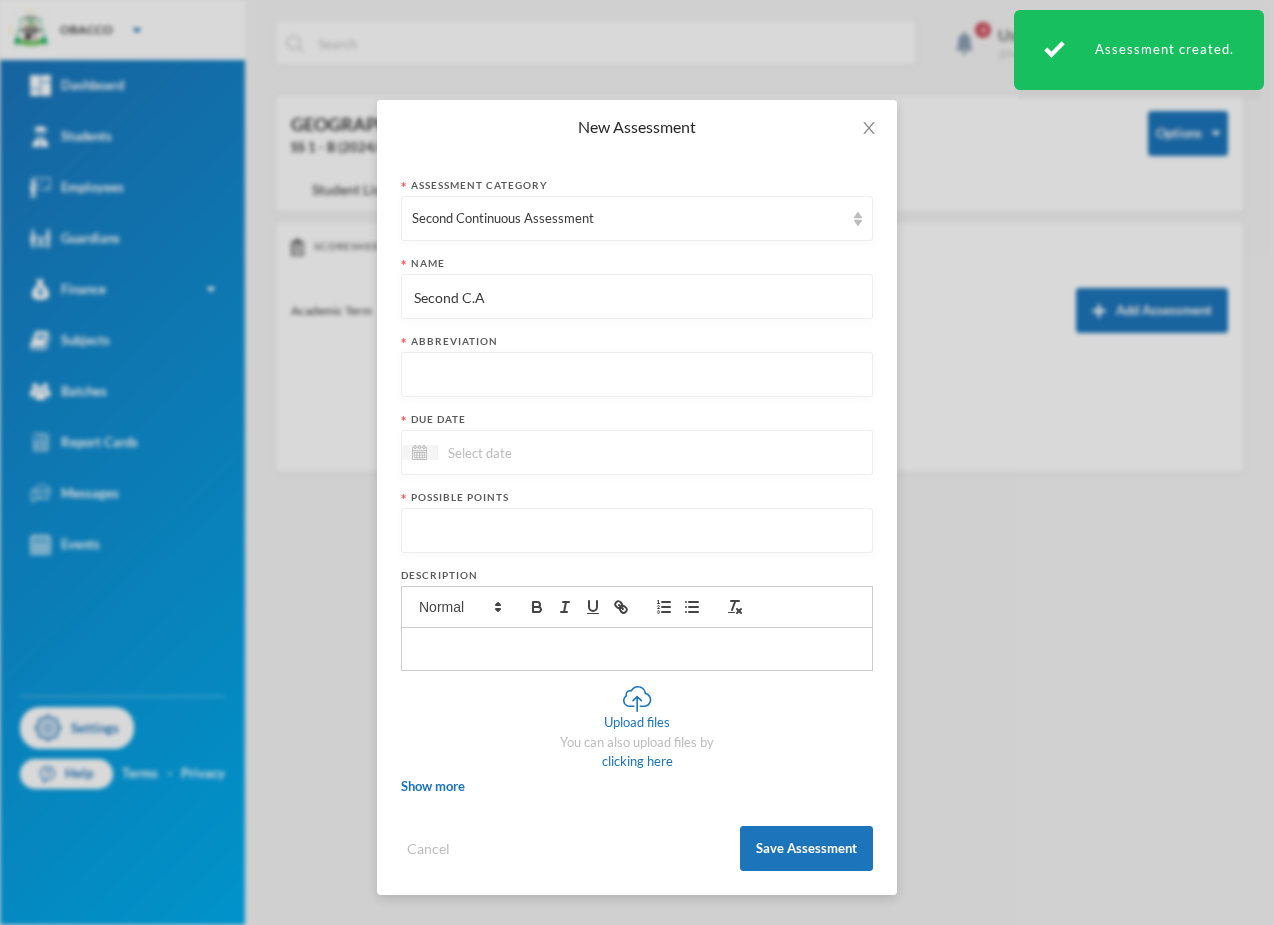 type on "Second C.A" 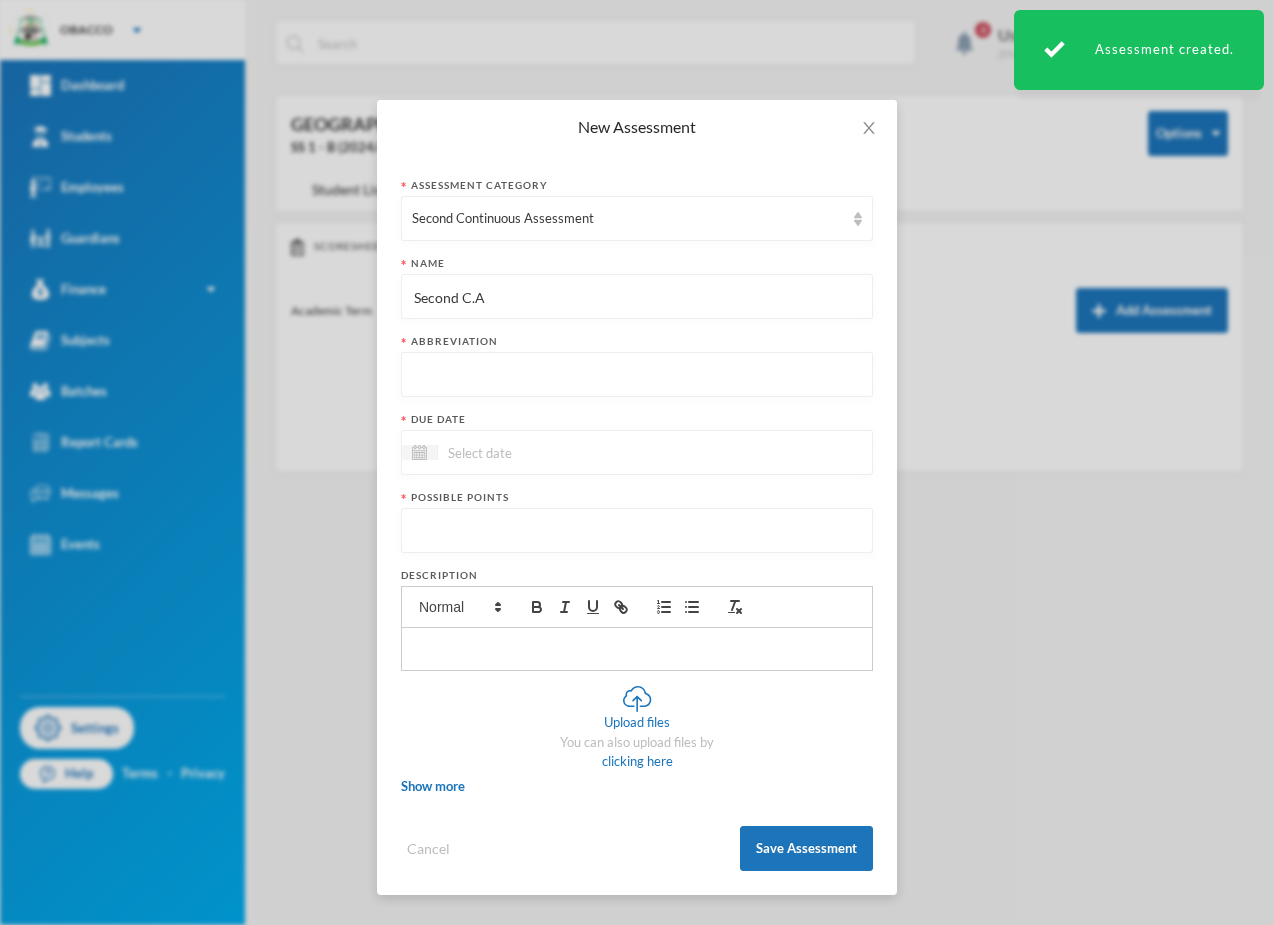 click at bounding box center [637, 375] 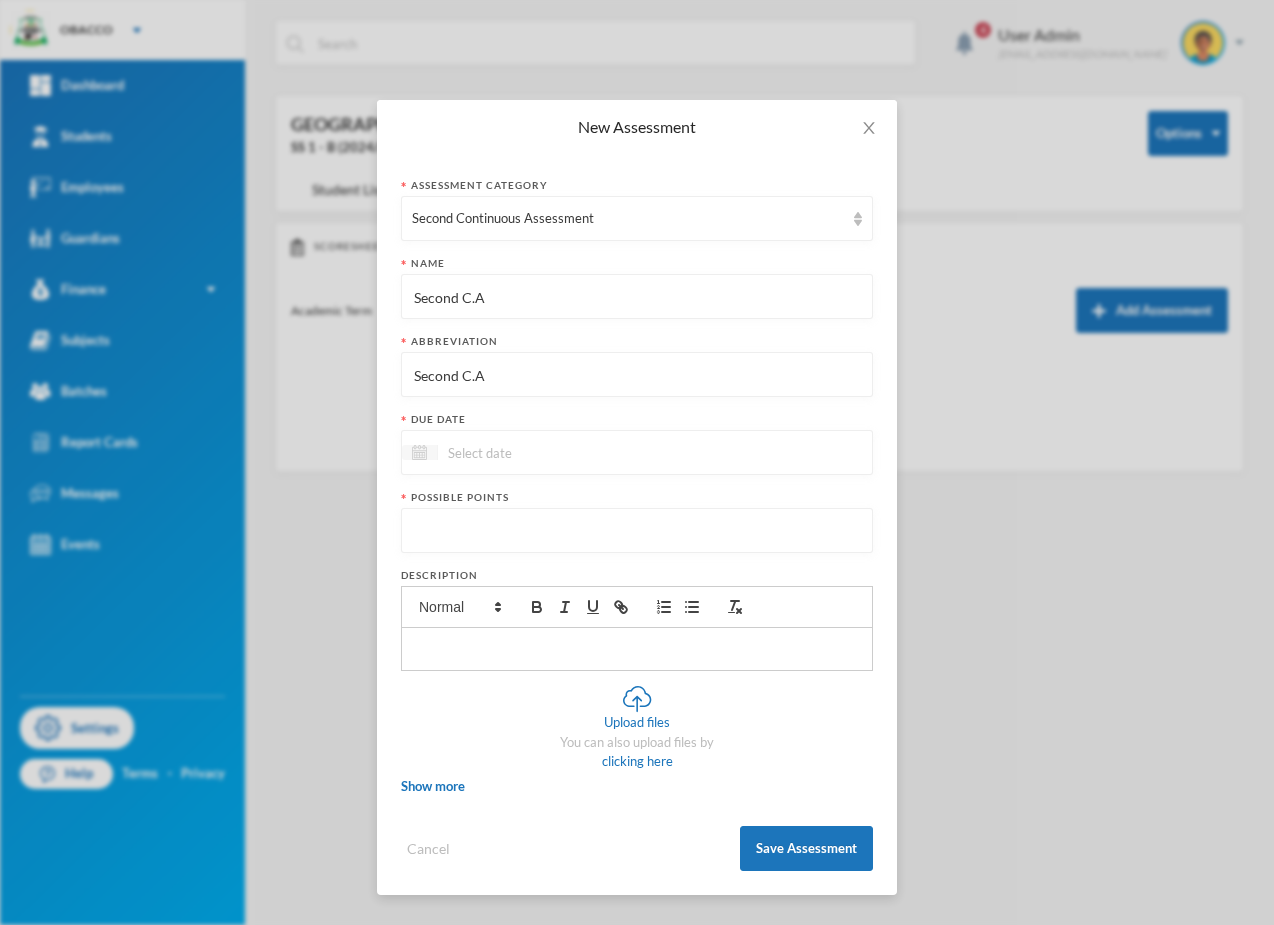 type on "Second C.A" 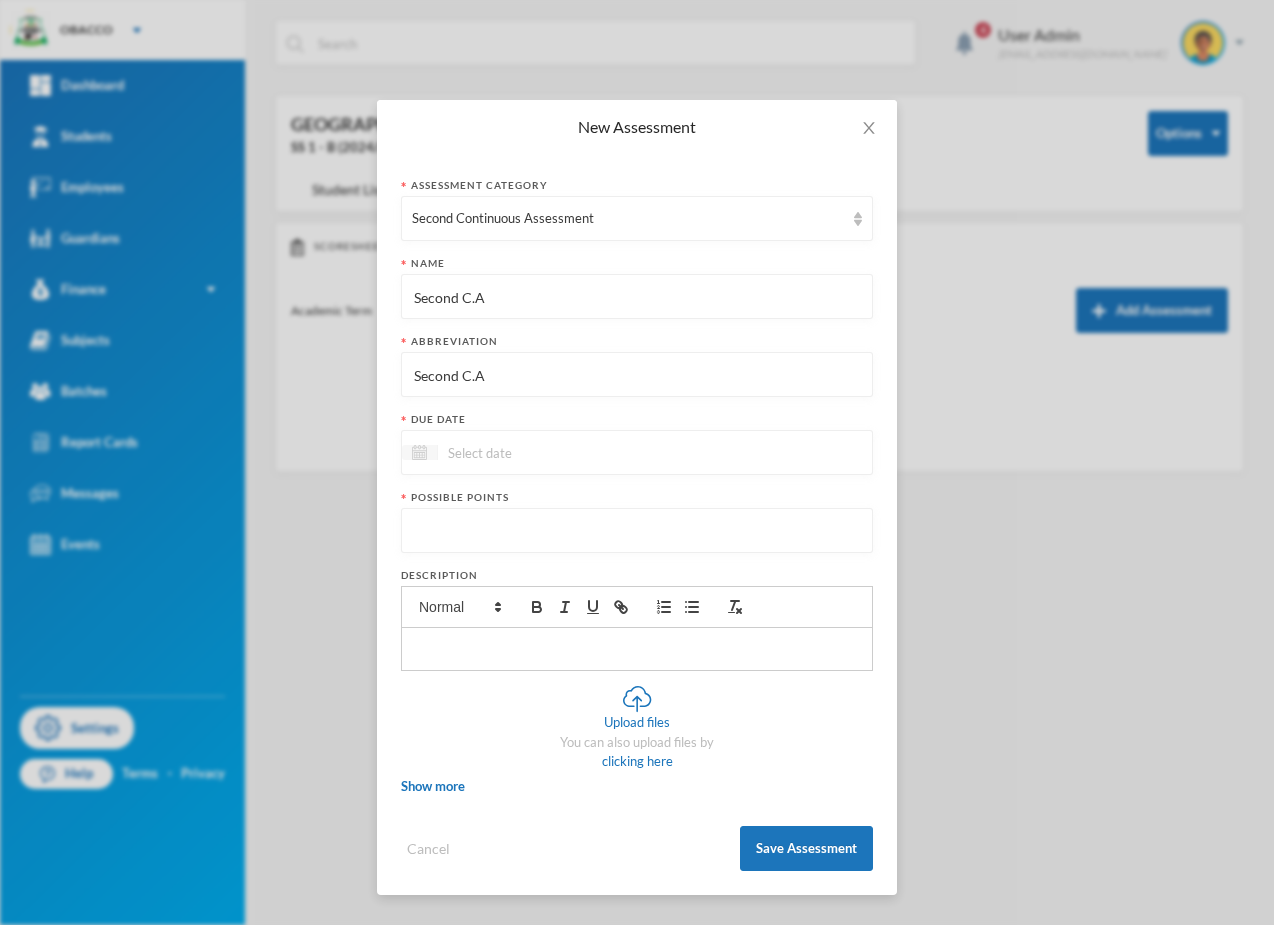 click at bounding box center [419, 452] 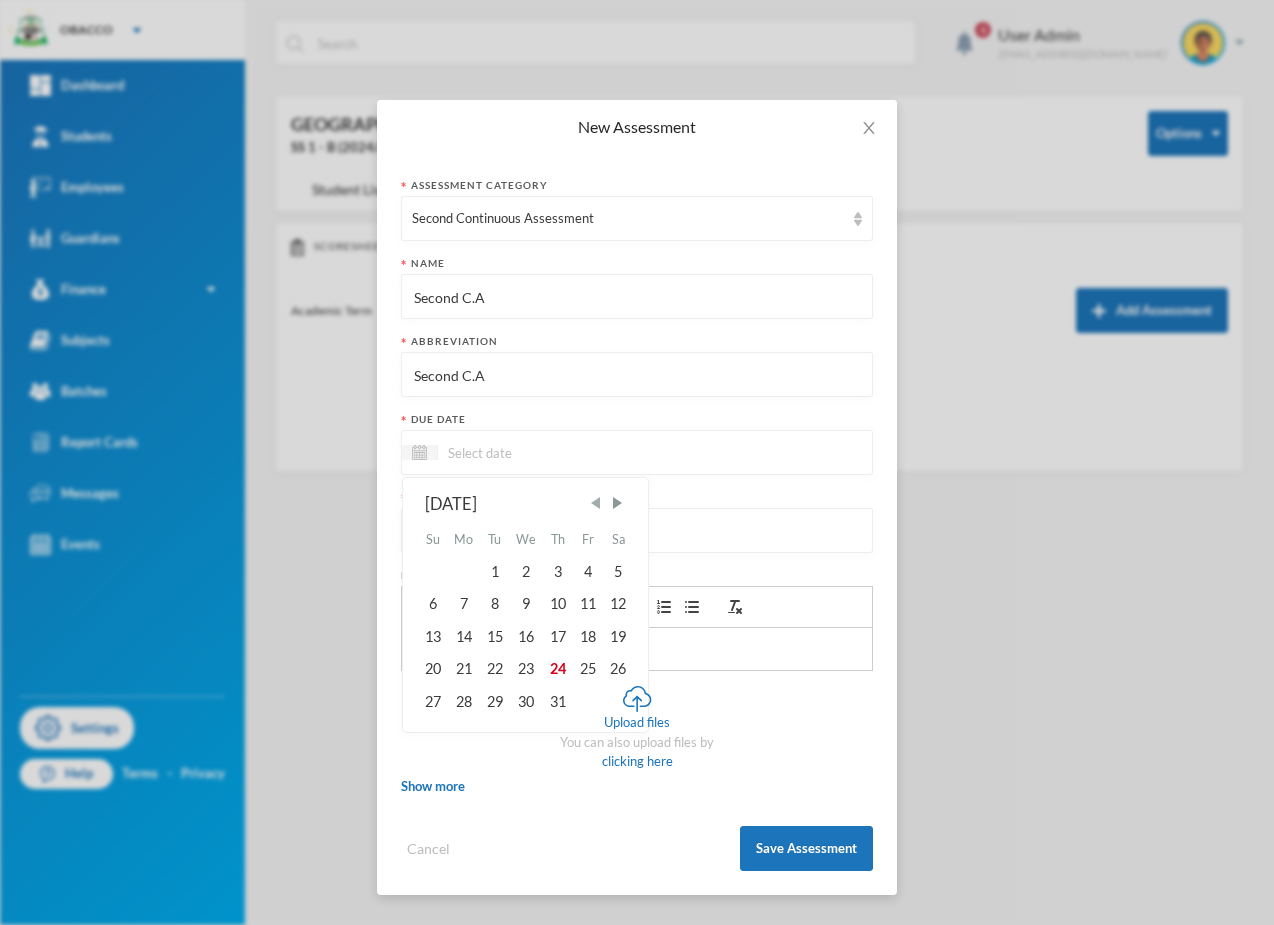 click at bounding box center (596, 503) 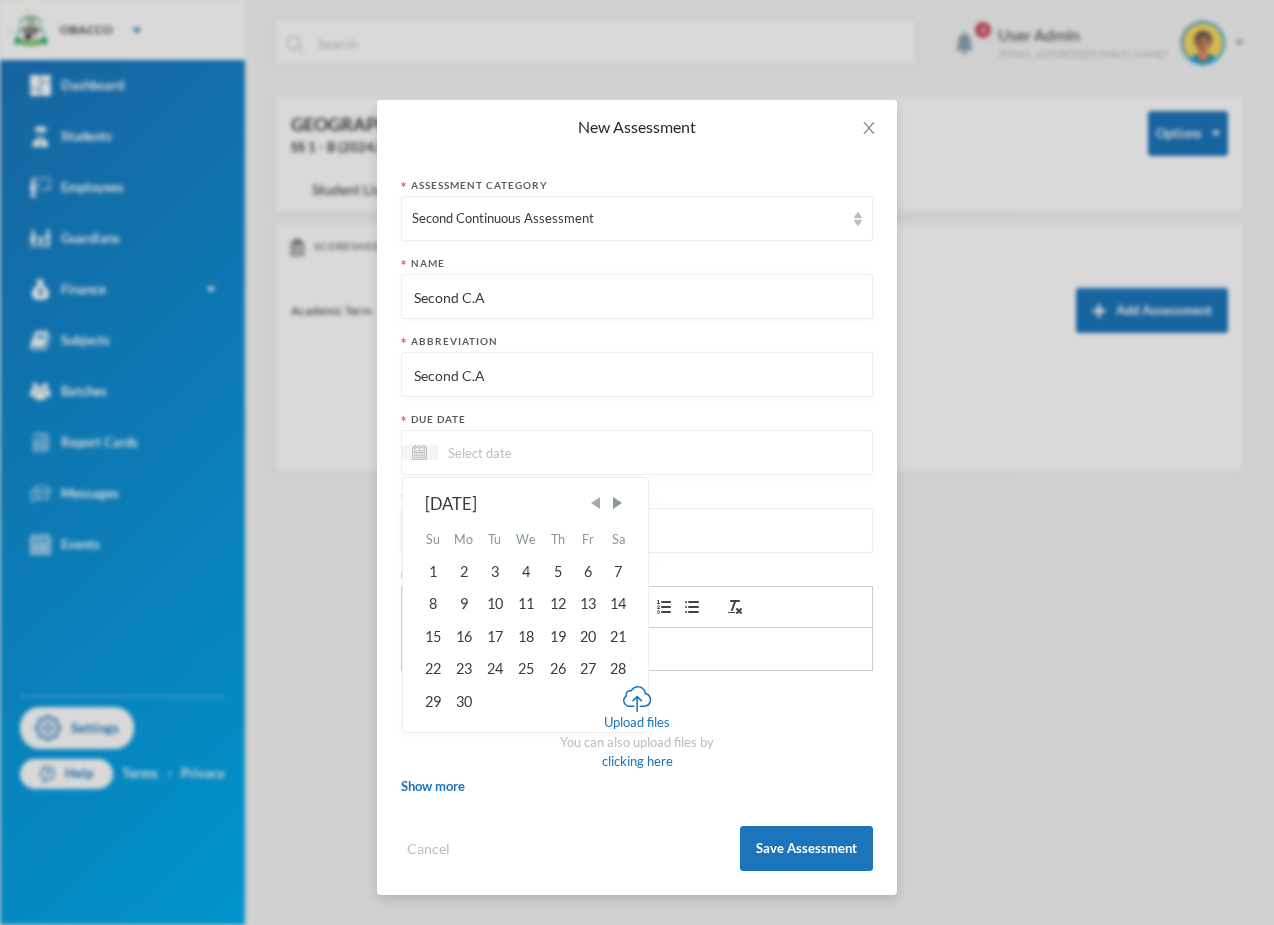 click at bounding box center [596, 503] 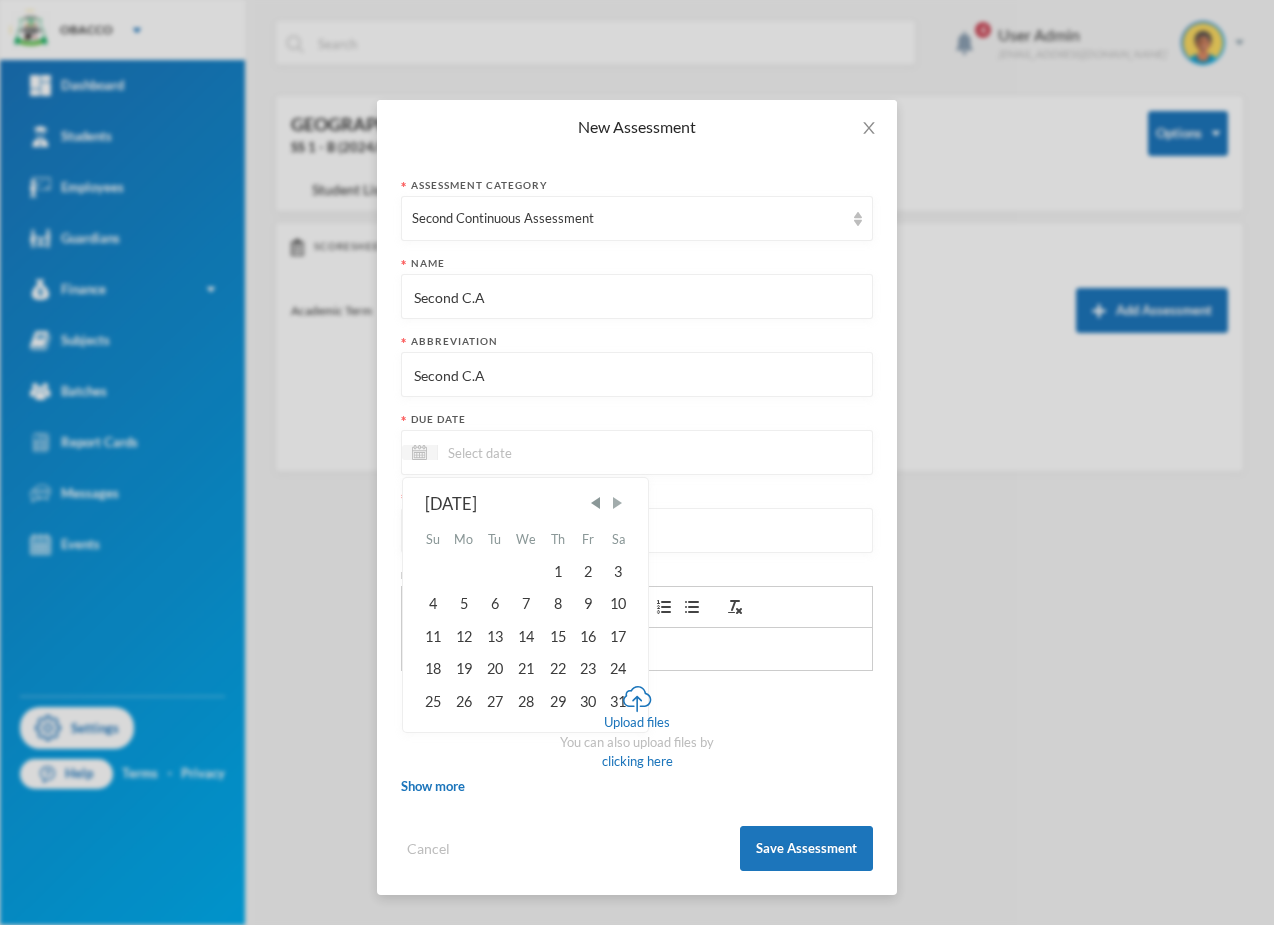 click at bounding box center [617, 503] 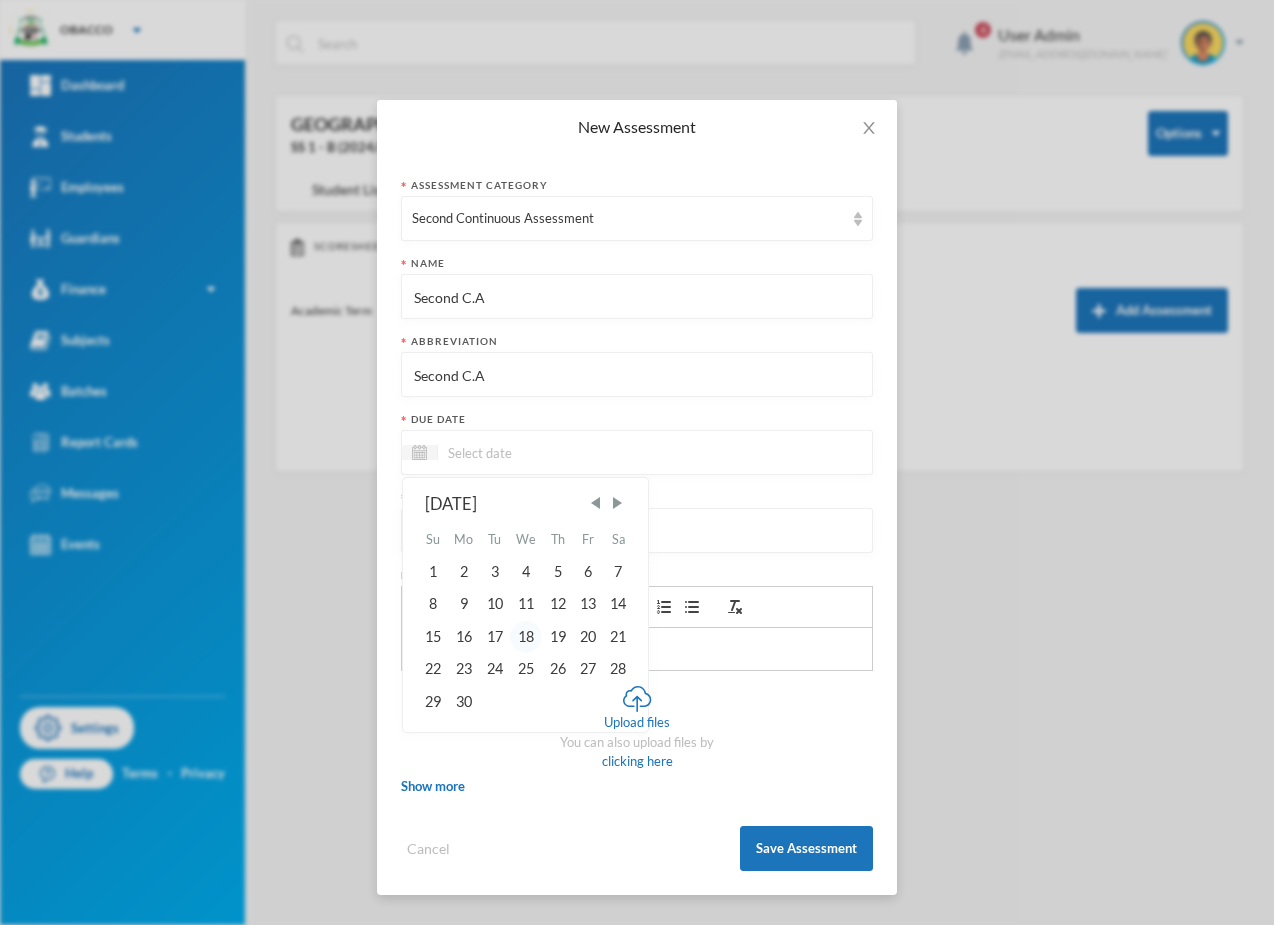 click on "18" at bounding box center [526, 637] 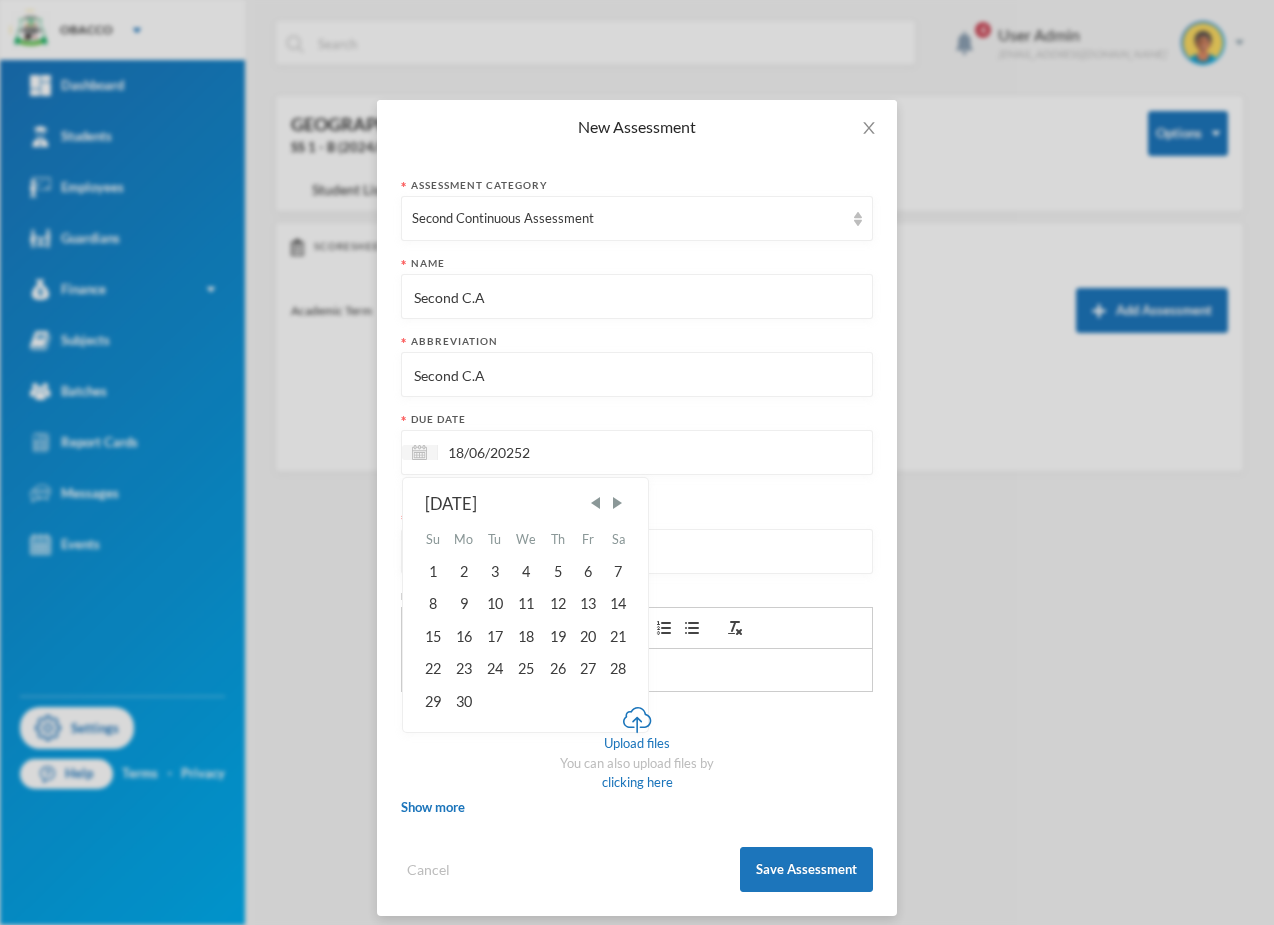type on "18/06/2025" 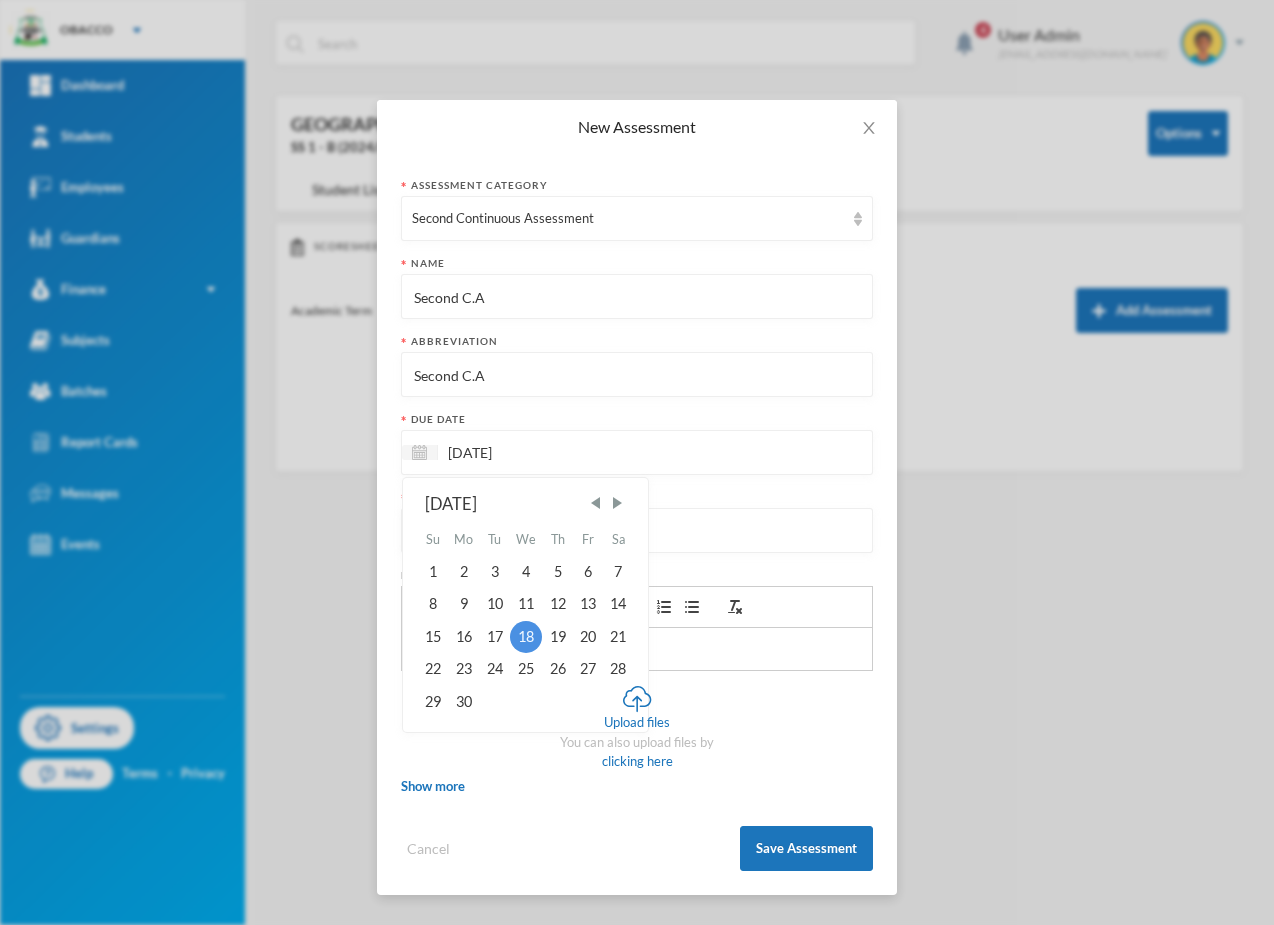 click at bounding box center [637, 531] 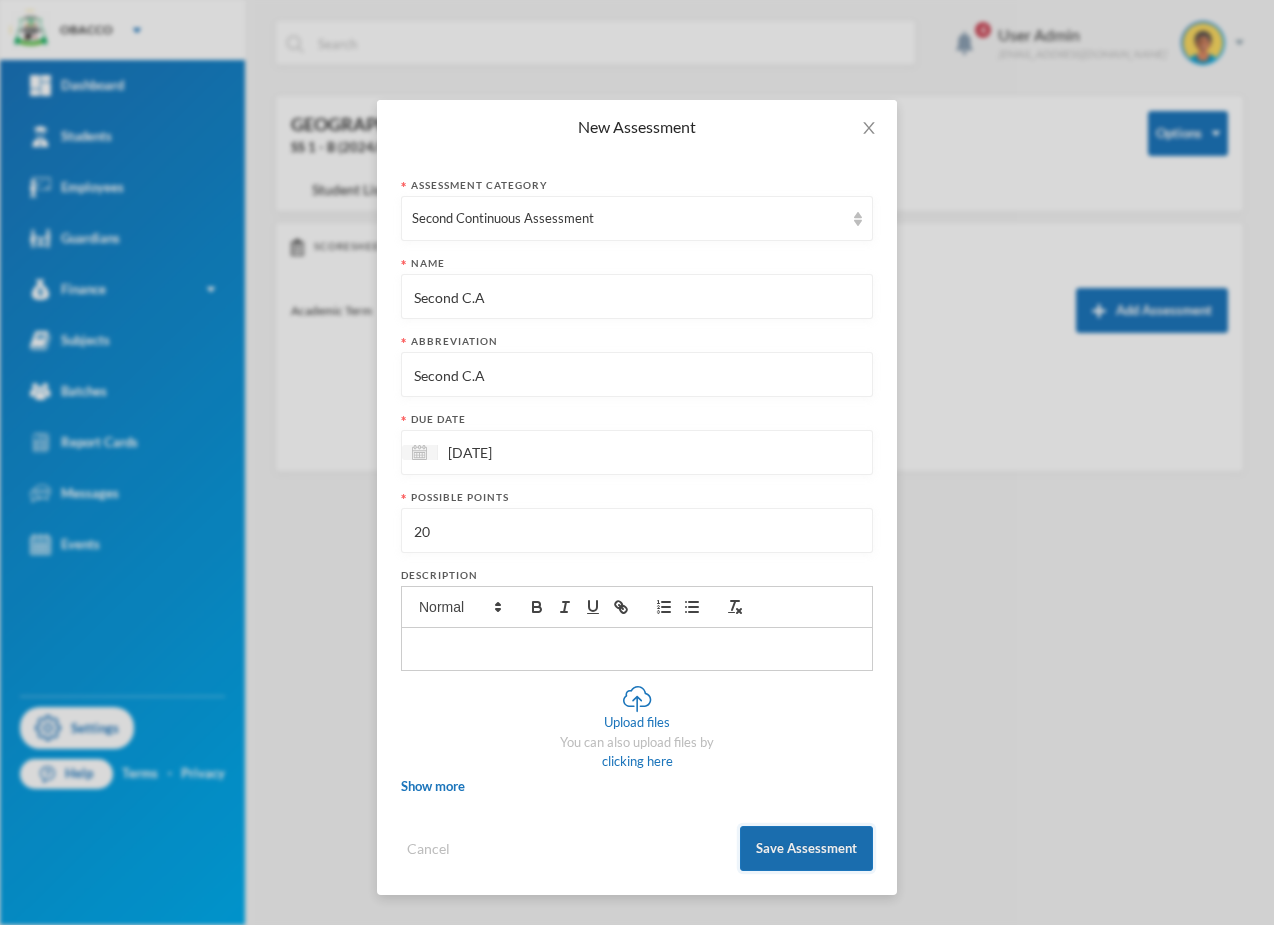 type on "20" 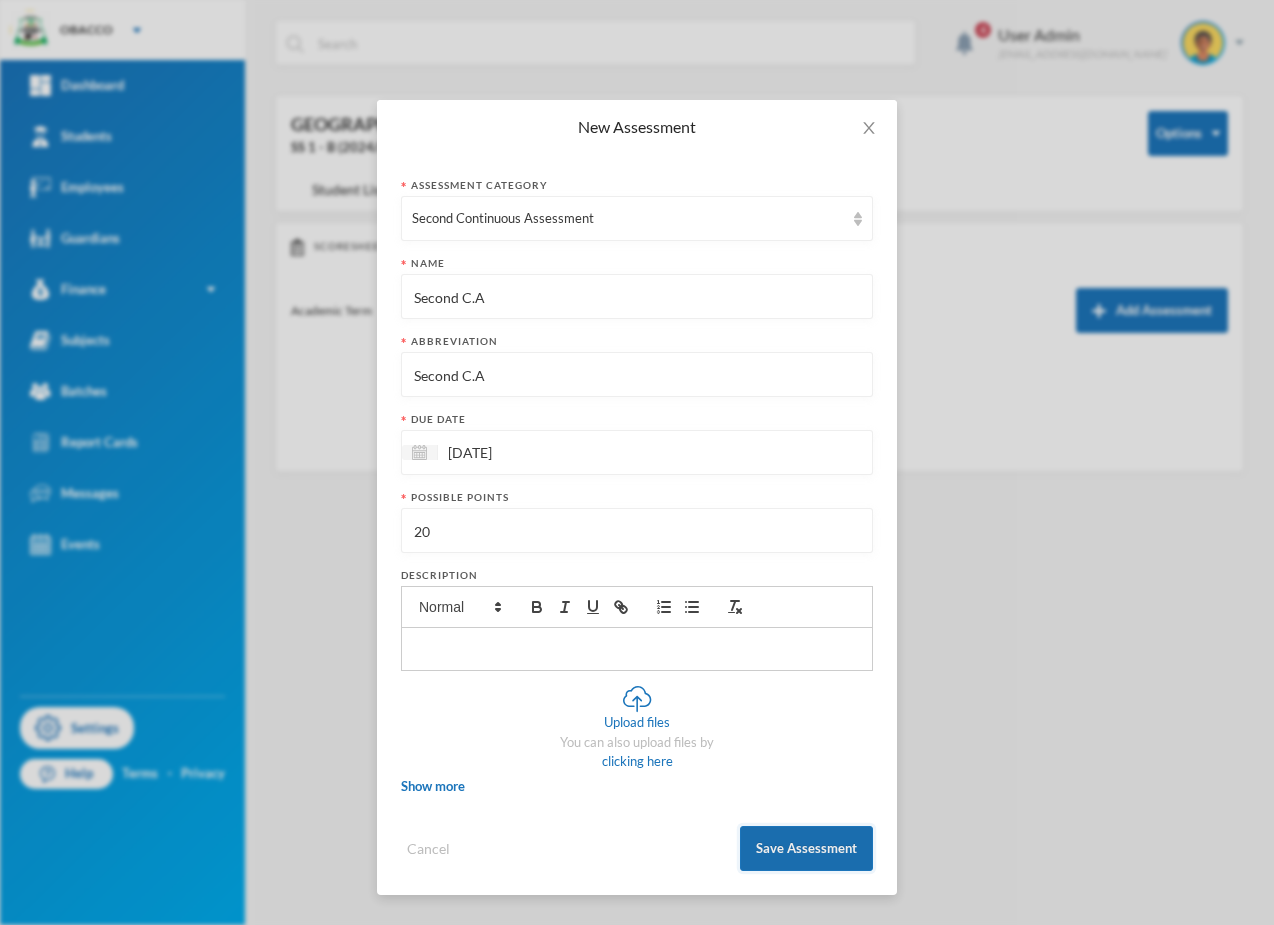 click on "Save Assessment" at bounding box center (806, 848) 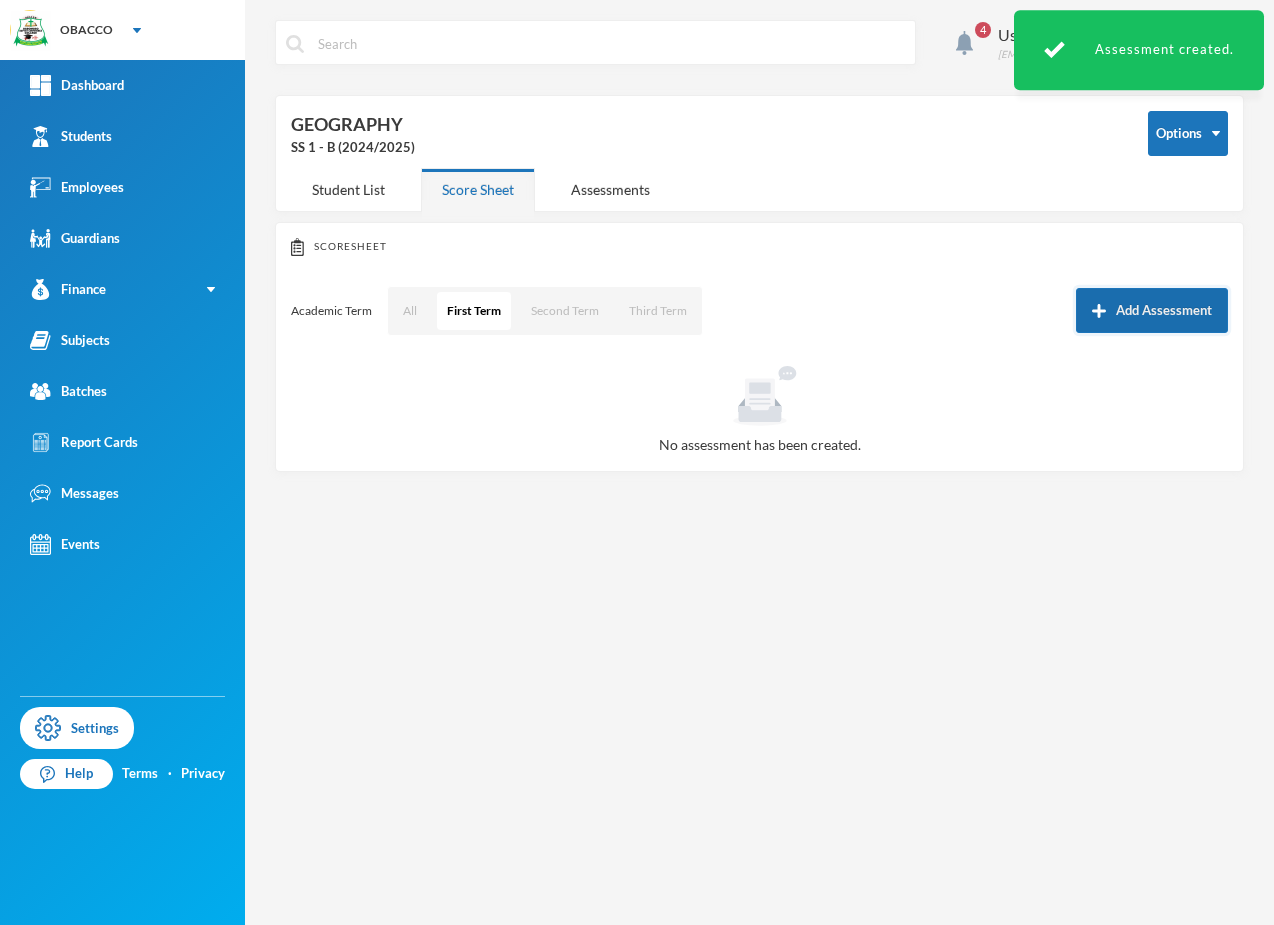 click on "Add Assessment" at bounding box center (1152, 310) 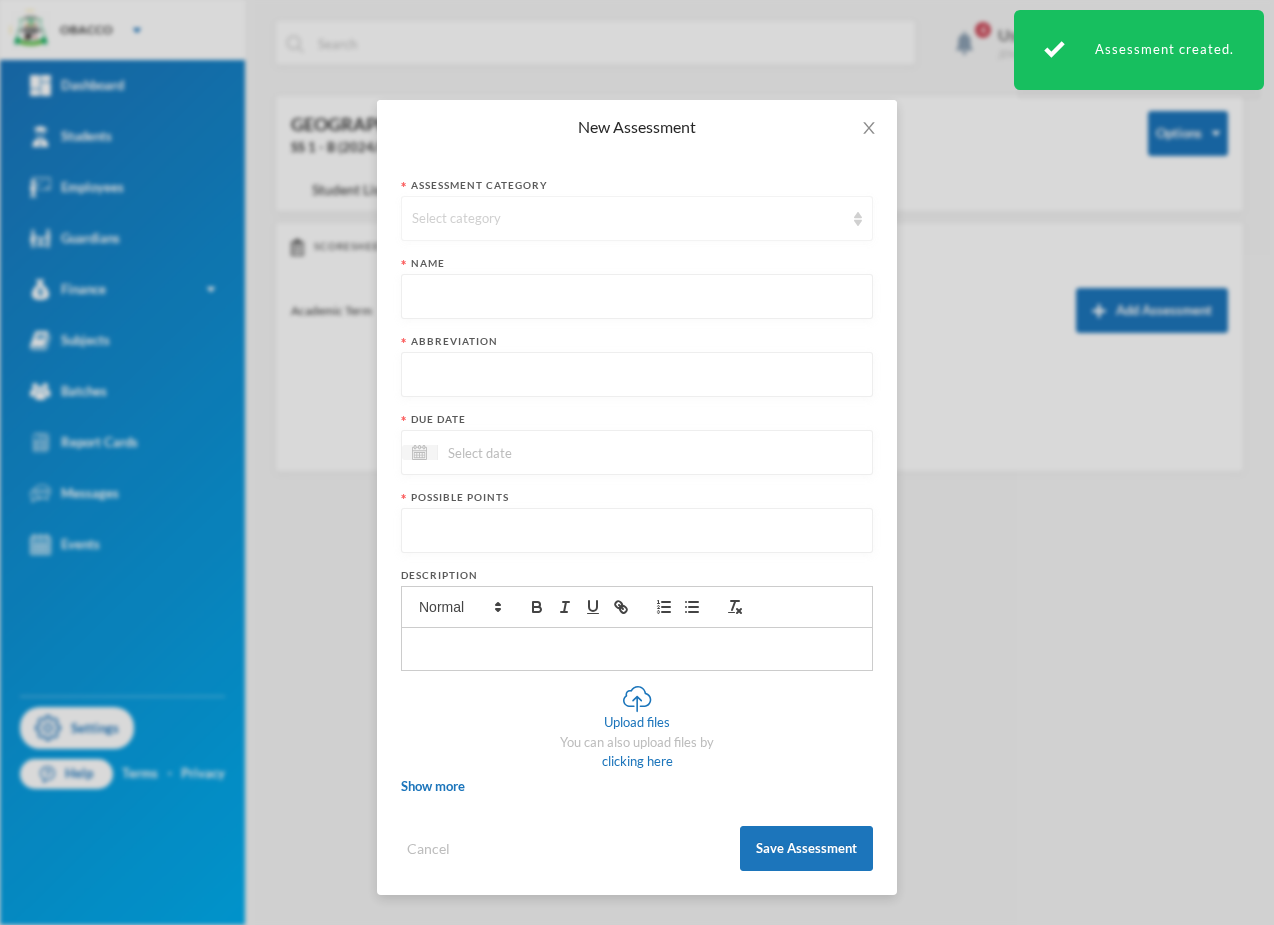 click on "Select category" at bounding box center (628, 219) 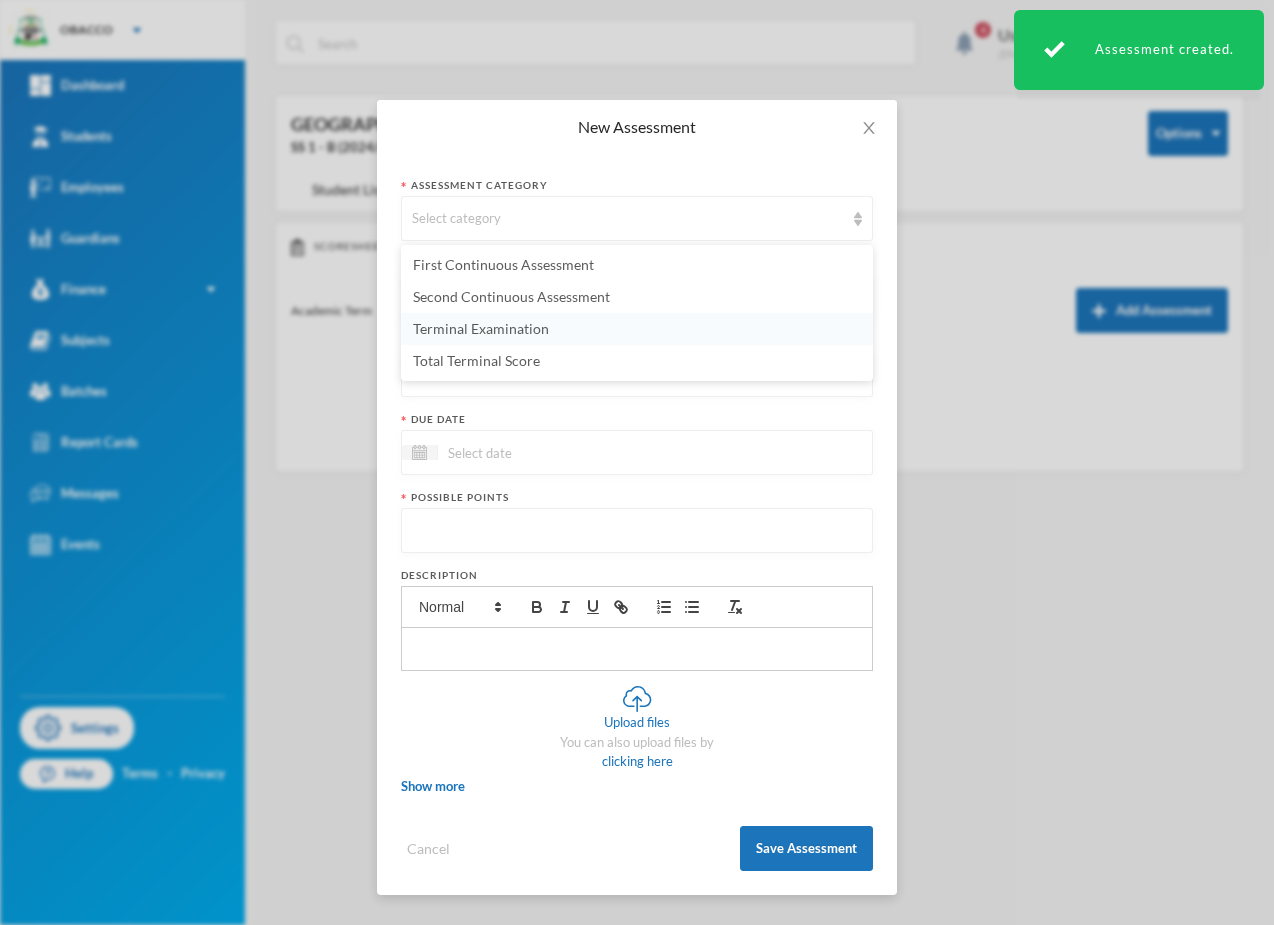 click on "Terminal Examination" at bounding box center [481, 328] 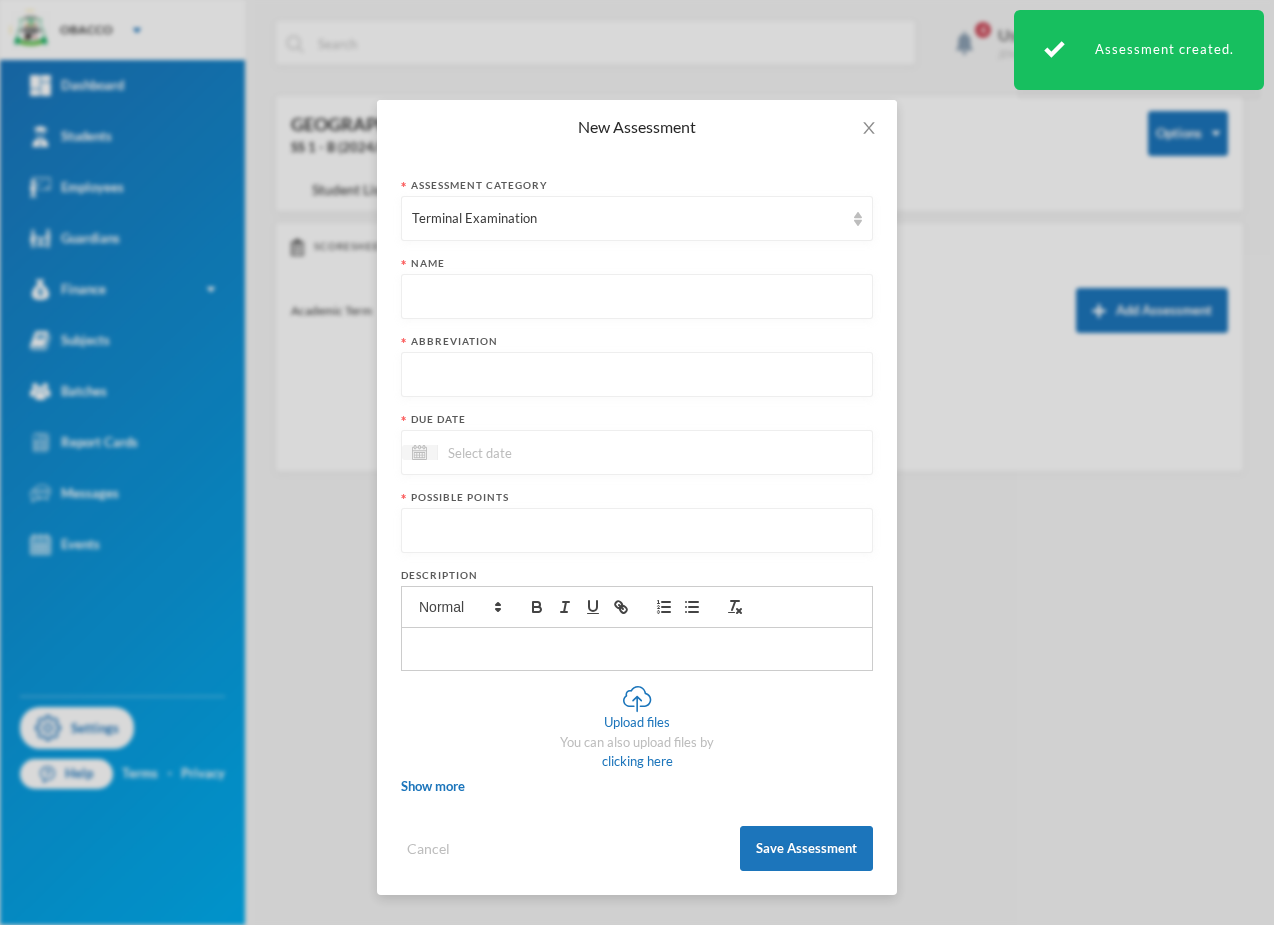 click at bounding box center [637, 297] 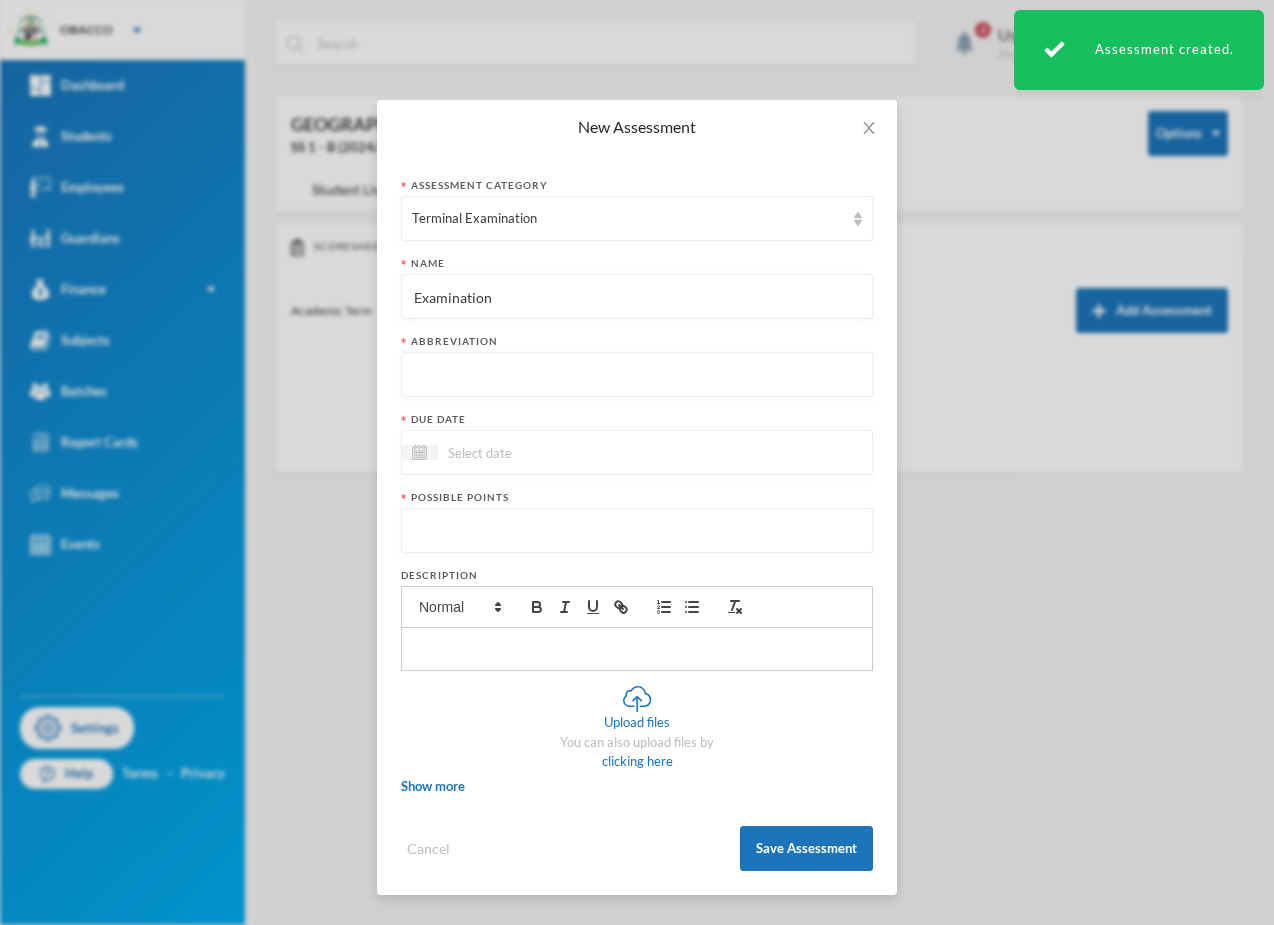 type on "Examination" 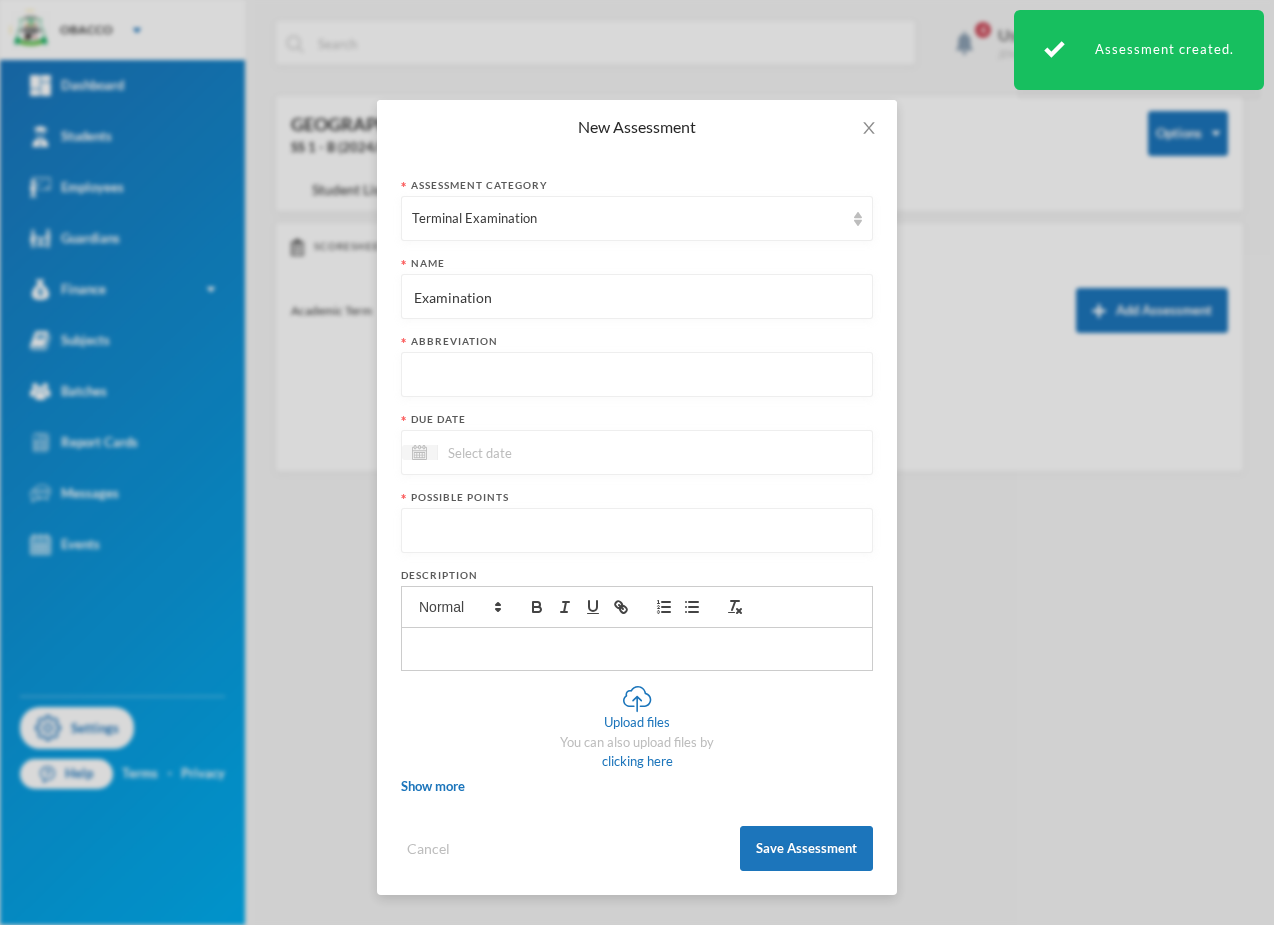 click on "Assessment category Terminal Examination Name Examination Abbreviation Due date Possible points Description                                                                             Upload files You can also upload files by clicking here Show more Extra points Include in final grade Show To Students Immediately Show scores to students Display score as Points Cancel Save Assessment" at bounding box center (637, 524) 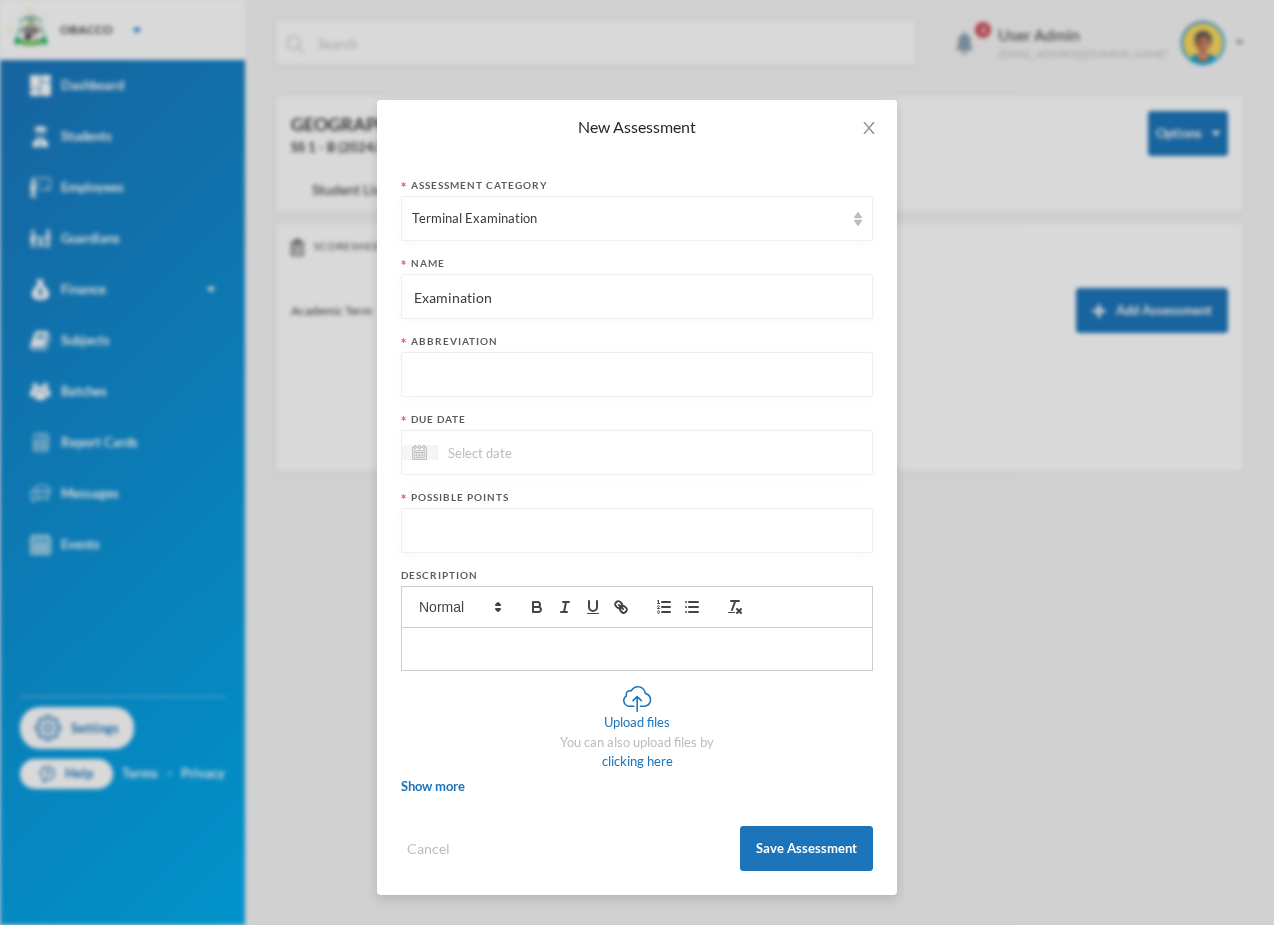 click at bounding box center [637, 375] 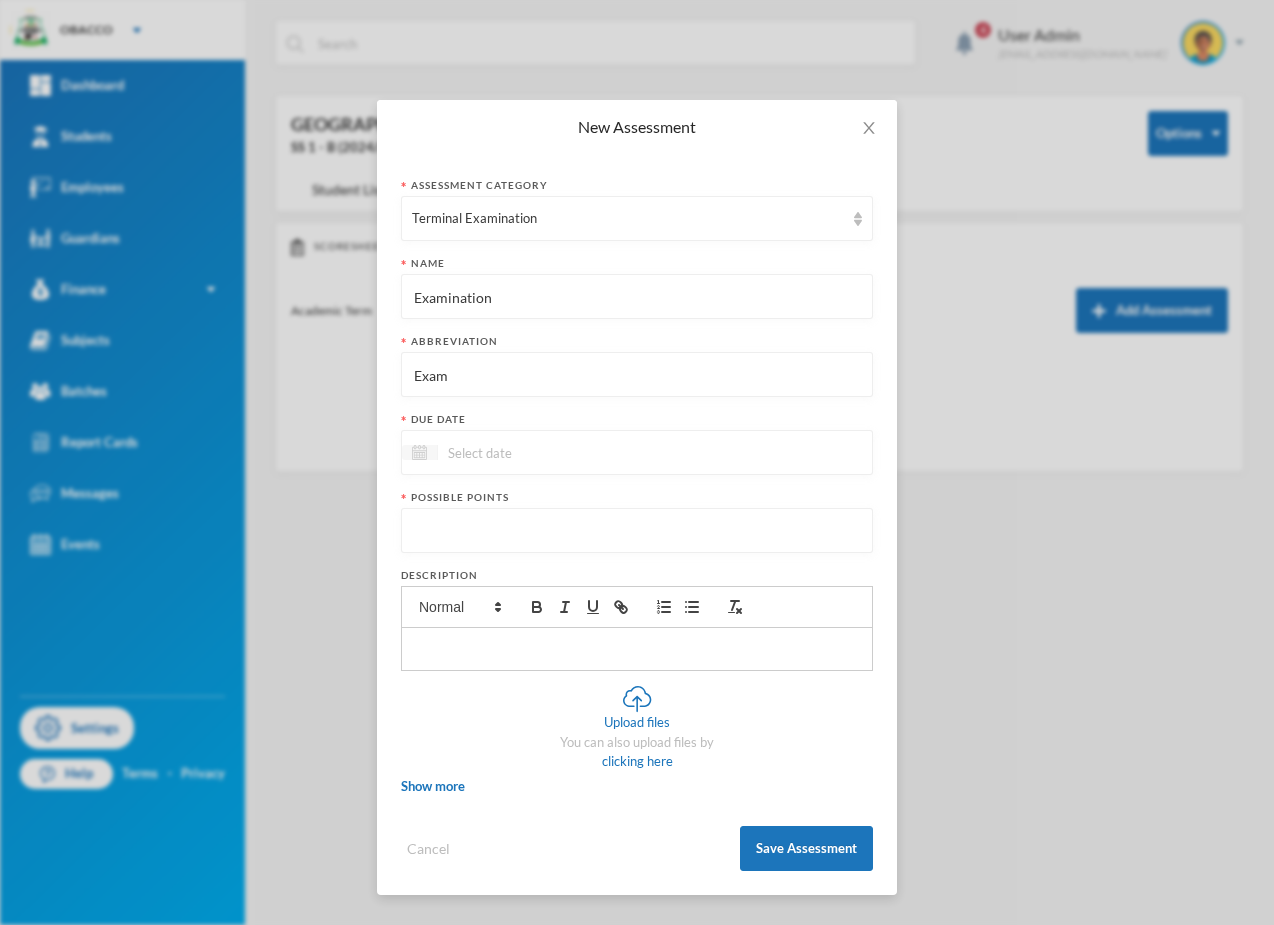 type on "Exam" 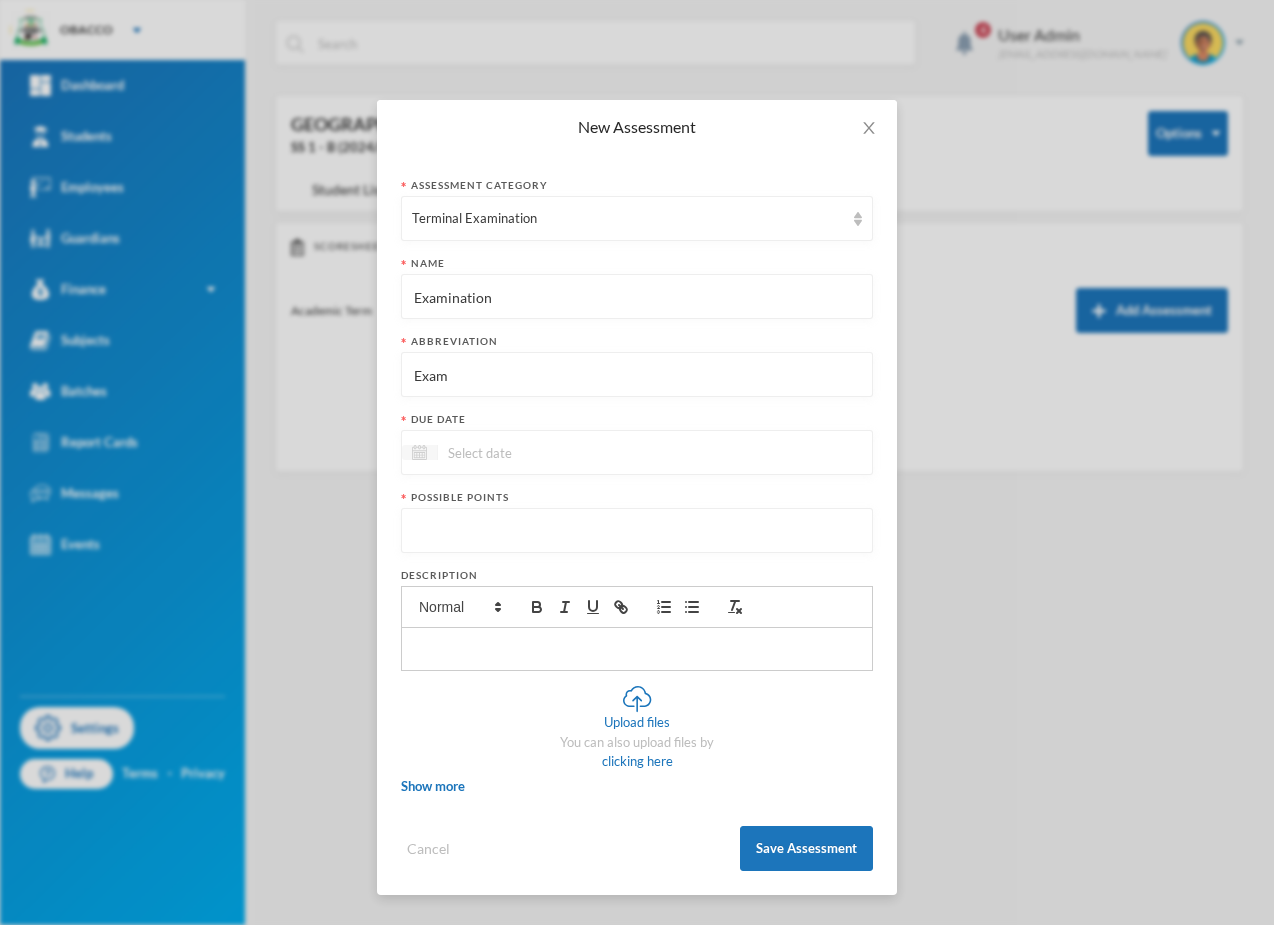 click at bounding box center [420, 452] 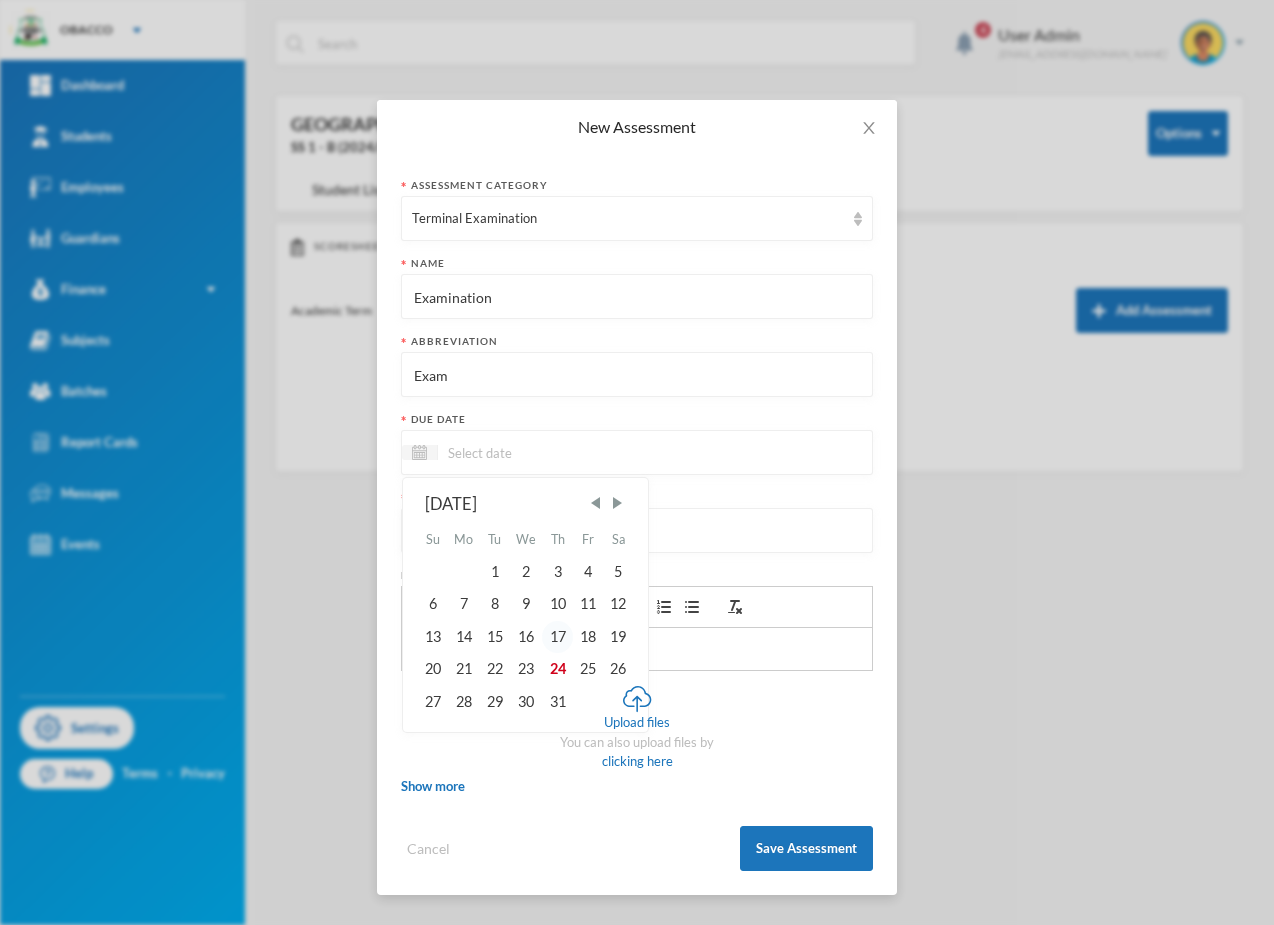 click on "17" at bounding box center [557, 637] 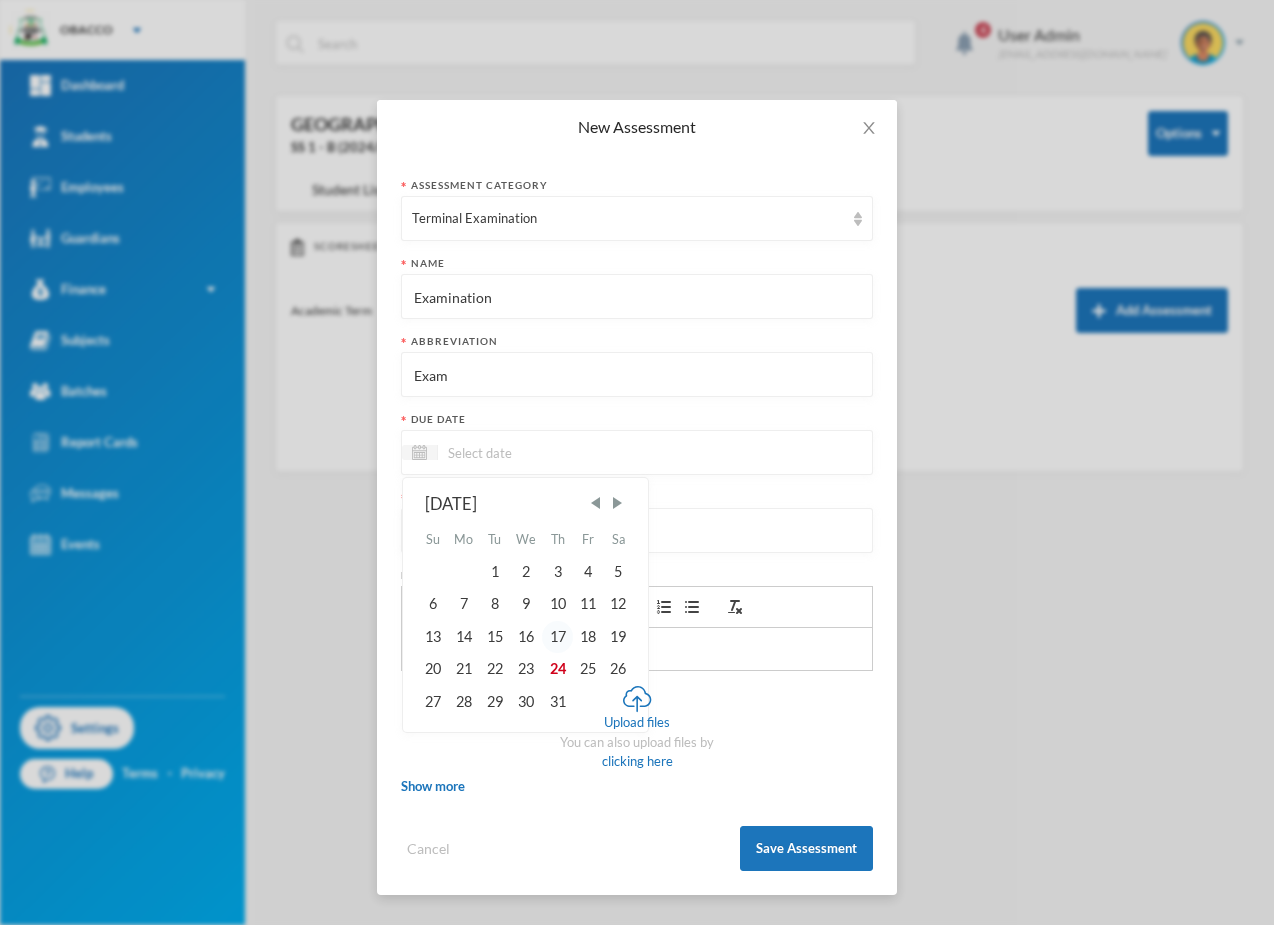 type on "17/07/2025" 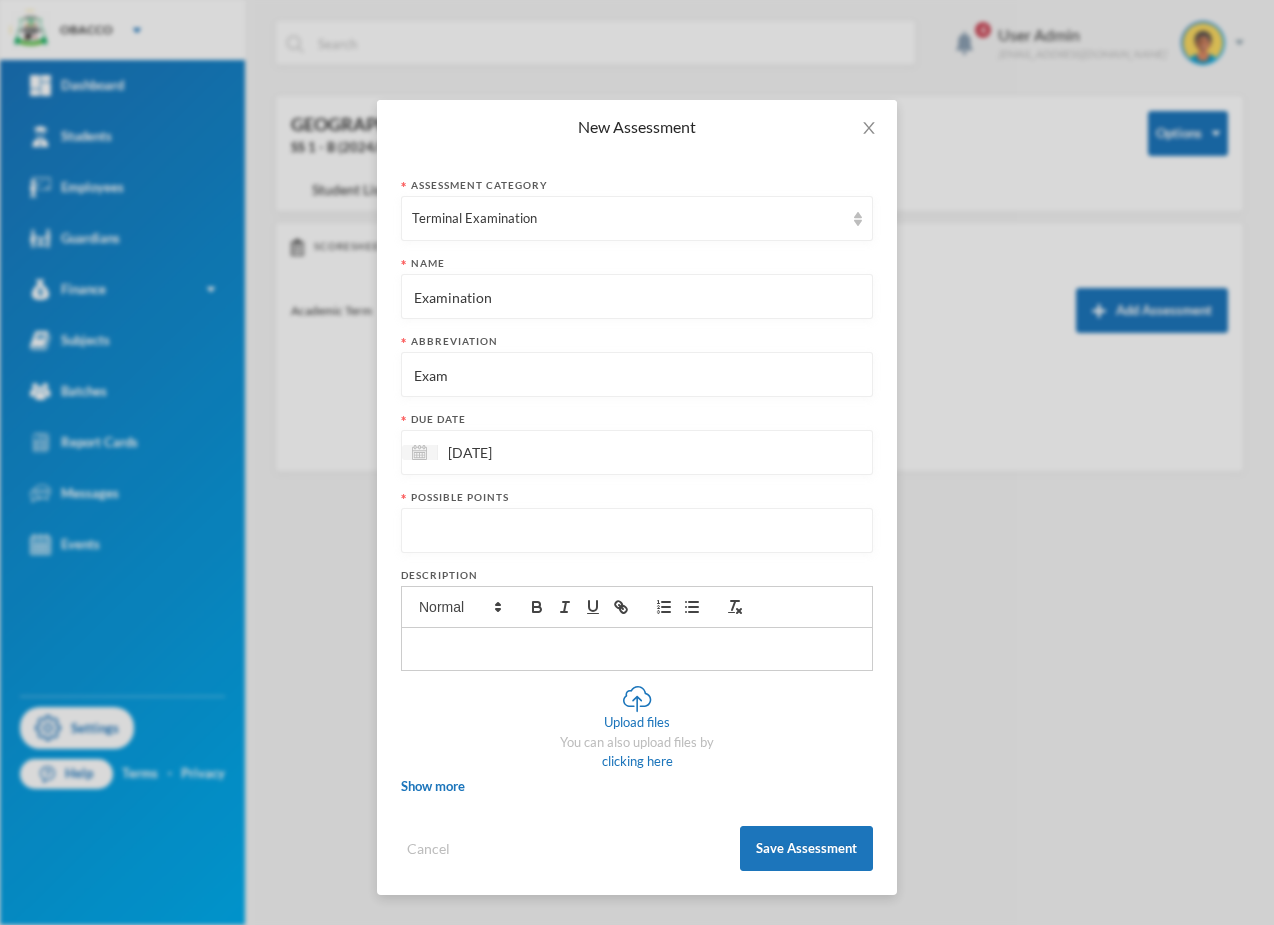 click at bounding box center [637, 531] 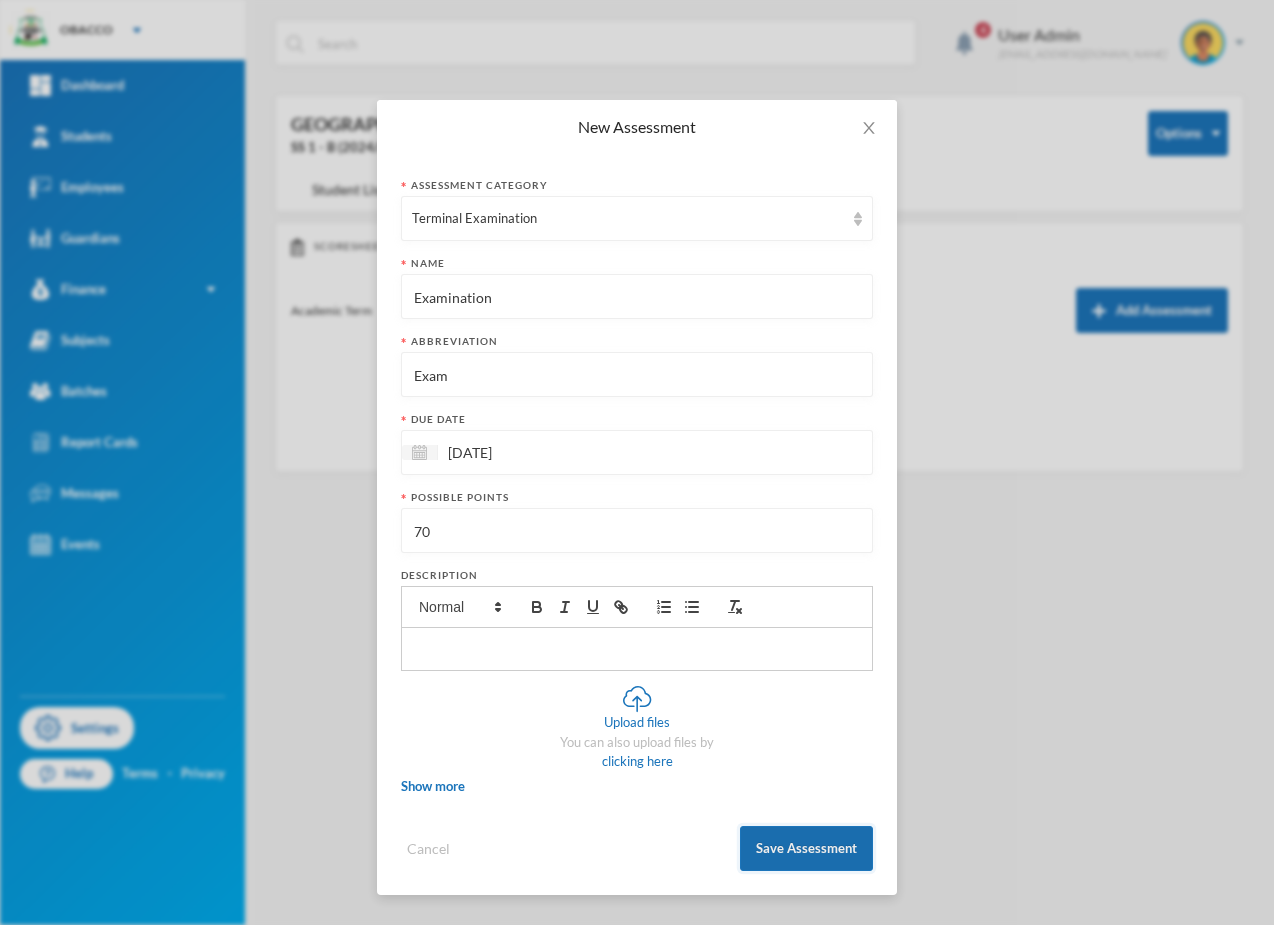 type on "70" 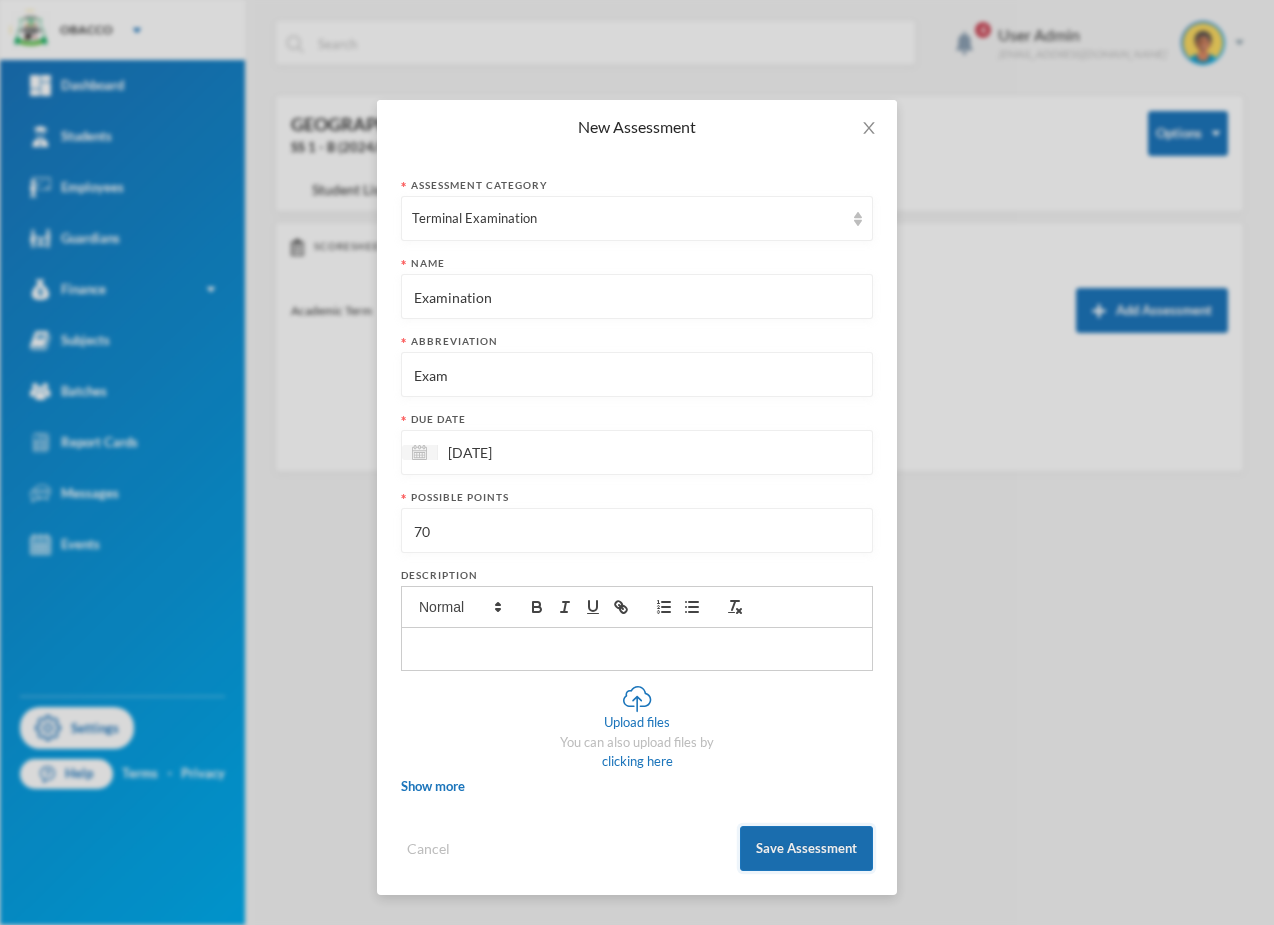 click on "Save Assessment" at bounding box center (806, 848) 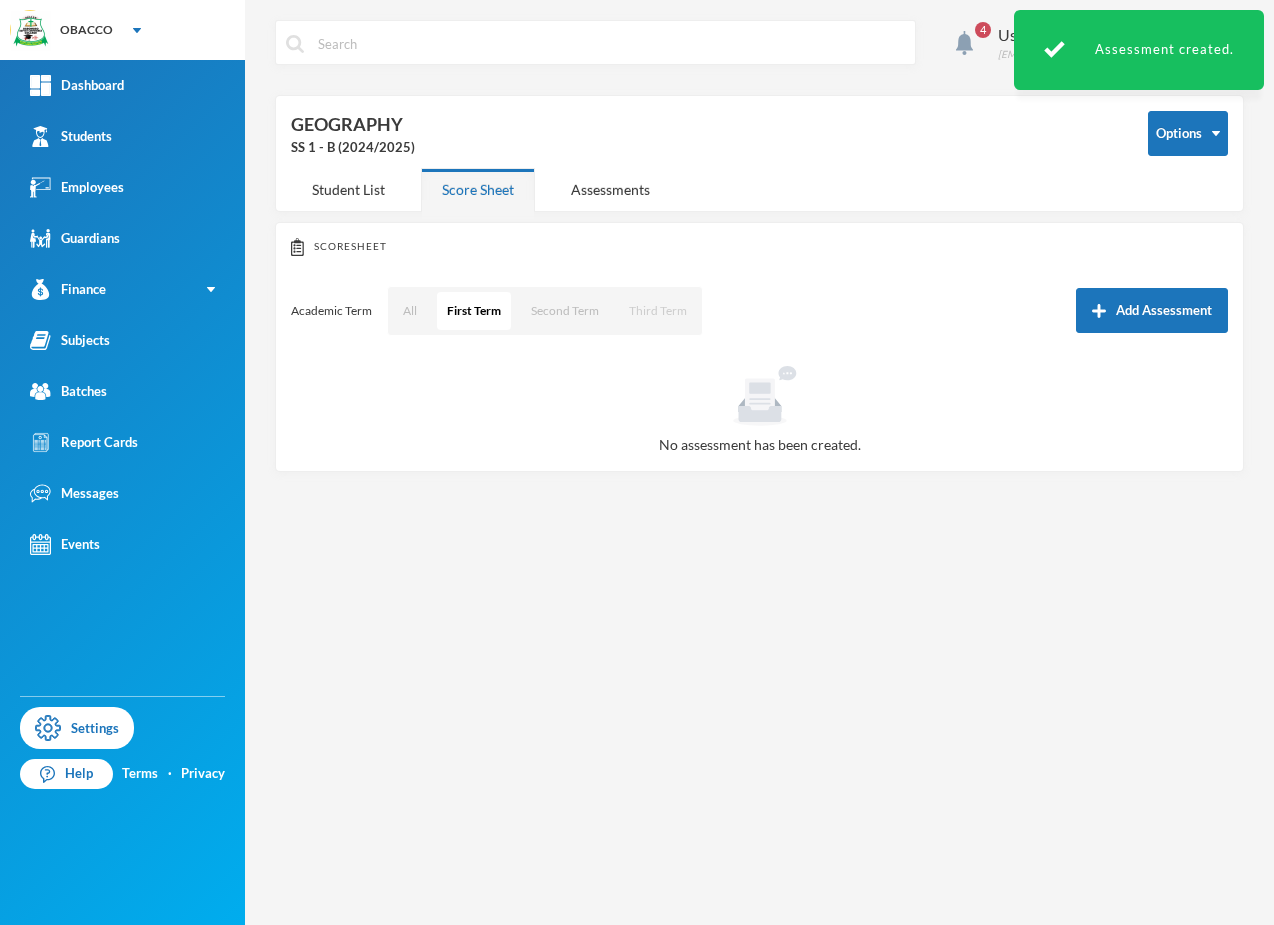 click on "Third Term" at bounding box center (658, 311) 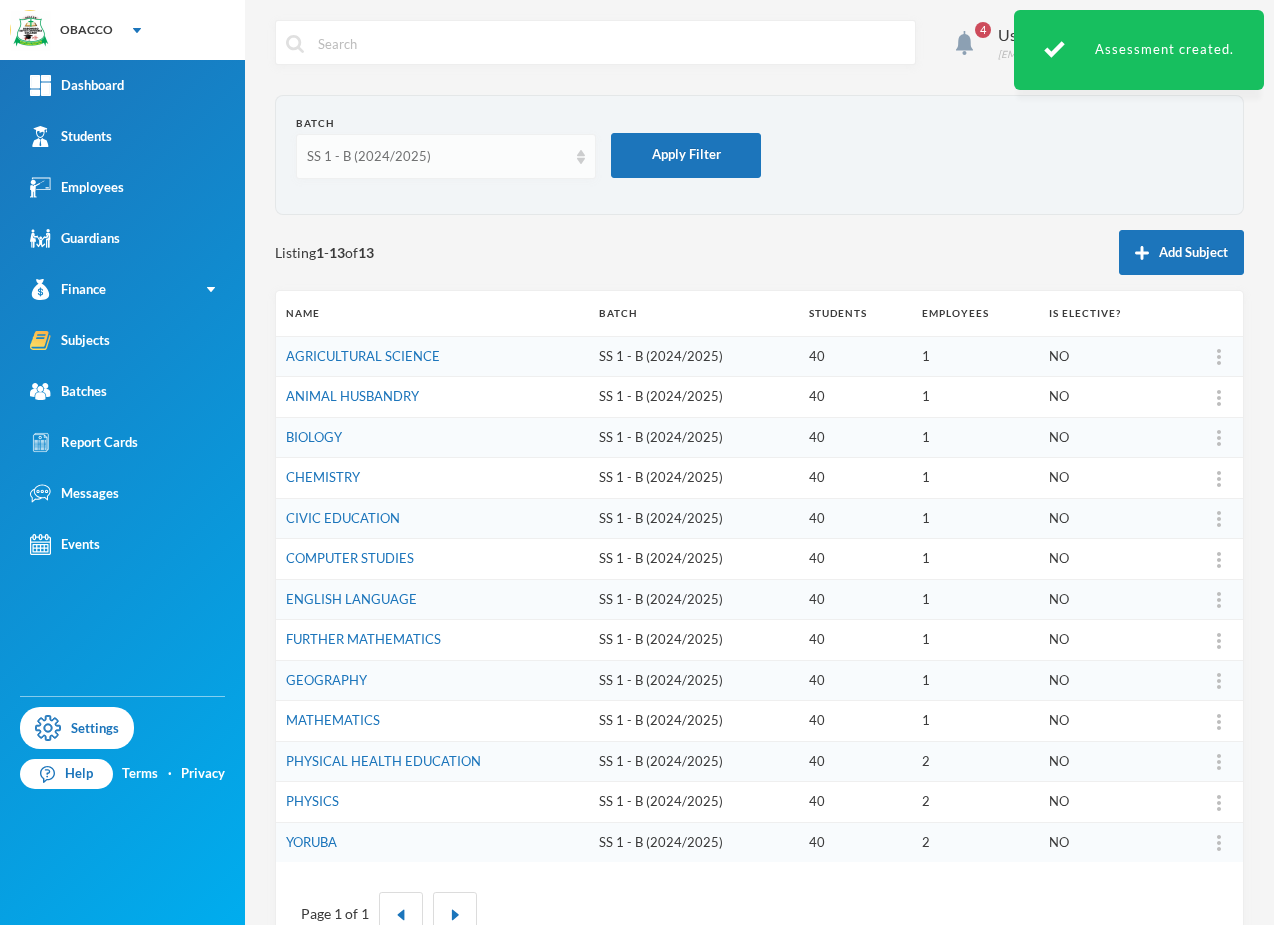 click on "SS 1 - B (2024/2025)" at bounding box center (446, 156) 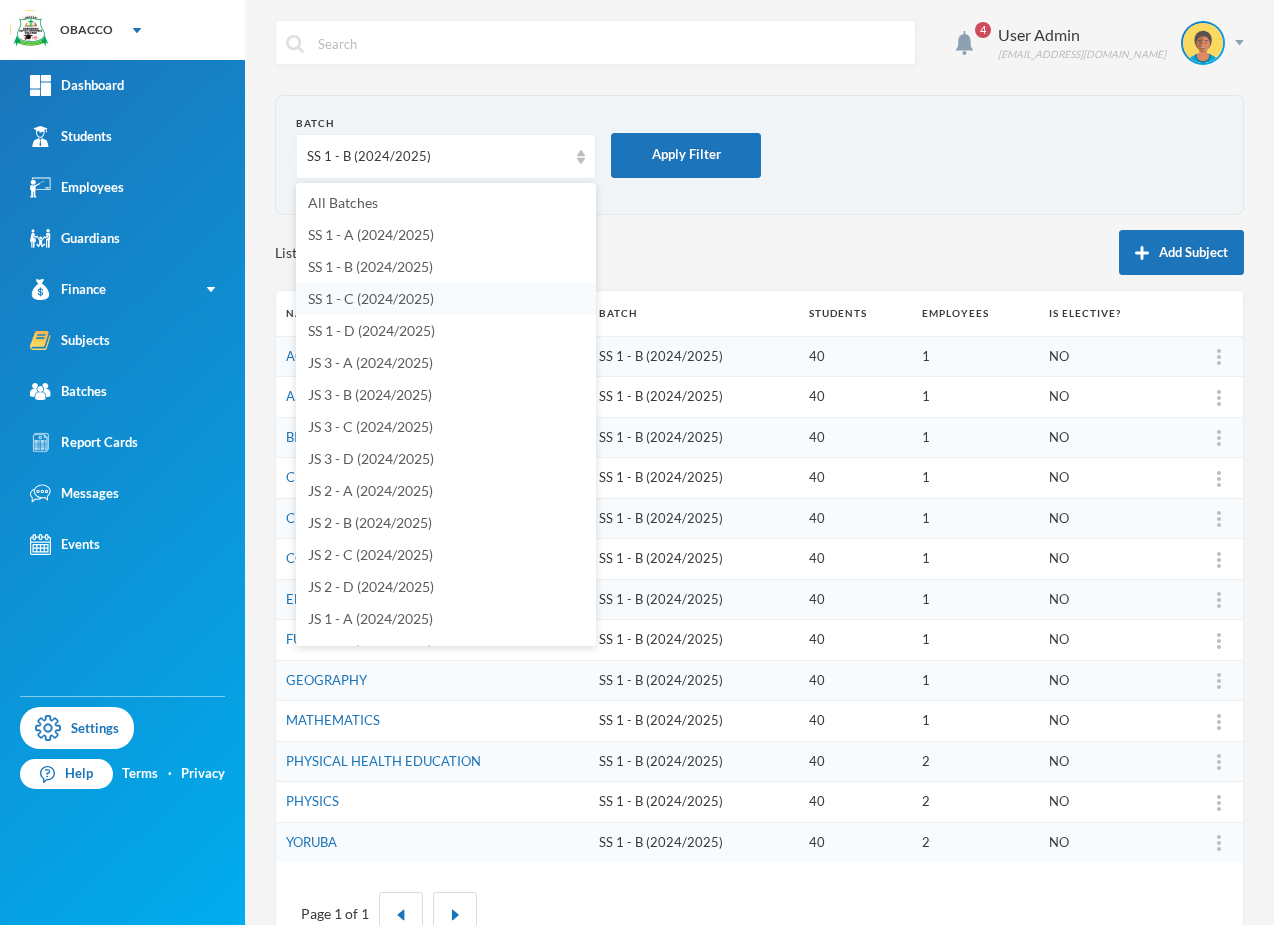 click on "SS 1 - C (2024/2025)" at bounding box center [371, 298] 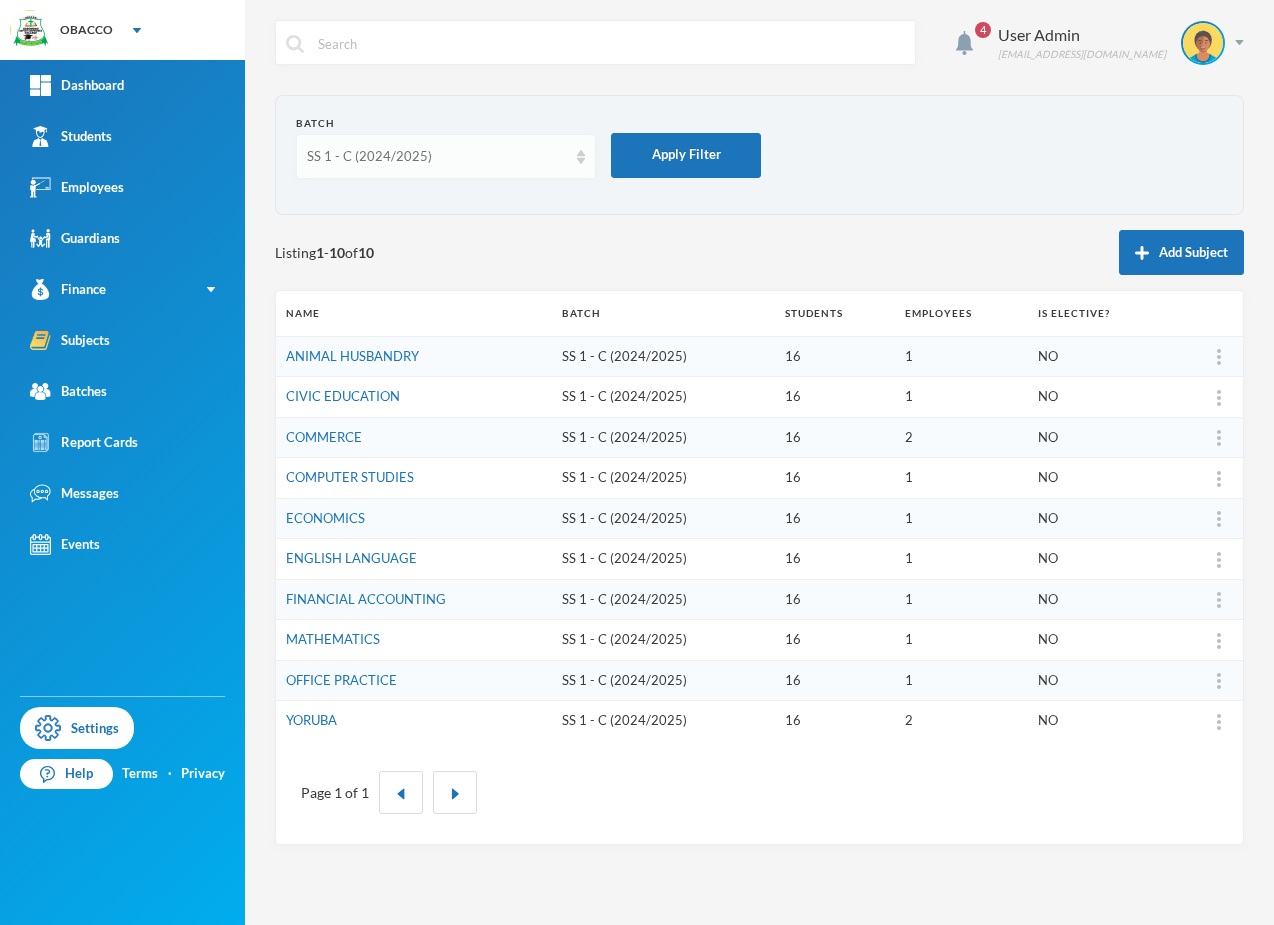 click on "SS 1 - C (2024/2025)" at bounding box center [437, 157] 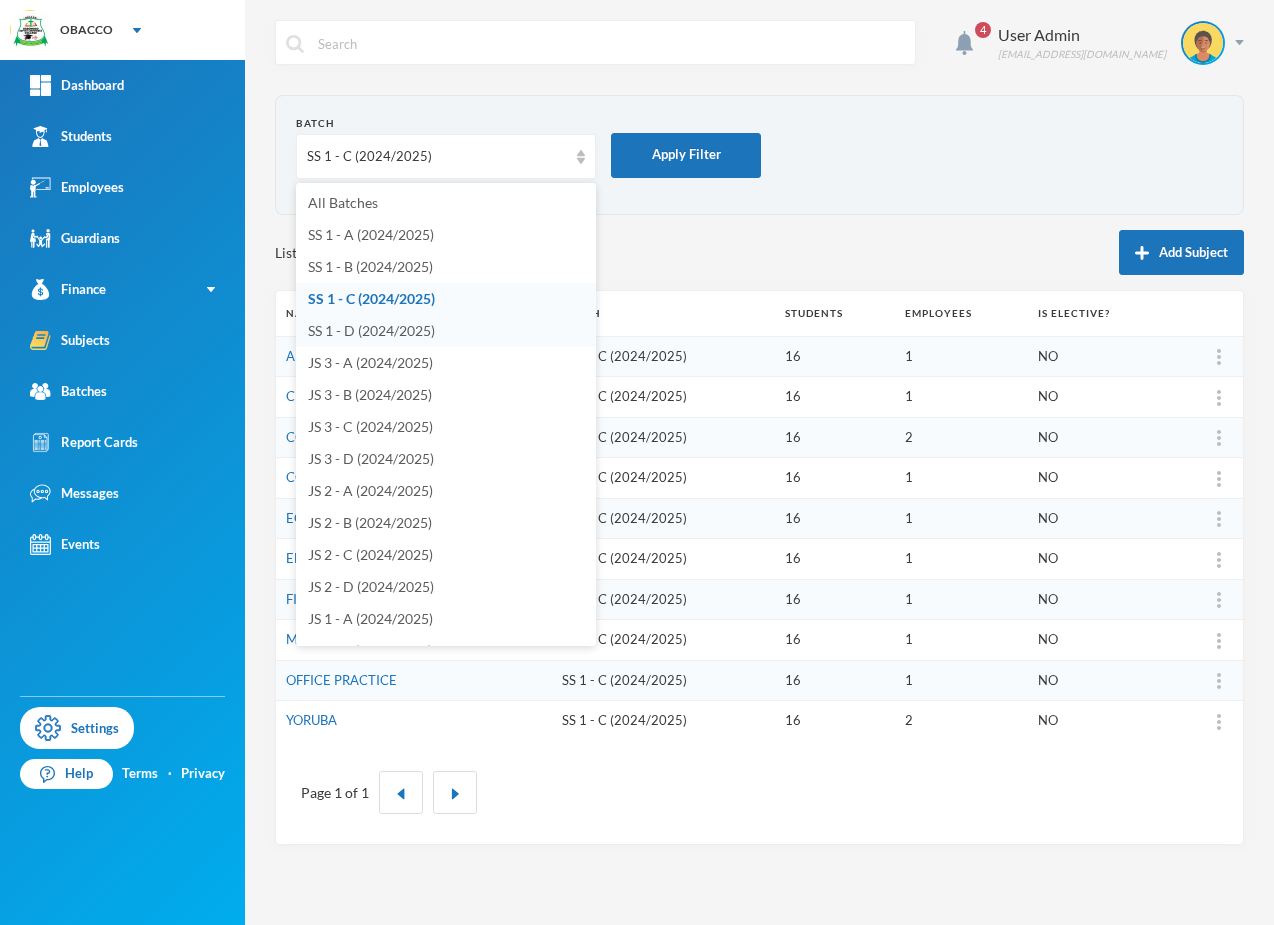 click on "SS 1 - D (2024/2025)" at bounding box center [371, 330] 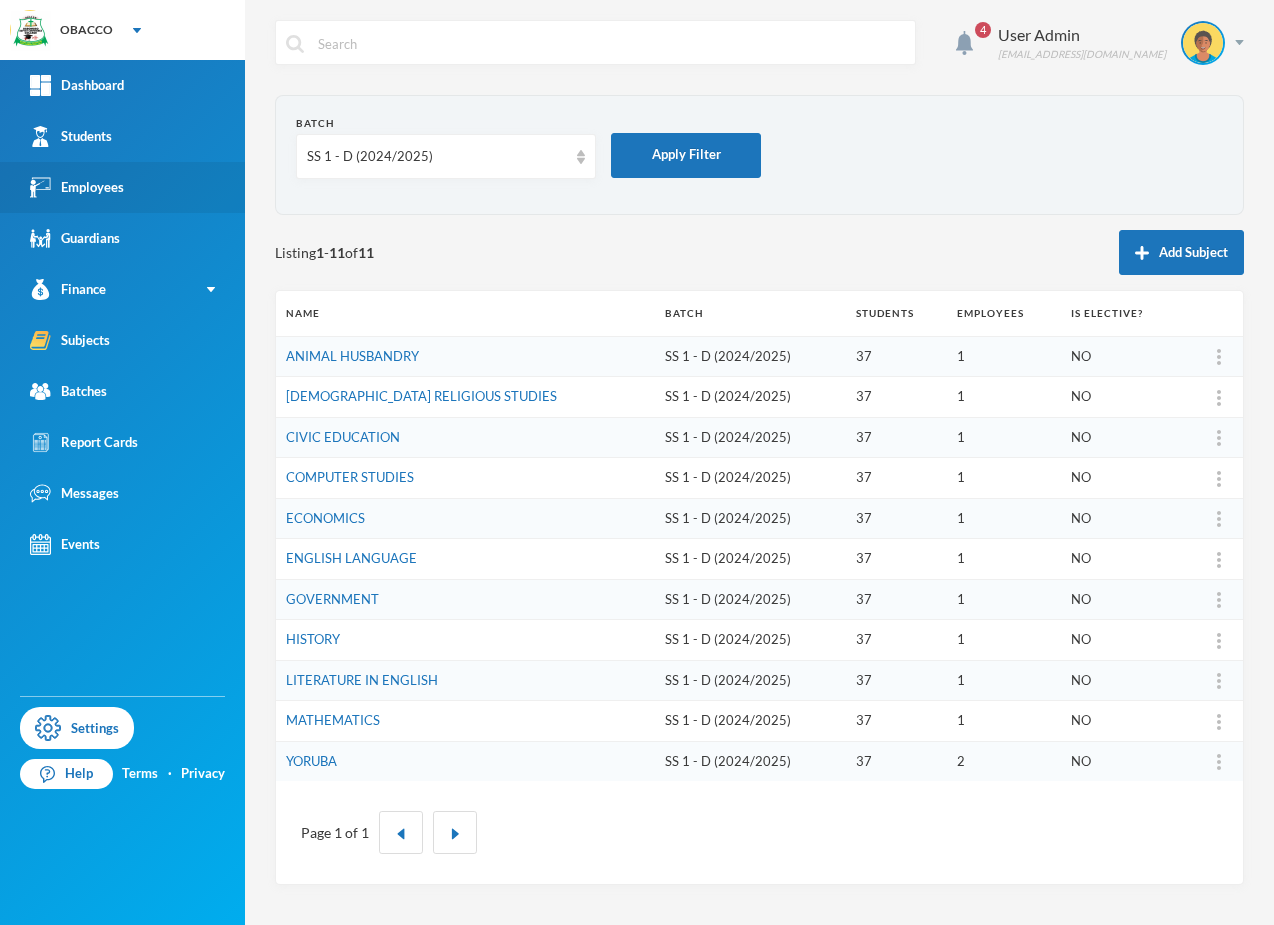 click on "Employees" at bounding box center (77, 187) 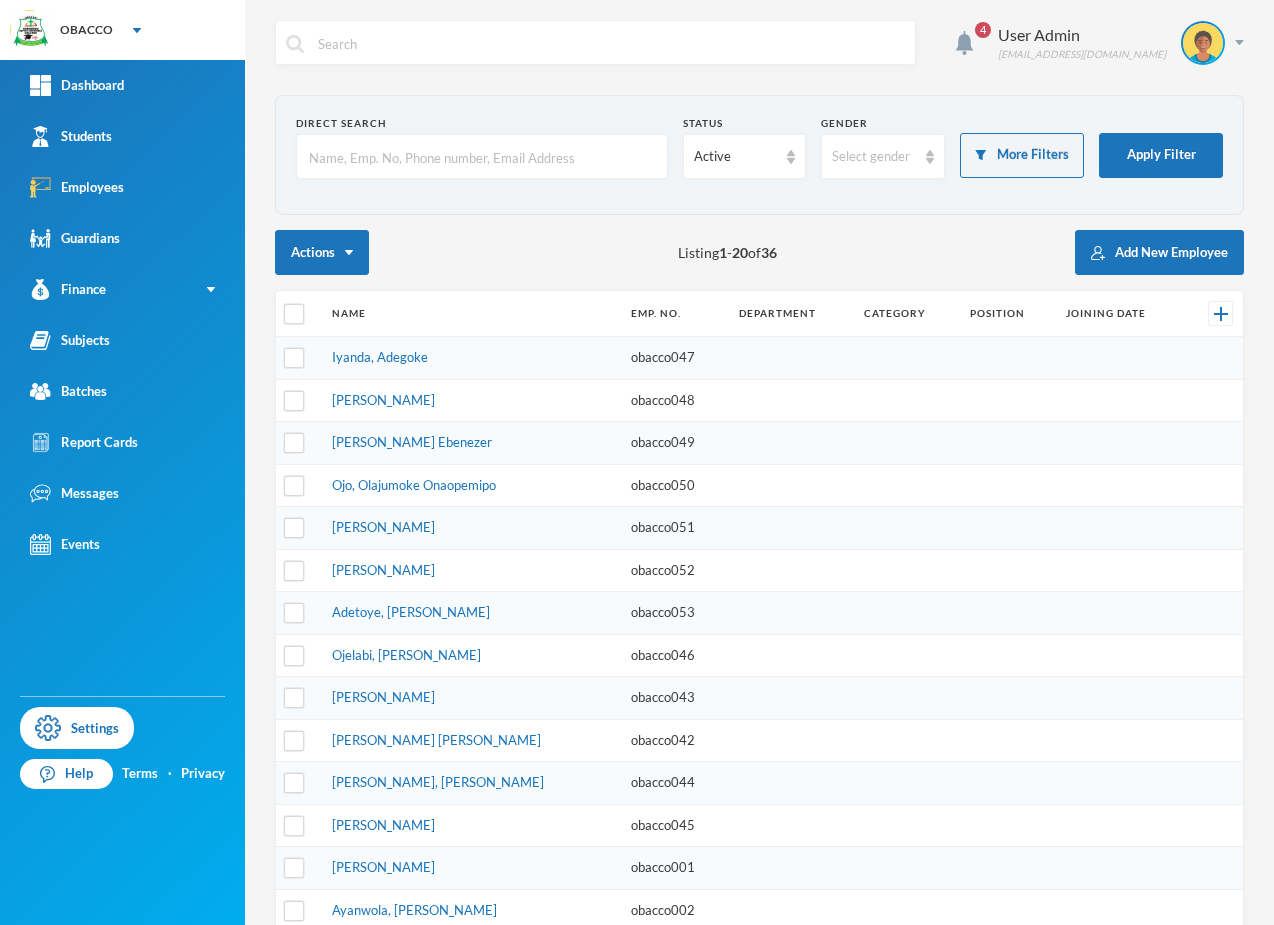 click at bounding box center (482, 157) 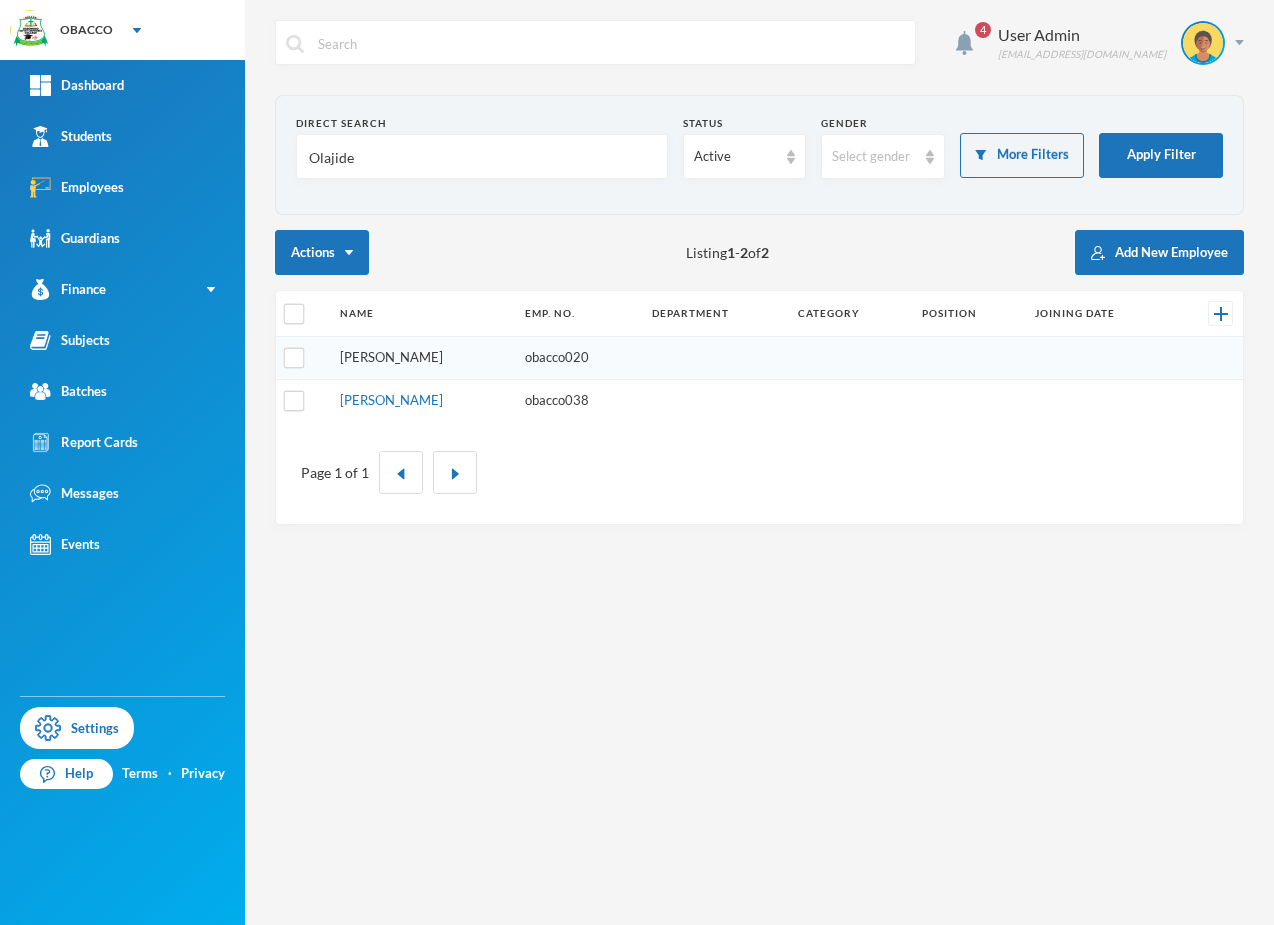 click on "Olajide, Emmanuel Feranmi" at bounding box center [391, 357] 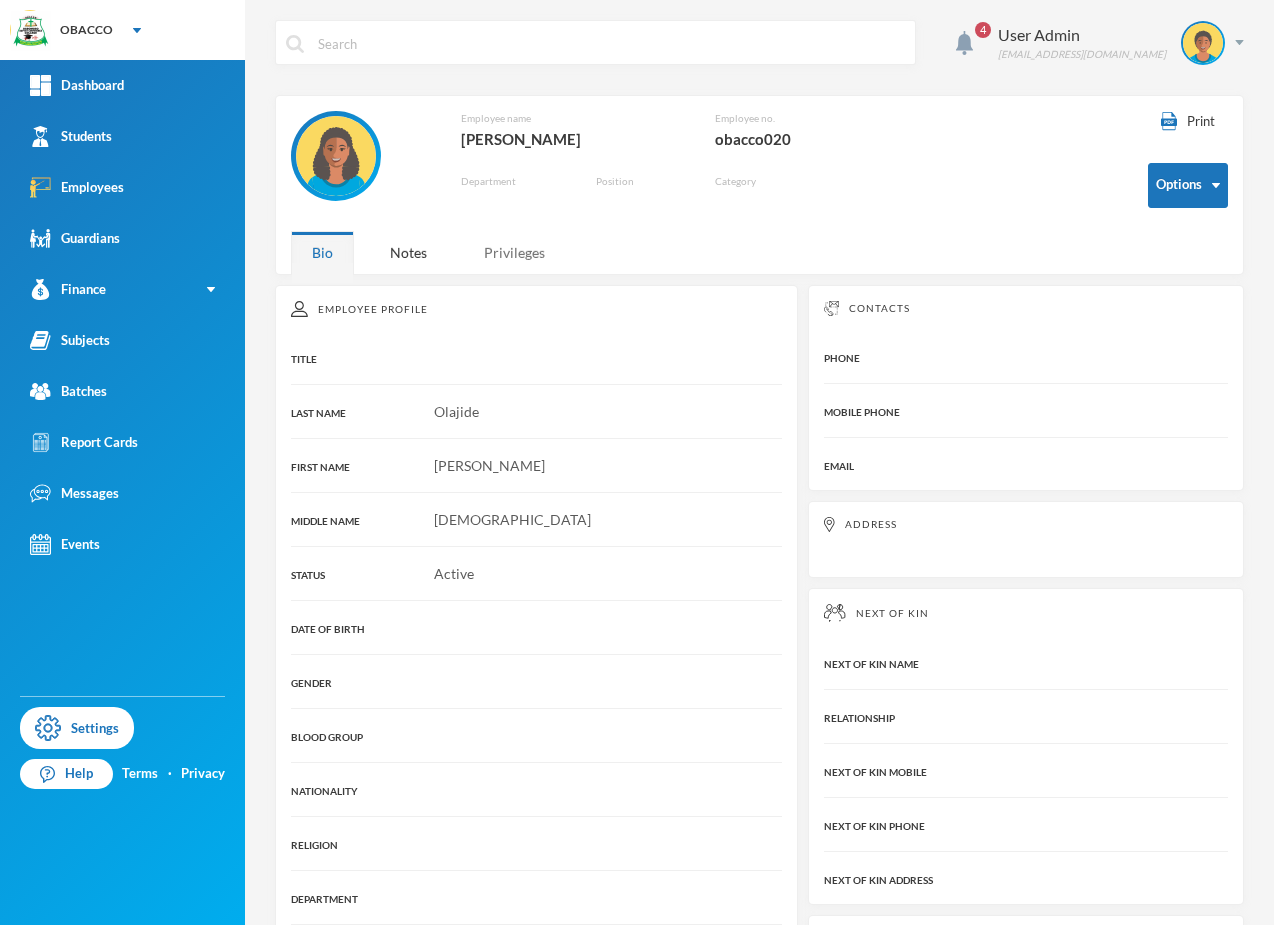 click on "Privileges" at bounding box center [514, 252] 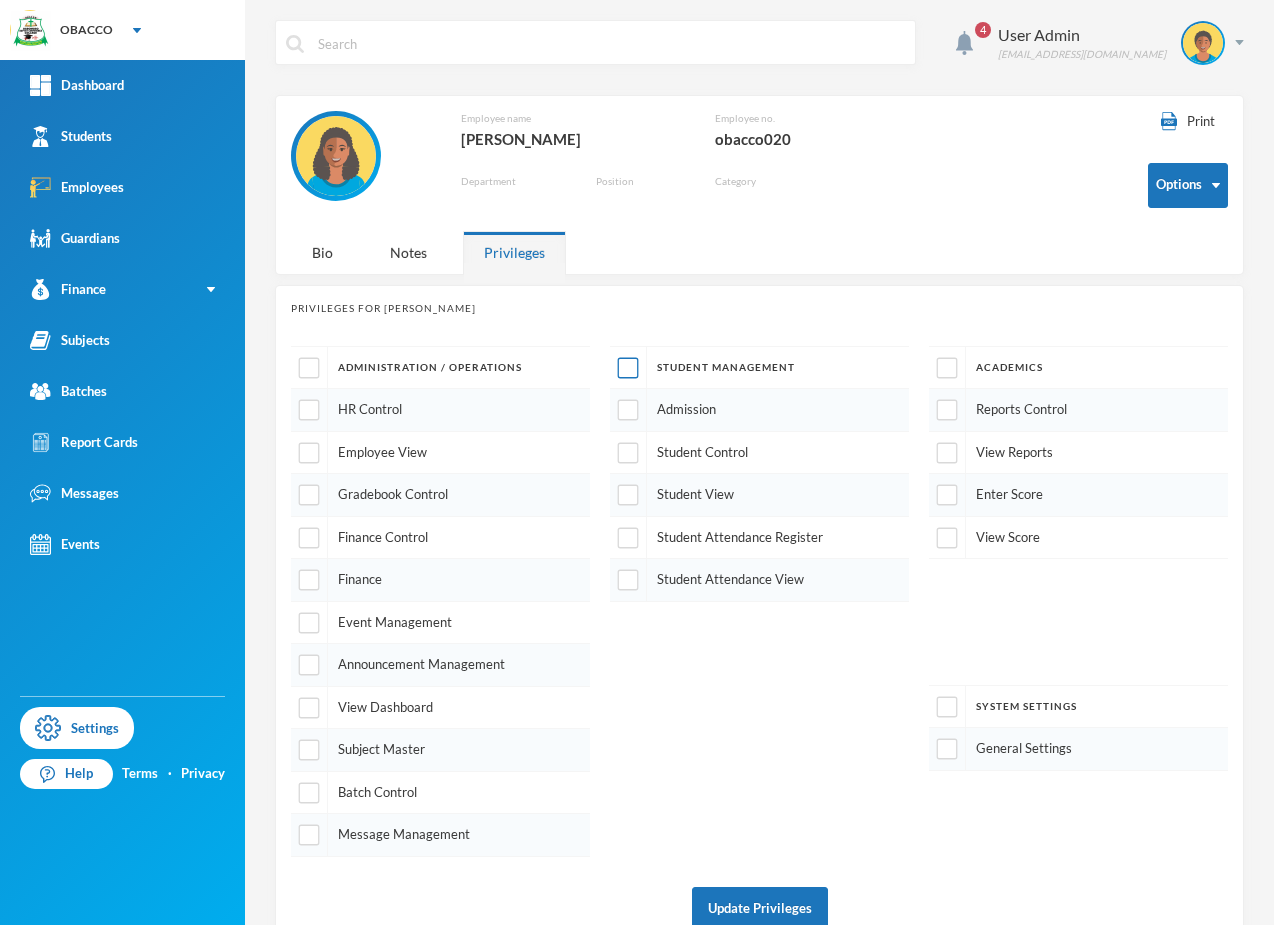 click at bounding box center [628, 368] 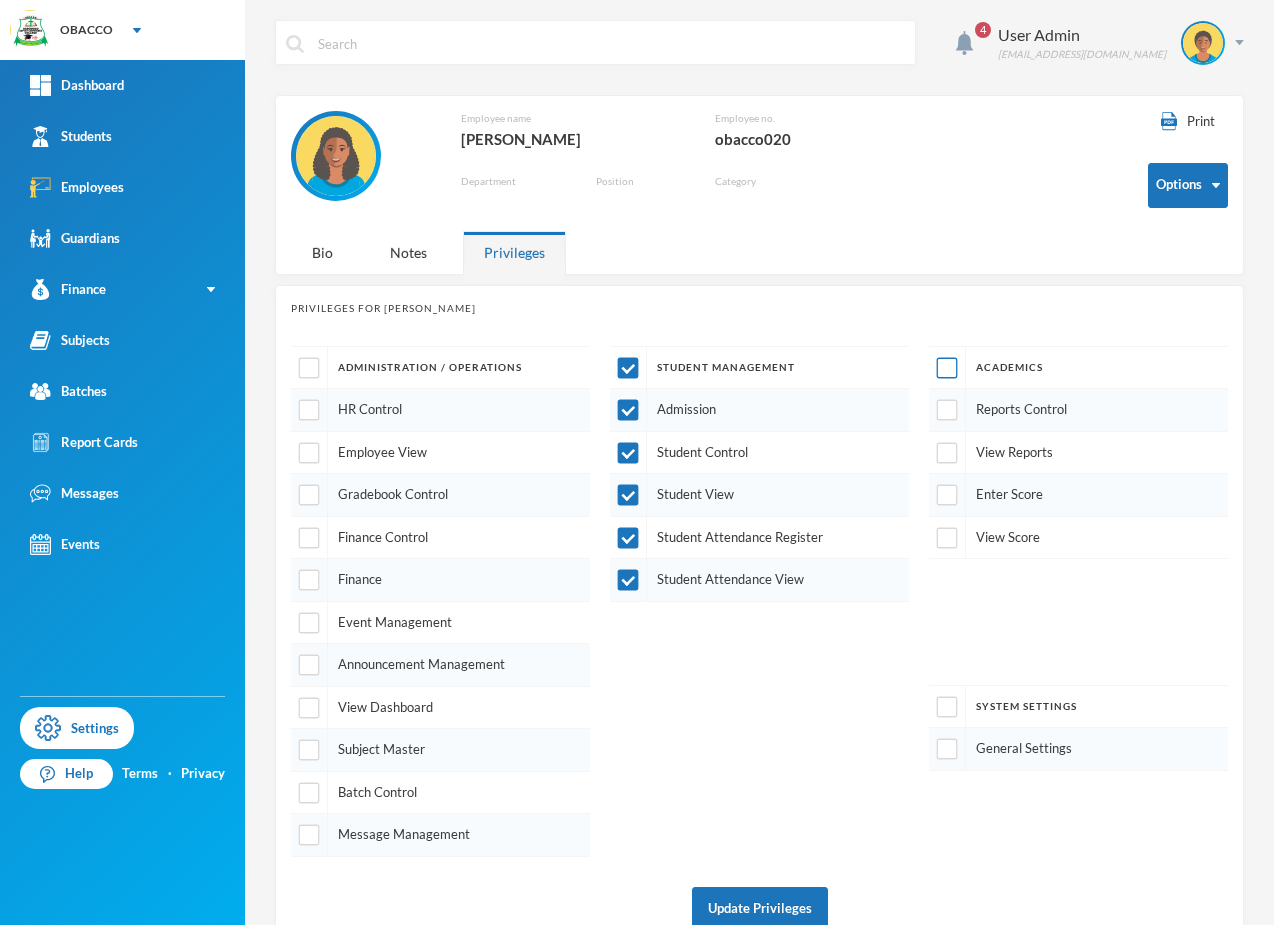 click at bounding box center [947, 368] 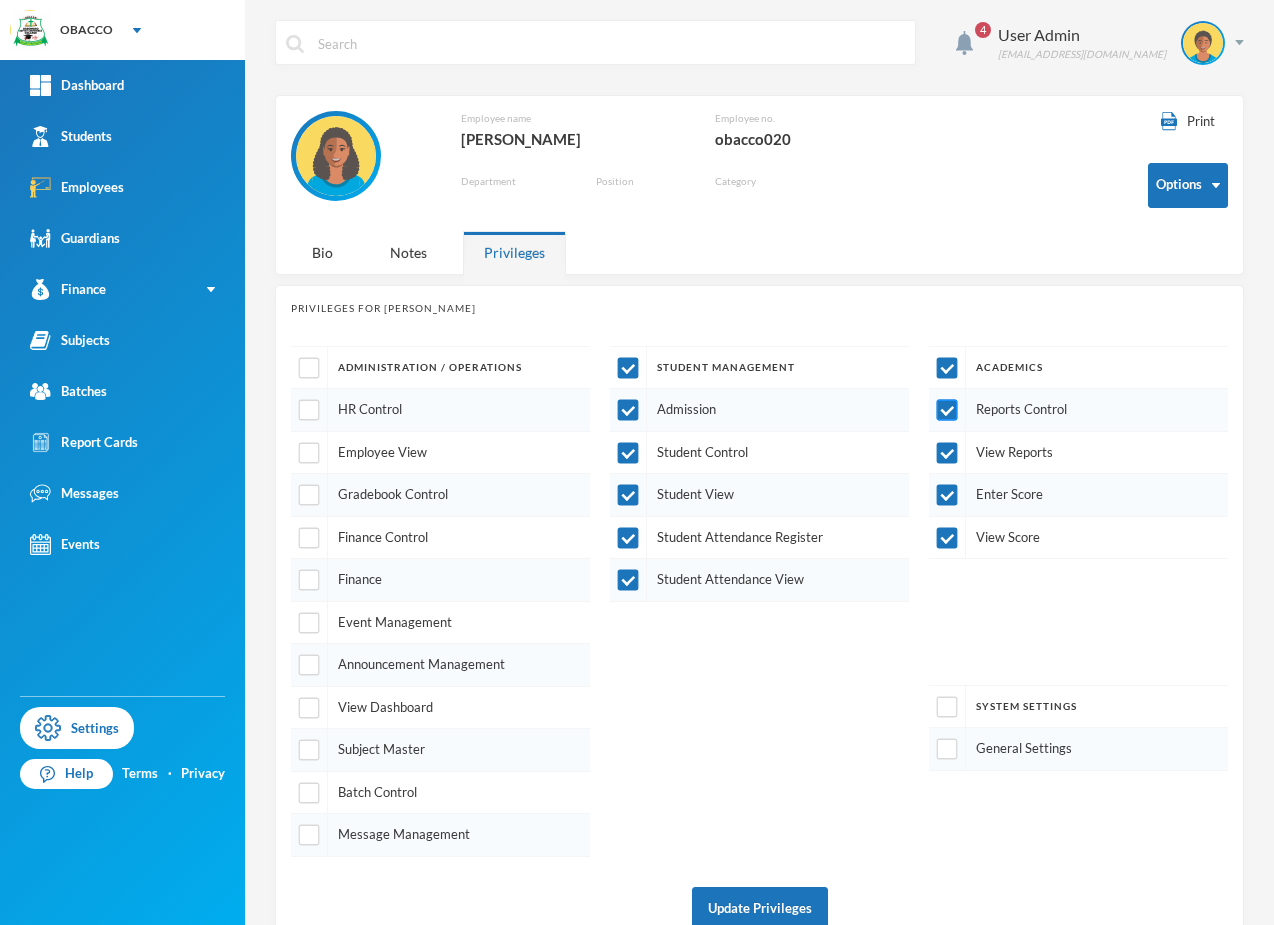 click at bounding box center [947, 410] 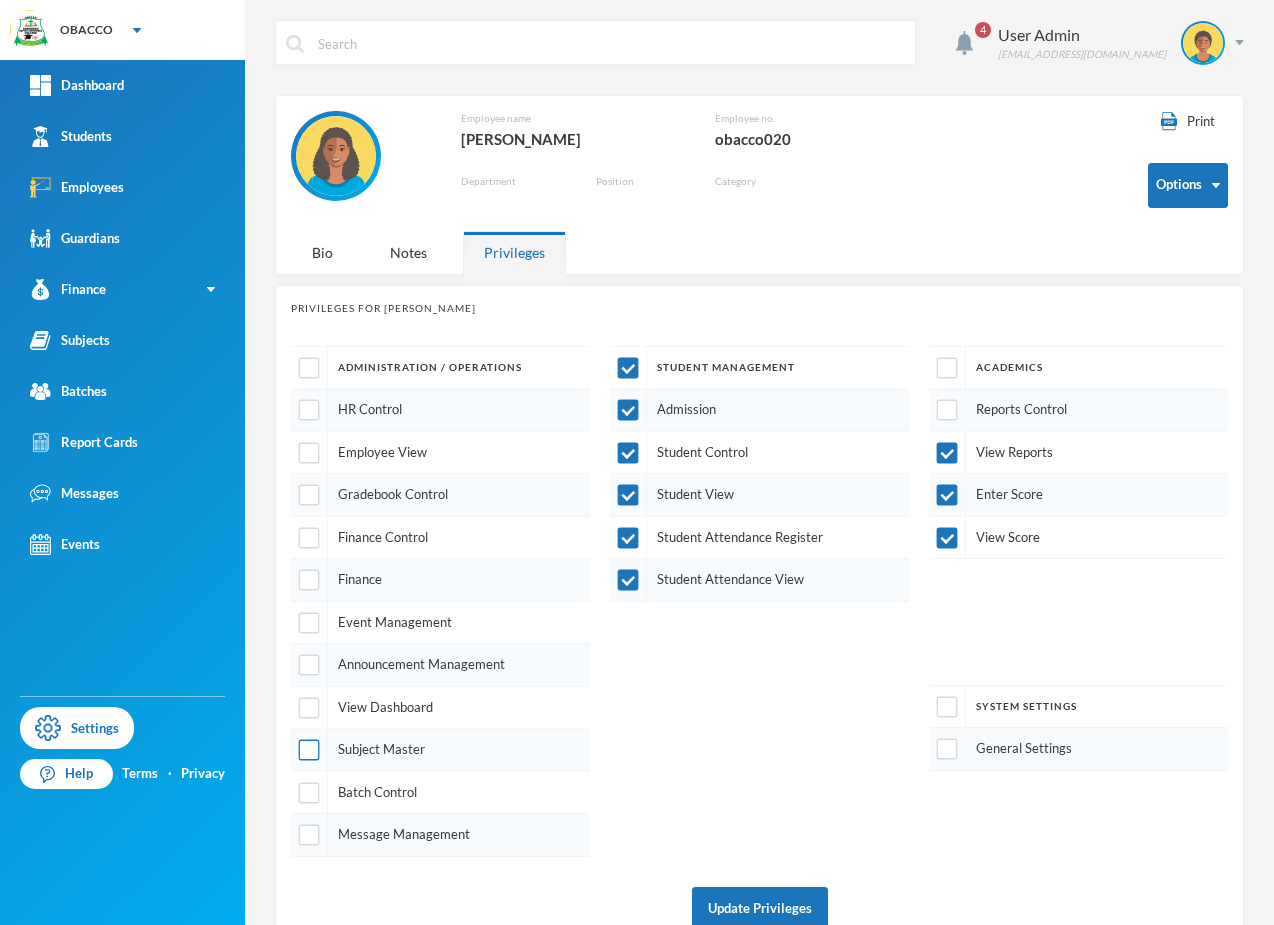 click at bounding box center [309, 750] 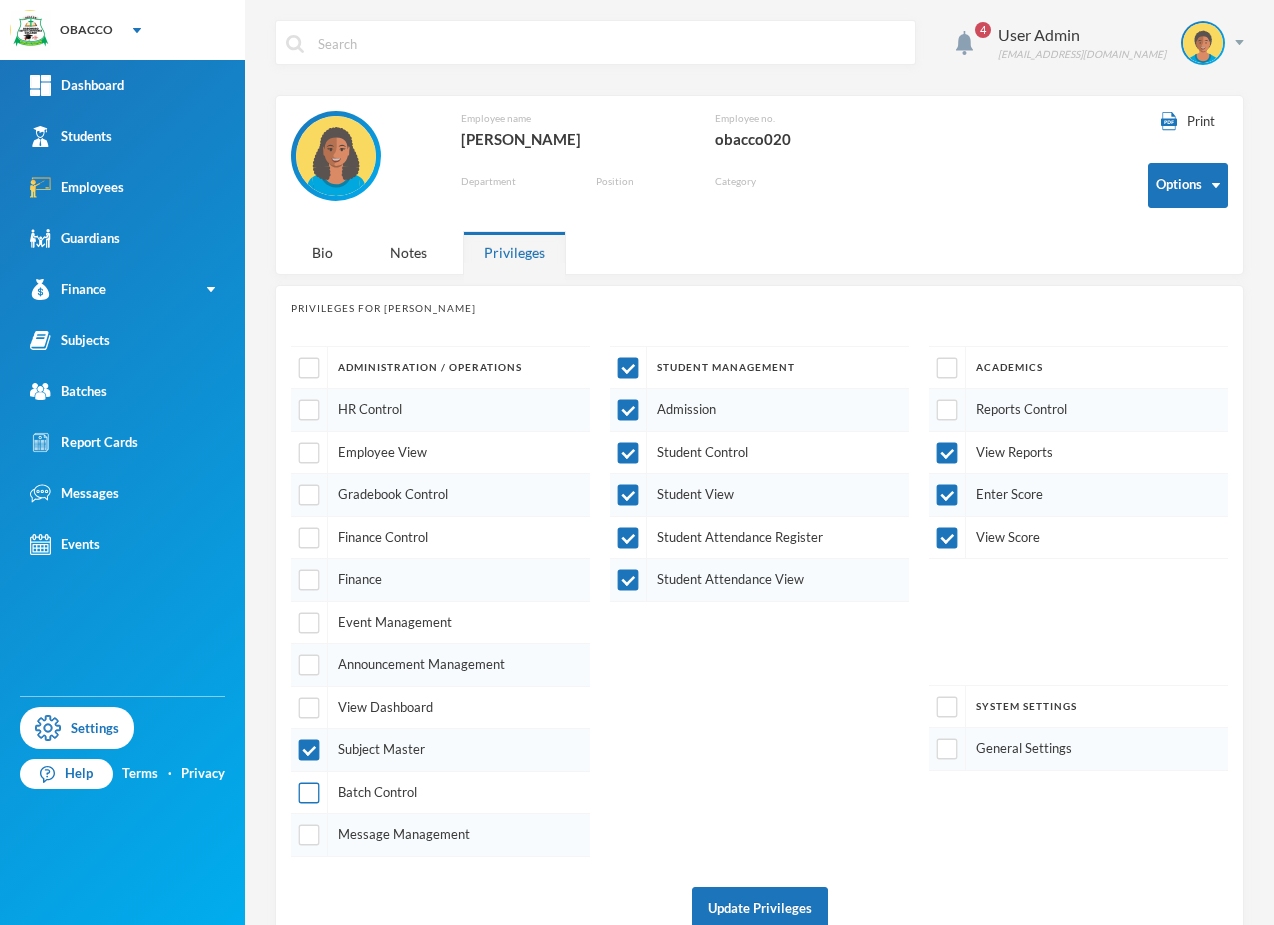 click at bounding box center (309, 792) 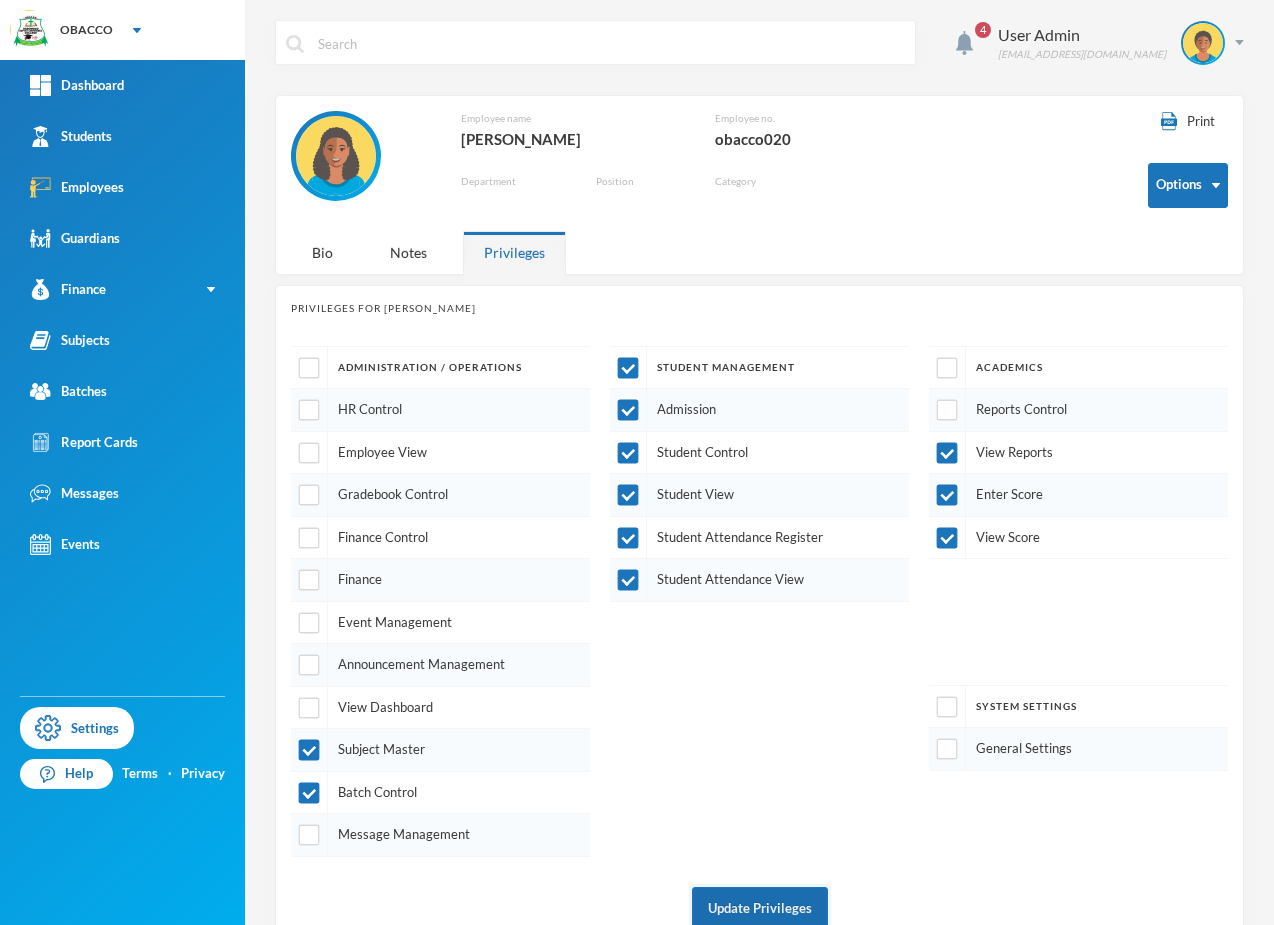 click on "Update Privileges" at bounding box center (760, 909) 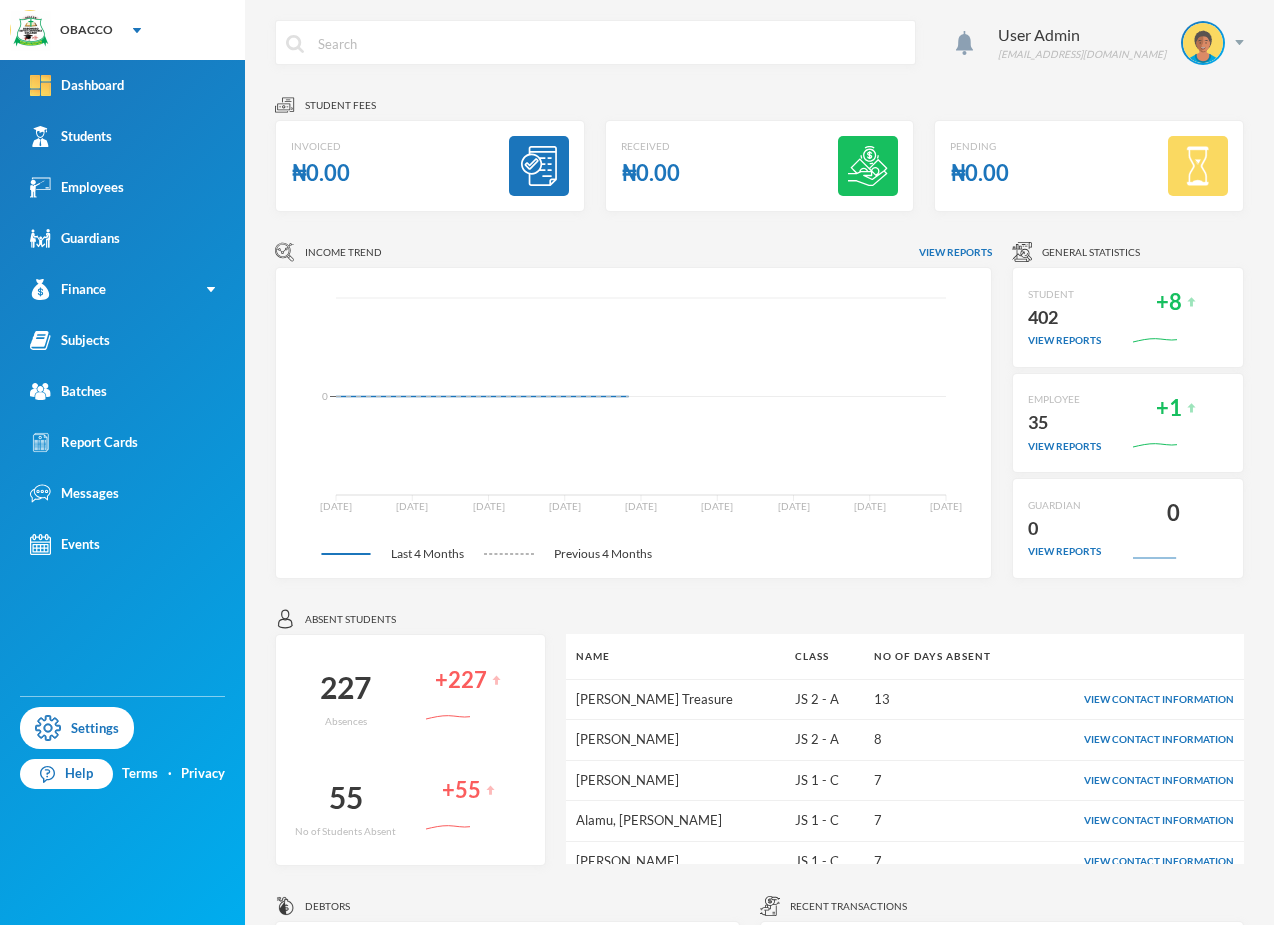 scroll, scrollTop: 0, scrollLeft: 0, axis: both 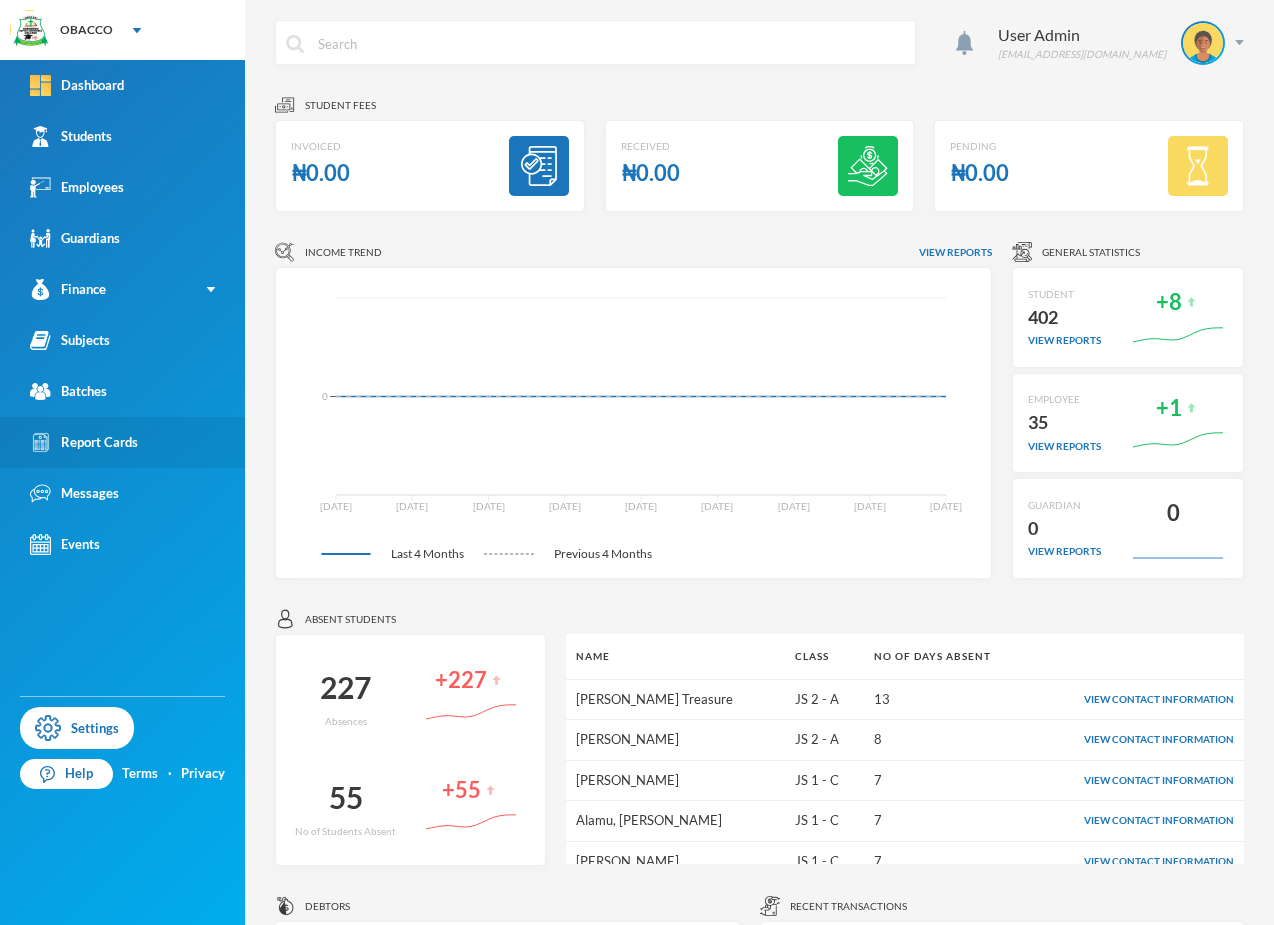 click on "Report Cards" at bounding box center (84, 442) 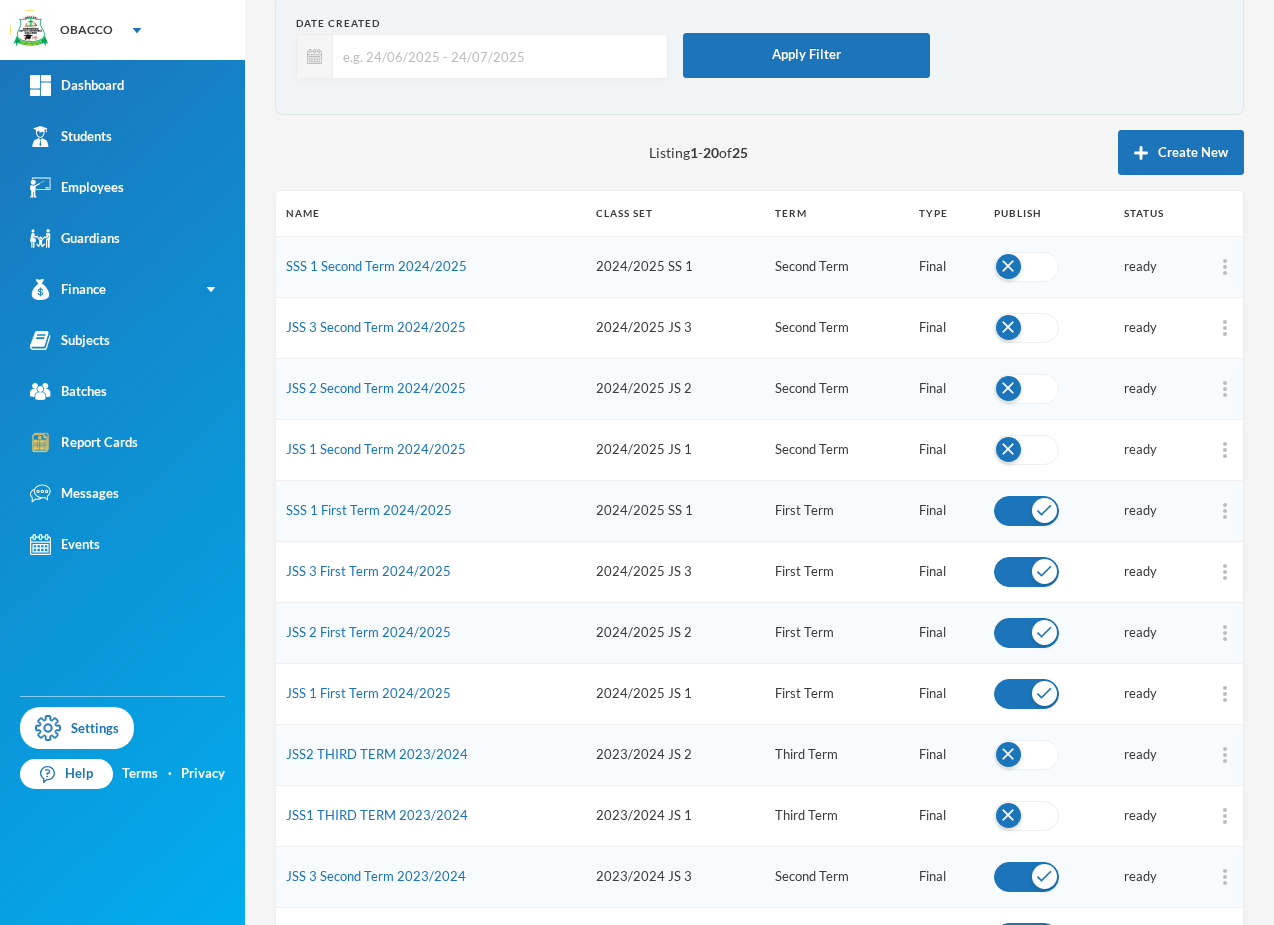 scroll, scrollTop: 0, scrollLeft: 0, axis: both 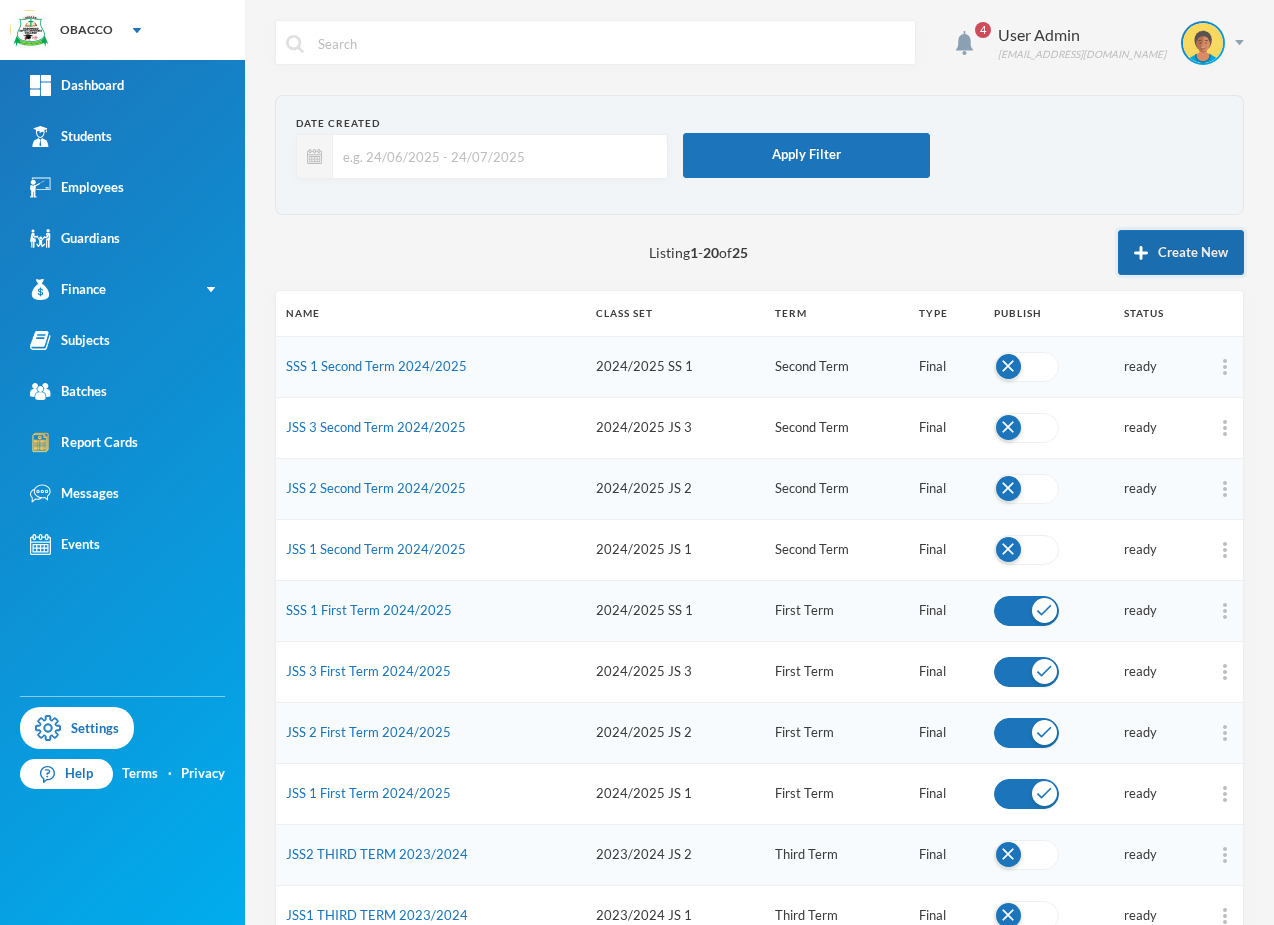 click on "Create New" at bounding box center [1181, 252] 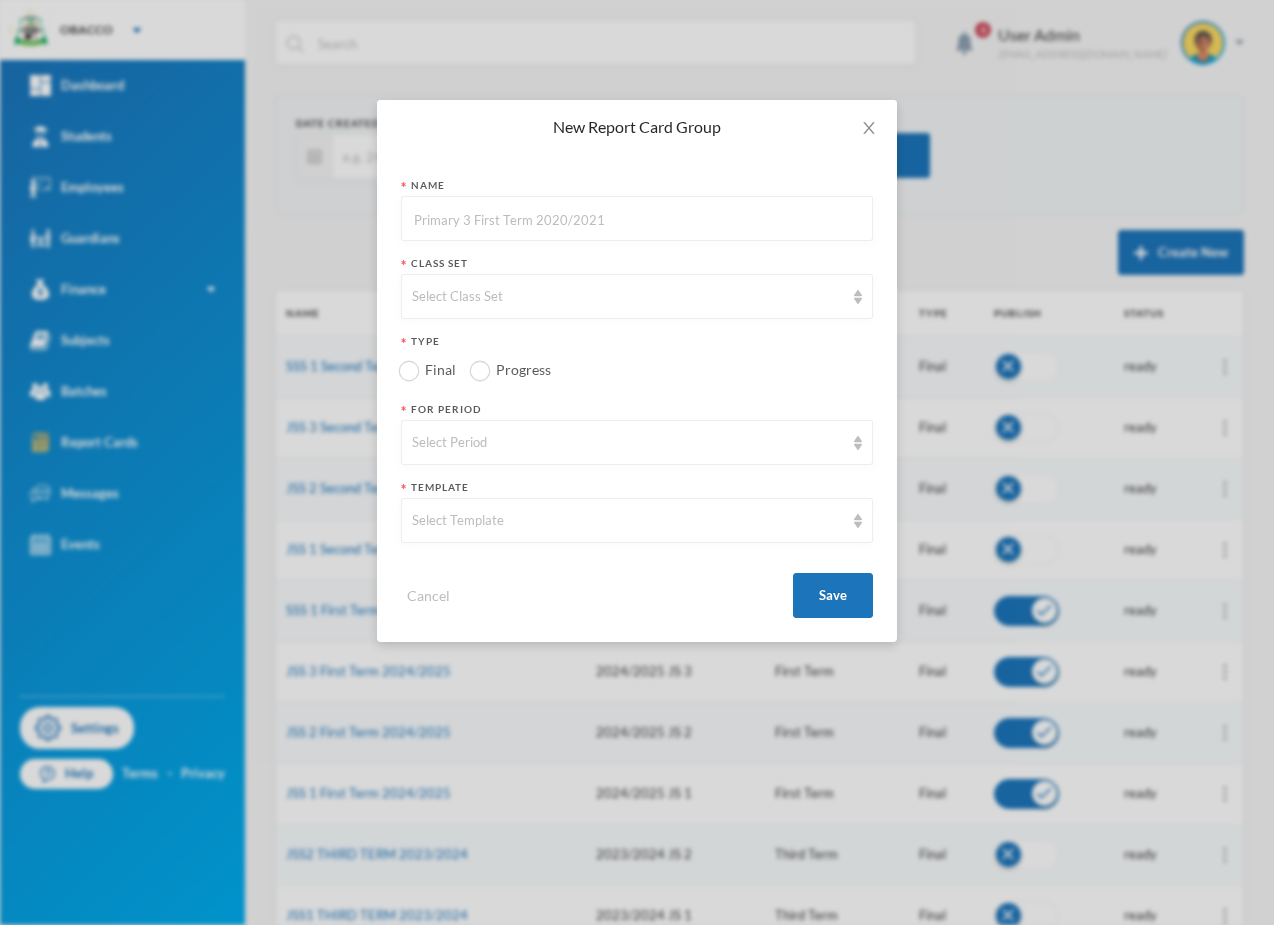 click at bounding box center [637, 219] 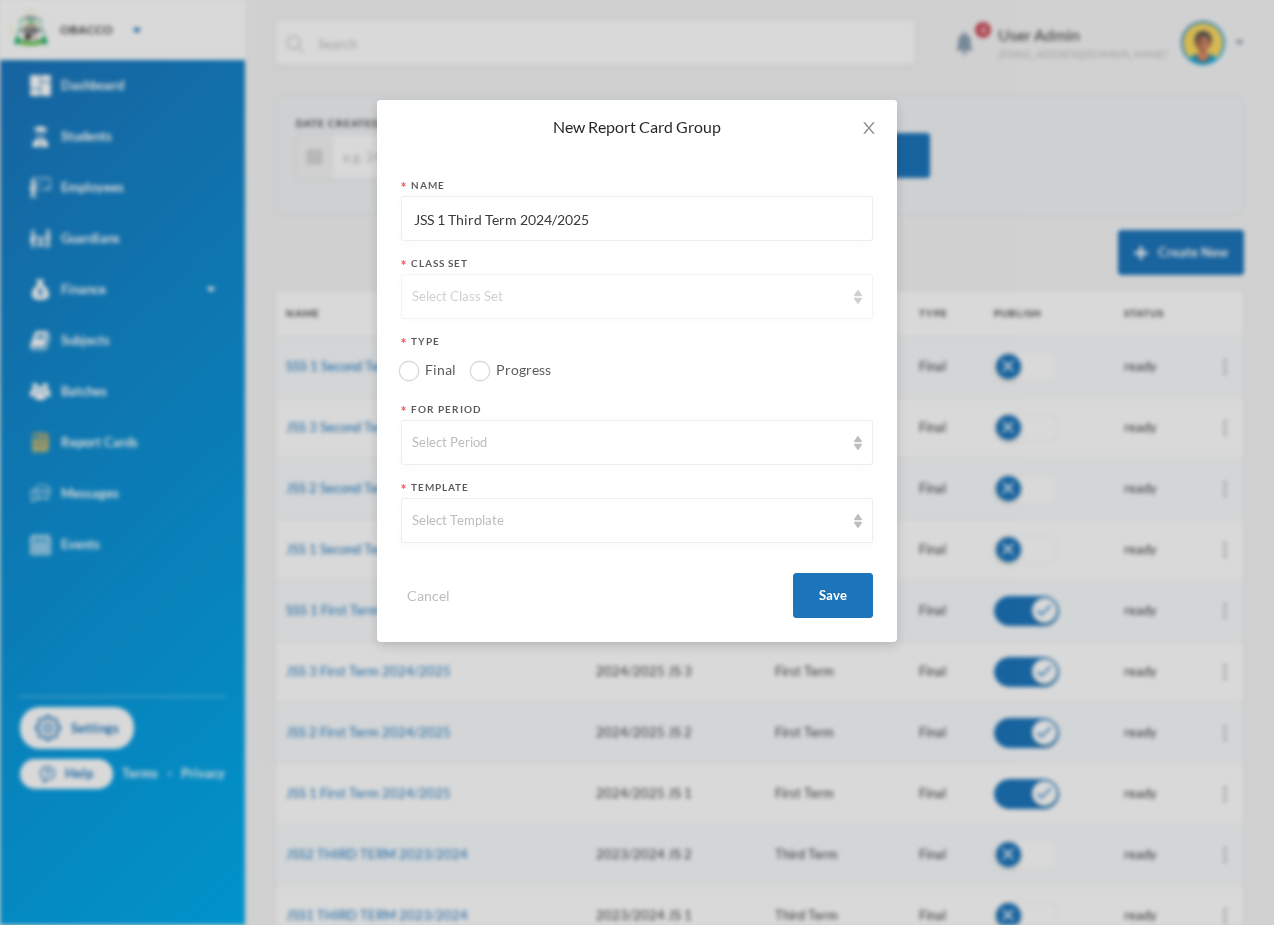 type on "JSS 1 Third Term 2024/2025" 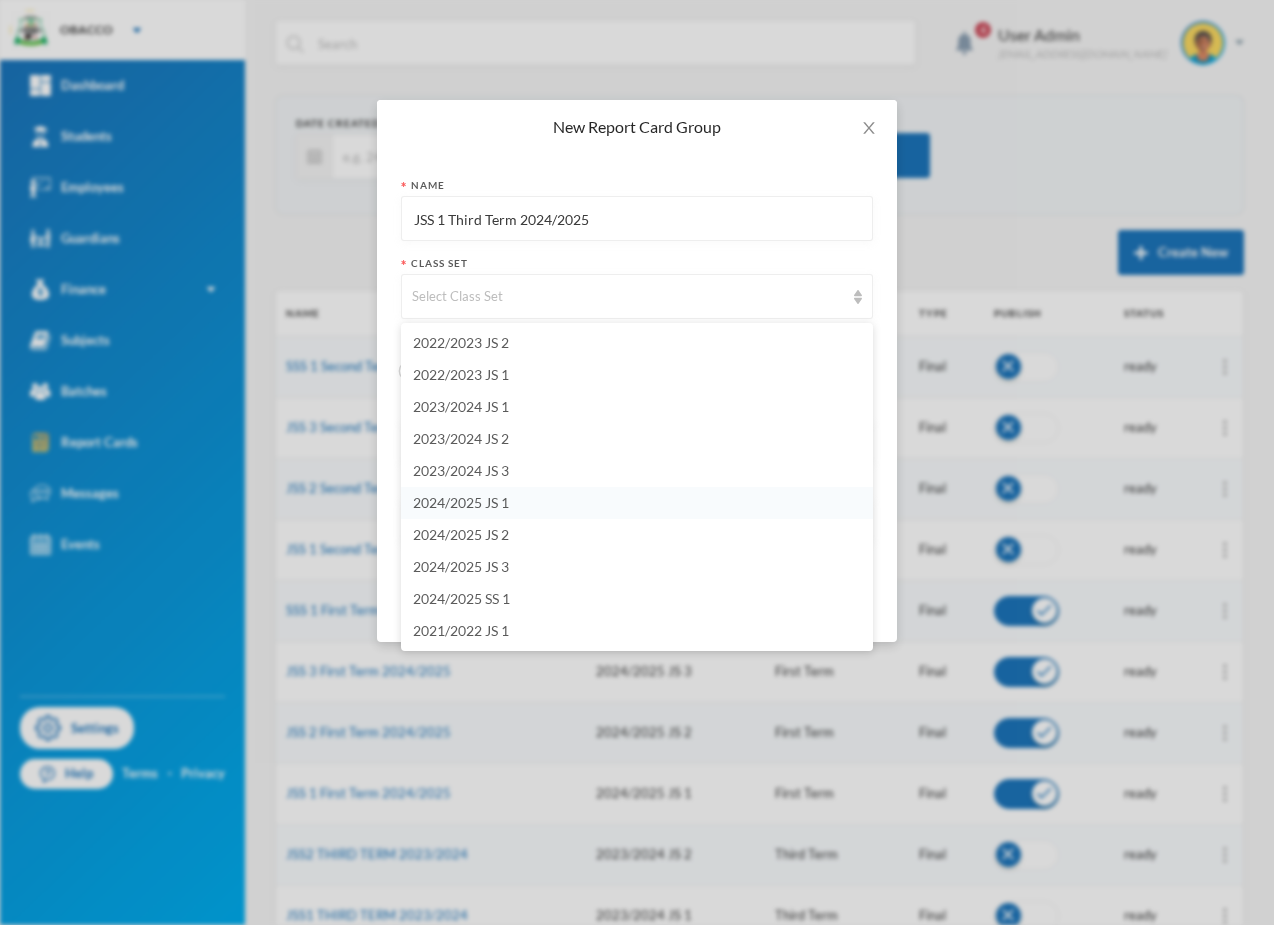 click on "2024/2025 JS 1" at bounding box center [461, 502] 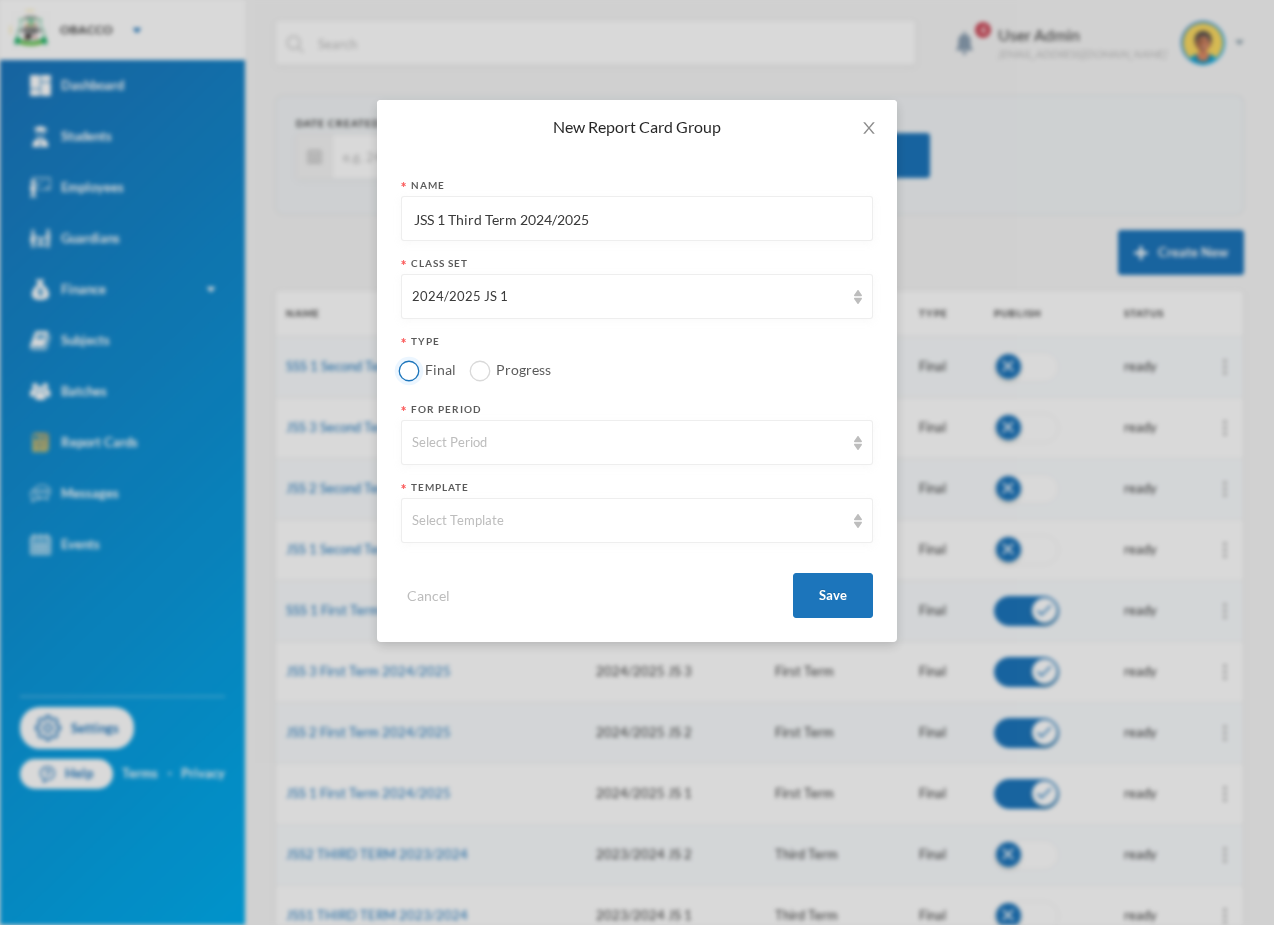 click on "Final" at bounding box center [409, 370] 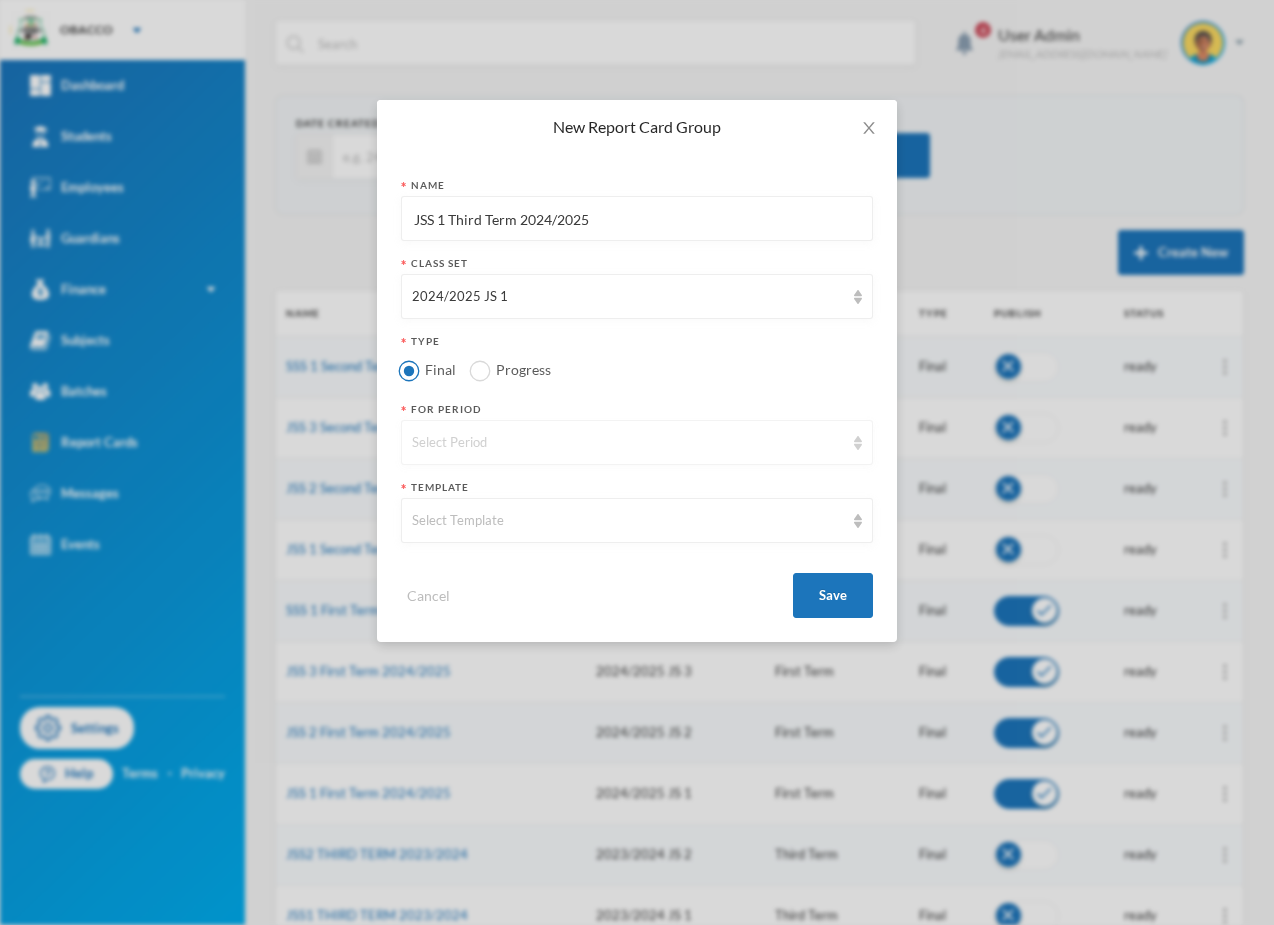 click on "Select Period" at bounding box center (628, 443) 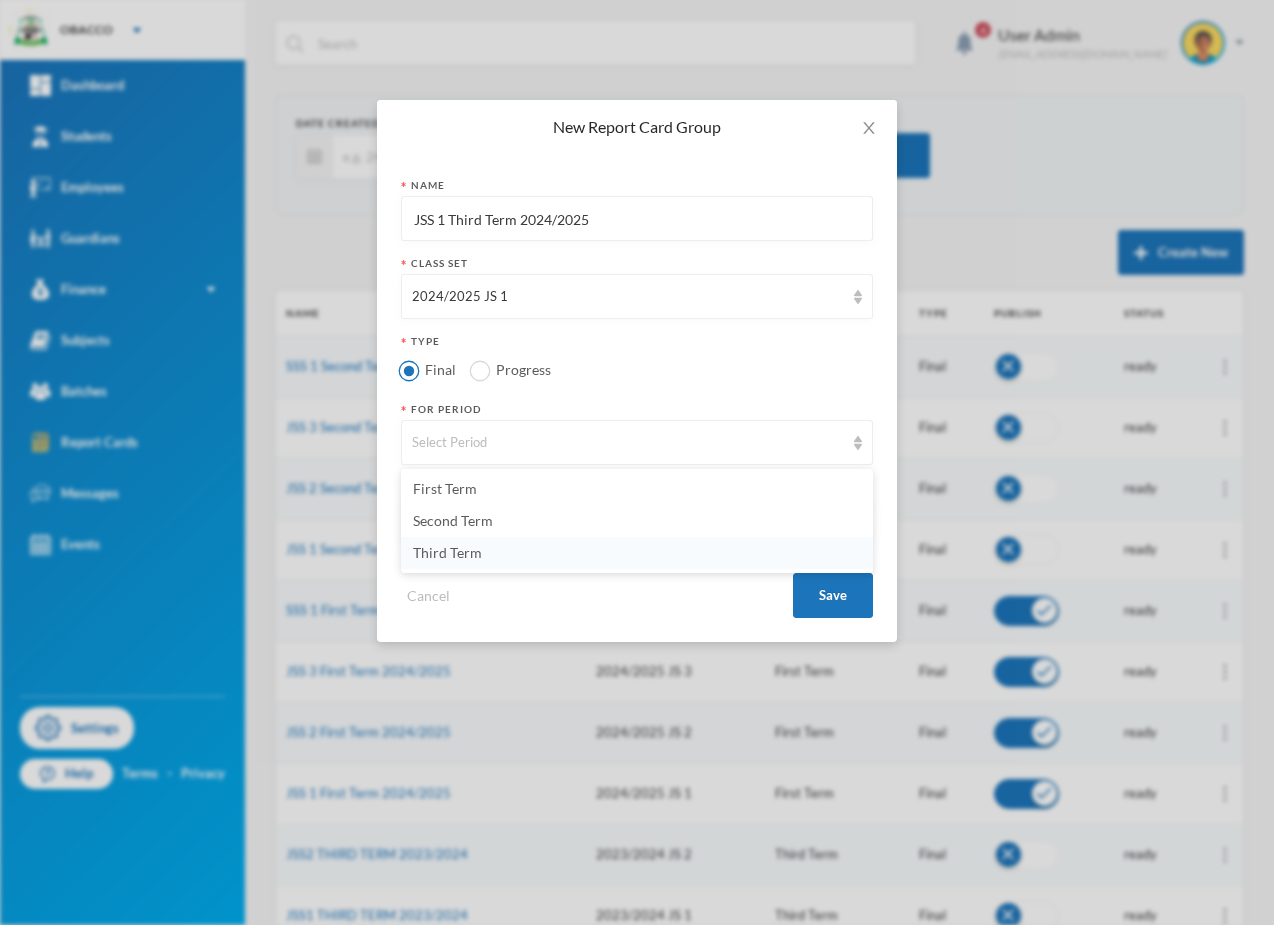 click on "Third Term" at bounding box center (637, 553) 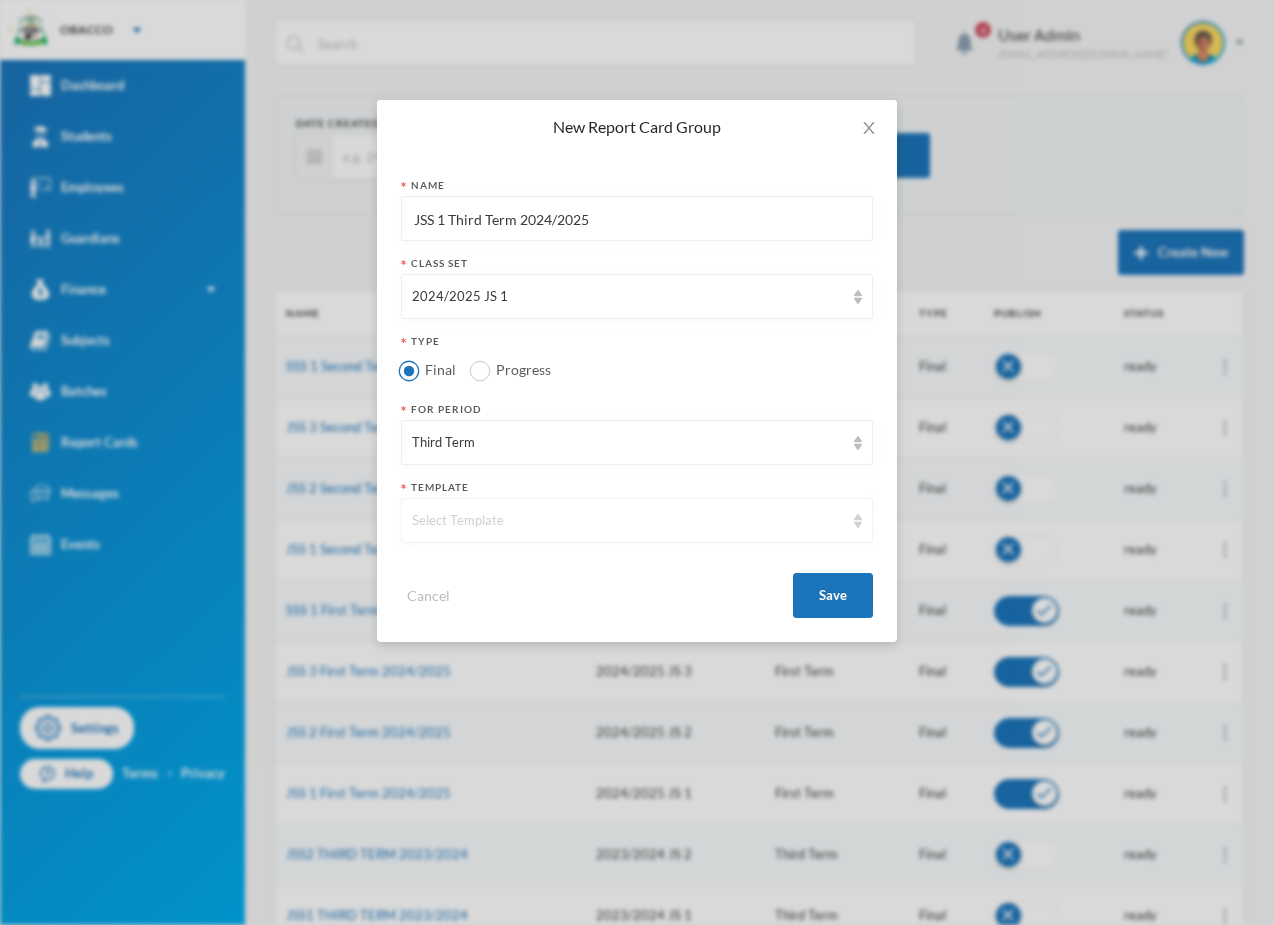 click on "Select Template" at bounding box center [628, 521] 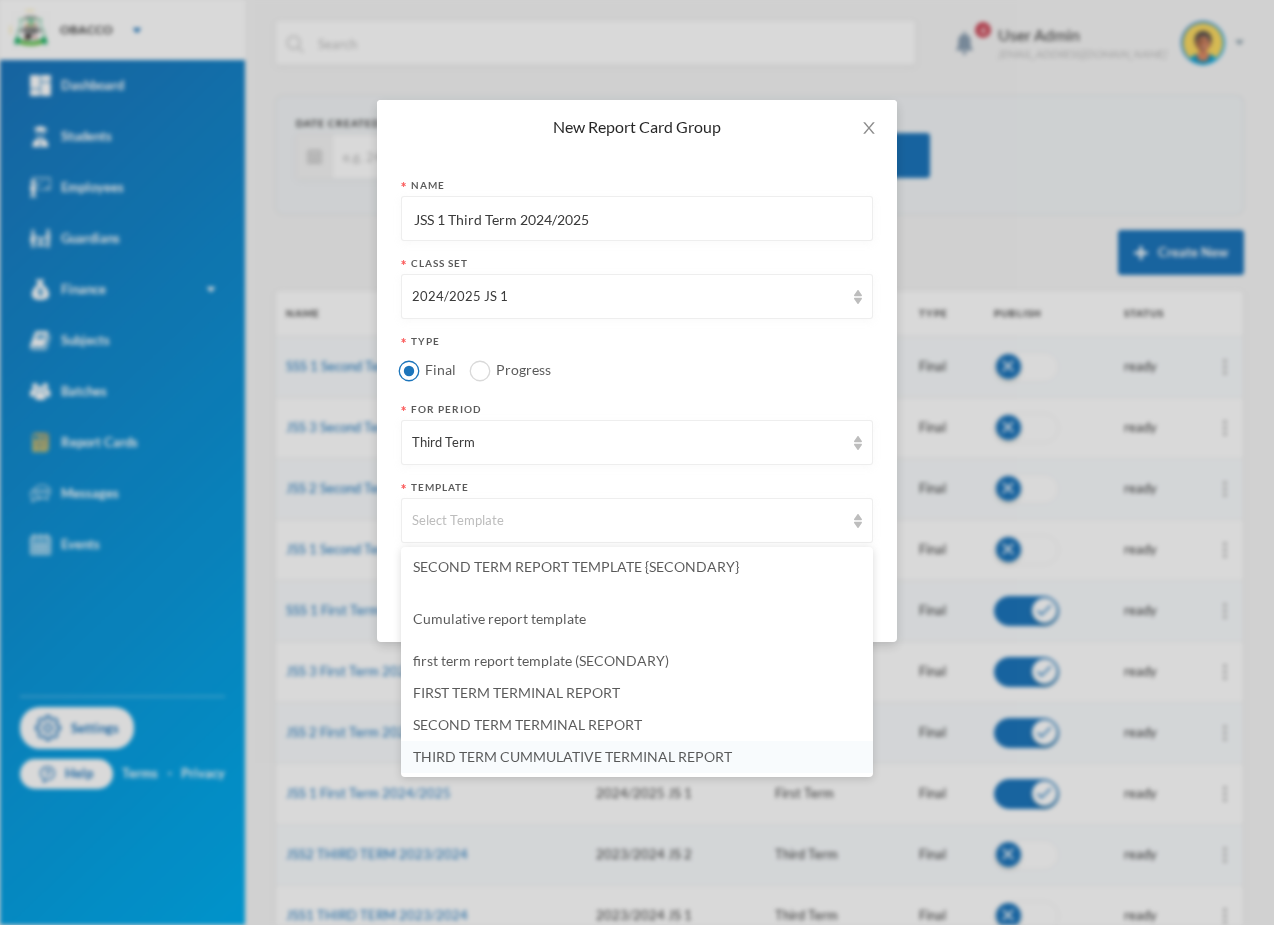click on "THIRD TERM CUMMULATIVE TERMINAL REPORT" at bounding box center (572, 756) 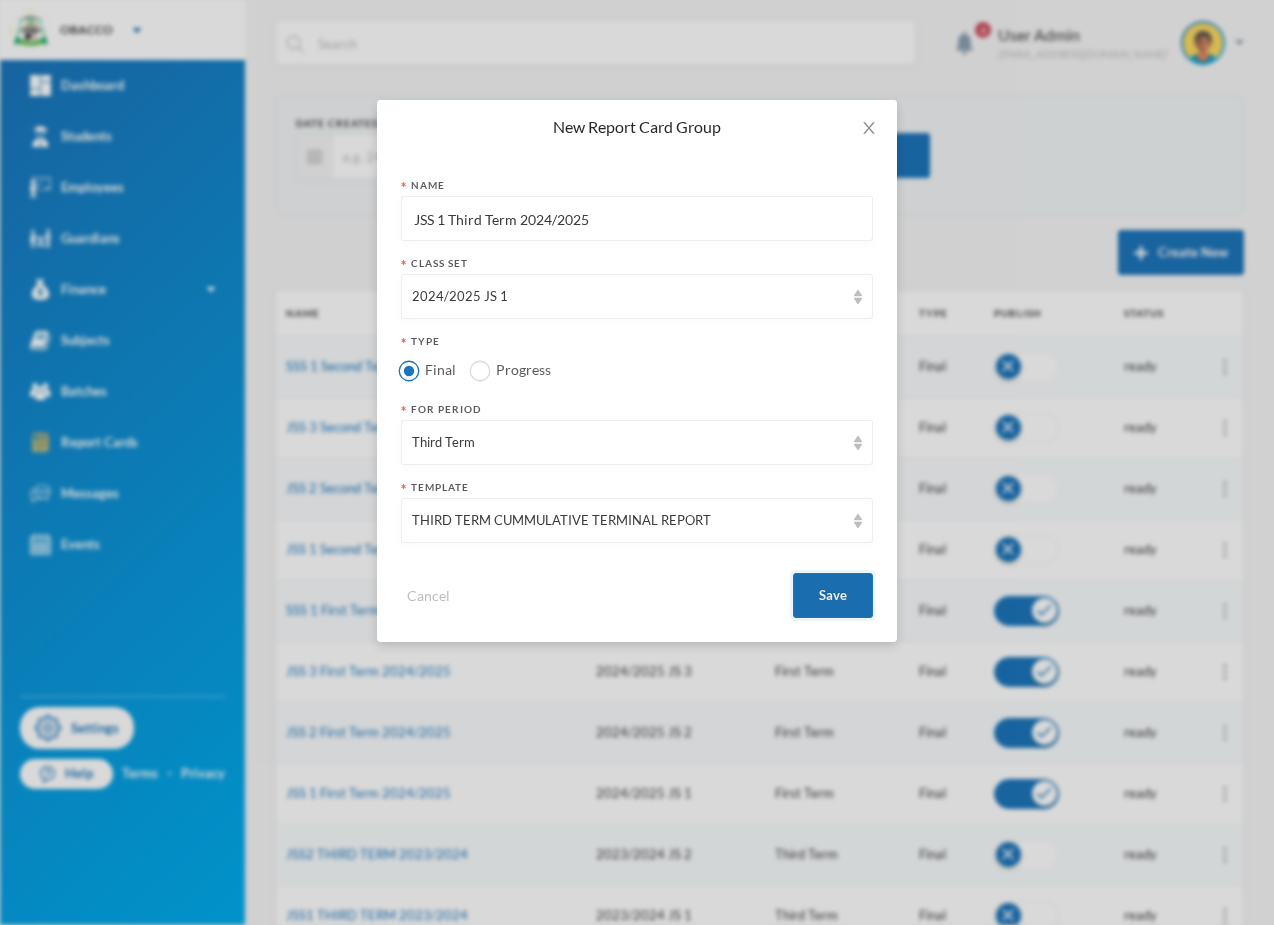 click on "Save" at bounding box center (833, 595) 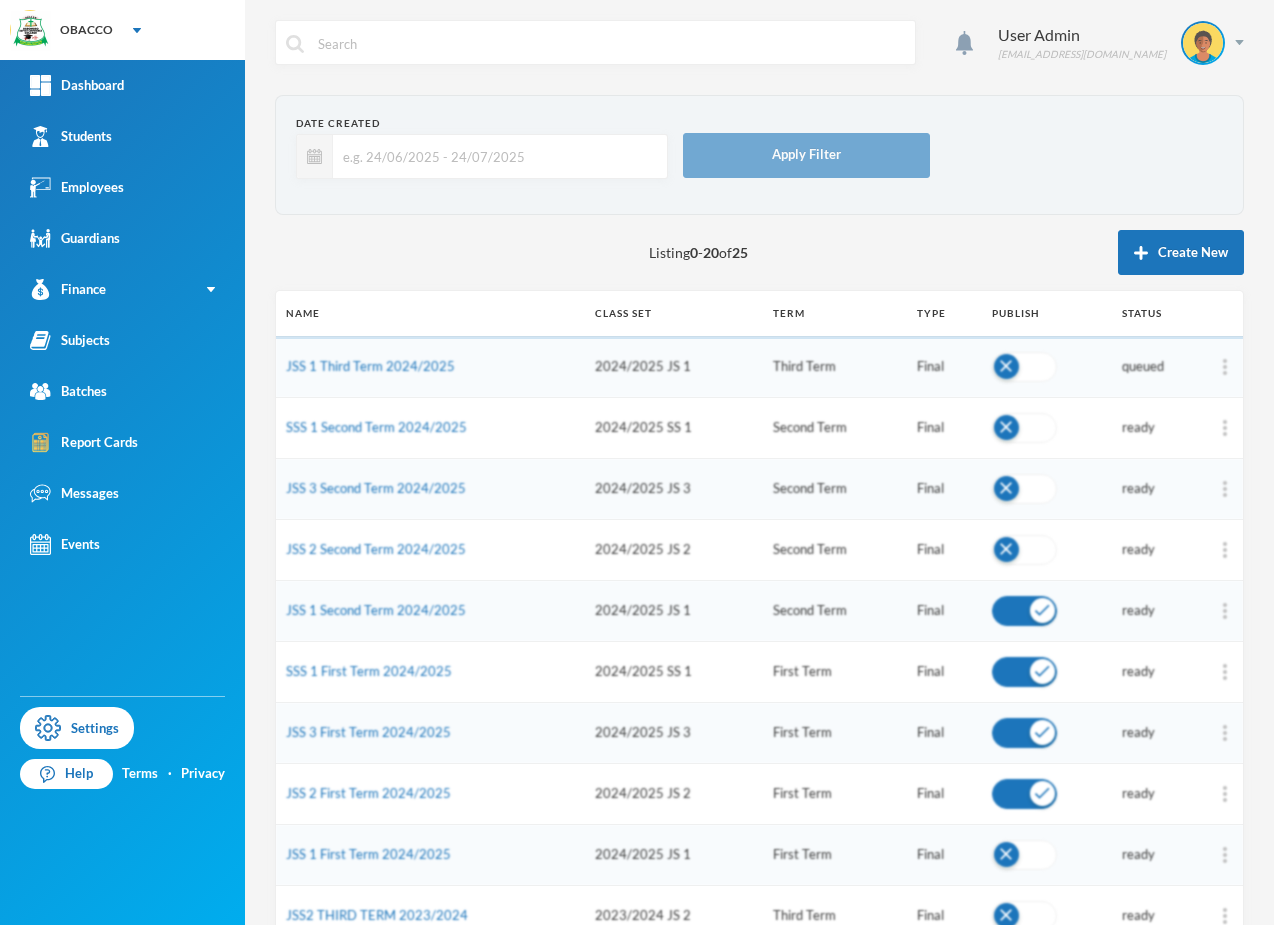 scroll, scrollTop: 0, scrollLeft: 0, axis: both 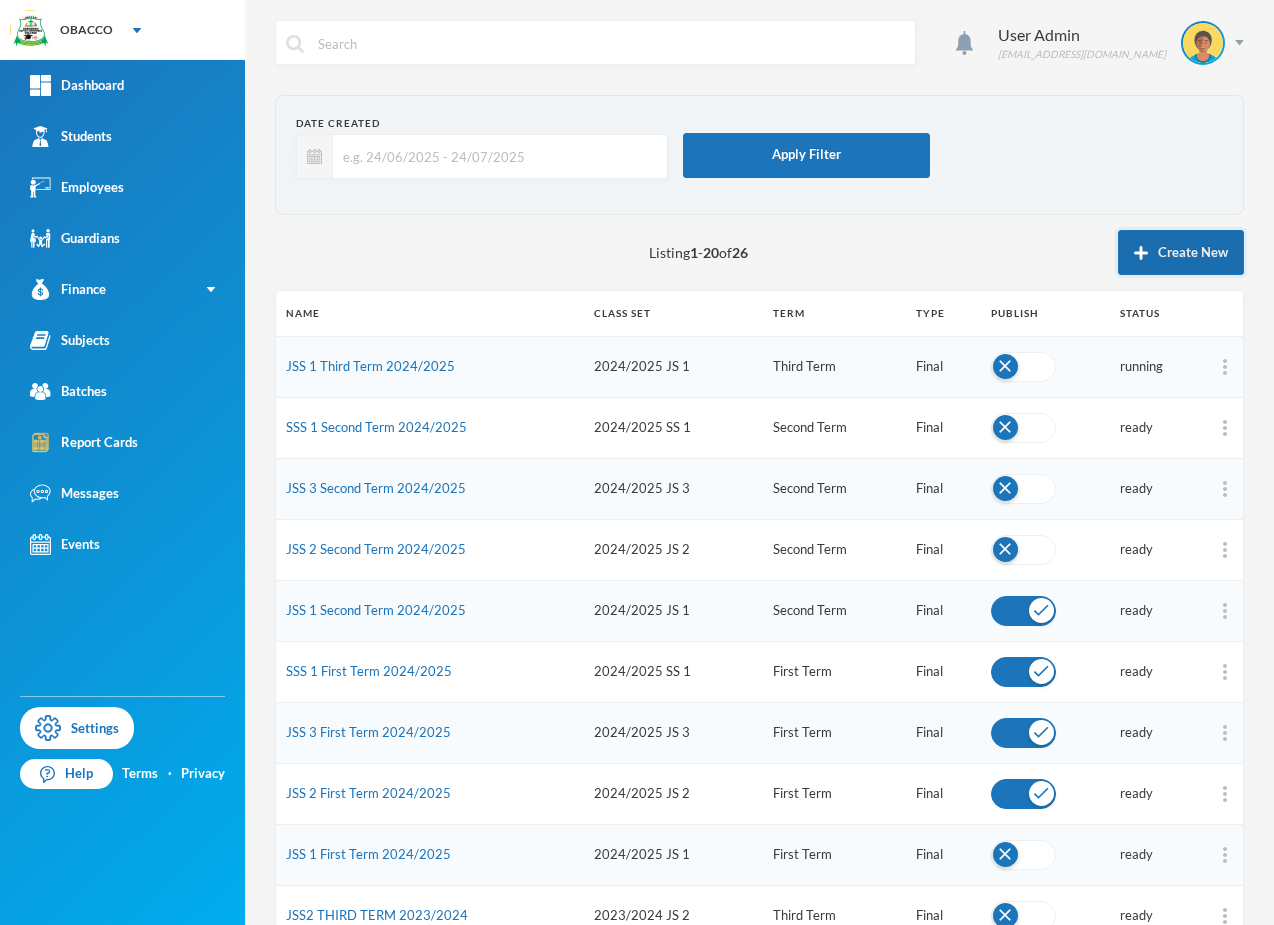 click on "Create New" at bounding box center (1181, 252) 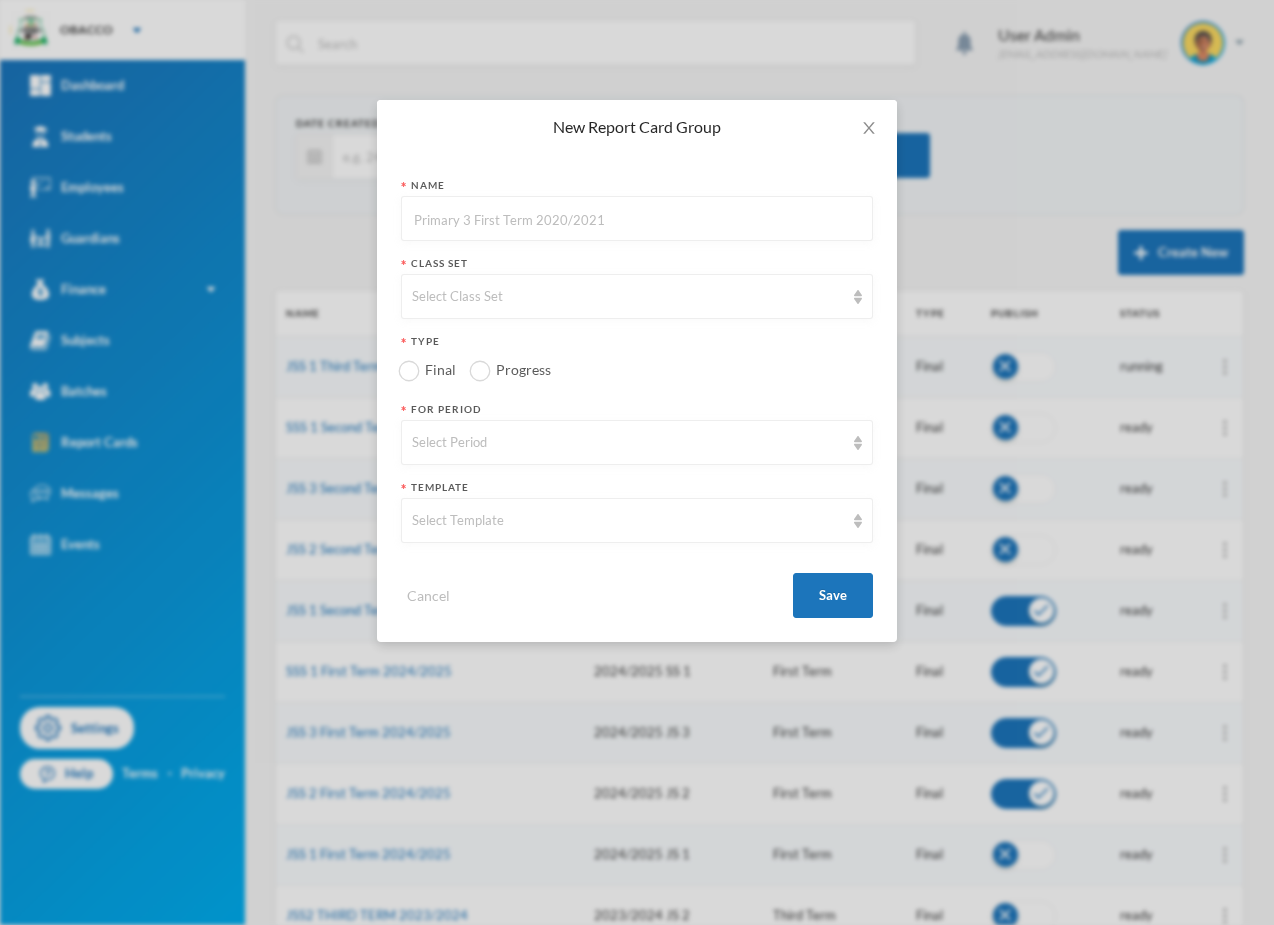 click at bounding box center [637, 219] 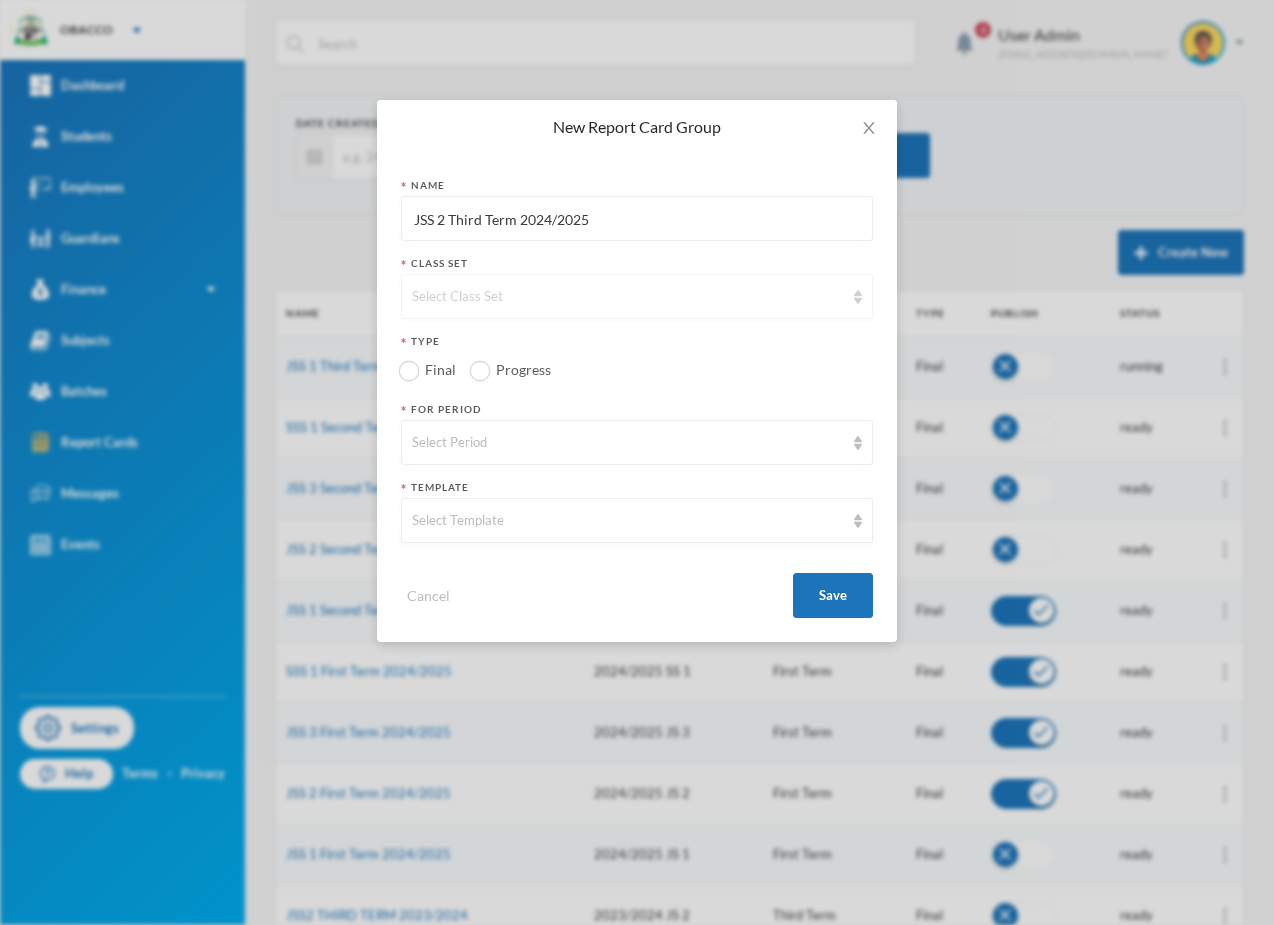 type on "JSS 2 Third Term 2024/2025" 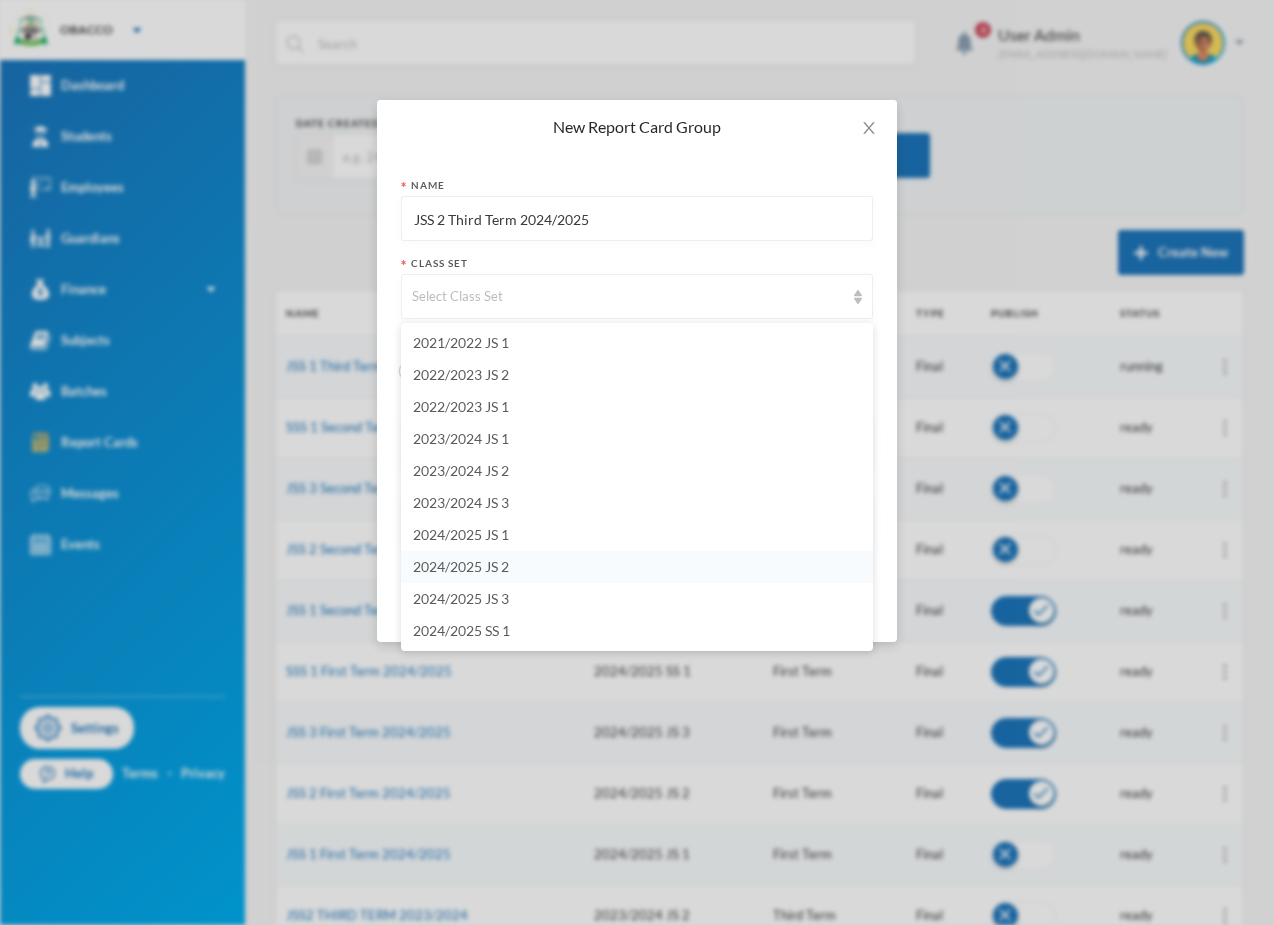 click on "2024/2025 JS 2" at bounding box center (637, 567) 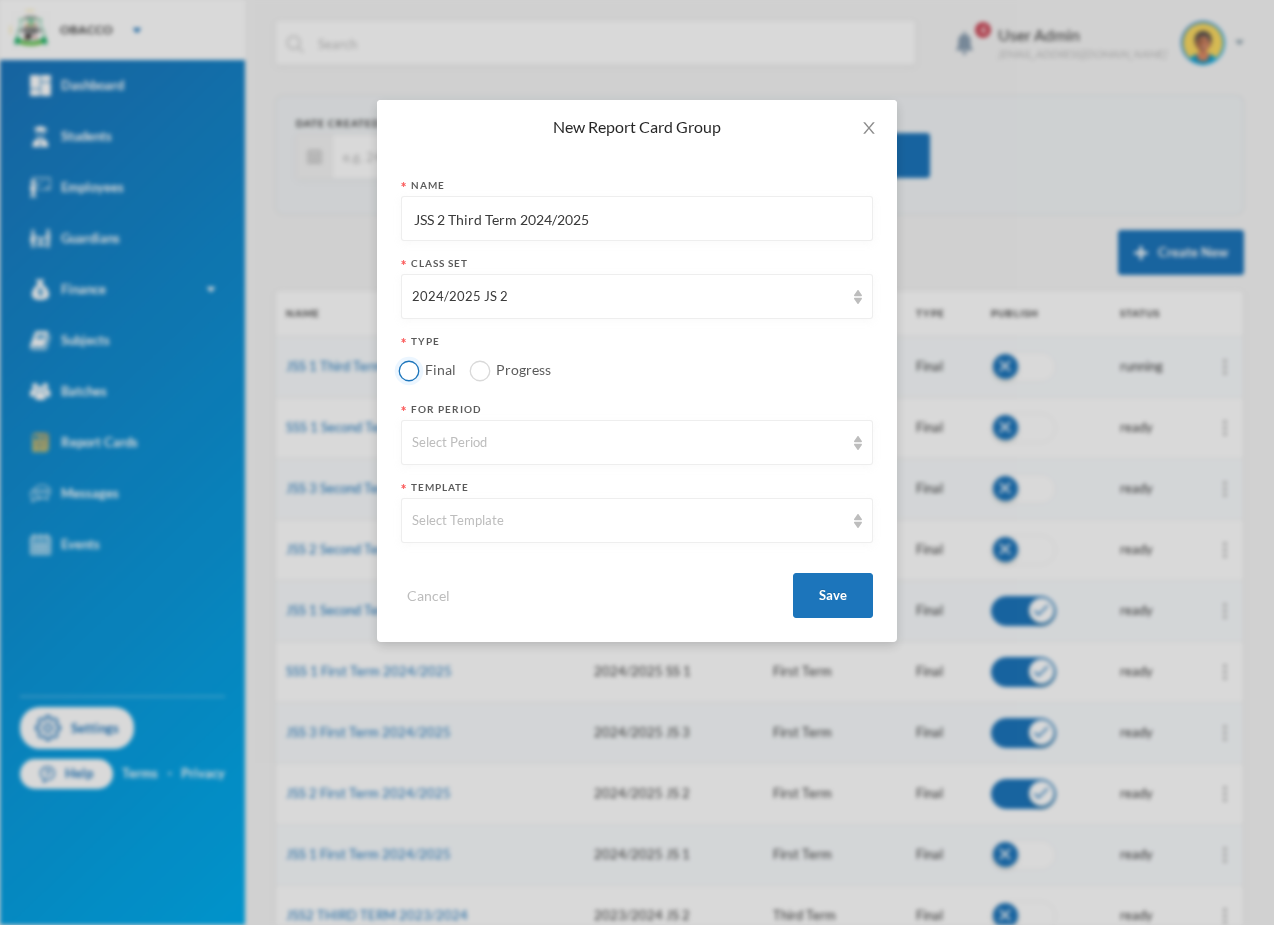 click on "Final" at bounding box center (409, 370) 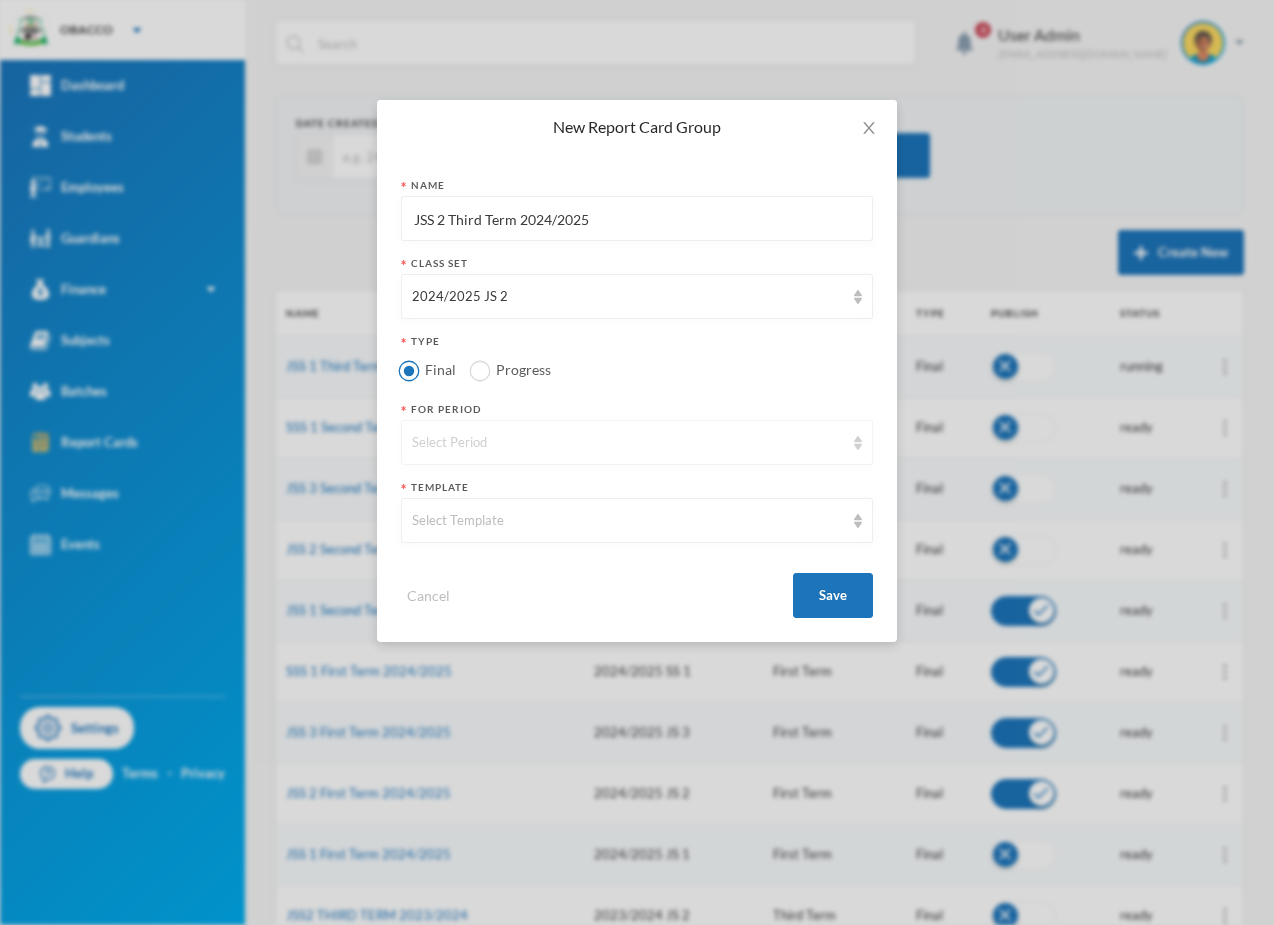 click on "Select Period" at bounding box center [628, 443] 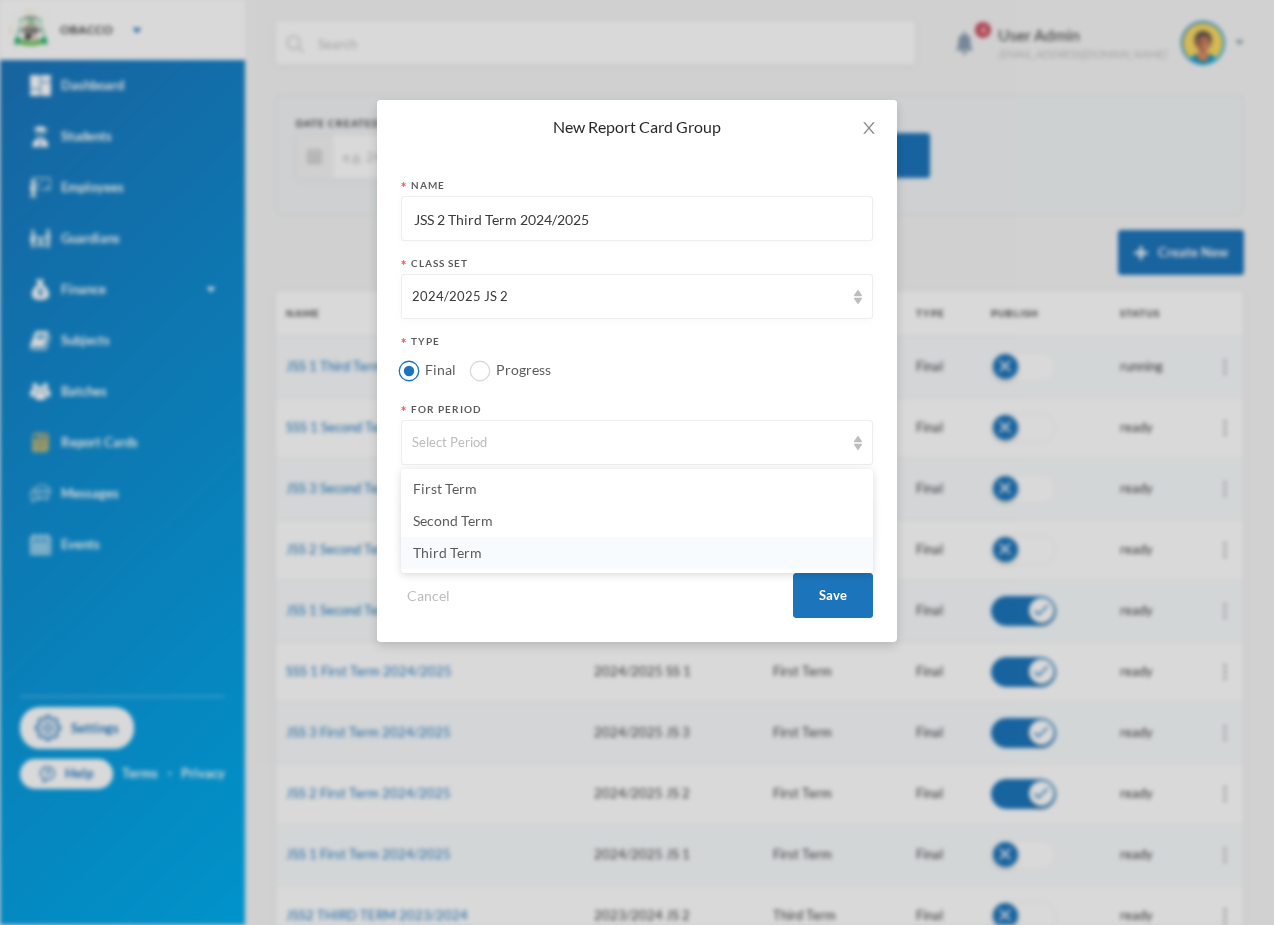 click on "Third Term" at bounding box center (447, 552) 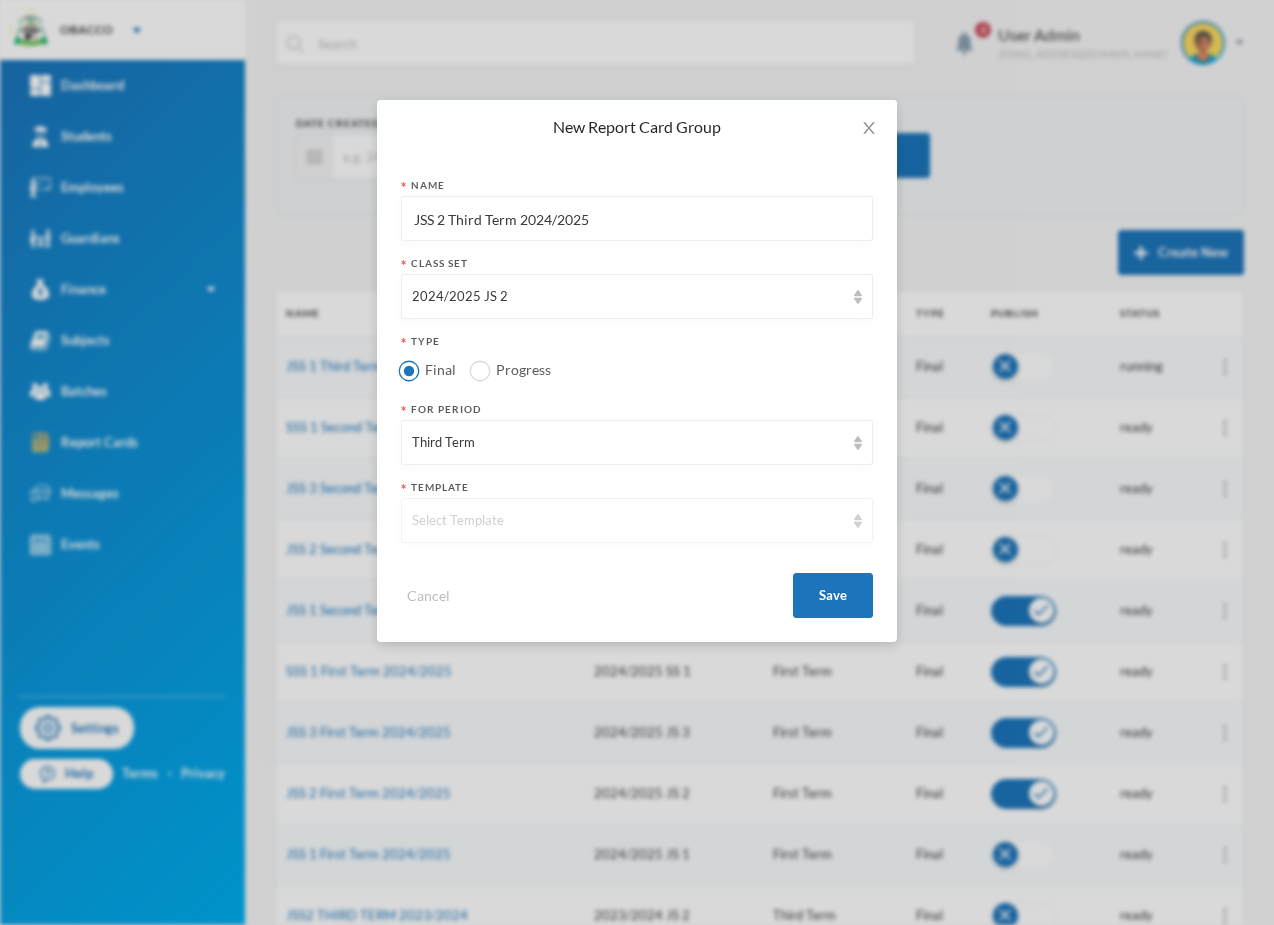 click on "Select Template" at bounding box center [628, 521] 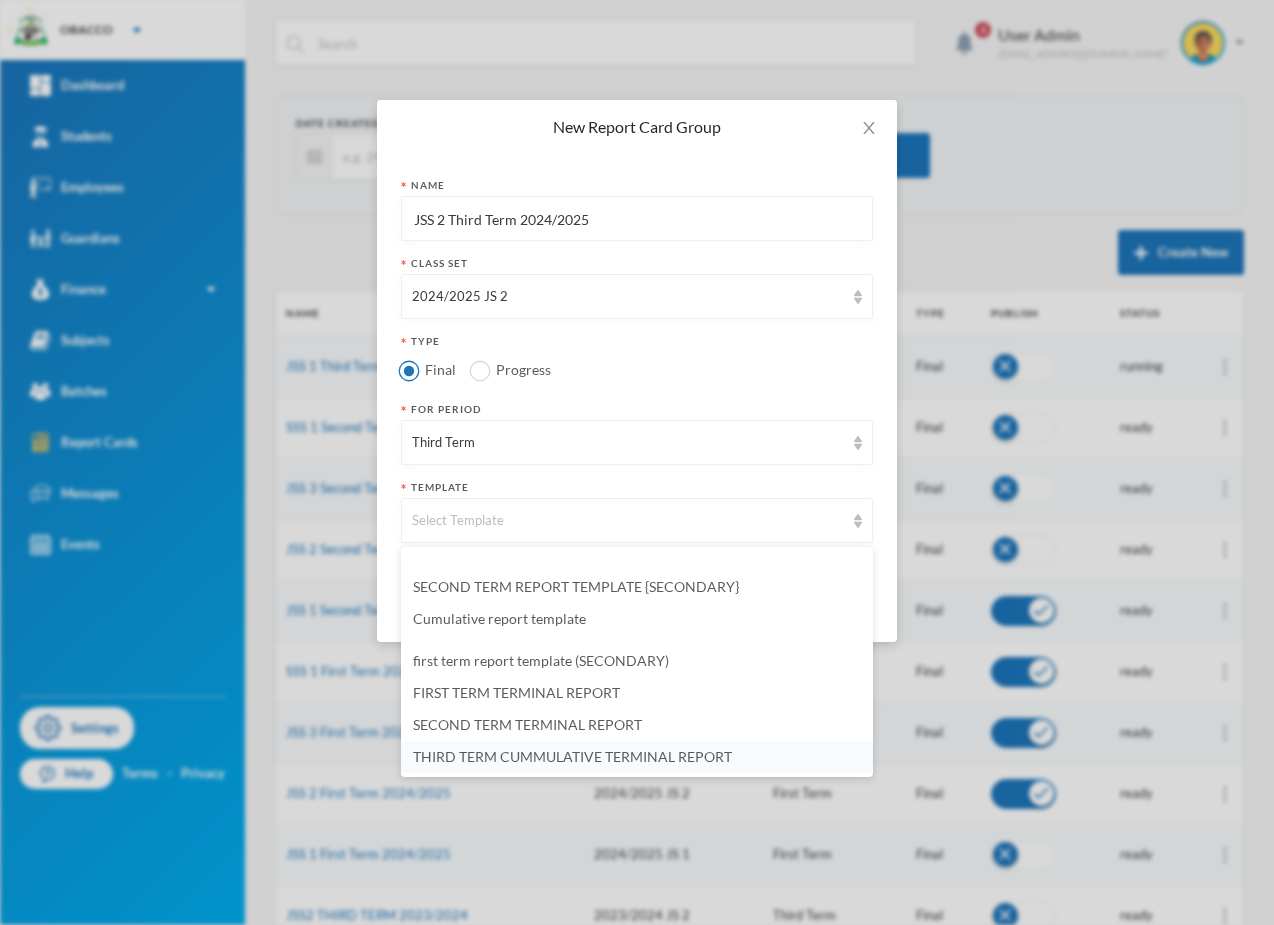 click on "THIRD TERM CUMMULATIVE TERMINAL REPORT" at bounding box center (572, 756) 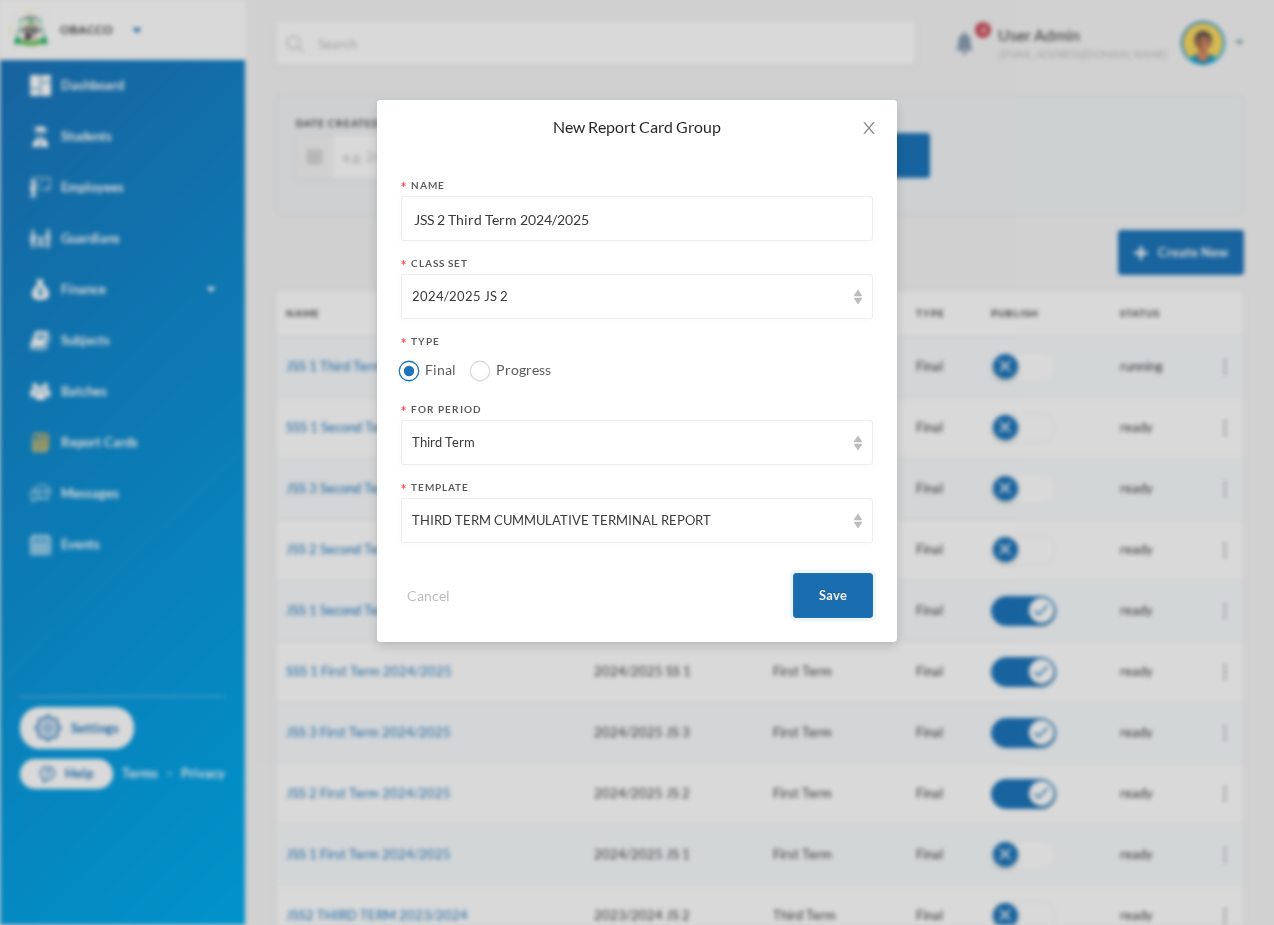 click on "Save" at bounding box center [833, 595] 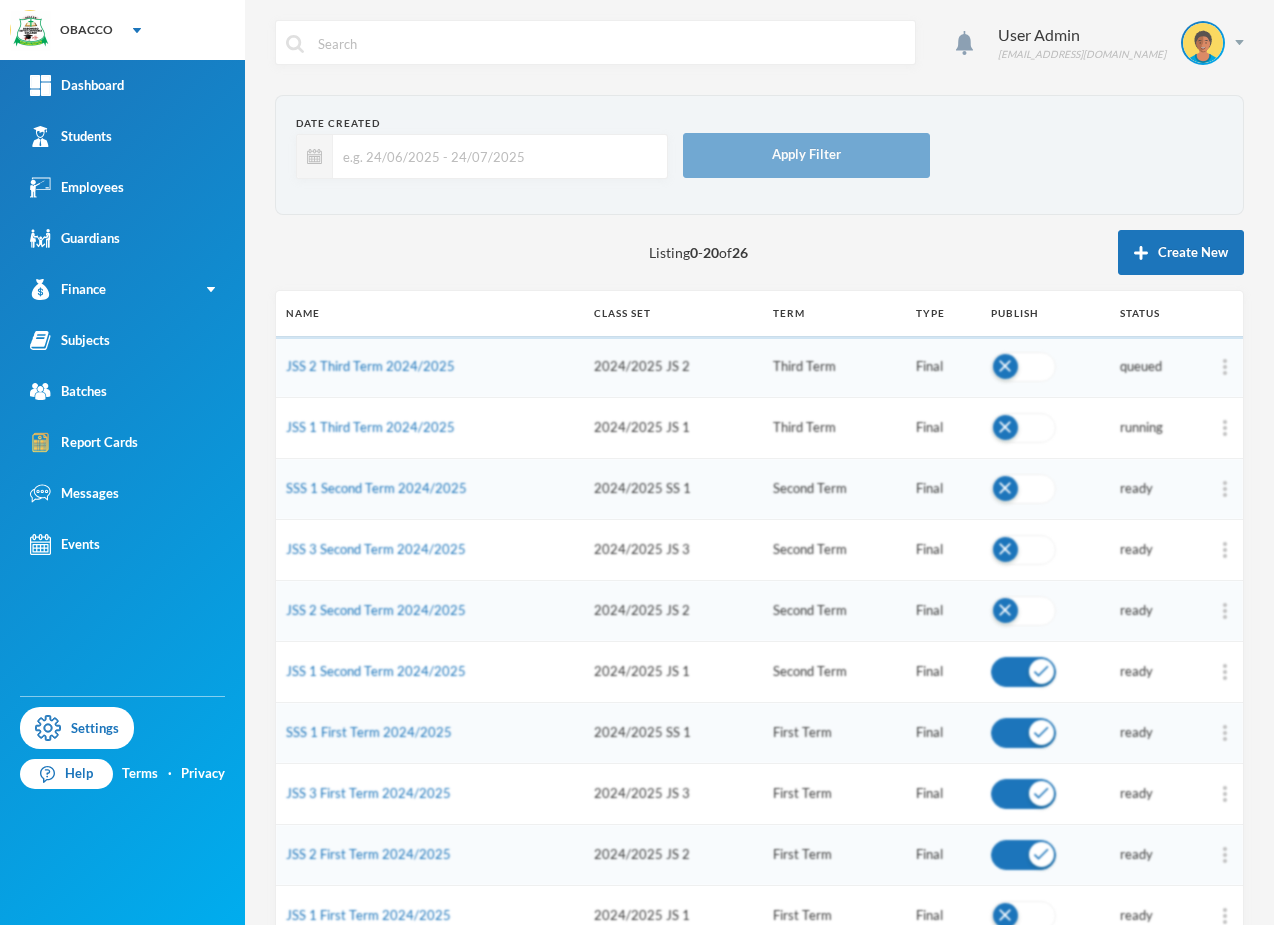 scroll, scrollTop: 0, scrollLeft: 0, axis: both 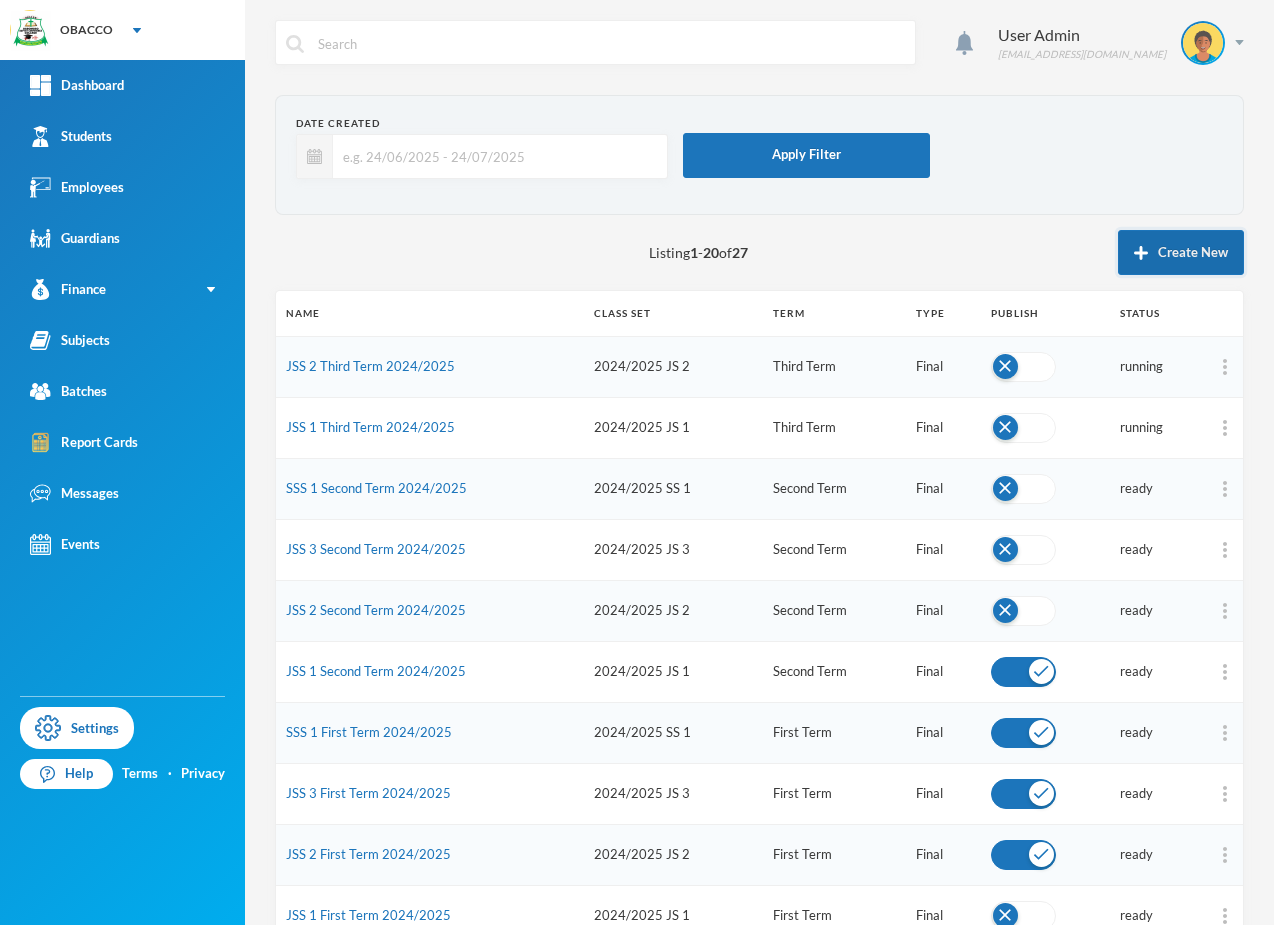 click at bounding box center (1141, 253) 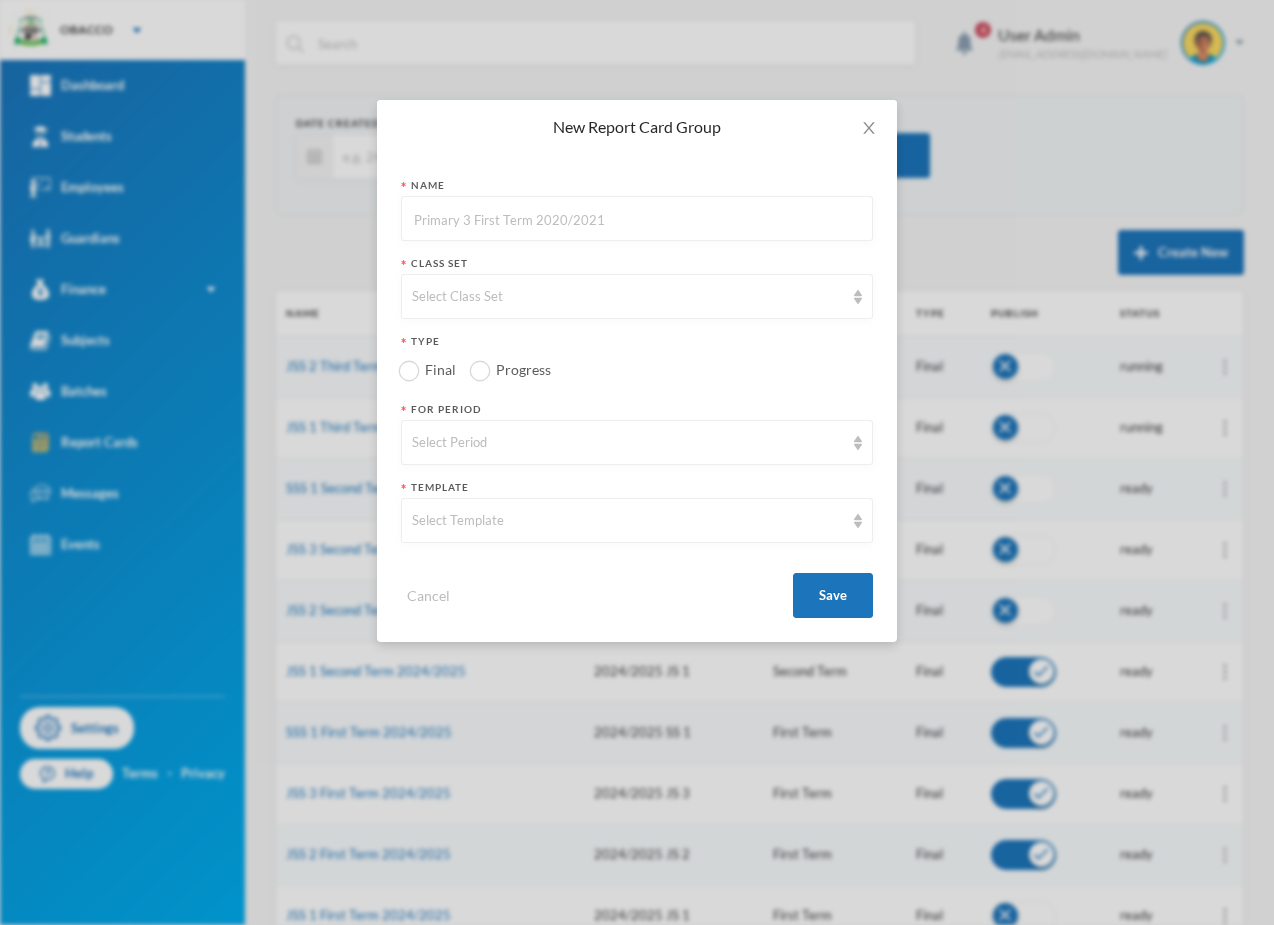 click at bounding box center [637, 219] 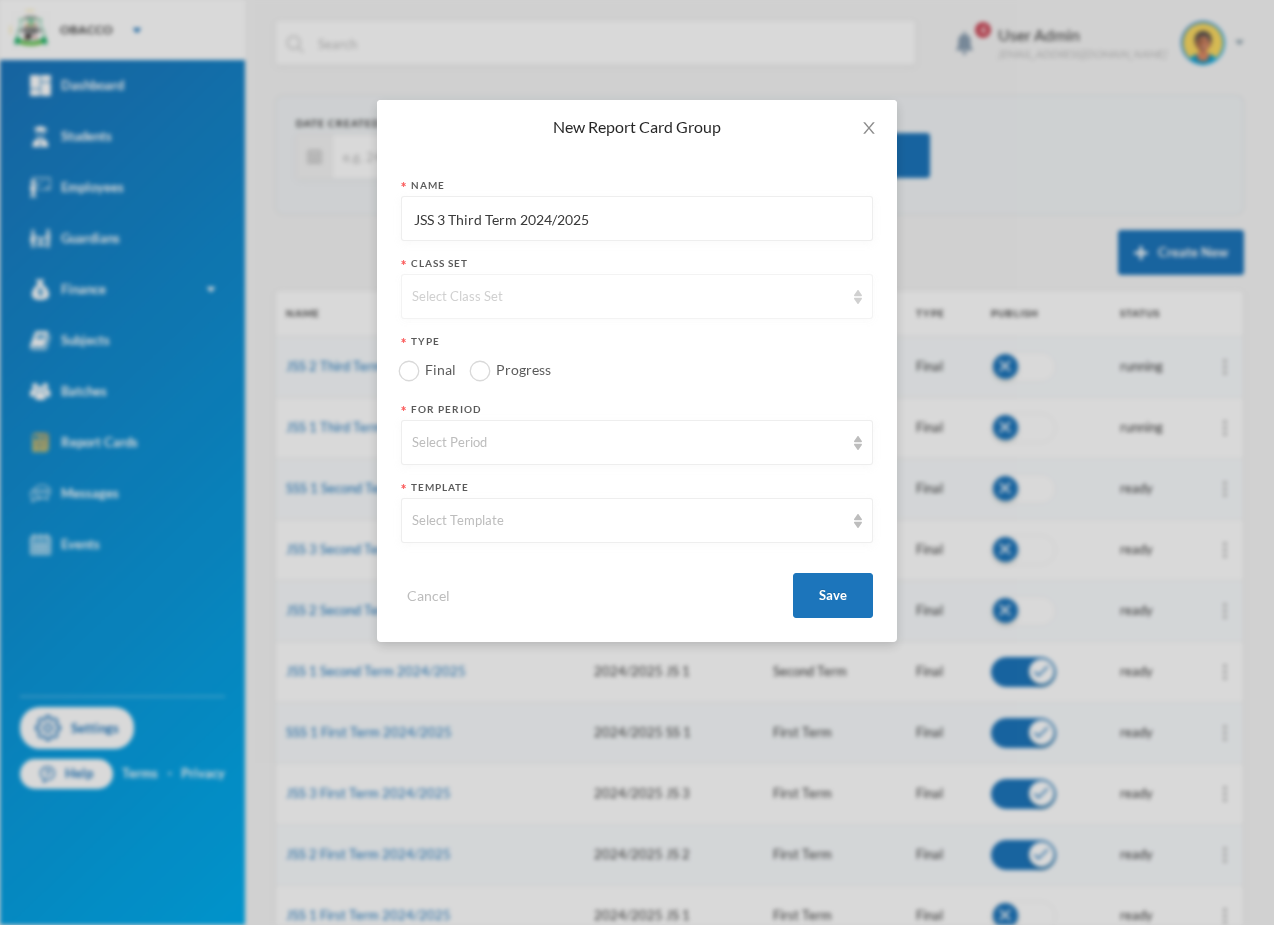 type on "JSS 3 Third Term 2024/2025" 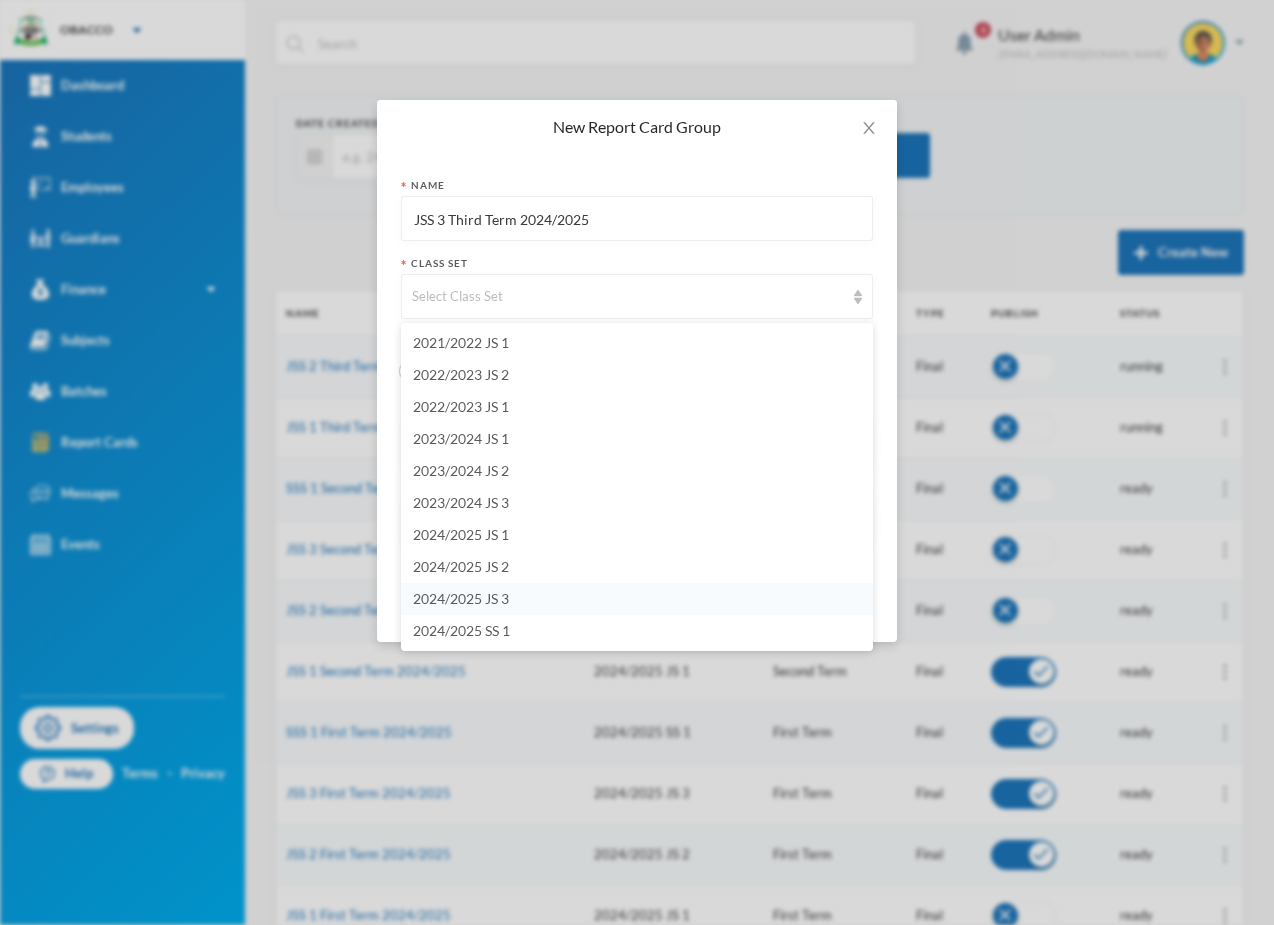click on "2024/2025 JS 3" at bounding box center (637, 599) 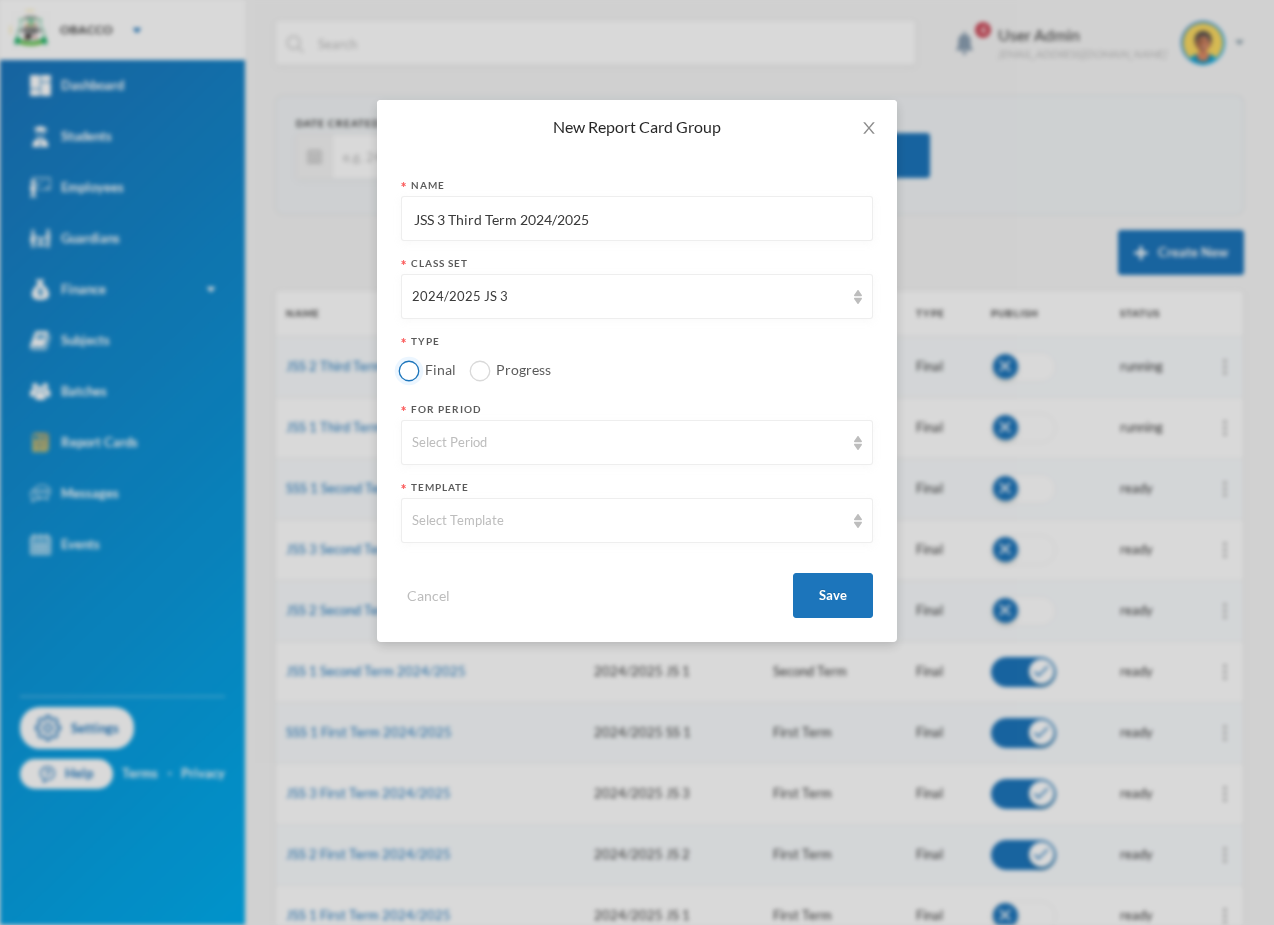 click on "Final" at bounding box center (409, 370) 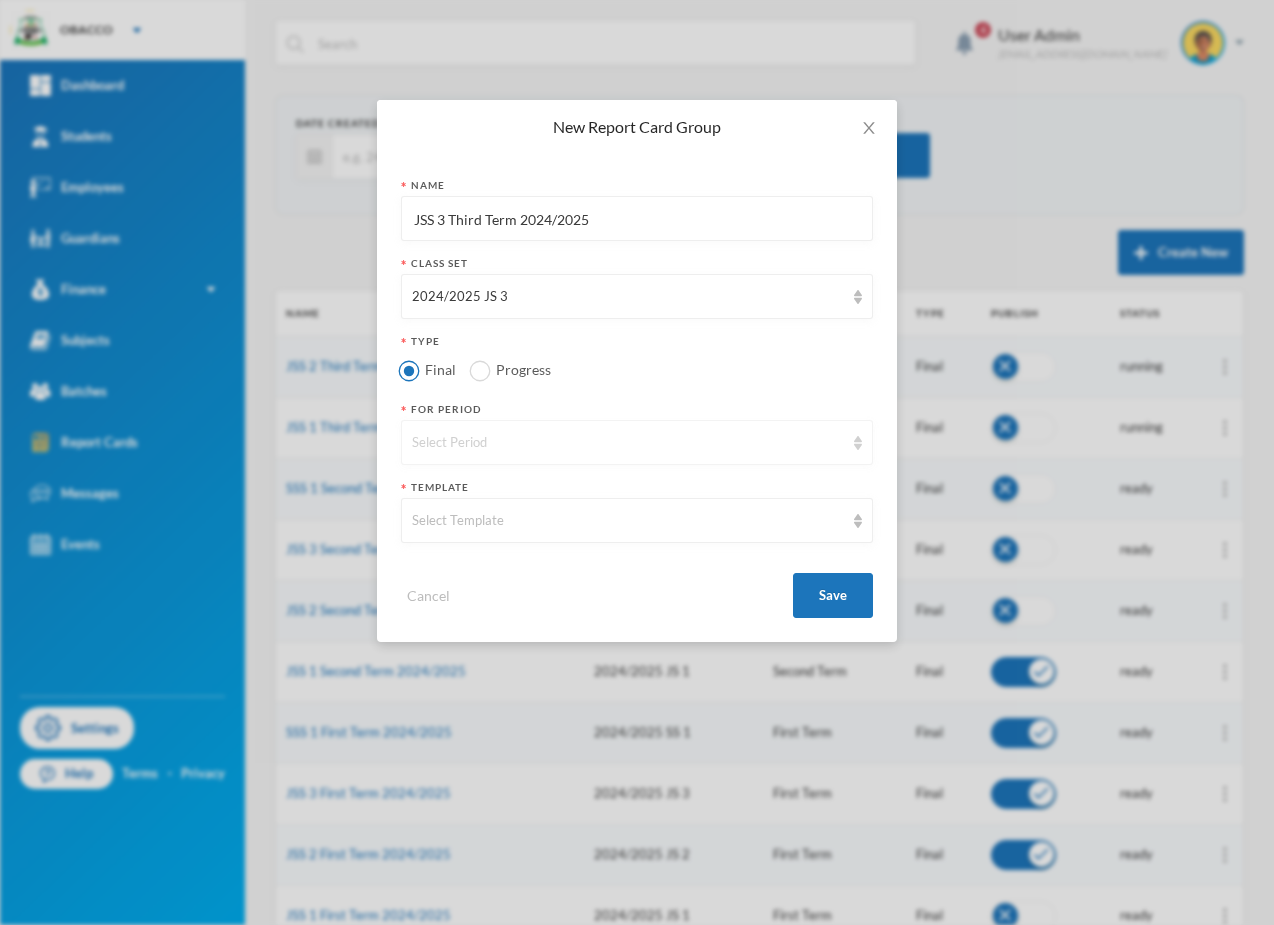 click on "Select Period" at bounding box center (628, 443) 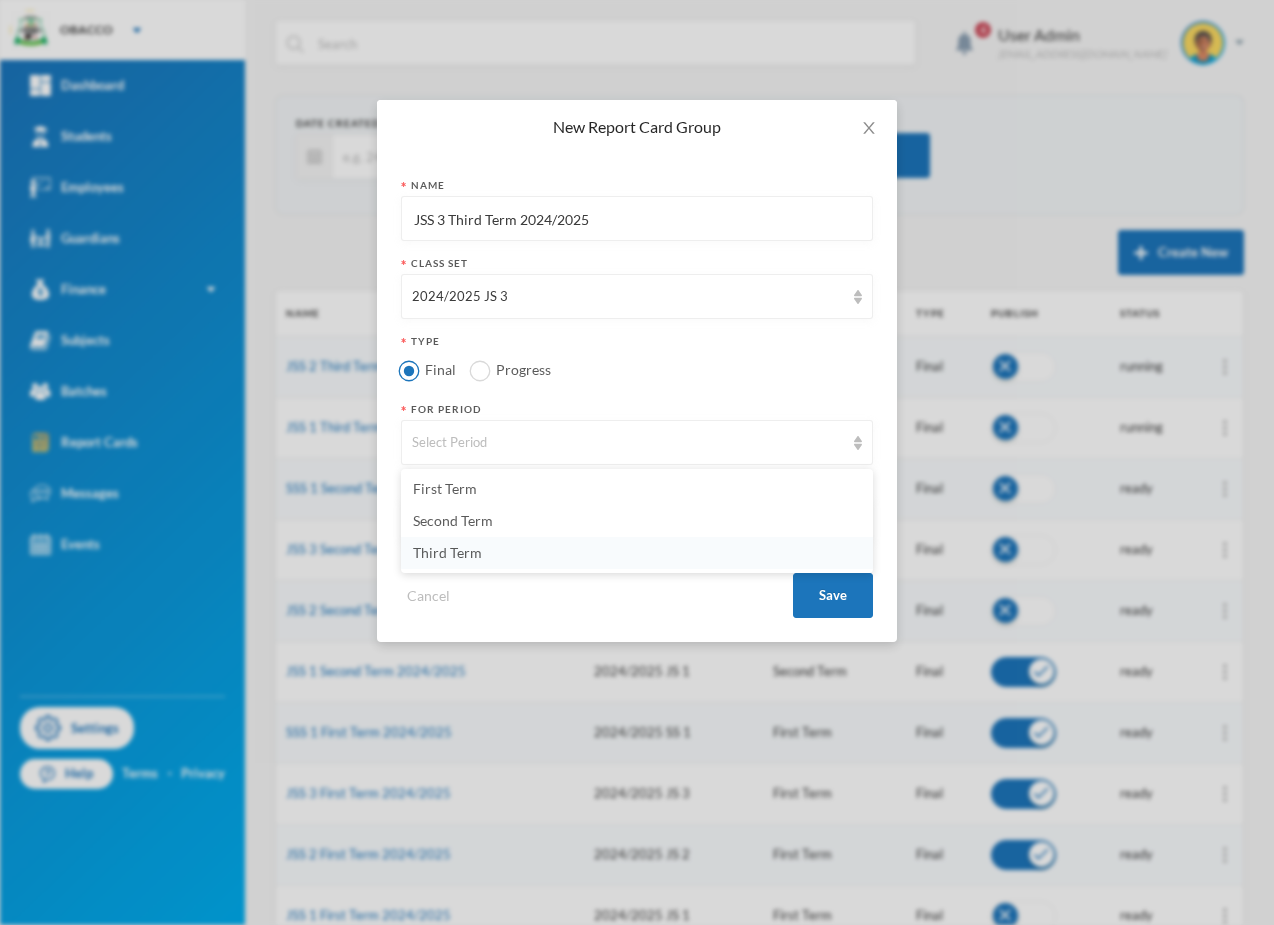 click on "Third Term" at bounding box center (637, 553) 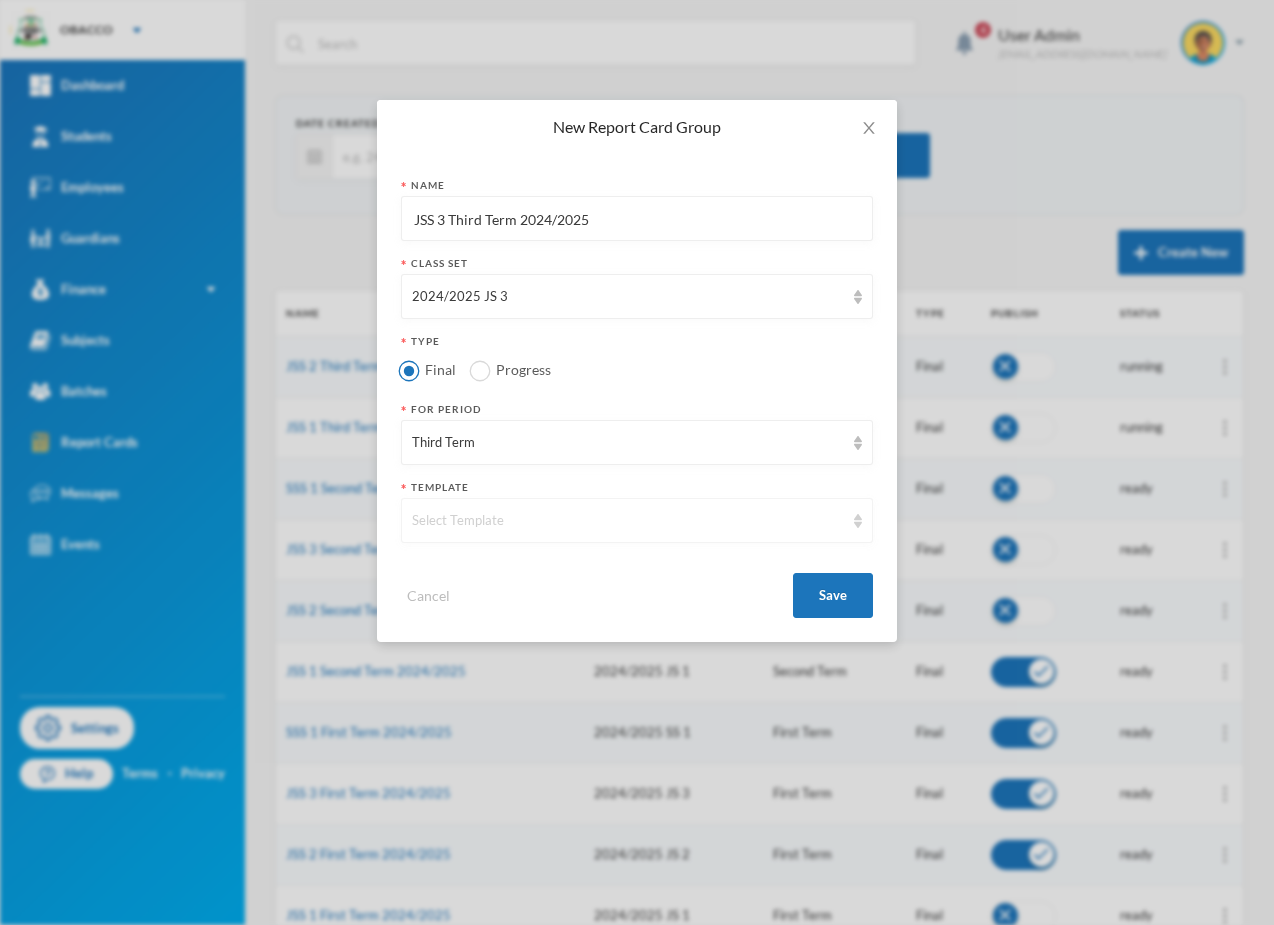 click on "Select Template" at bounding box center (628, 521) 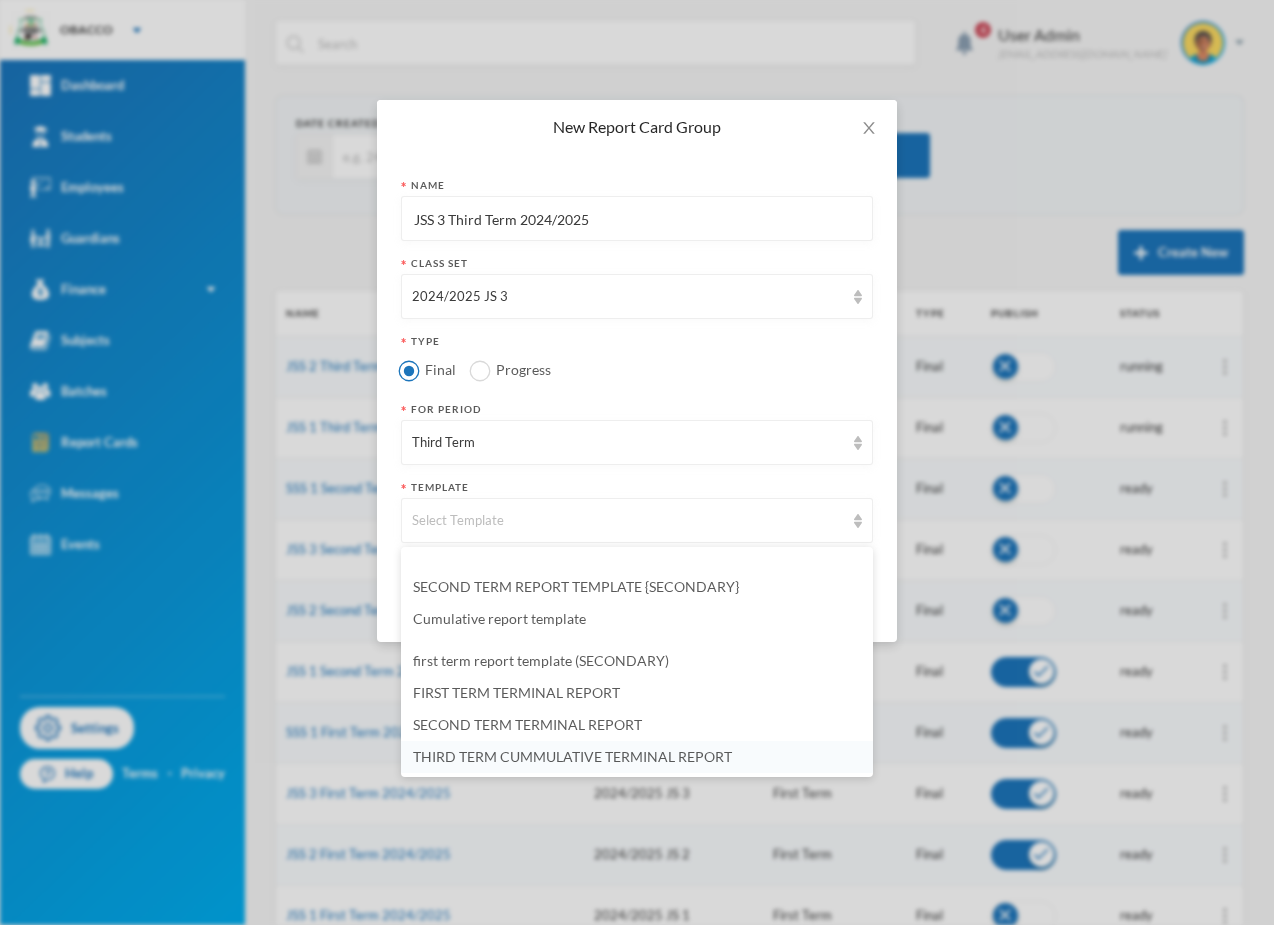click on "THIRD TERM CUMMULATIVE TERMINAL REPORT" at bounding box center (637, 757) 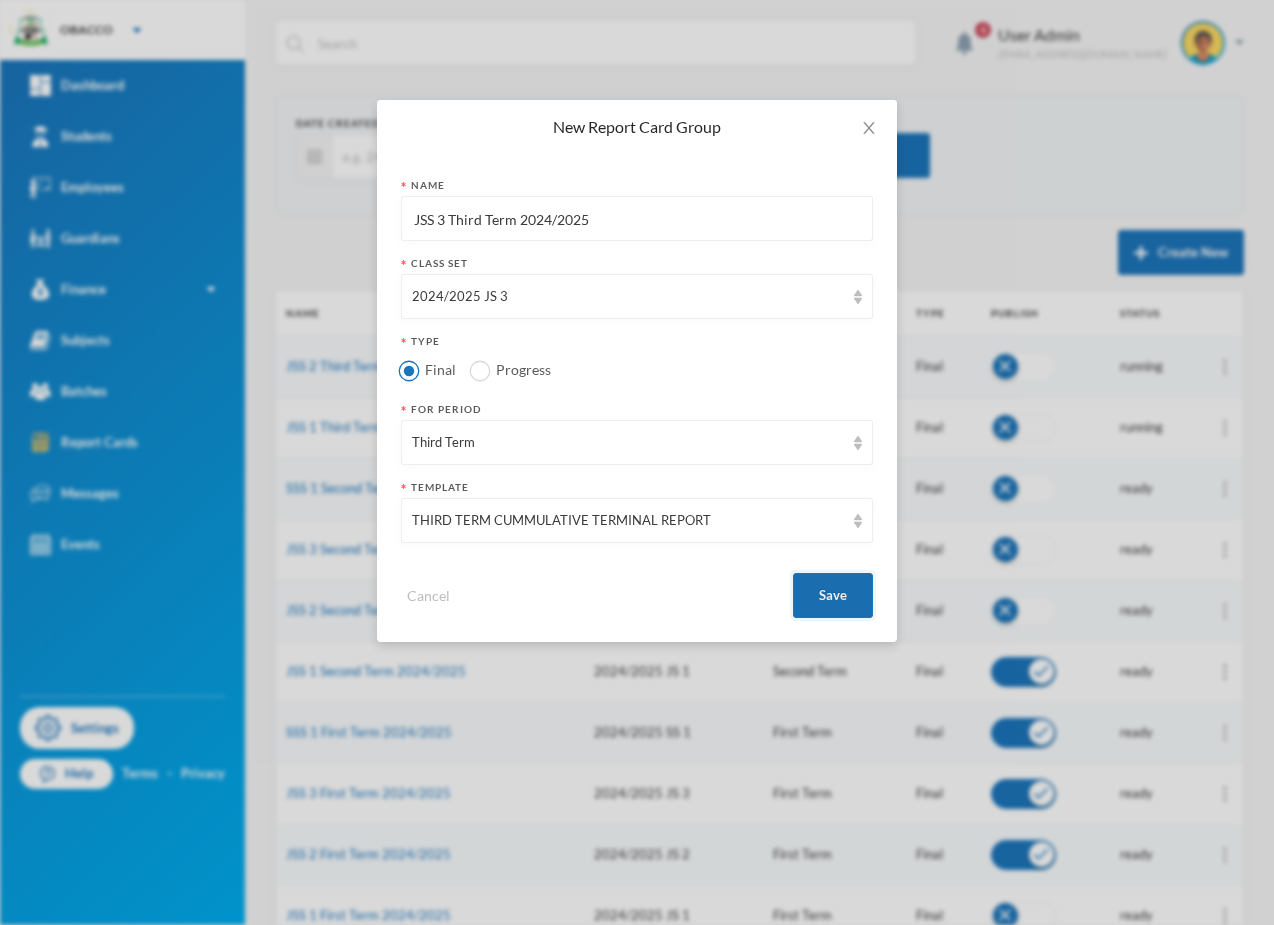 click on "Save" at bounding box center [833, 595] 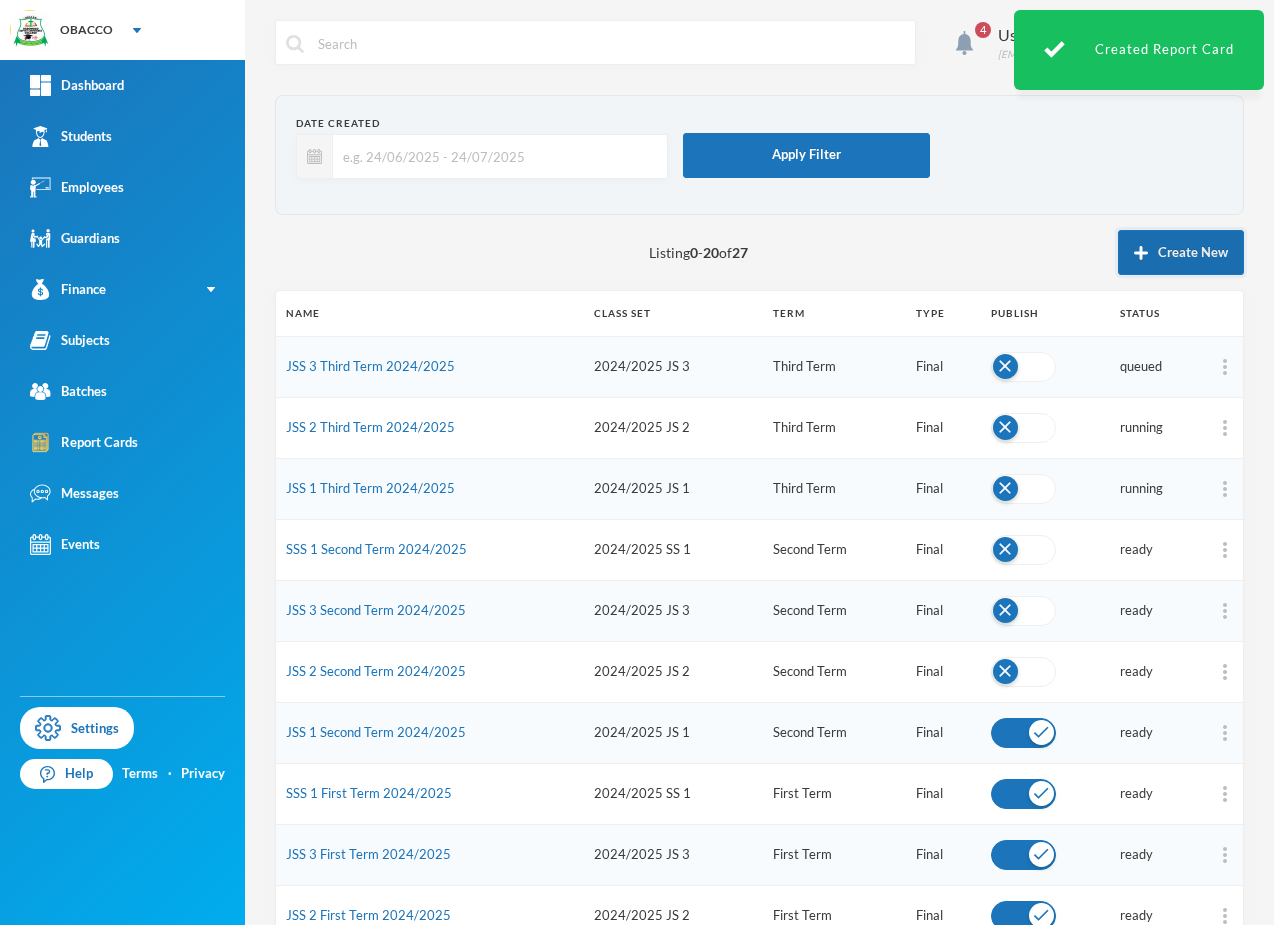 click at bounding box center [1141, 253] 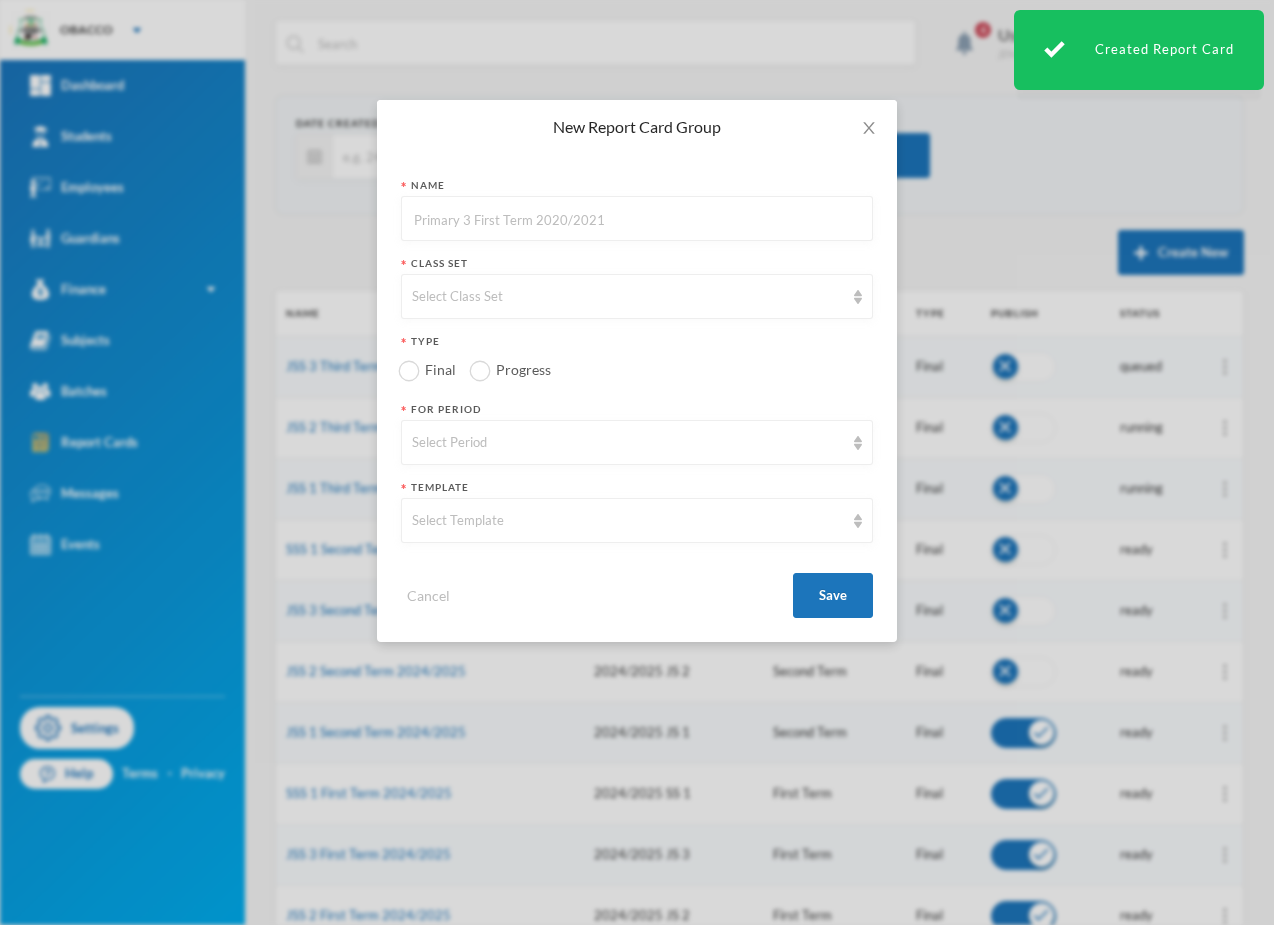 click at bounding box center (637, 219) 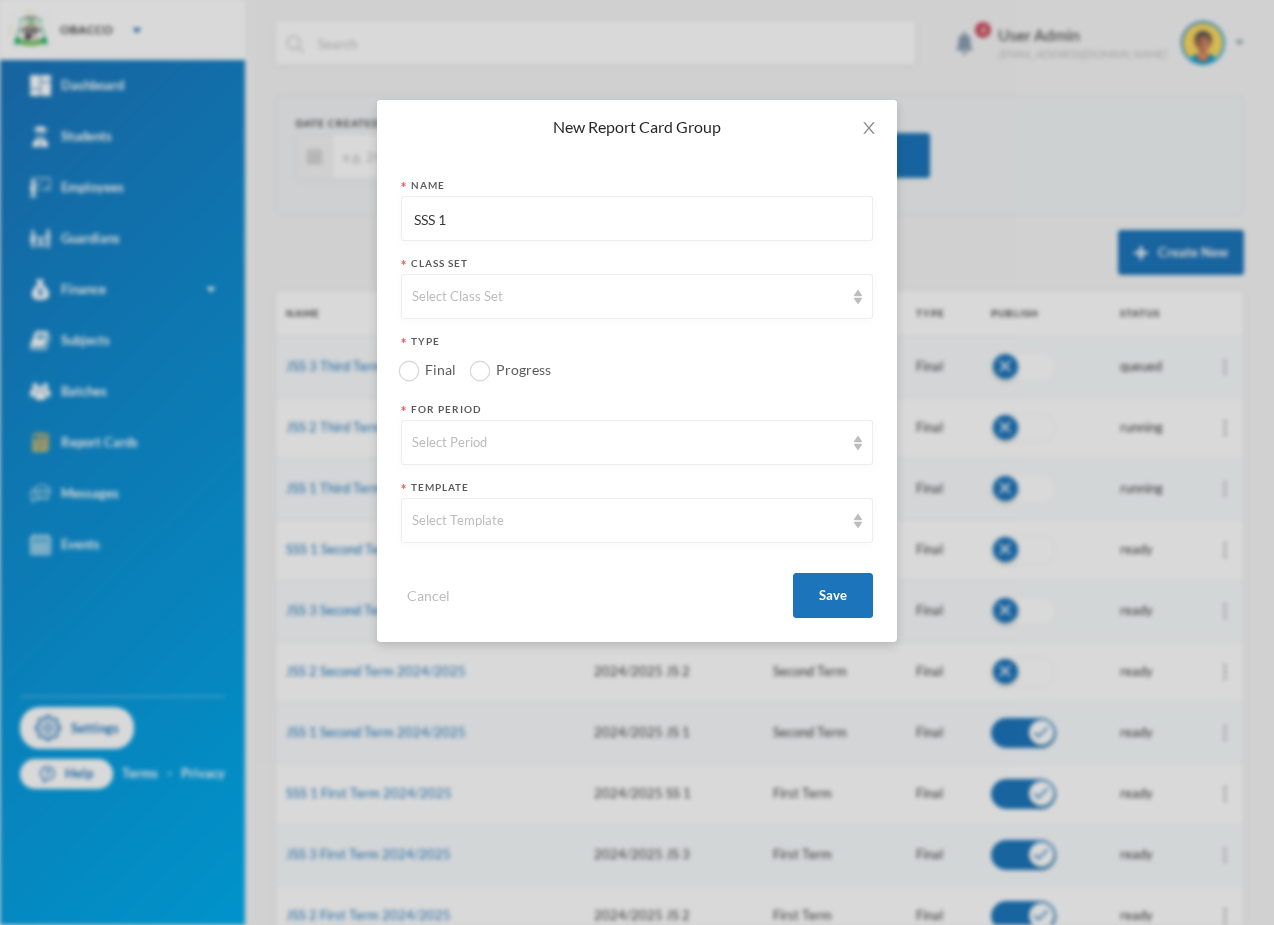 click on "SSS 1" at bounding box center [637, 219] 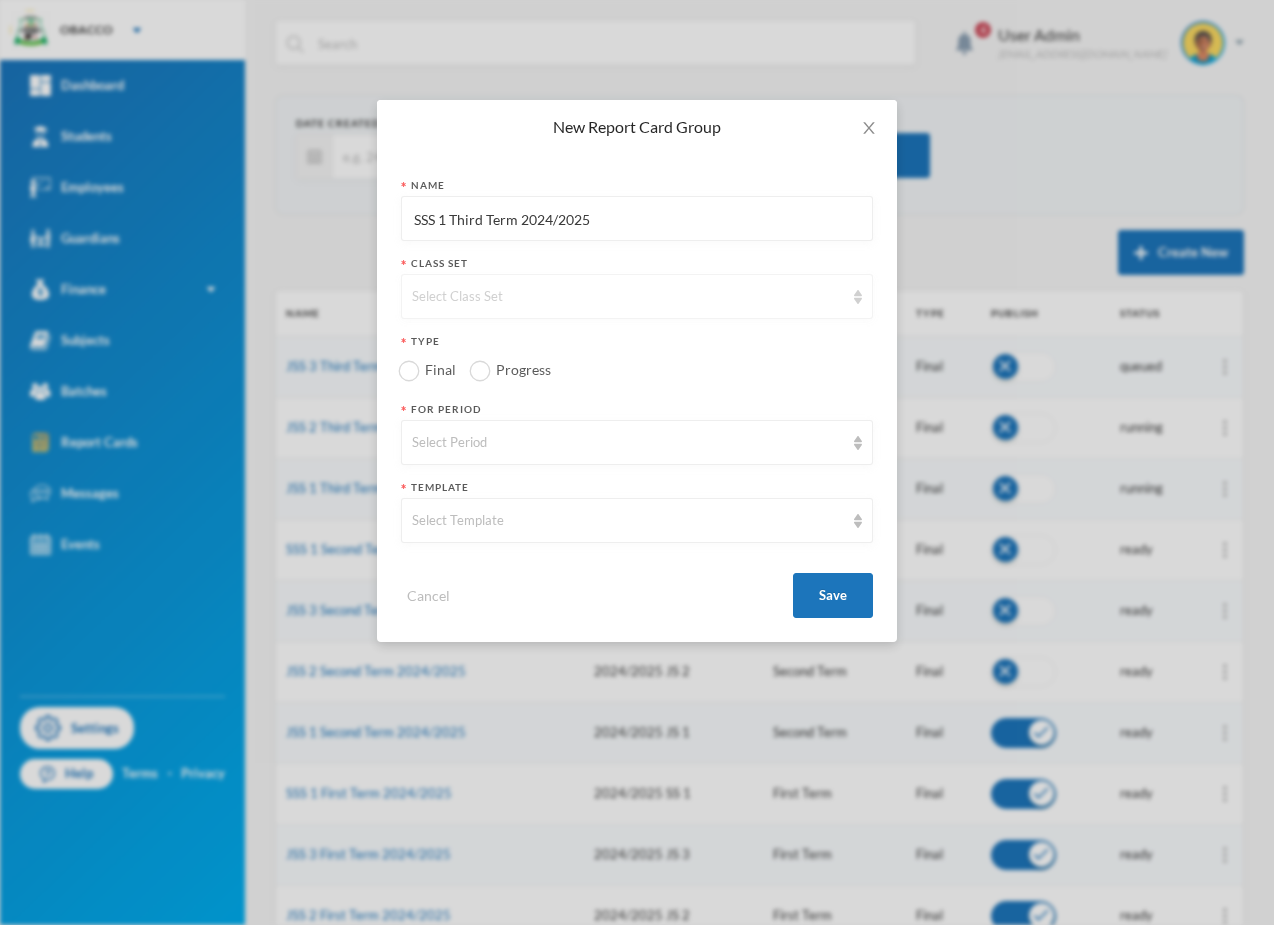 type on "SSS 1 Third Term 2024/2025" 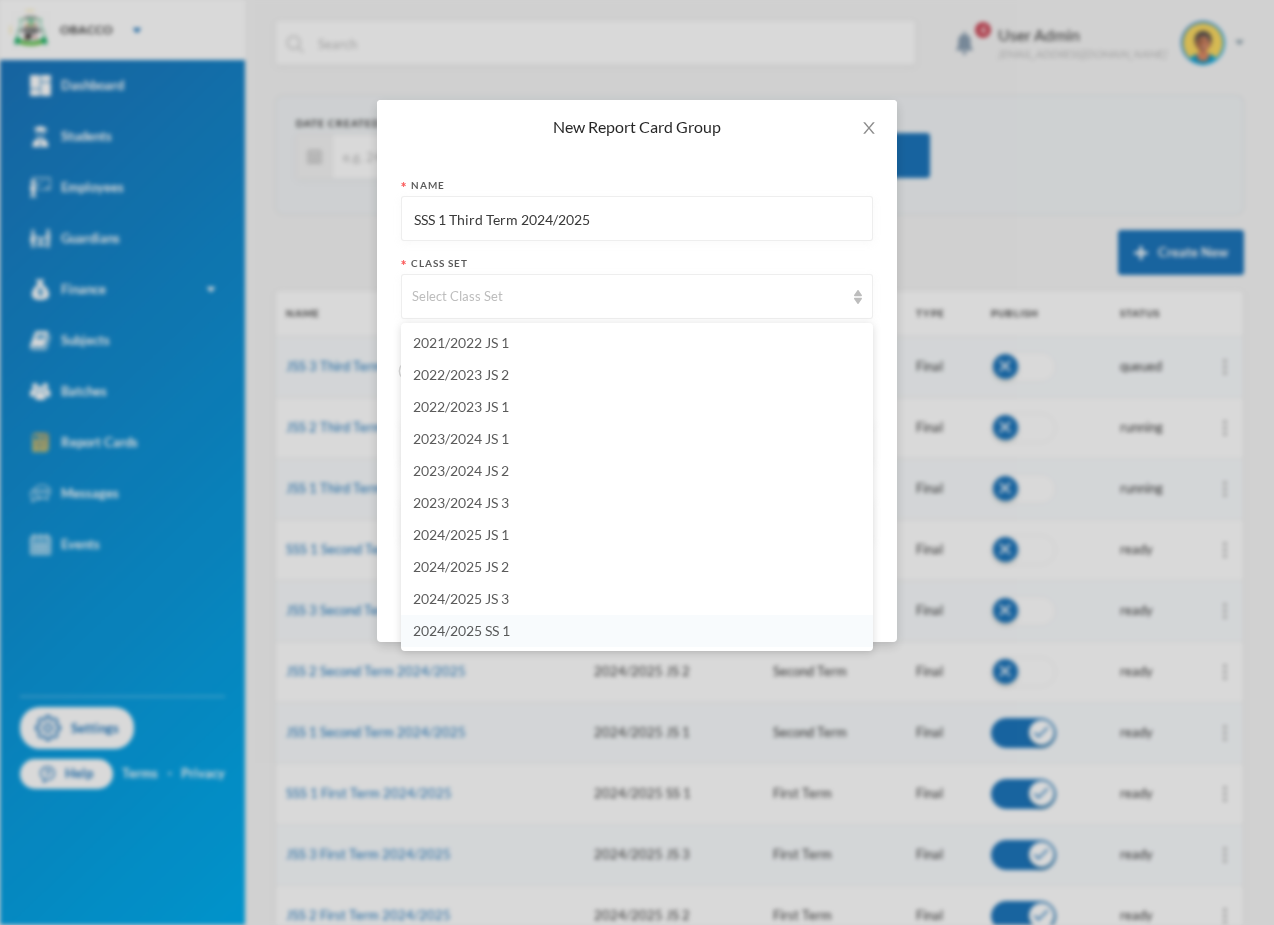click on "2024/2025 SS 1" at bounding box center [461, 630] 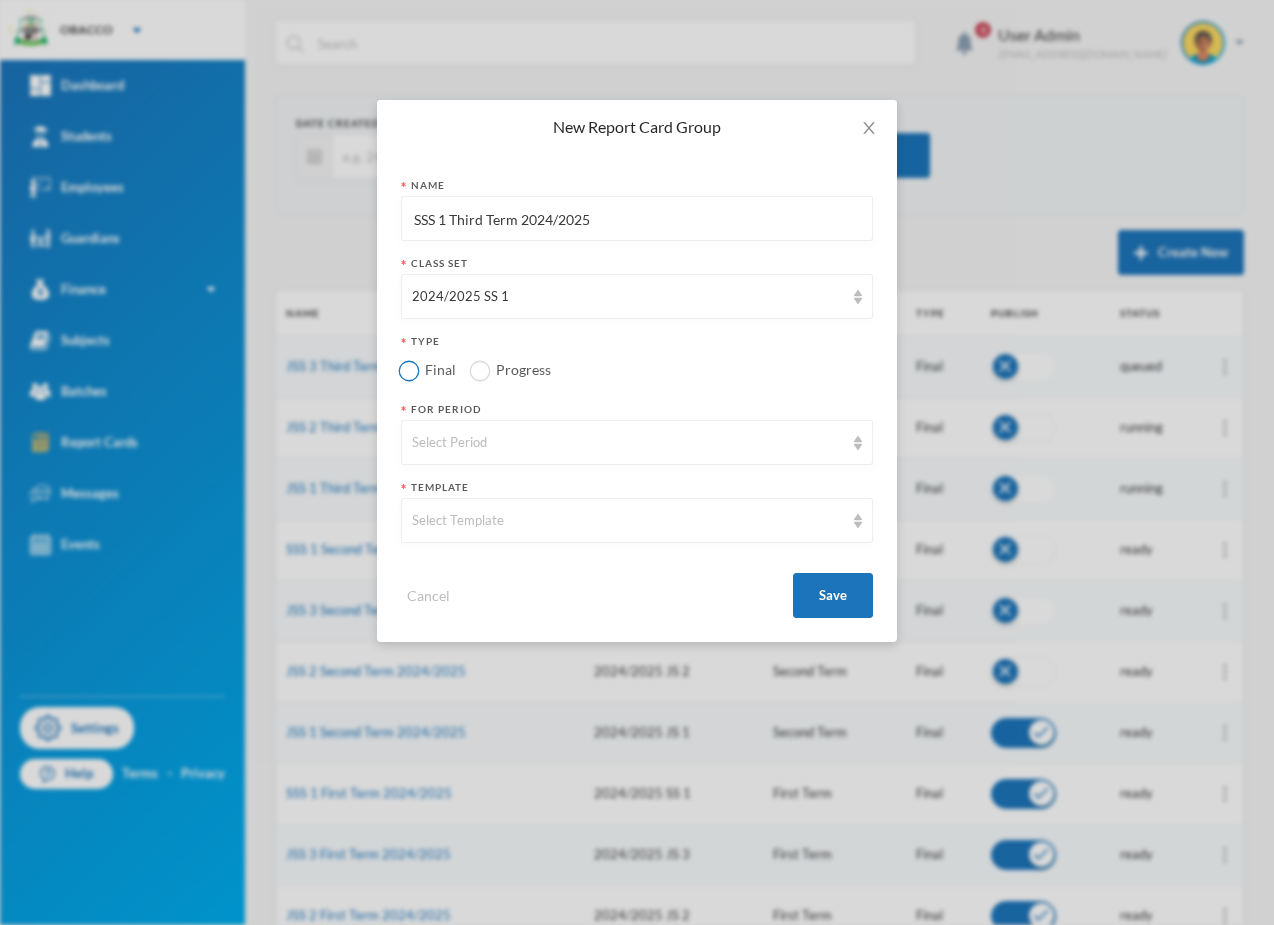 click on "Final" at bounding box center (440, 369) 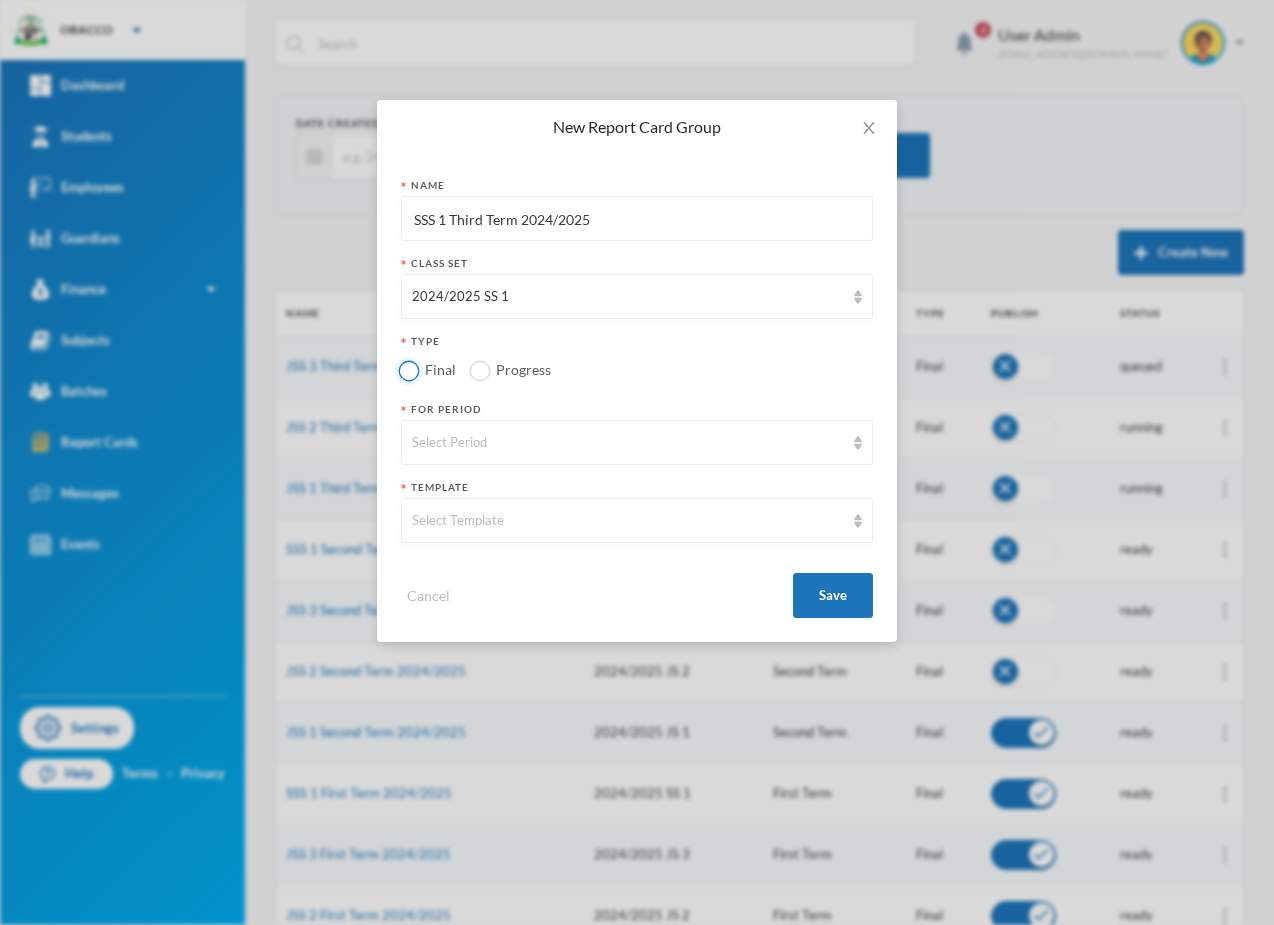 radio on "true" 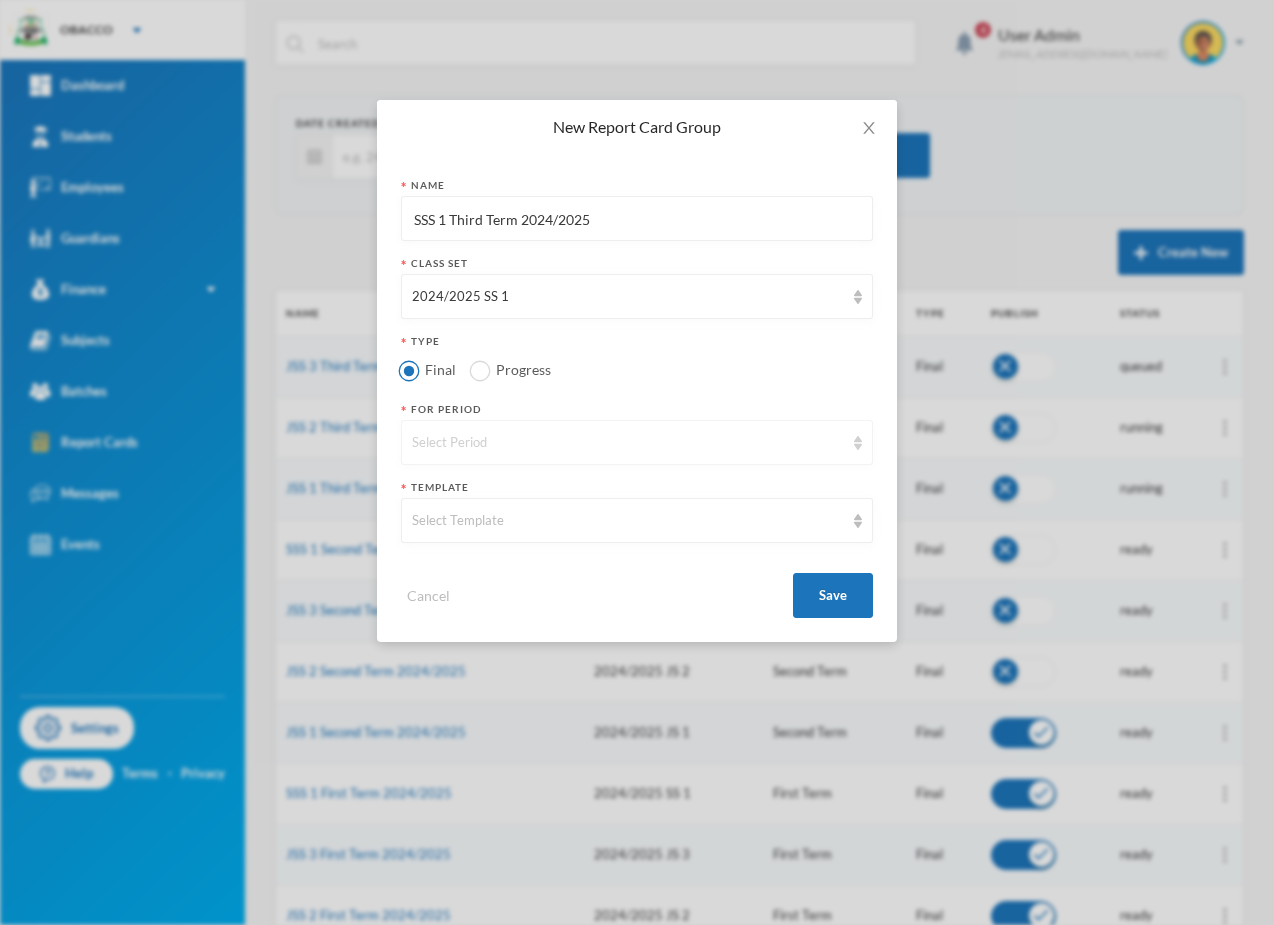 click on "Select Period" at bounding box center [628, 443] 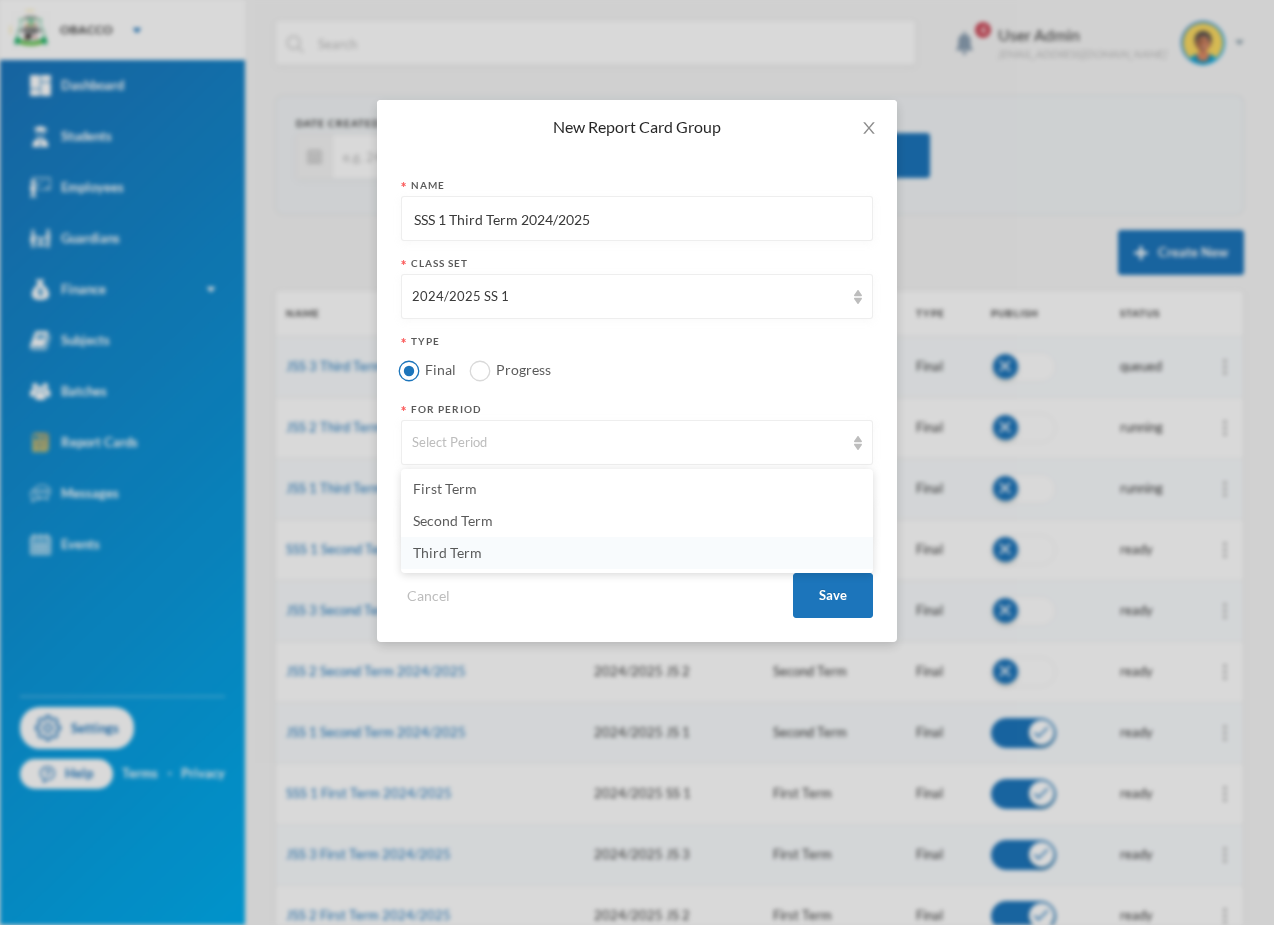 click on "Third Term" at bounding box center [637, 553] 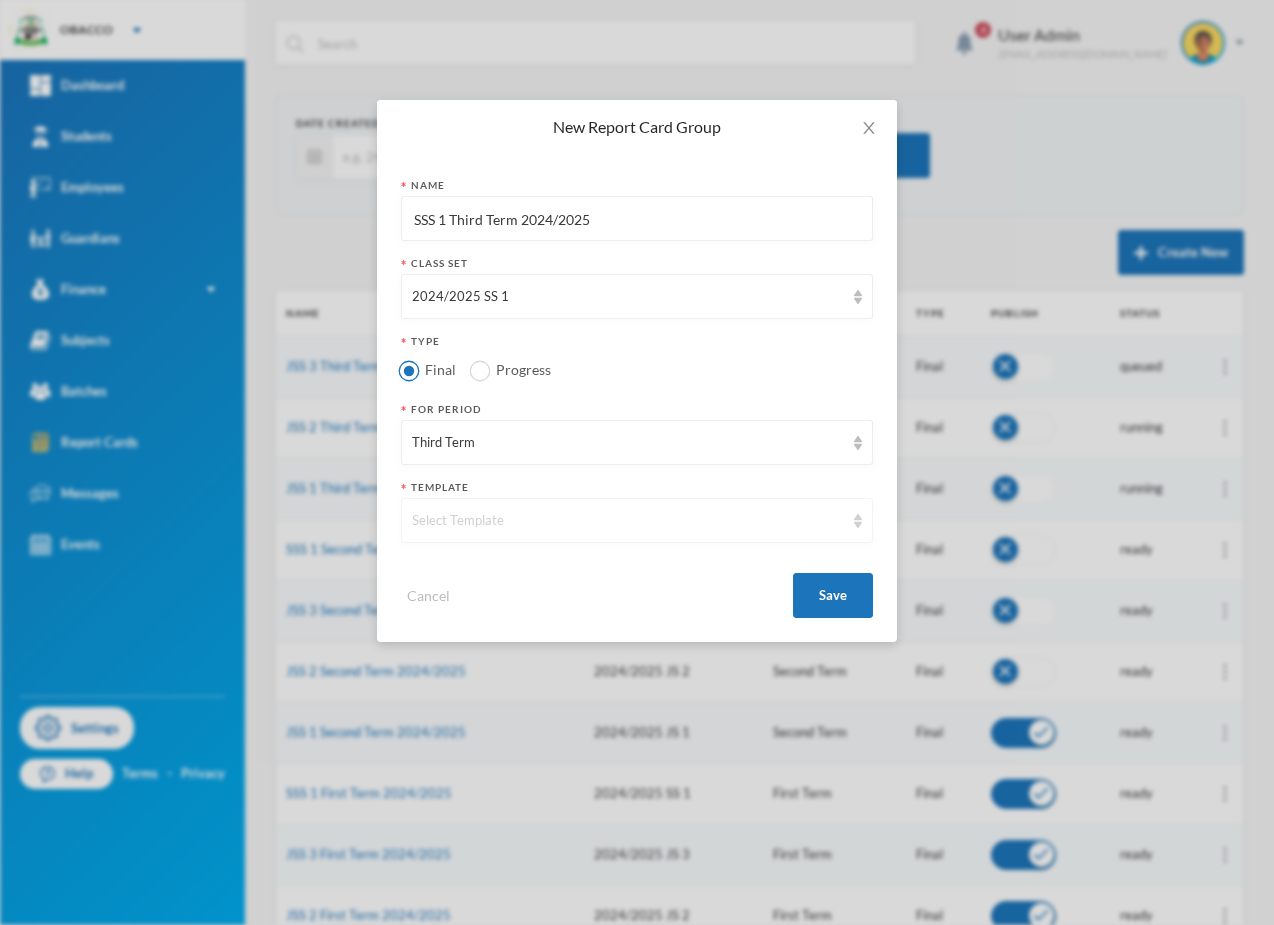 click on "Select Template" at bounding box center (628, 521) 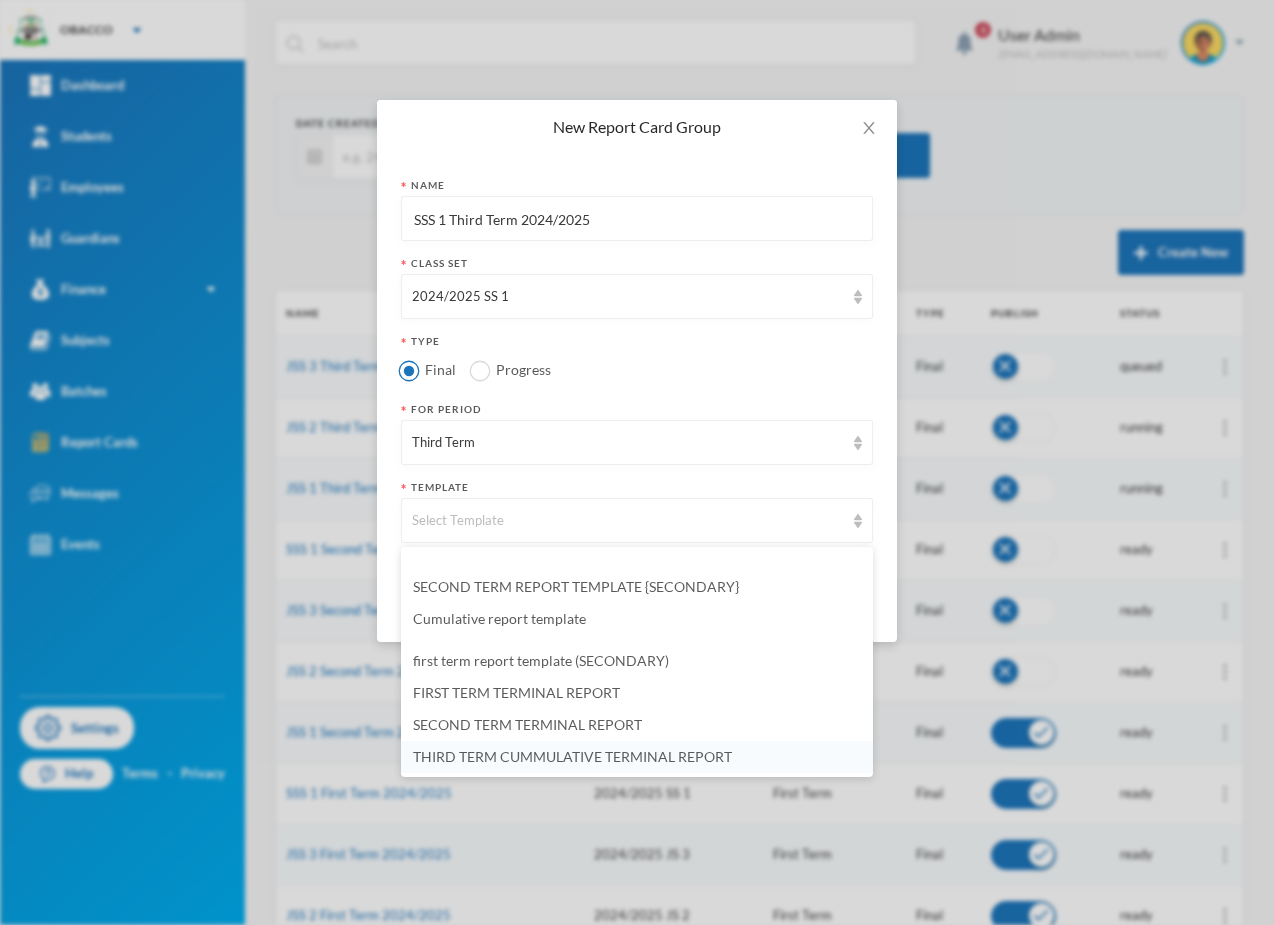 click on "THIRD TERM CUMMULATIVE TERMINAL REPORT" at bounding box center (572, 756) 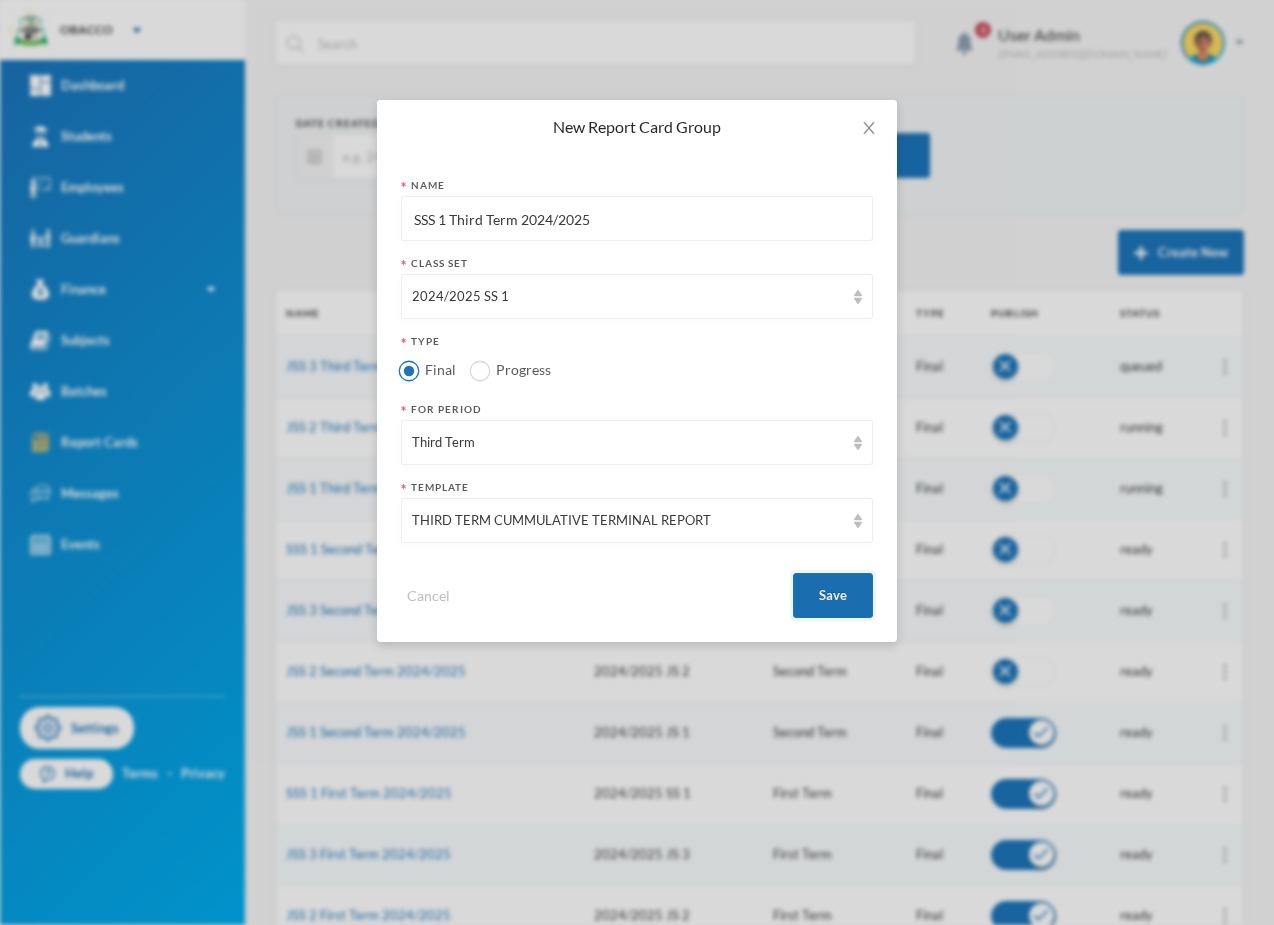 click on "Save" at bounding box center (833, 595) 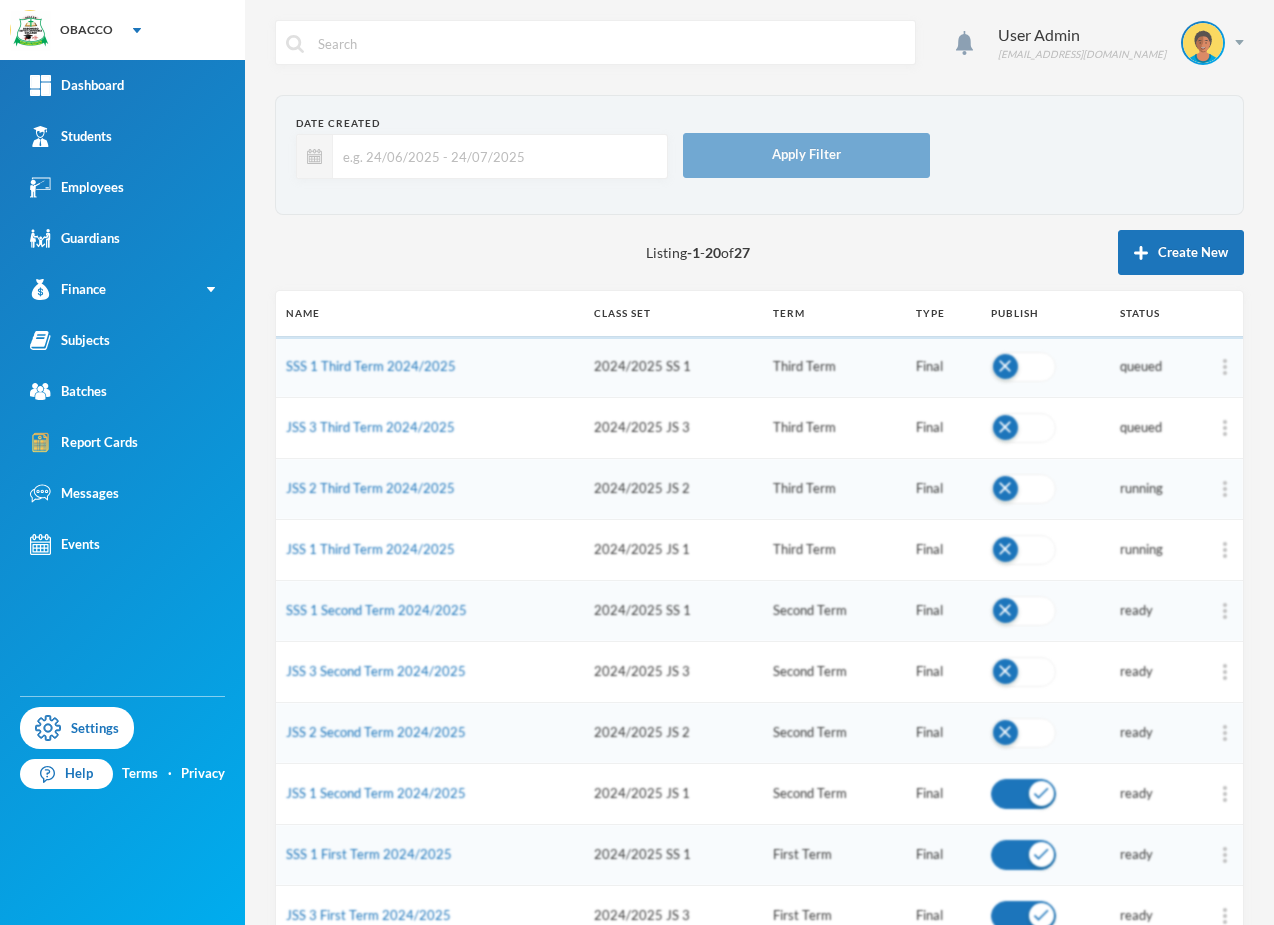 scroll, scrollTop: 0, scrollLeft: 0, axis: both 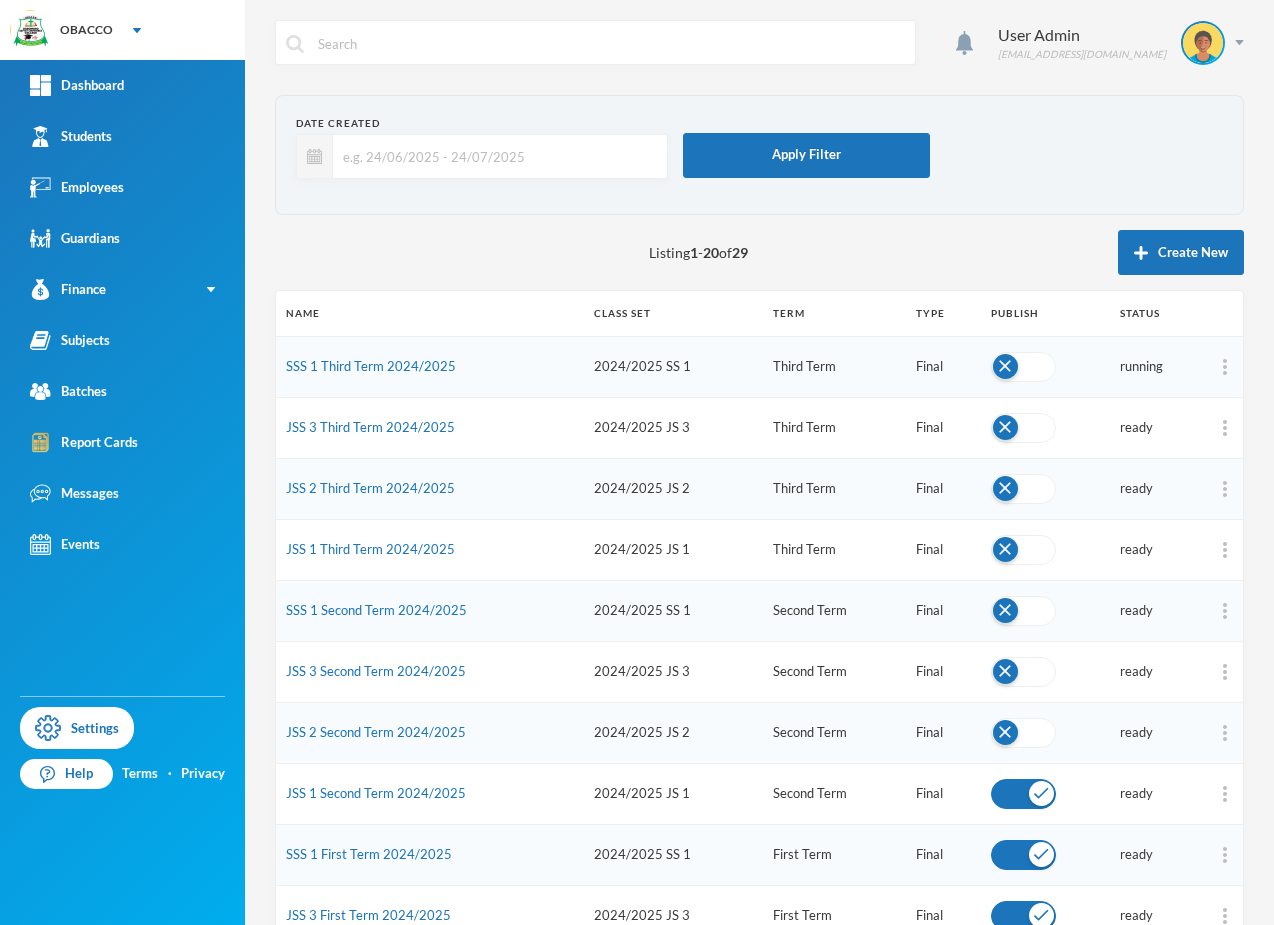 click on "JSS 1 Third Term 2024/2025" at bounding box center [430, 549] 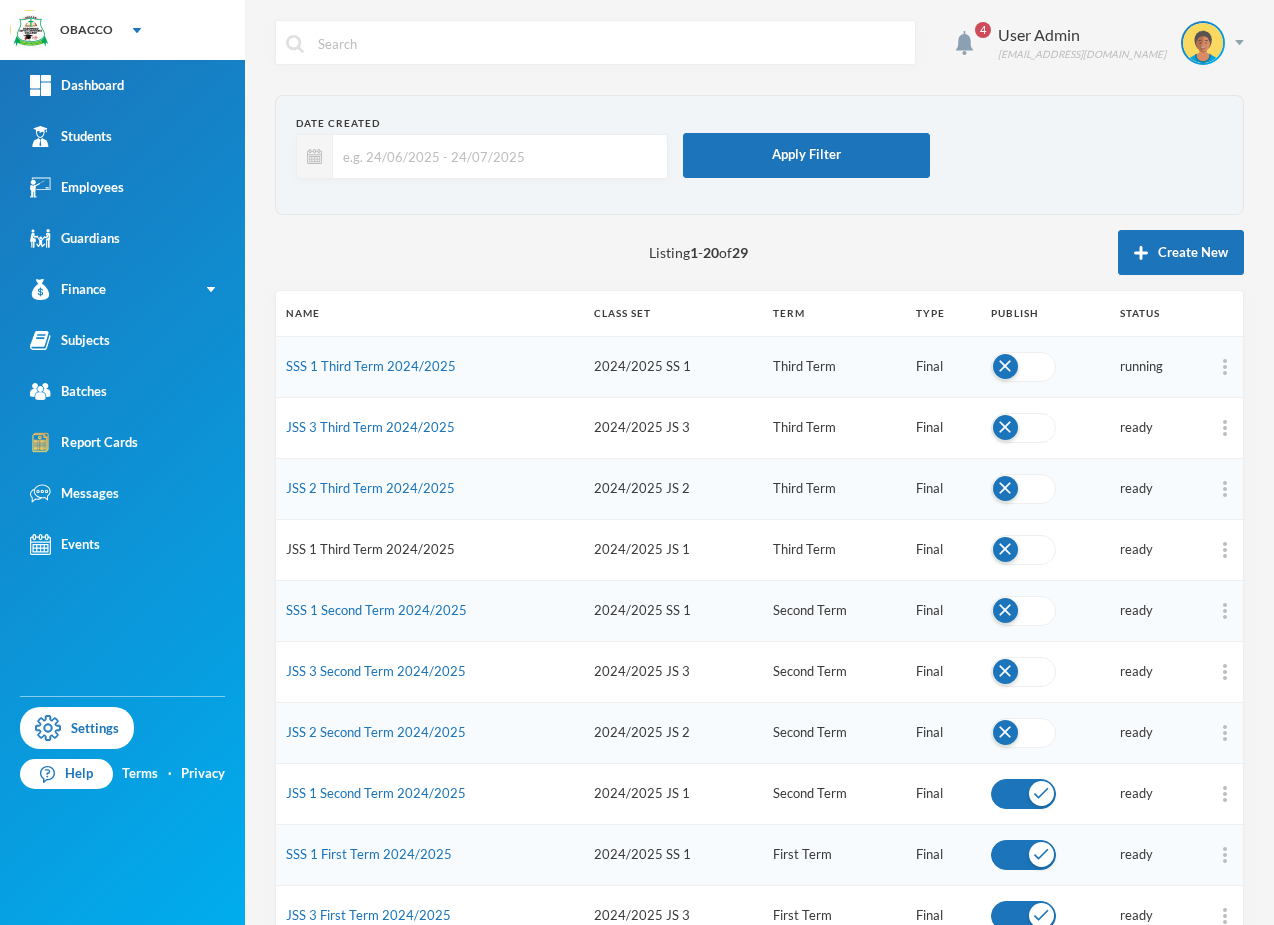 click on "JSS 1 Third Term 2024/2025" at bounding box center (370, 549) 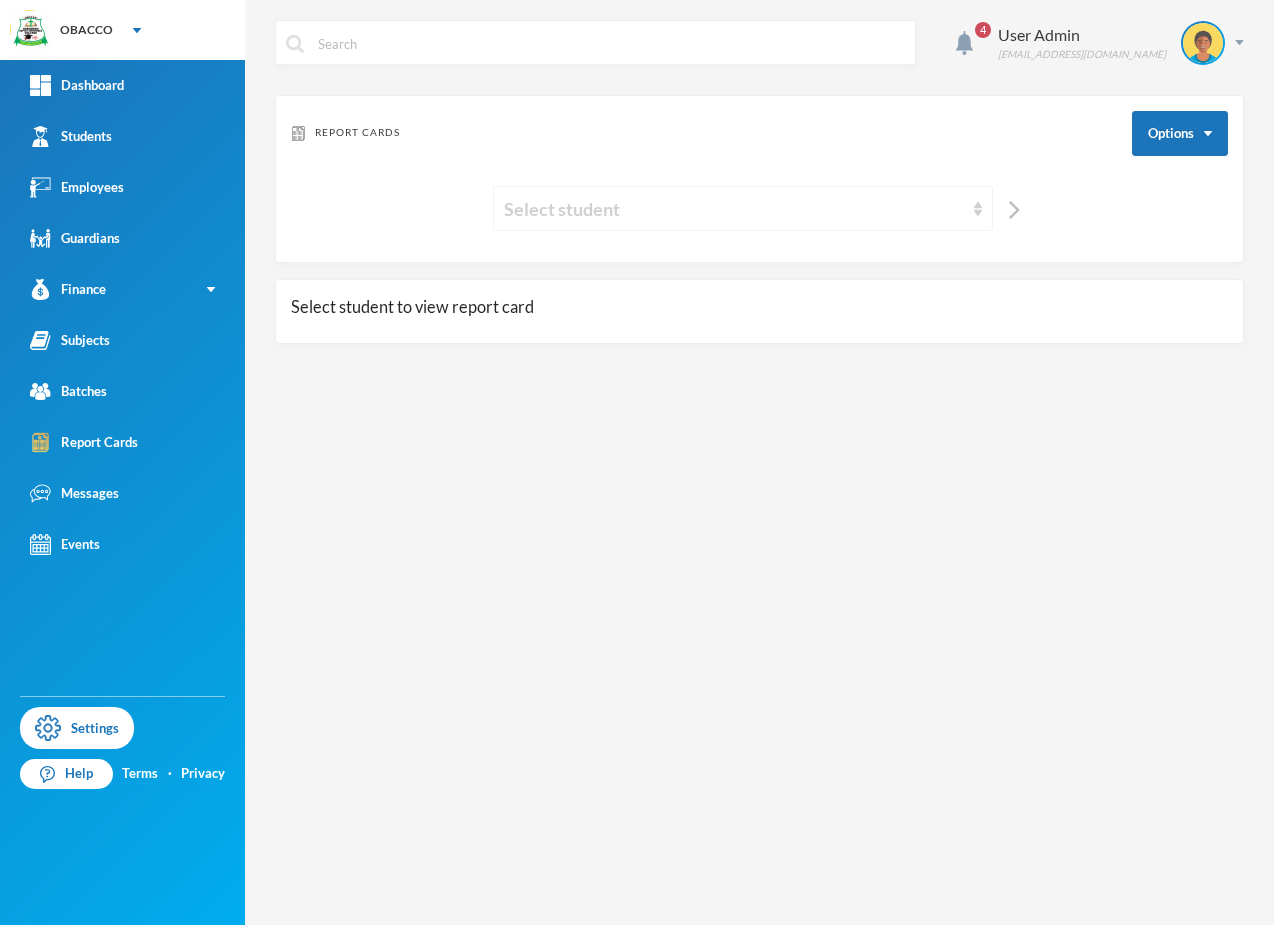 click on "Select student" at bounding box center [734, 209] 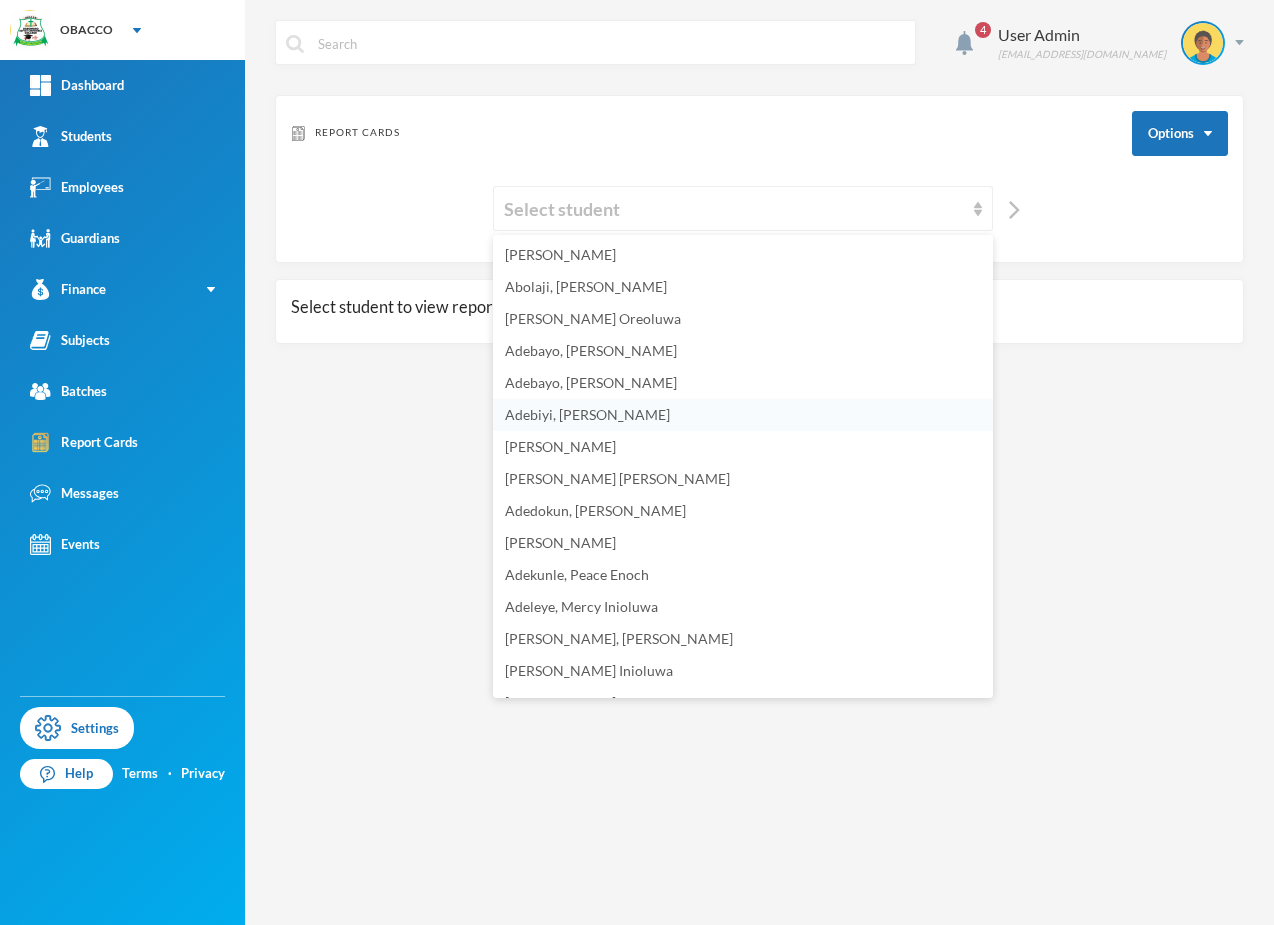 click on "Adebiyi, [PERSON_NAME]" at bounding box center (743, 415) 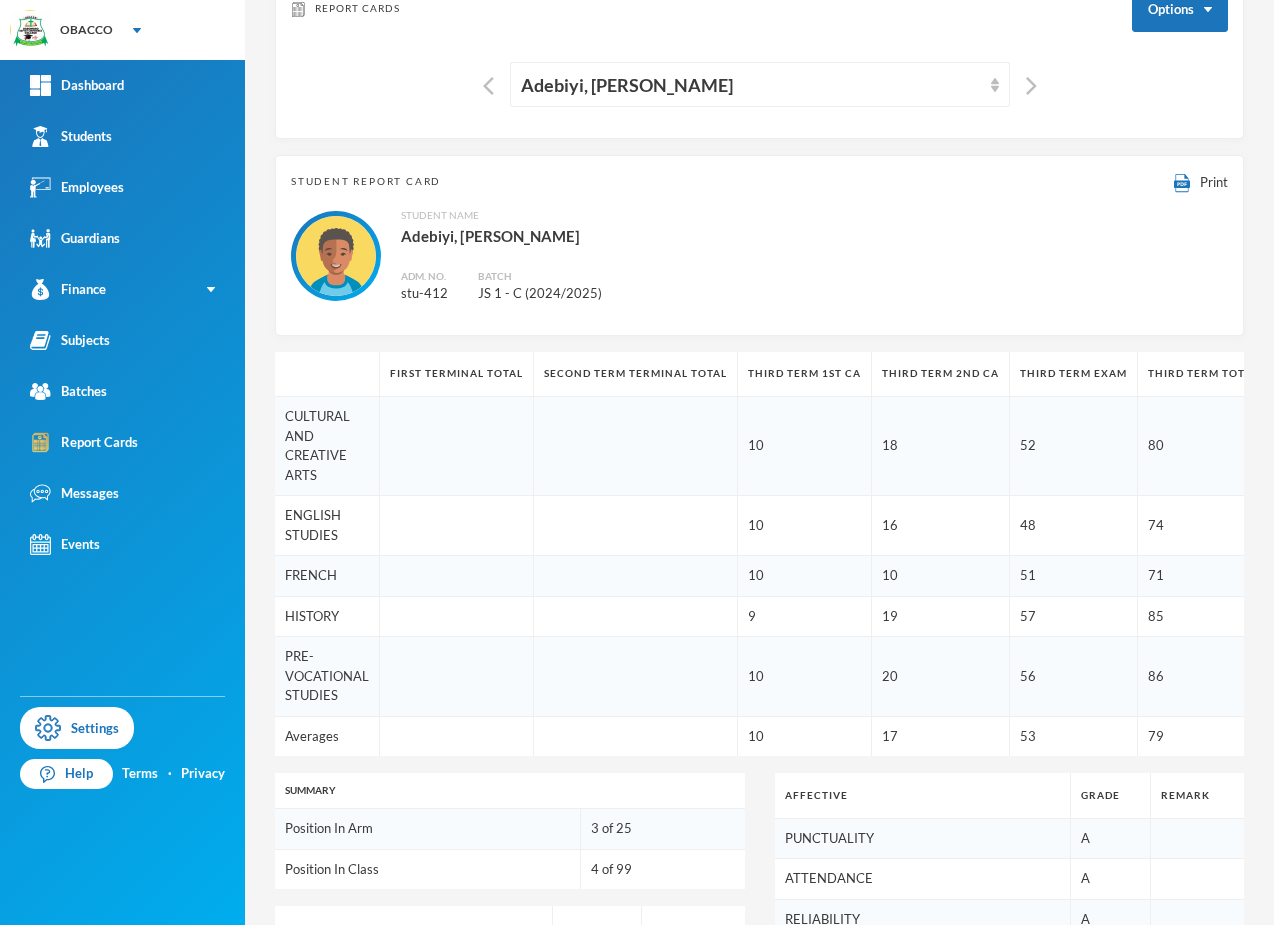 scroll, scrollTop: 127, scrollLeft: 0, axis: vertical 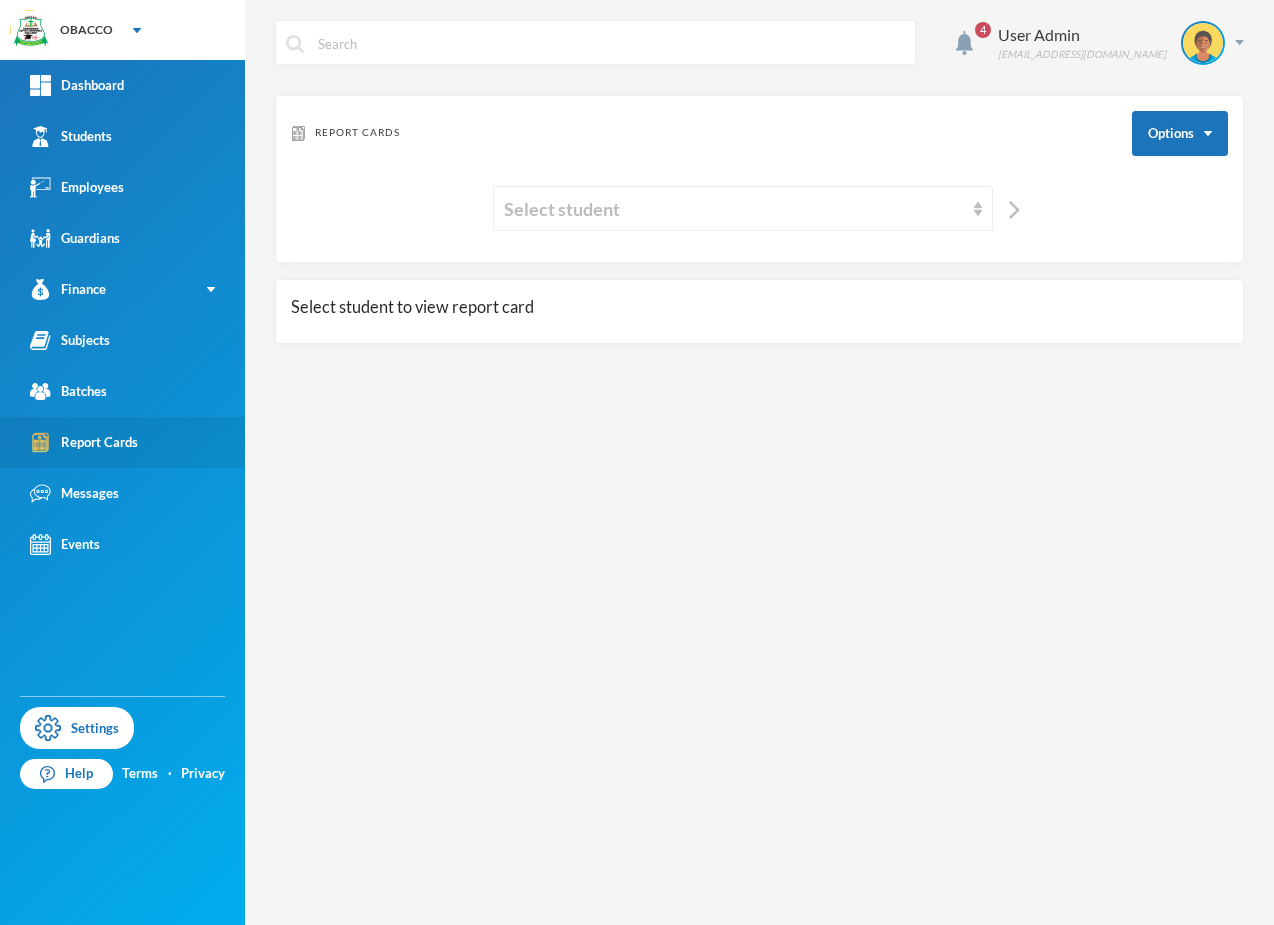 click on "Report Cards" at bounding box center (84, 442) 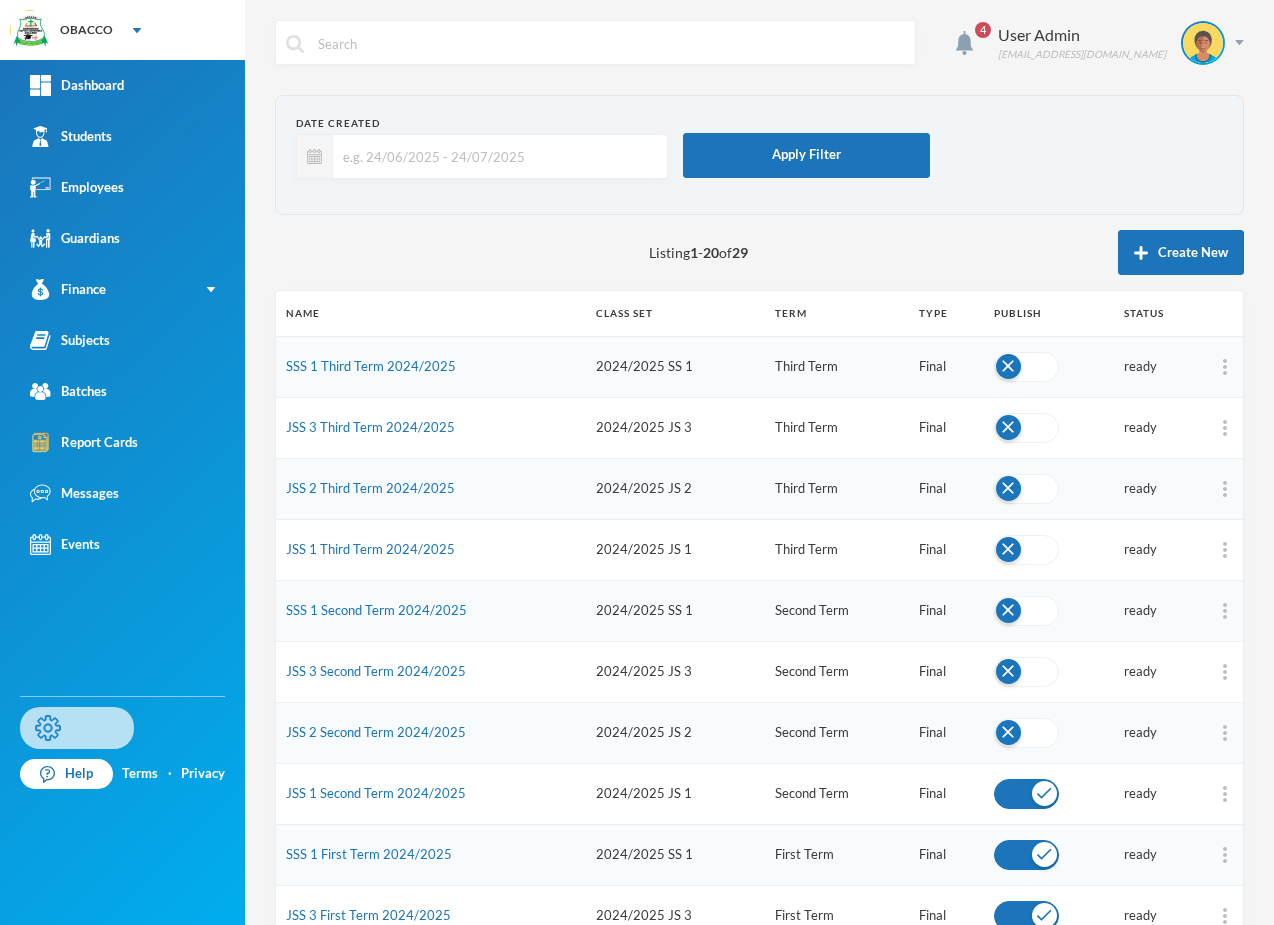 click on "Settings" at bounding box center [77, 728] 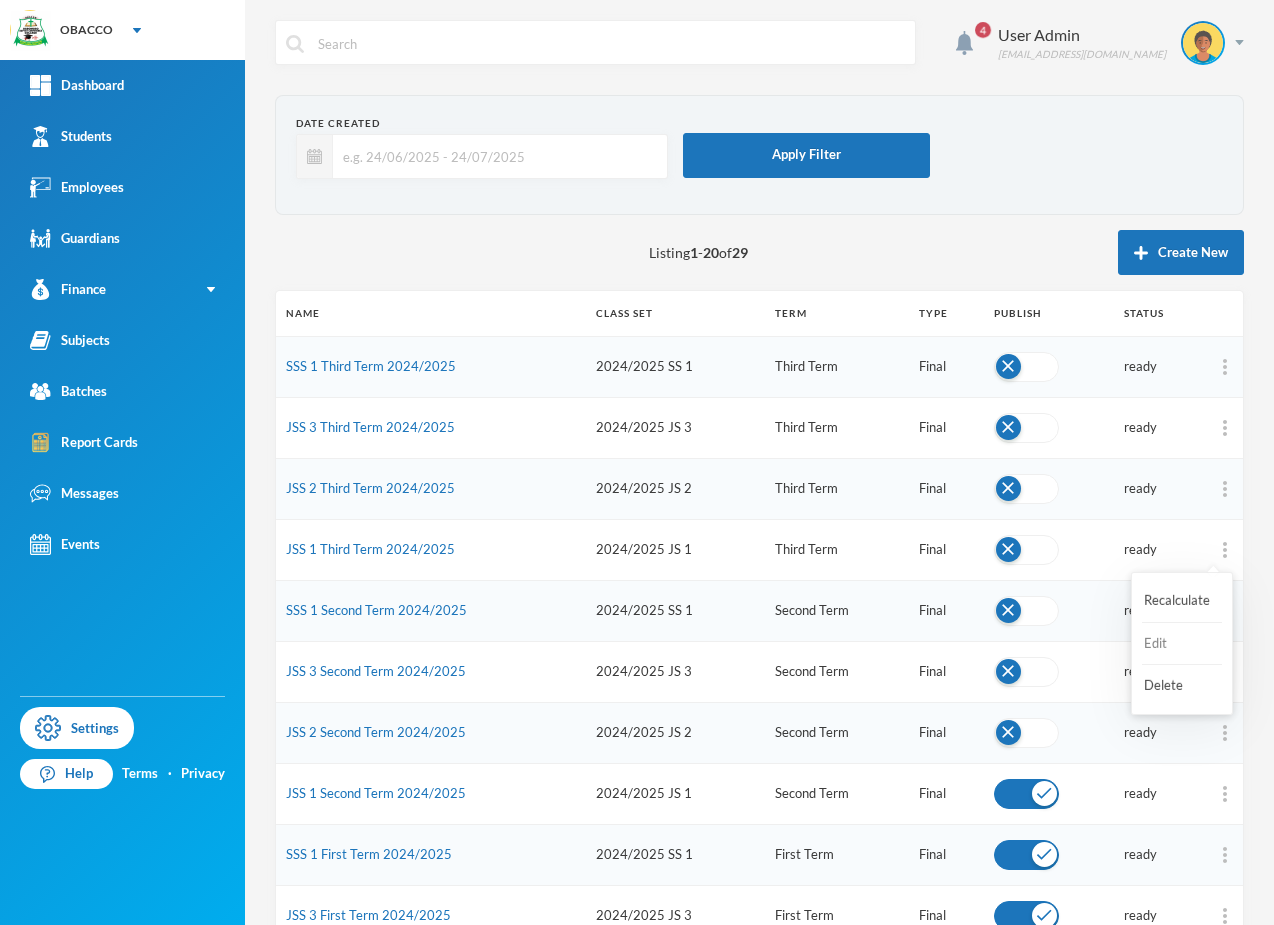 click on "Edit" at bounding box center (1182, 644) 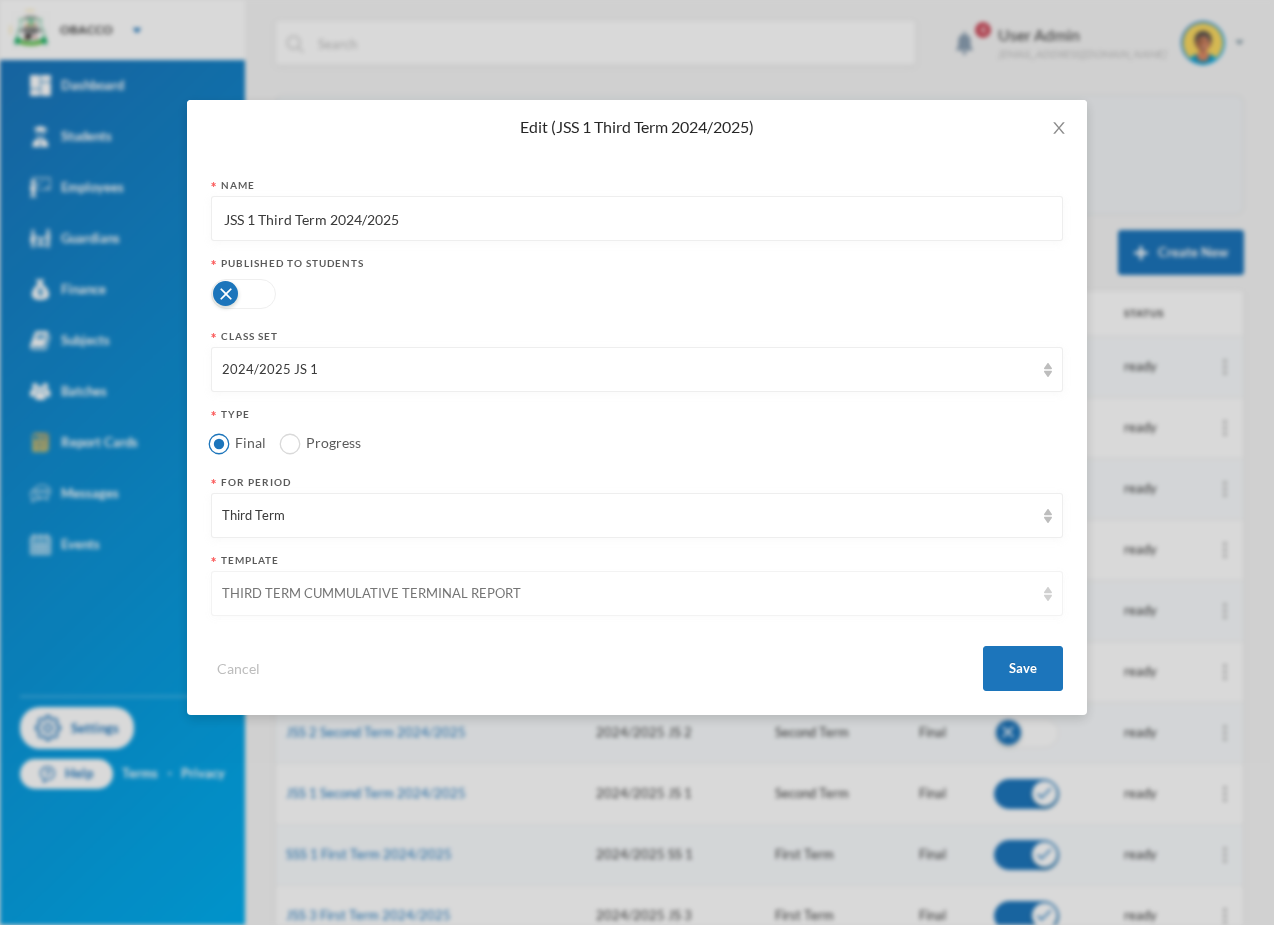 click on "THIRD TERM CUMMULATIVE TERMINAL REPORT" at bounding box center (628, 594) 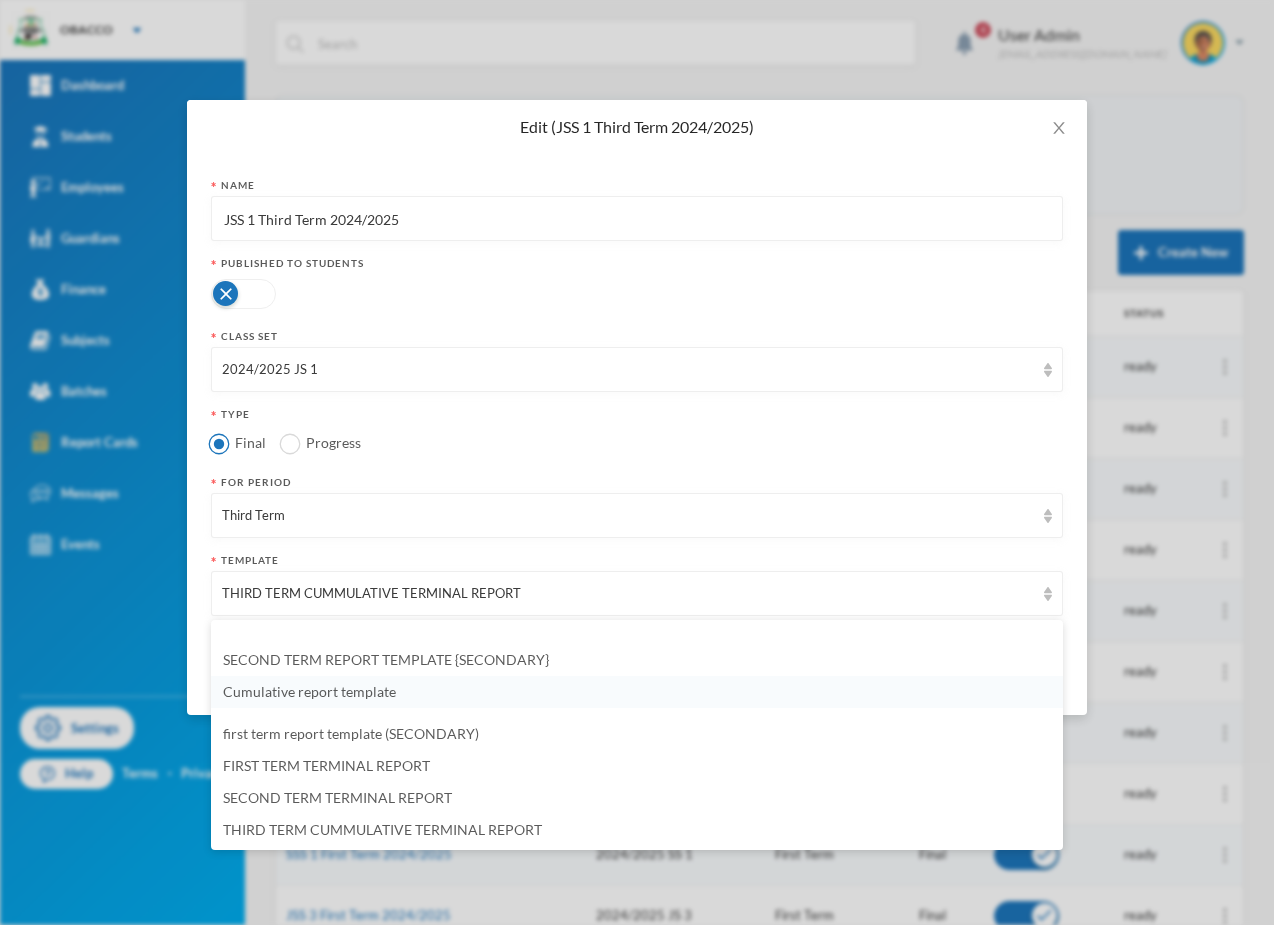 click on "Cumulative report template" at bounding box center (309, 691) 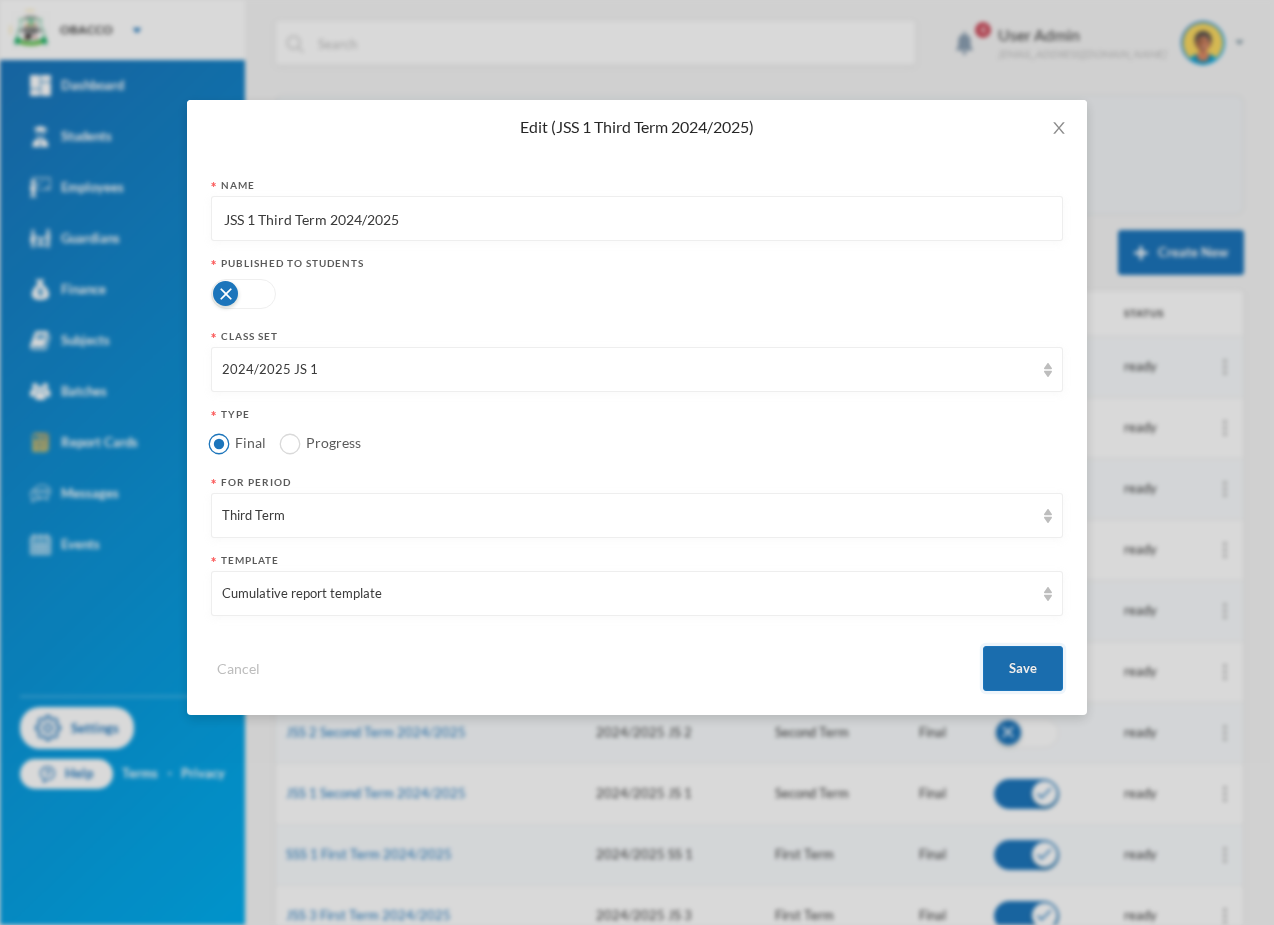 click on "Save" at bounding box center (1023, 668) 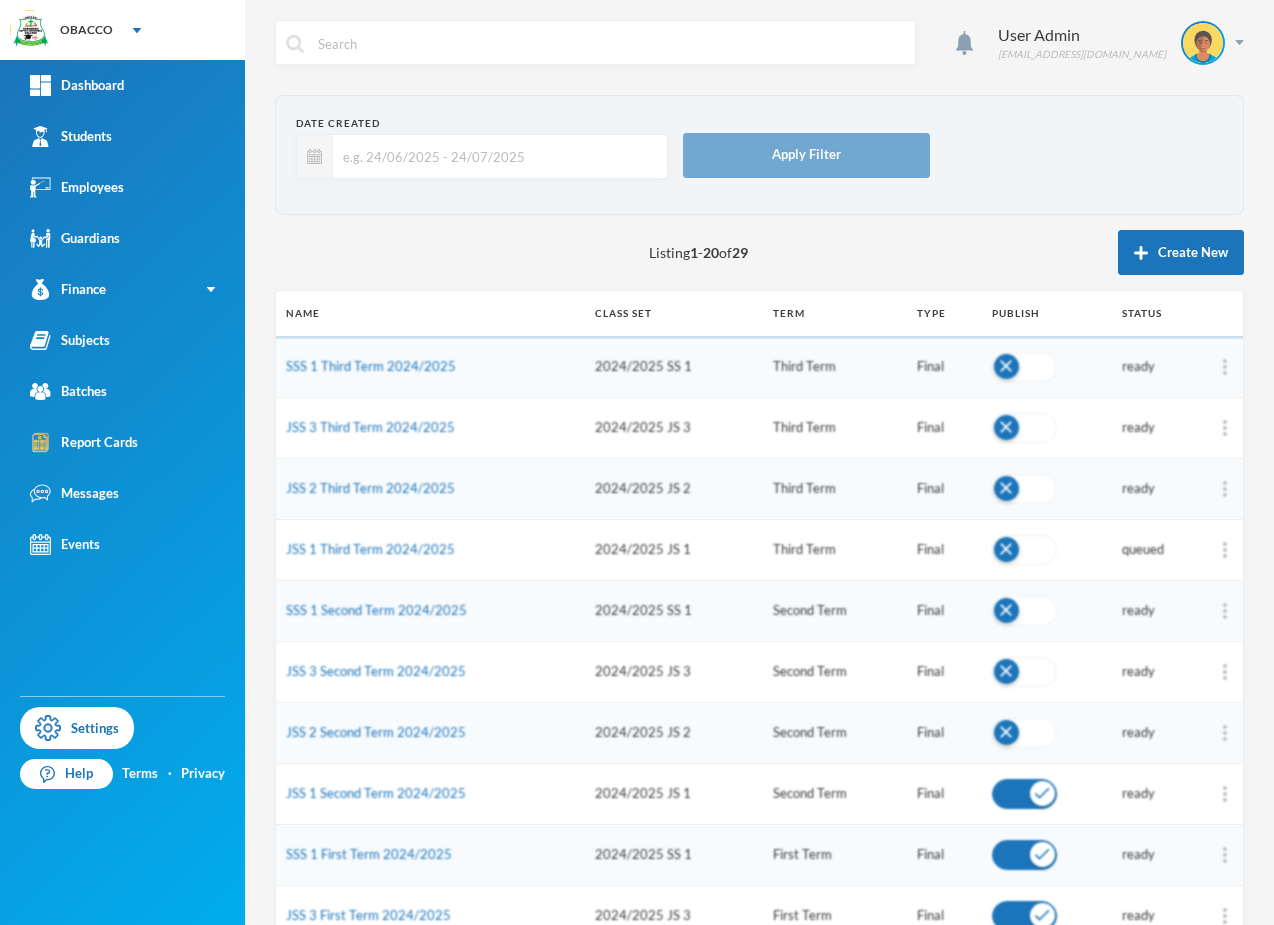 scroll, scrollTop: 0, scrollLeft: 0, axis: both 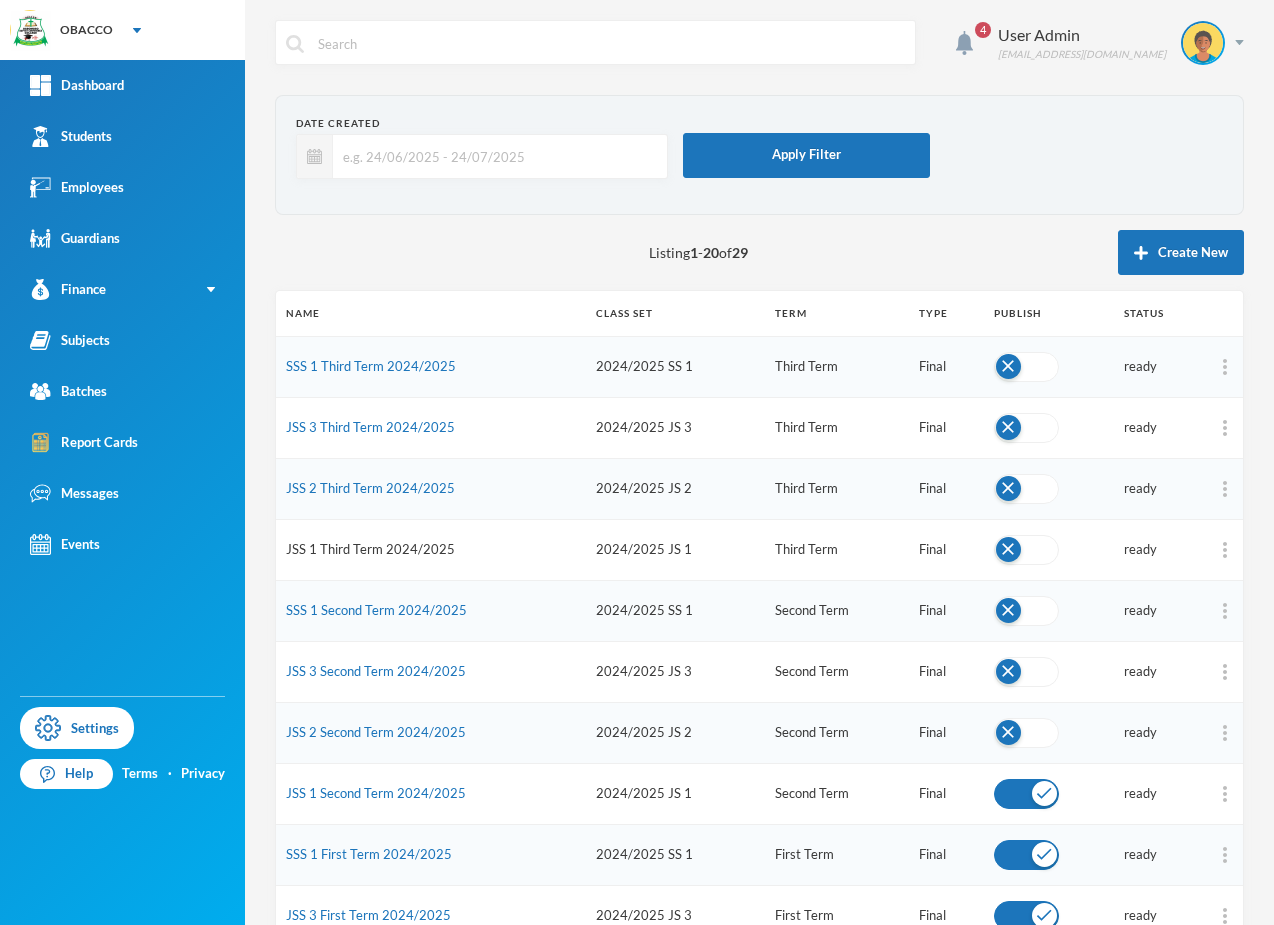 click on "JSS 1 Third Term 2024/2025" at bounding box center [370, 549] 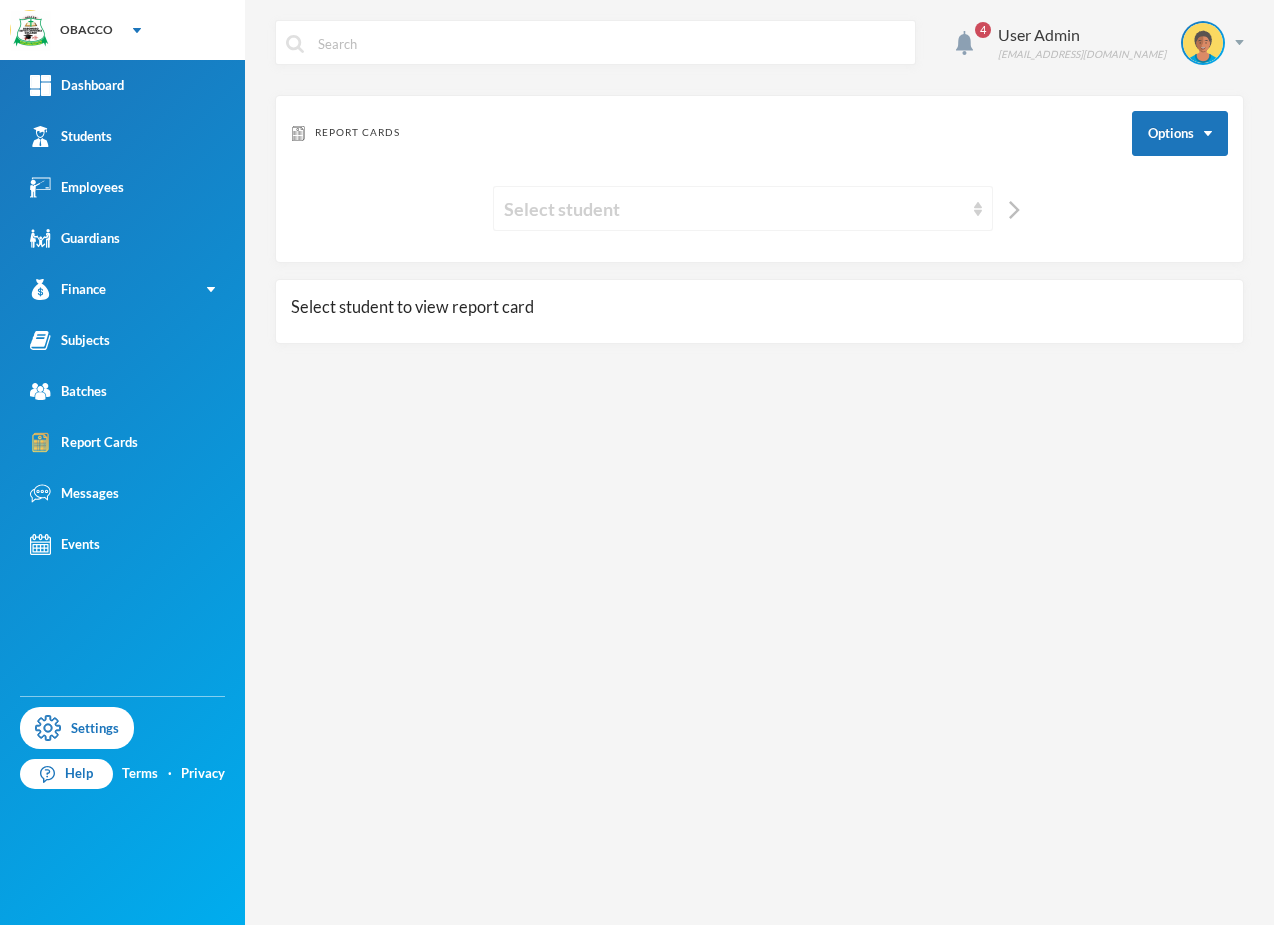 click on "Select student" at bounding box center [734, 209] 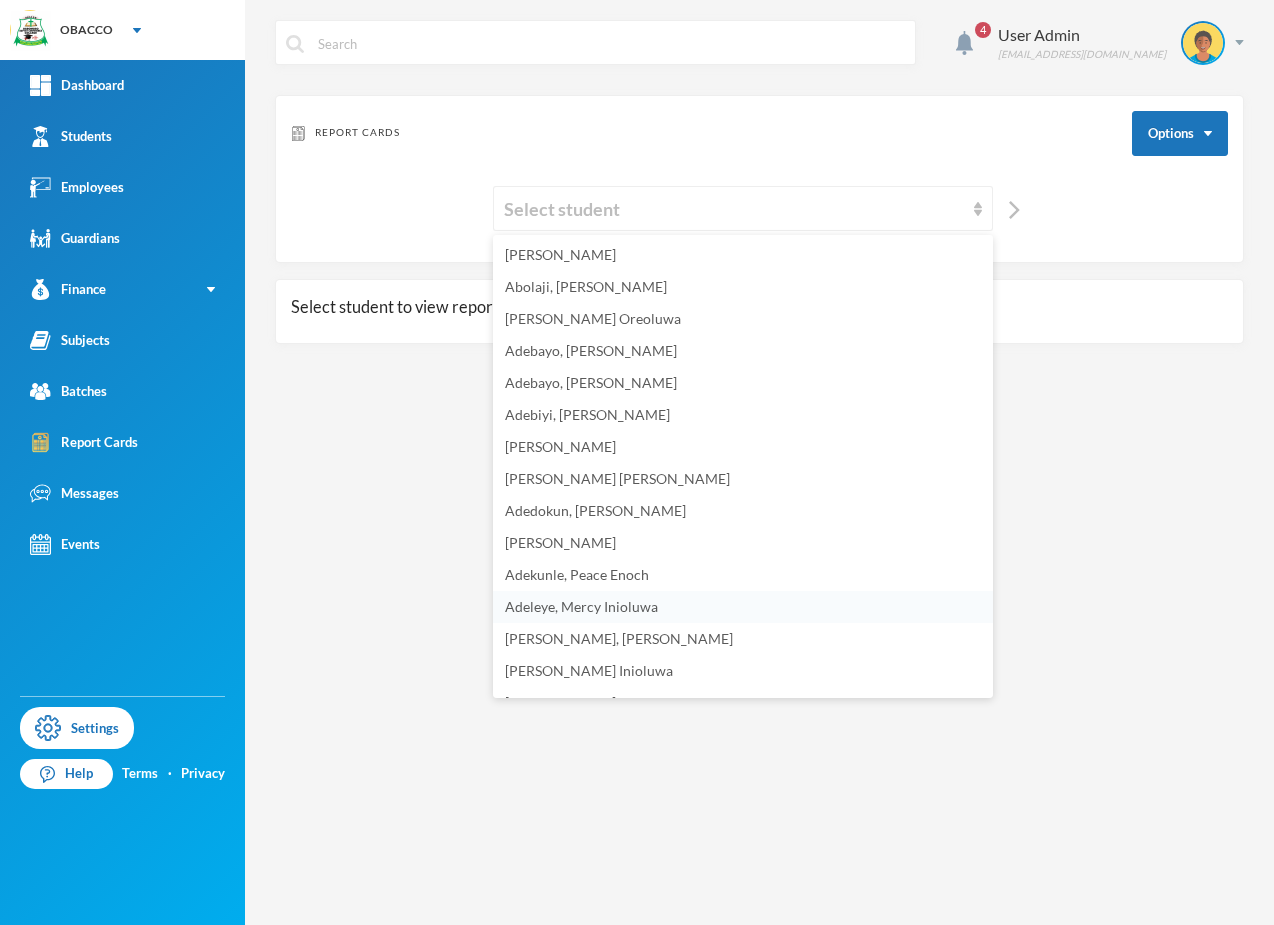 click on "Adeleye, Mercy Inioluwa" at bounding box center [743, 607] 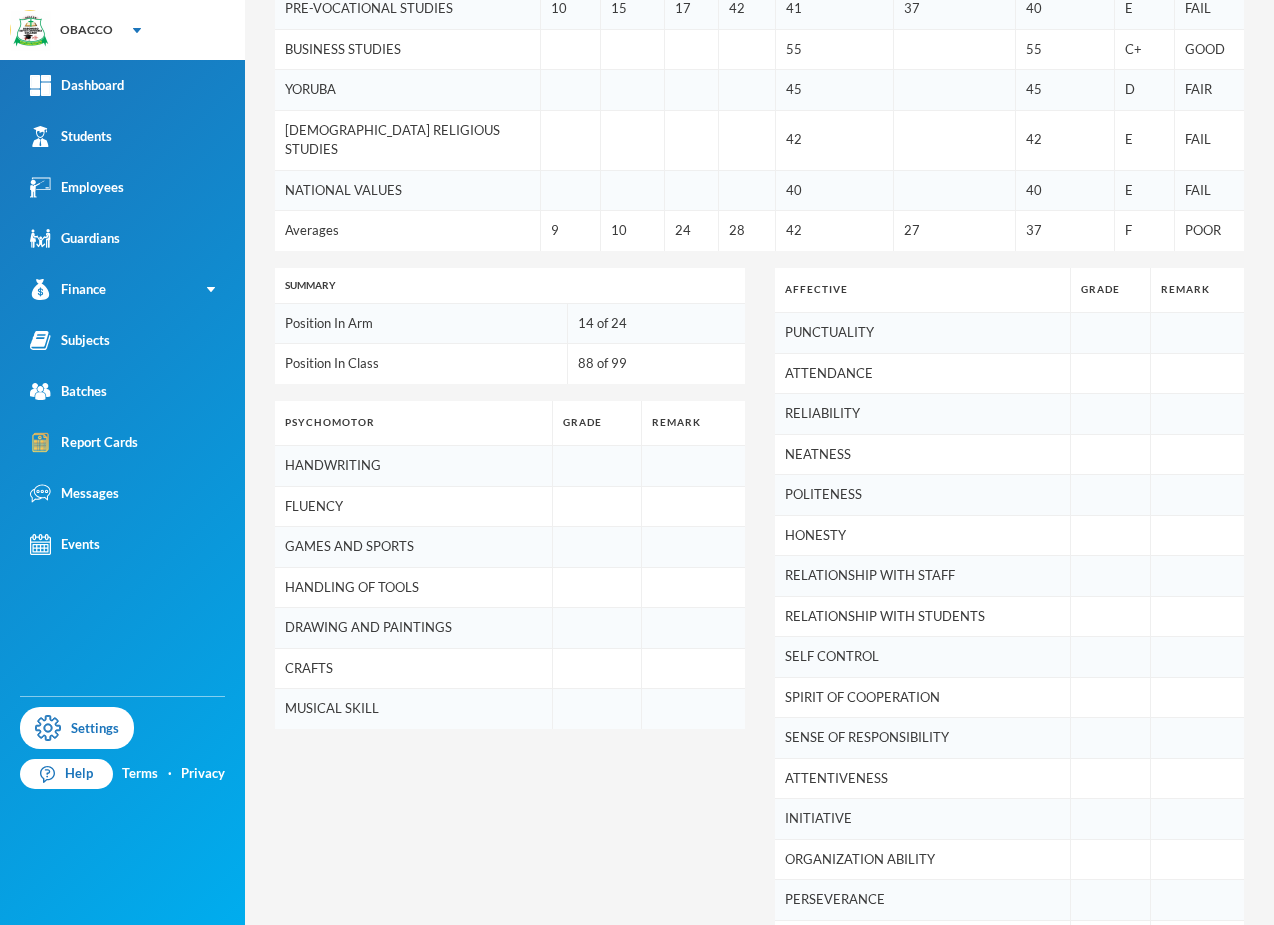 scroll, scrollTop: 779, scrollLeft: 0, axis: vertical 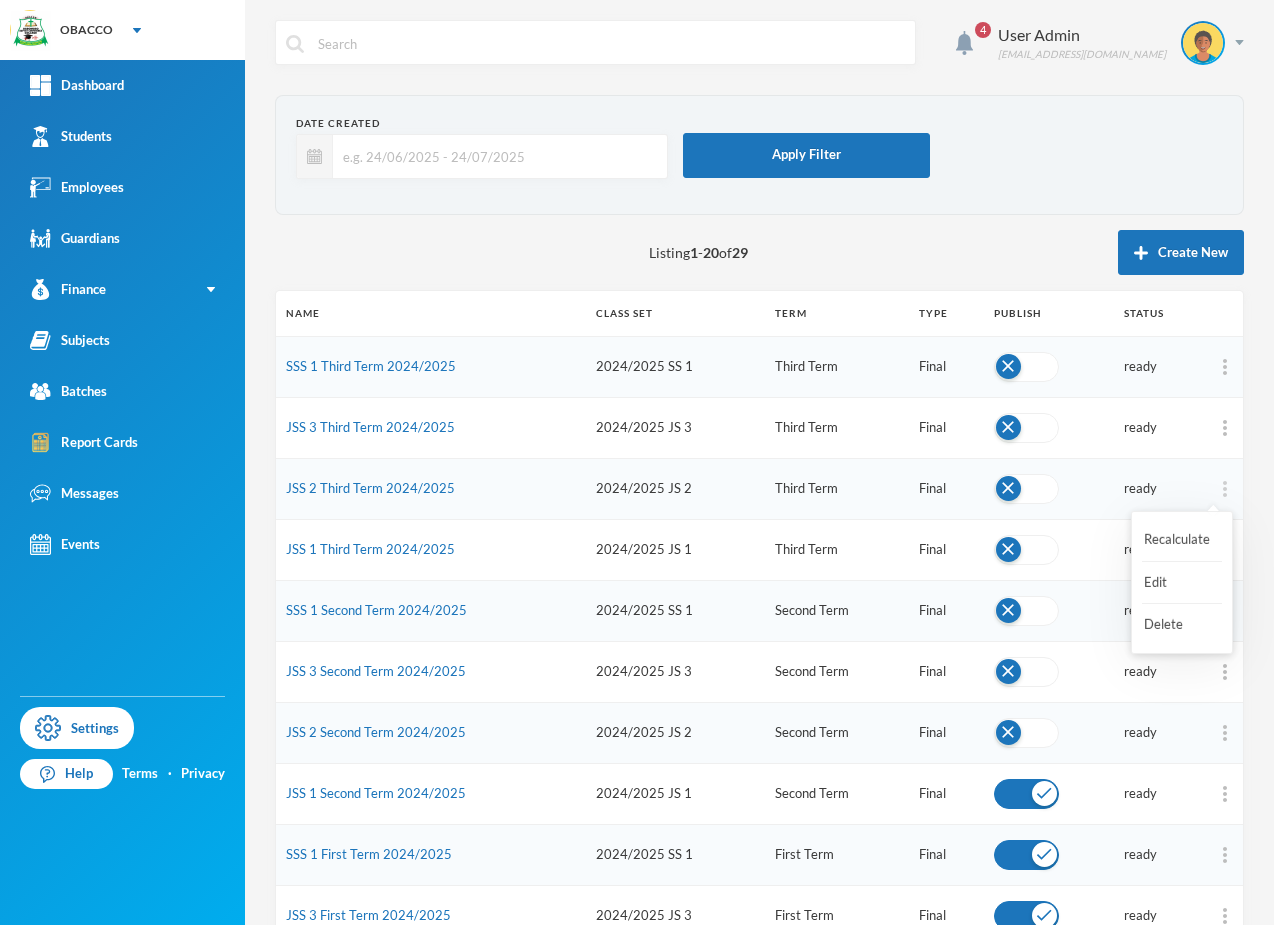 click at bounding box center (1225, 489) 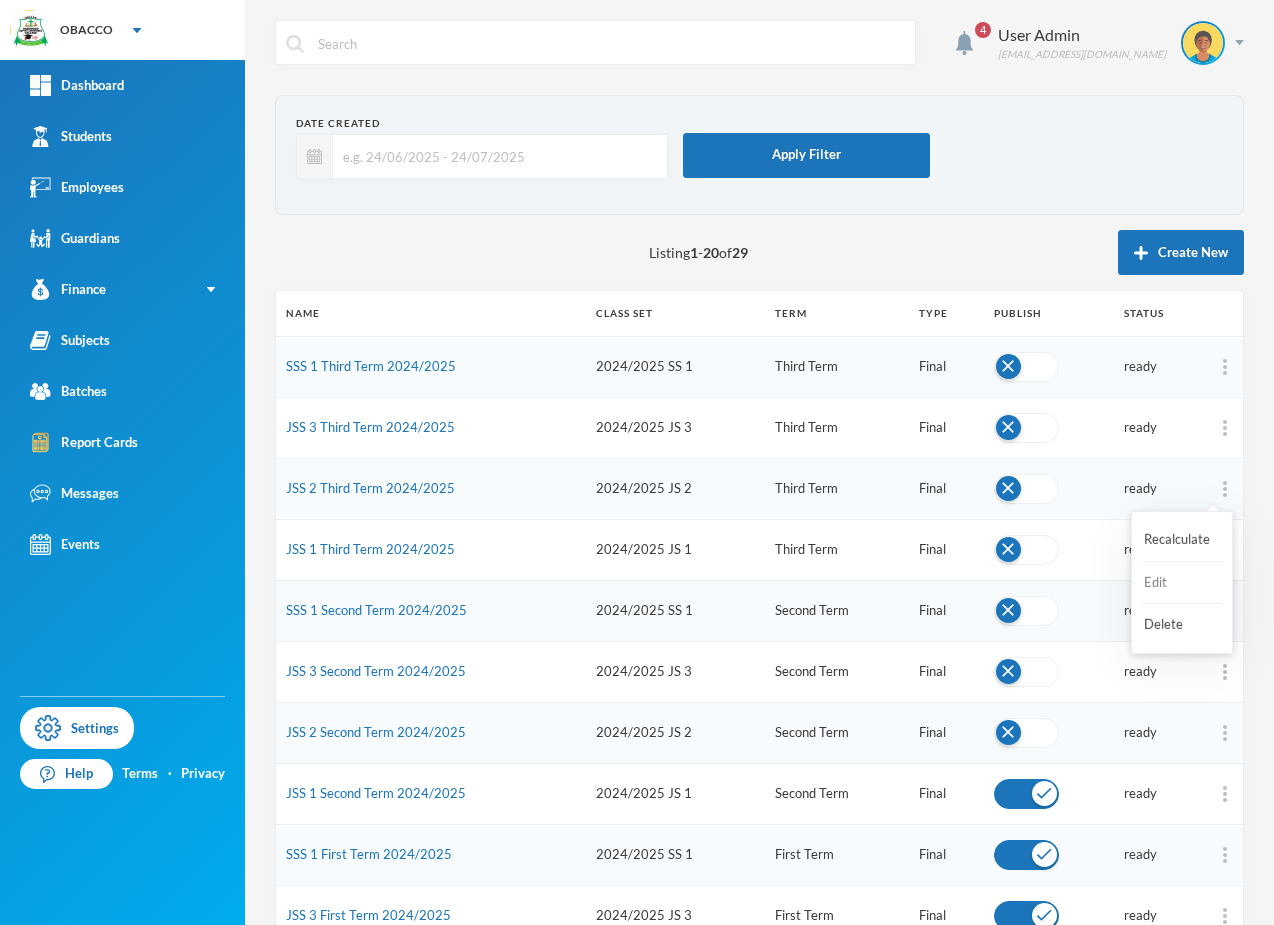 click on "Edit" at bounding box center [1182, 583] 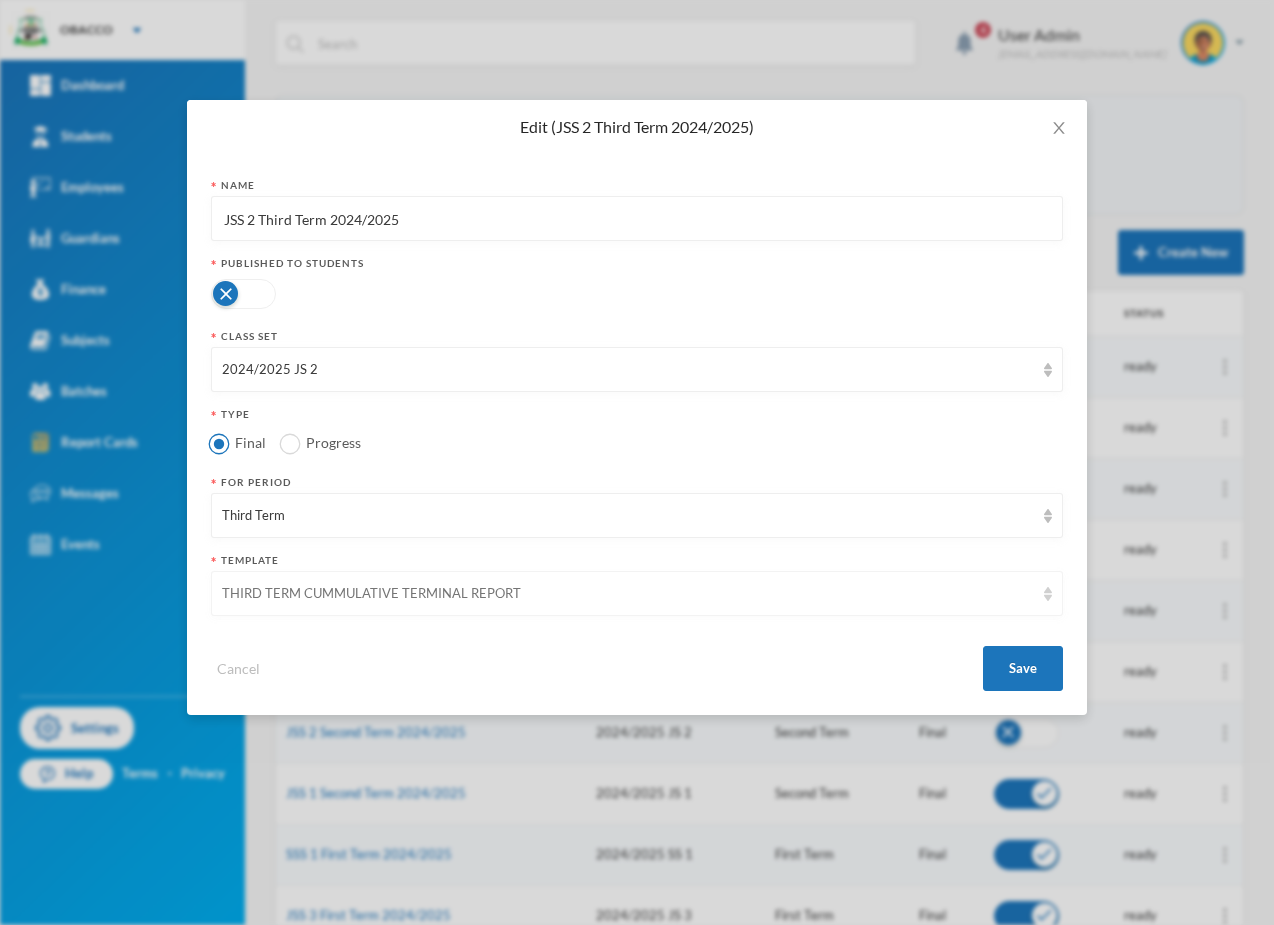 click on "THIRD TERM CUMMULATIVE TERMINAL REPORT" at bounding box center [628, 594] 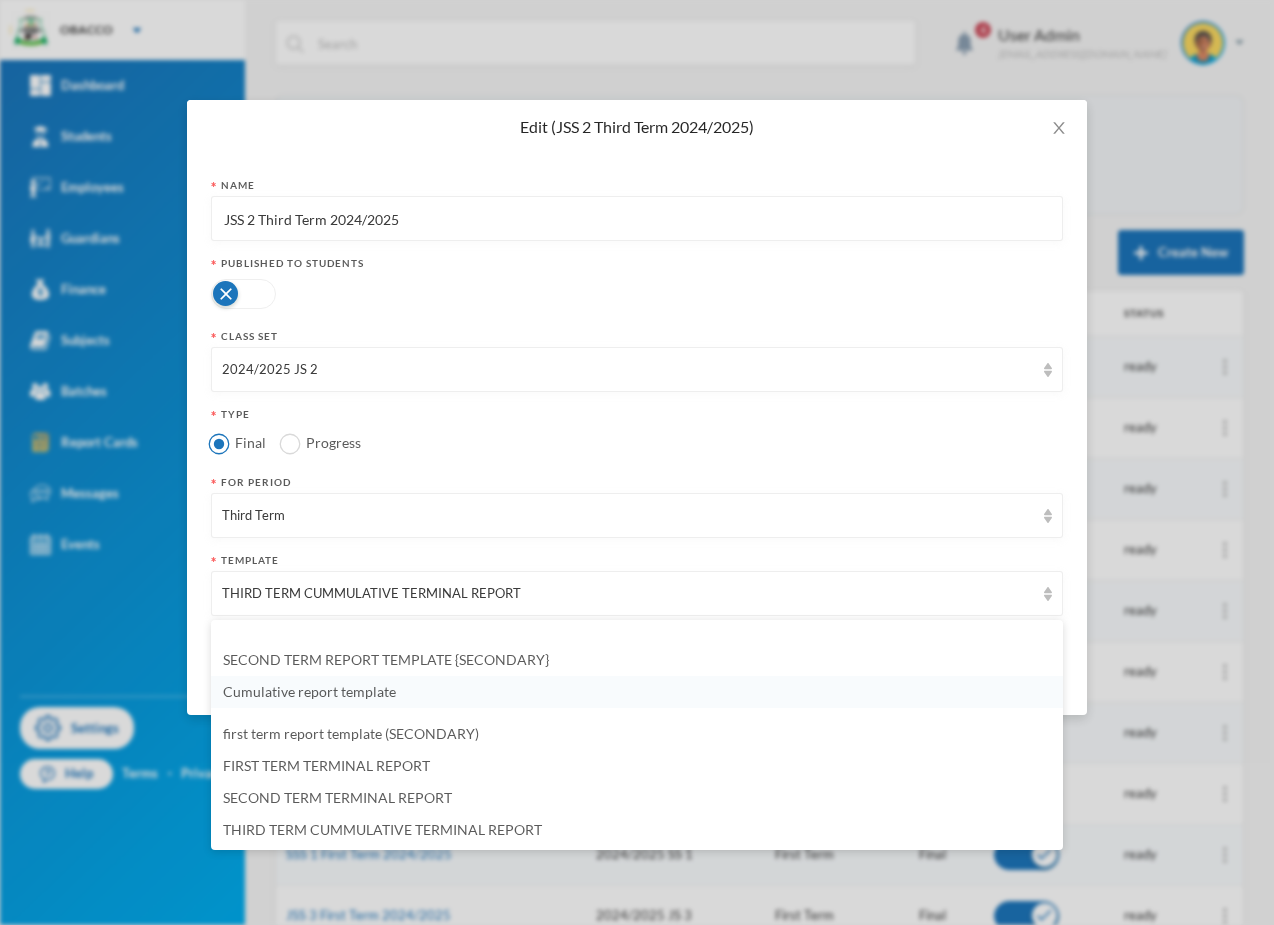 click on "Cumulative report template" at bounding box center [637, 692] 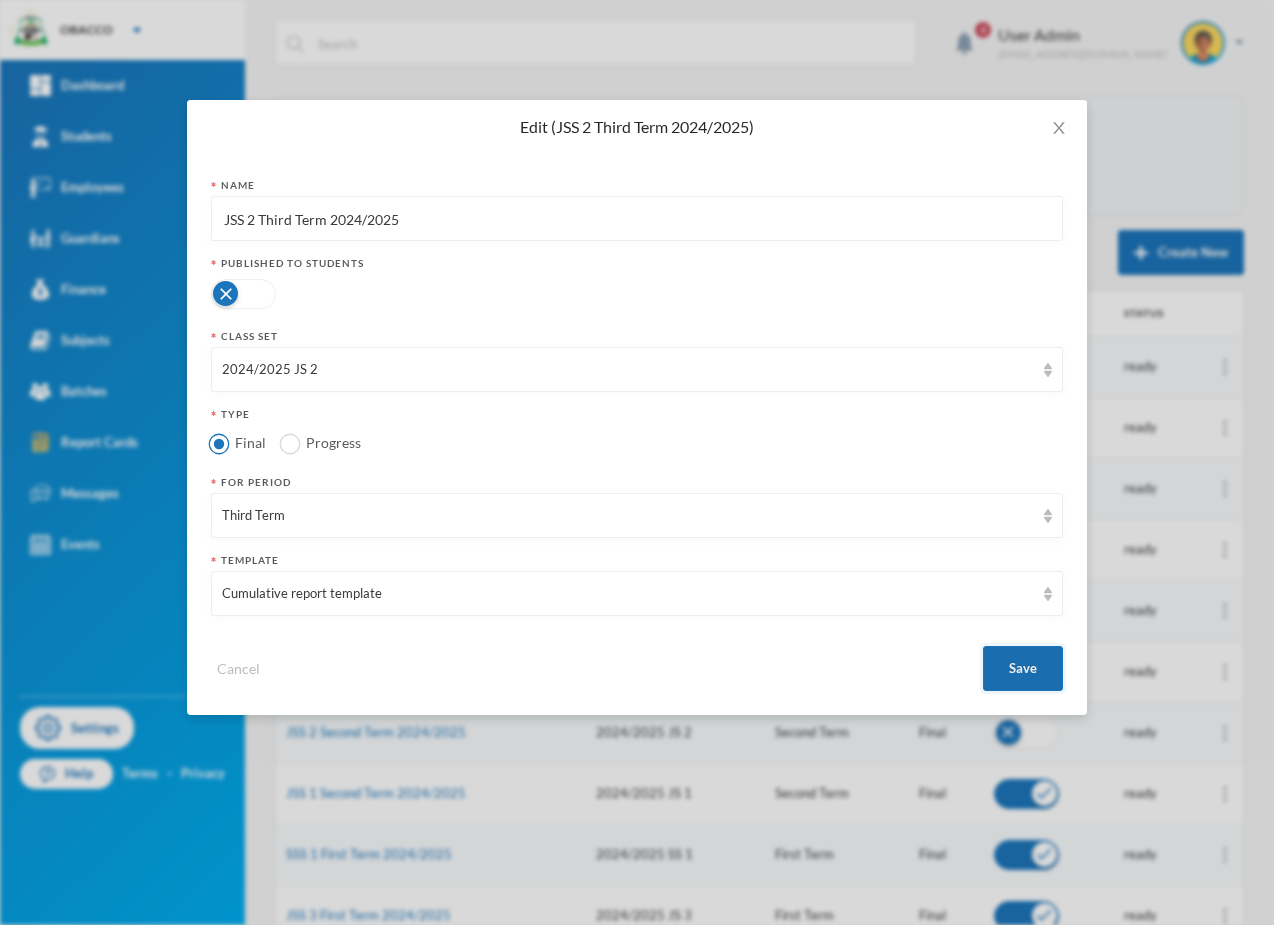 click on "Save" at bounding box center [1023, 668] 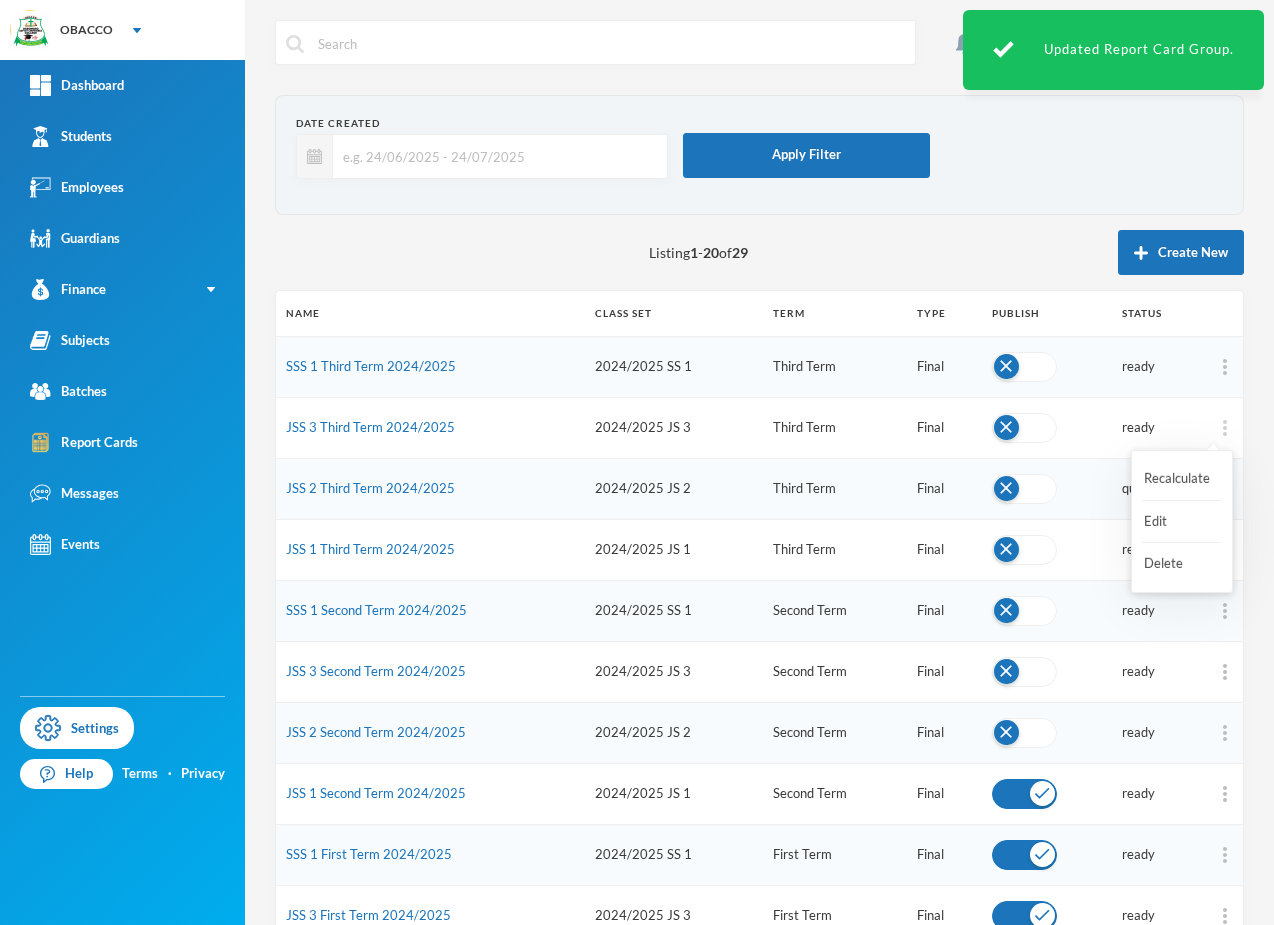 click at bounding box center [1225, 428] 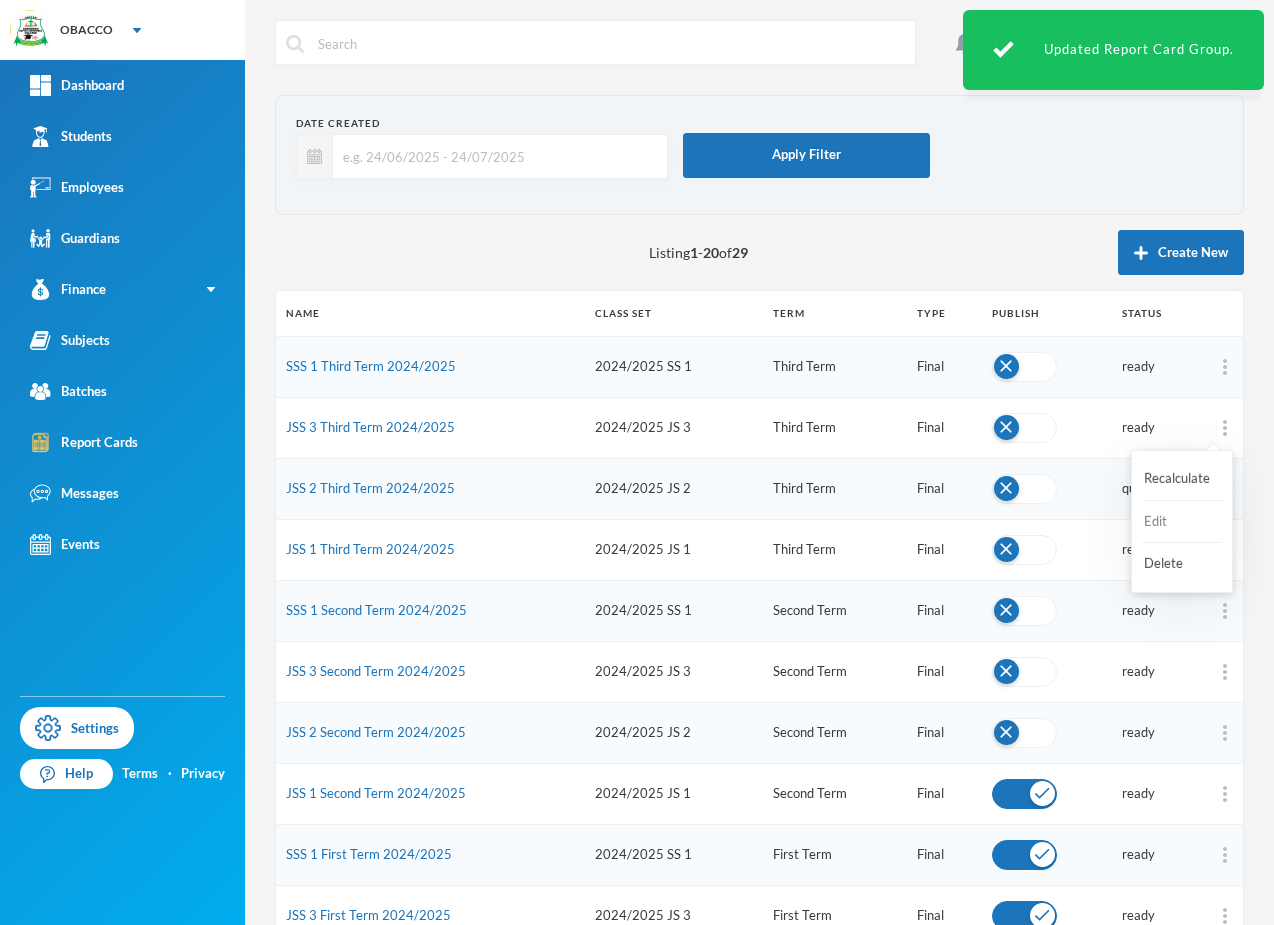 click on "Edit" at bounding box center (1182, 522) 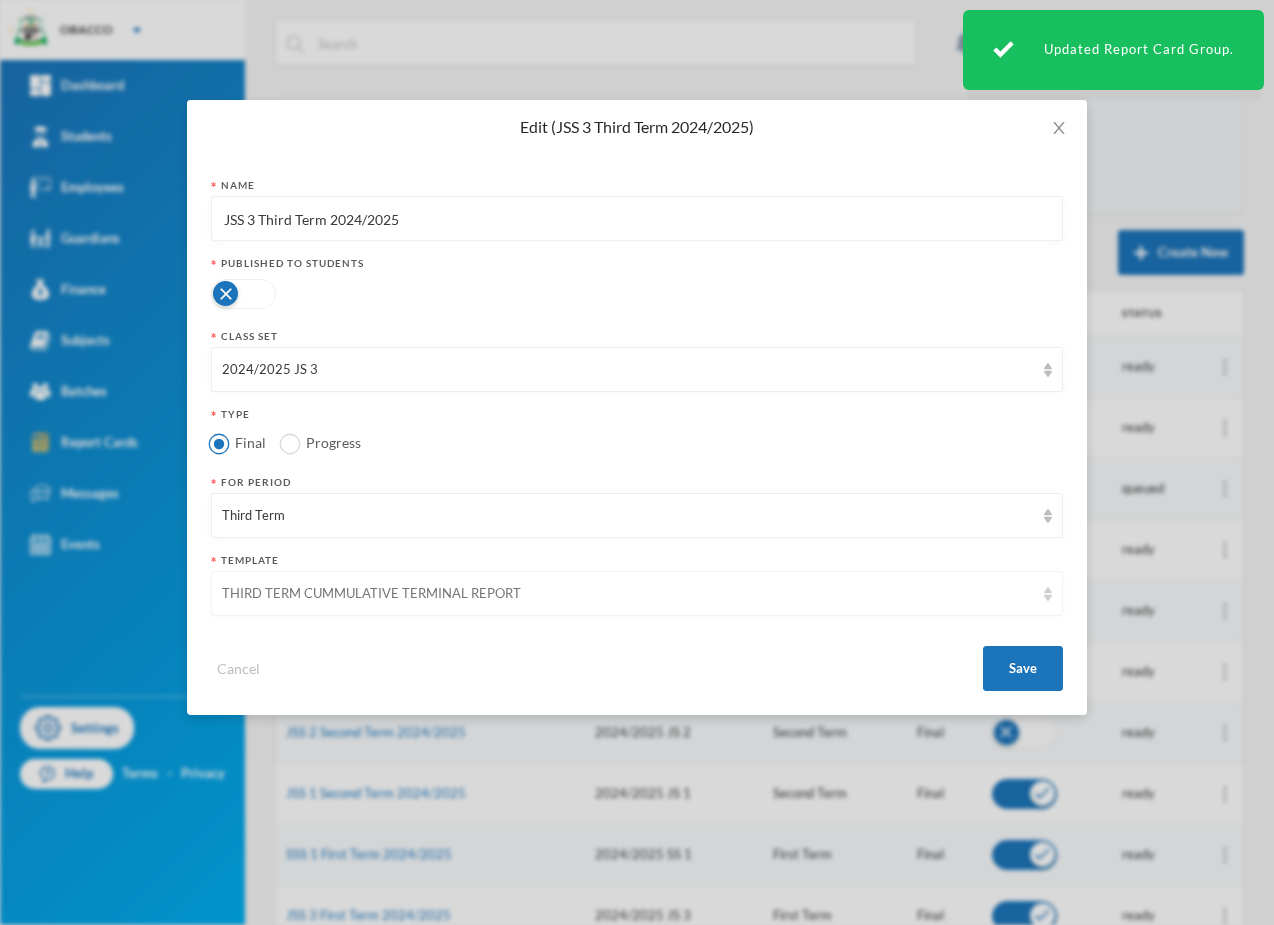click on "THIRD TERM CUMMULATIVE TERMINAL REPORT" at bounding box center [628, 594] 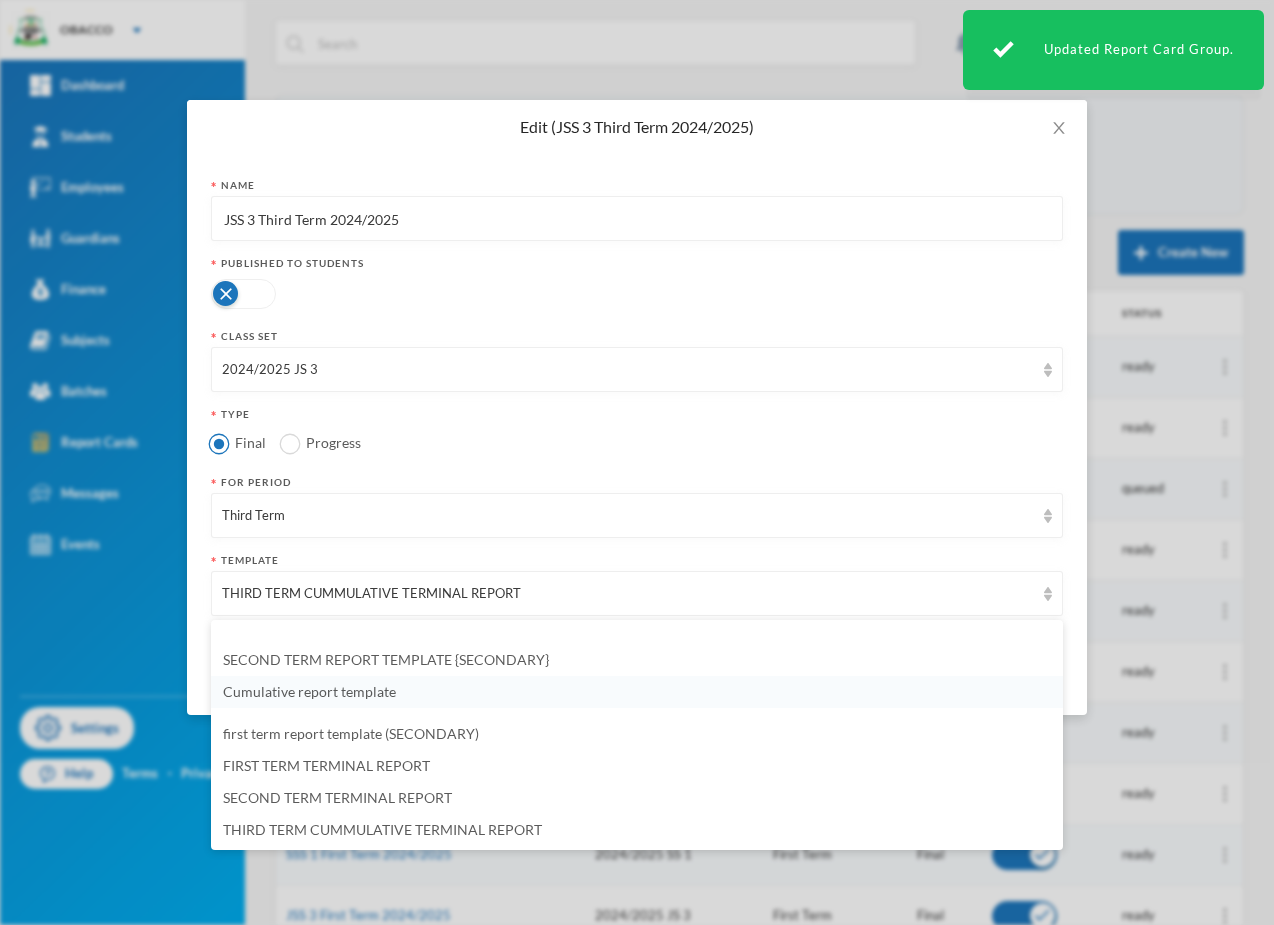 click on "Cumulative report template" at bounding box center (637, 692) 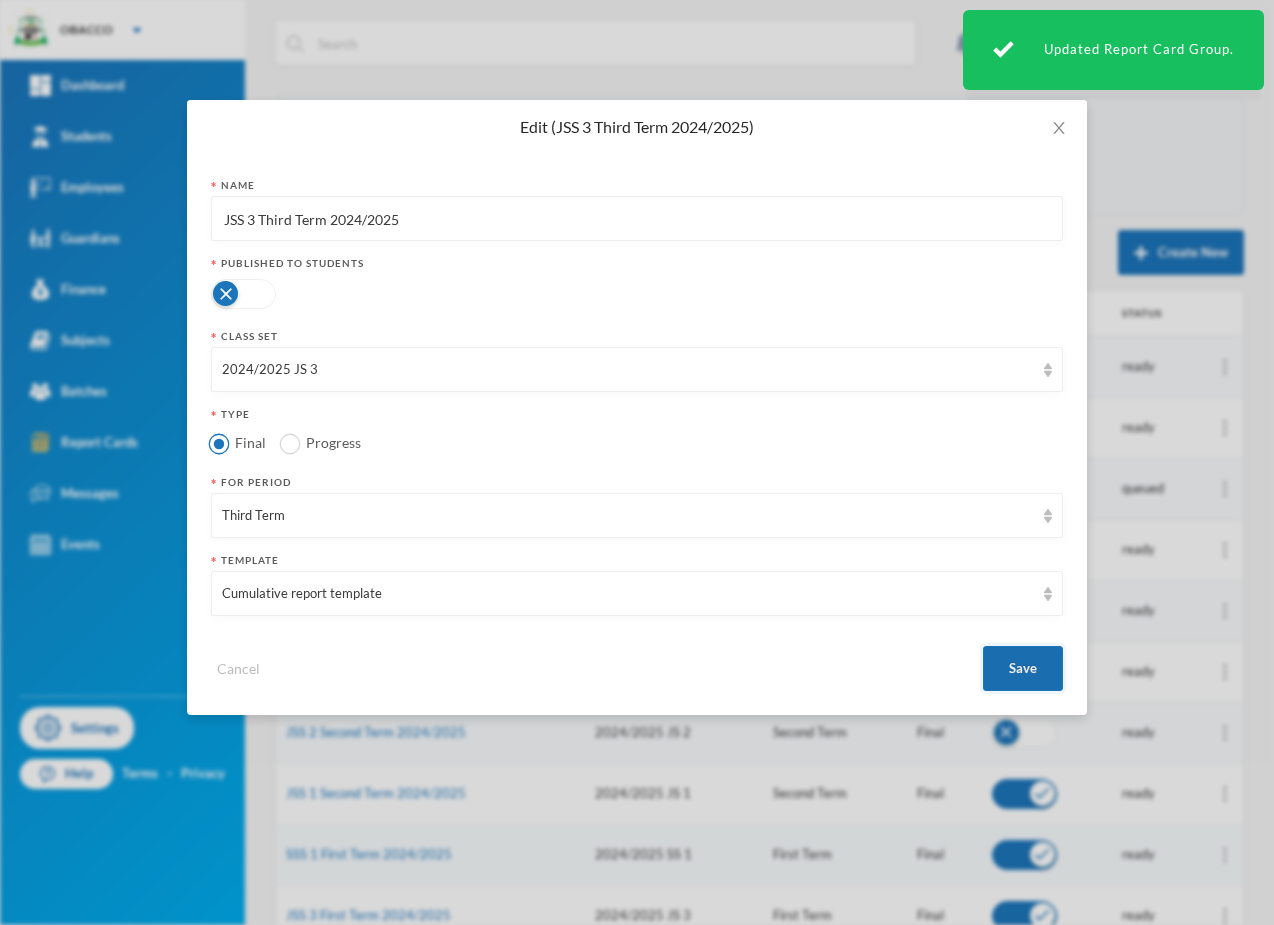 click on "Save" at bounding box center (1023, 668) 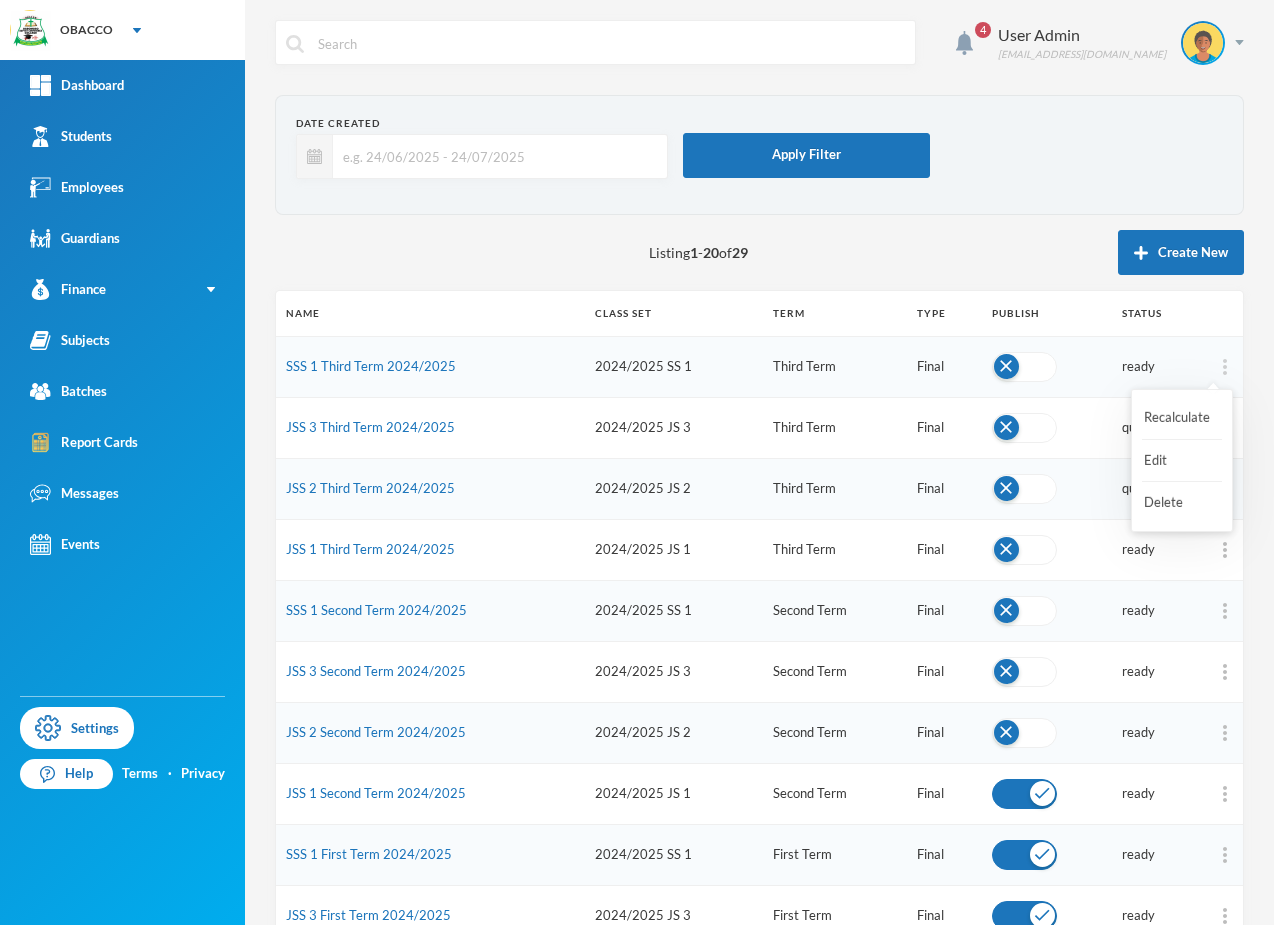 click at bounding box center [1224, 367] 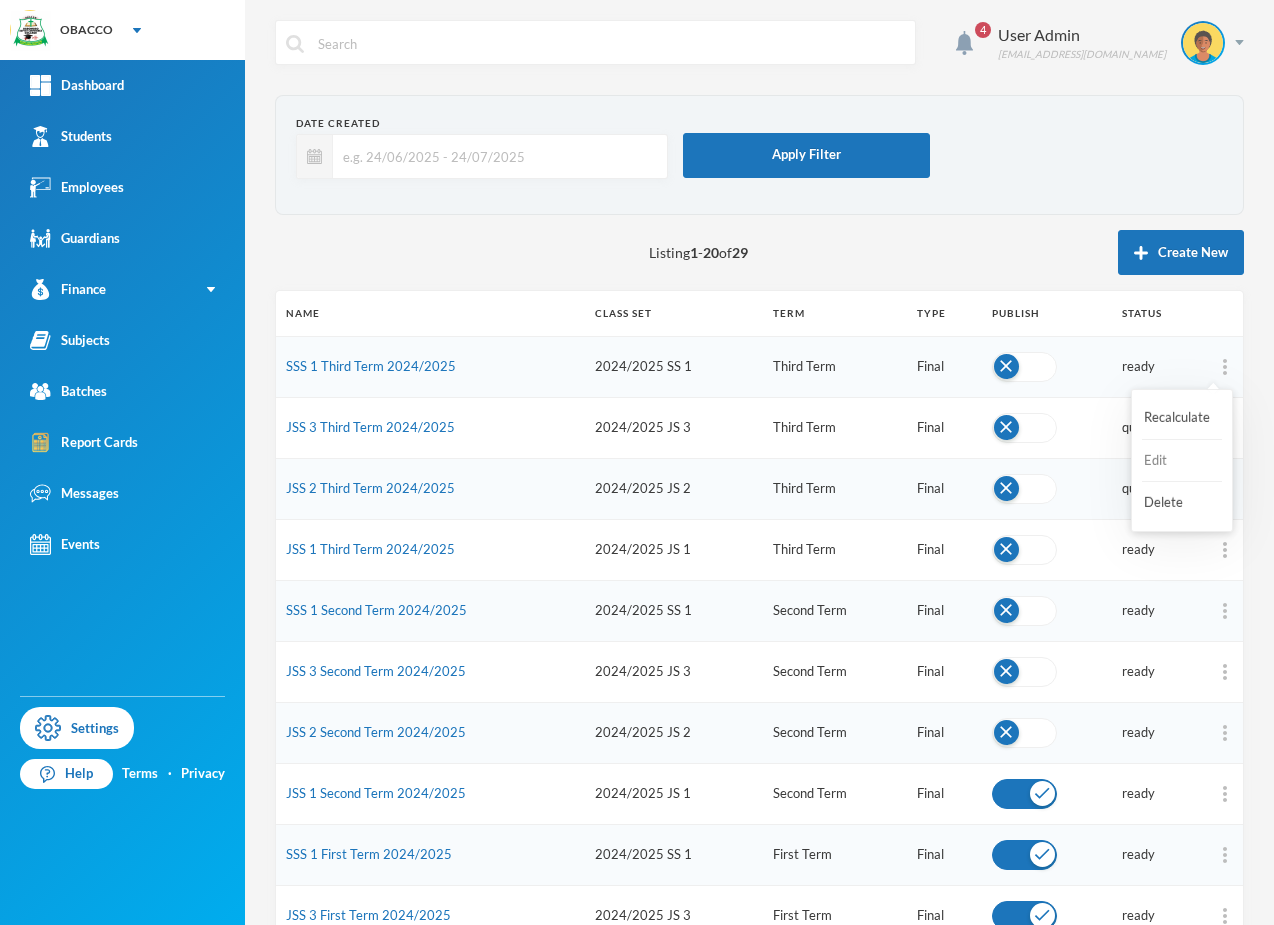 click on "Edit" at bounding box center [1182, 461] 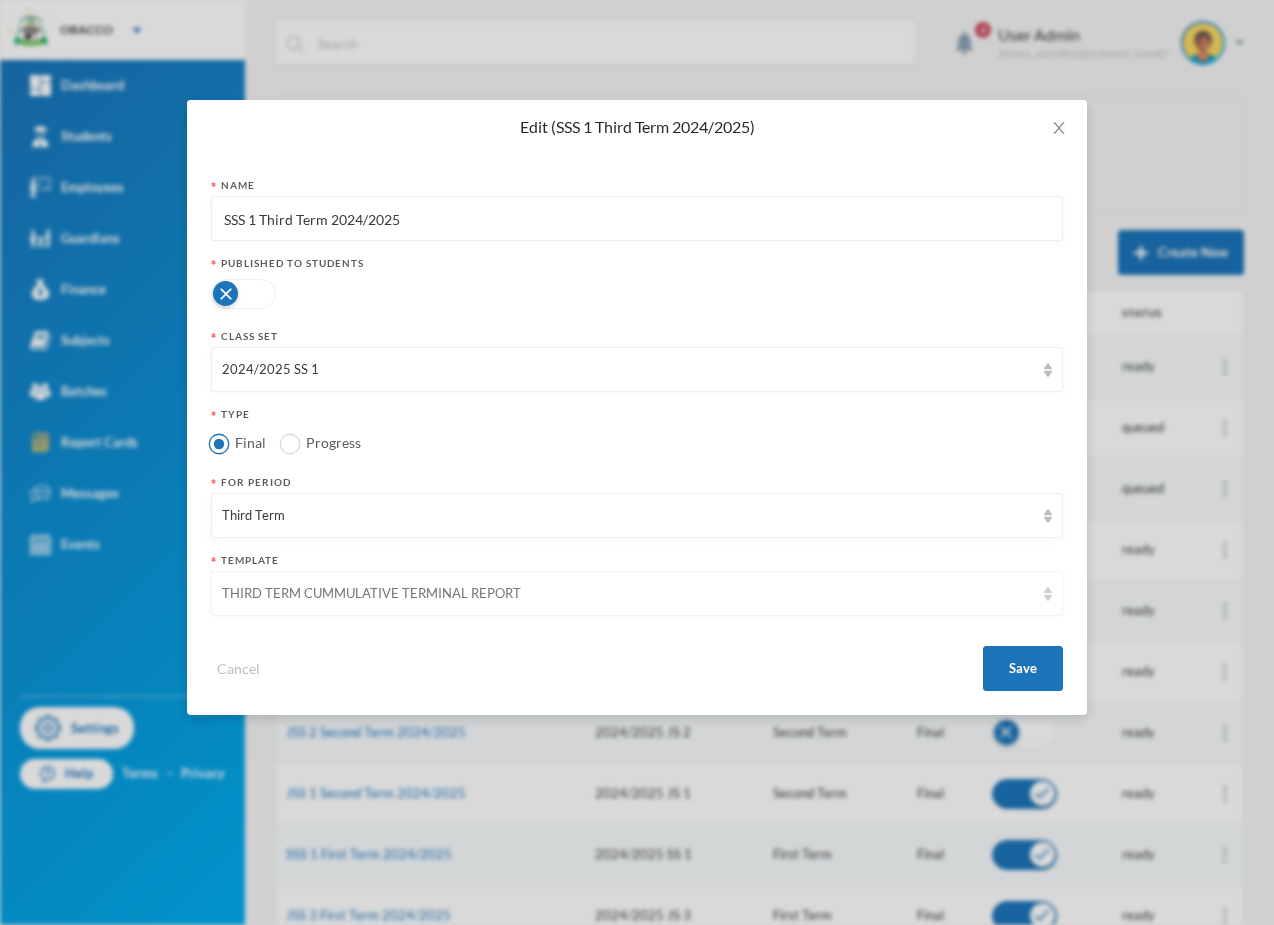 click on "THIRD TERM CUMMULATIVE TERMINAL REPORT" at bounding box center (637, 593) 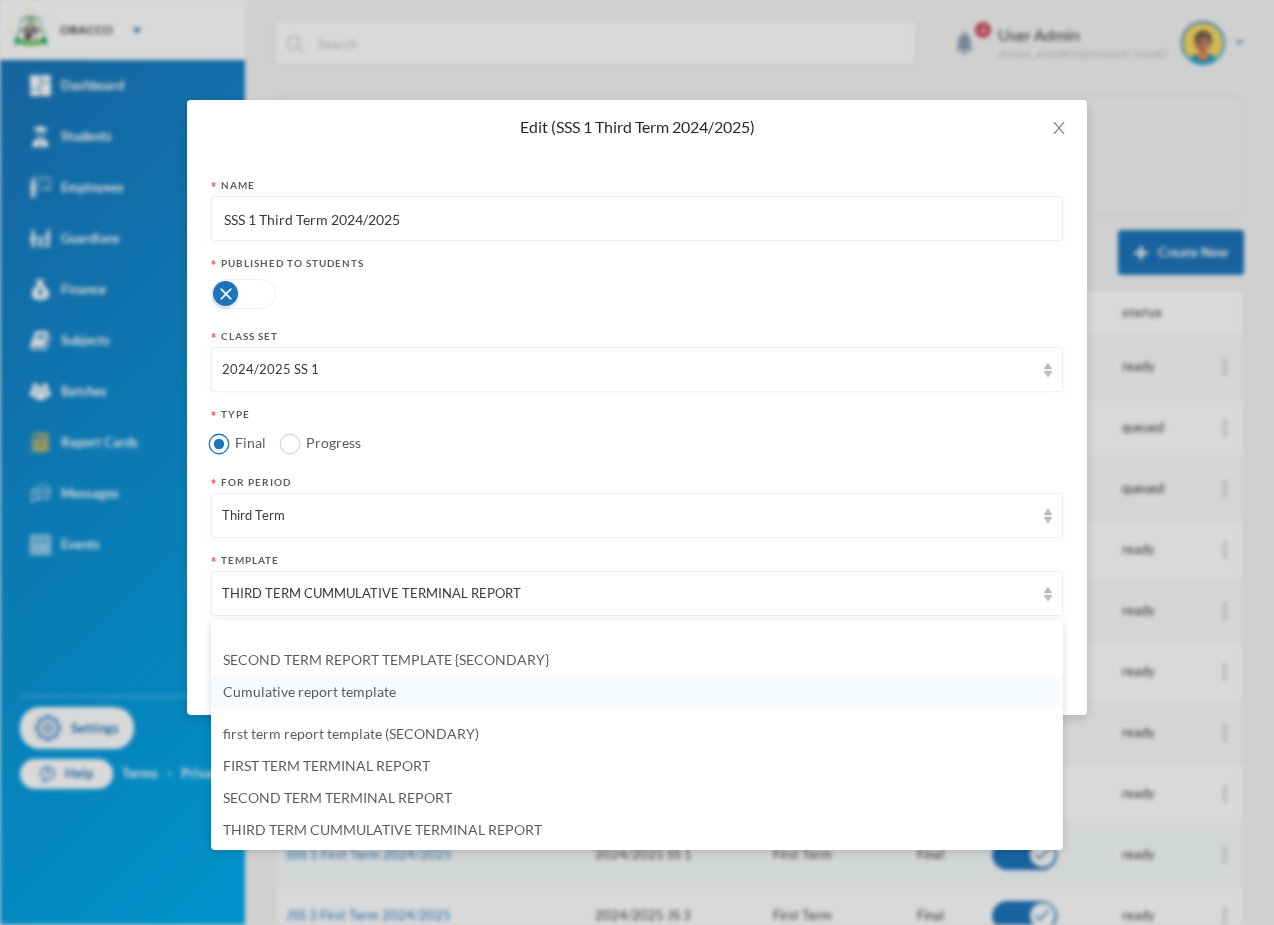click on "Cumulative report template" at bounding box center (637, 692) 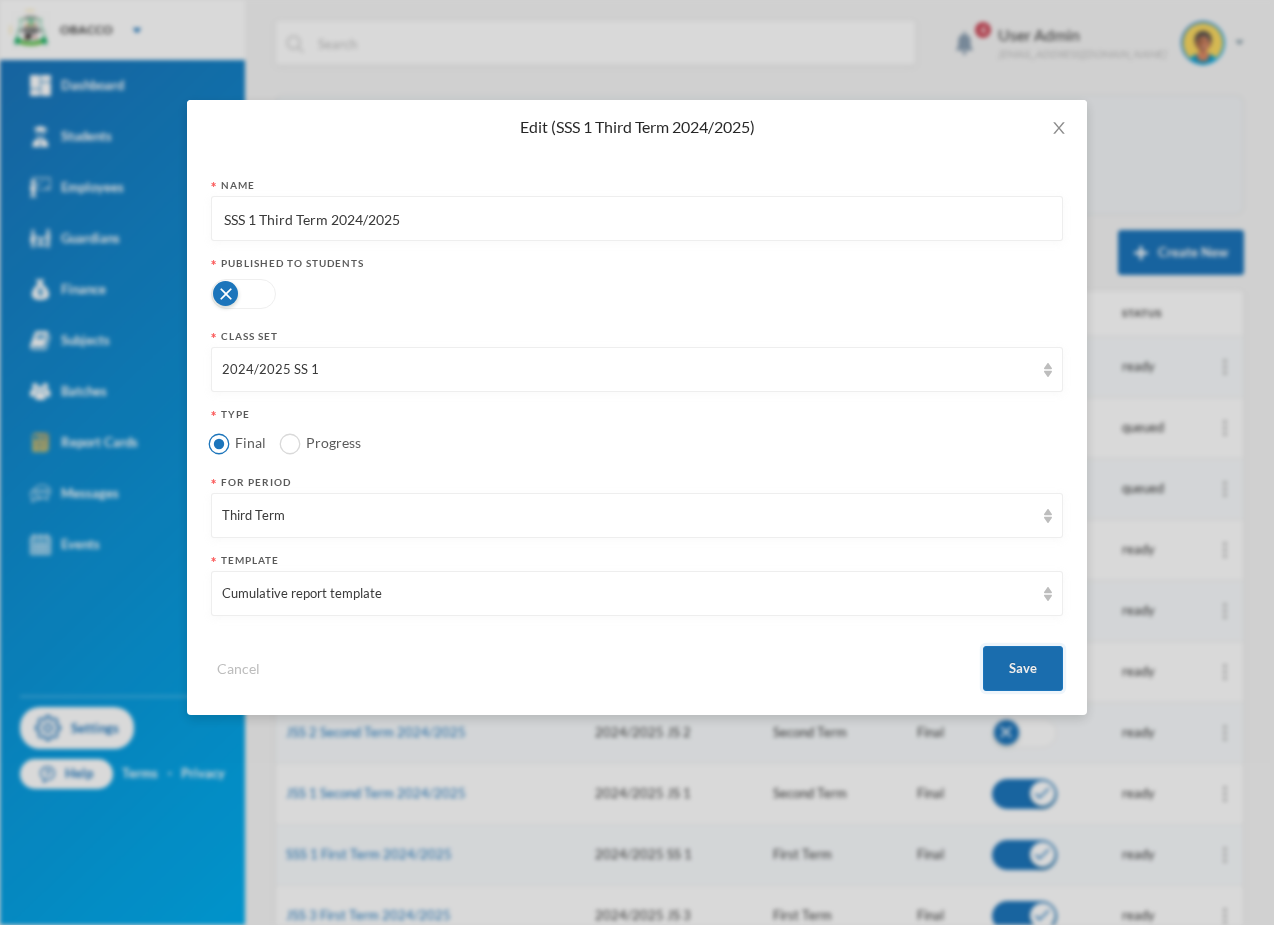 click on "Save" at bounding box center (1023, 668) 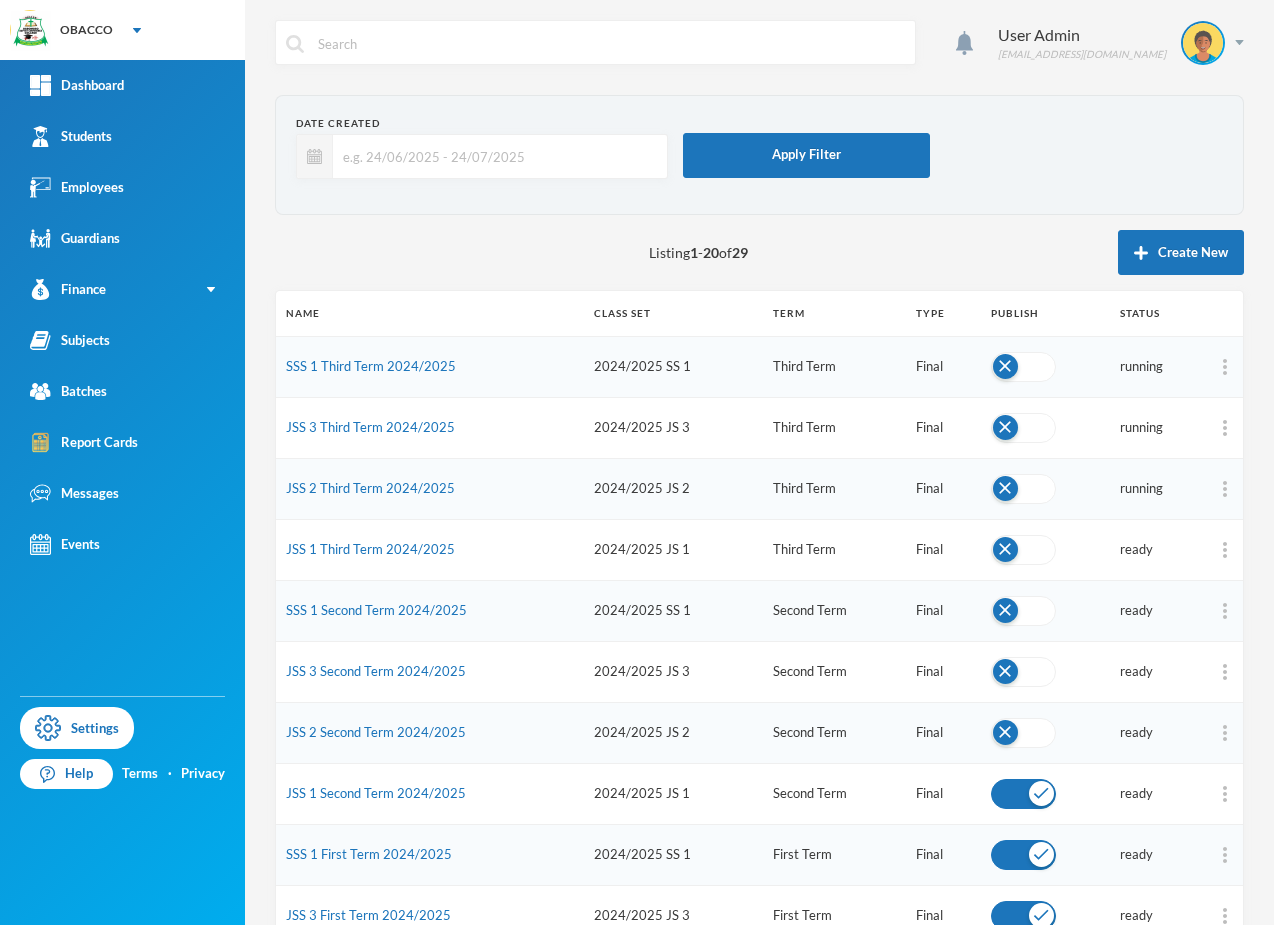 scroll, scrollTop: 0, scrollLeft: 0, axis: both 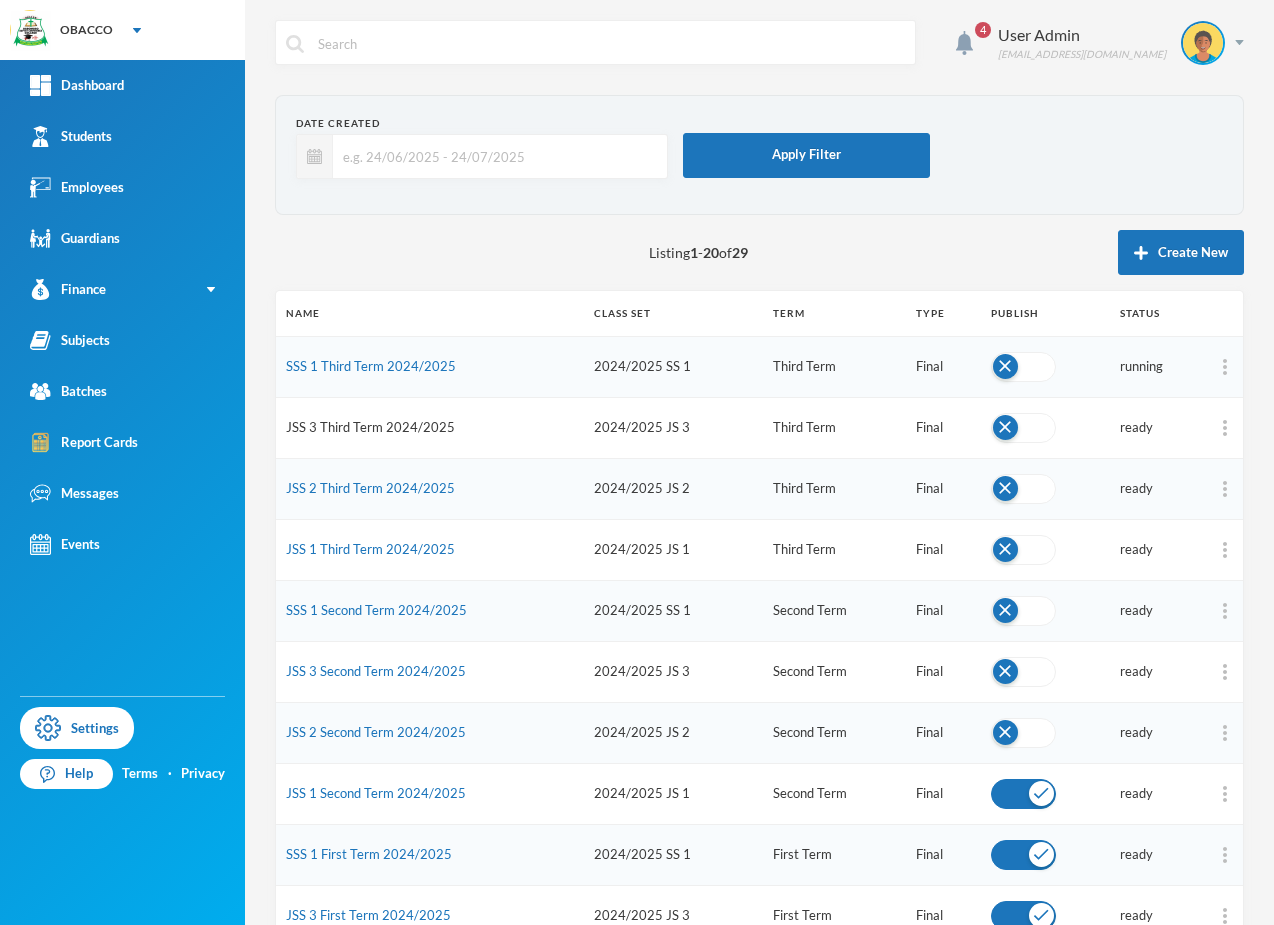 click on "JSS 3 Third Term 2024/2025" at bounding box center [370, 427] 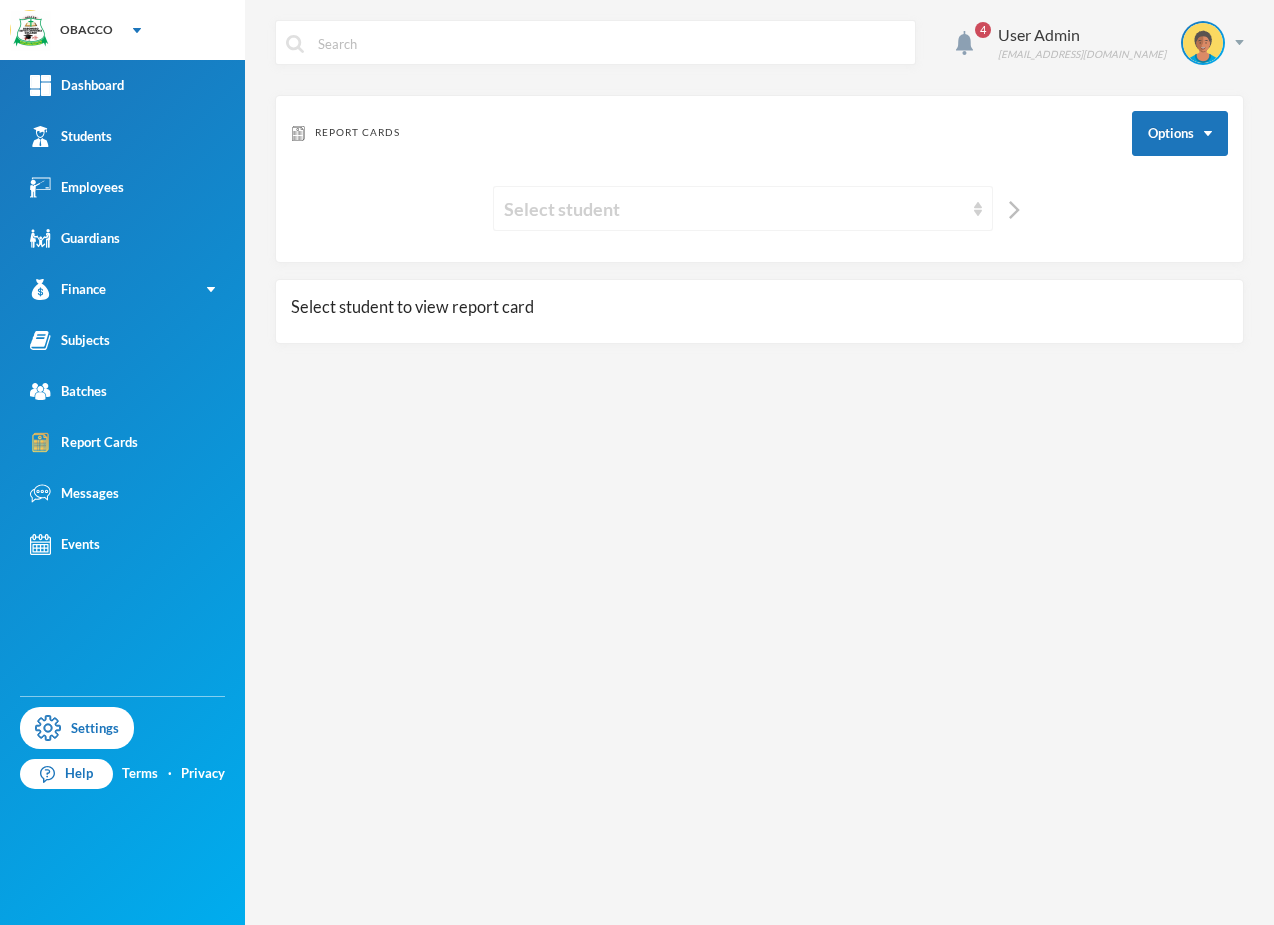 click on "Select student" at bounding box center [734, 209] 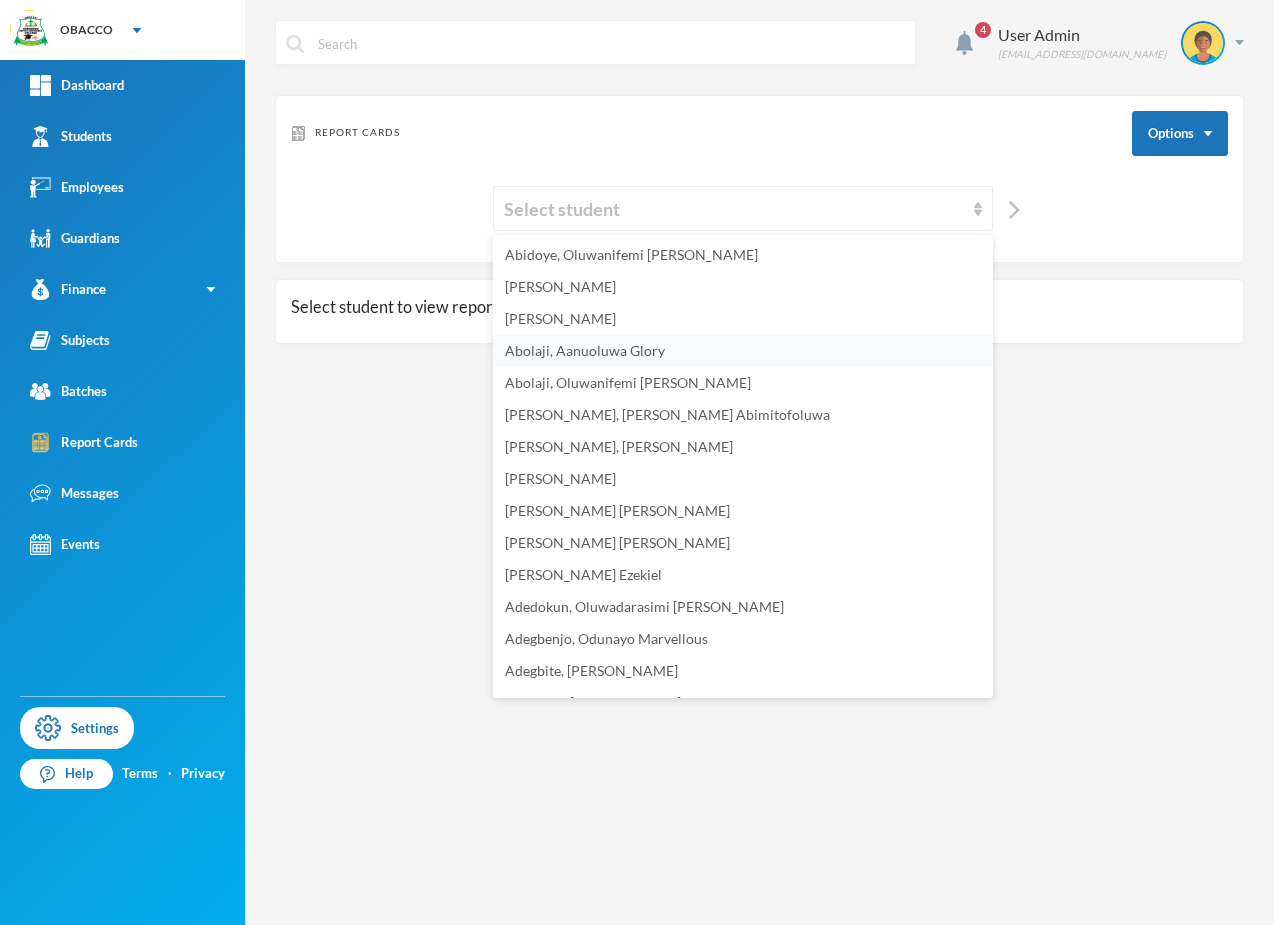 click on "Abolaji, Aanuoluwa Glory" at bounding box center [585, 350] 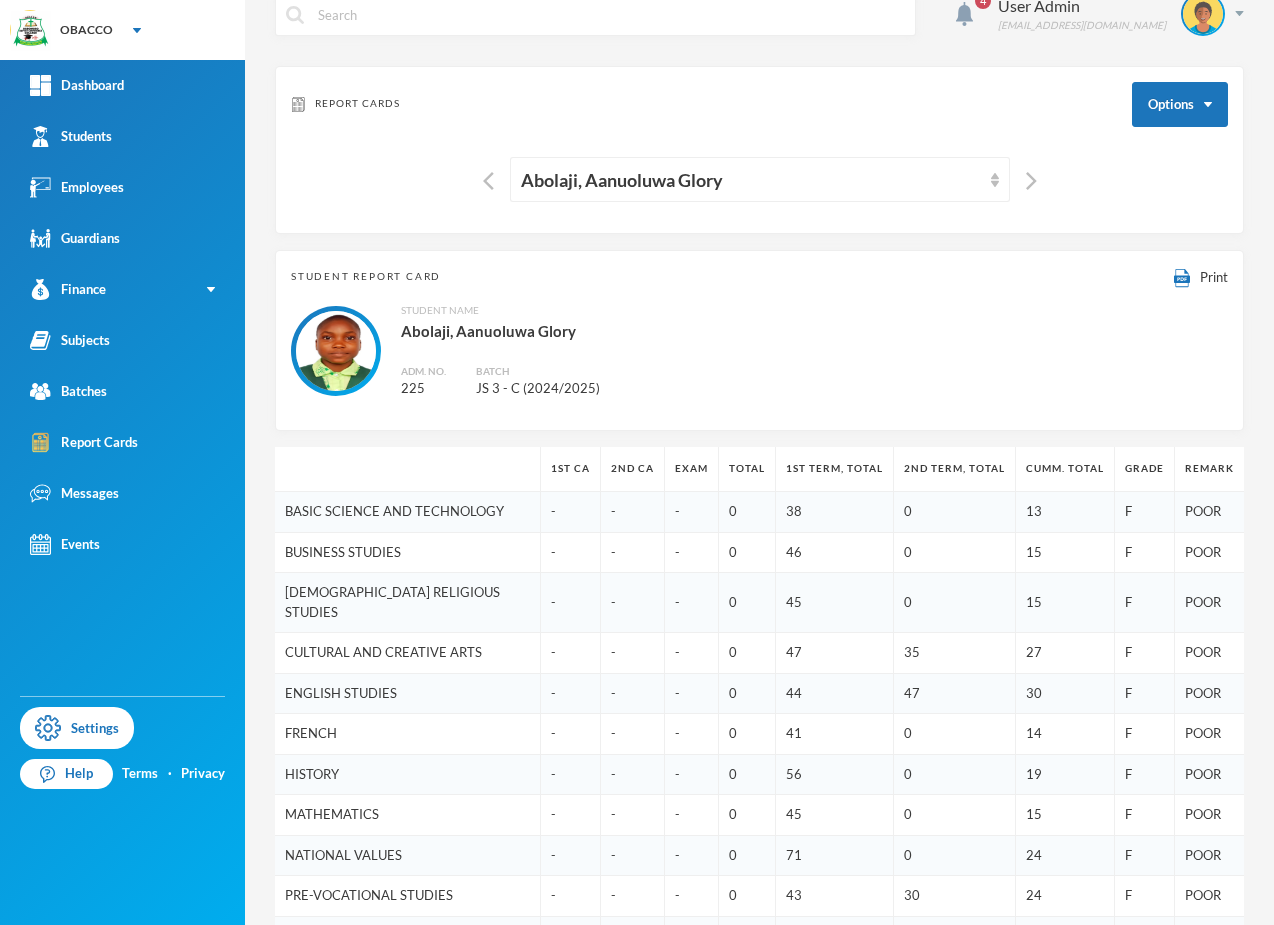 scroll, scrollTop: 0, scrollLeft: 0, axis: both 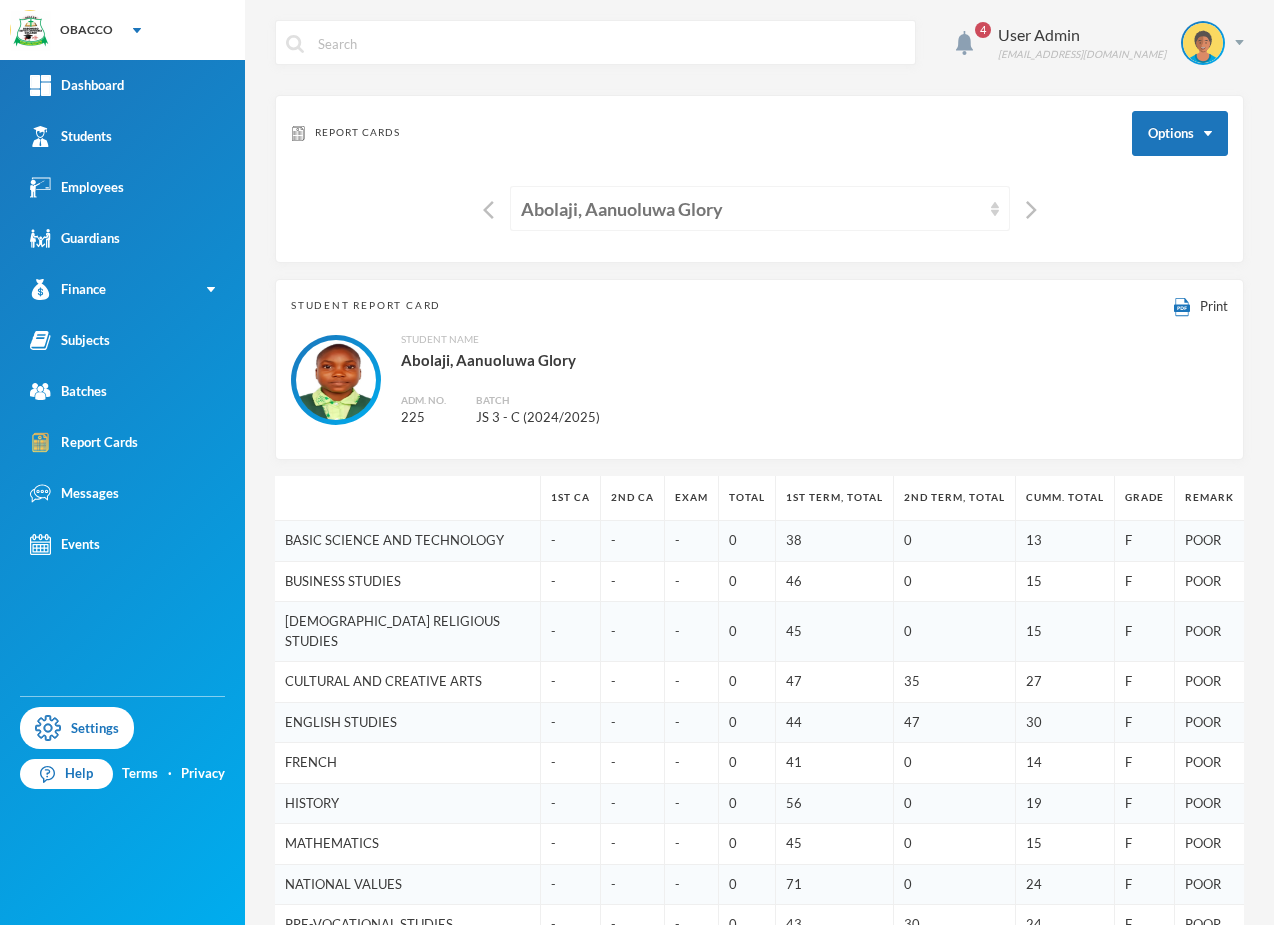 click on "Abolaji, Aanuoluwa Glory" at bounding box center (751, 209) 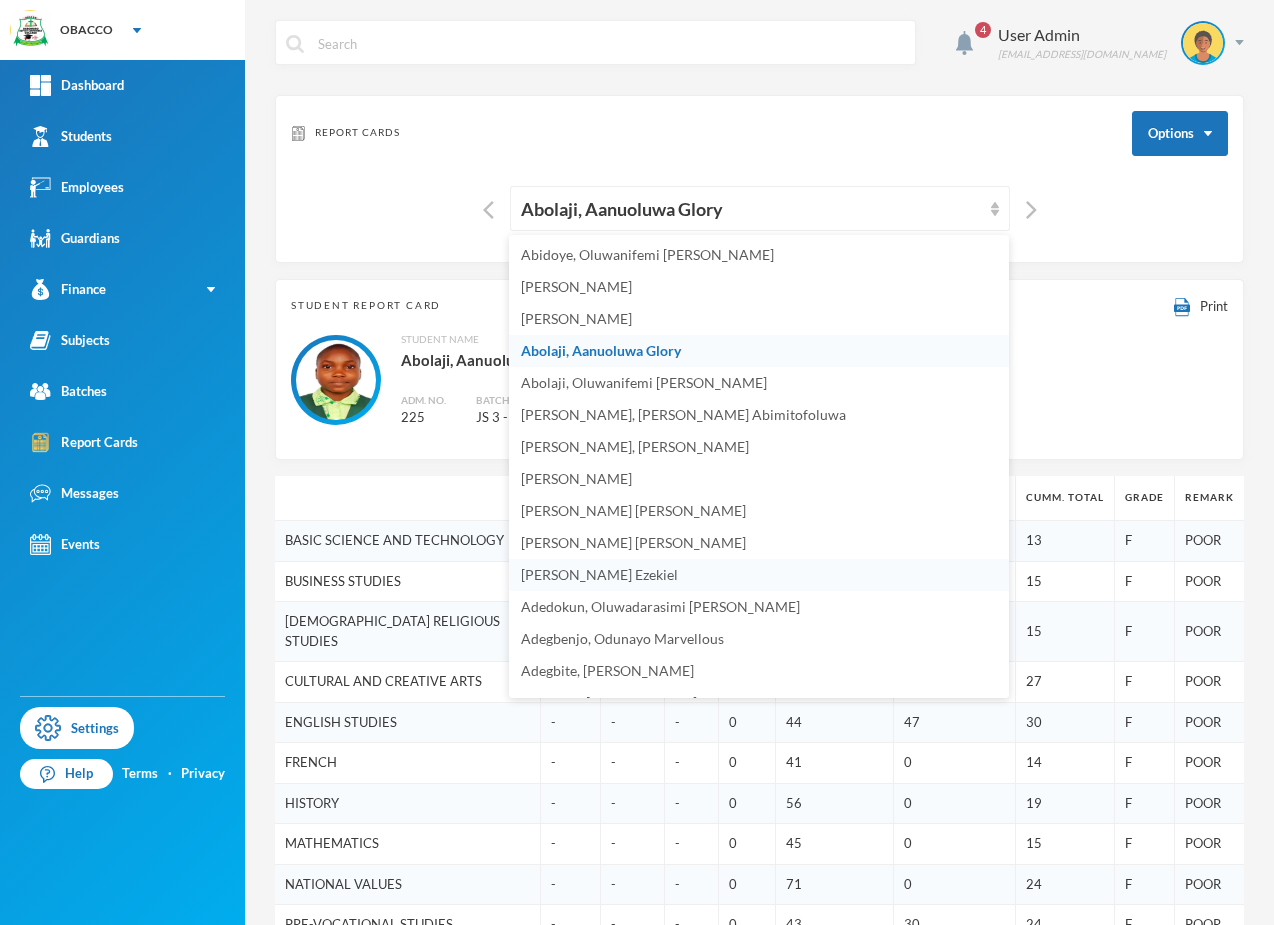 click on "[PERSON_NAME] Ezekiel" at bounding box center (599, 574) 